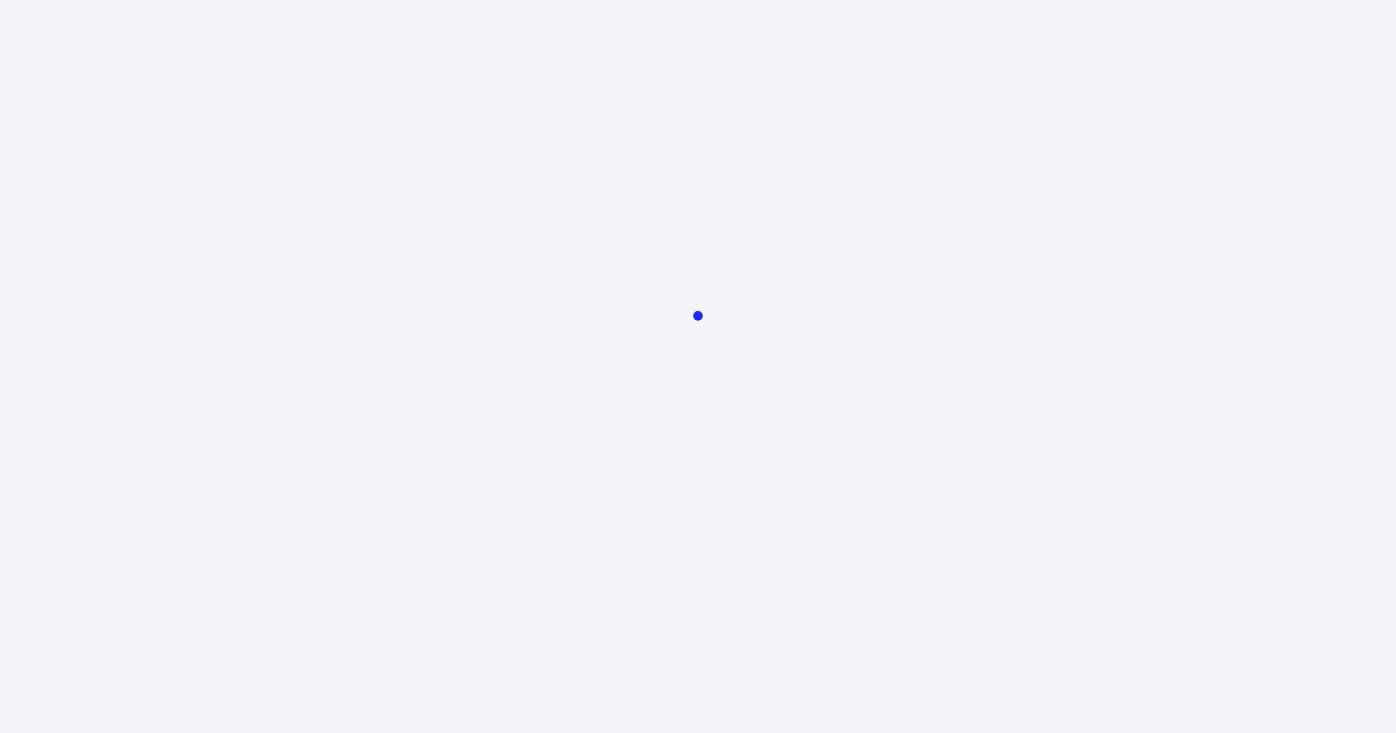scroll, scrollTop: 0, scrollLeft: 0, axis: both 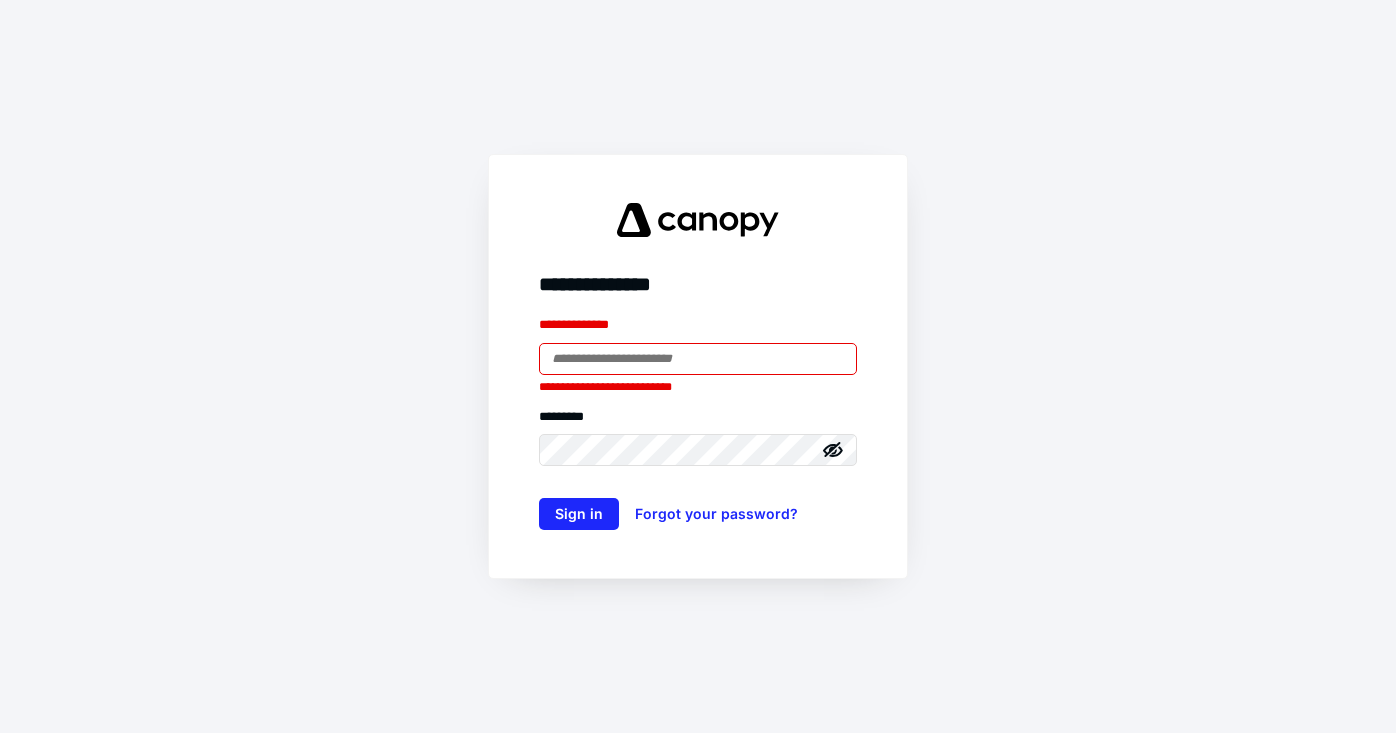 type on "**********" 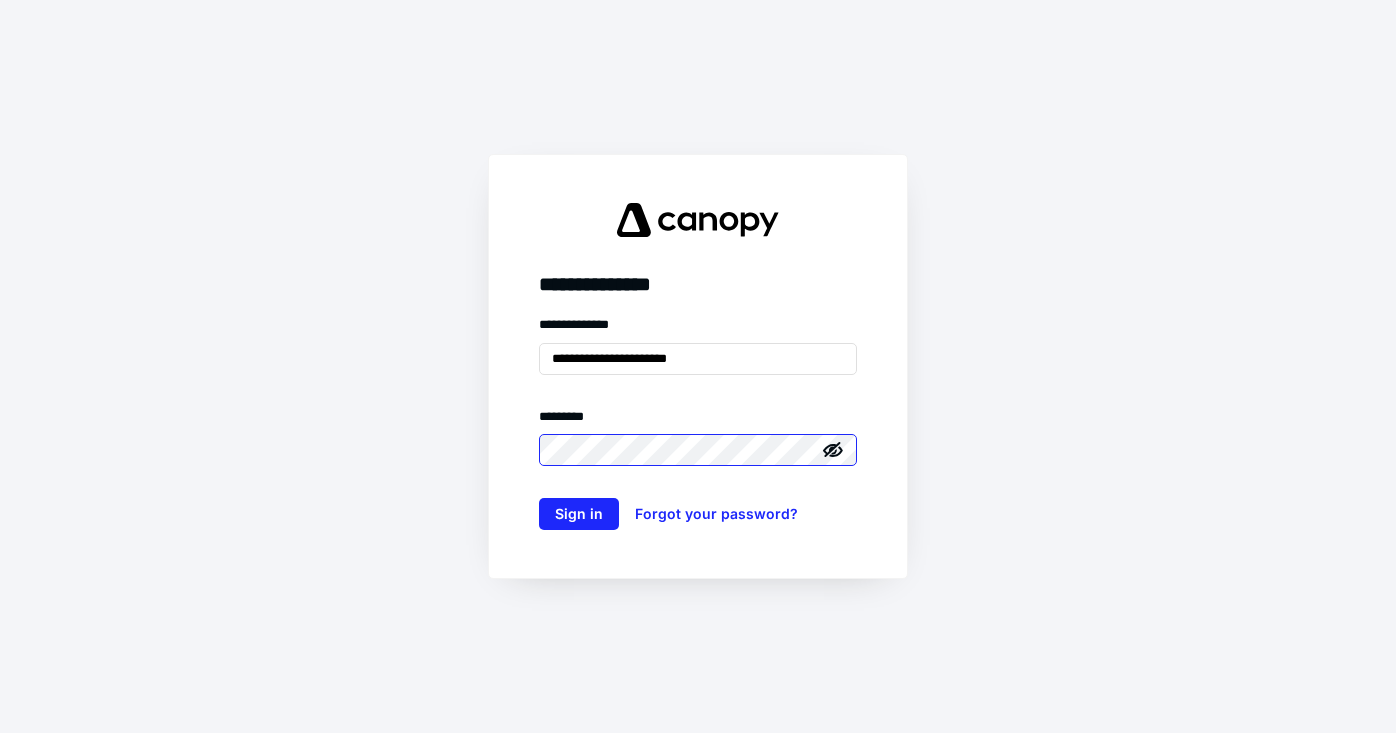 click on "**********" at bounding box center [698, 366] 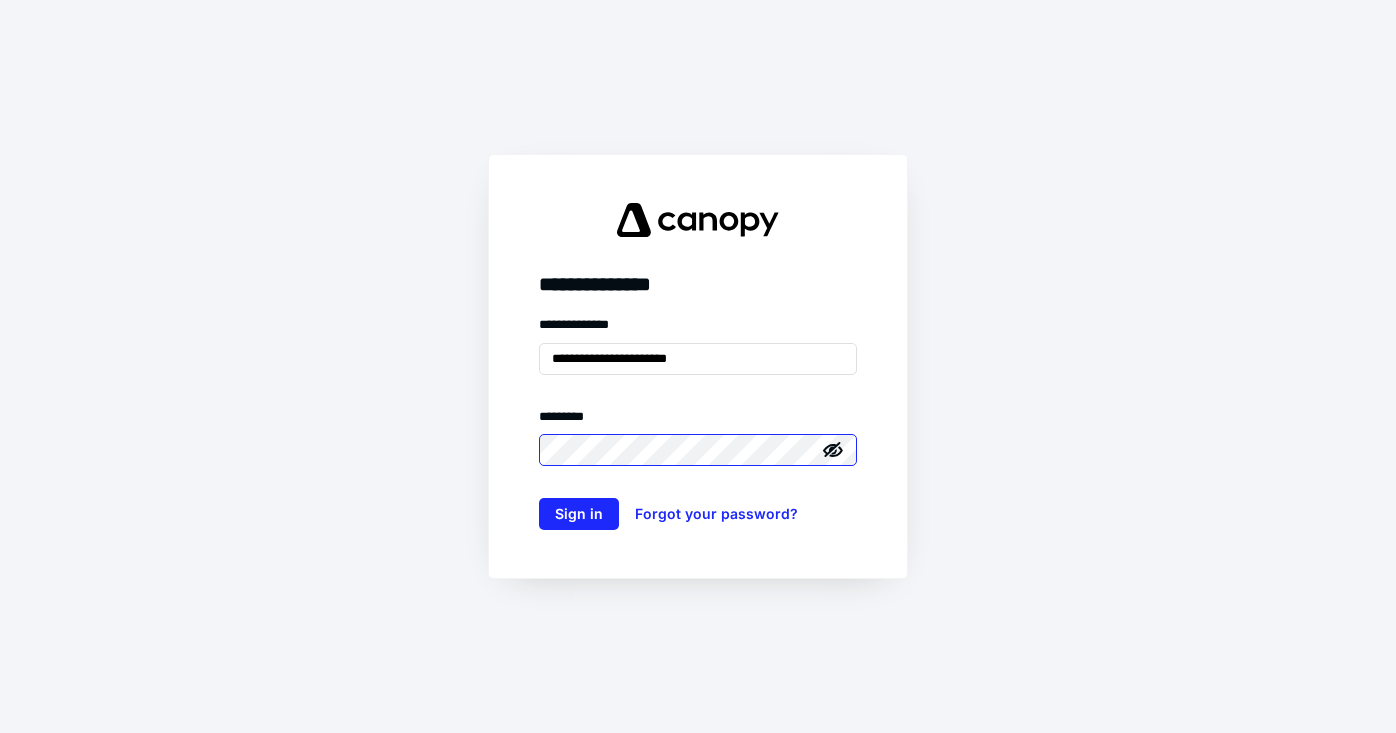 click on "Sign in" at bounding box center [579, 514] 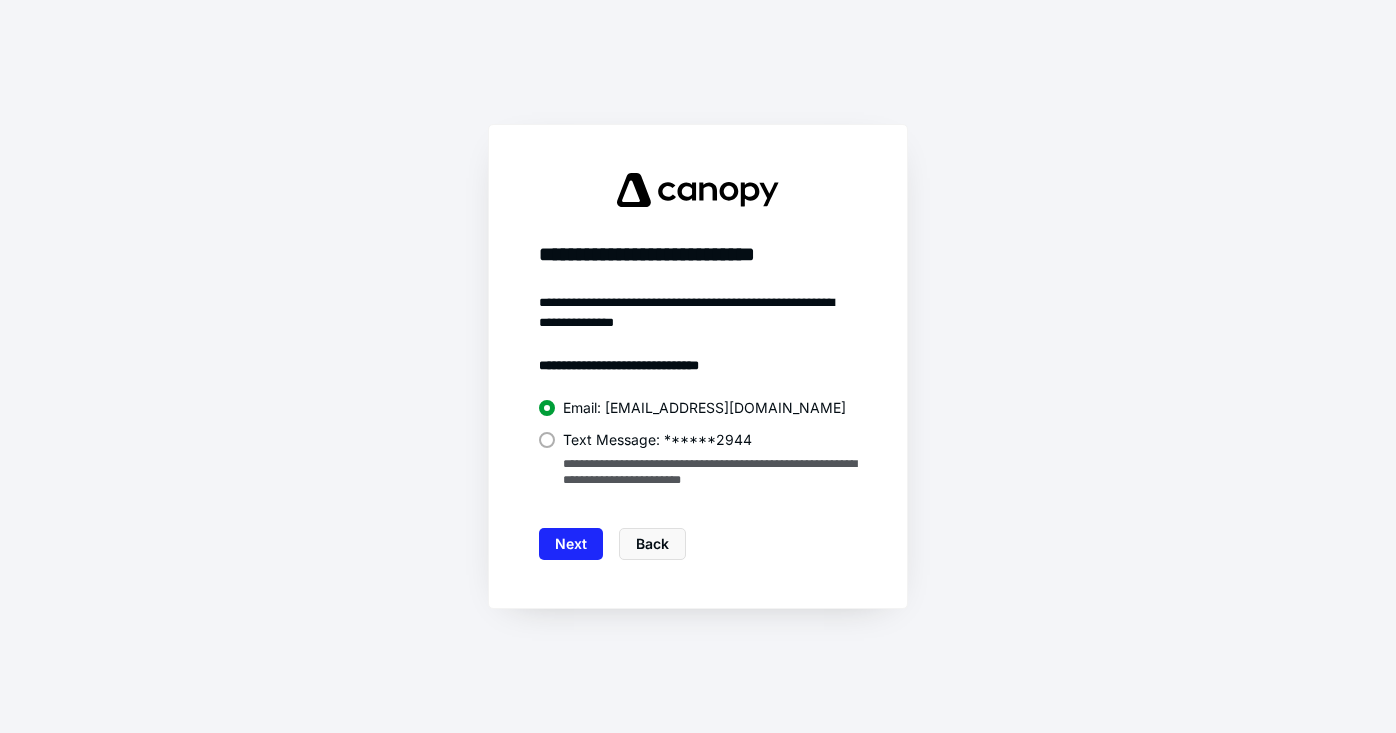 click at bounding box center (547, 440) 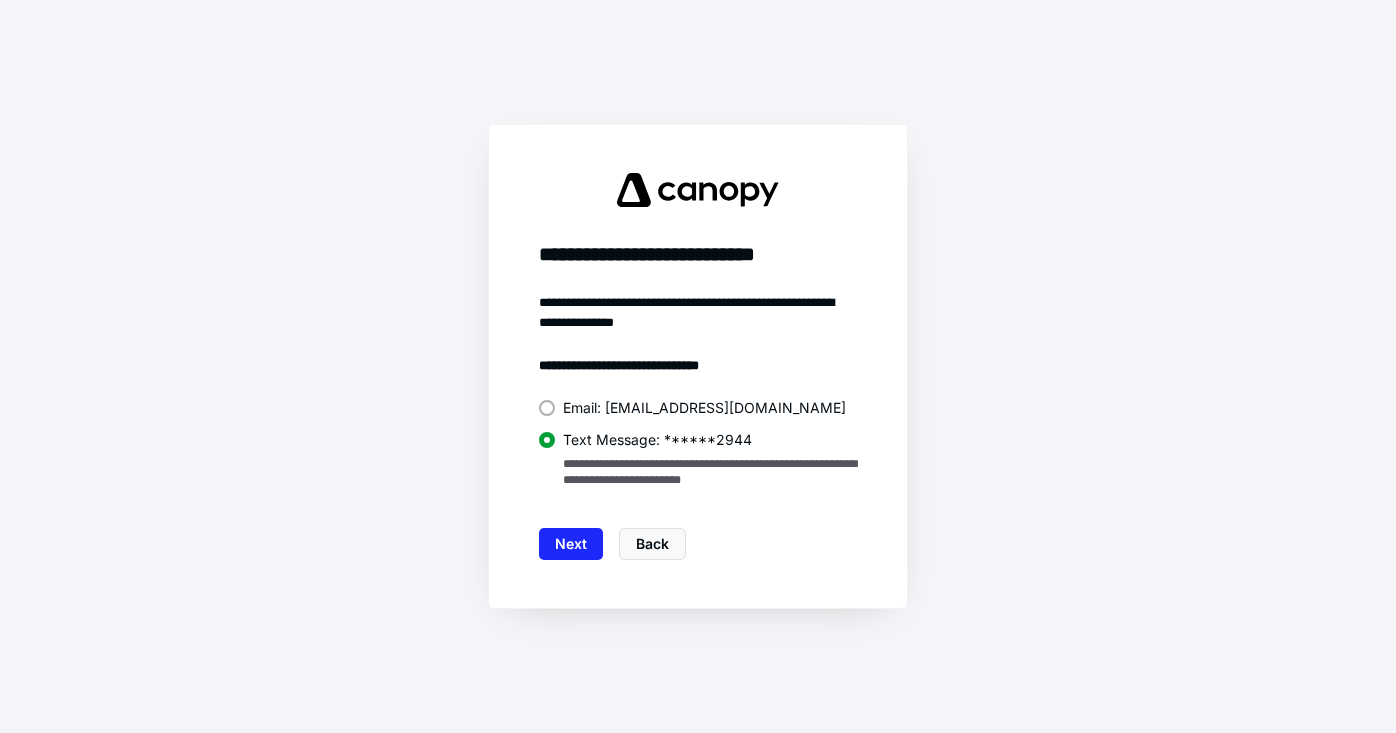 click on "Next" at bounding box center (571, 544) 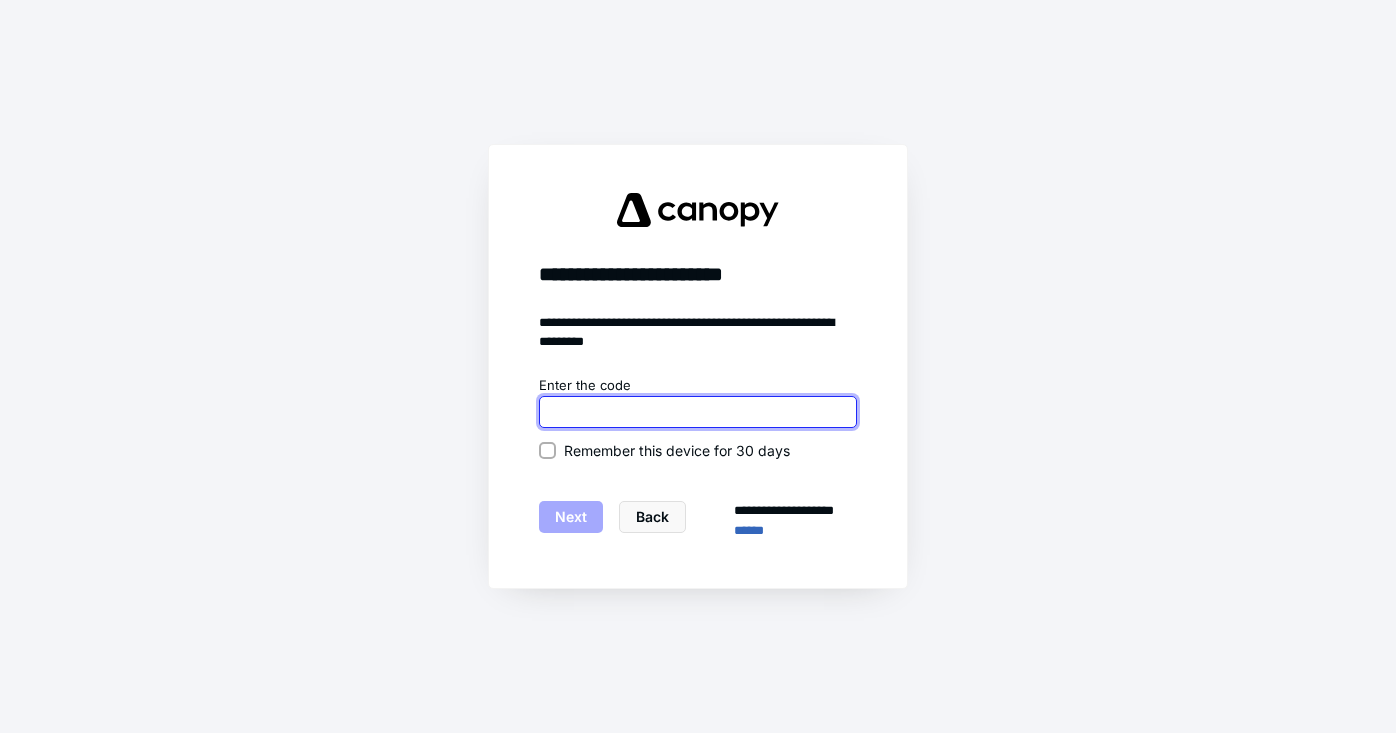 click at bounding box center (698, 412) 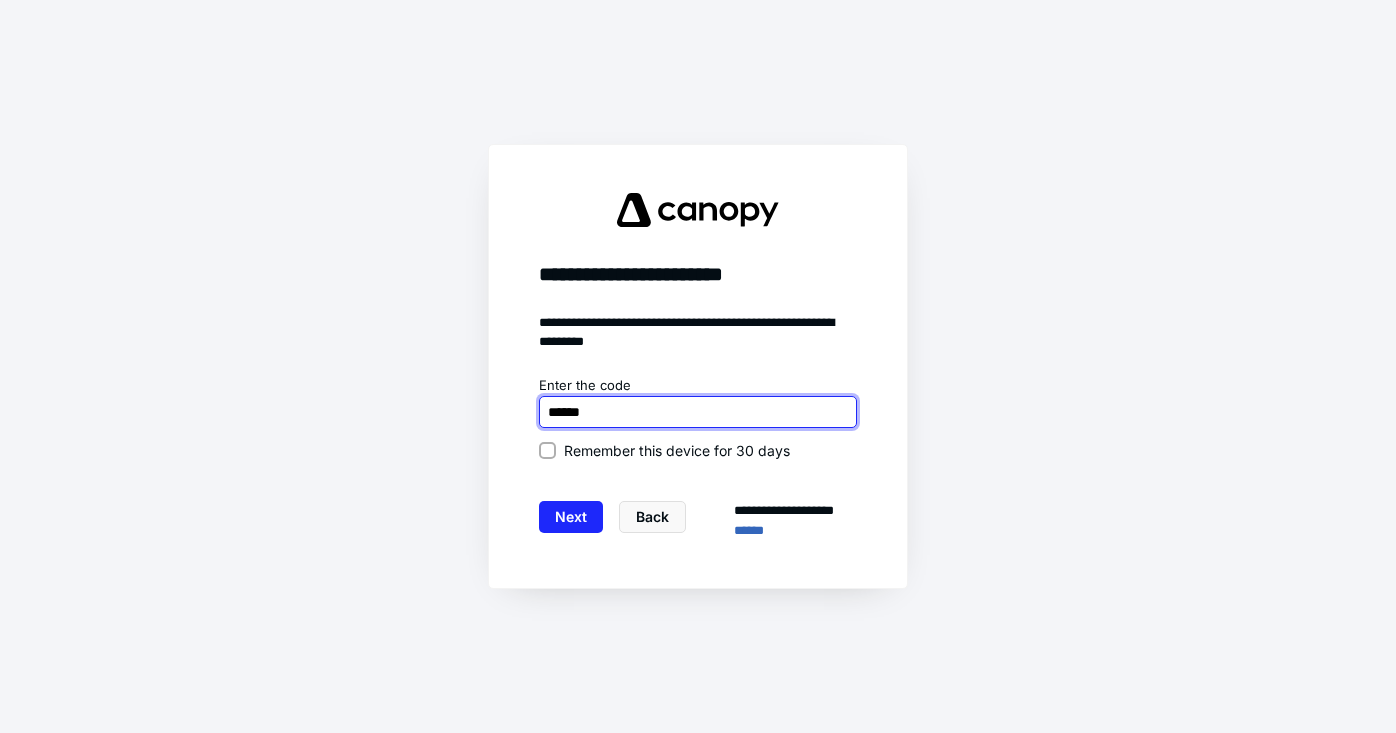 type on "******" 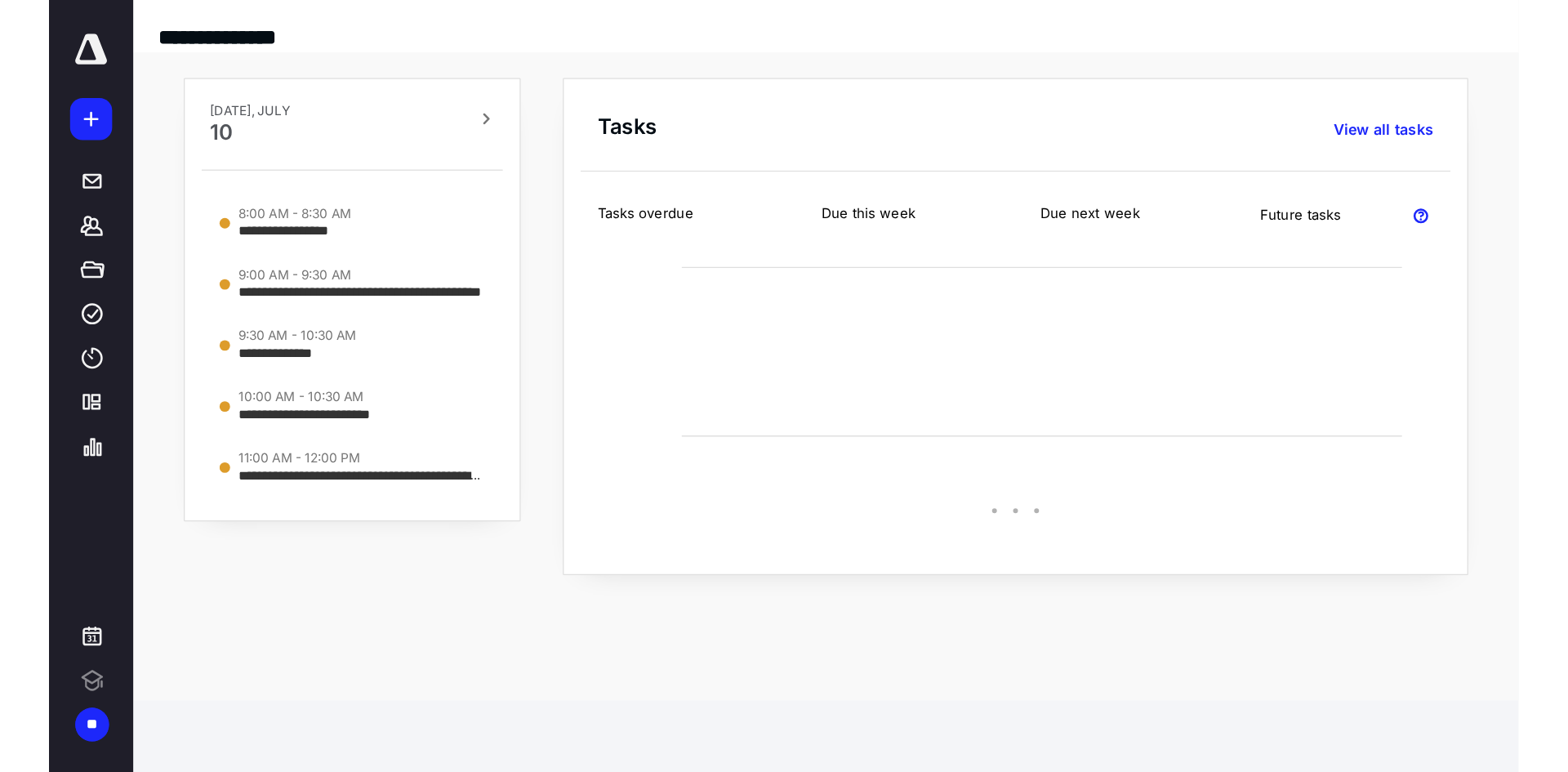 scroll, scrollTop: 0, scrollLeft: 0, axis: both 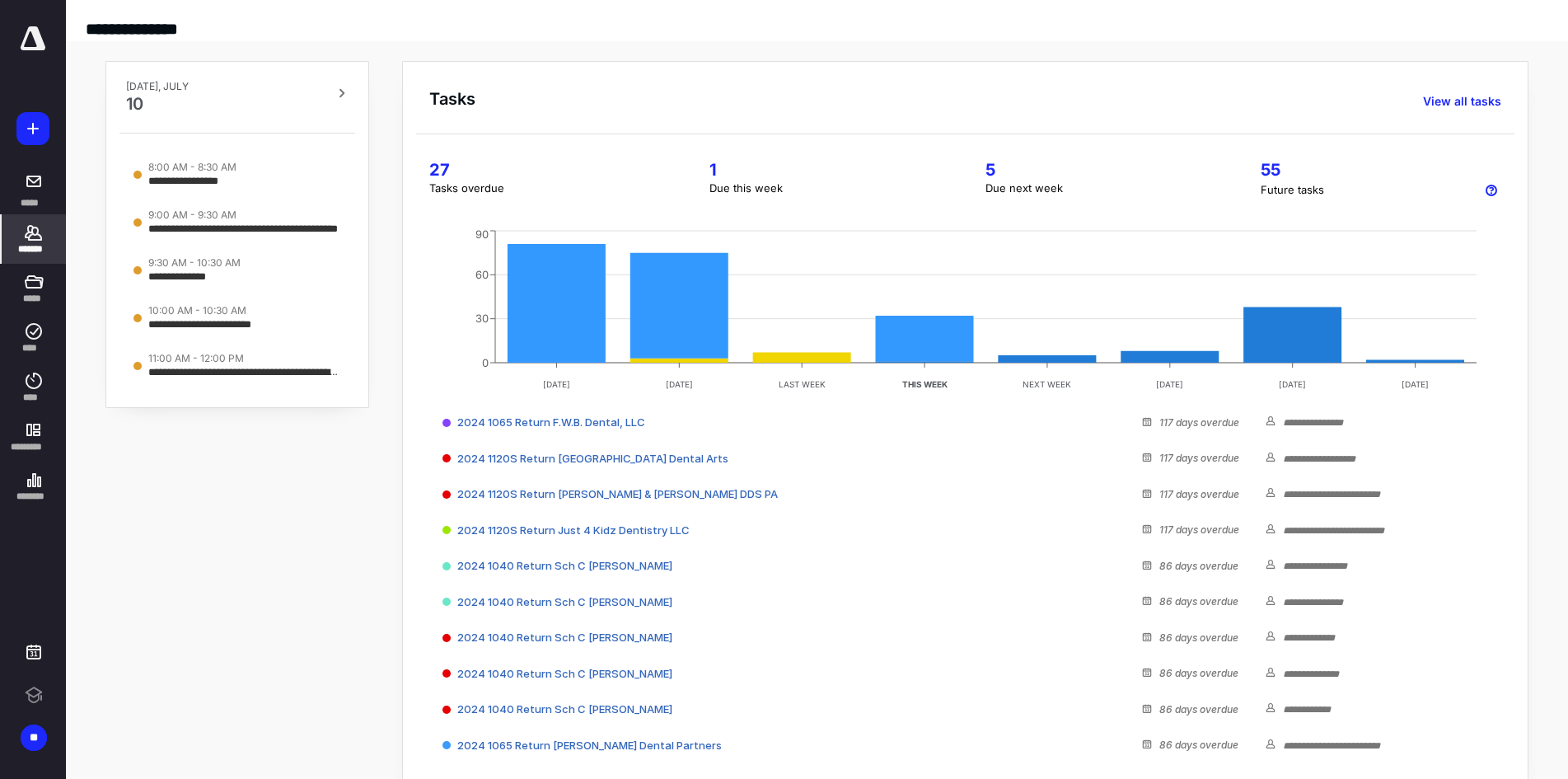 click on "*******" at bounding box center (34, 249) 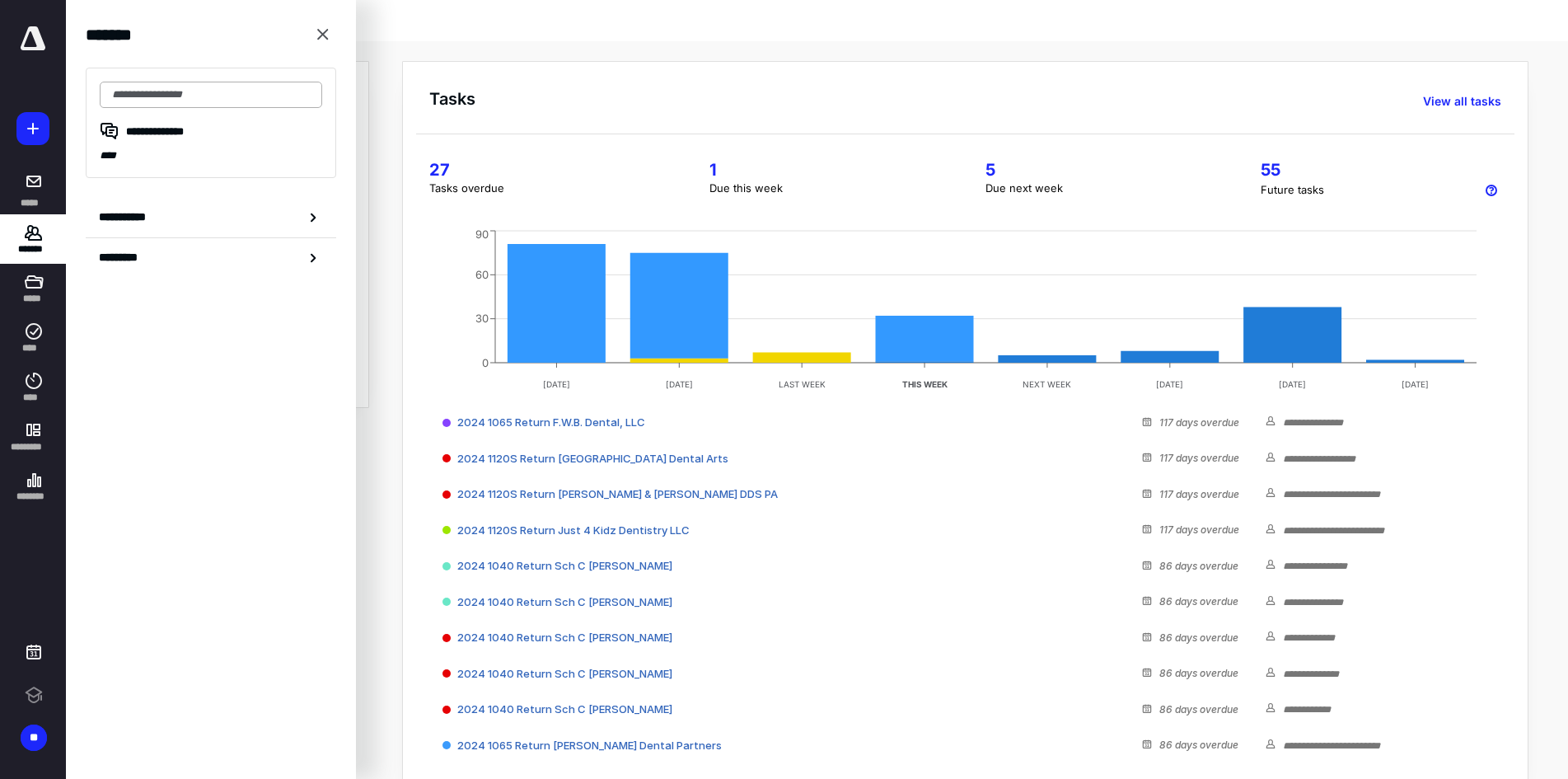 click at bounding box center (211, 95) 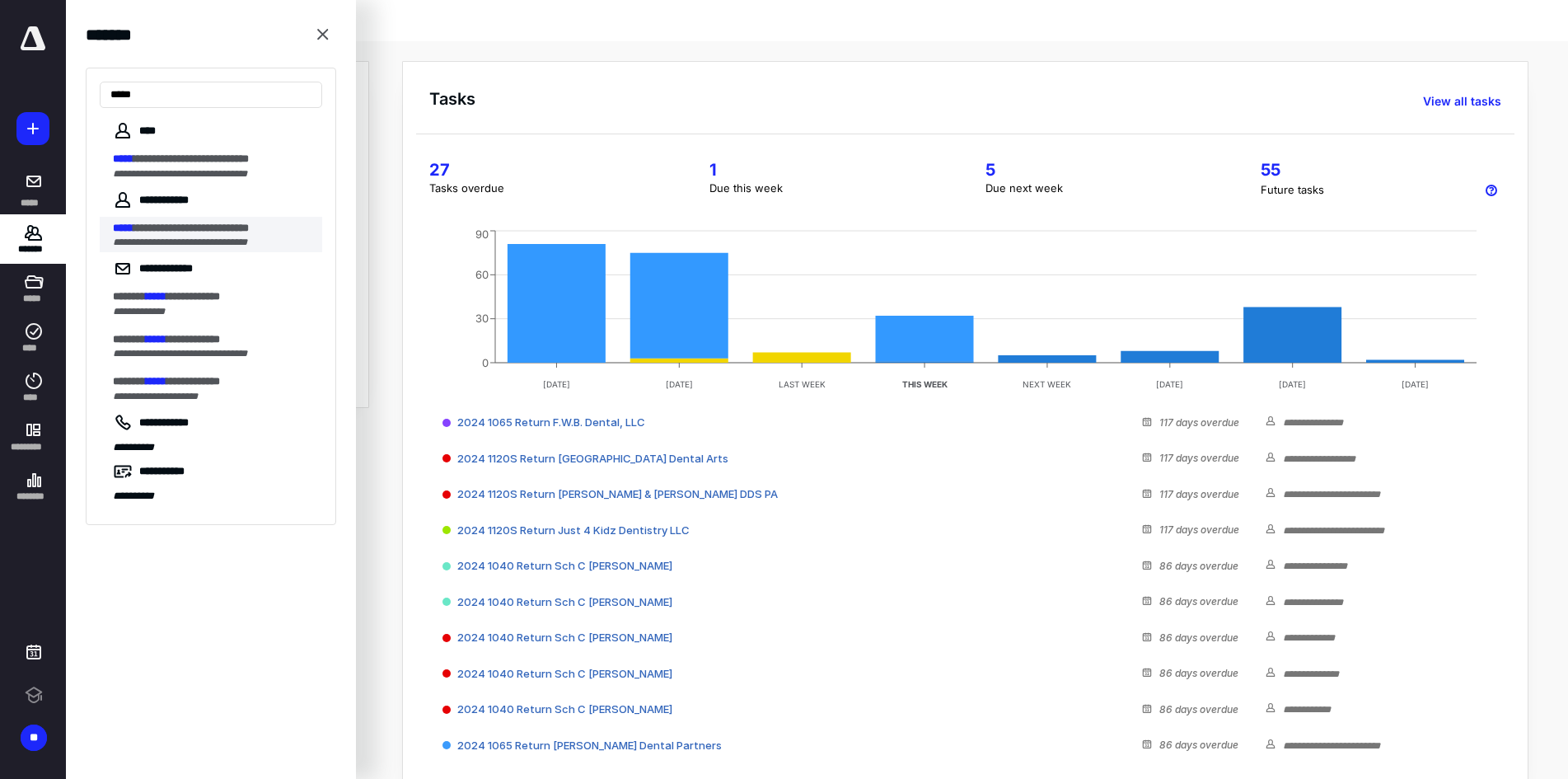 type on "*****" 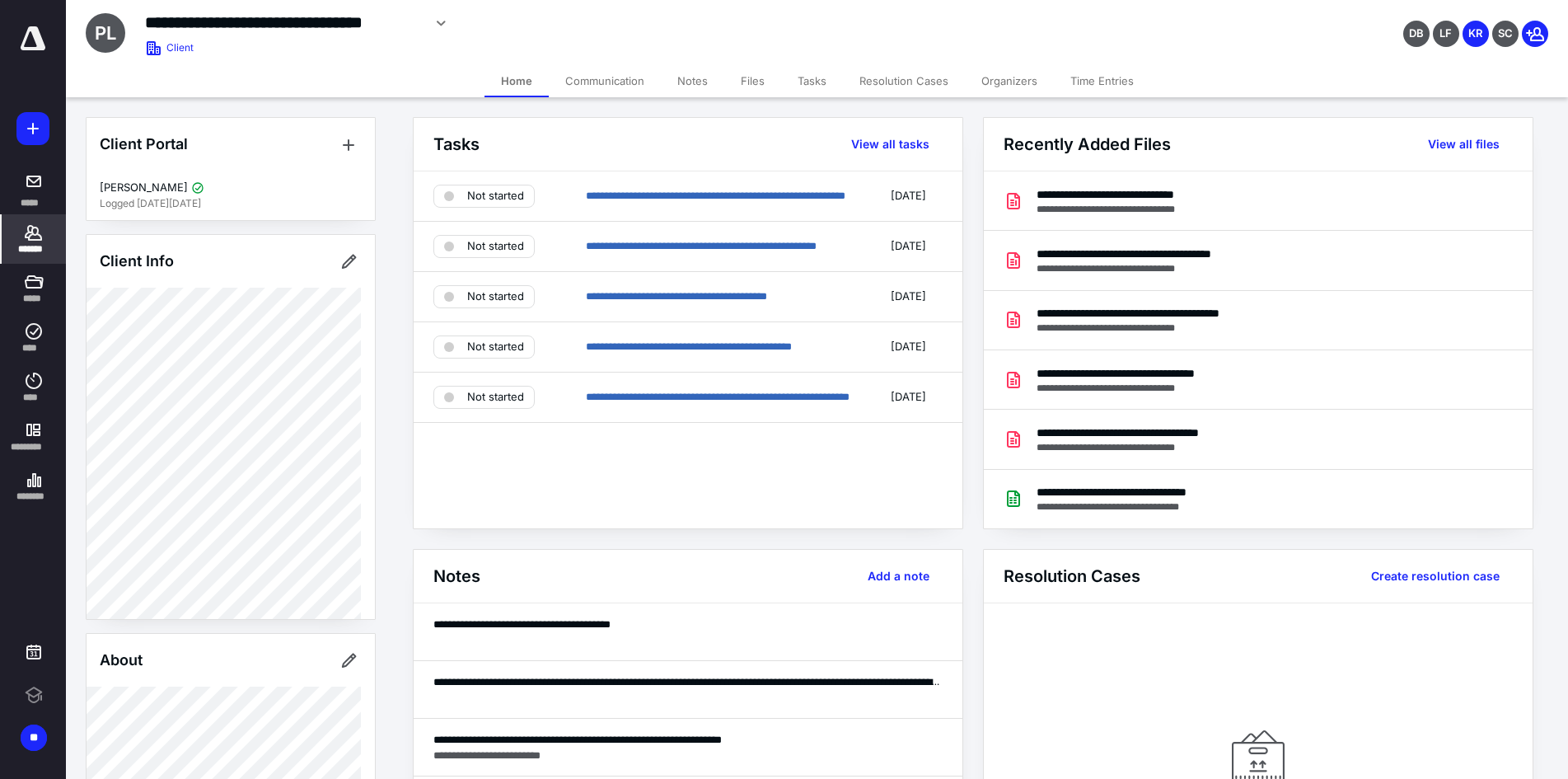 click on "Files" at bounding box center [752, 81] 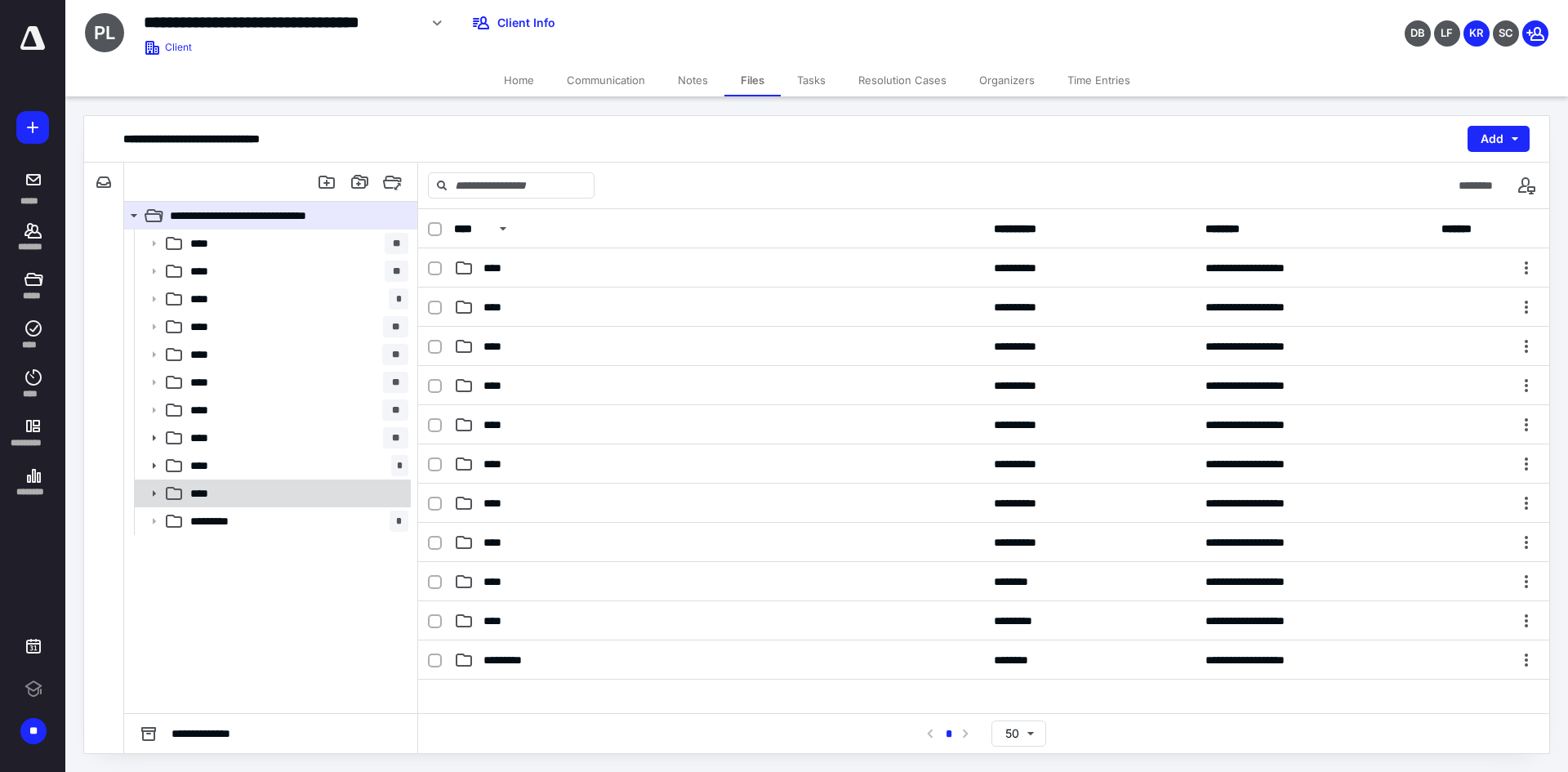 scroll, scrollTop: 0, scrollLeft: 0, axis: both 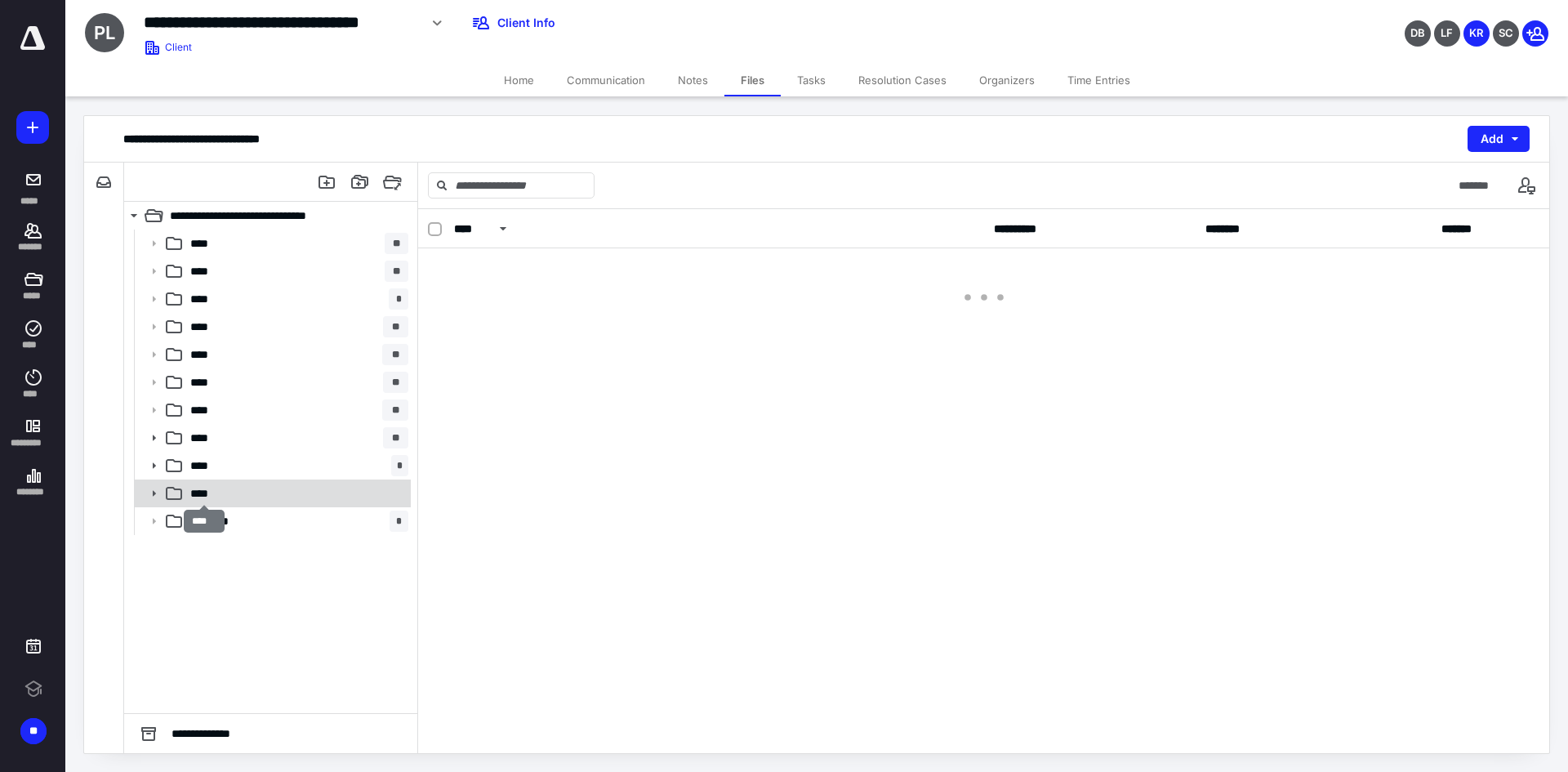 click on "****" at bounding box center (204, 493) 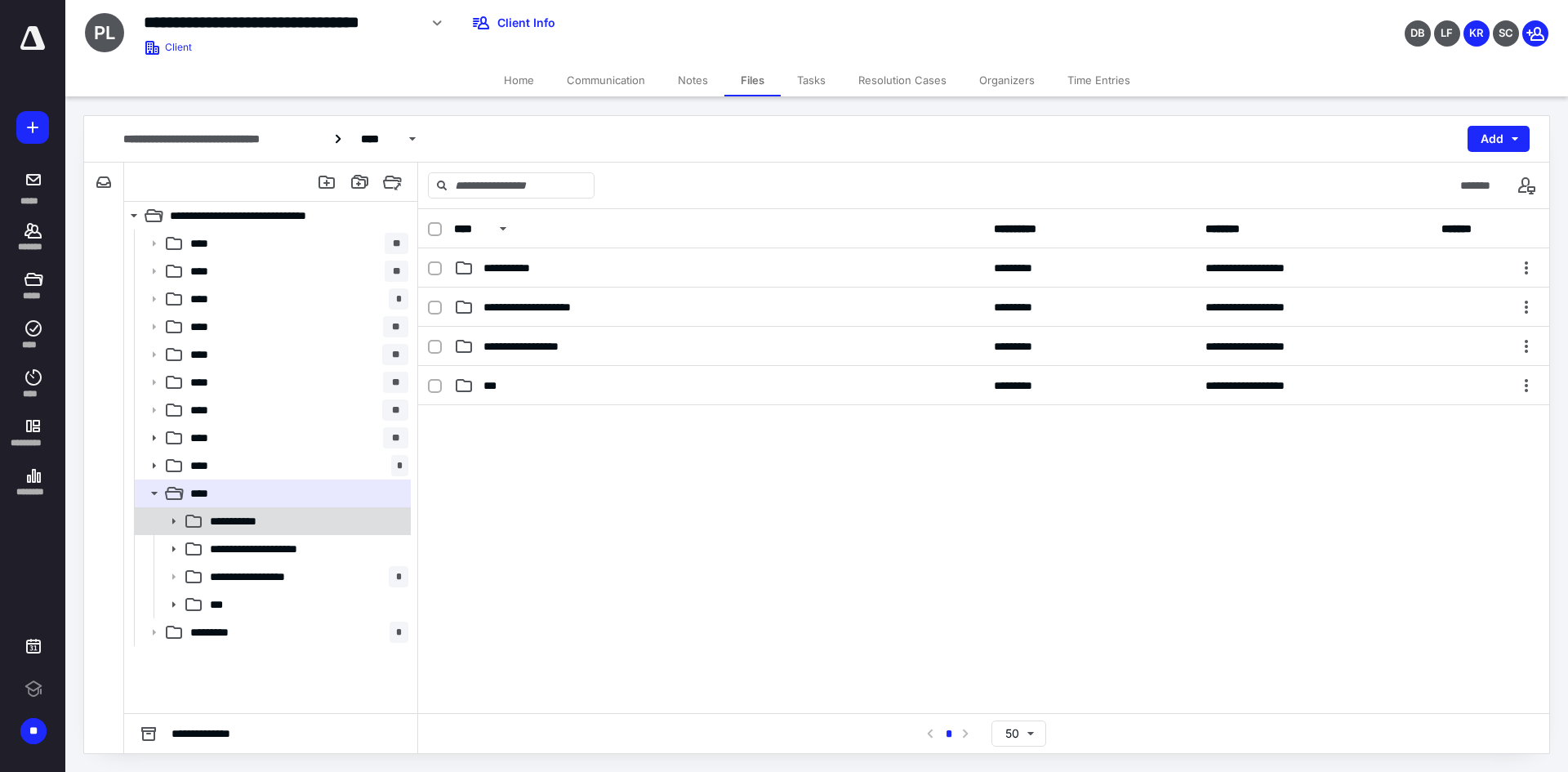click on "**********" at bounding box center (305, 521) 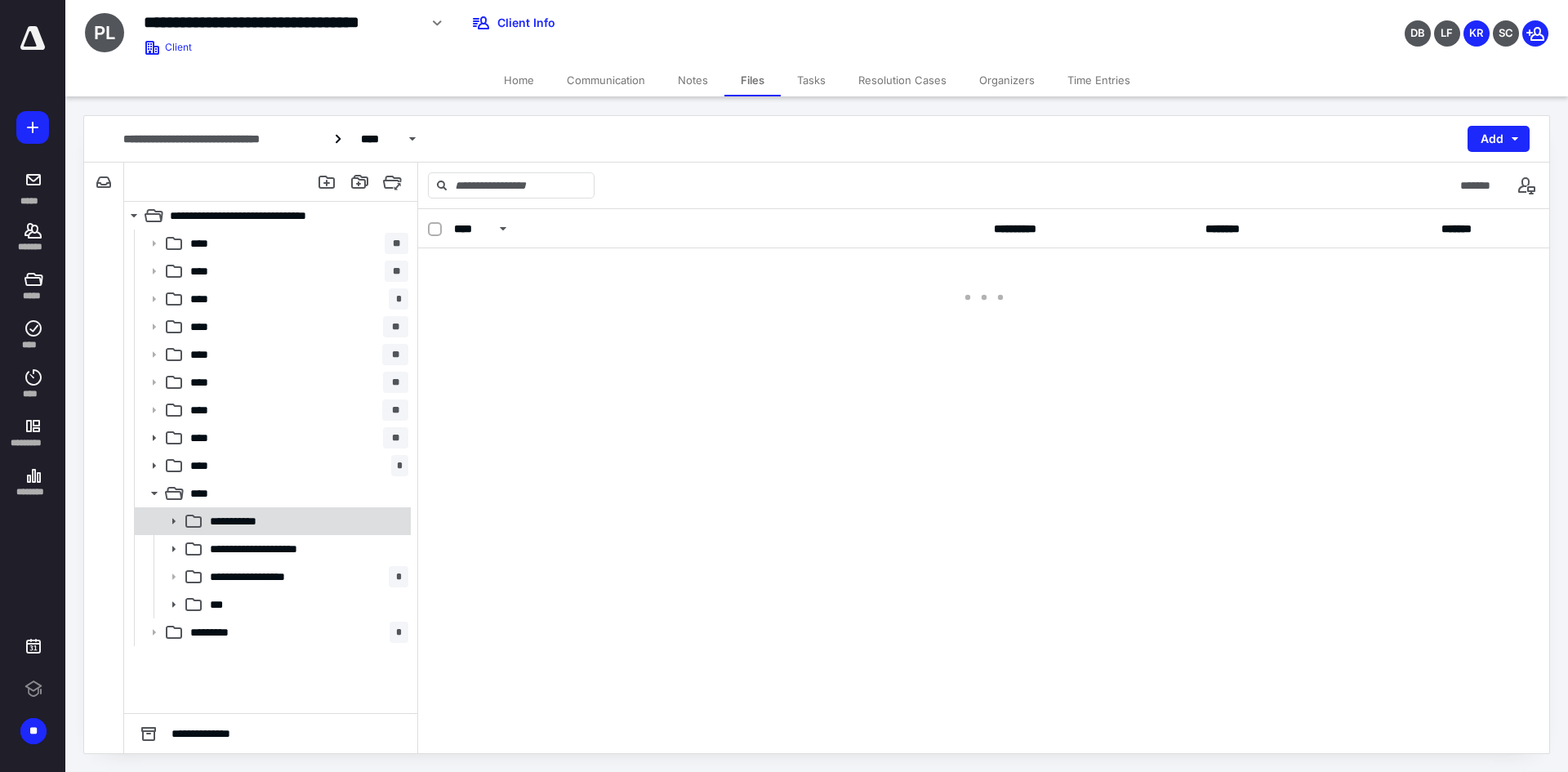 click on "**********" at bounding box center [305, 521] 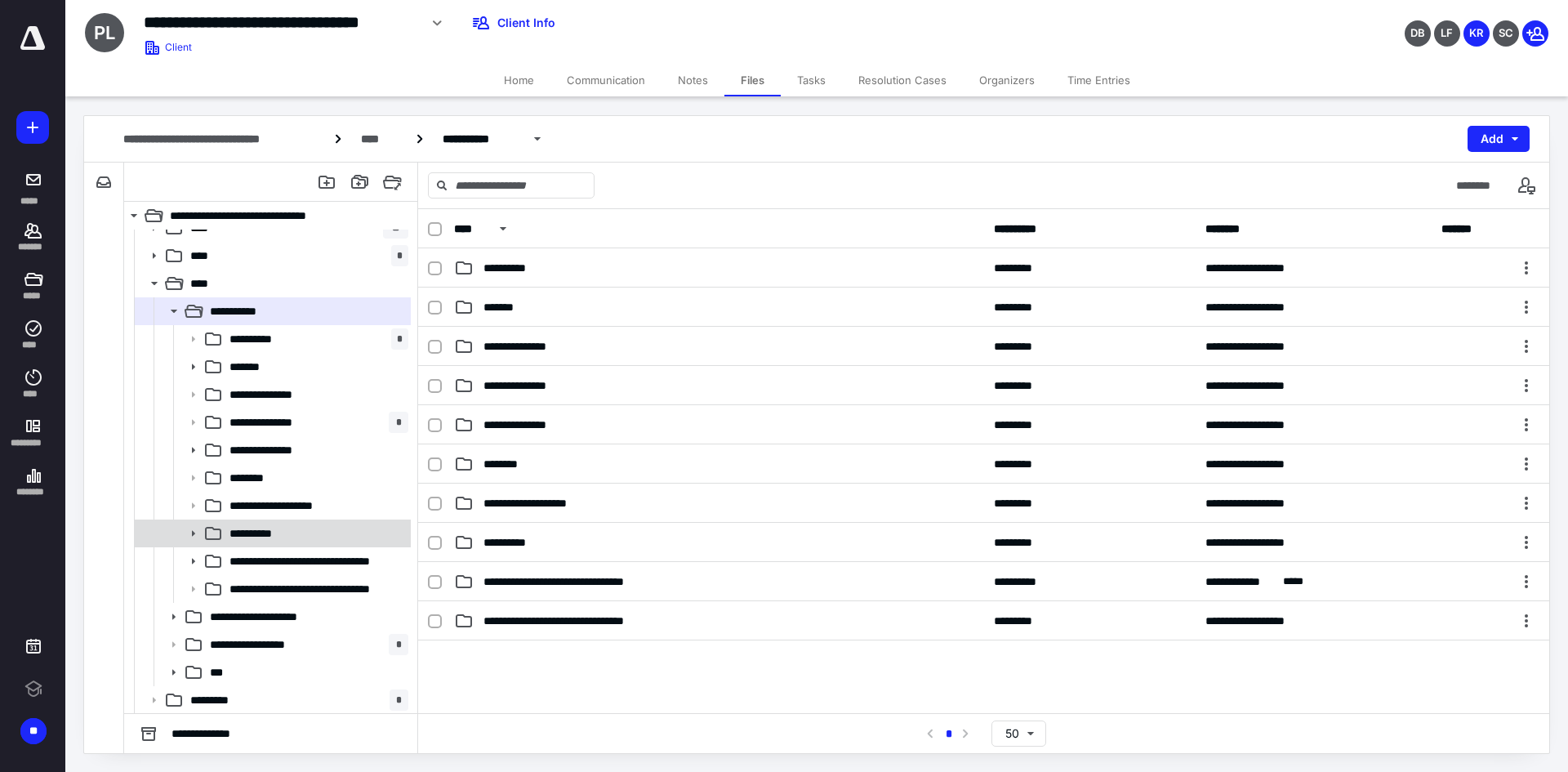 scroll, scrollTop: 211, scrollLeft: 0, axis: vertical 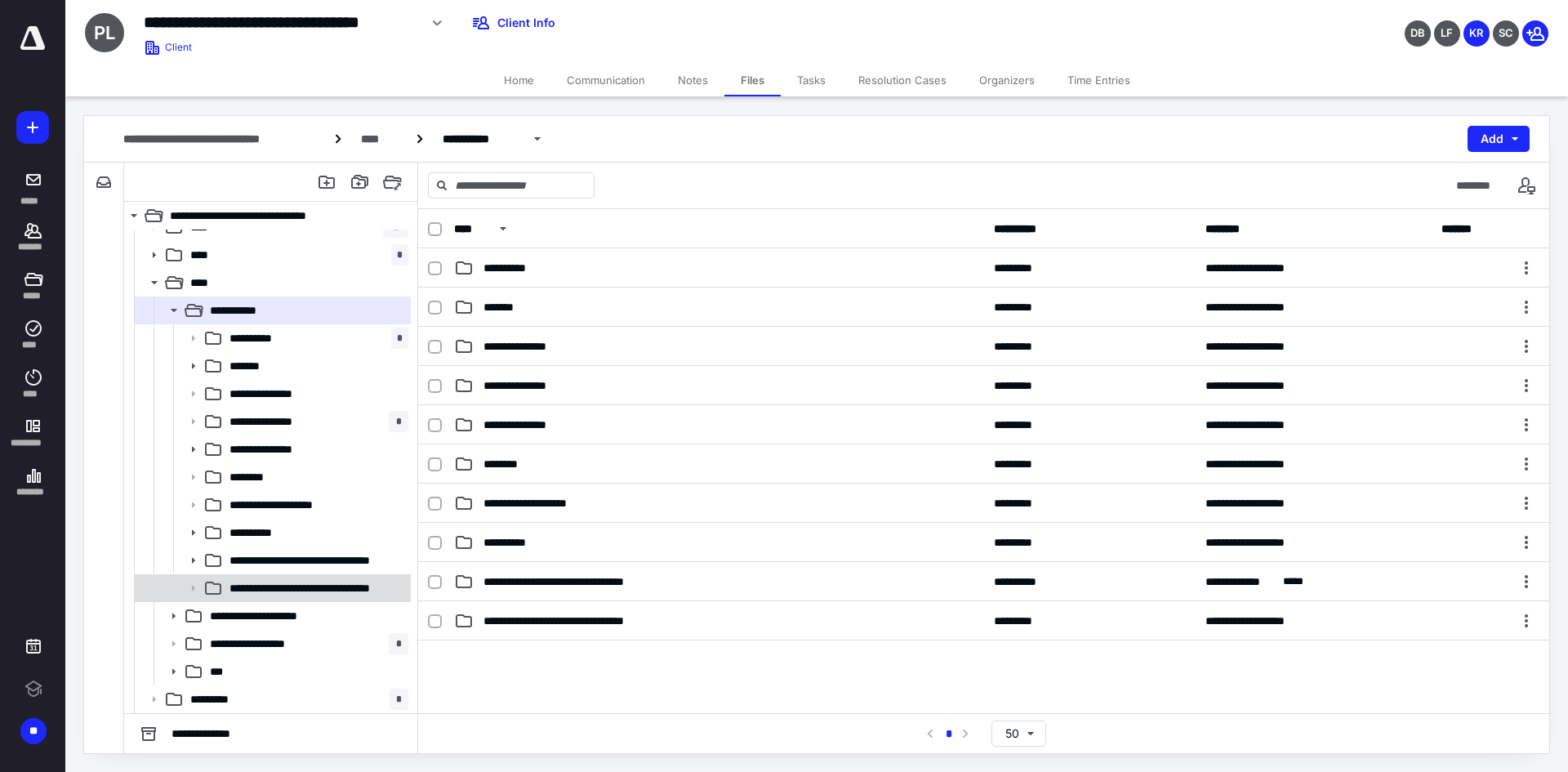 click on "**********" at bounding box center [313, 588] 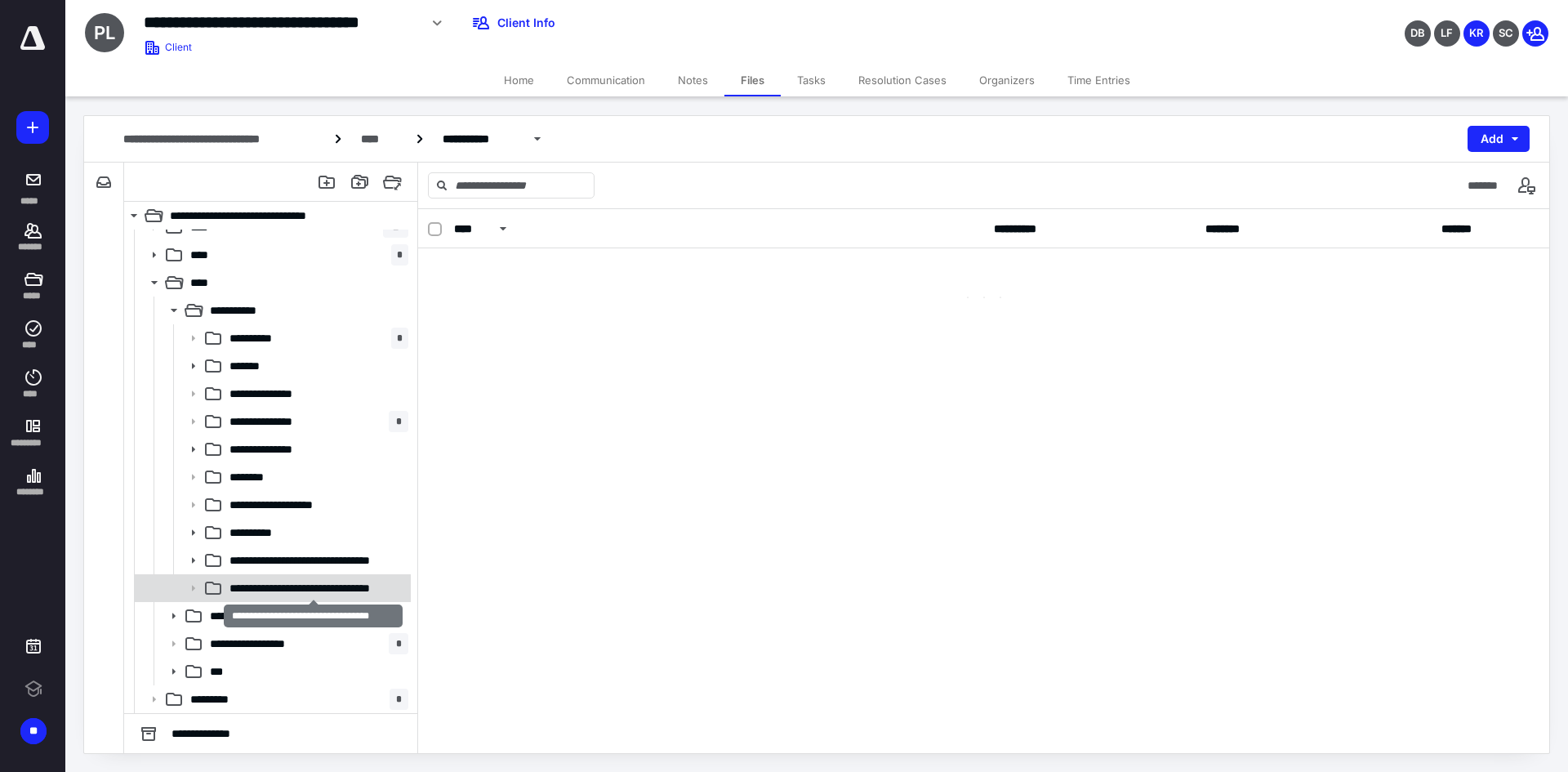 click on "**********" at bounding box center (313, 588) 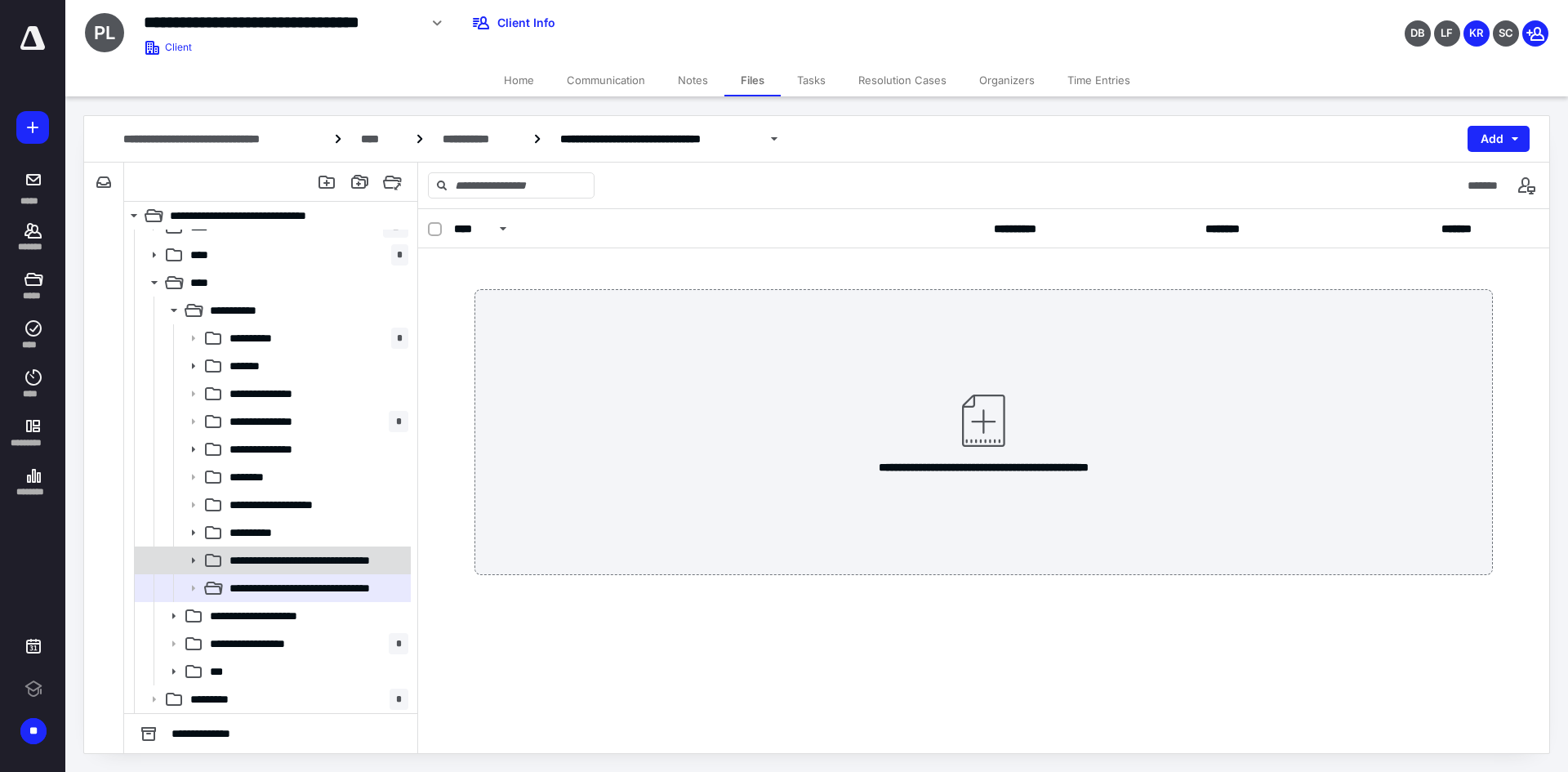 click on "**********" at bounding box center (313, 560) 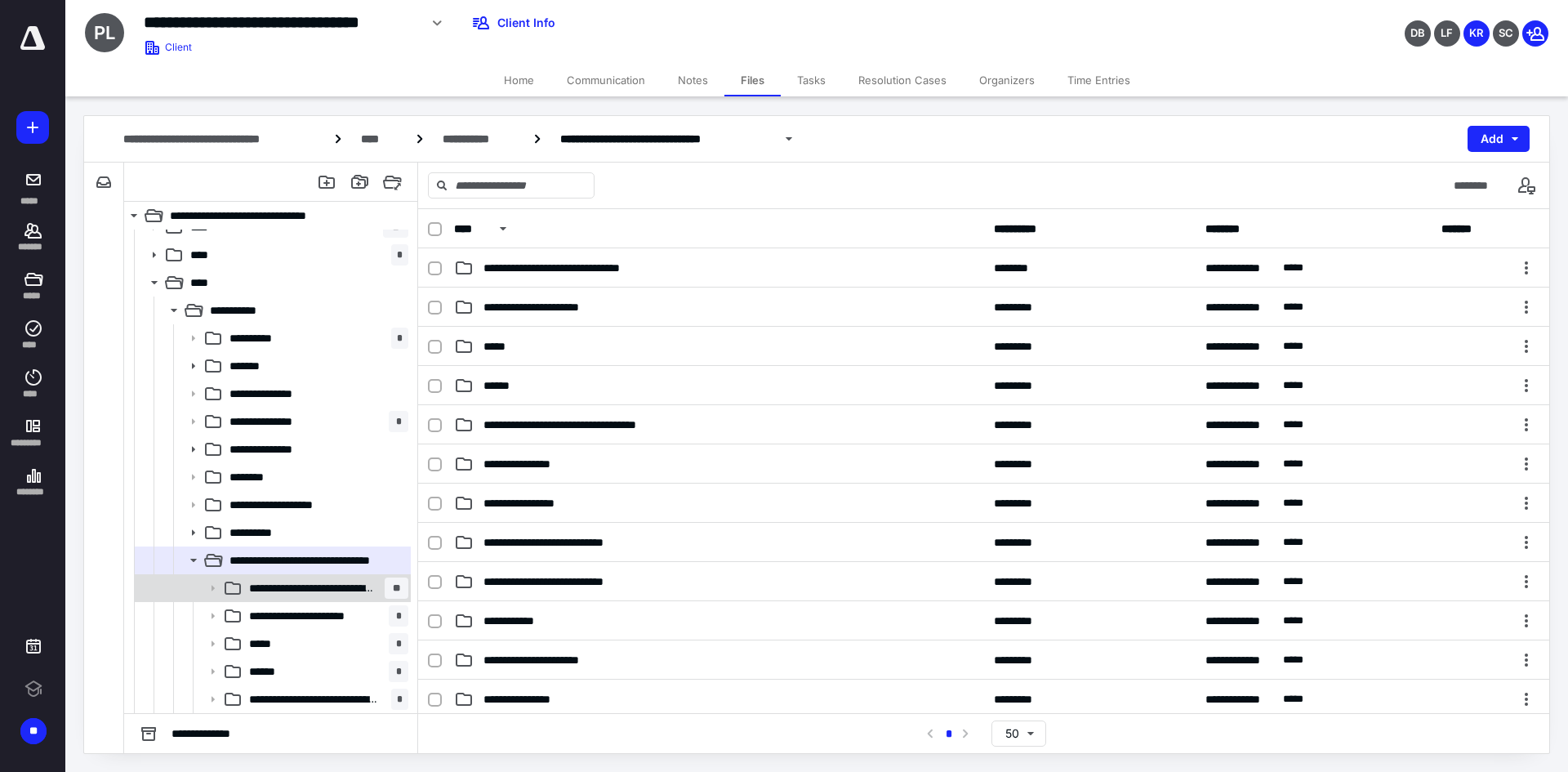 click on "**********" at bounding box center [311, 588] 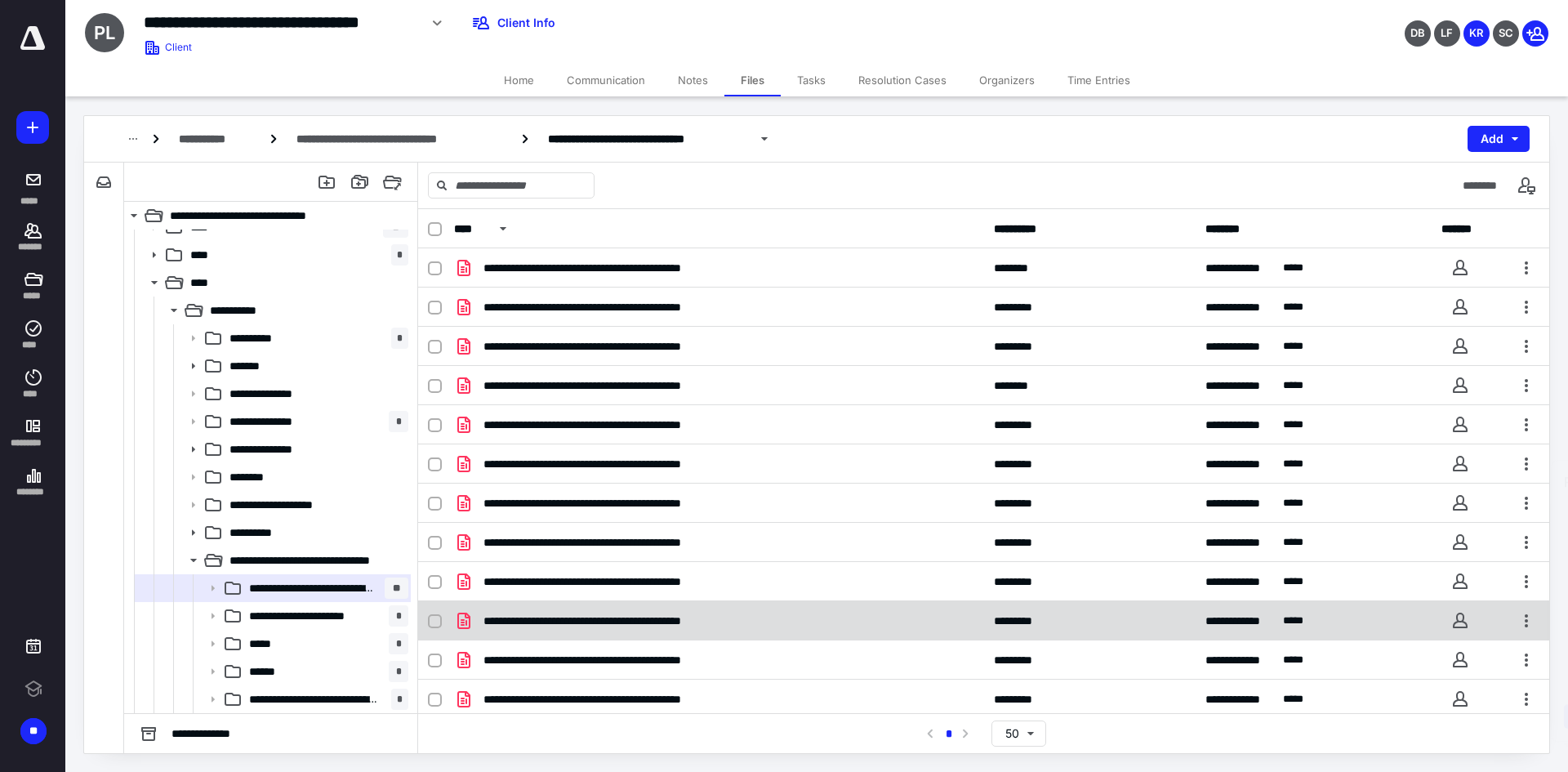scroll, scrollTop: 45, scrollLeft: 0, axis: vertical 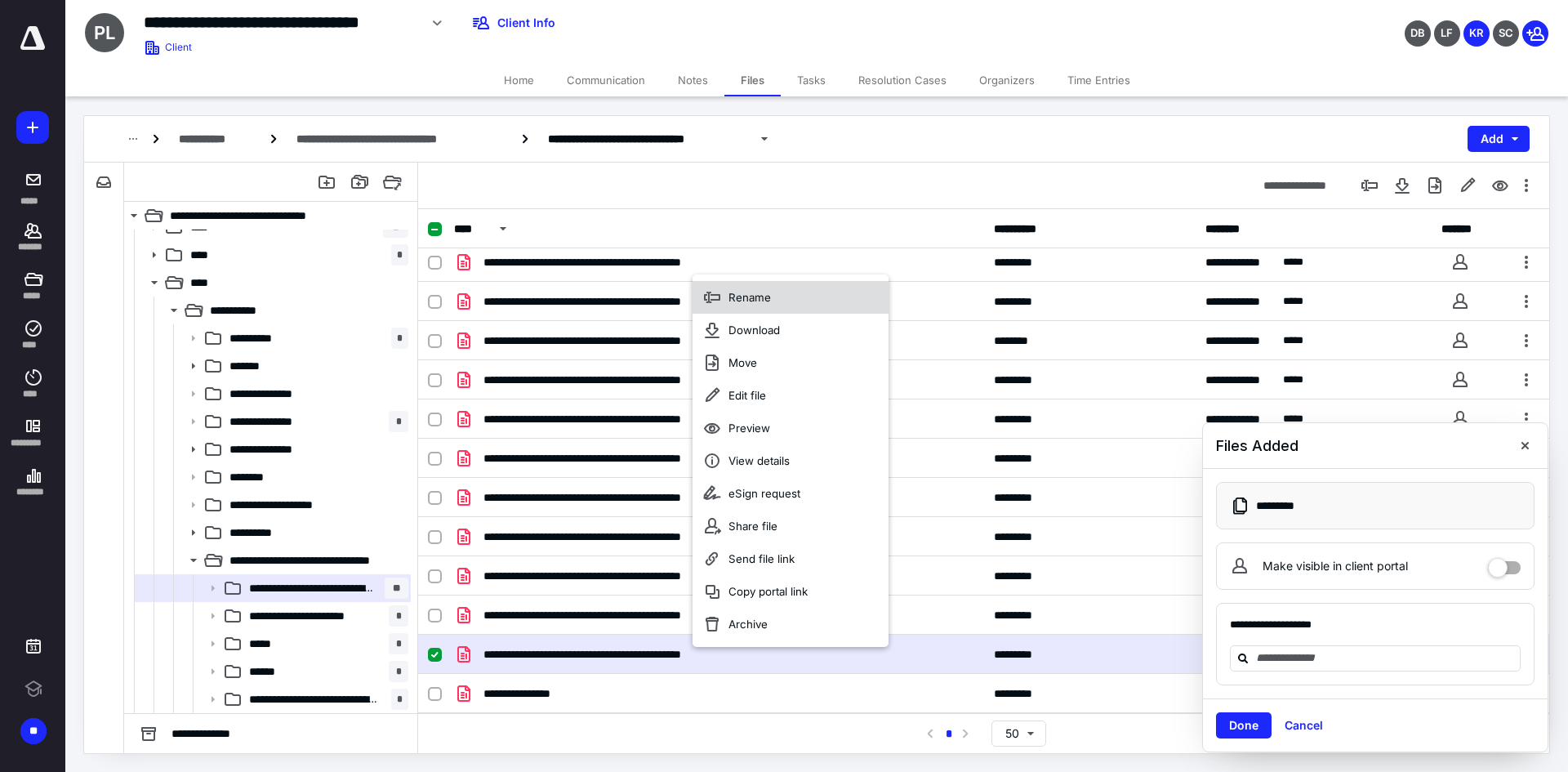click on "Rename" at bounding box center (750, 297) 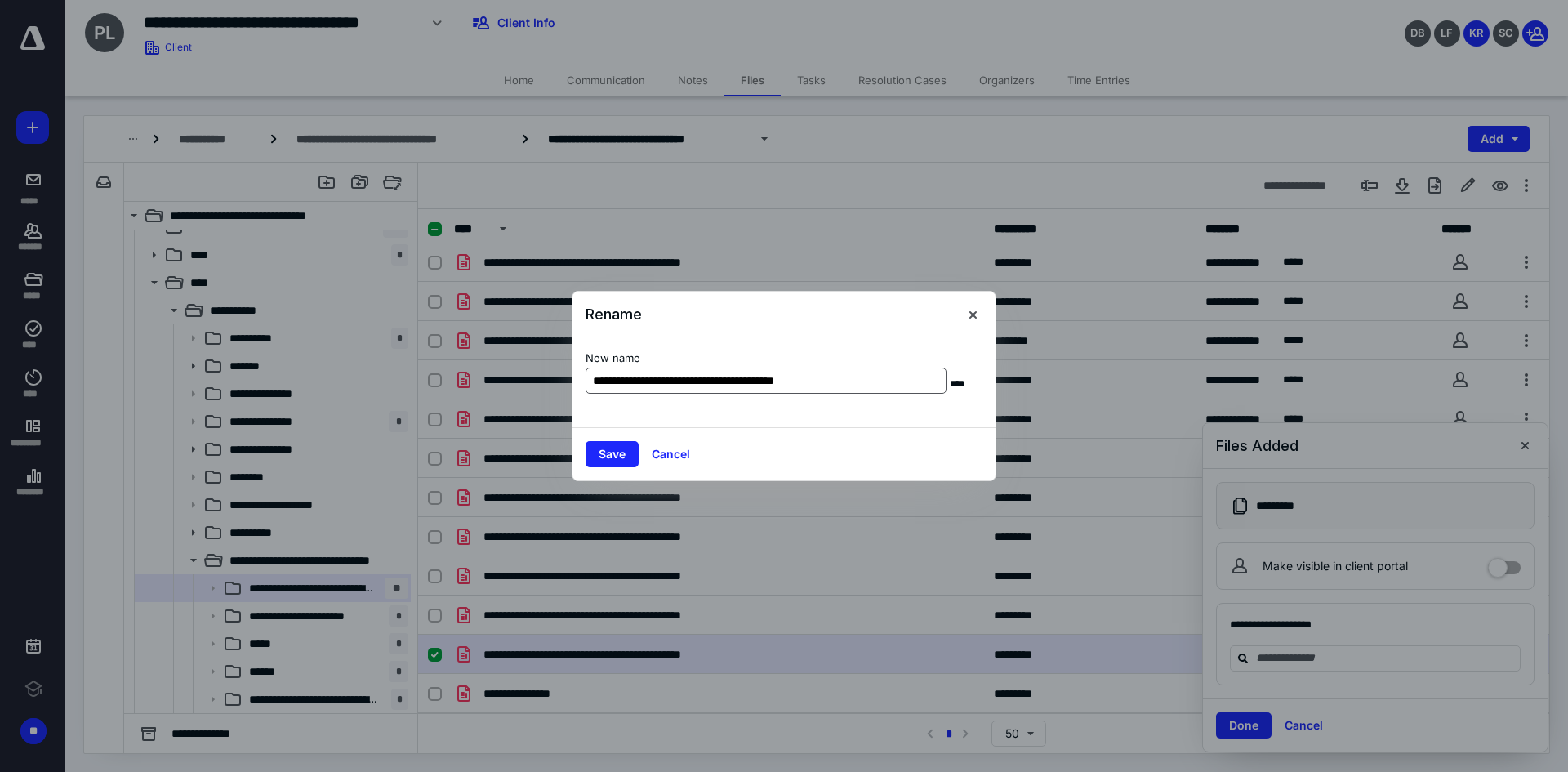 click on "**********" at bounding box center [766, 381] 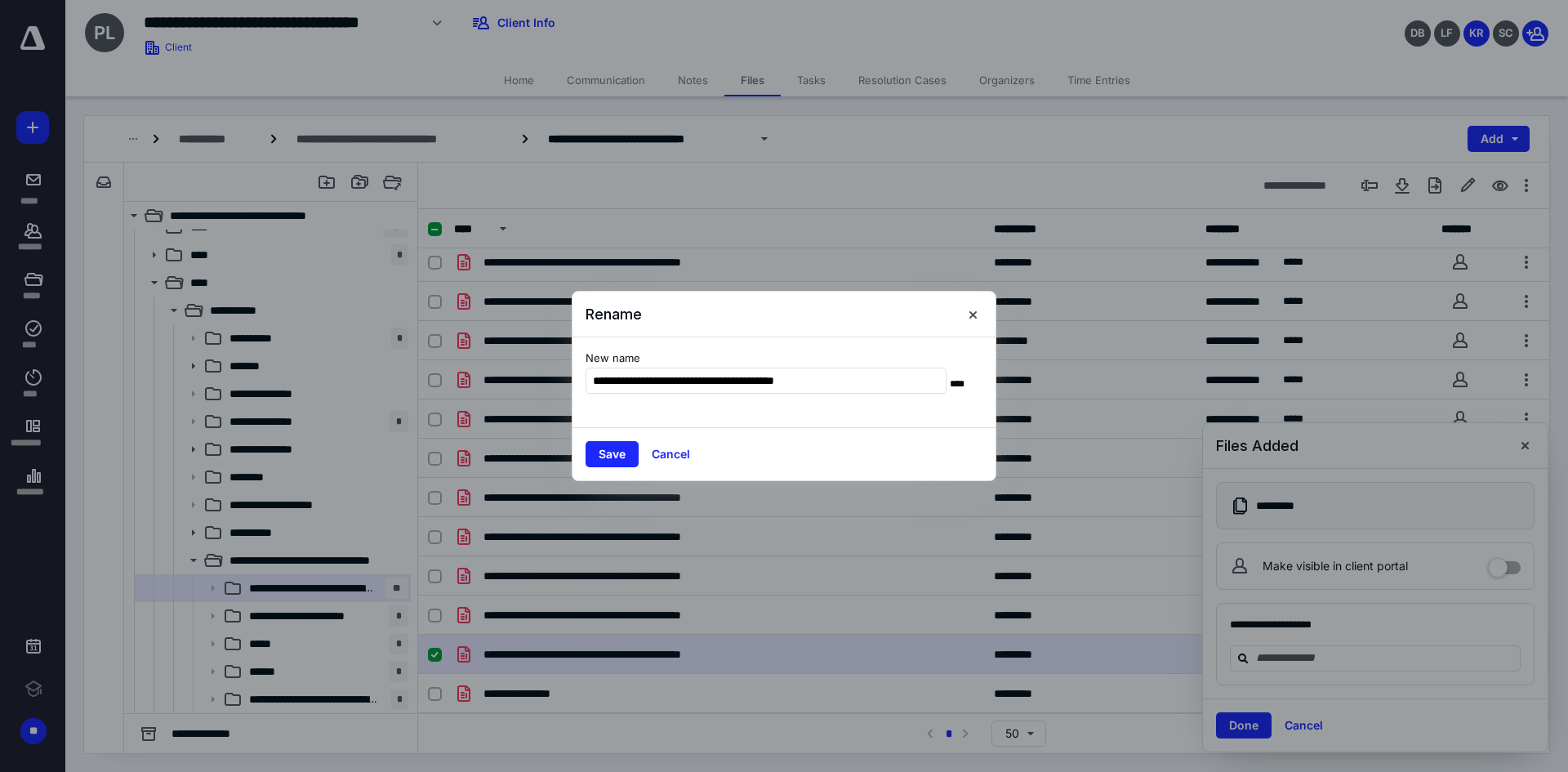 drag, startPoint x: 635, startPoint y: 376, endPoint x: 973, endPoint y: 377, distance: 338.00148 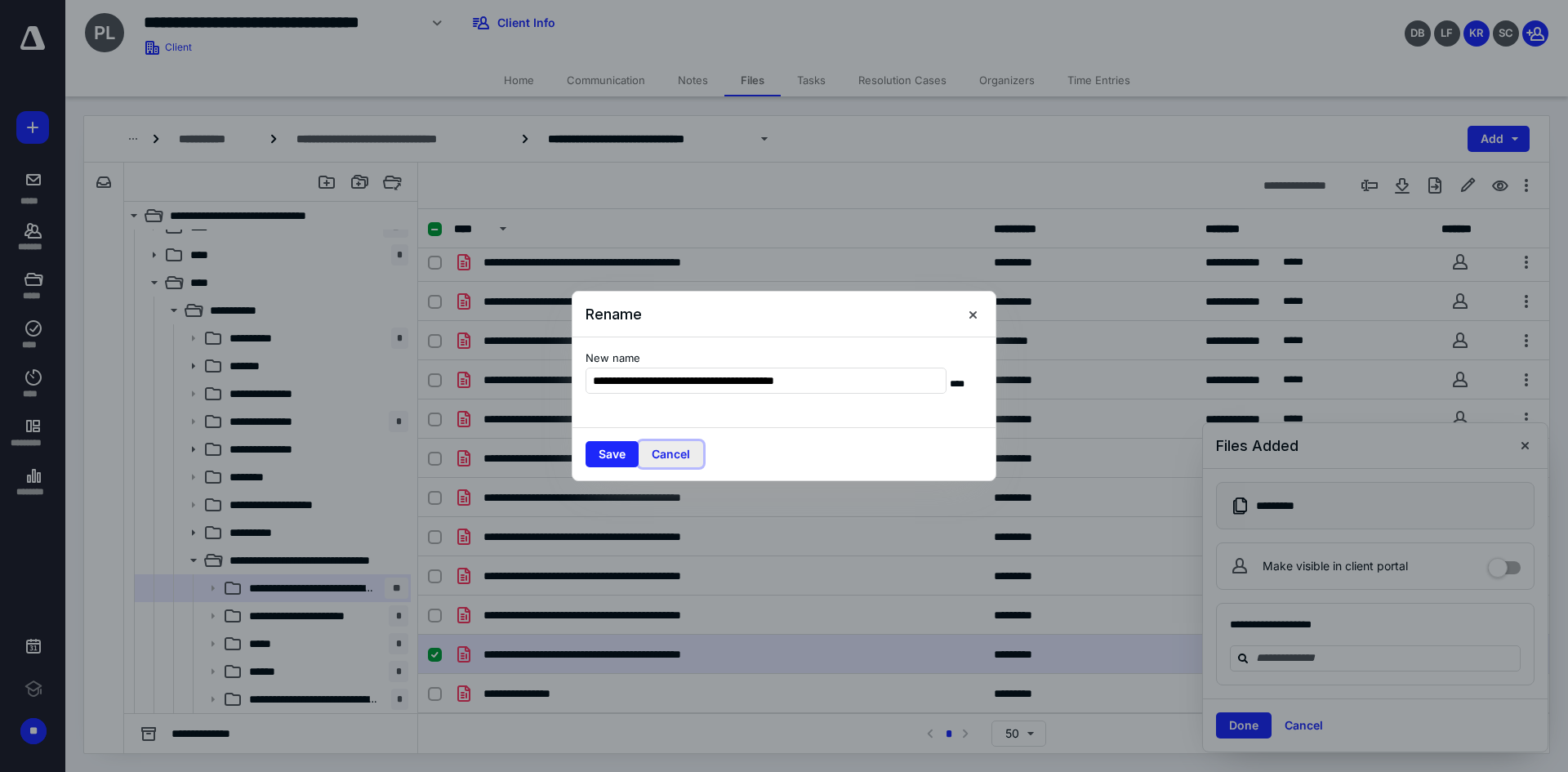 click on "Cancel" at bounding box center [670, 454] 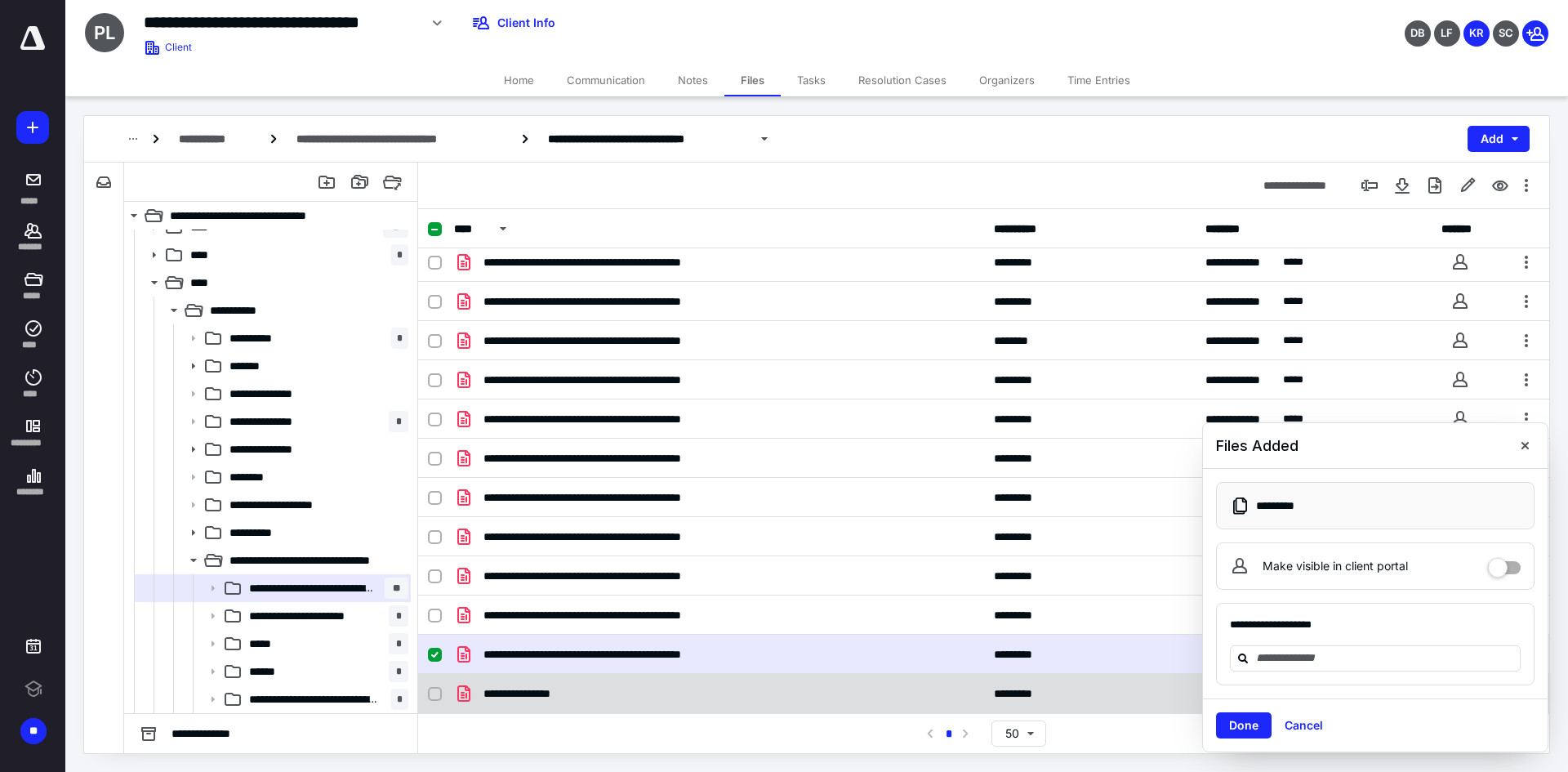 checkbox on "false" 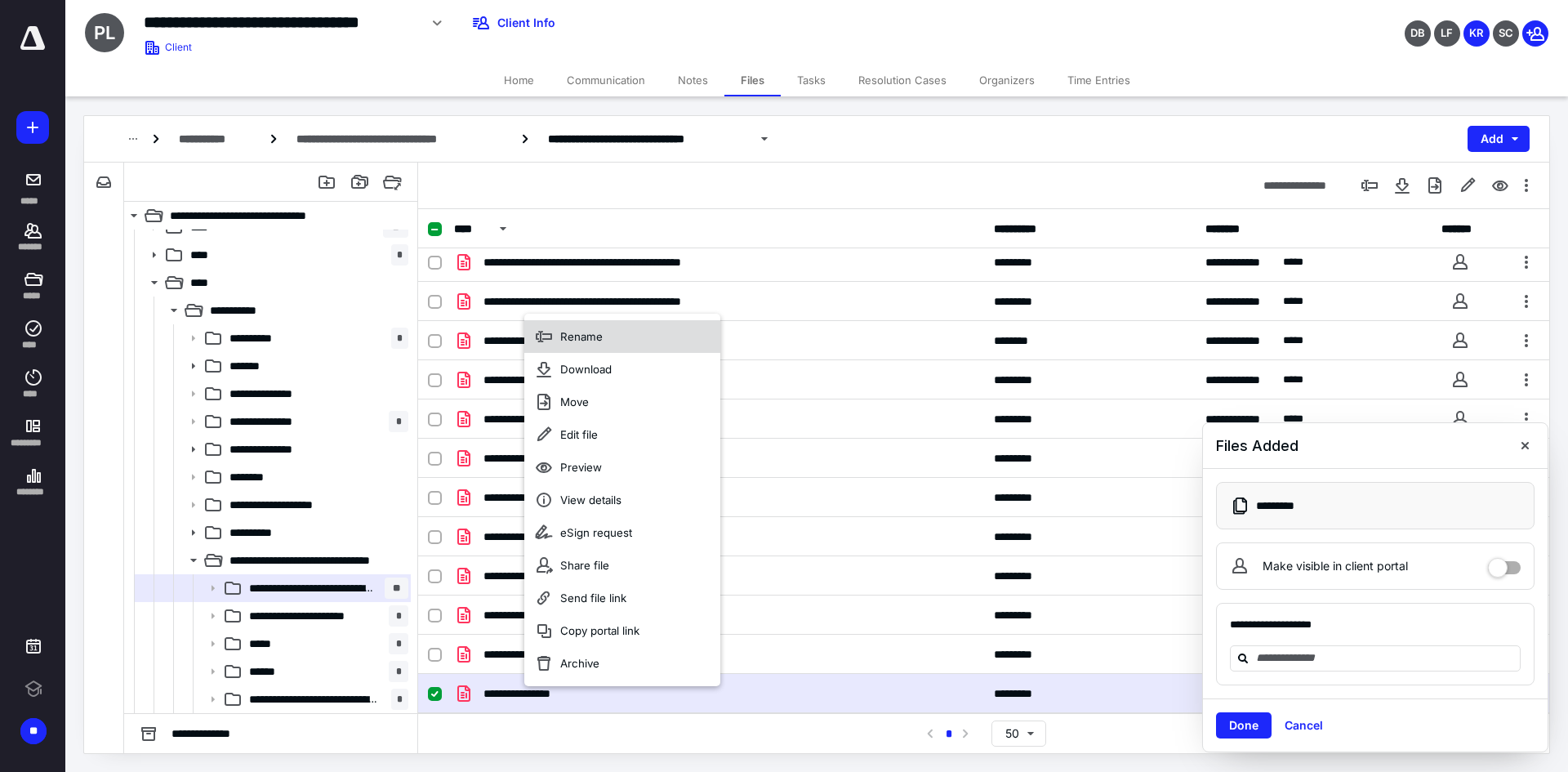 click on "Rename" at bounding box center [622, 337] 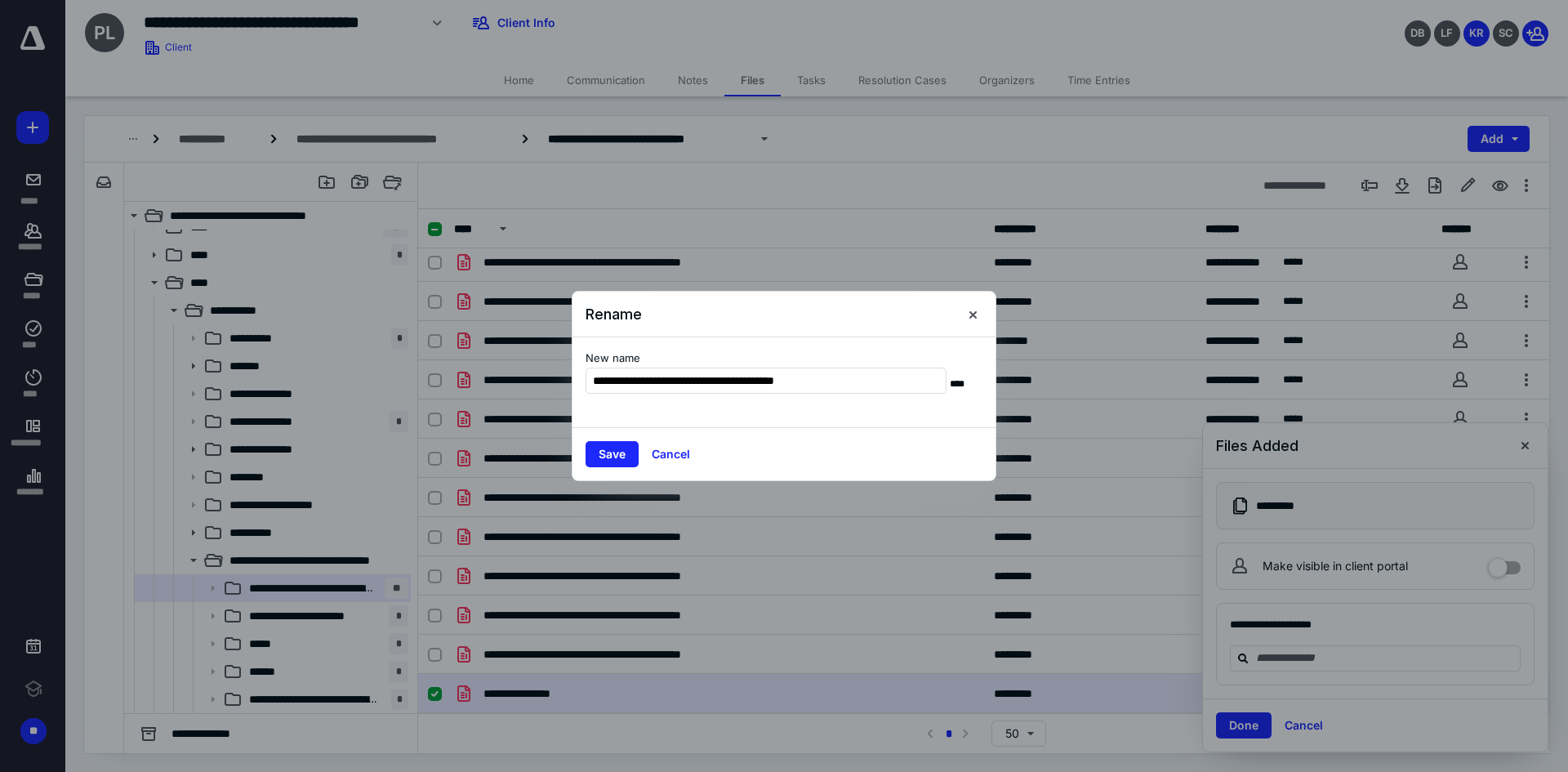 type on "**********" 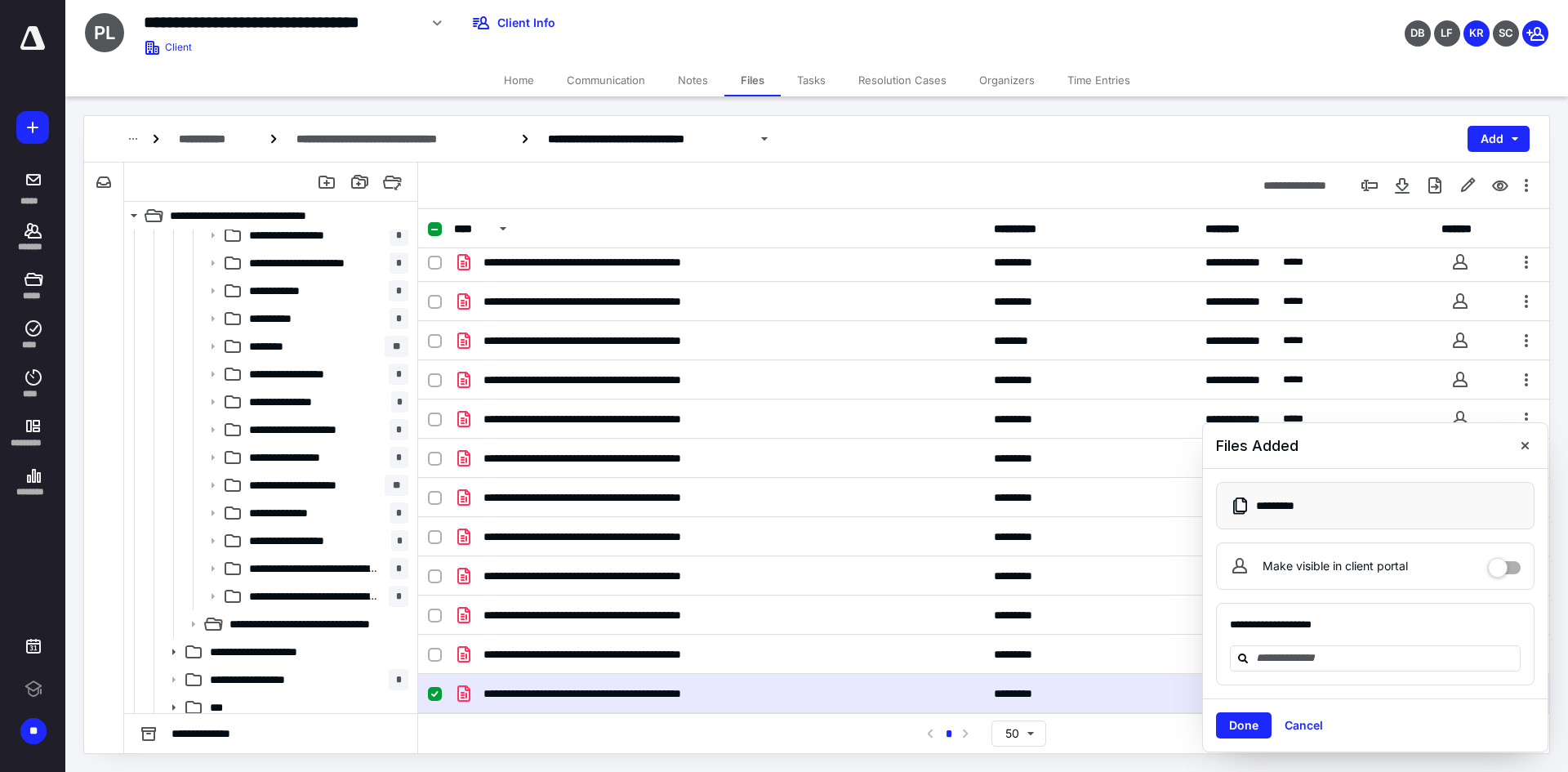 scroll, scrollTop: 1159, scrollLeft: 0, axis: vertical 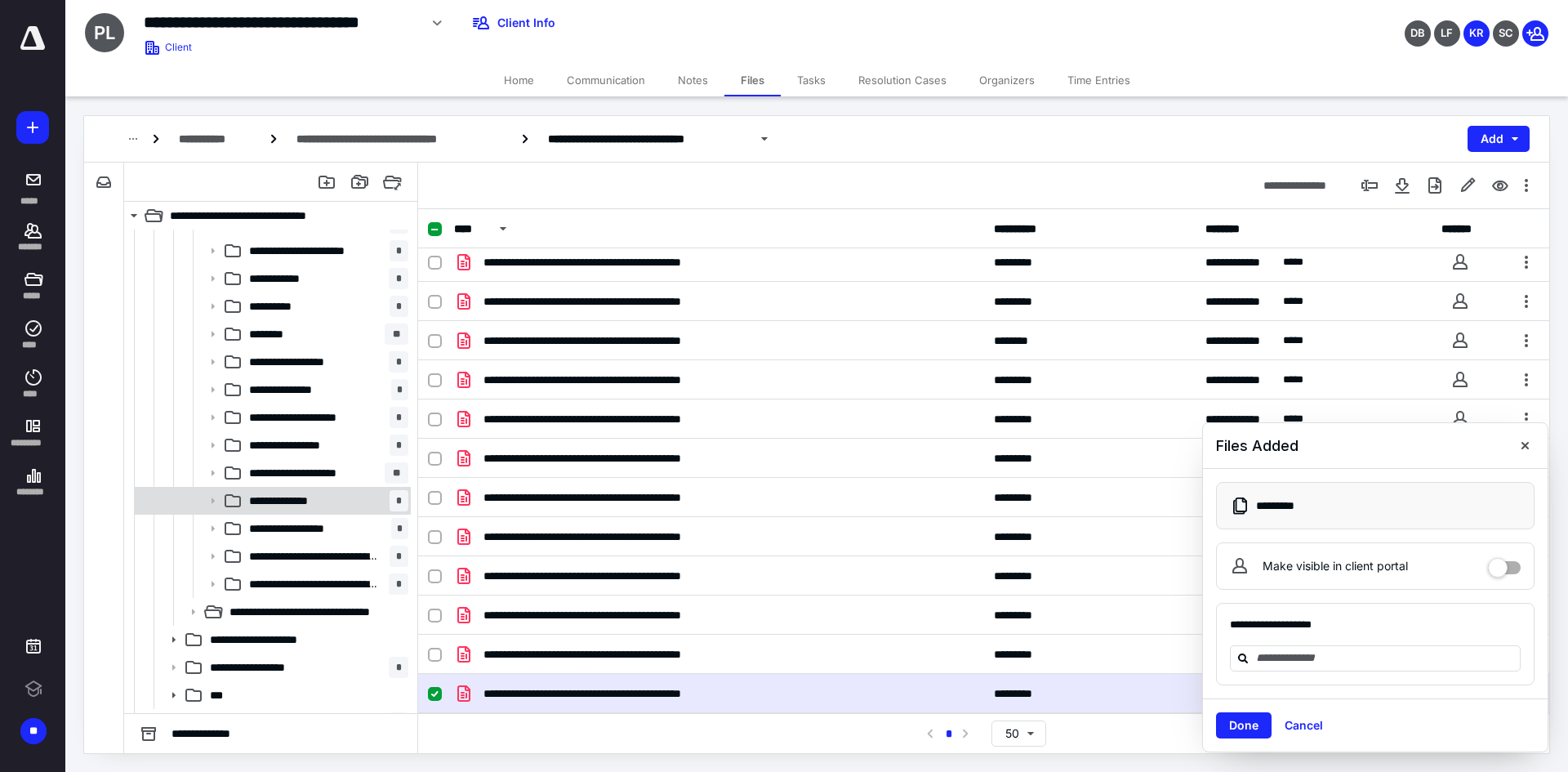 click on "**********" at bounding box center [292, 501] 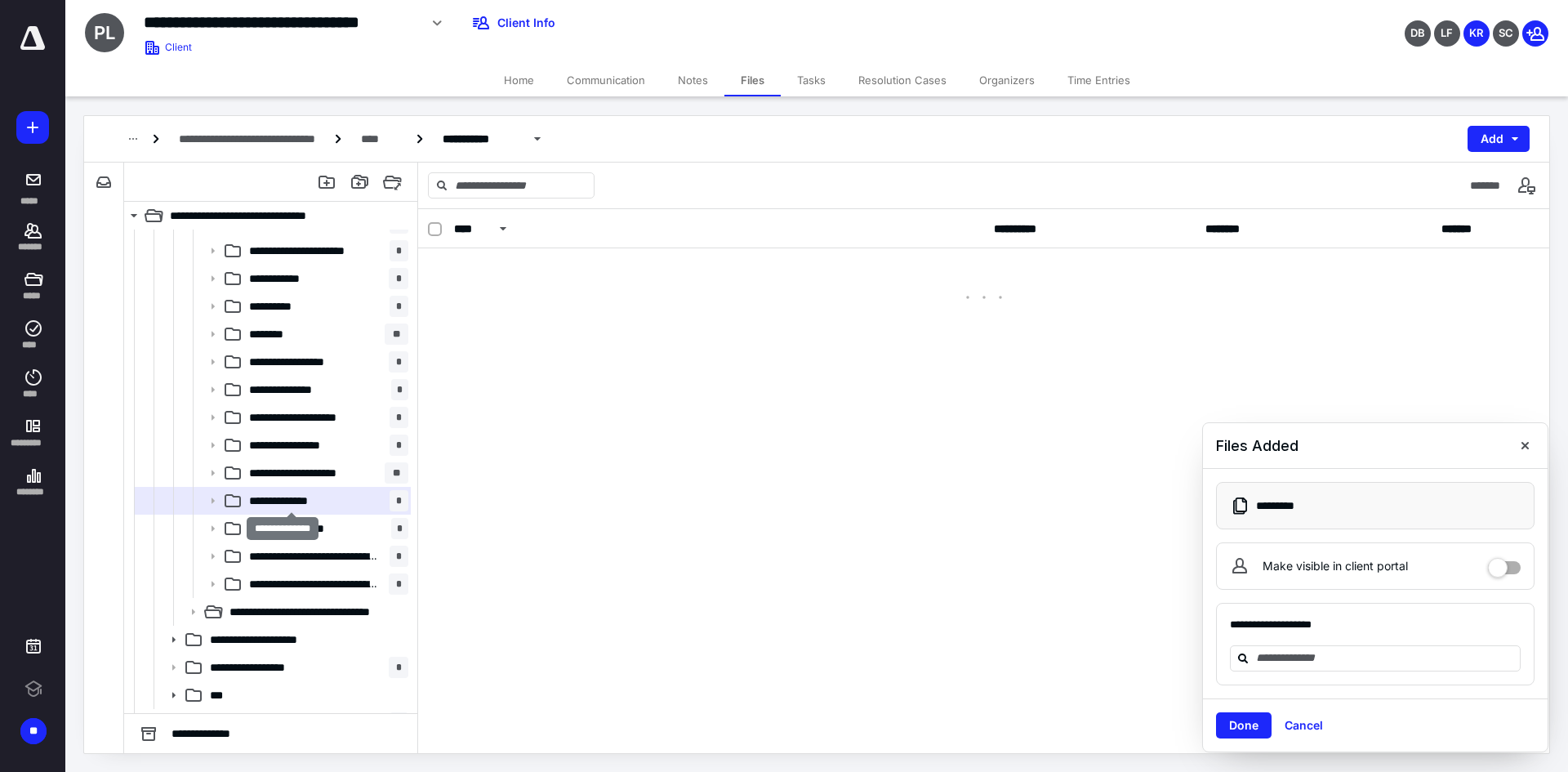 scroll, scrollTop: 0, scrollLeft: 0, axis: both 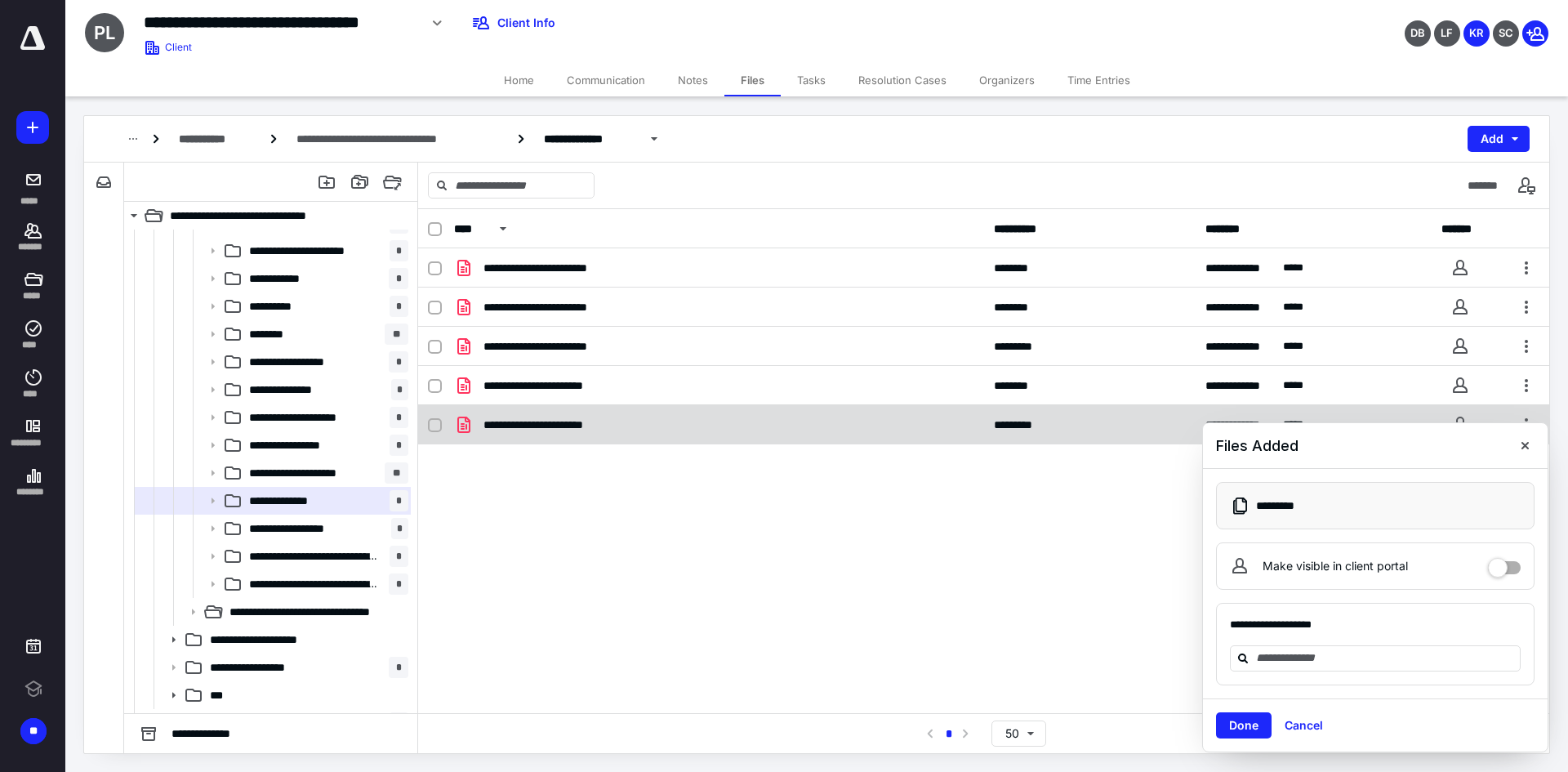 click on "**********" at bounding box center [553, 425] 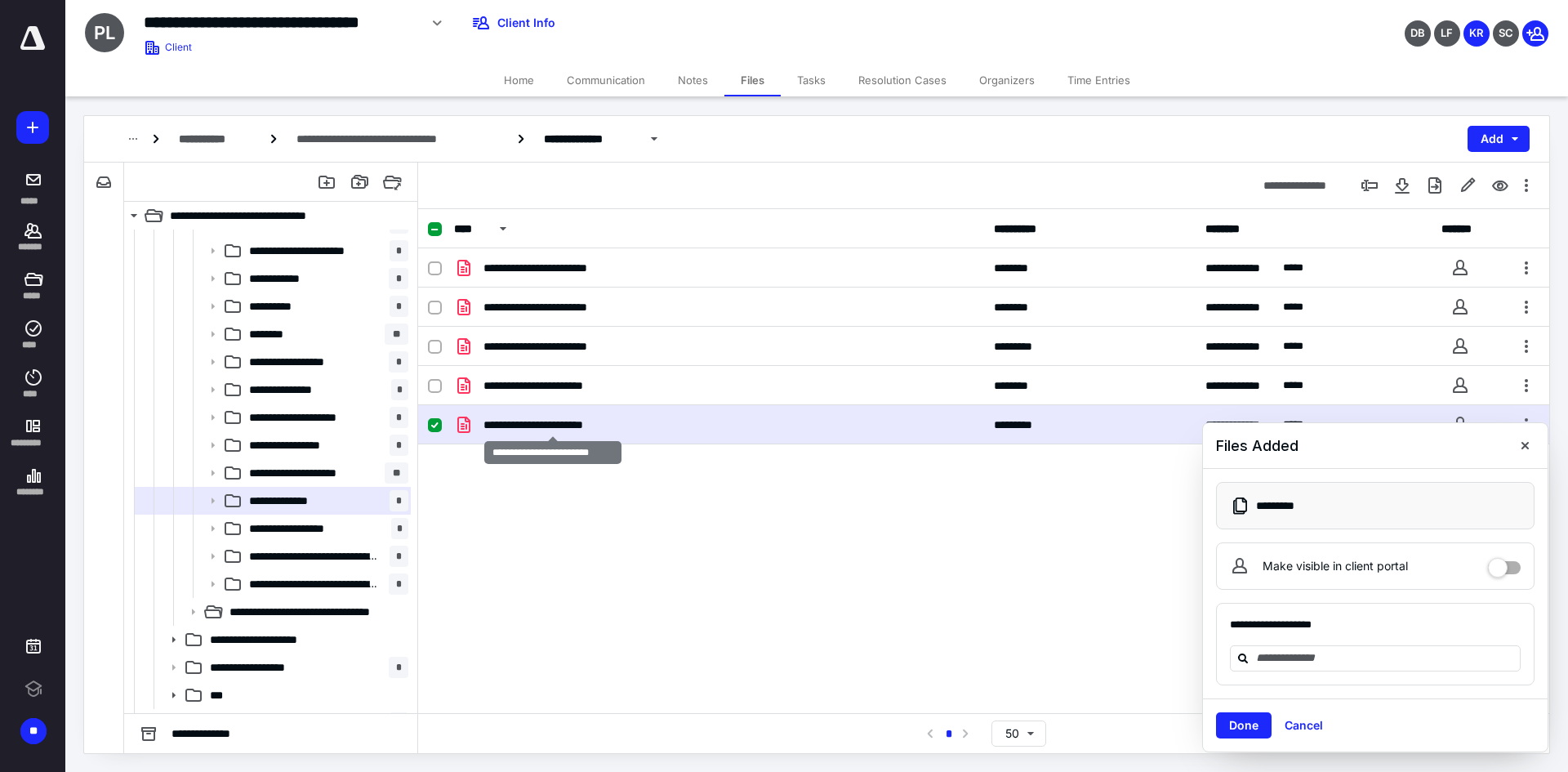 click on "**********" at bounding box center (553, 425) 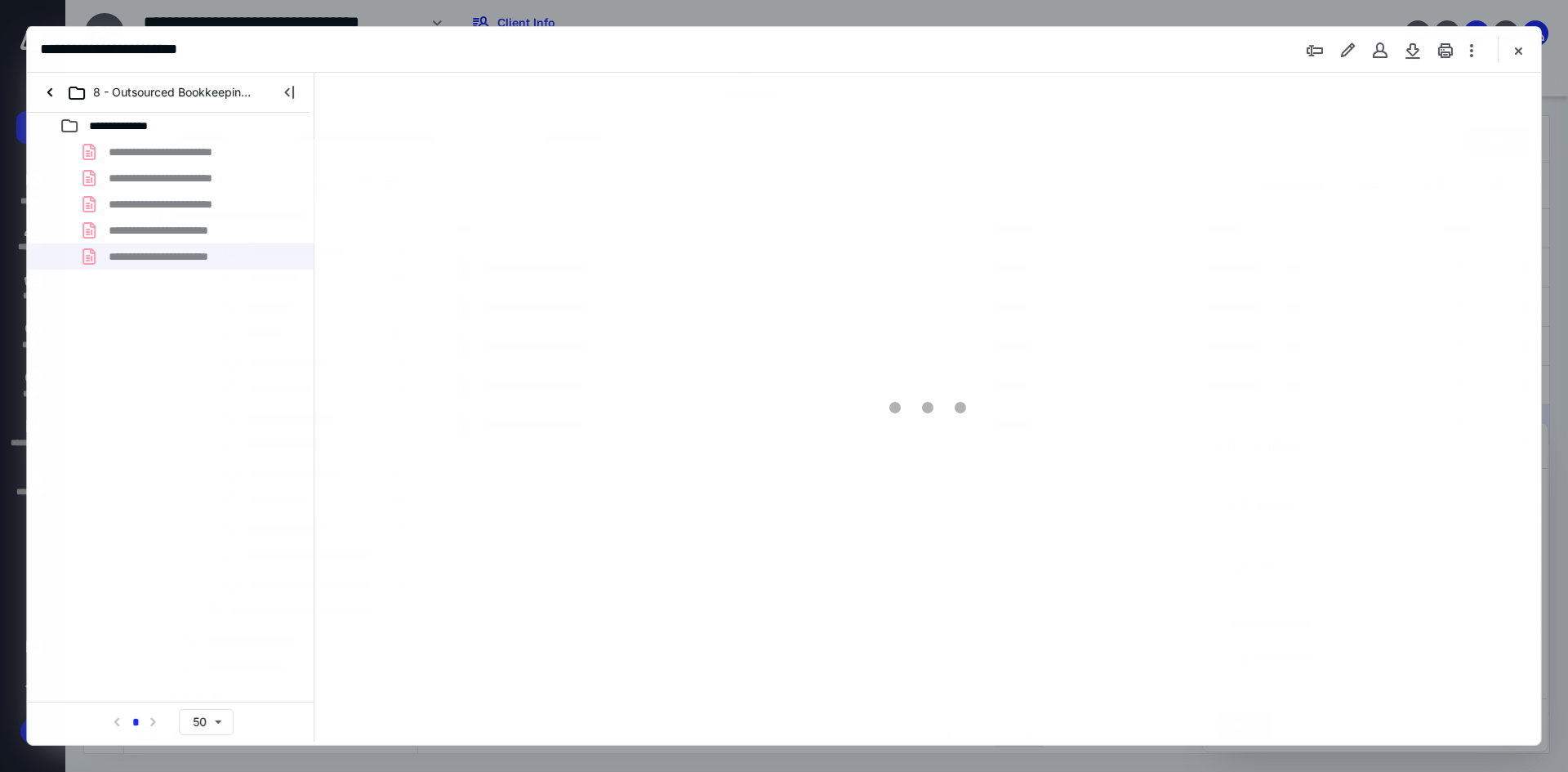 scroll, scrollTop: 0, scrollLeft: 0, axis: both 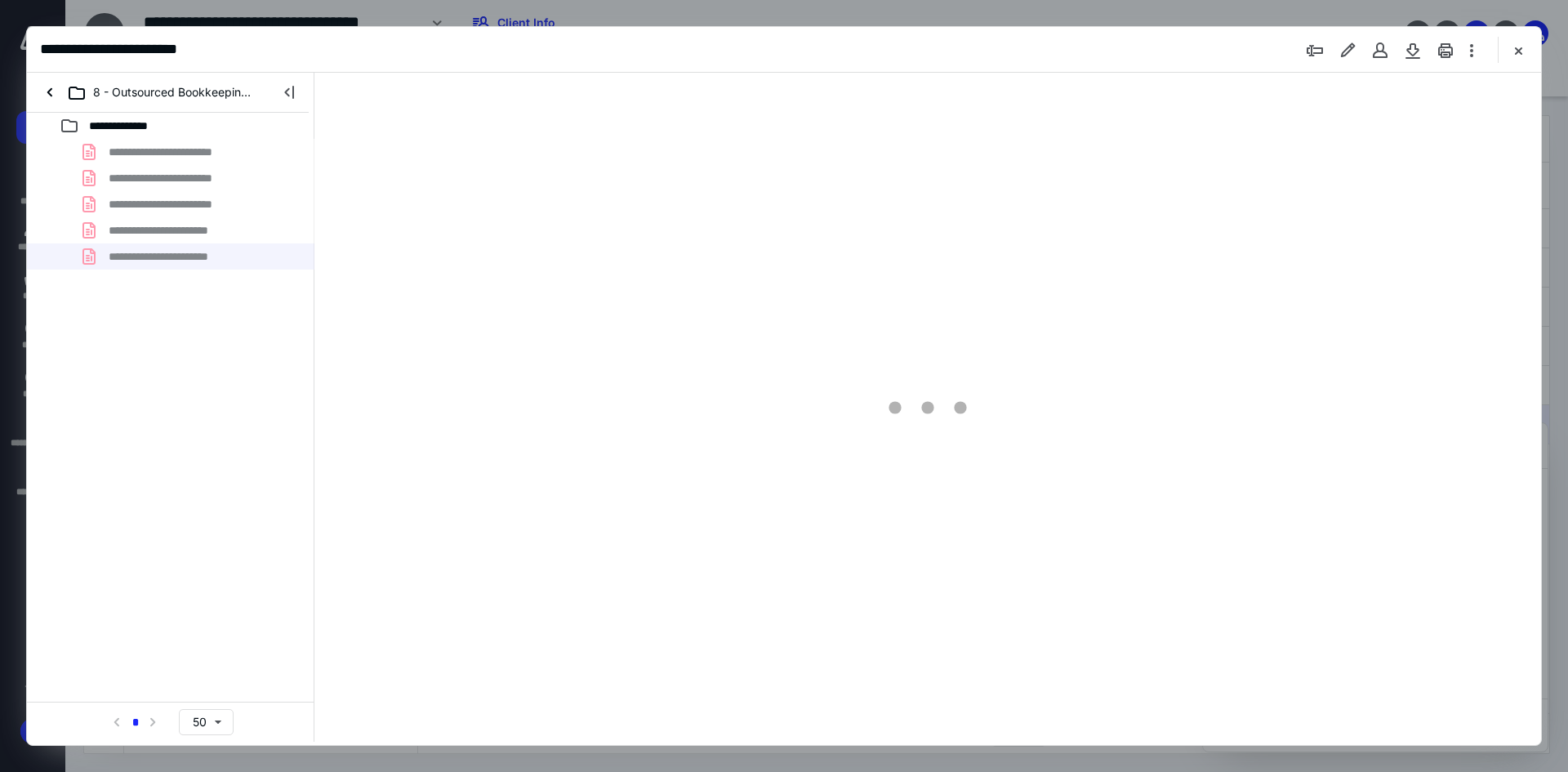 type on "93" 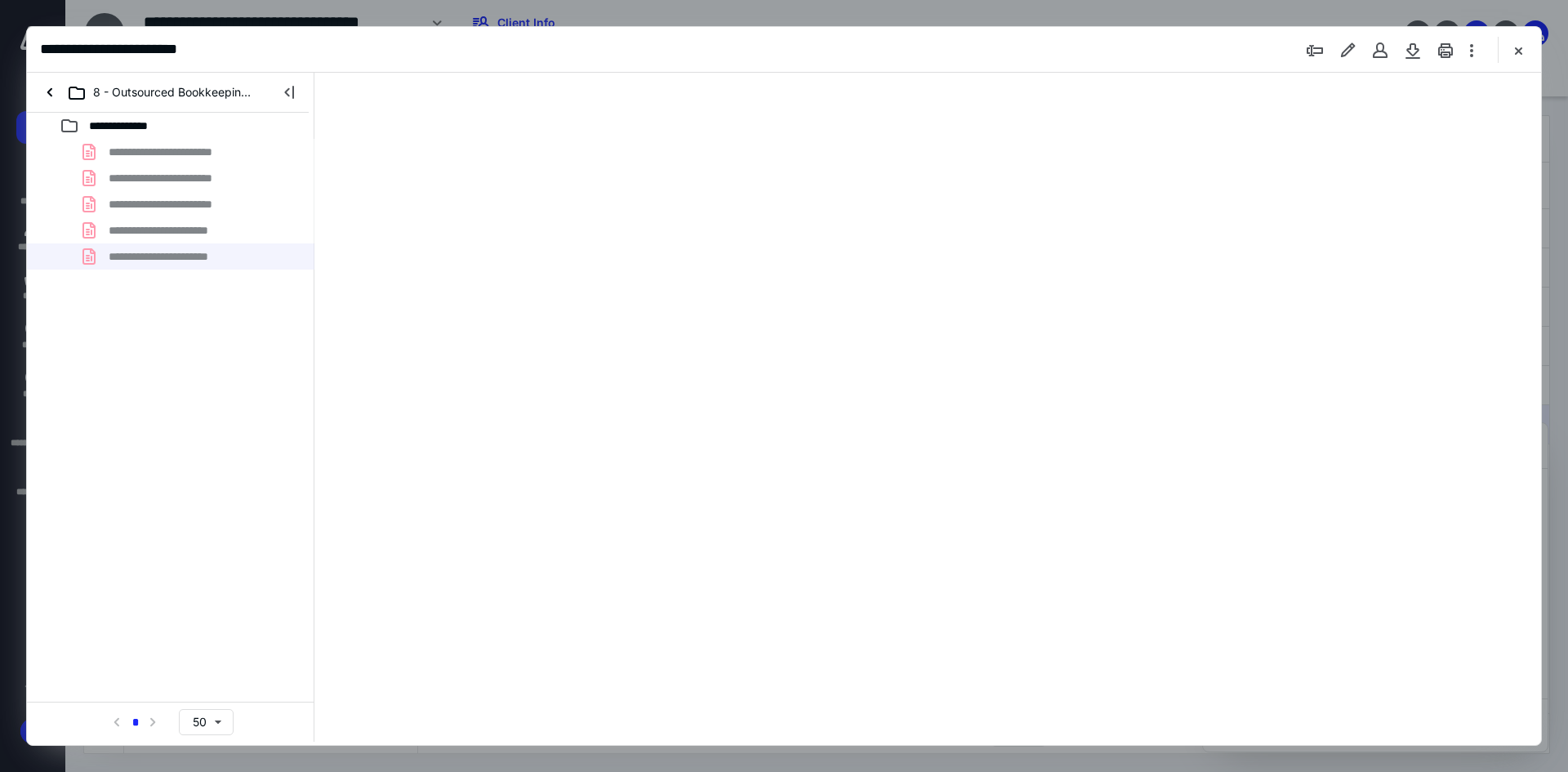 scroll, scrollTop: 65, scrollLeft: 0, axis: vertical 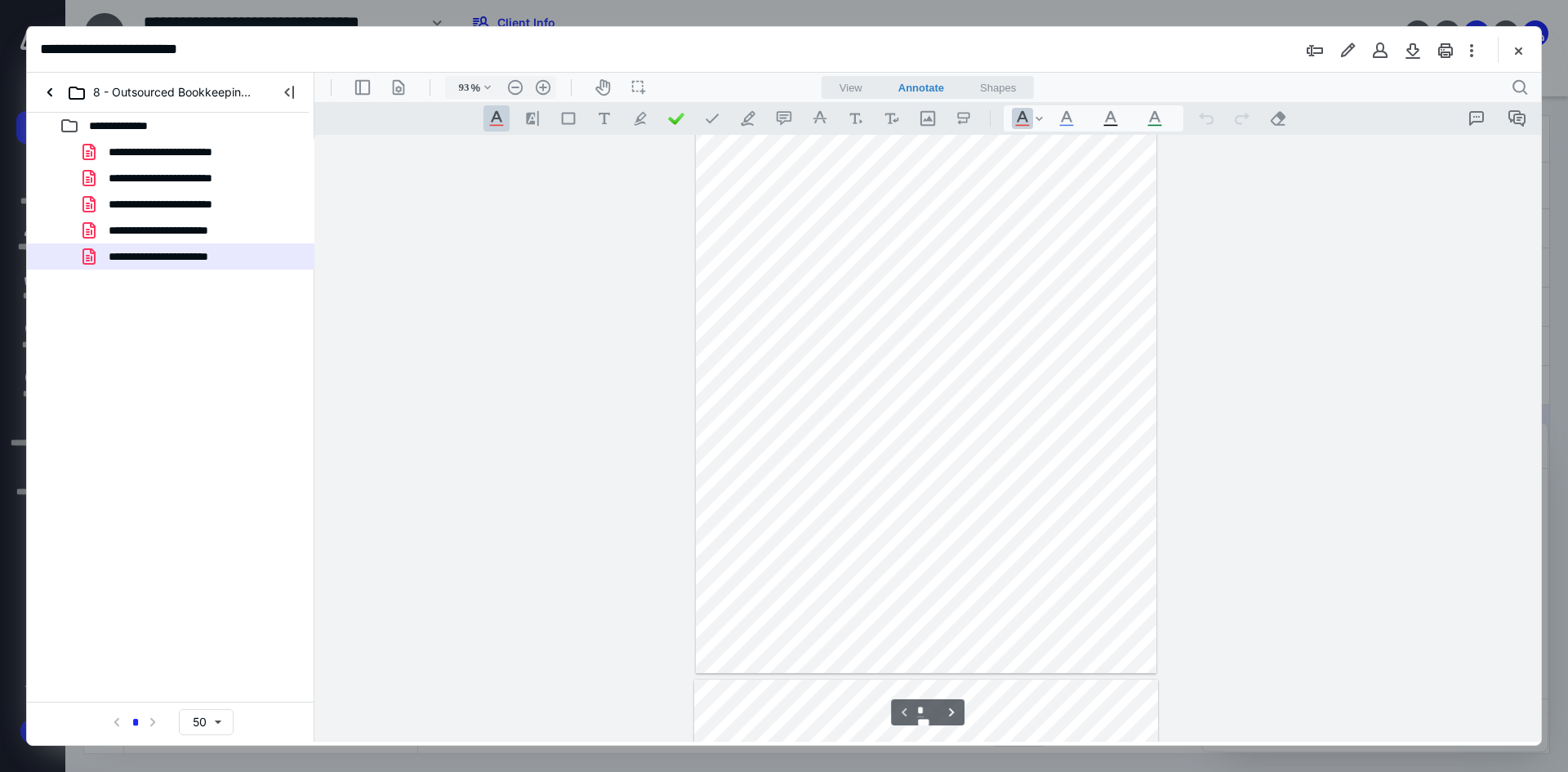 drag, startPoint x: 1532, startPoint y: 181, endPoint x: 1528, endPoint y: 248, distance: 67.1193 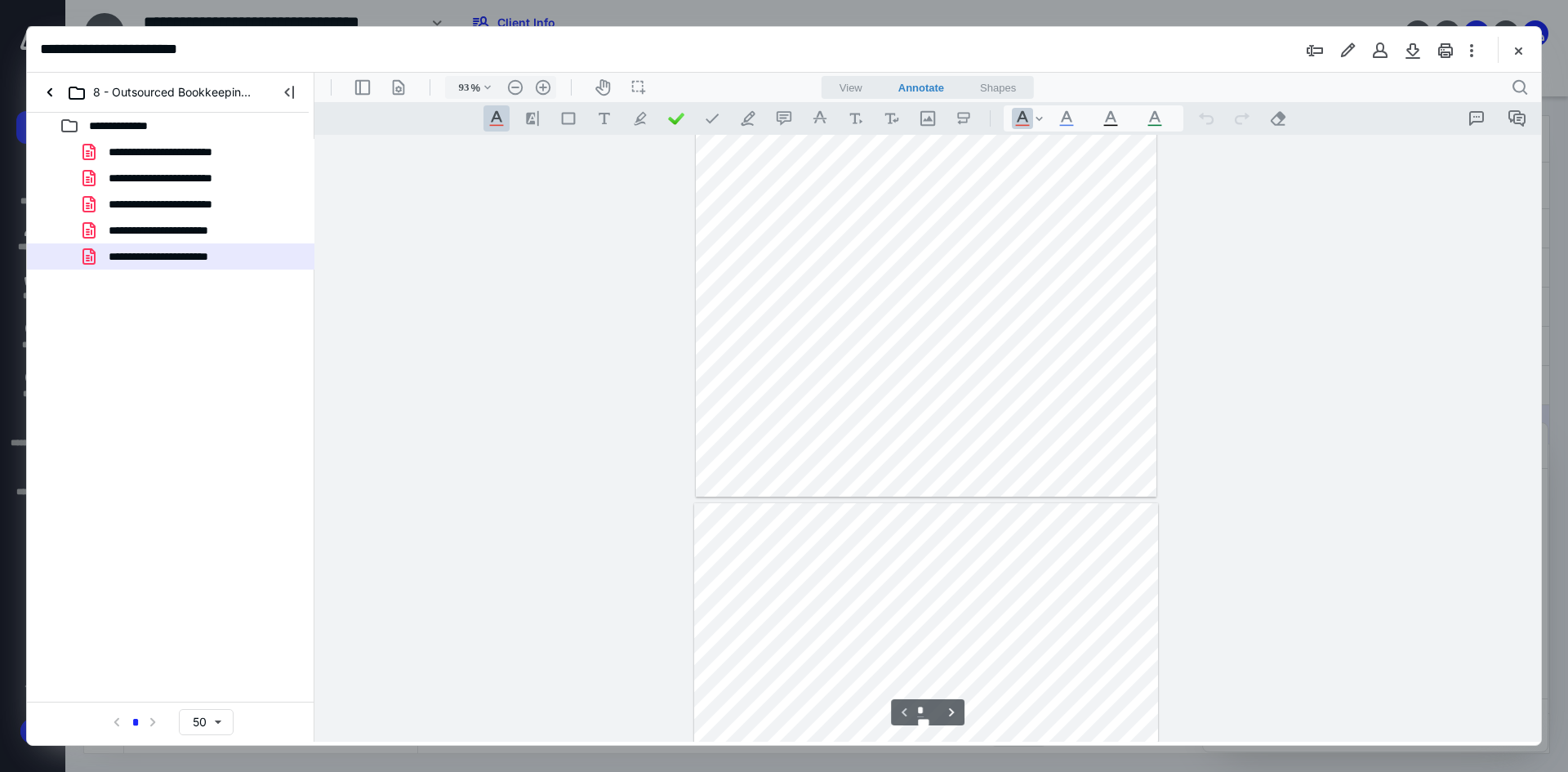 scroll, scrollTop: 268, scrollLeft: 0, axis: vertical 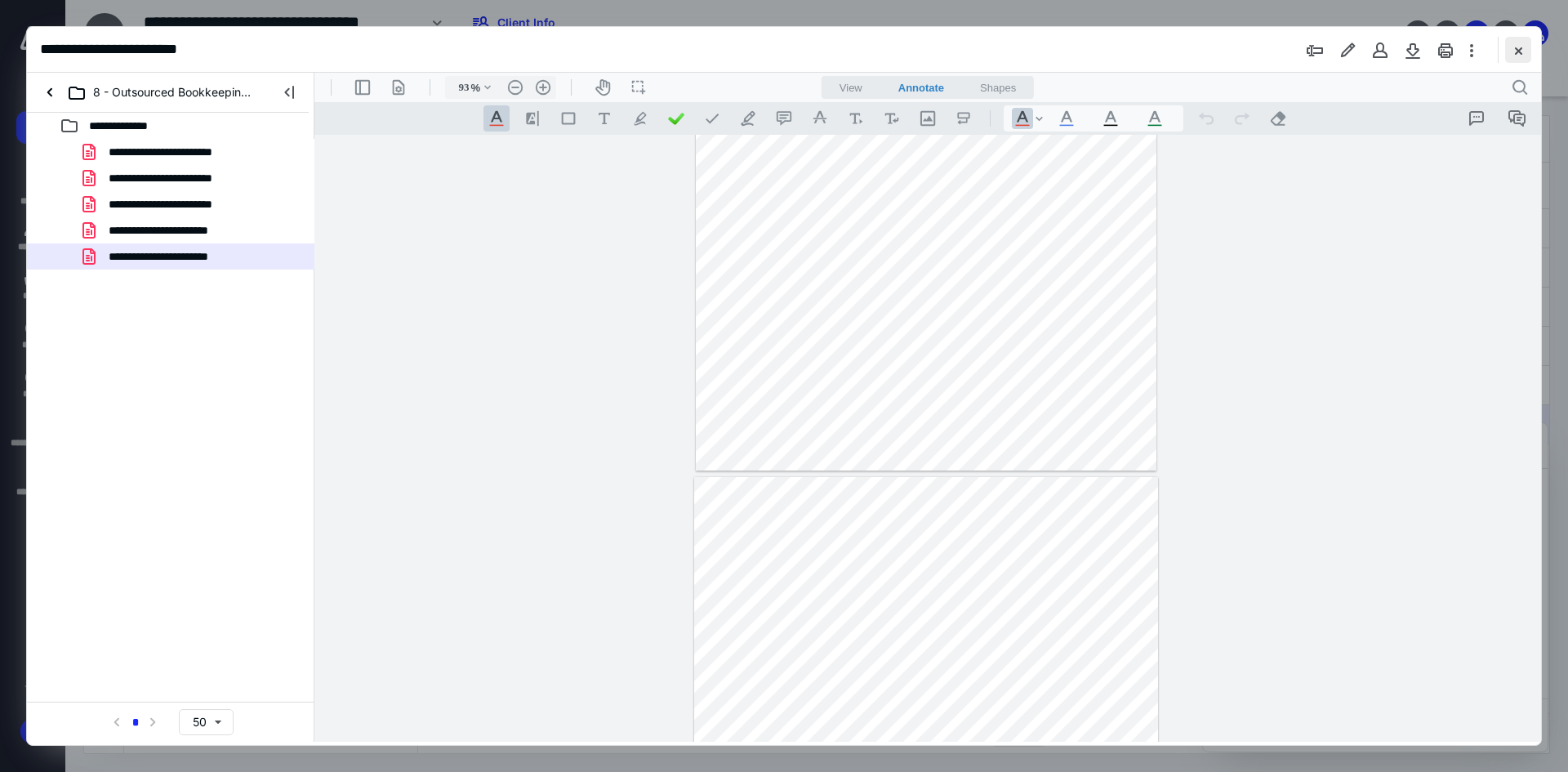 click at bounding box center [1518, 50] 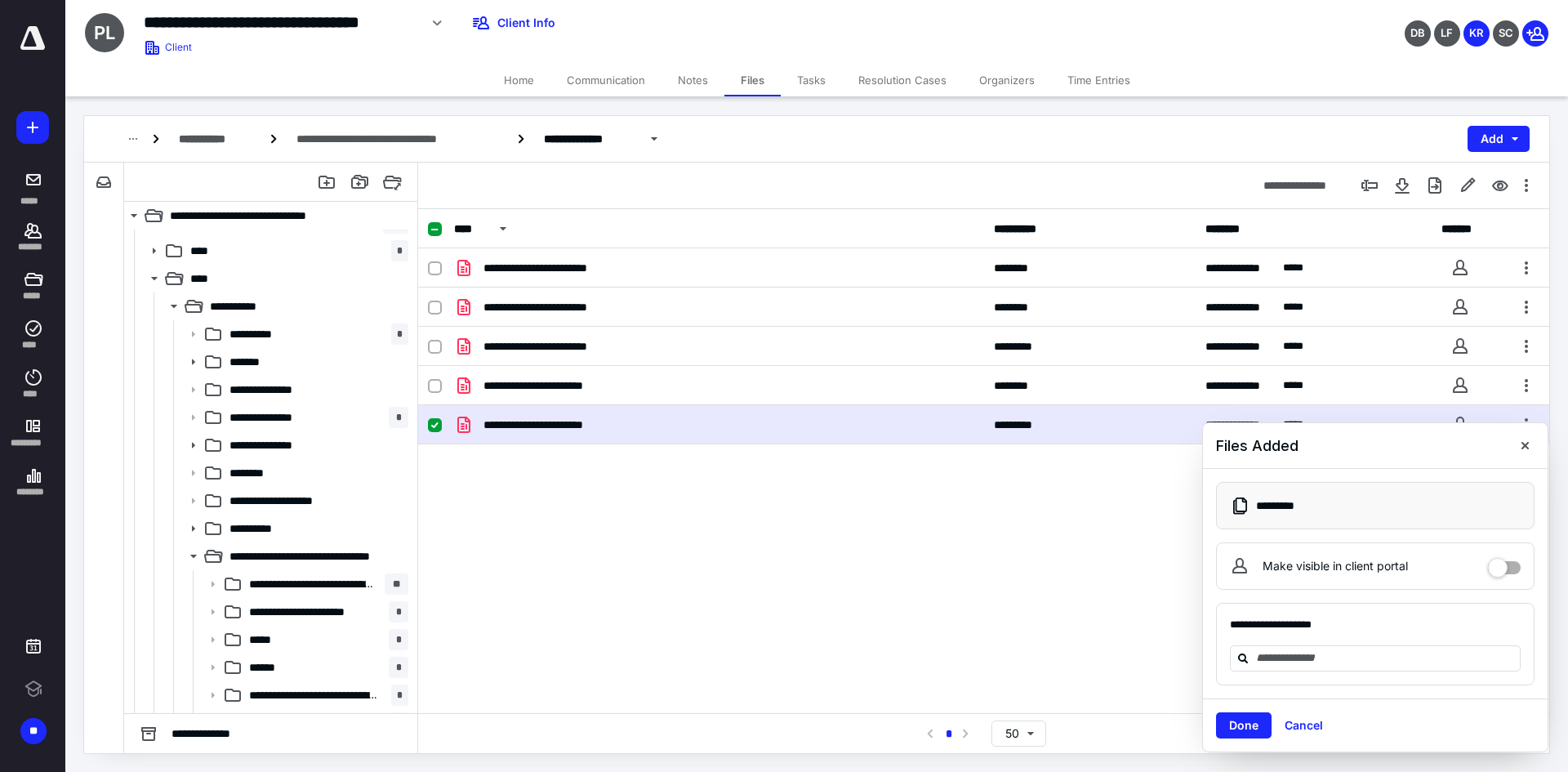 scroll, scrollTop: 182, scrollLeft: 0, axis: vertical 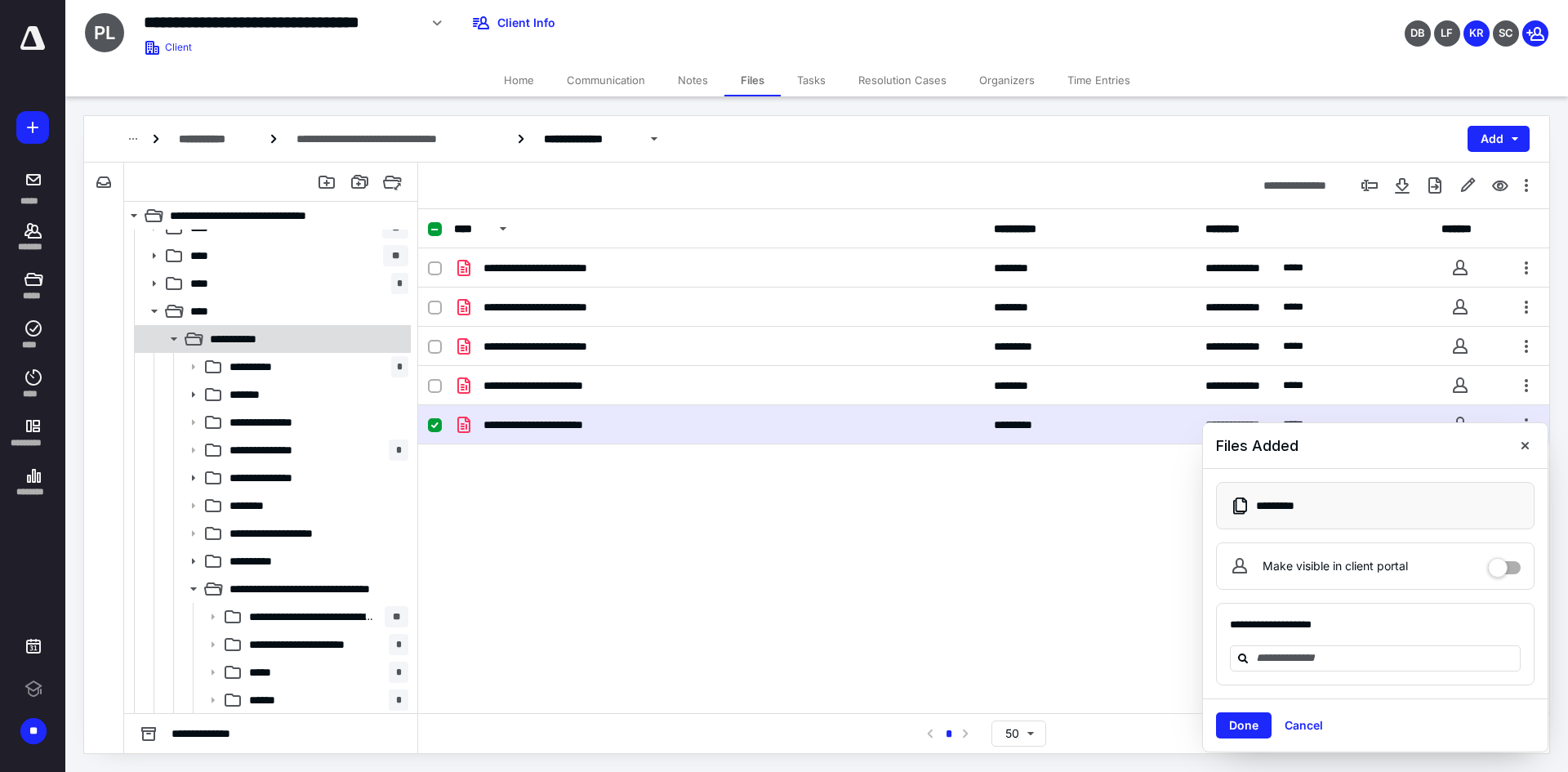 click on "**********" at bounding box center [271, 339] 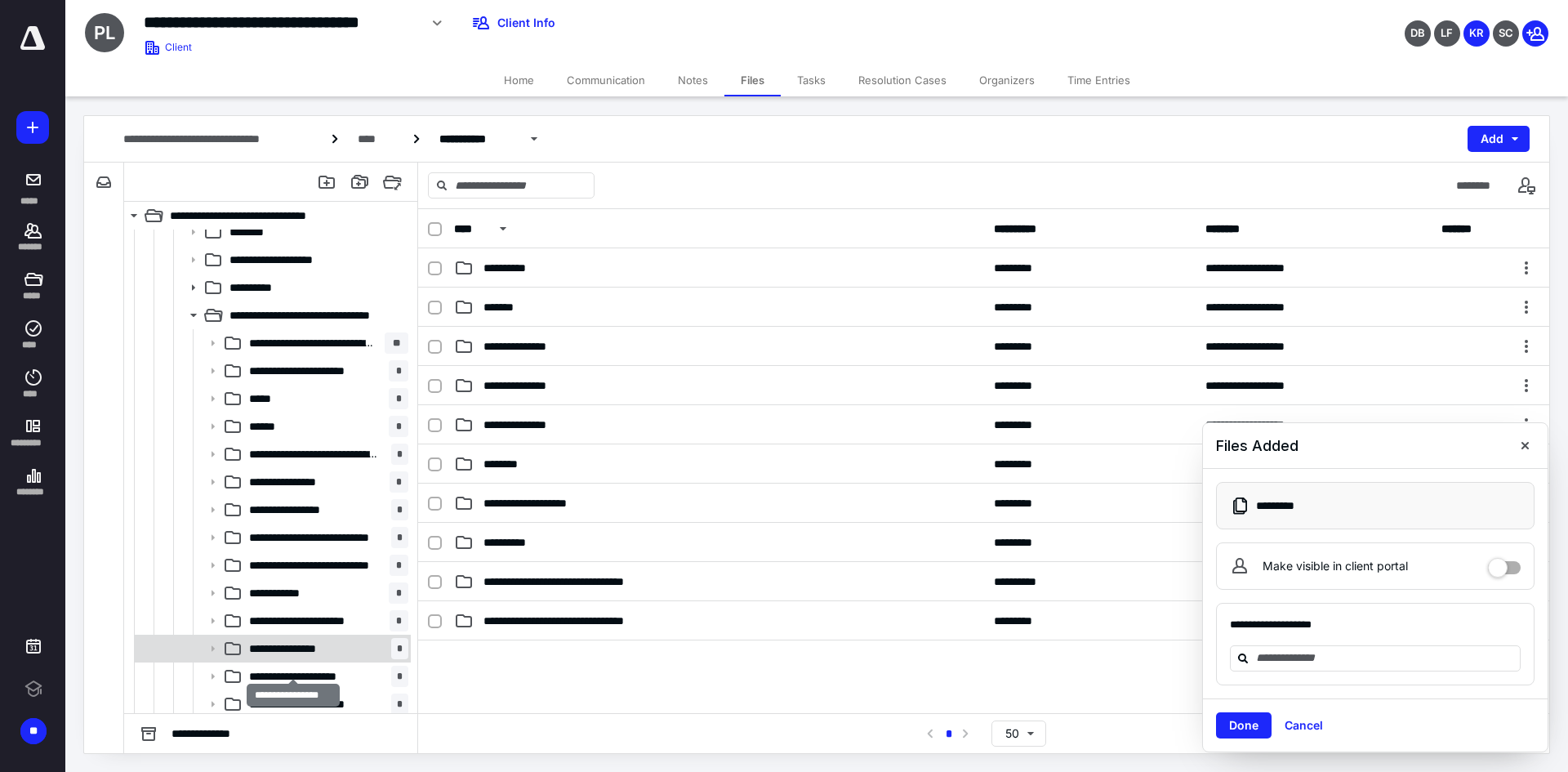 scroll, scrollTop: 427, scrollLeft: 0, axis: vertical 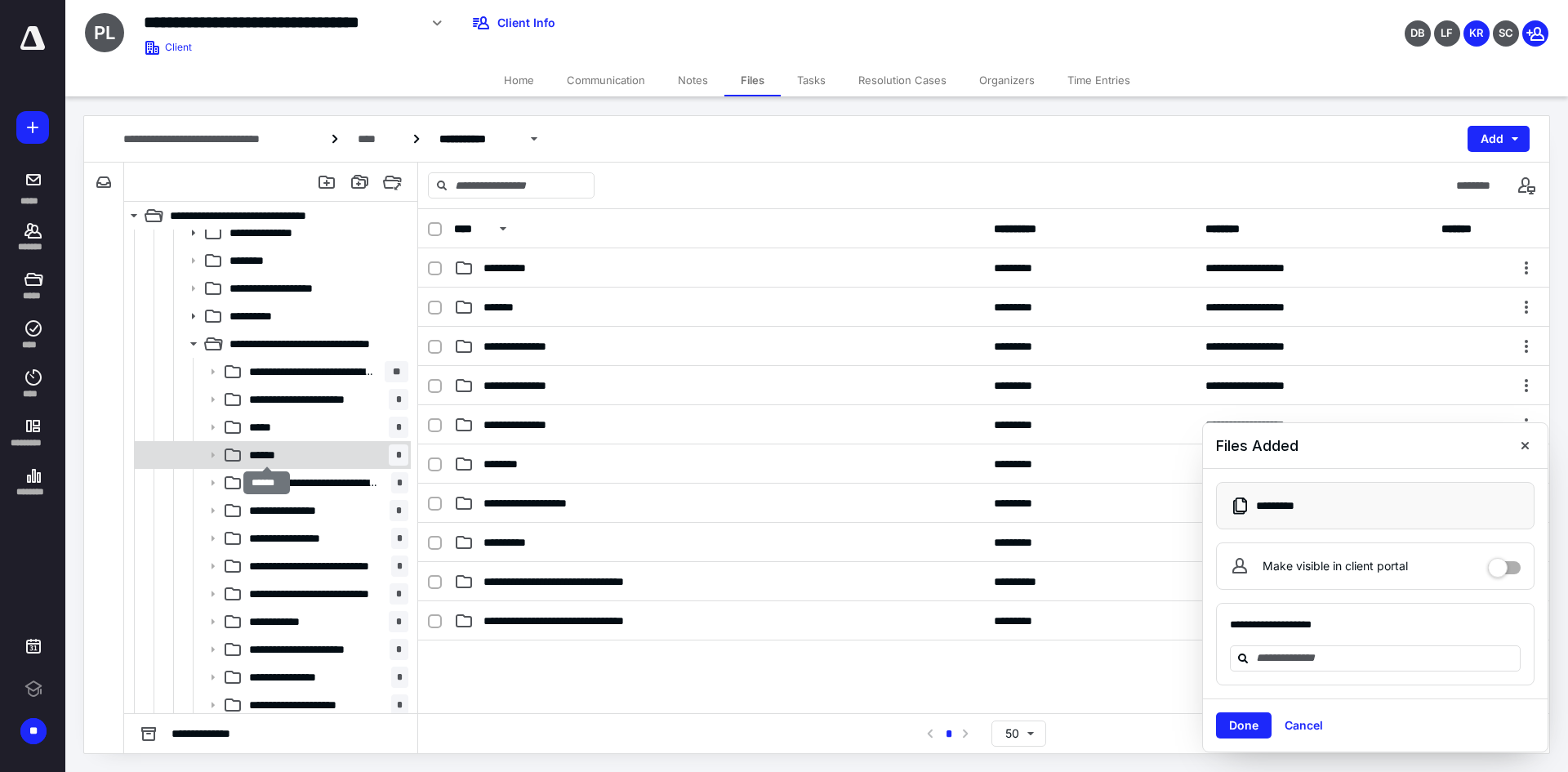 click on "******" at bounding box center [266, 455] 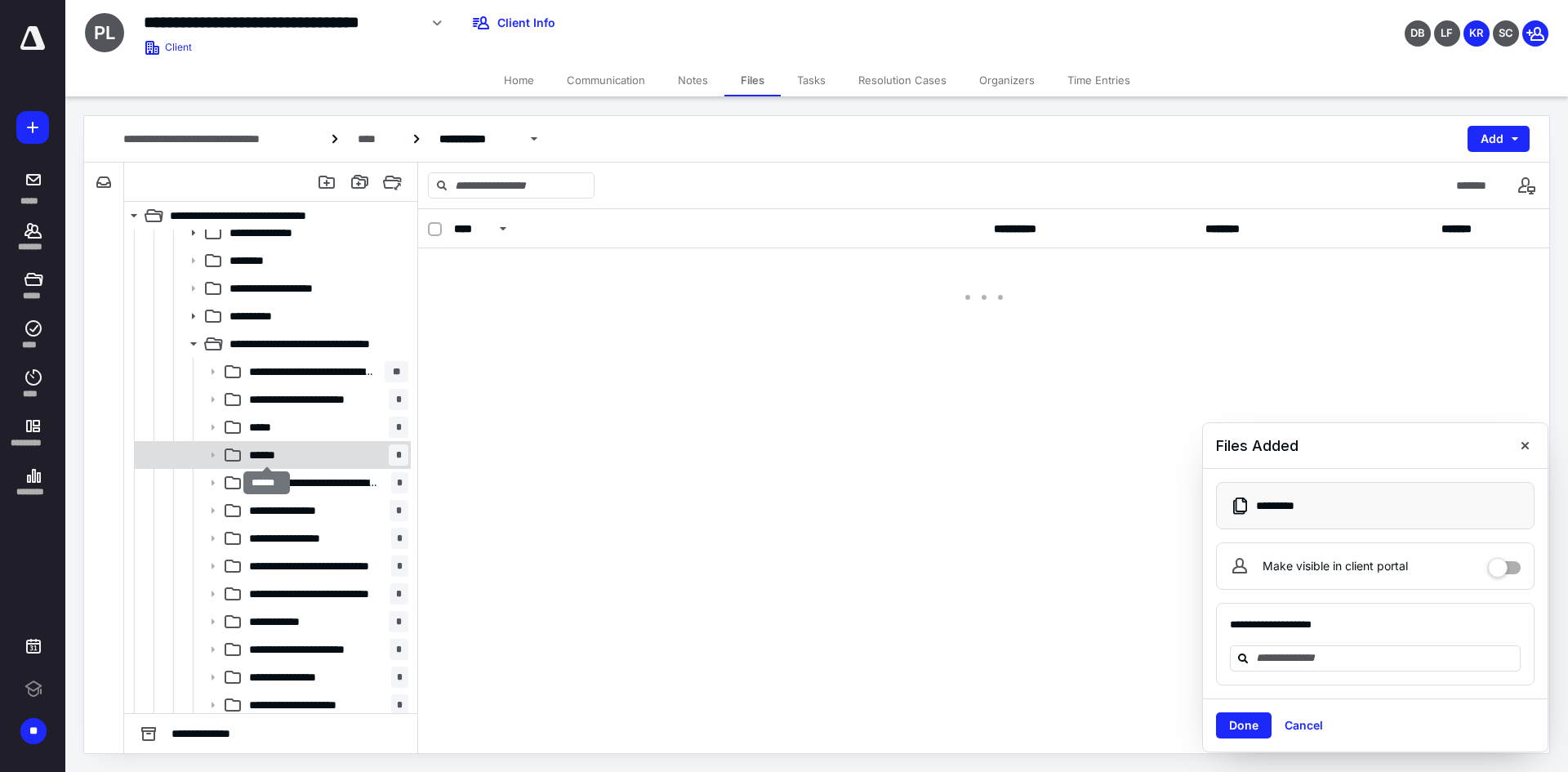 click on "******" at bounding box center (266, 455) 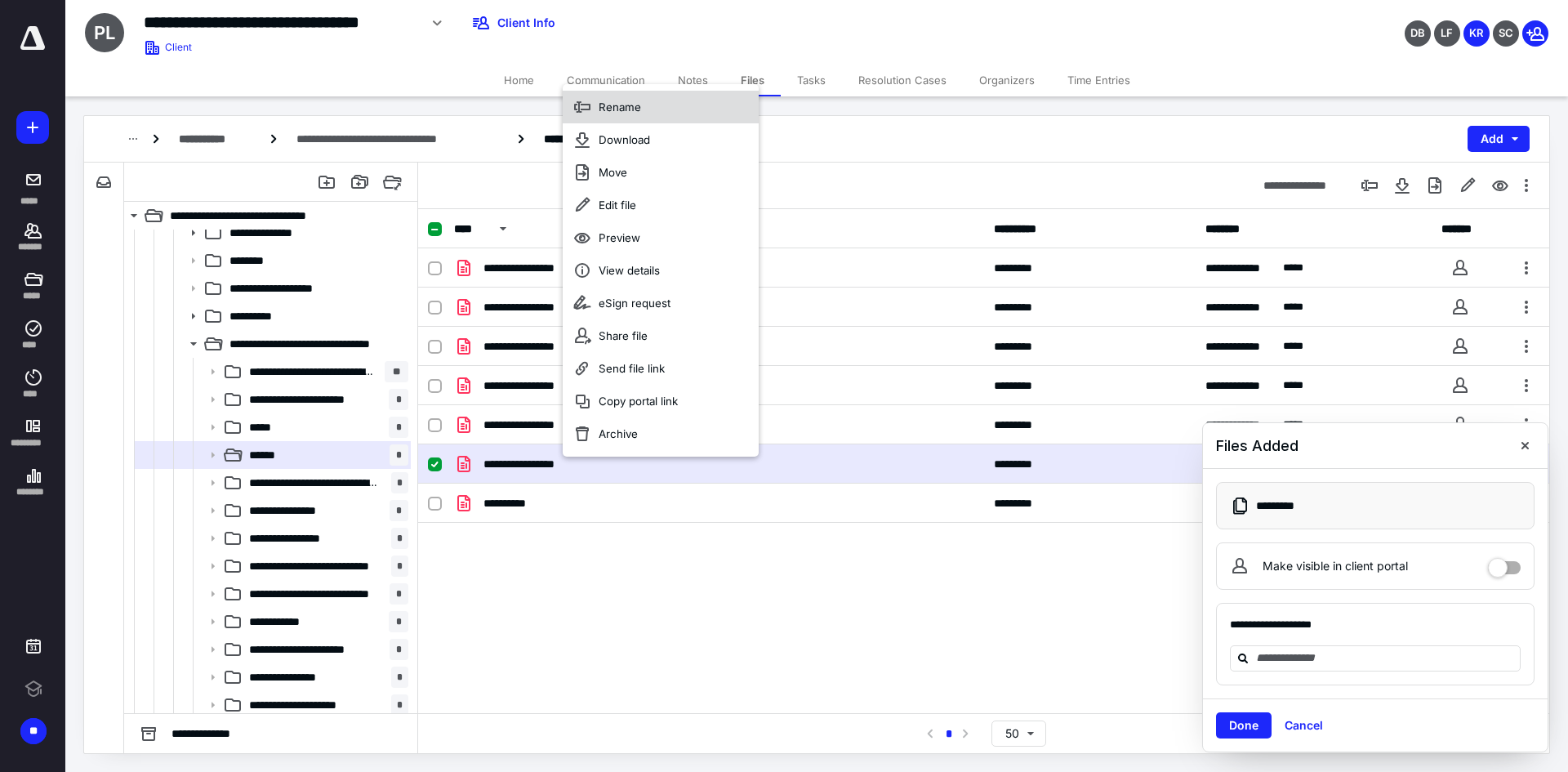 click on "Rename" at bounding box center [620, 107] 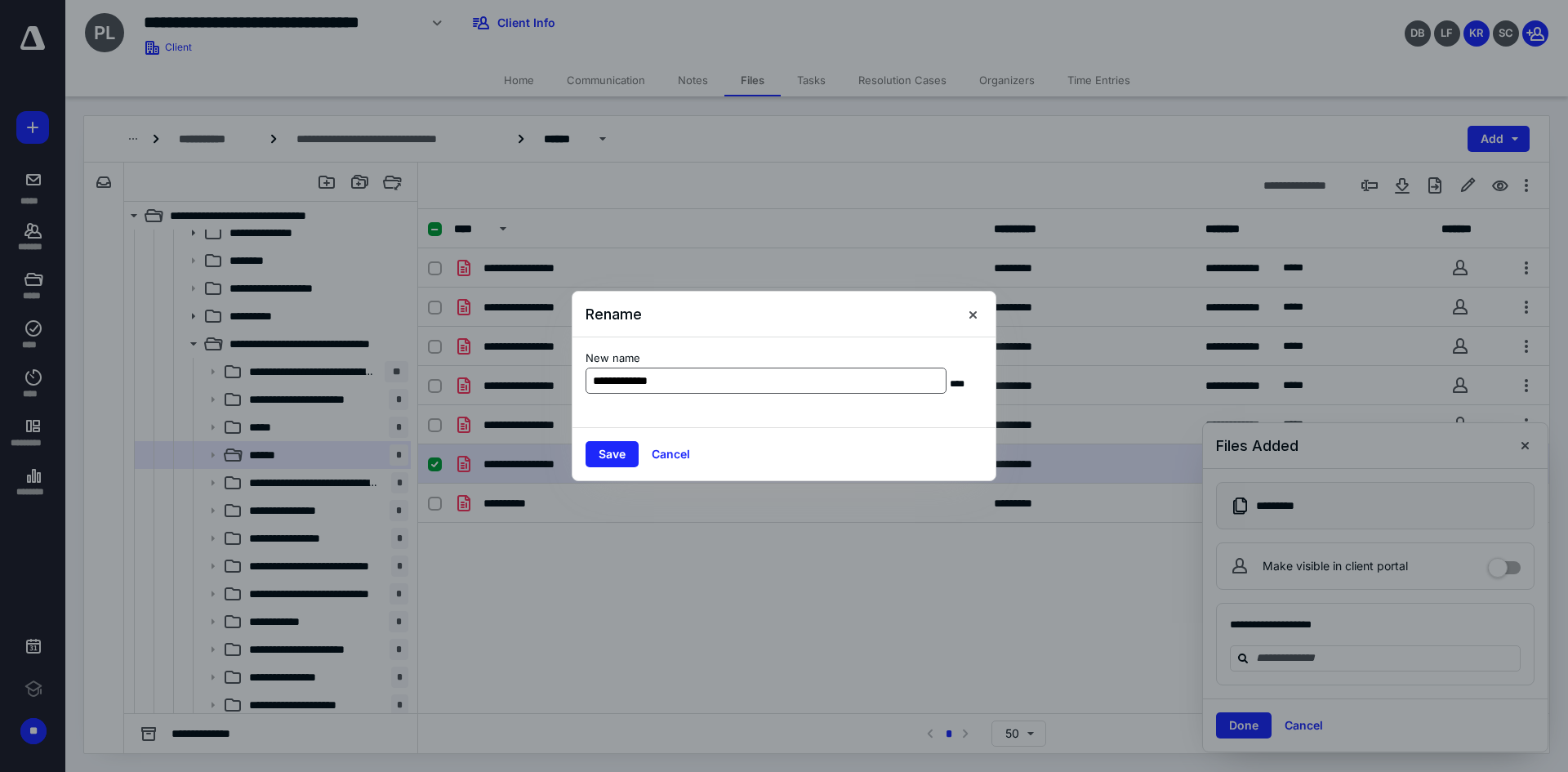 click on "**********" at bounding box center (766, 381) 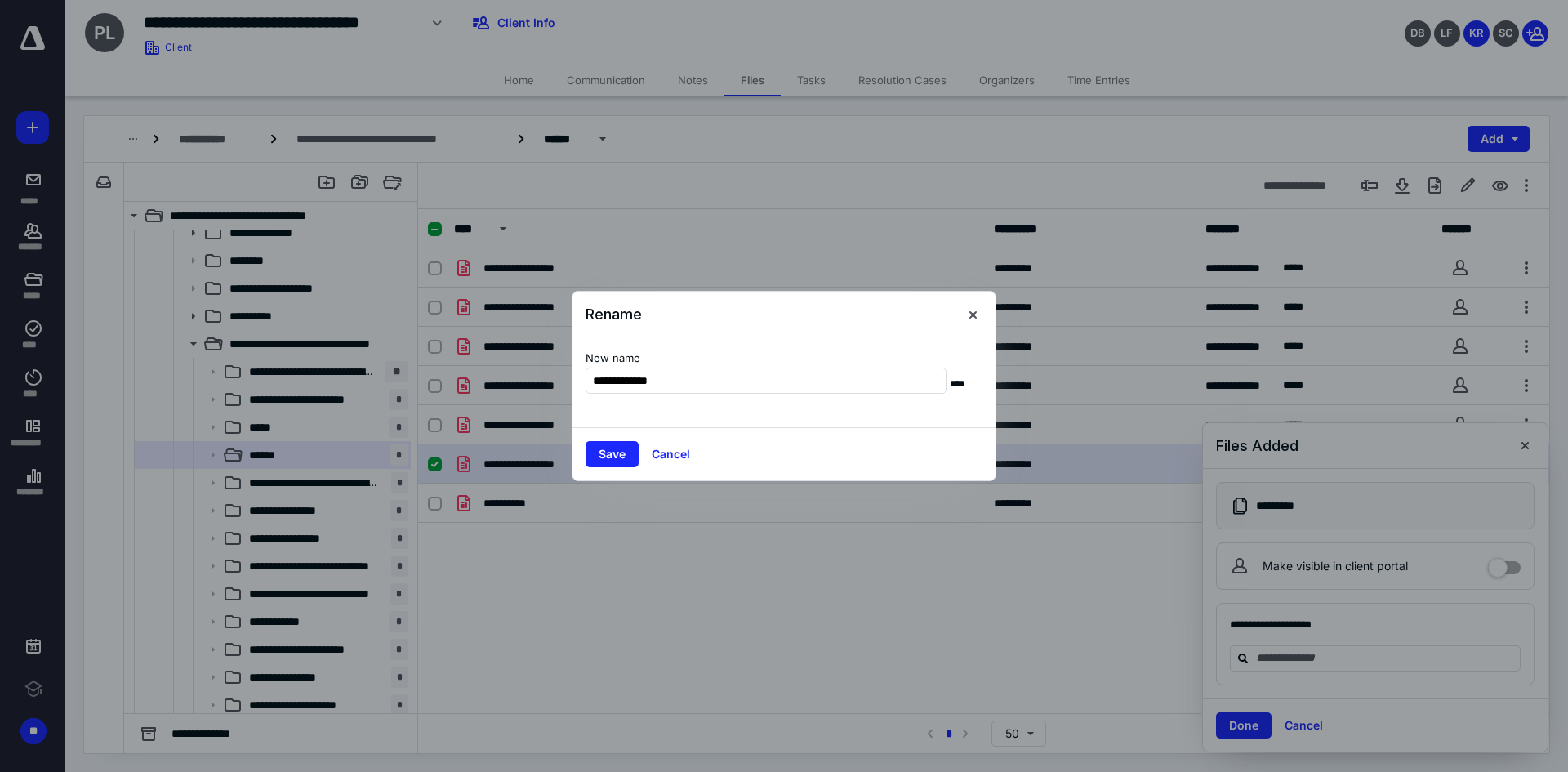 drag, startPoint x: 630, startPoint y: 380, endPoint x: 731, endPoint y: 397, distance: 102.420701 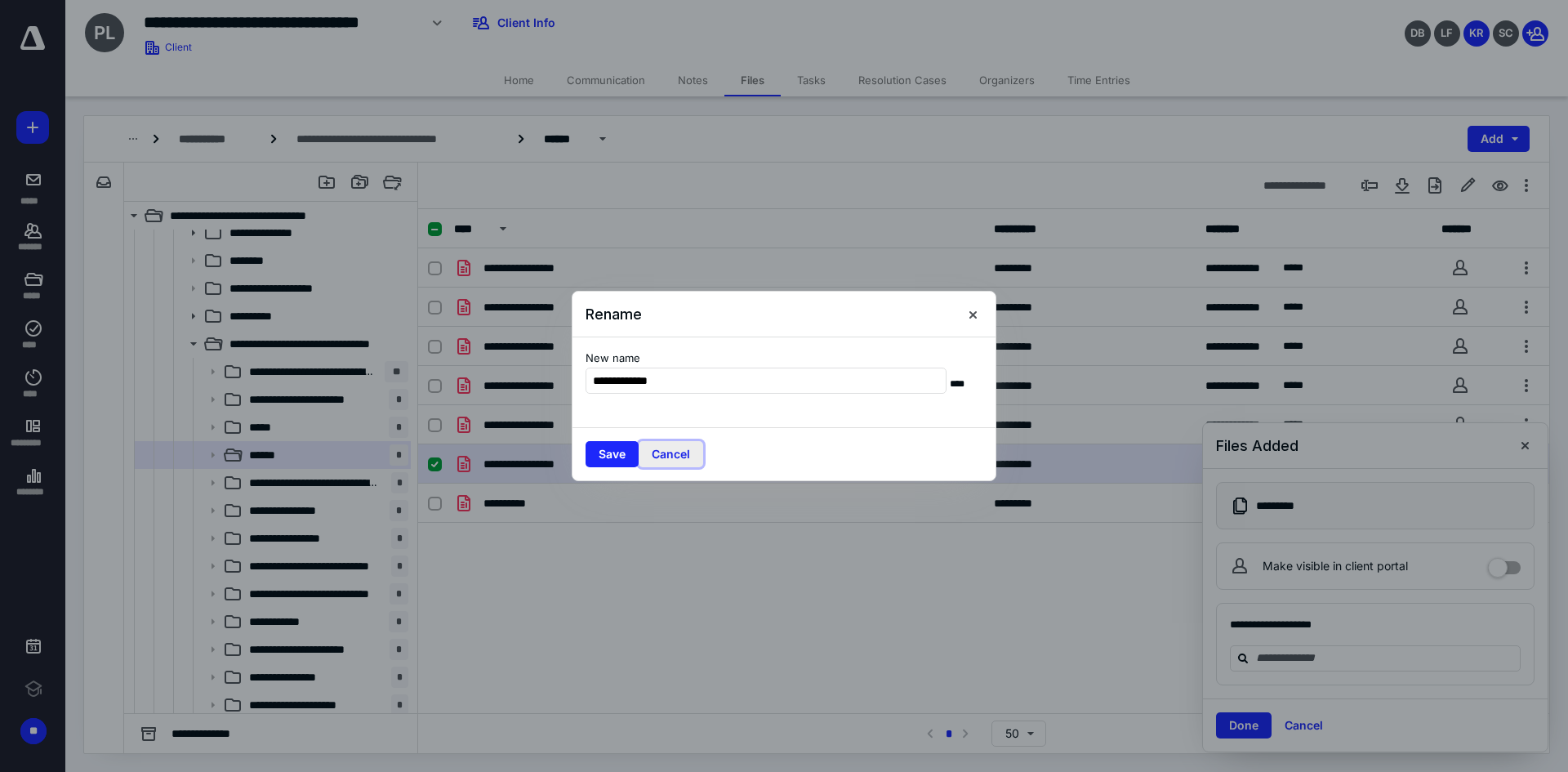 click on "Cancel" at bounding box center (670, 454) 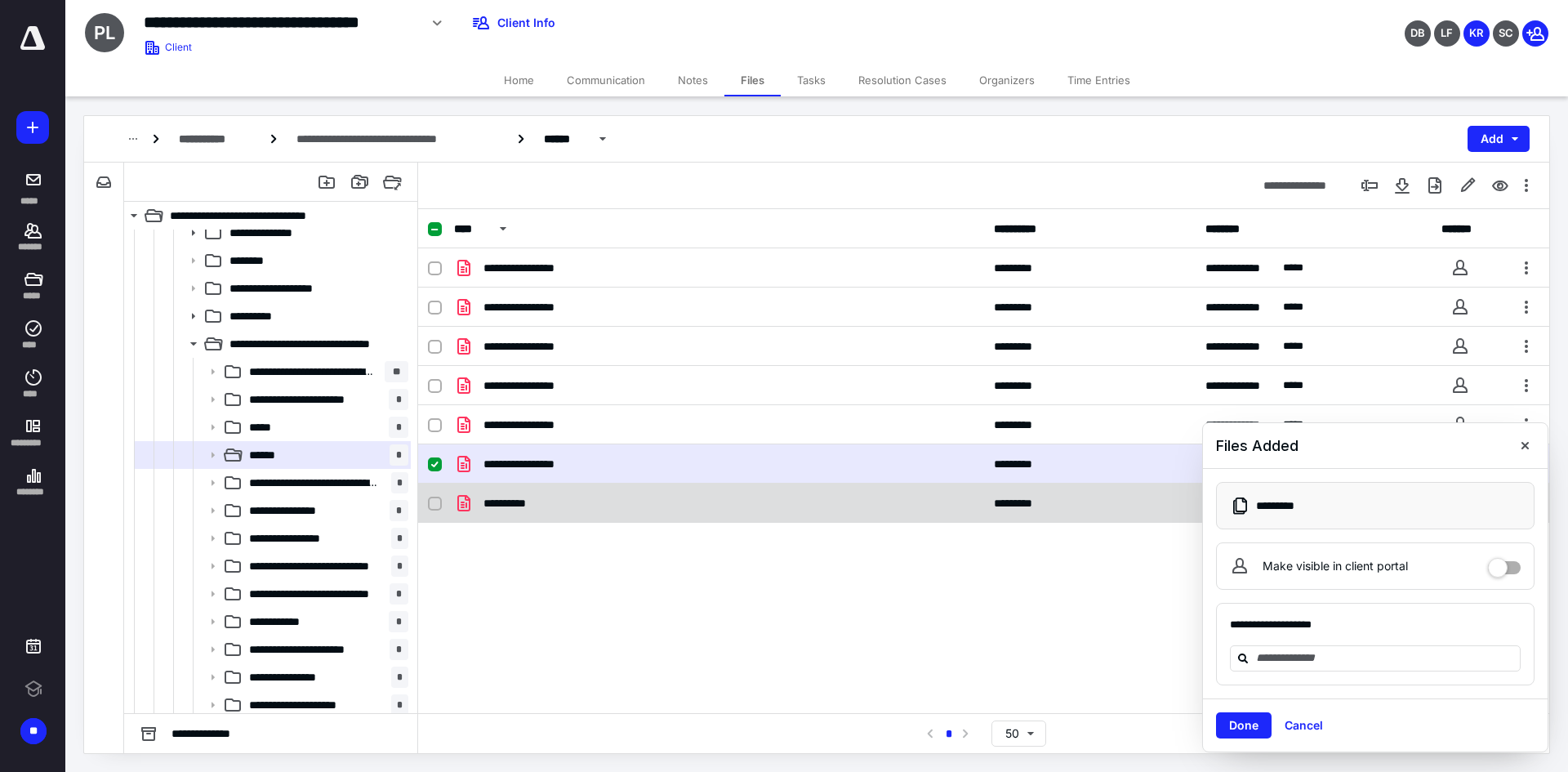 checkbox on "false" 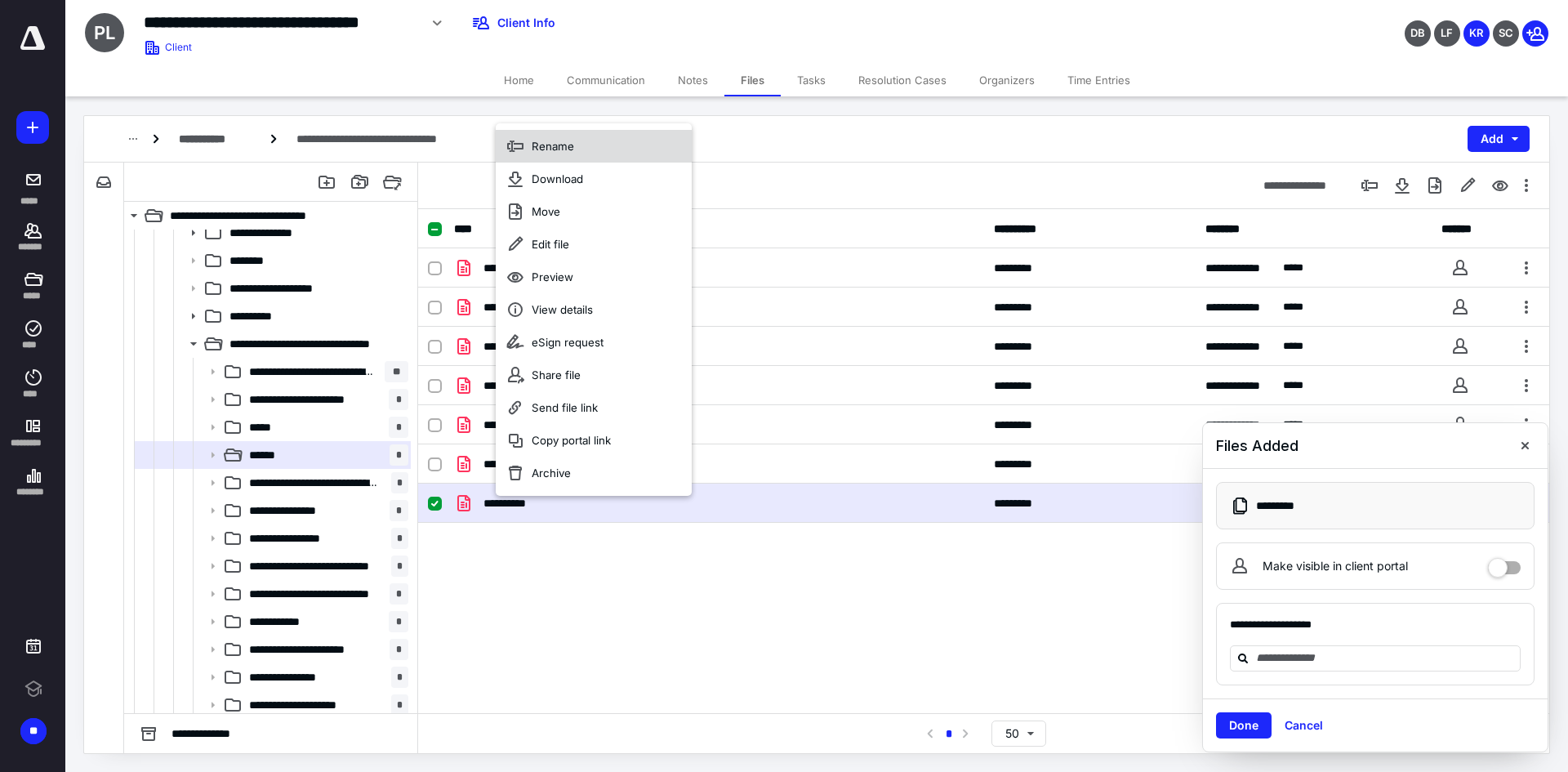 click on "Rename" at bounding box center (553, 146) 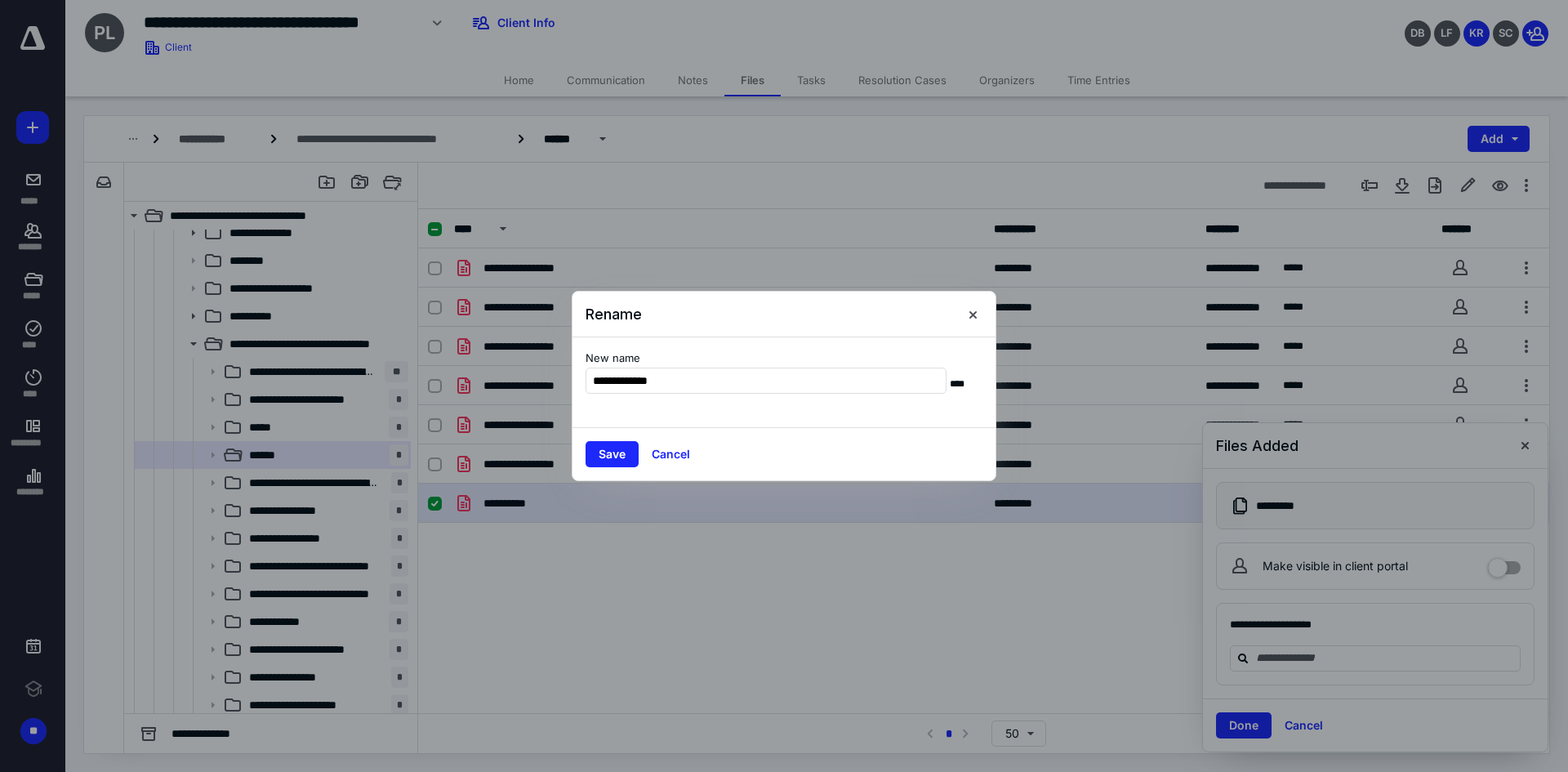 type on "**********" 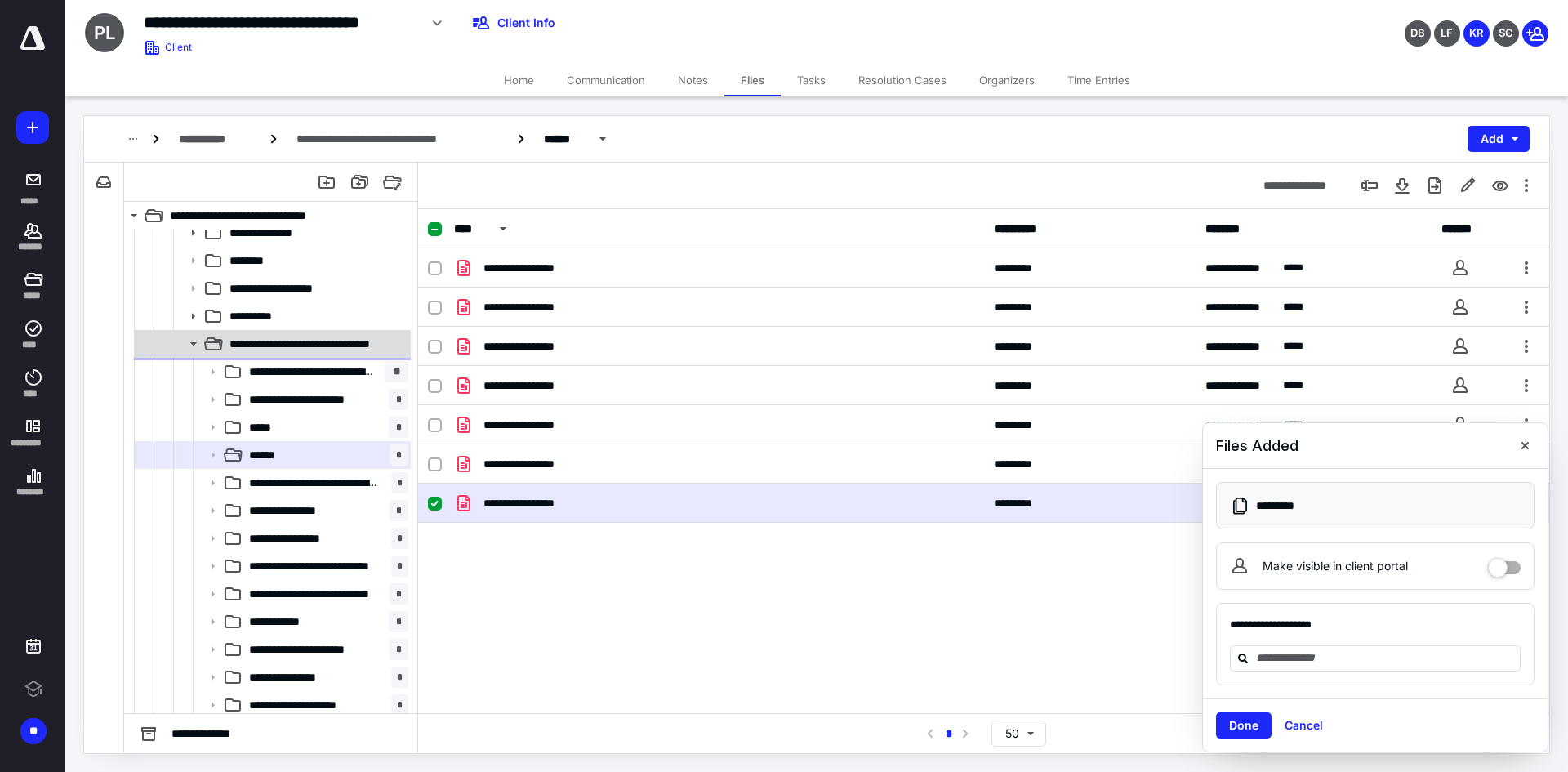 click on "**********" at bounding box center [271, 344] 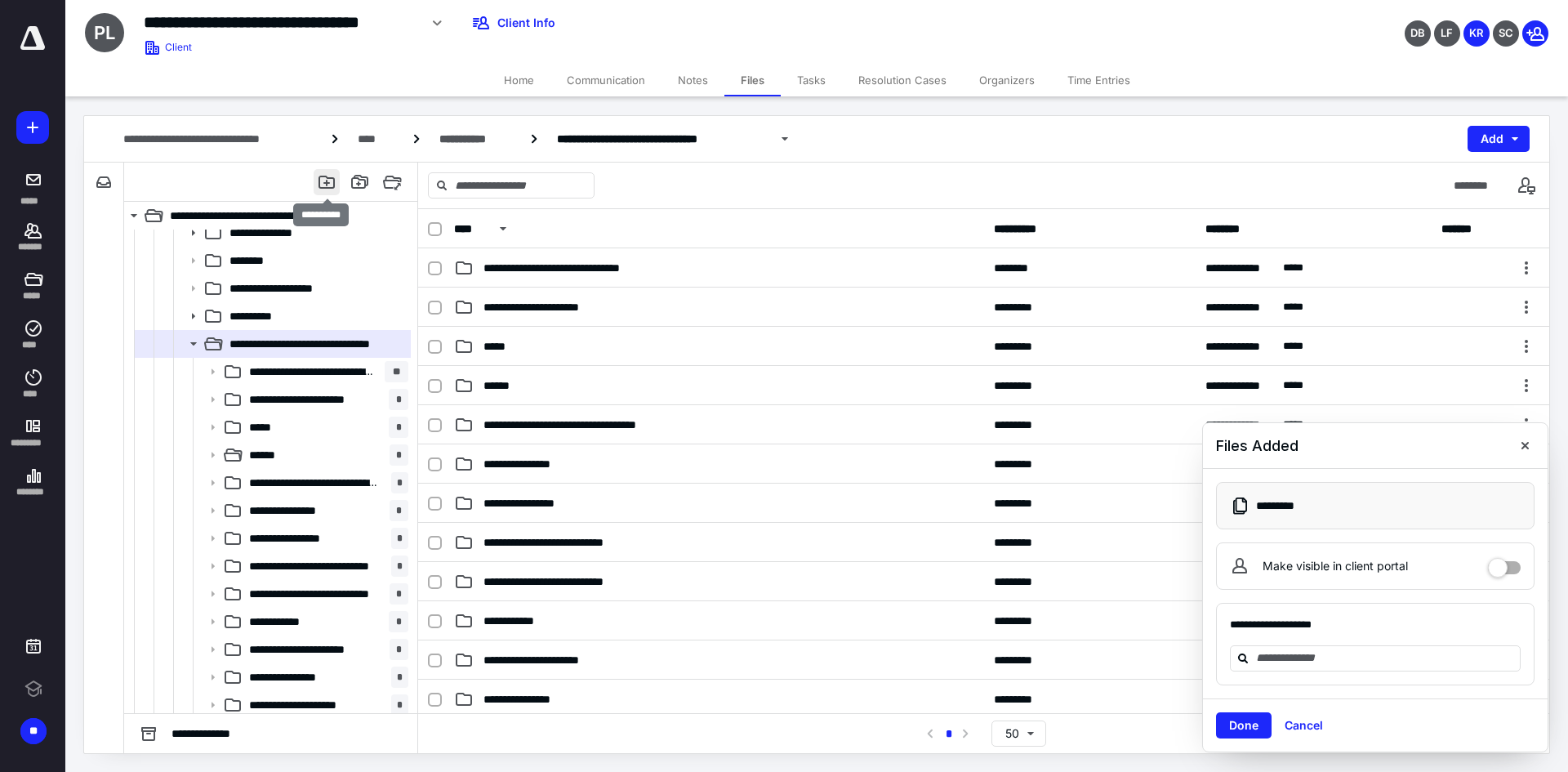 click at bounding box center (327, 182) 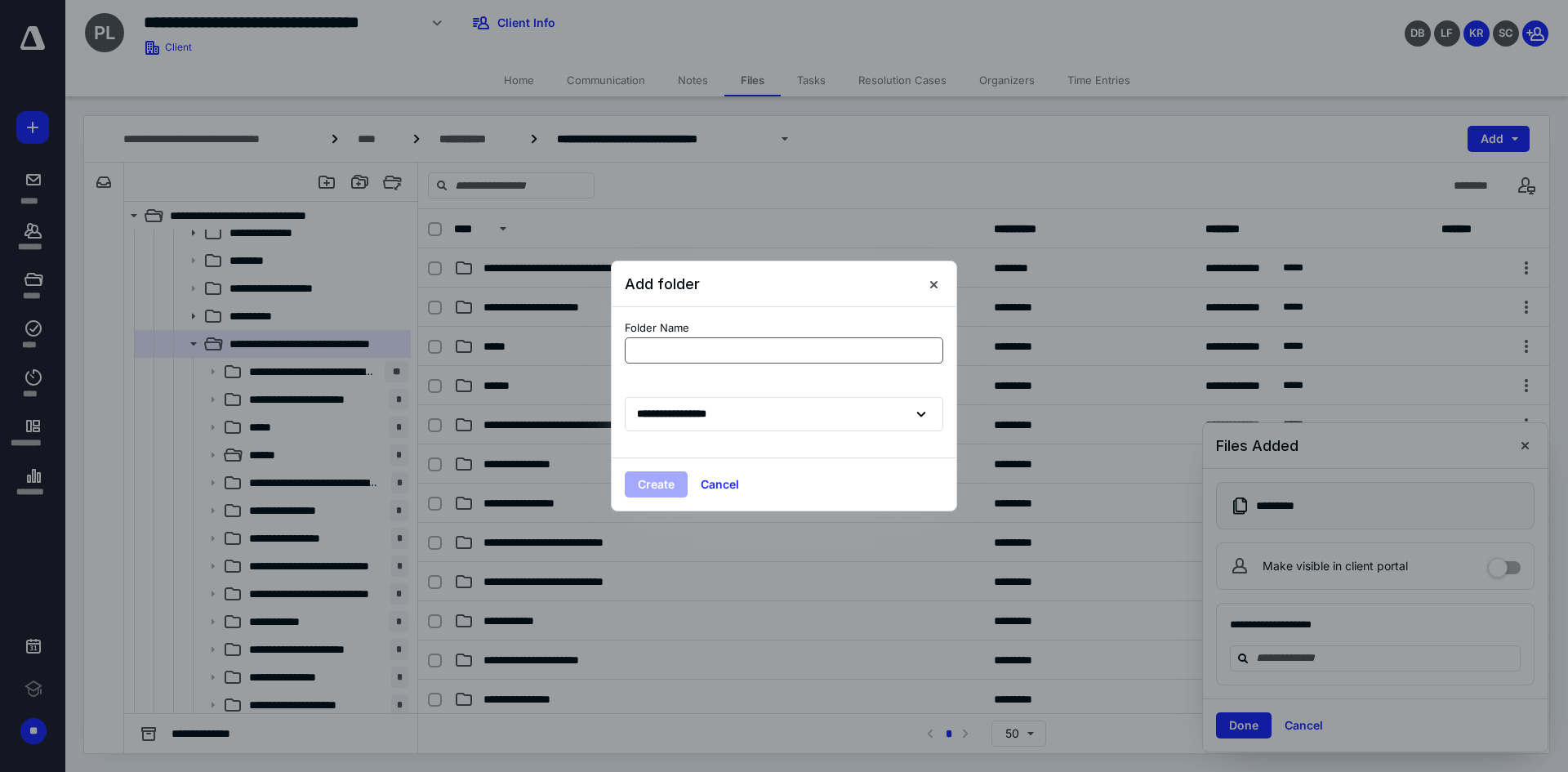 click at bounding box center (784, 350) 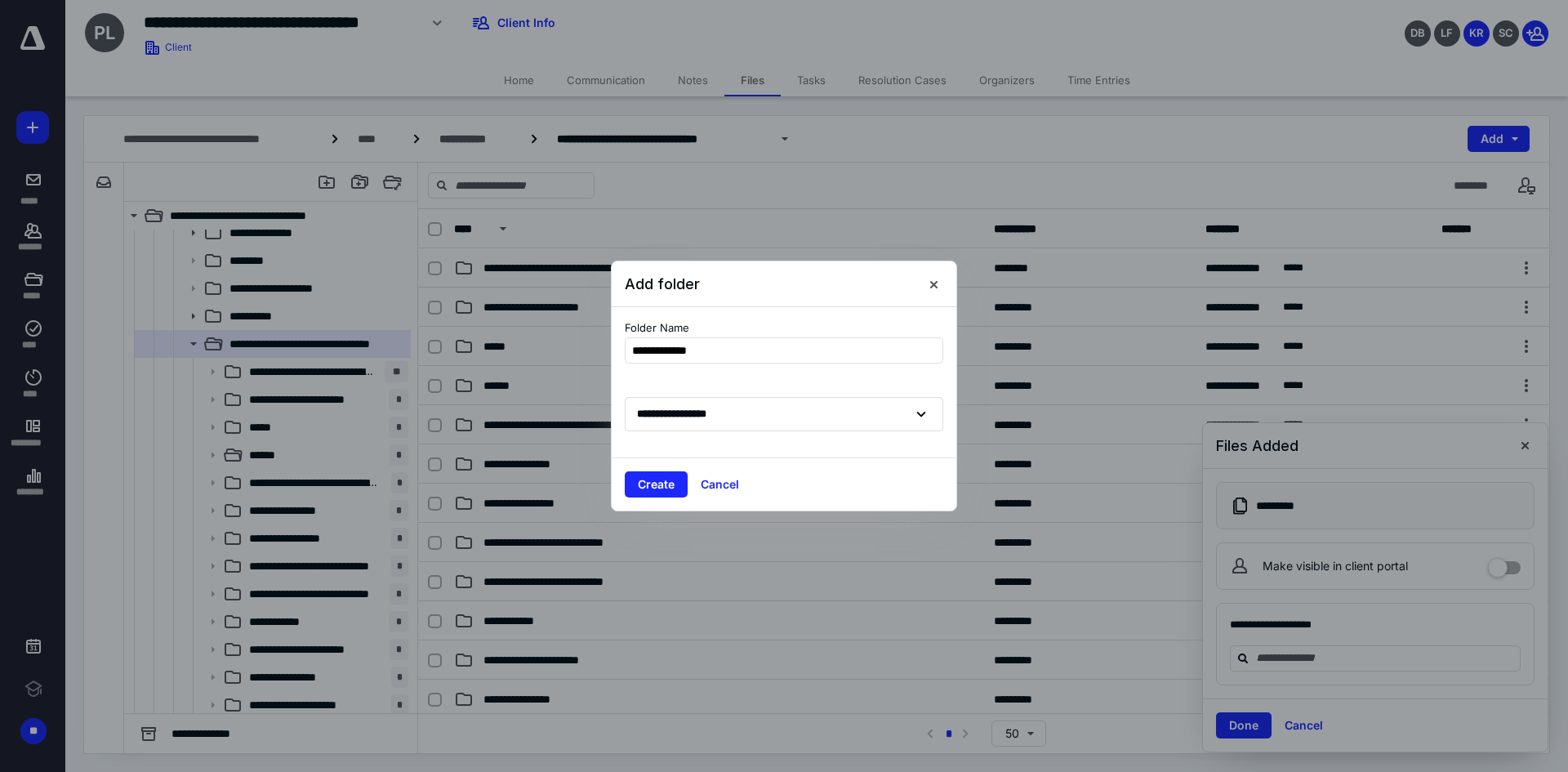 drag, startPoint x: 724, startPoint y: 341, endPoint x: 384, endPoint y: 363, distance: 340.71102 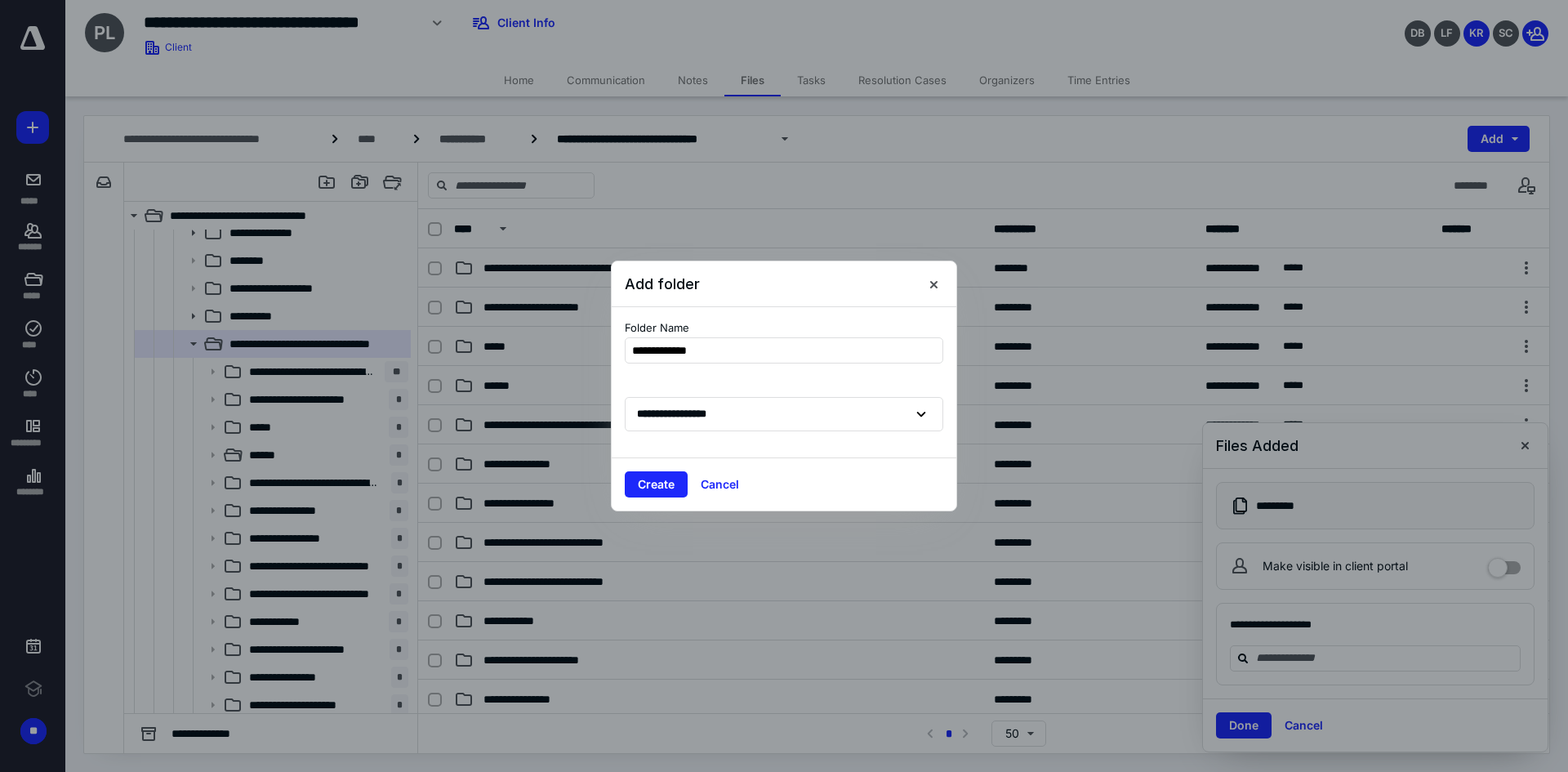 type on "**********" 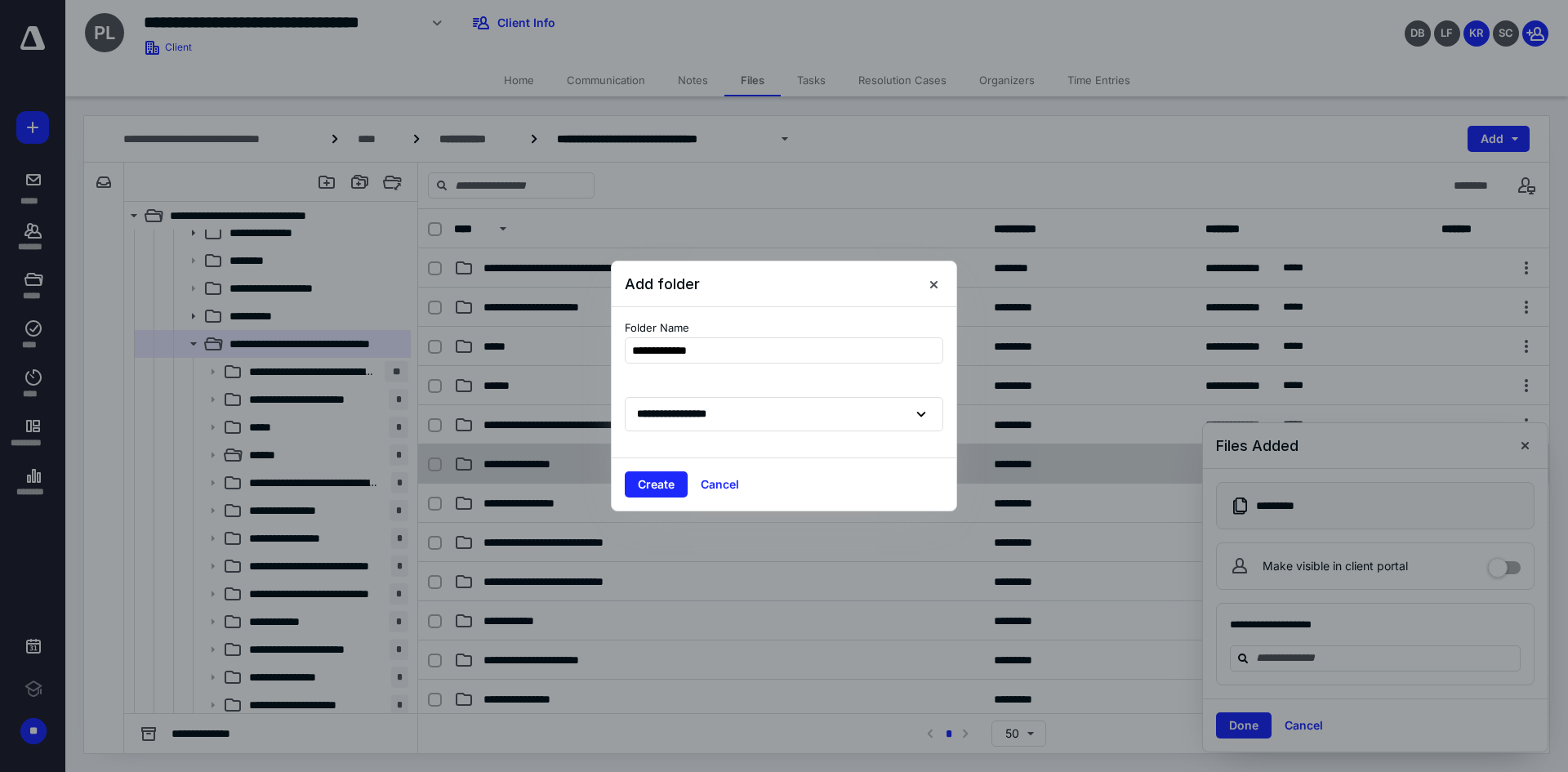 drag, startPoint x: 657, startPoint y: 483, endPoint x: 788, endPoint y: 475, distance: 131.24405 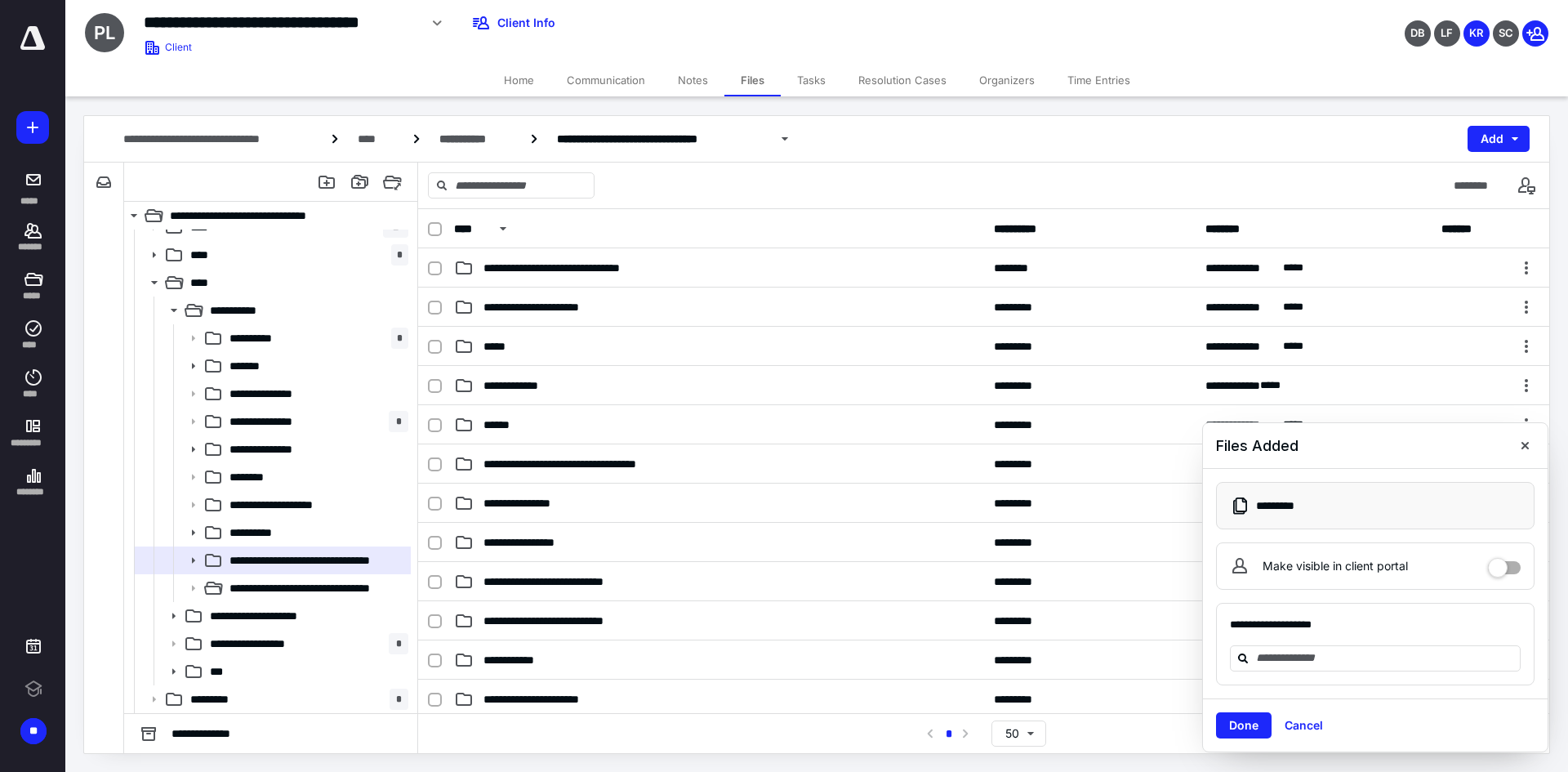 scroll, scrollTop: 211, scrollLeft: 0, axis: vertical 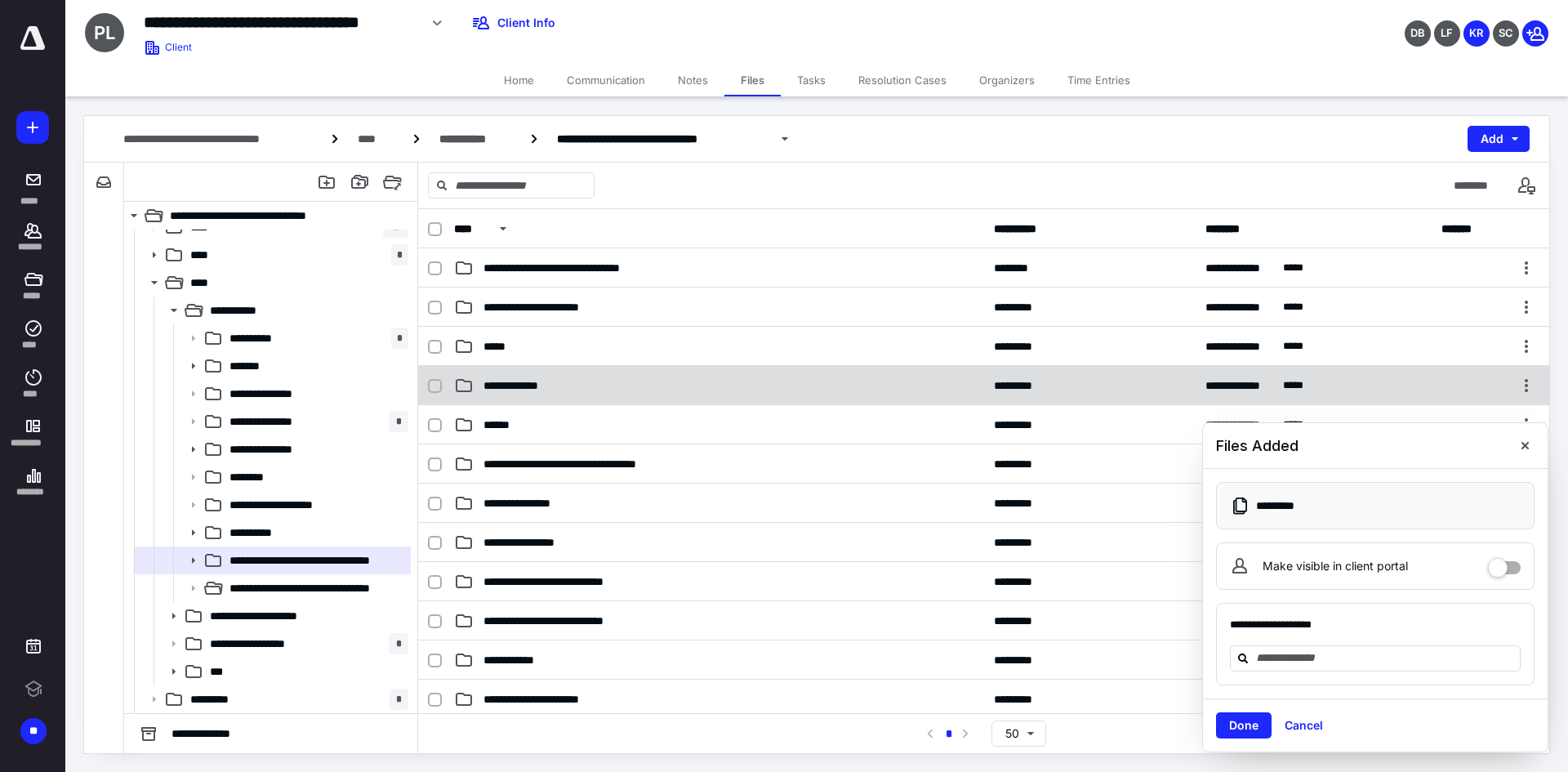 click on "**********" at bounding box center (525, 386) 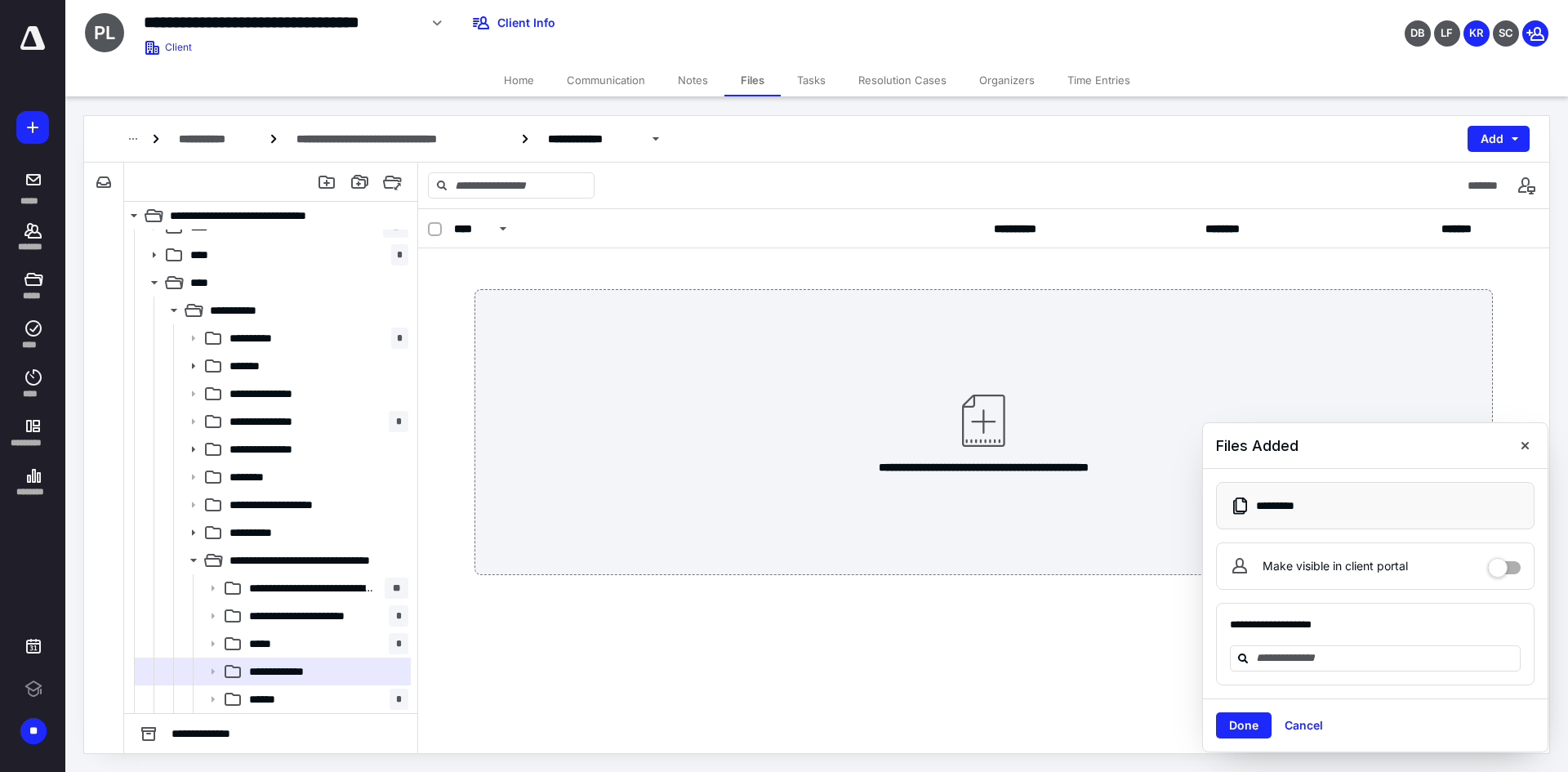 scroll, scrollTop: 427, scrollLeft: 0, axis: vertical 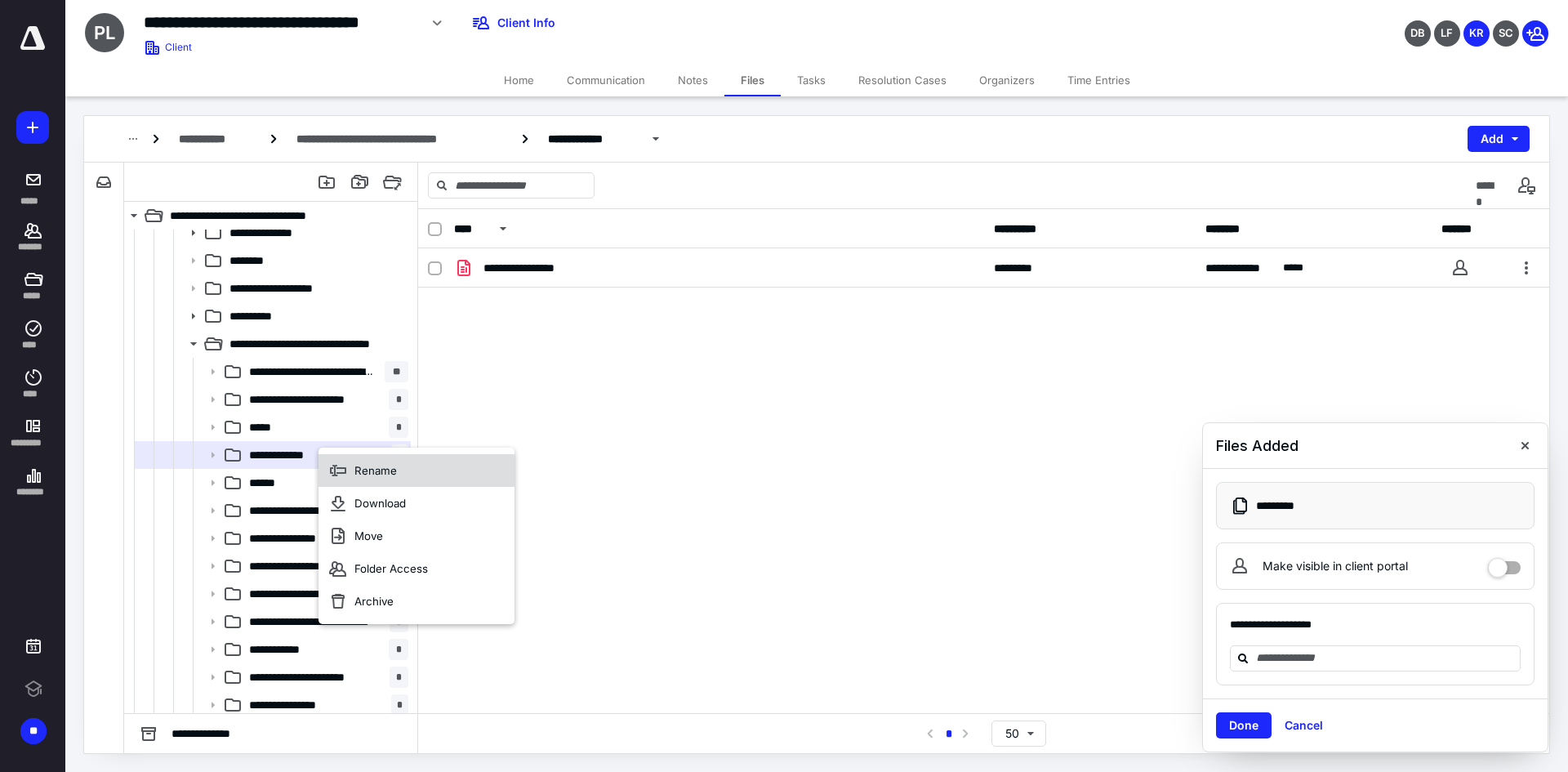click 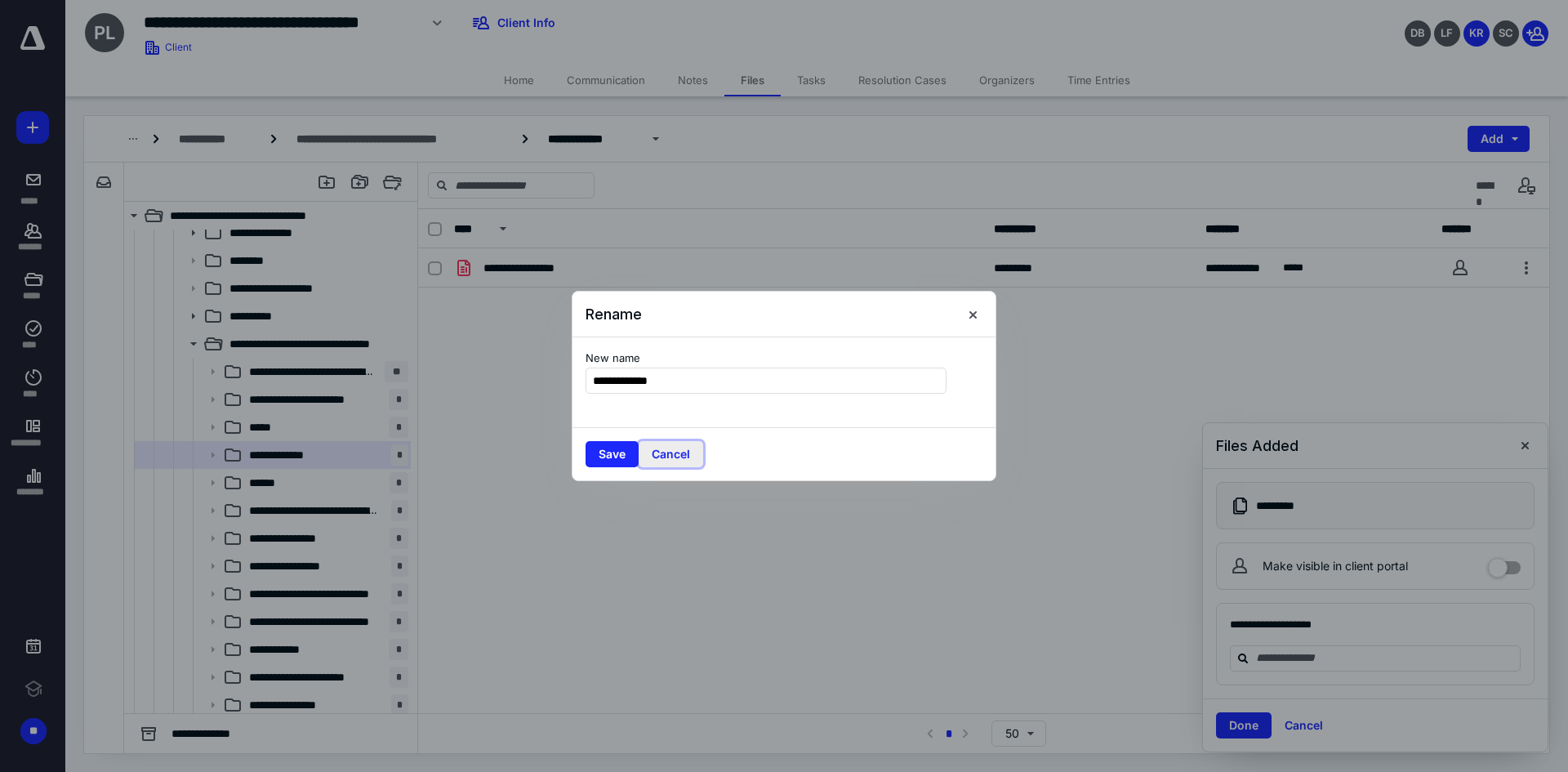 click on "Cancel" at bounding box center [670, 454] 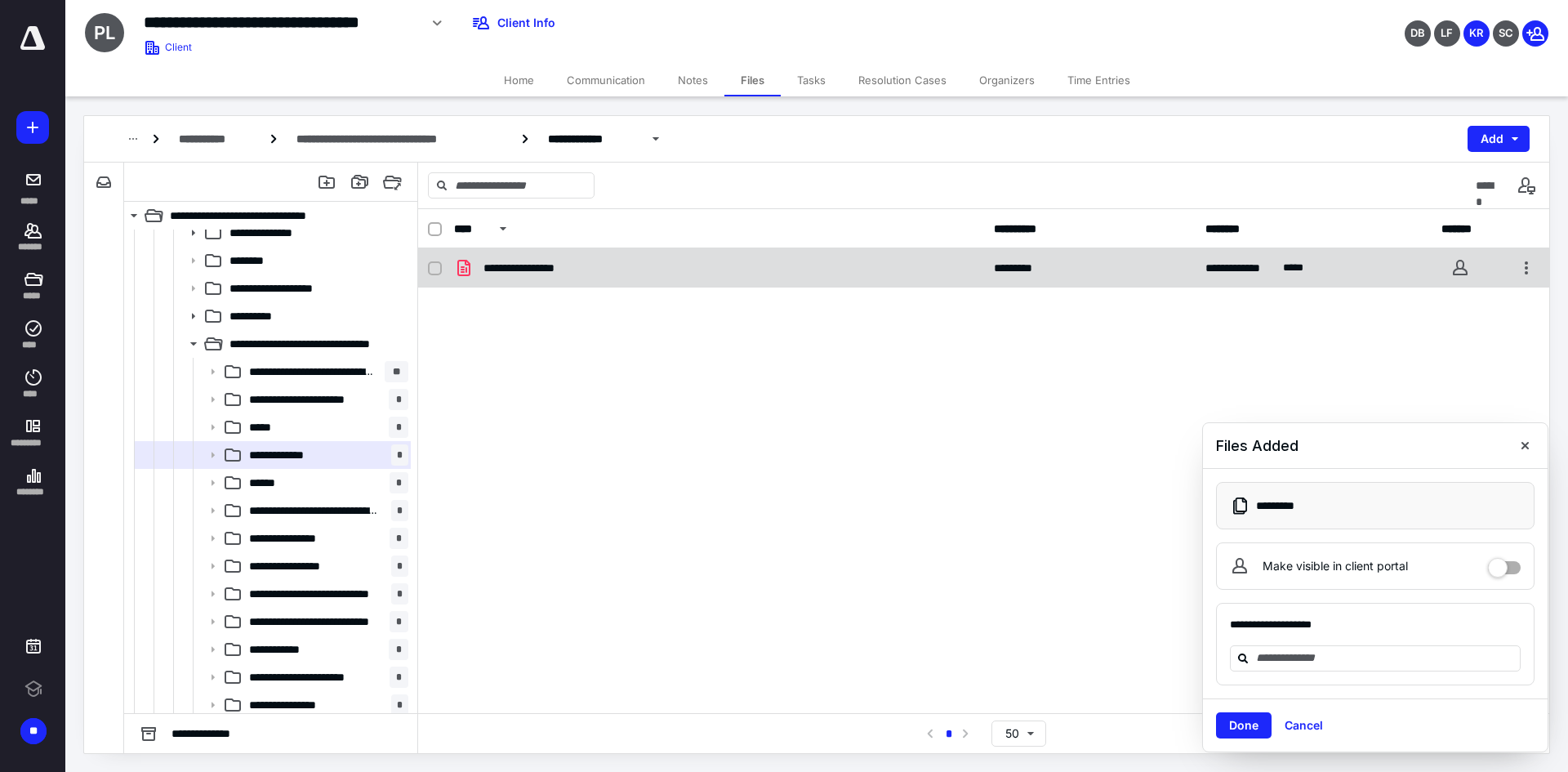 click on "**********" at bounding box center (532, 268) 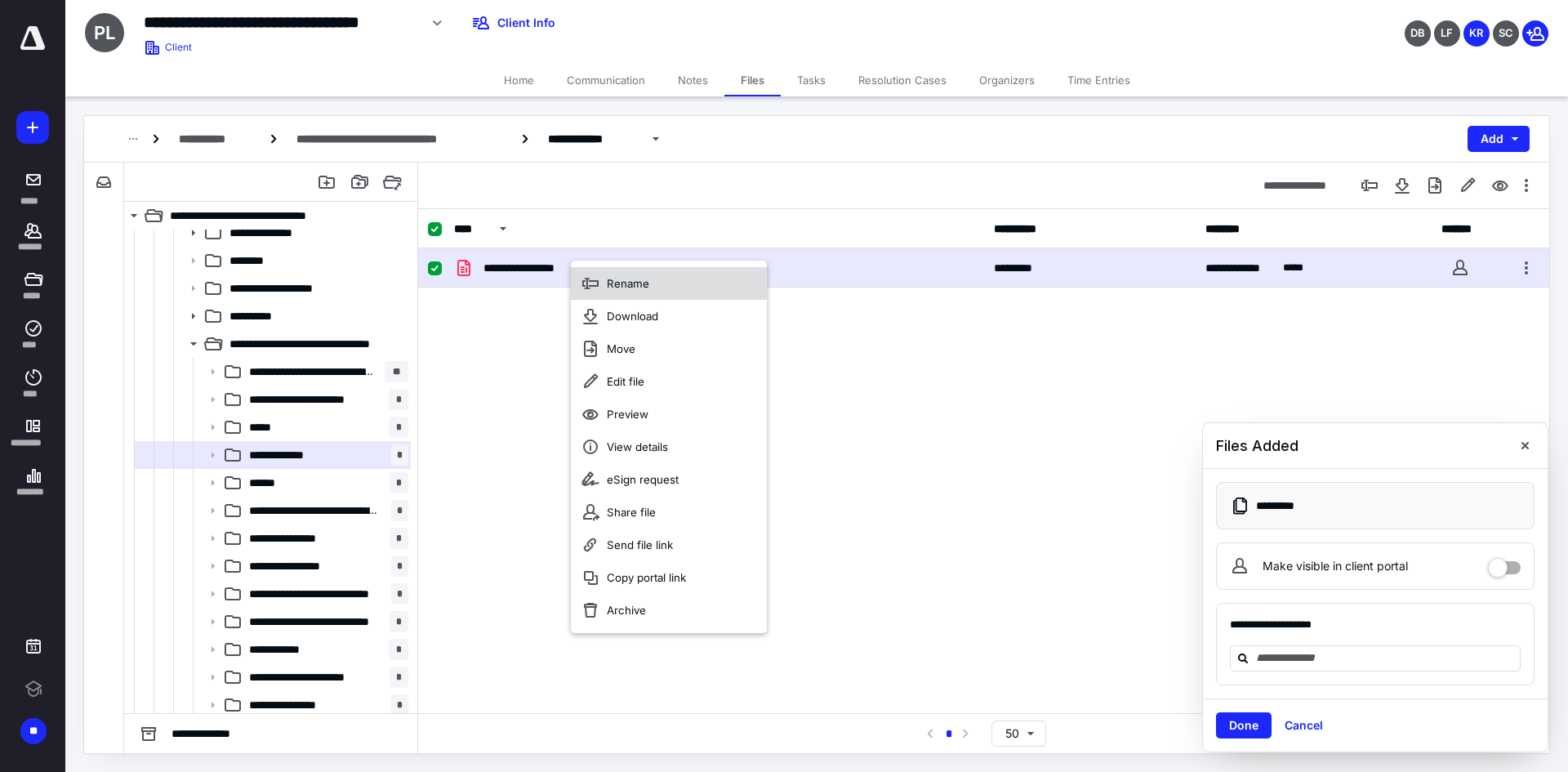 click 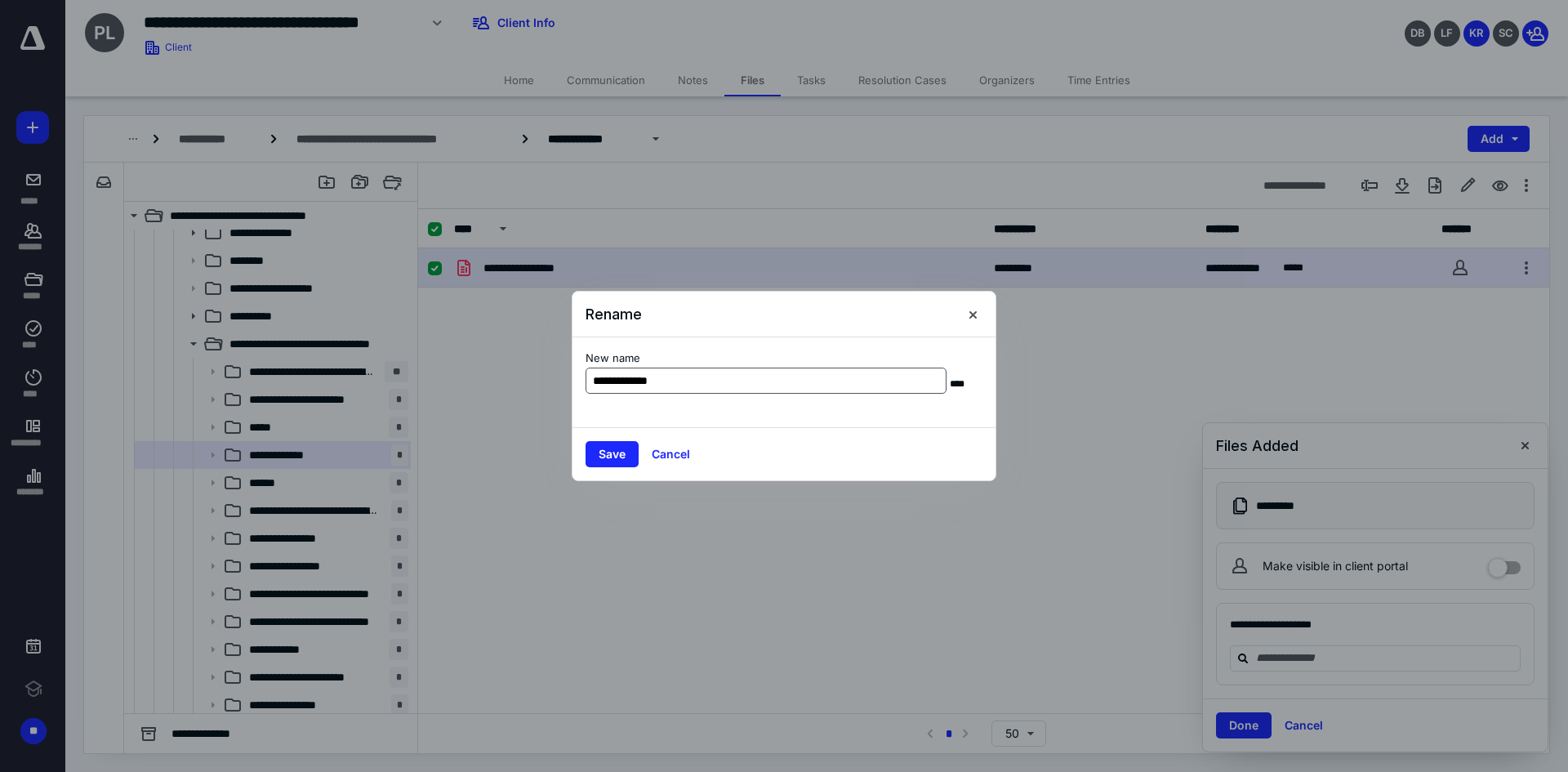 click on "**********" at bounding box center [766, 381] 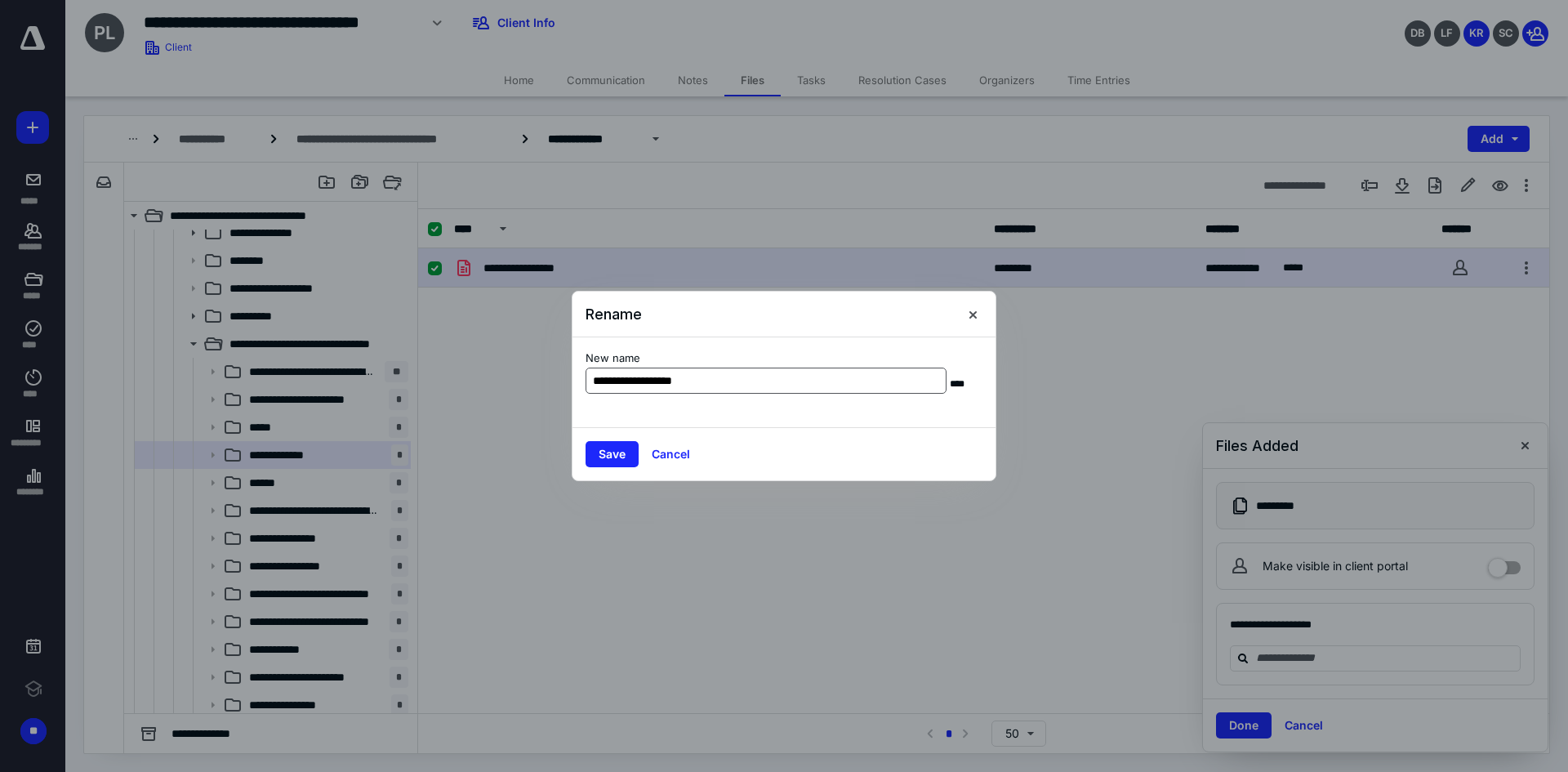 click on "**********" at bounding box center (766, 381) 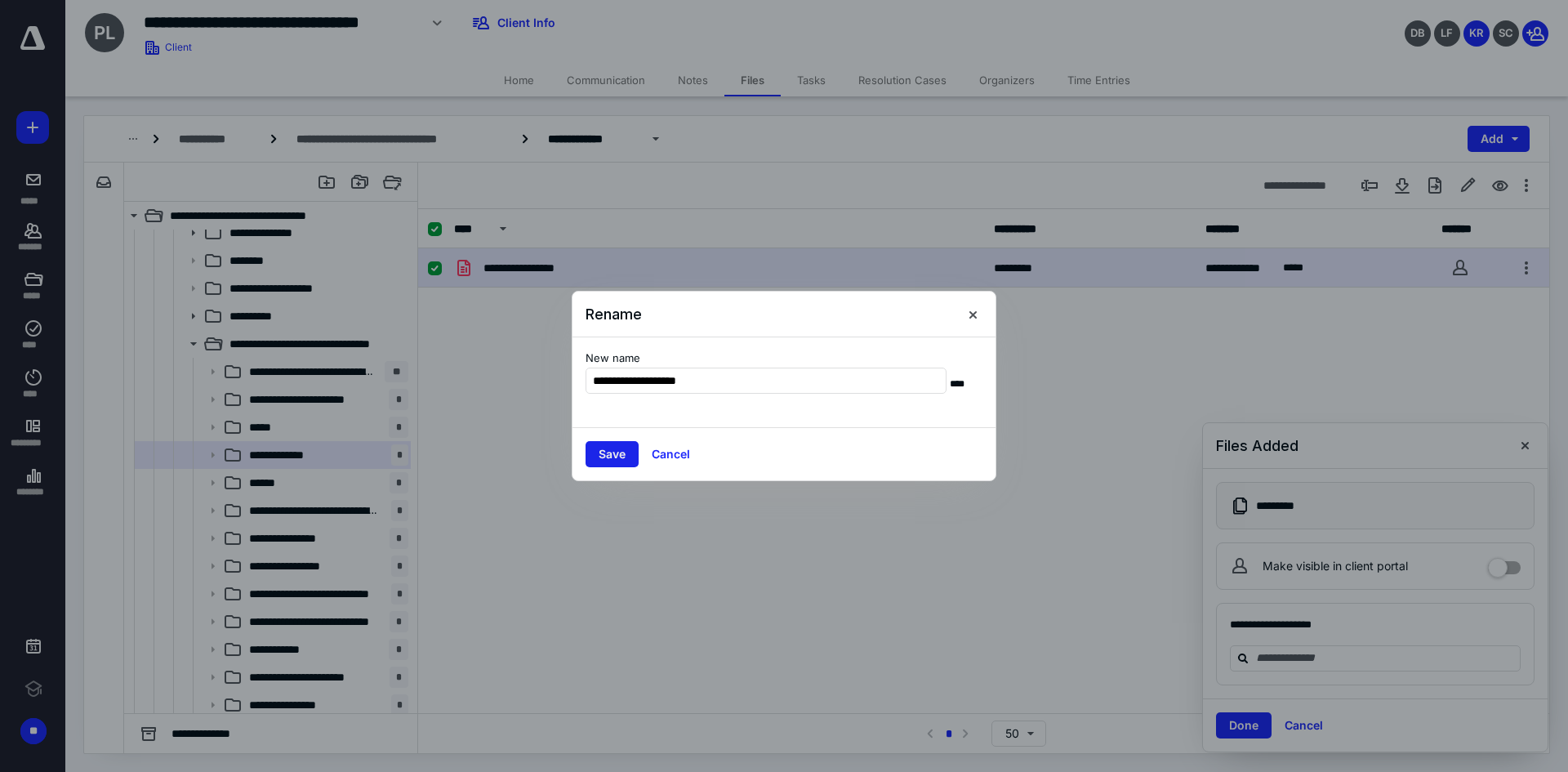 type on "**********" 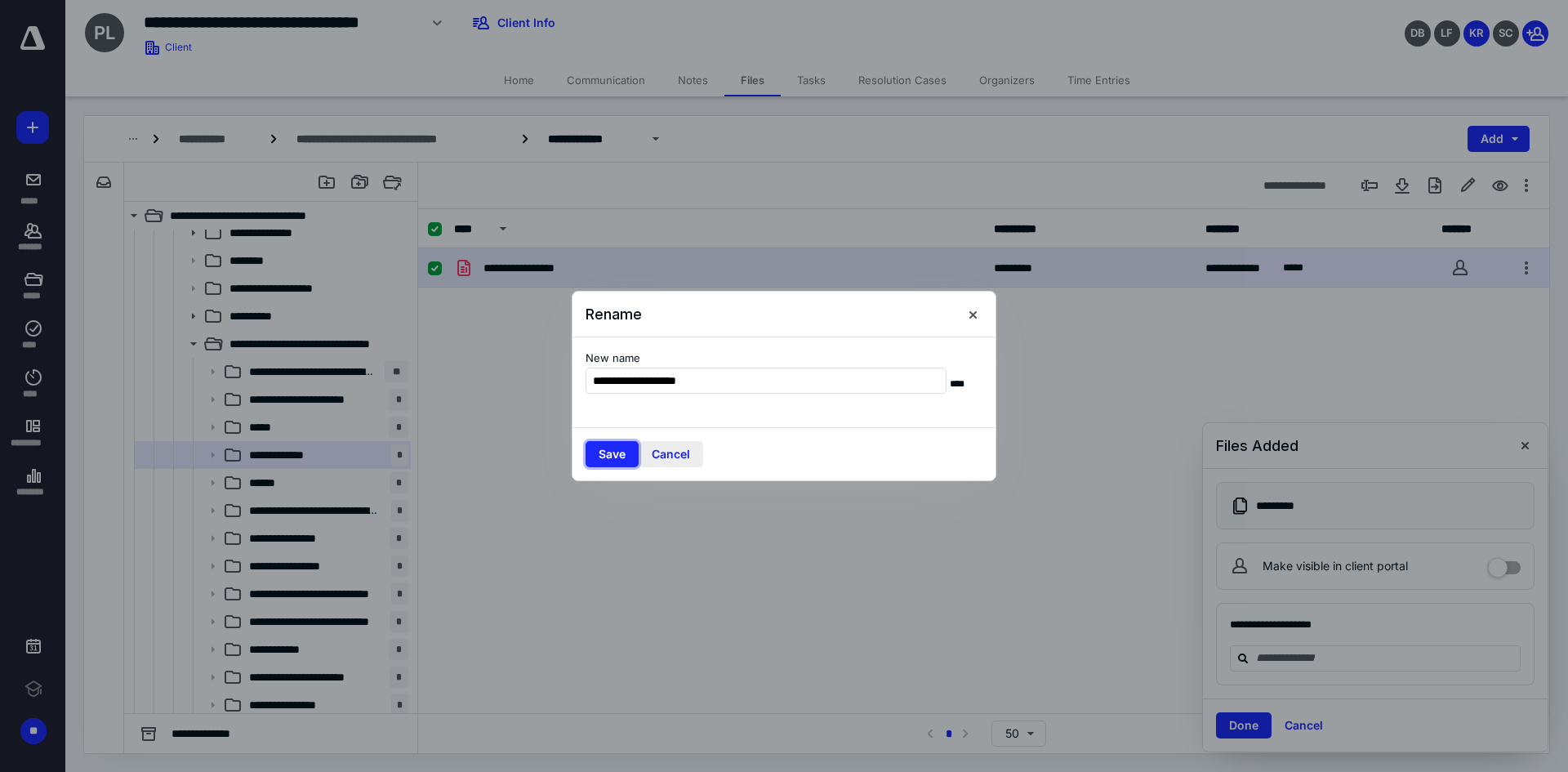 drag, startPoint x: 617, startPoint y: 457, endPoint x: 652, endPoint y: 449, distance: 35.902646 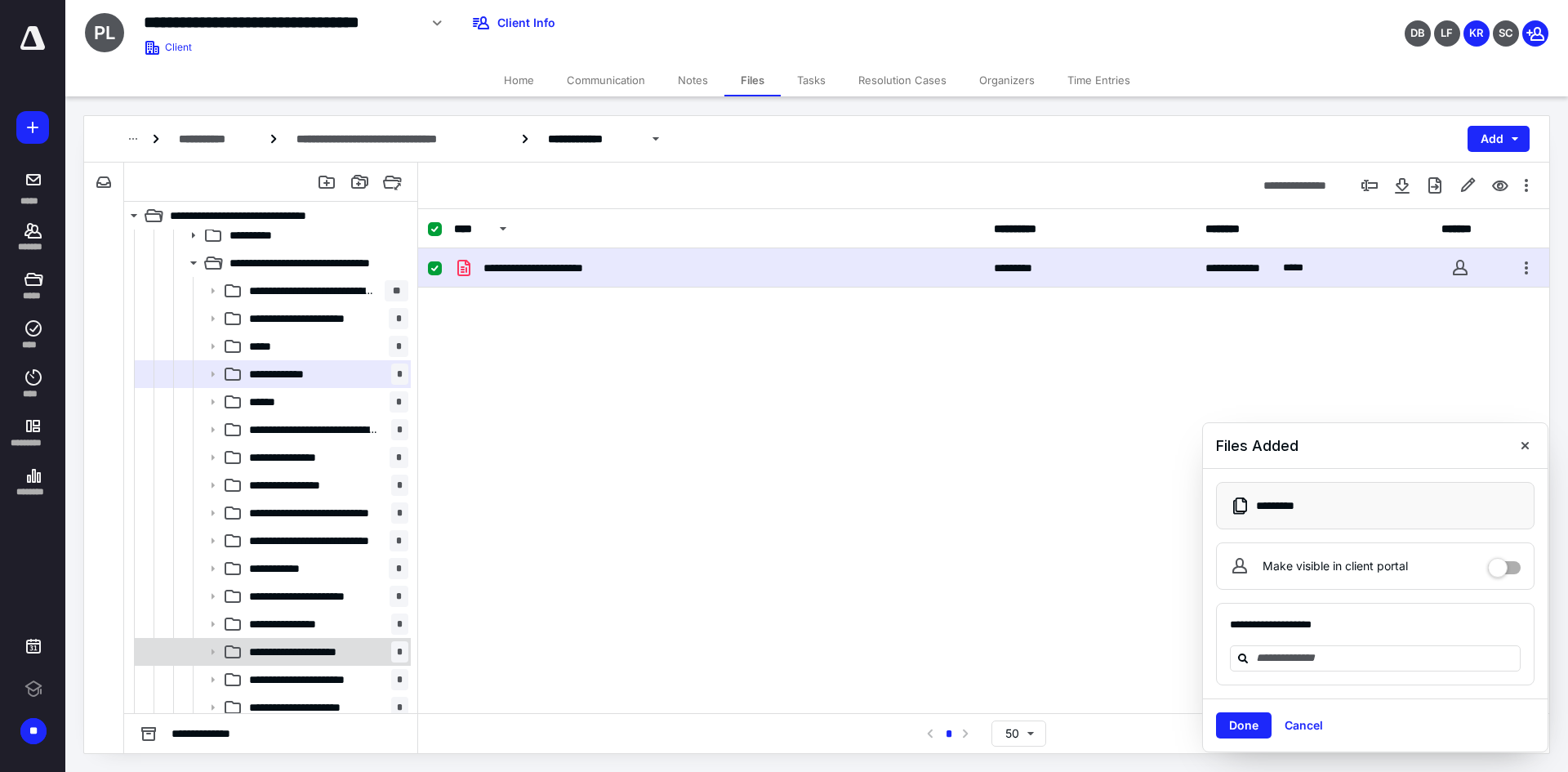 scroll, scrollTop: 509, scrollLeft: 0, axis: vertical 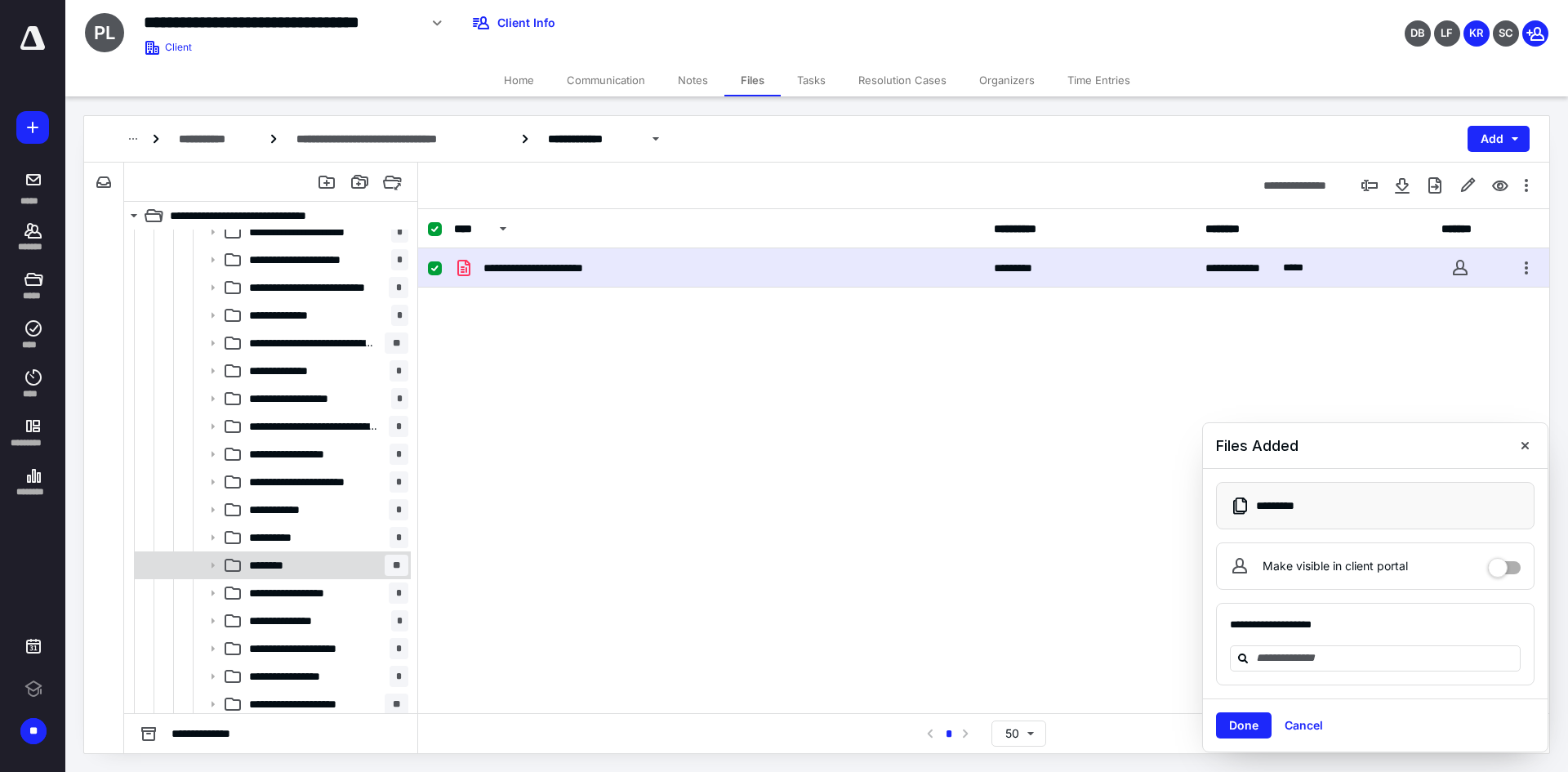 drag, startPoint x: 347, startPoint y: 573, endPoint x: 371, endPoint y: 557, distance: 28.84441 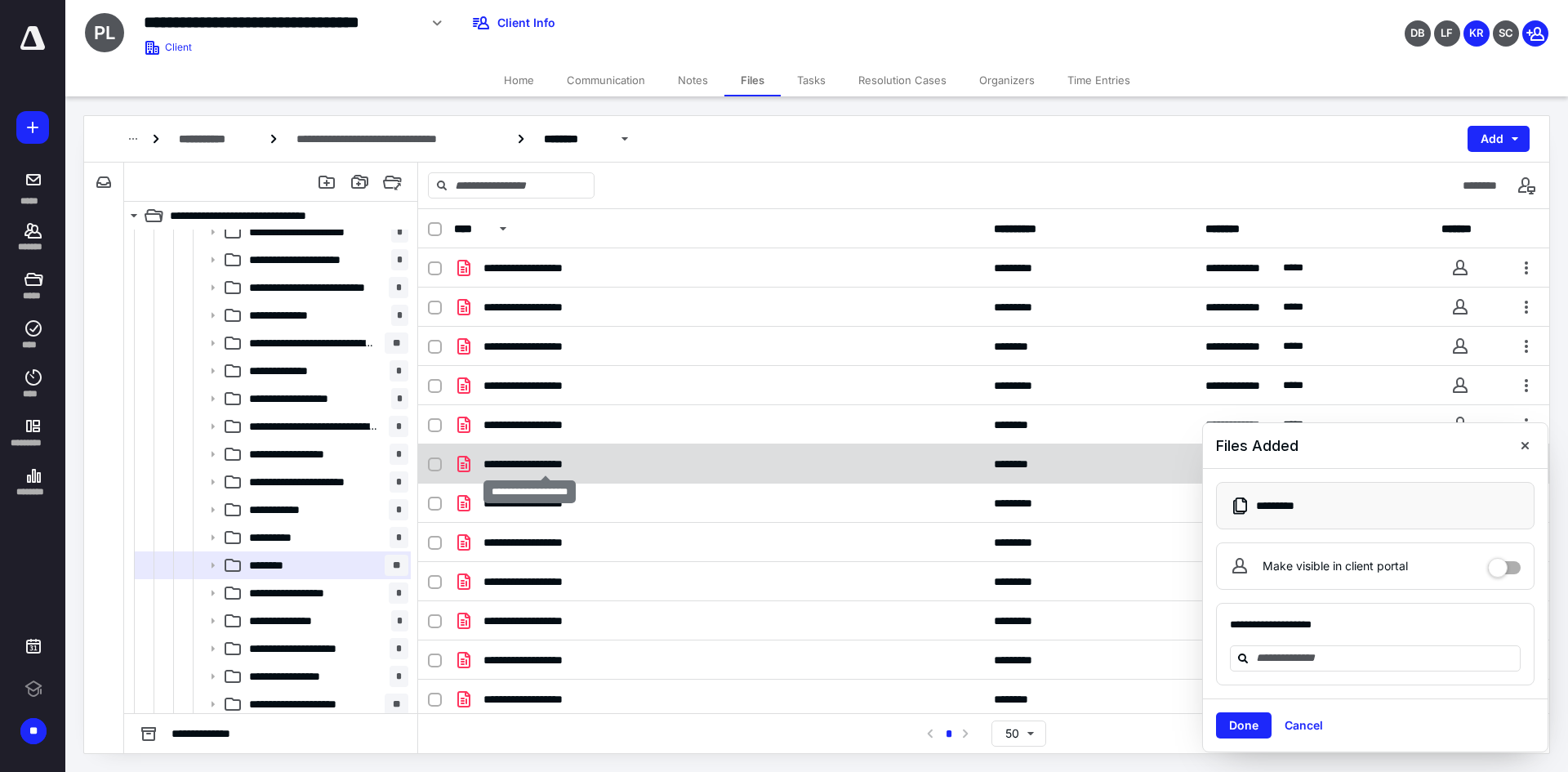 checkbox on "true" 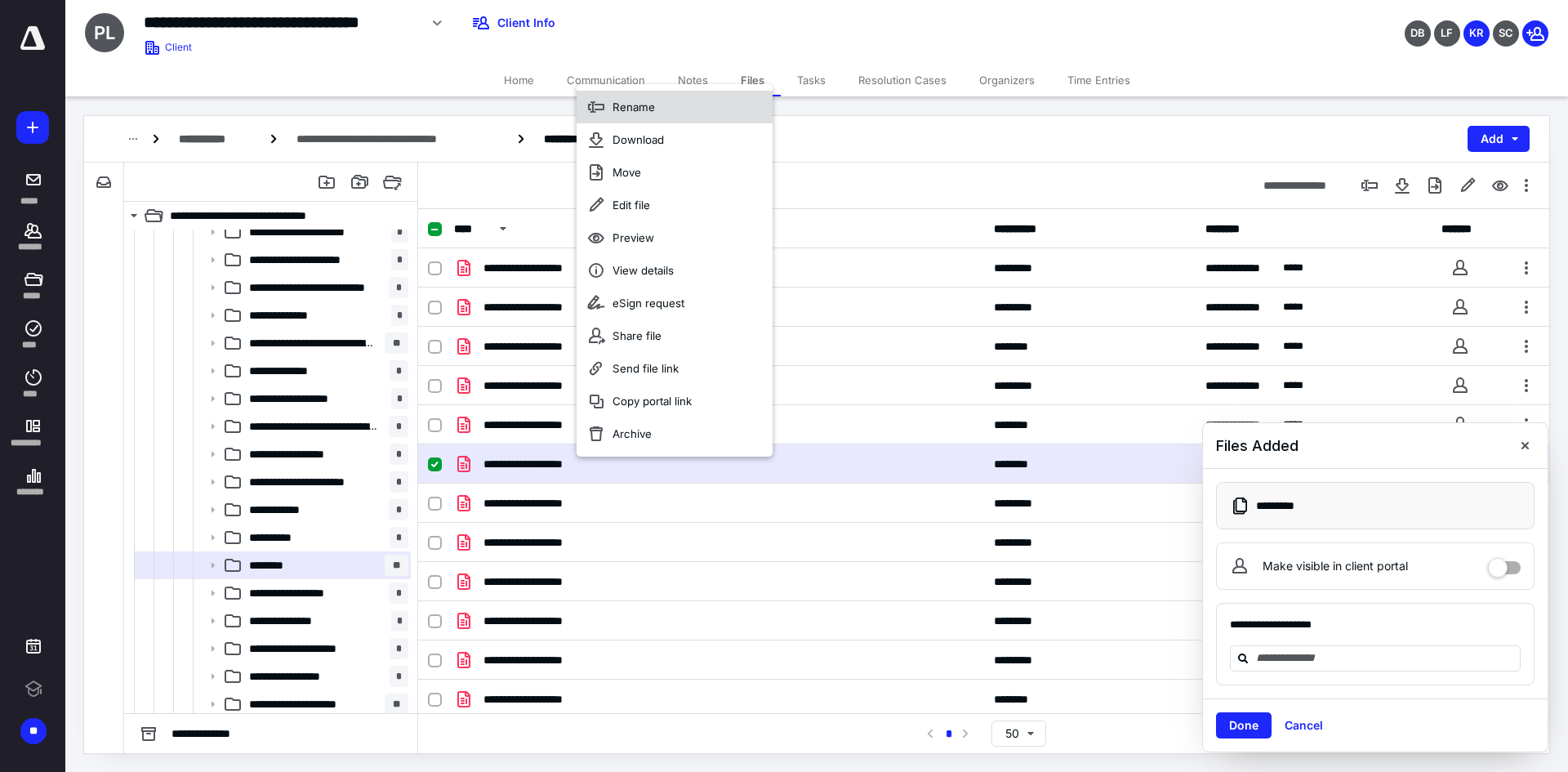 click on "Rename" at bounding box center [675, 107] 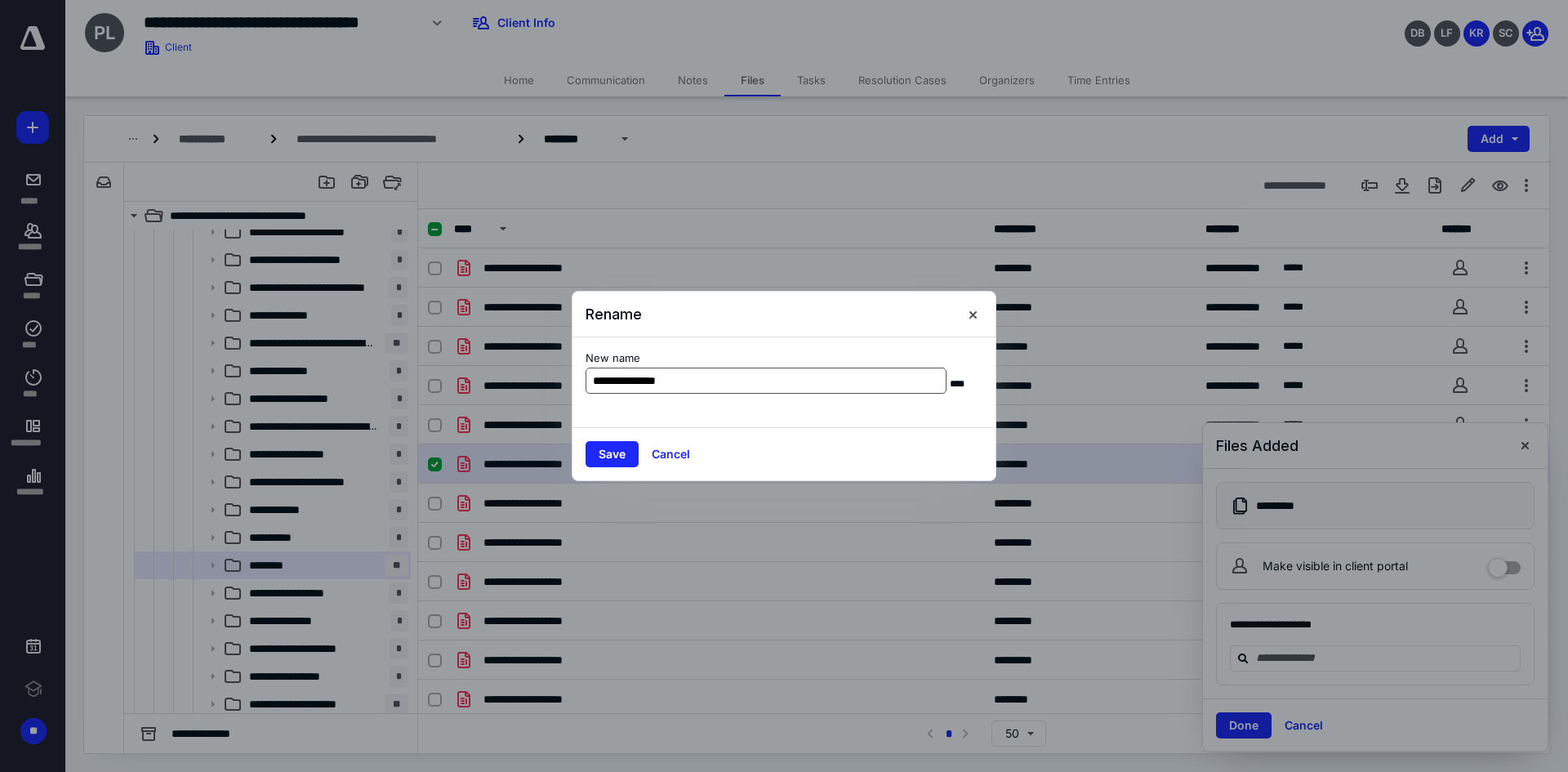 click on "**********" at bounding box center (766, 381) 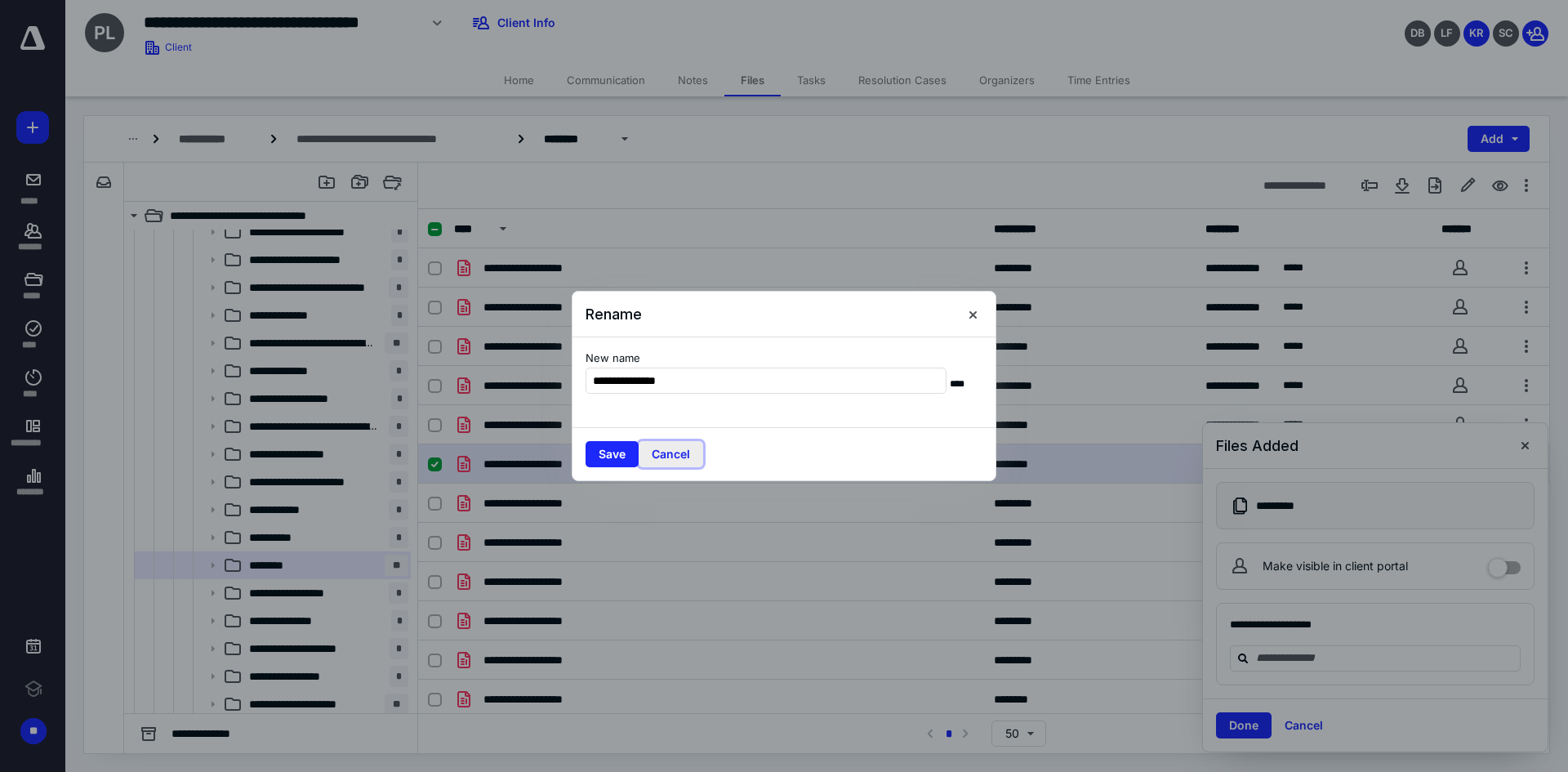 click on "Cancel" at bounding box center (670, 454) 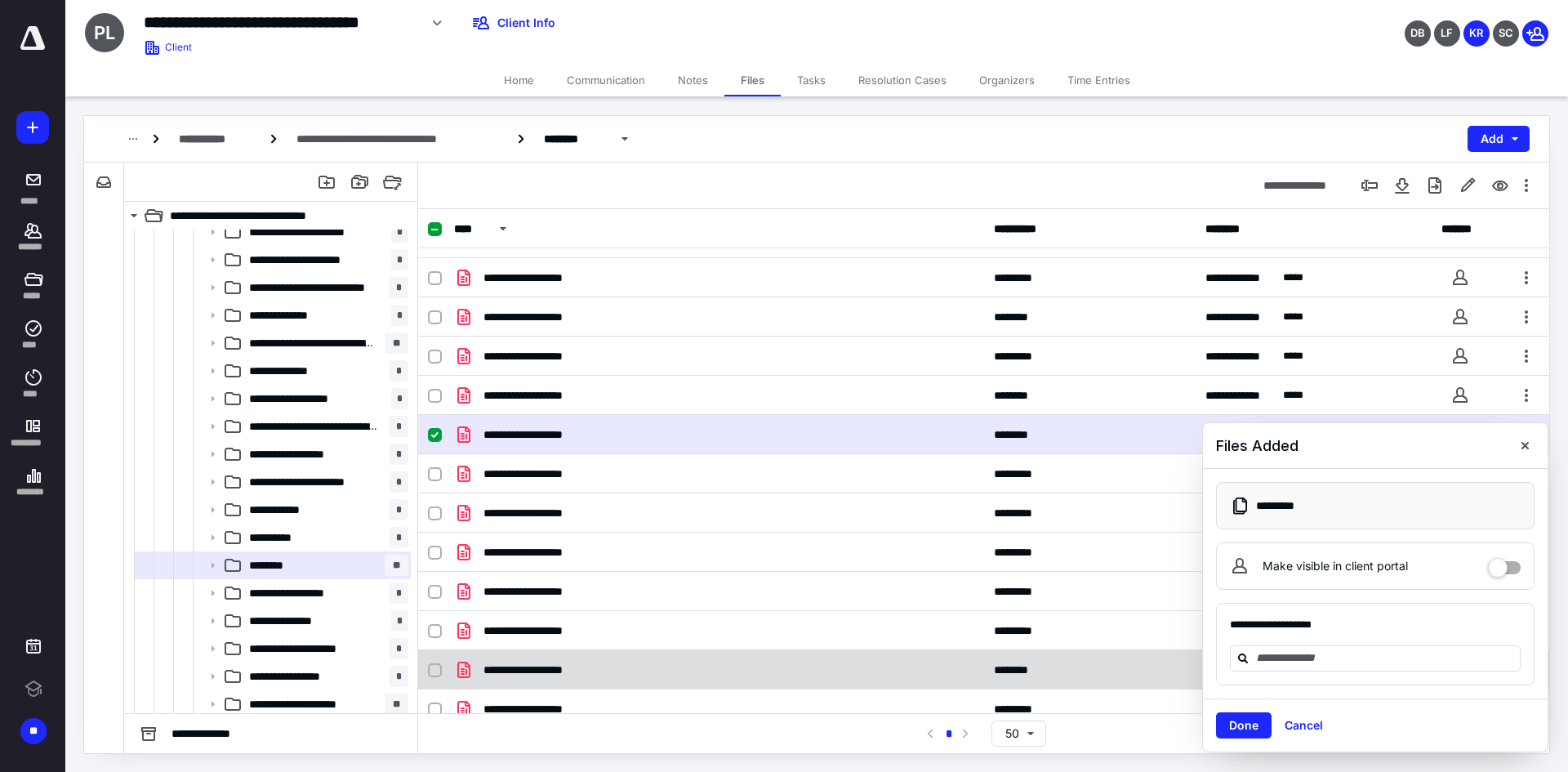 scroll, scrollTop: 45, scrollLeft: 0, axis: vertical 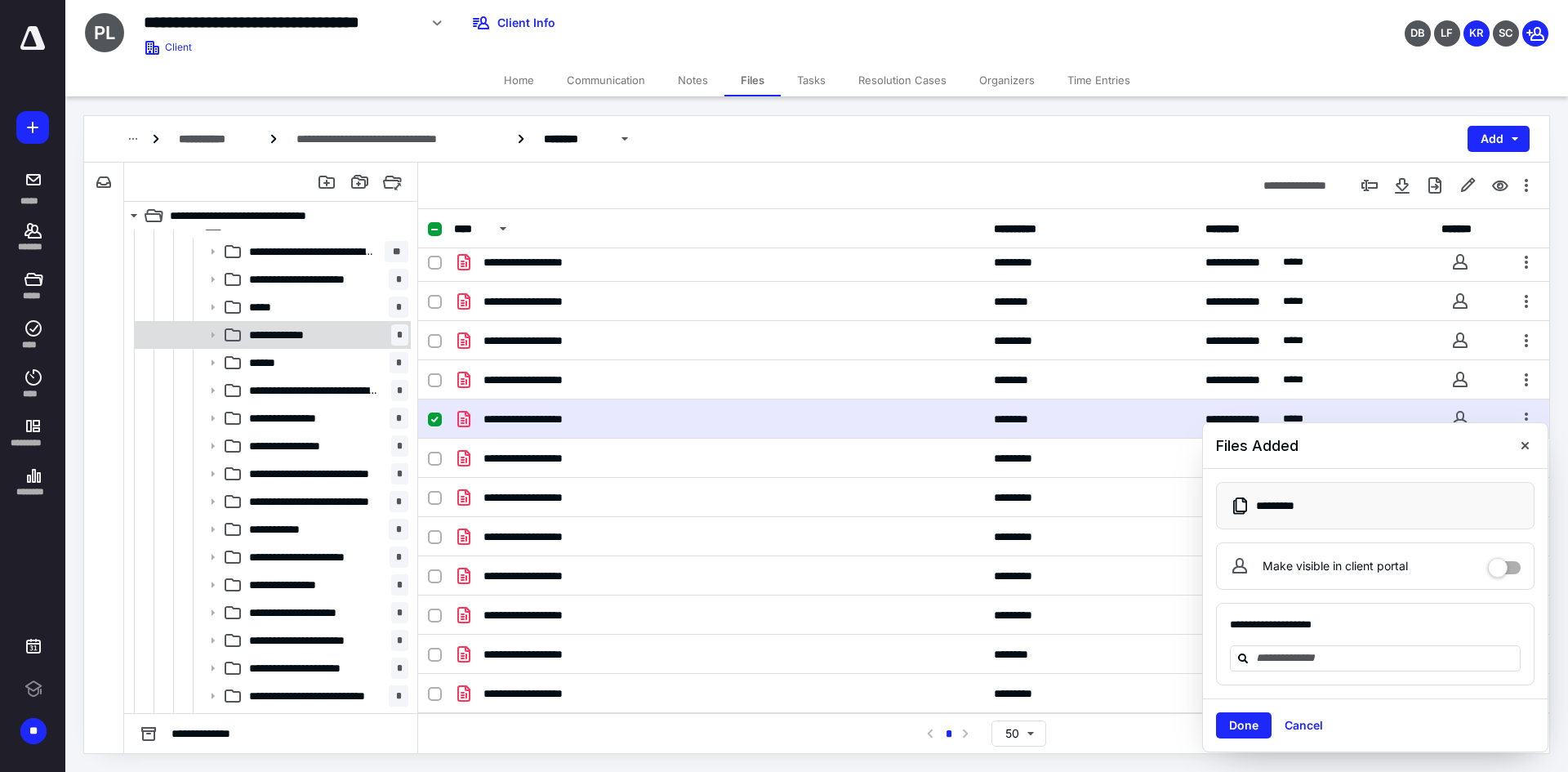 drag, startPoint x: 296, startPoint y: 294, endPoint x: 328, endPoint y: 322, distance: 42.52058 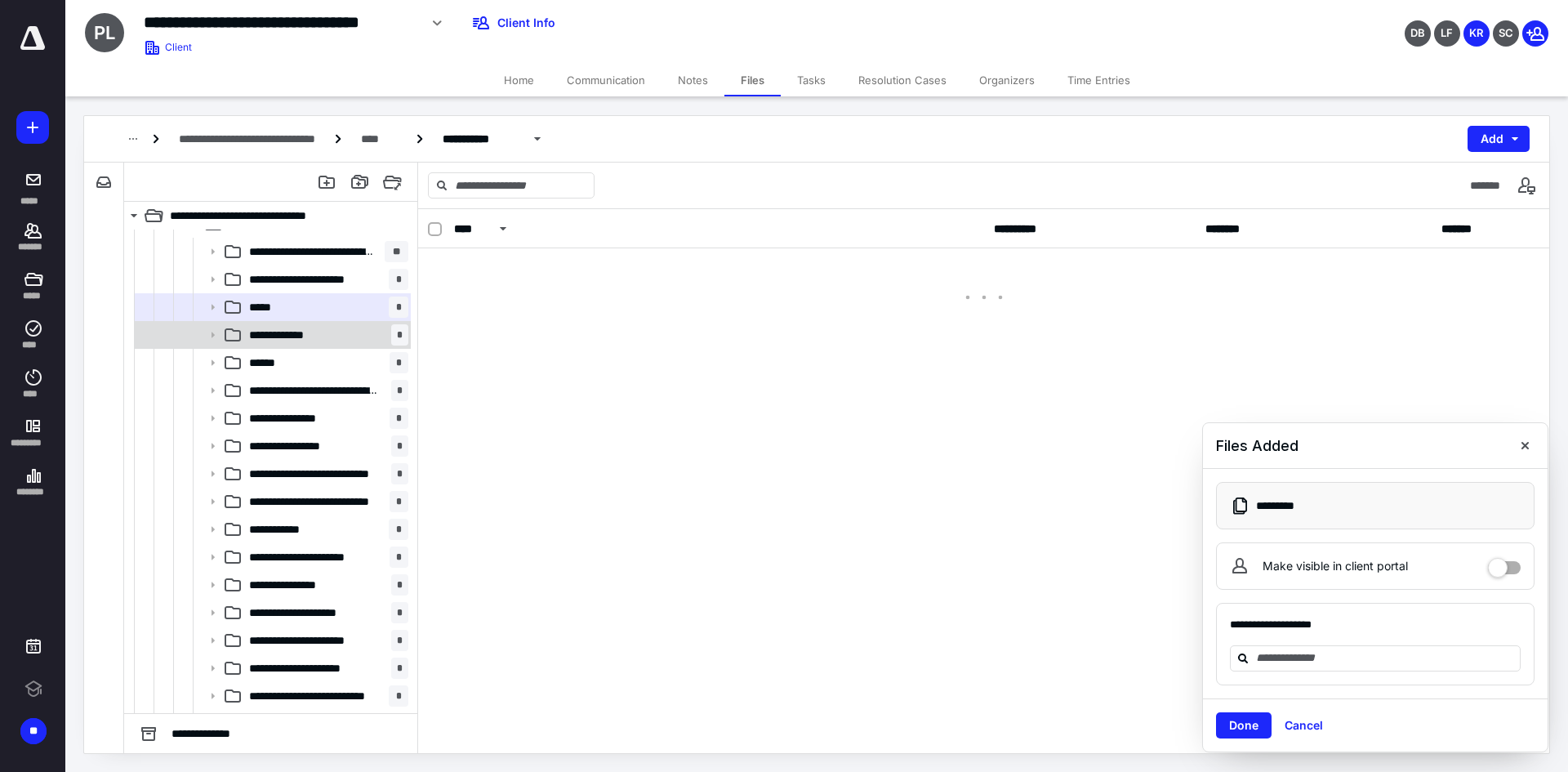 scroll, scrollTop: 0, scrollLeft: 0, axis: both 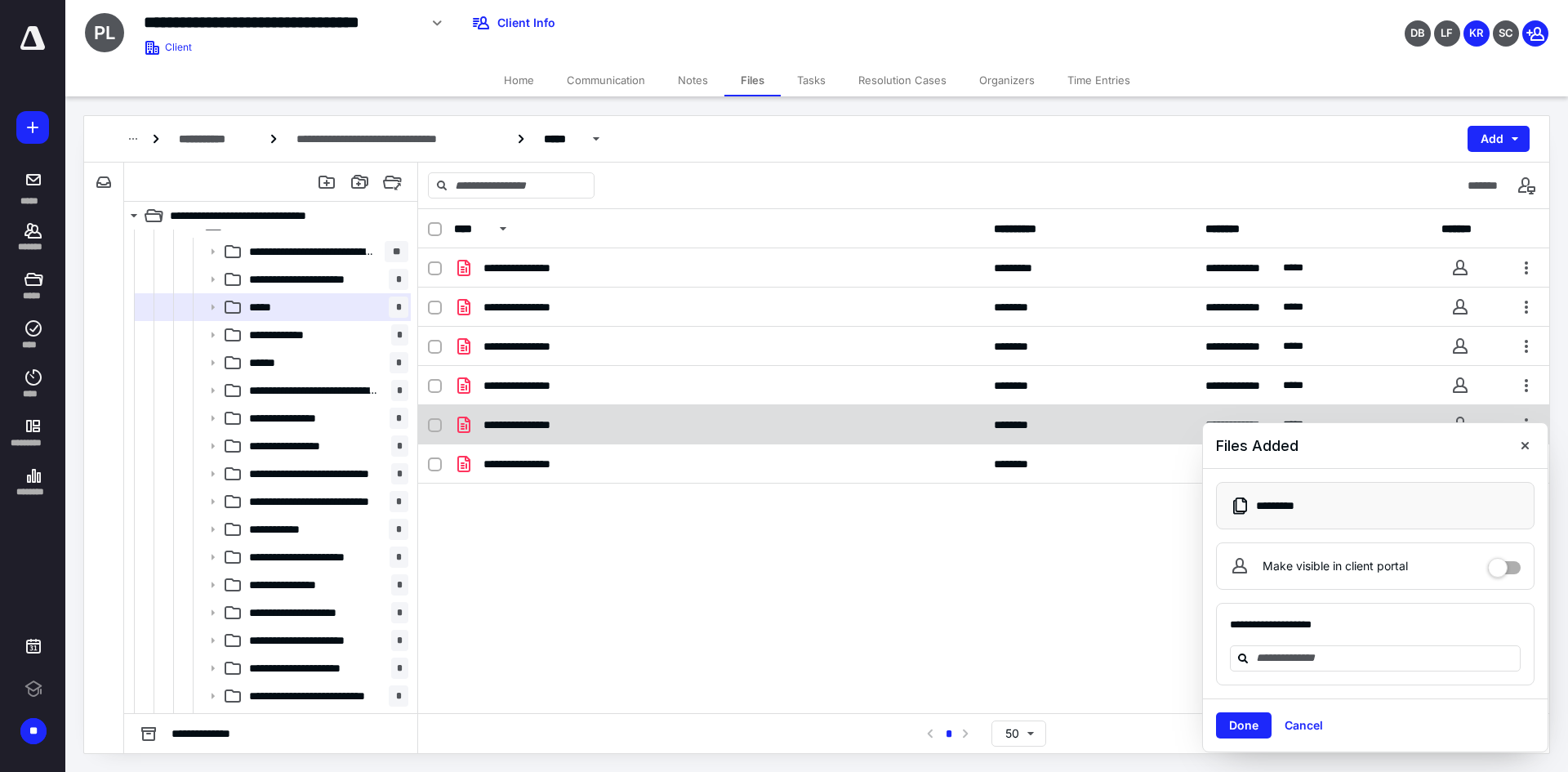click on "**********" at bounding box center (983, 425) 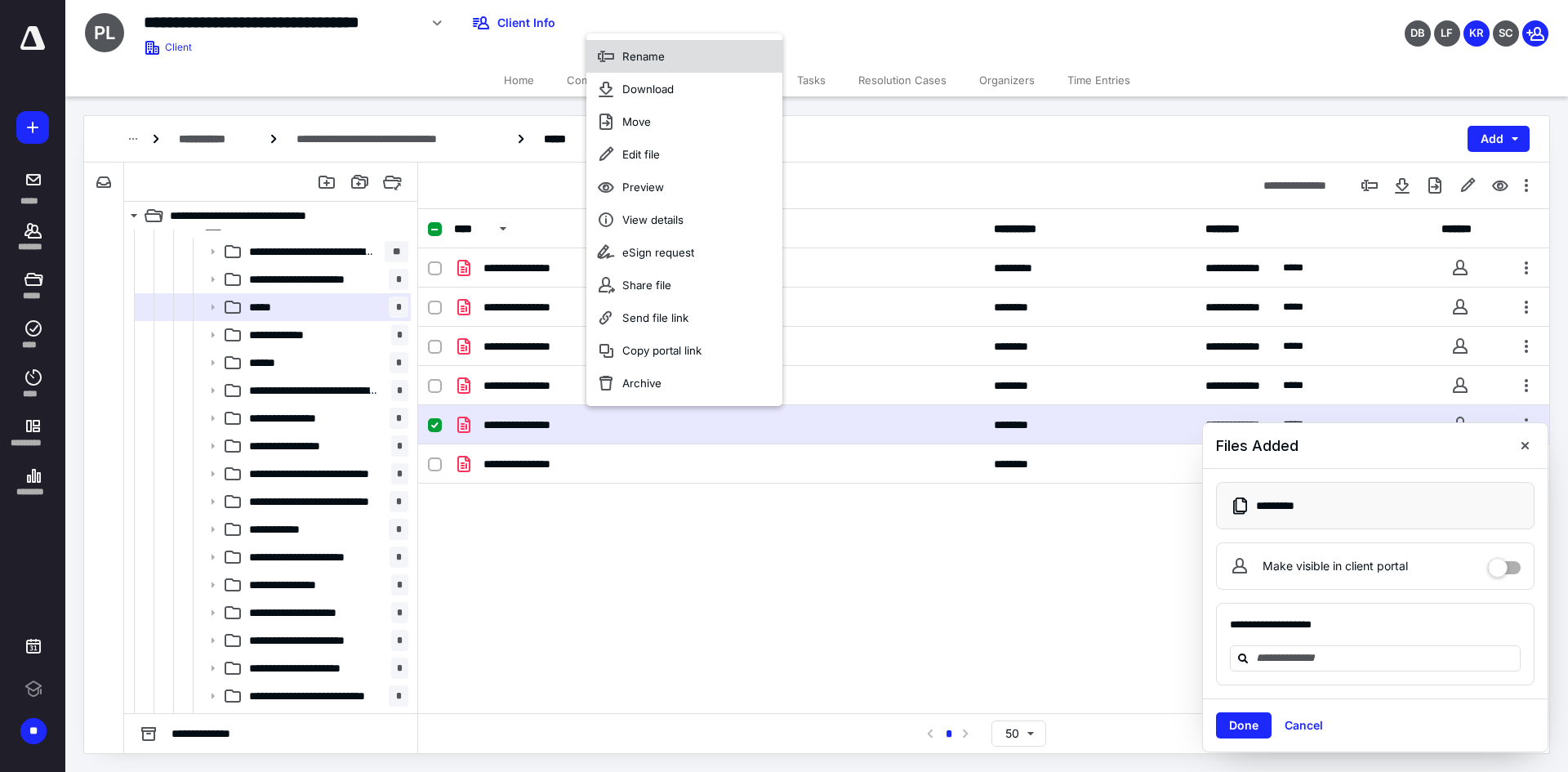 click on "Rename" at bounding box center [644, 56] 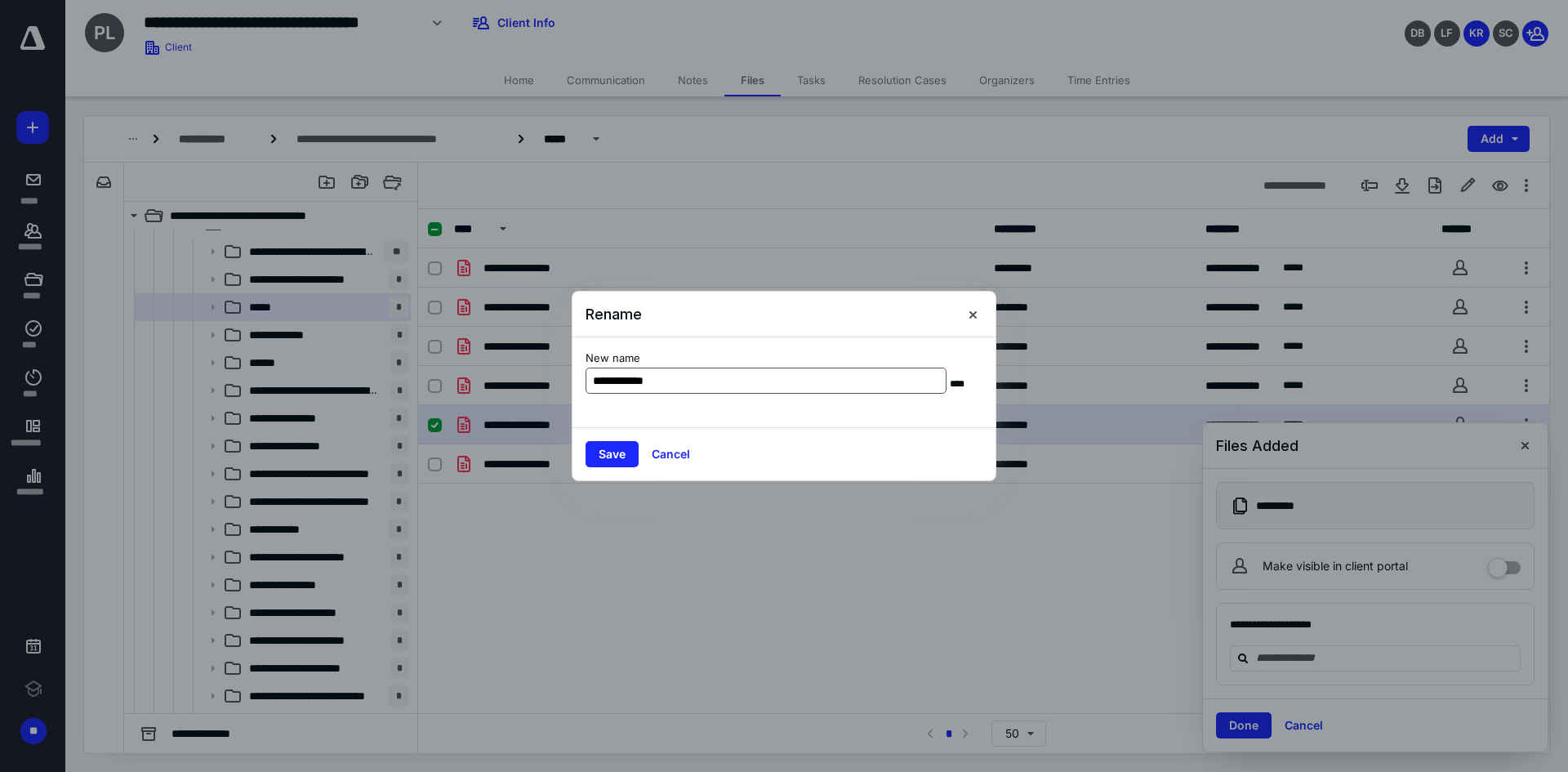 click on "**********" at bounding box center (766, 381) 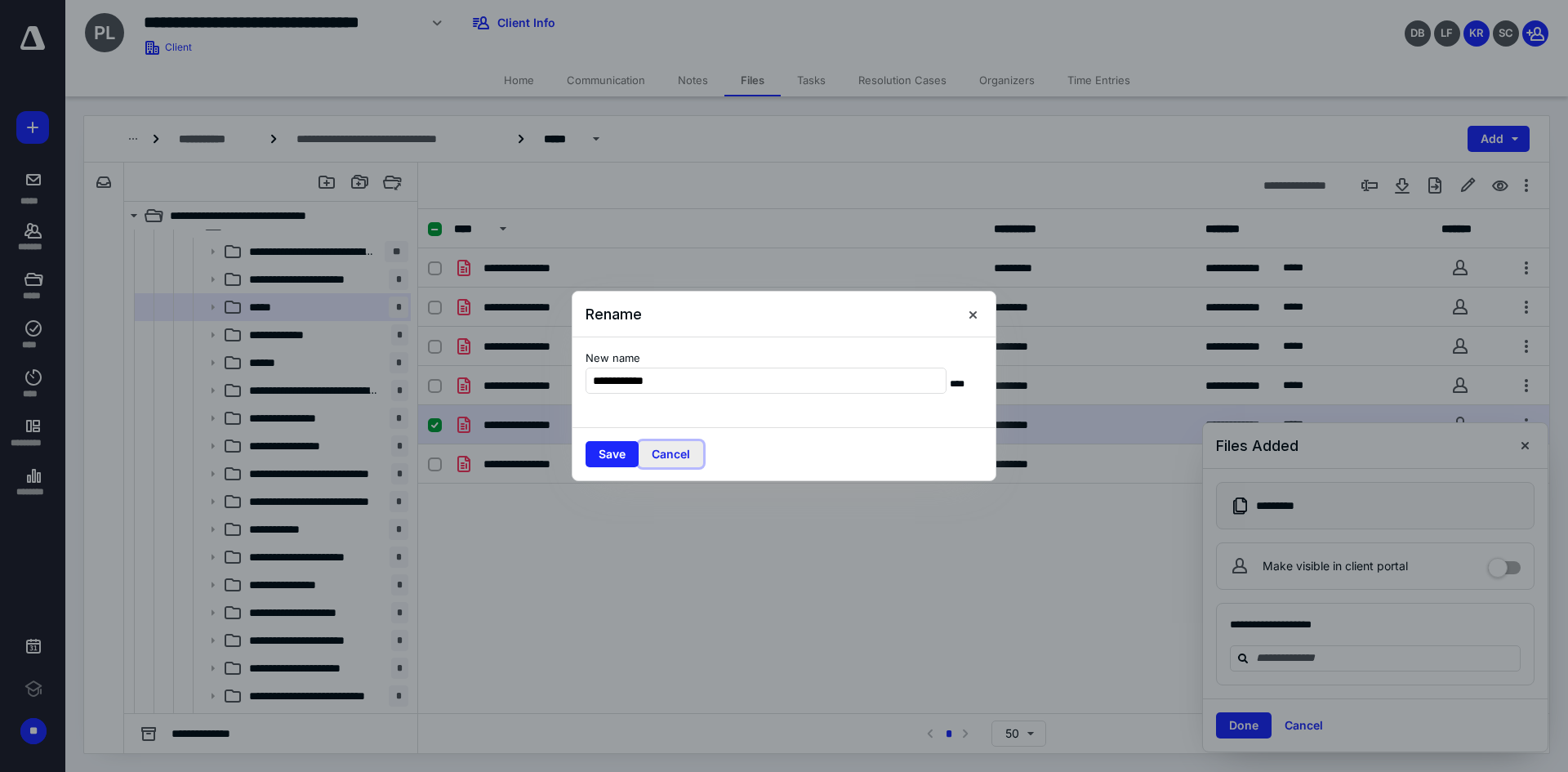 click on "Cancel" at bounding box center (670, 454) 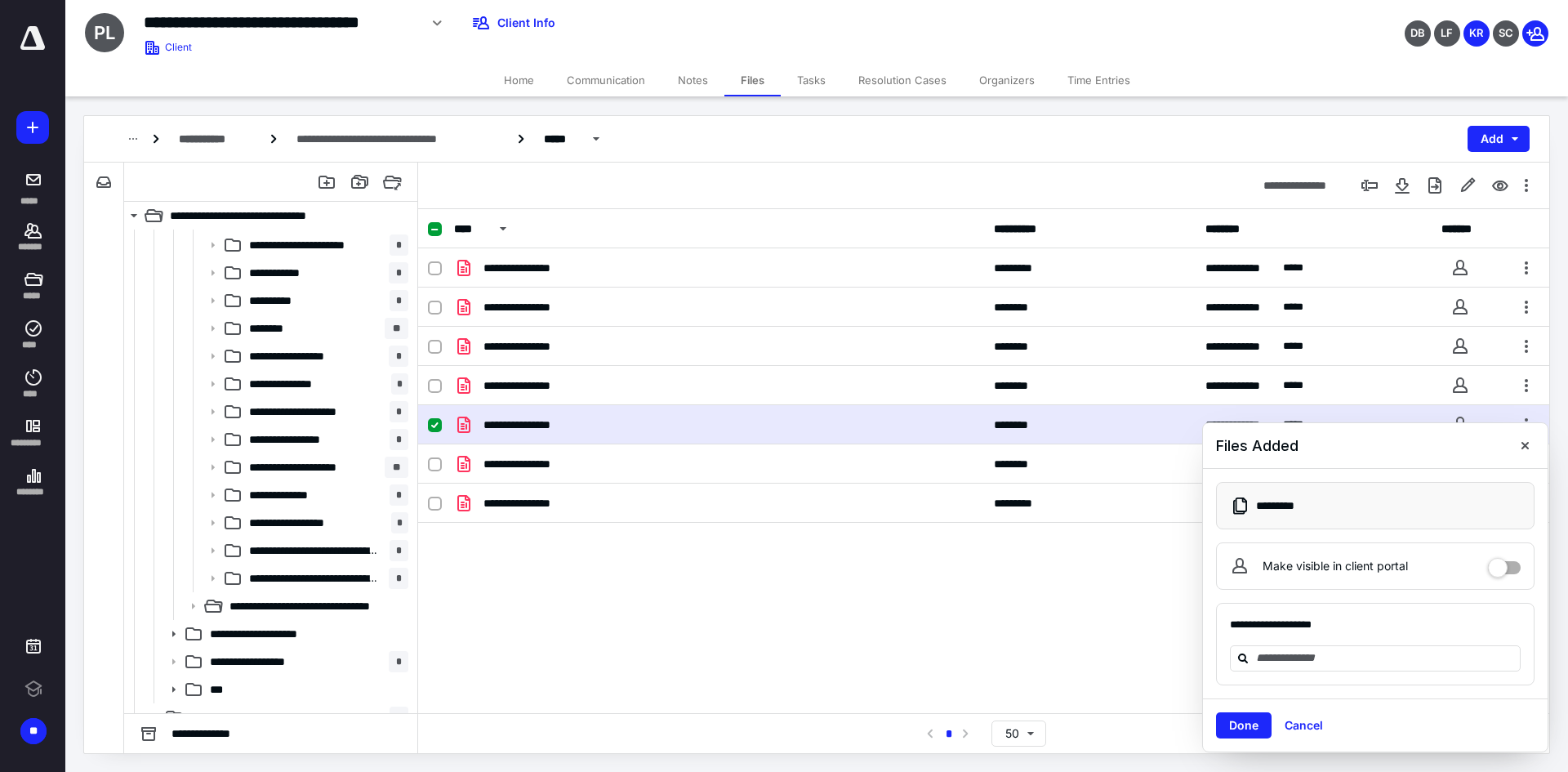 scroll, scrollTop: 1202, scrollLeft: 0, axis: vertical 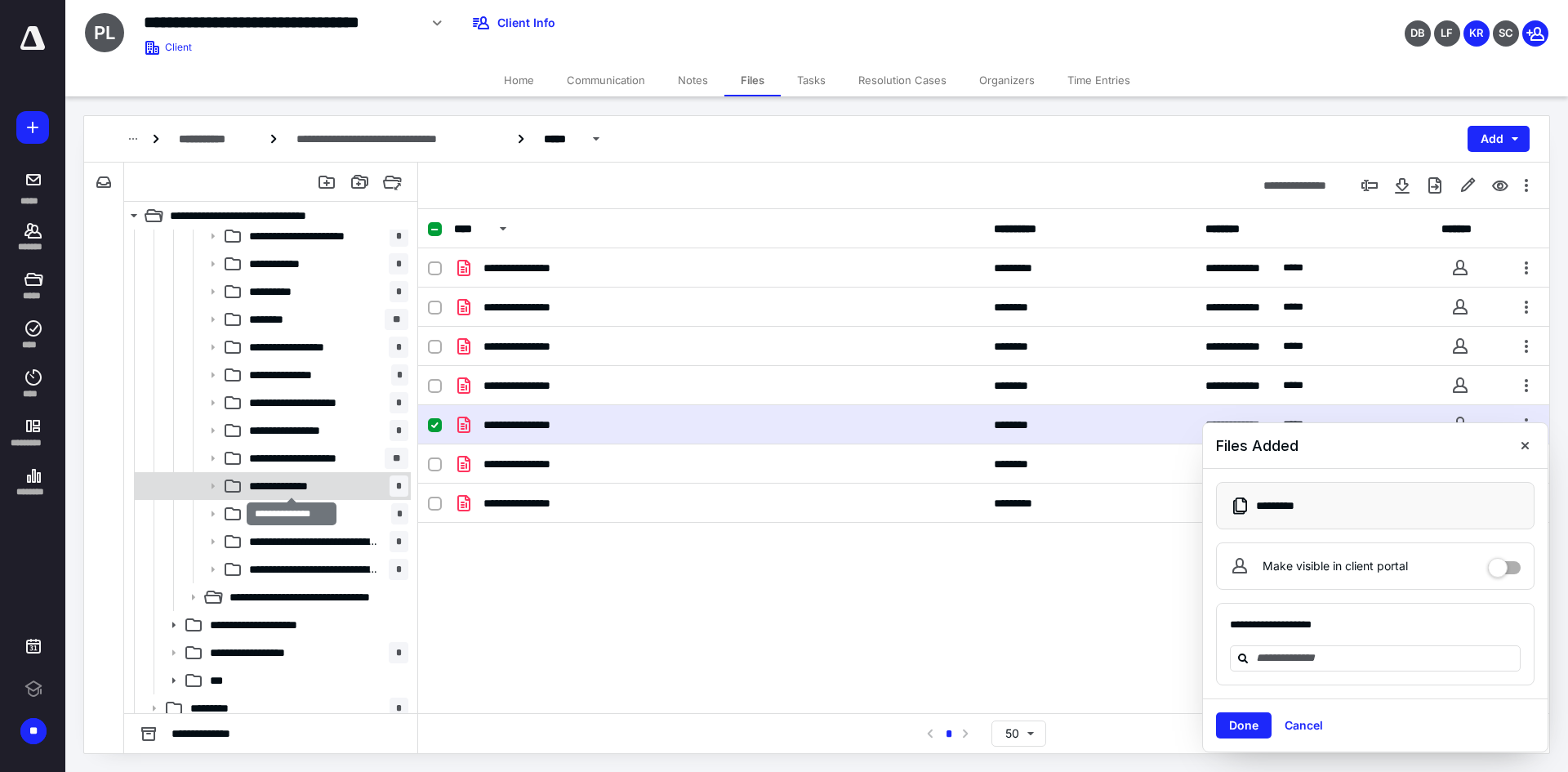 click on "**********" at bounding box center (292, 486) 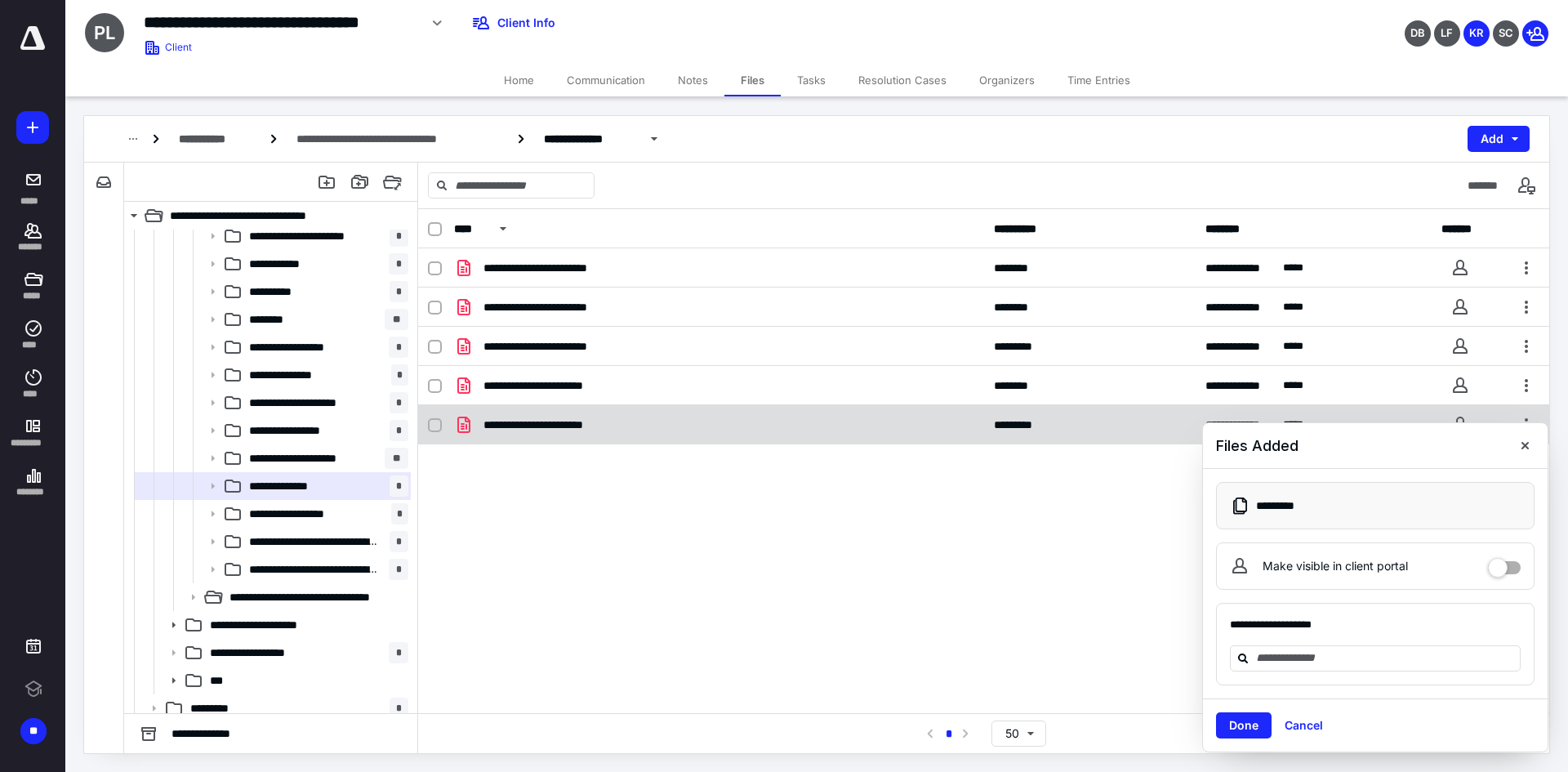 click on "**********" at bounding box center [719, 425] 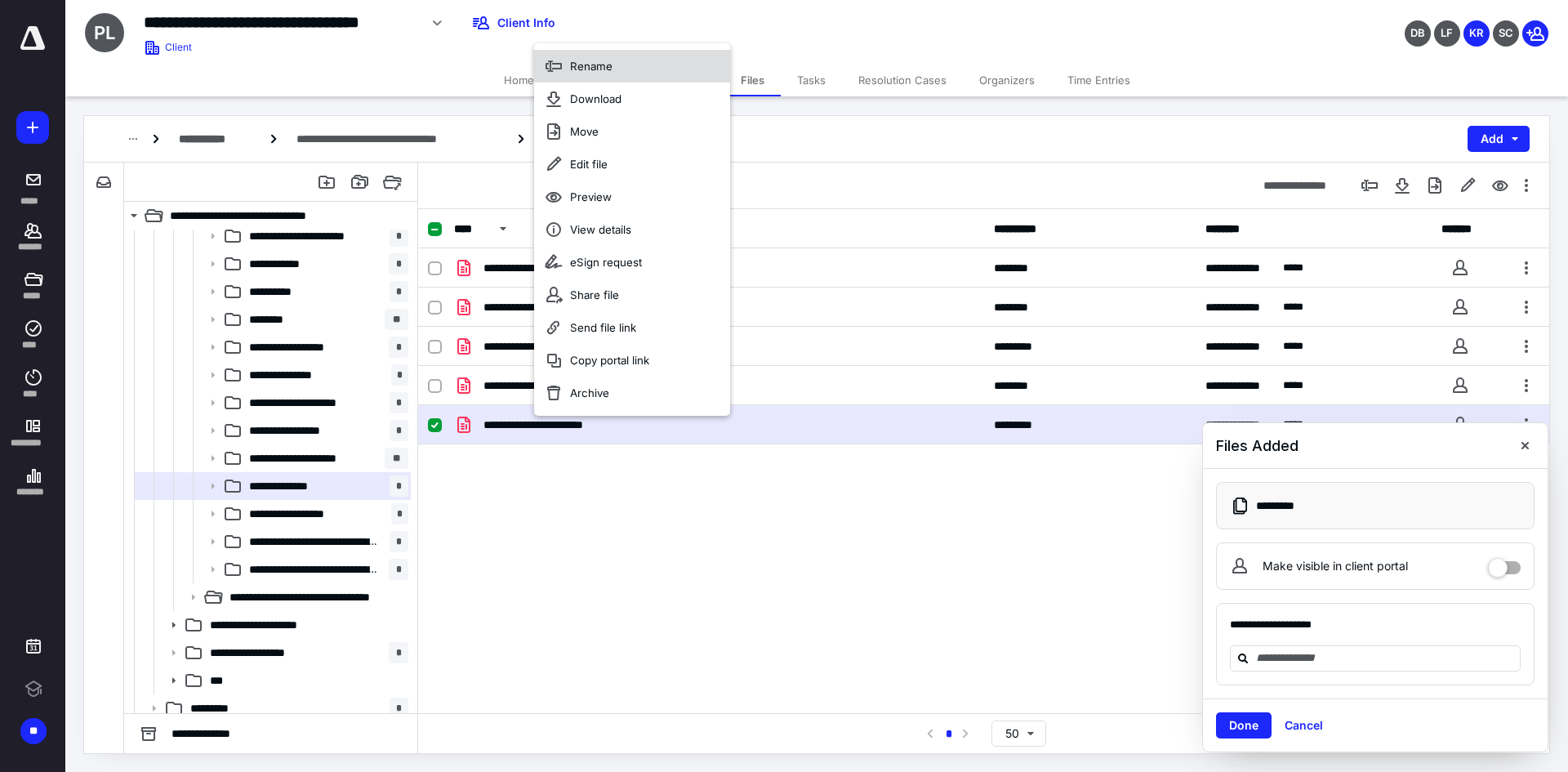 click on "Rename" at bounding box center [632, 66] 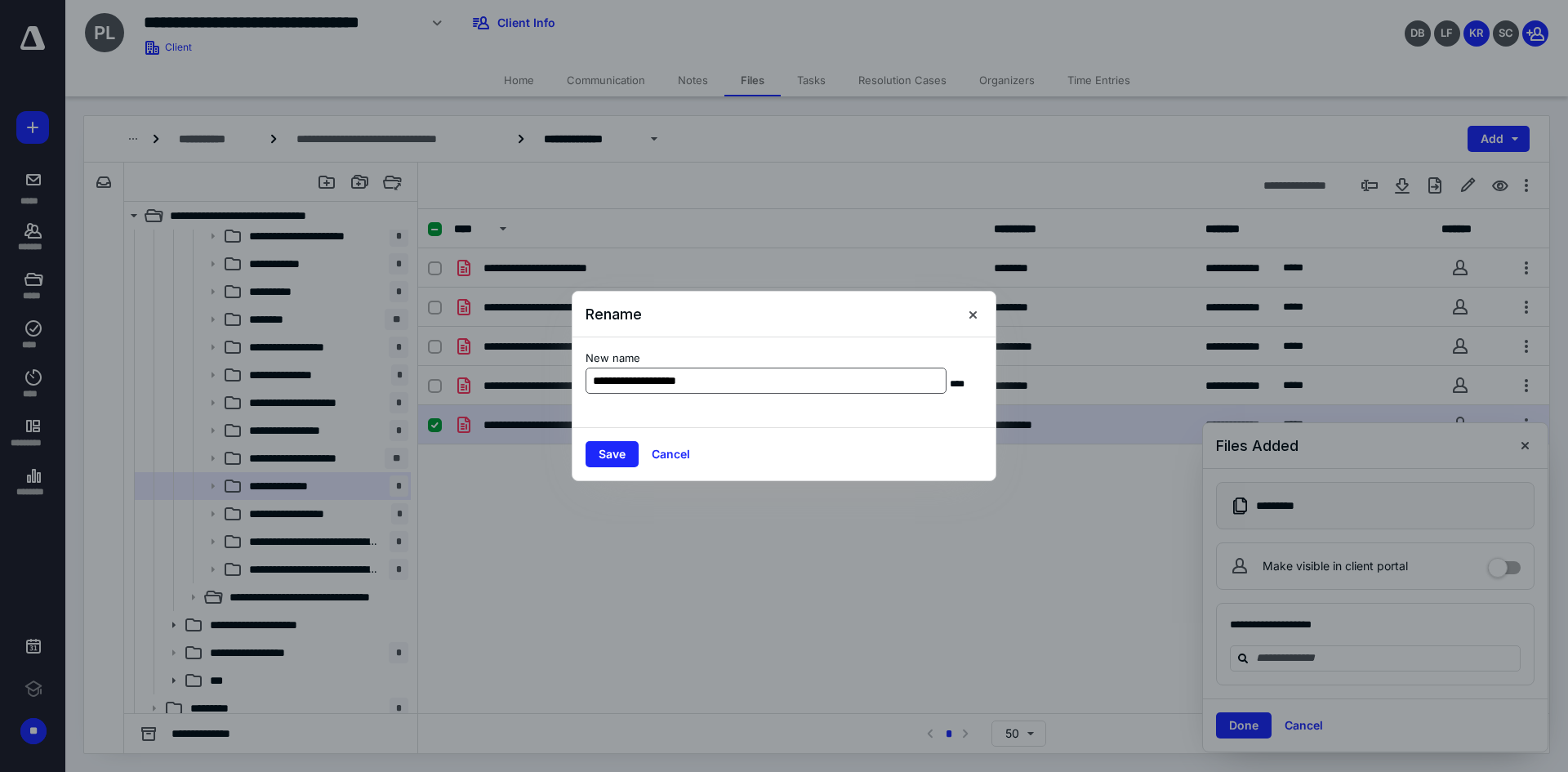 click on "**********" at bounding box center (766, 381) 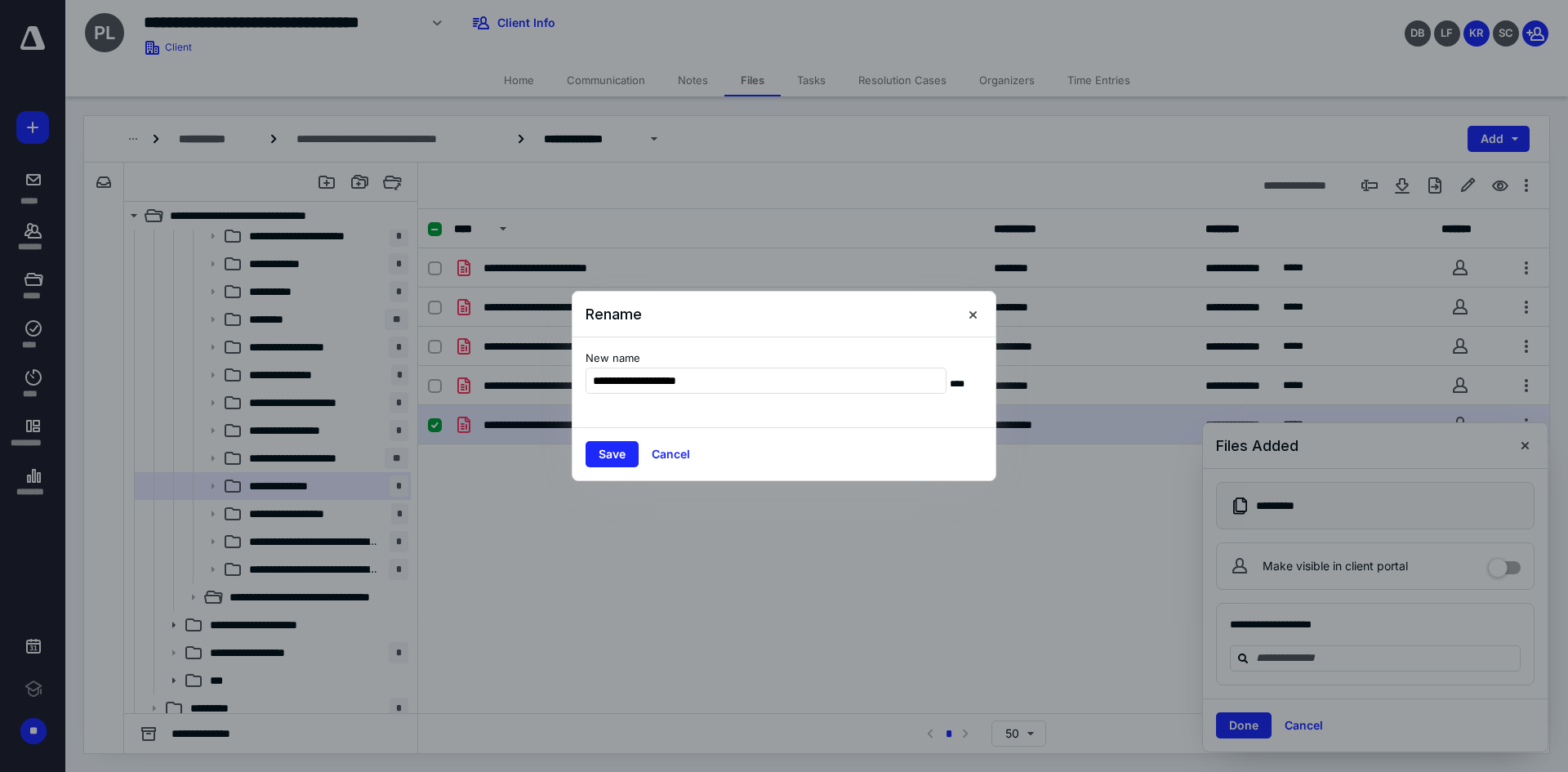 drag, startPoint x: 633, startPoint y: 382, endPoint x: 808, endPoint y: 408, distance: 176.9209 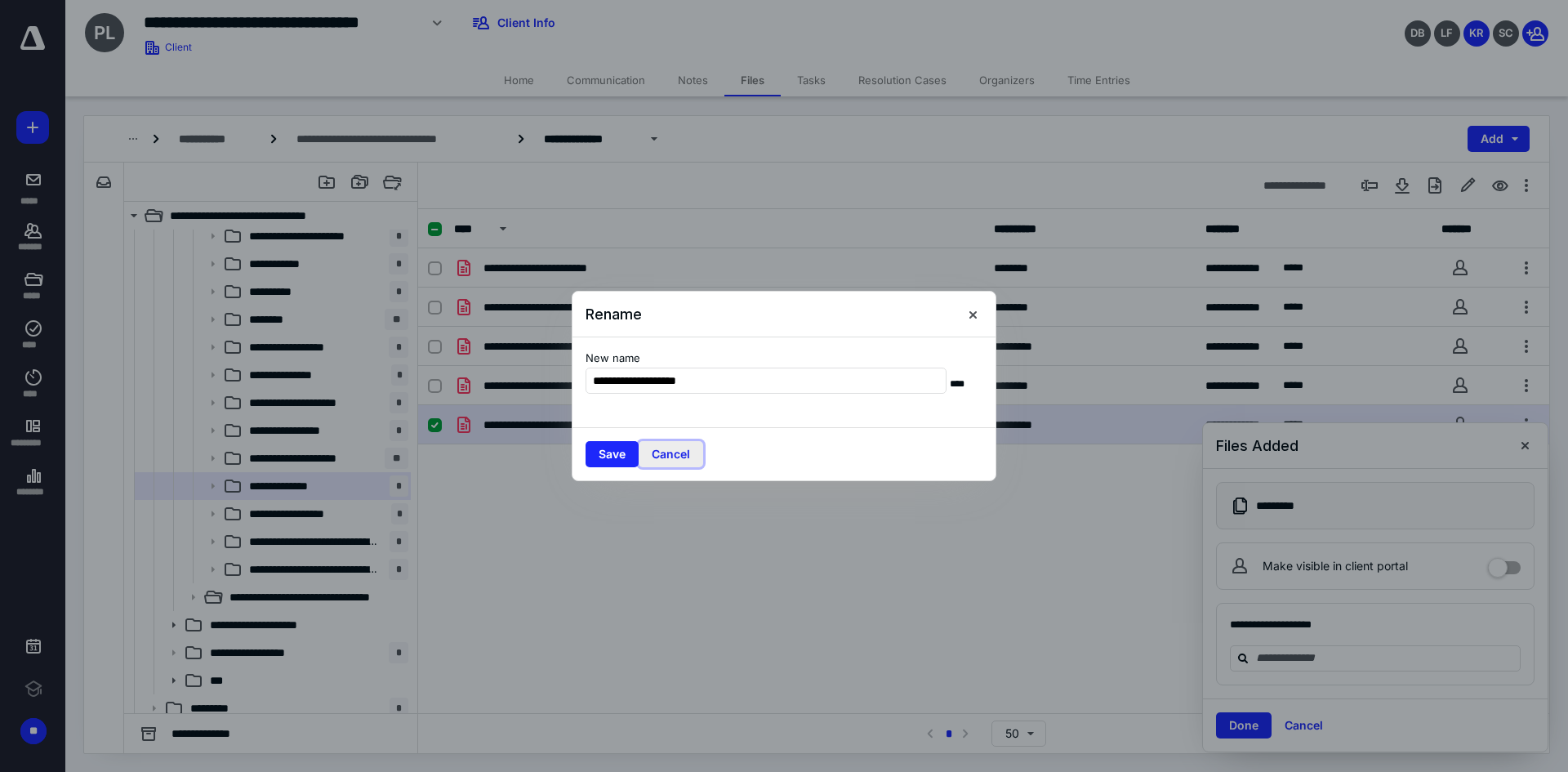 click on "Cancel" at bounding box center (670, 454) 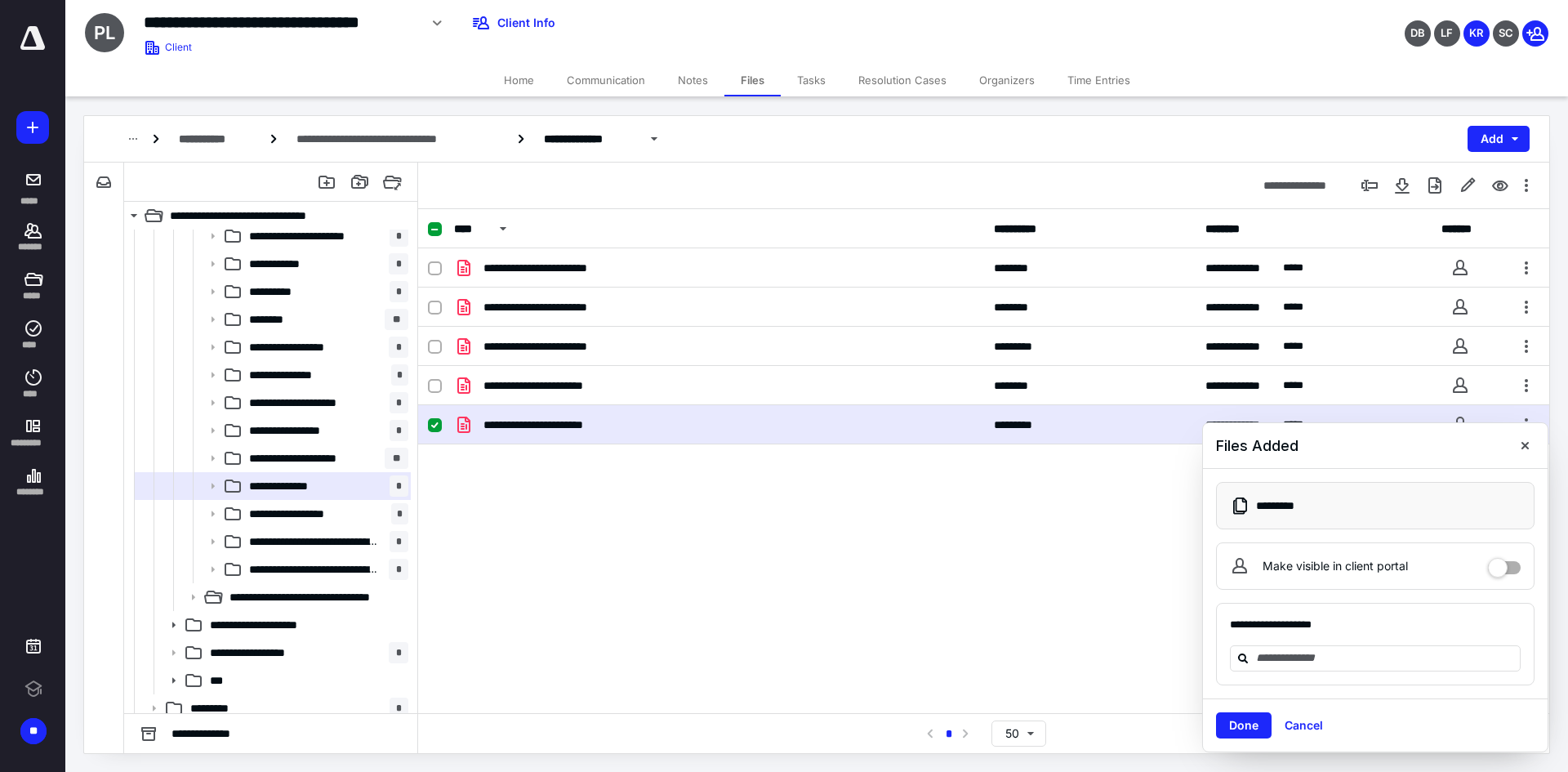 click on "**********" at bounding box center [983, 425] 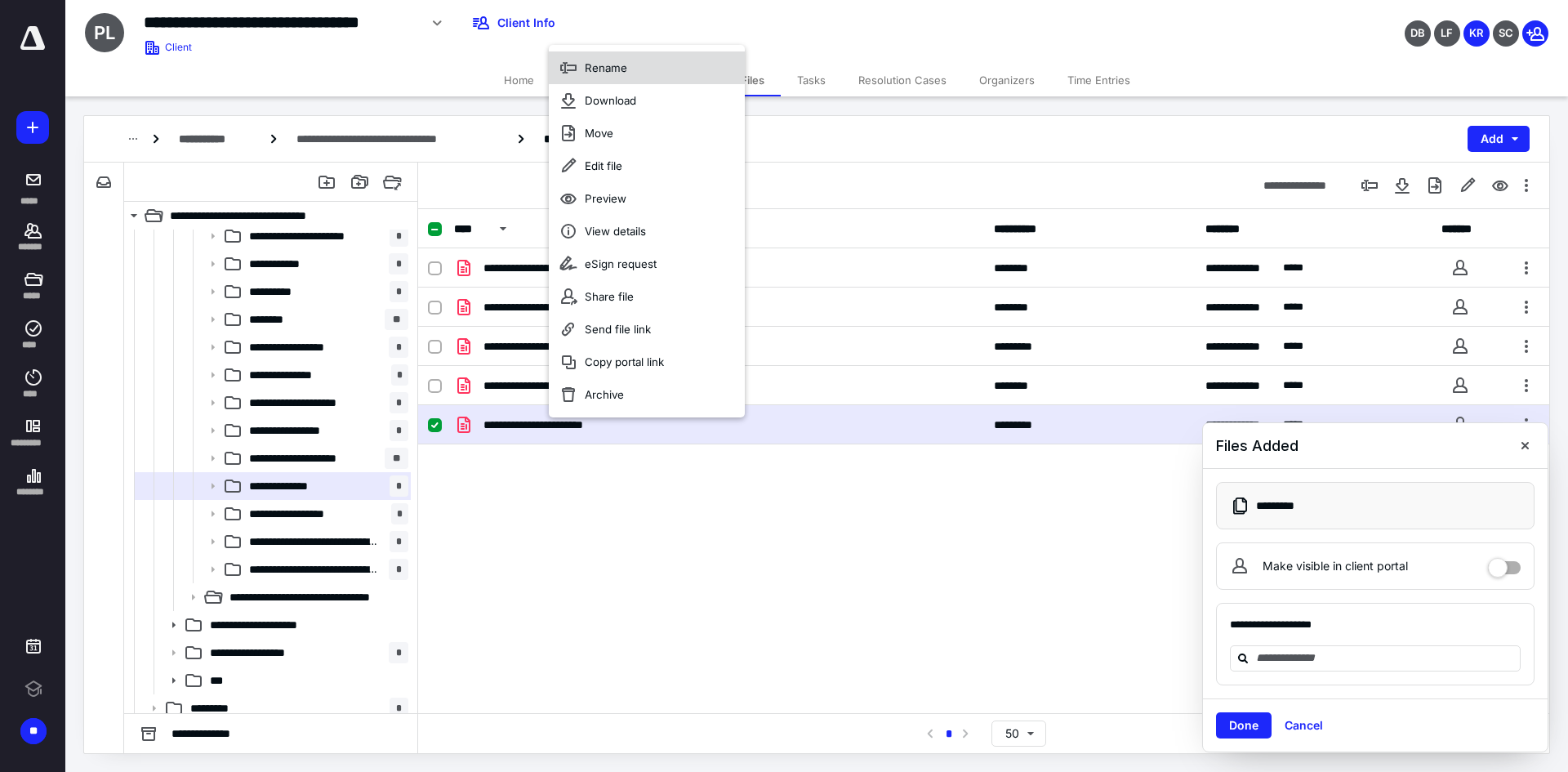 click on "Rename" at bounding box center (606, 68) 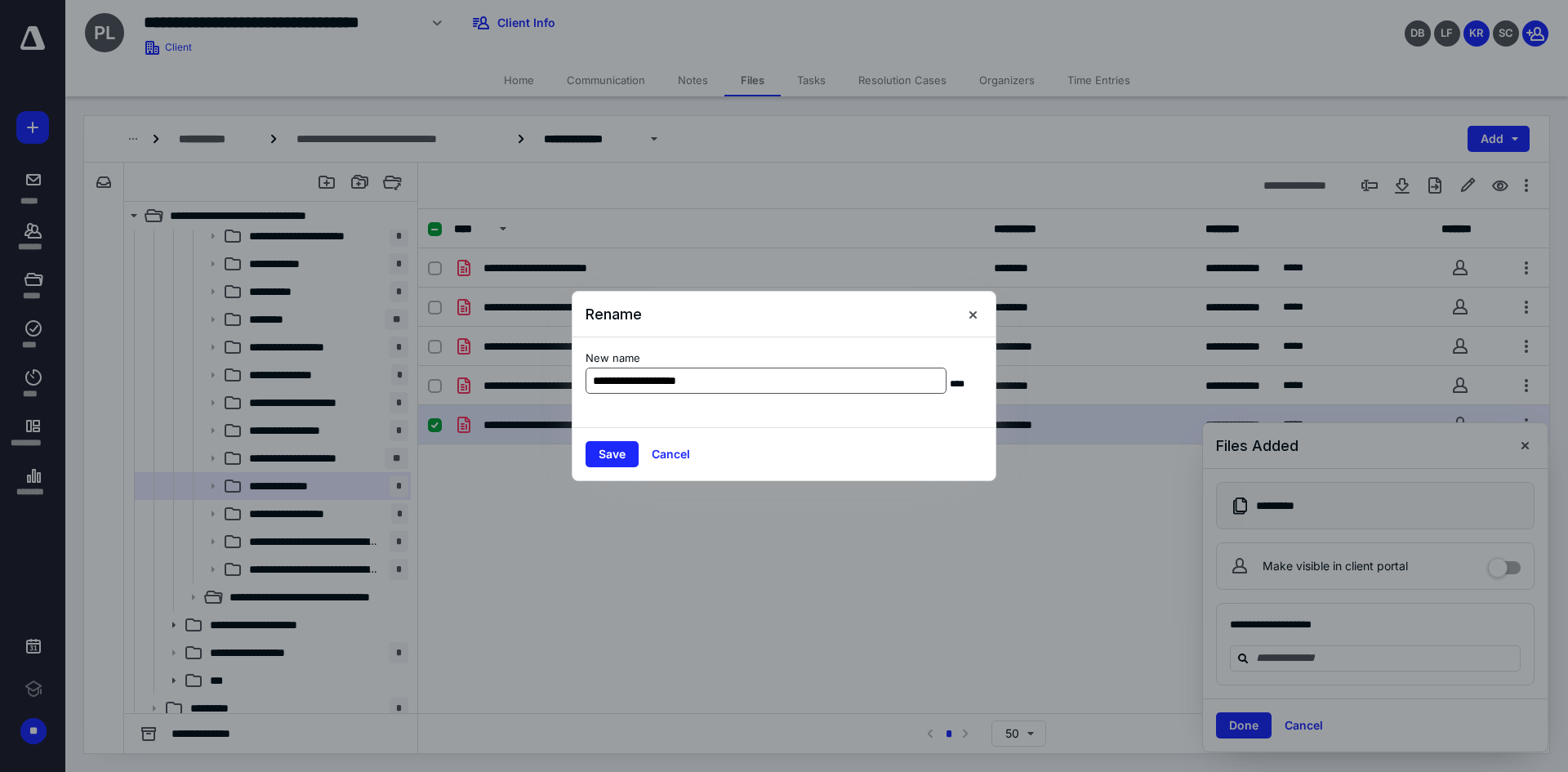 click on "**********" at bounding box center [766, 381] 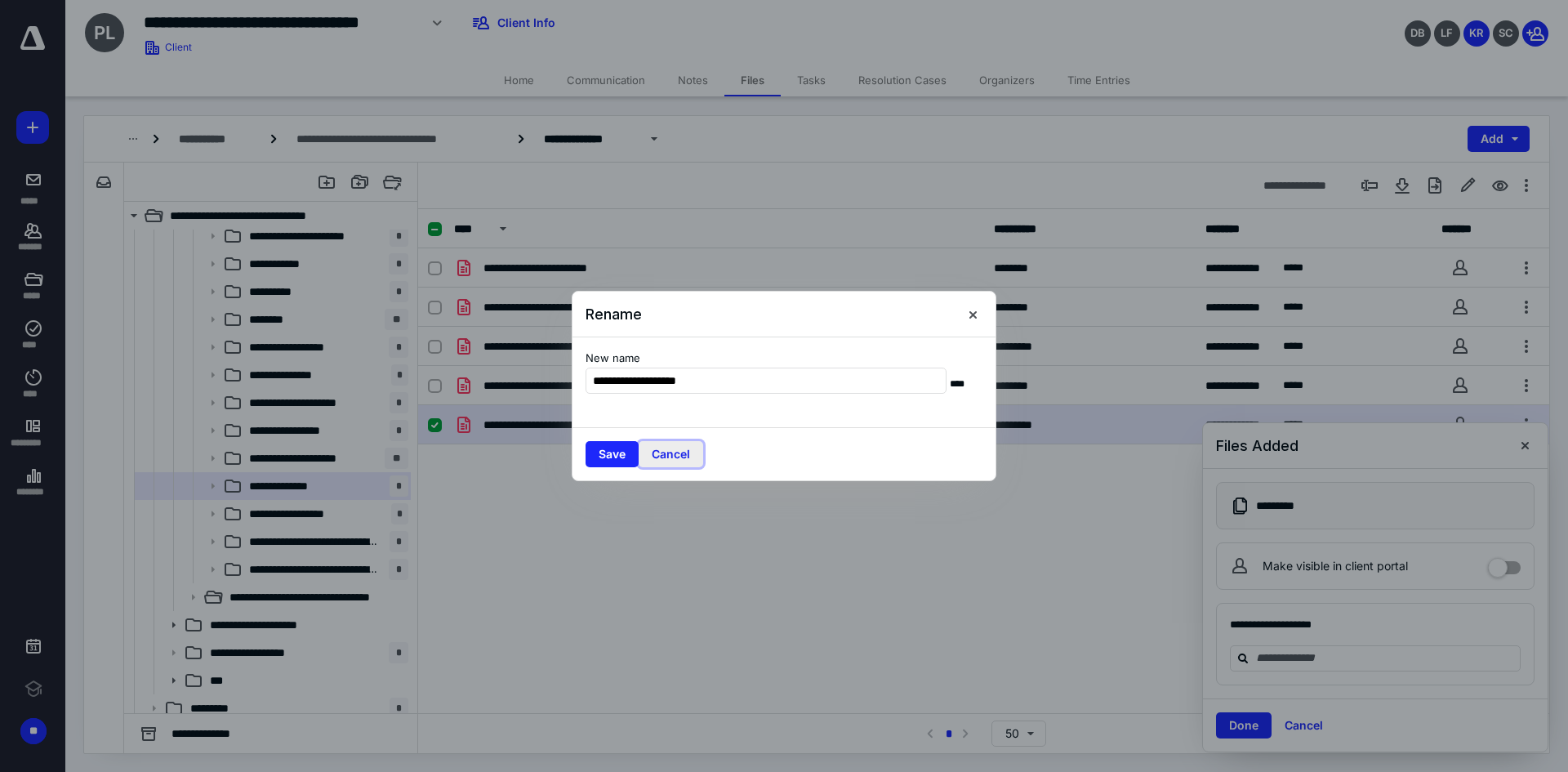 click on "Cancel" at bounding box center (670, 454) 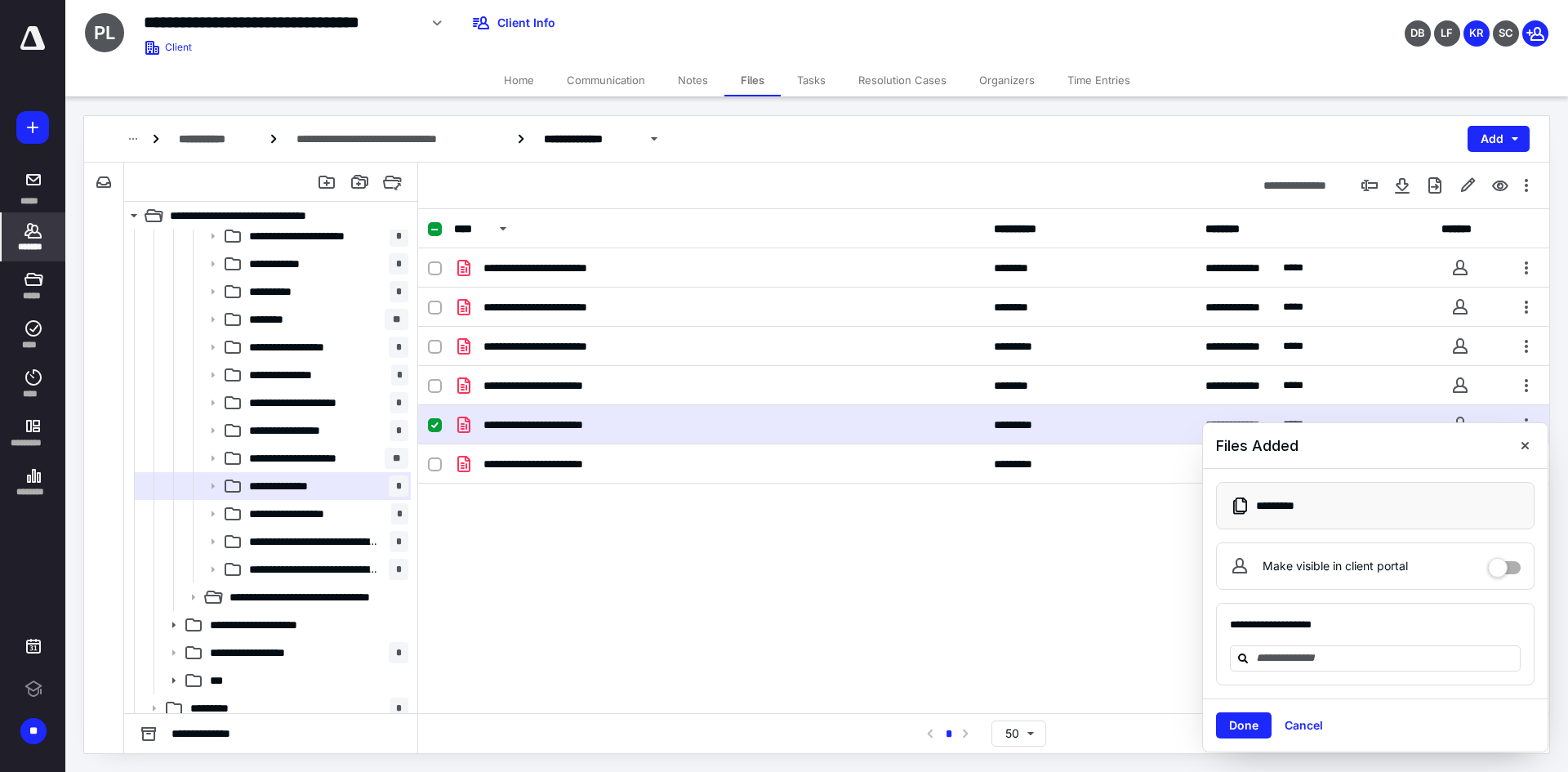 click on "*******" at bounding box center [33, 247] 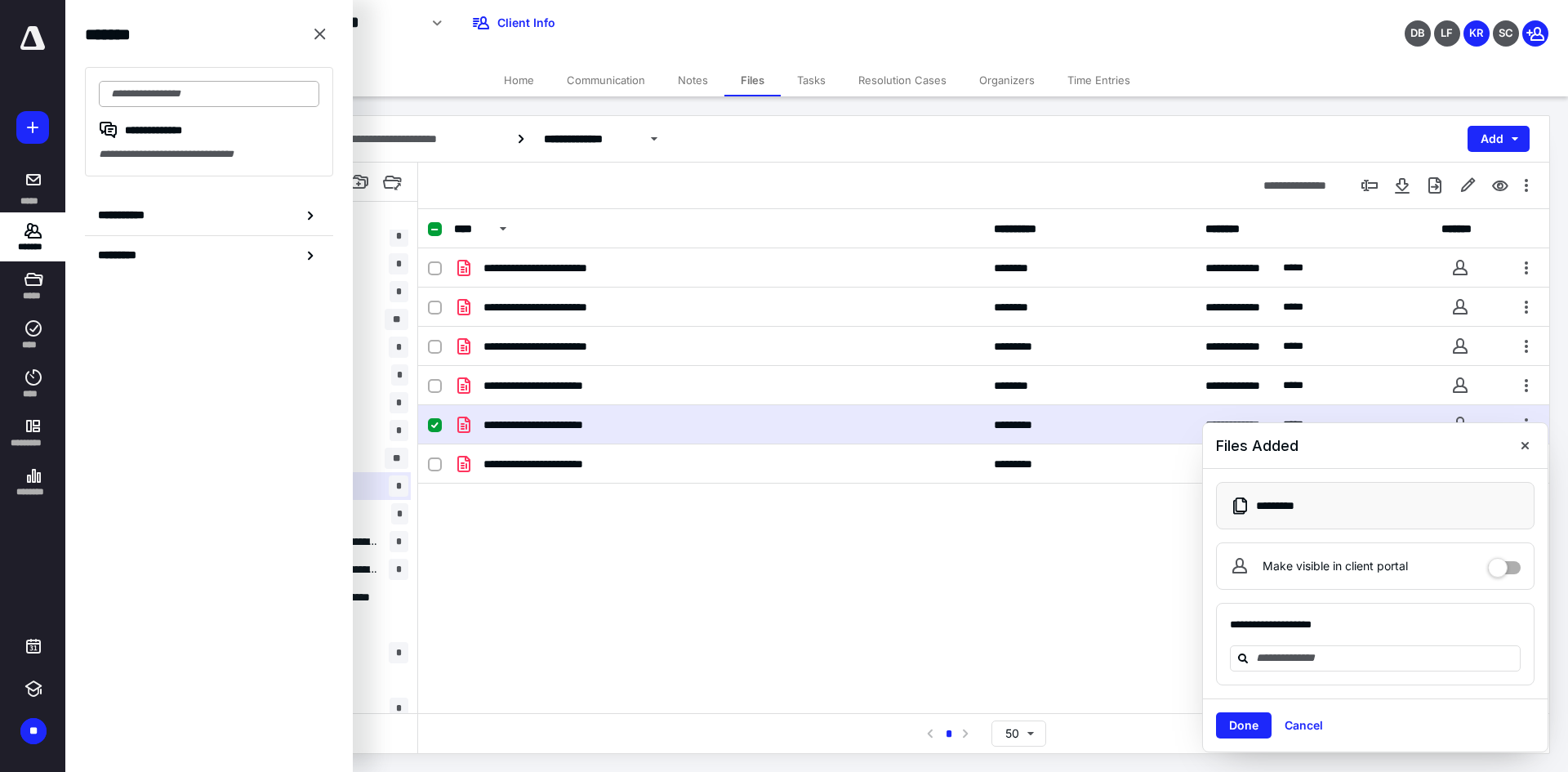 click at bounding box center (209, 94) 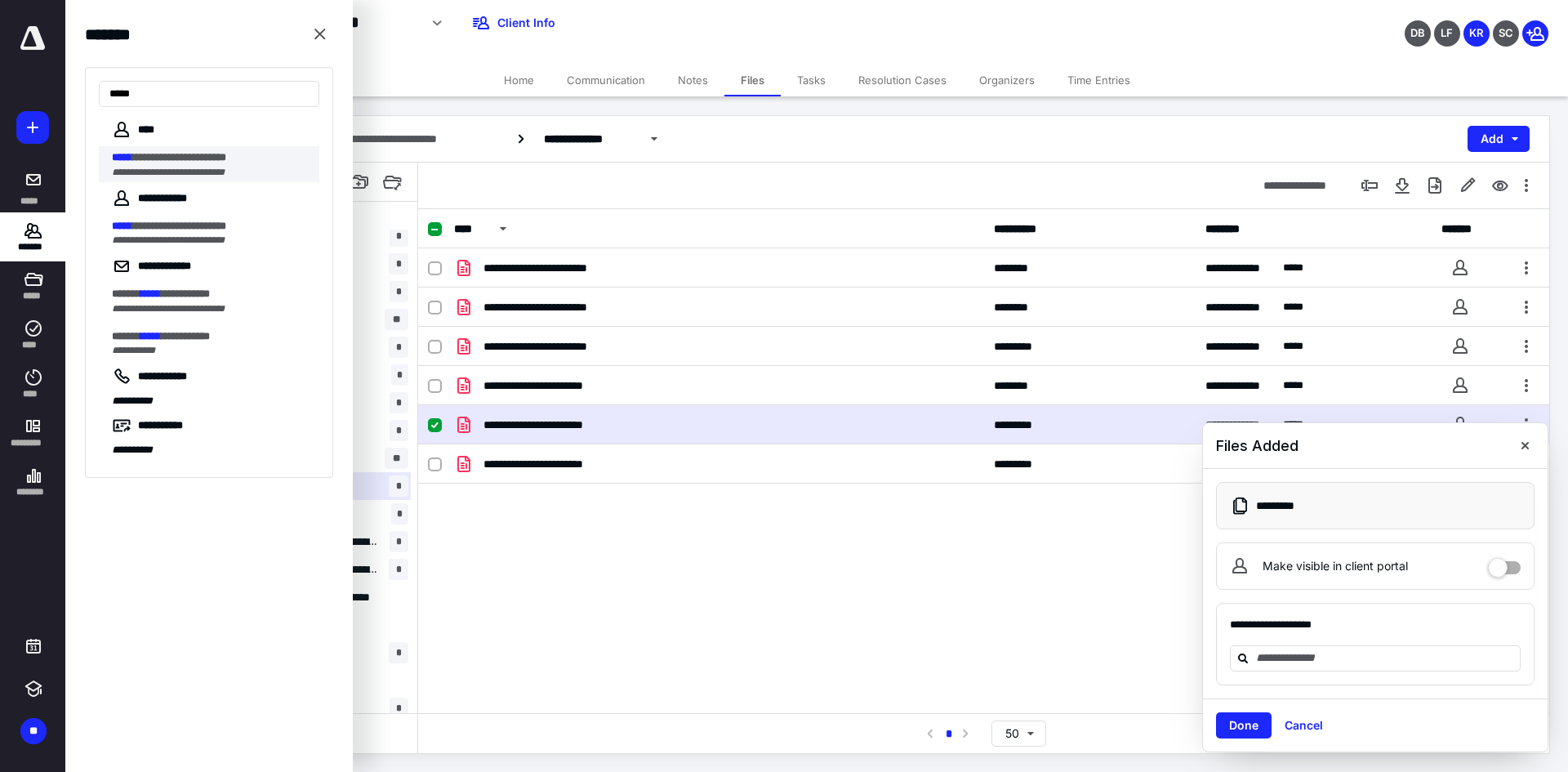 type on "*****" 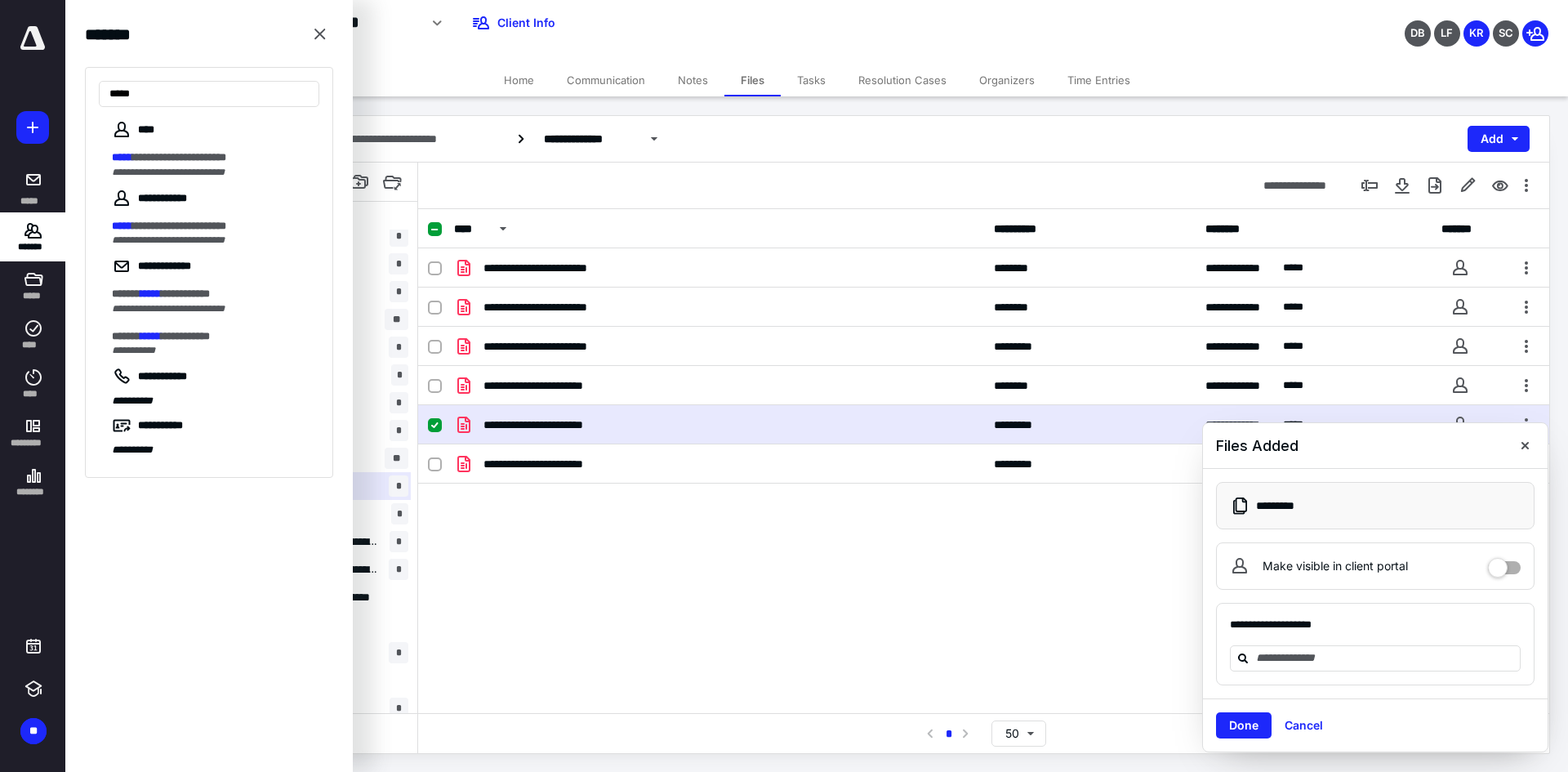 drag, startPoint x: 187, startPoint y: 167, endPoint x: 273, endPoint y: 166, distance: 86.00581 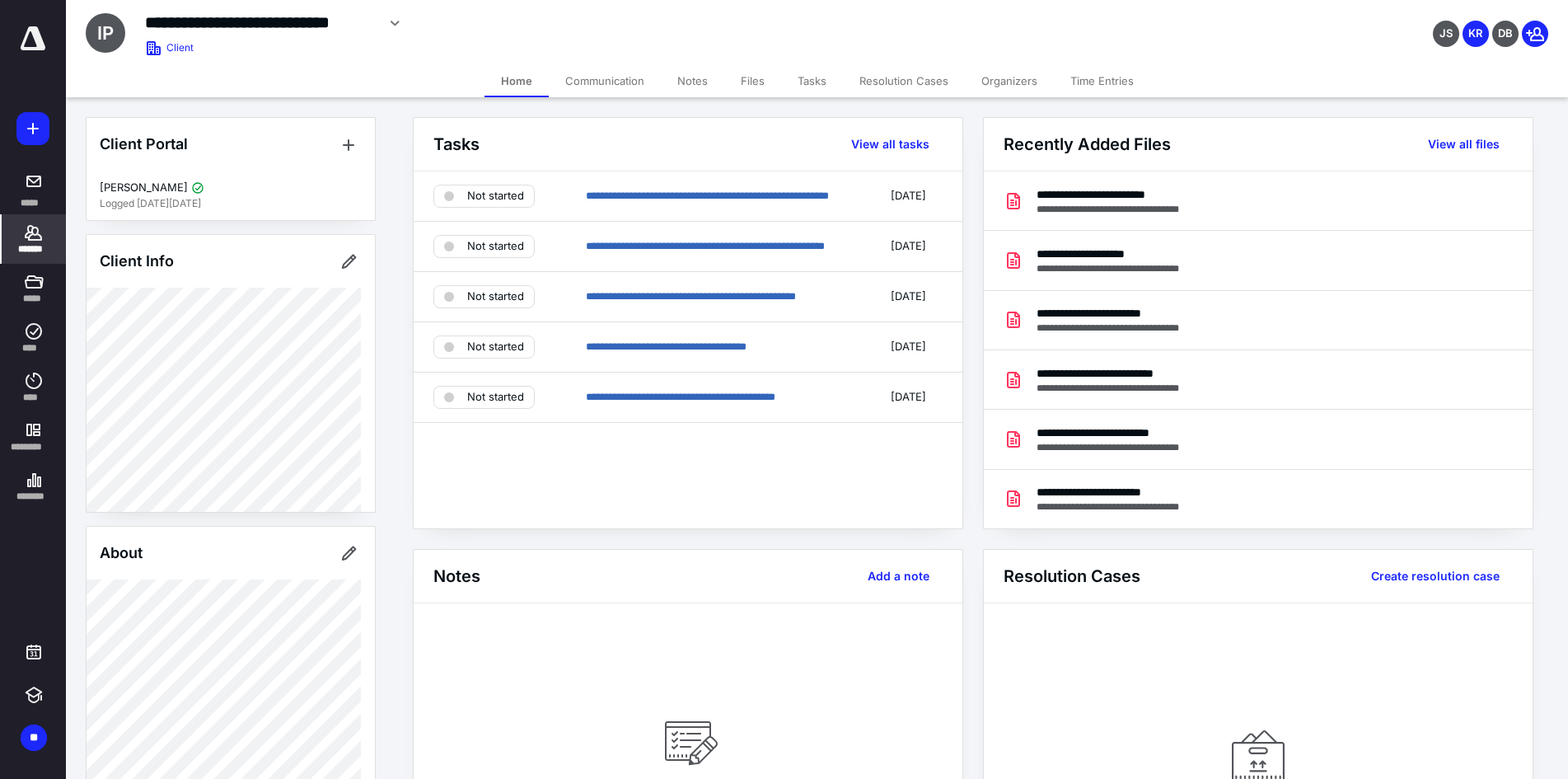 click on "Files" at bounding box center (752, 81) 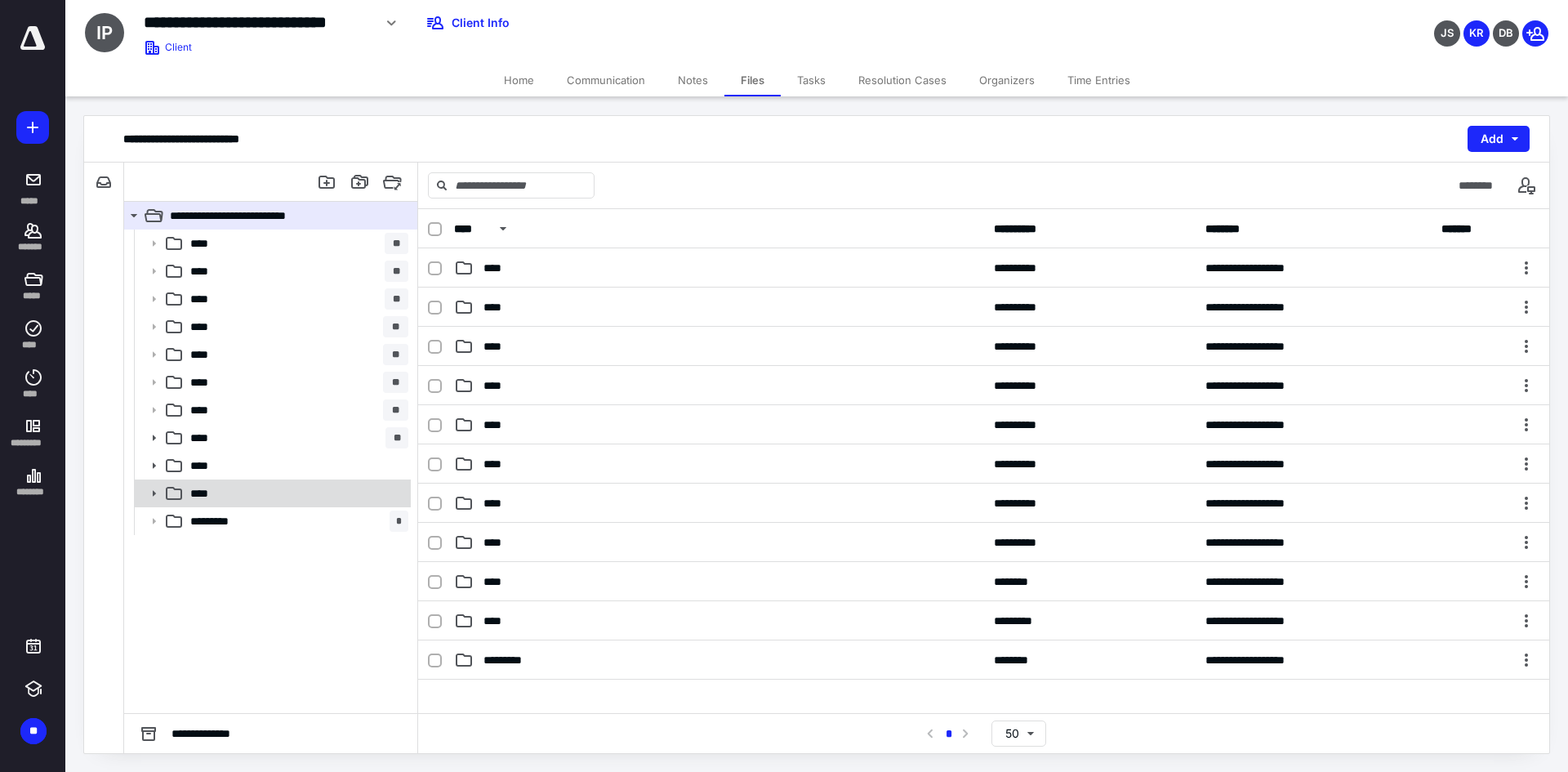 click on "****" at bounding box center (296, 493) 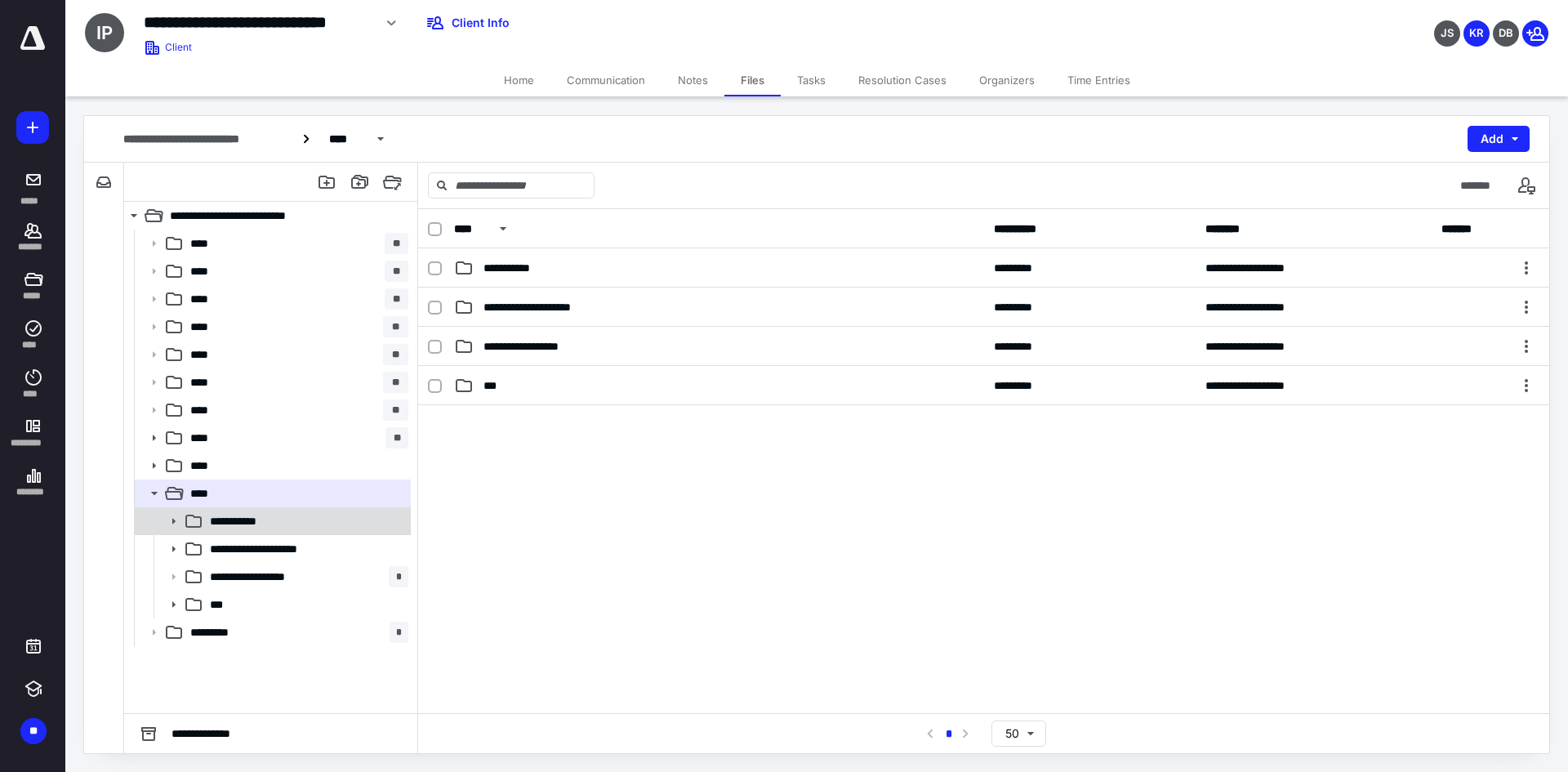 click on "**********" at bounding box center (245, 521) 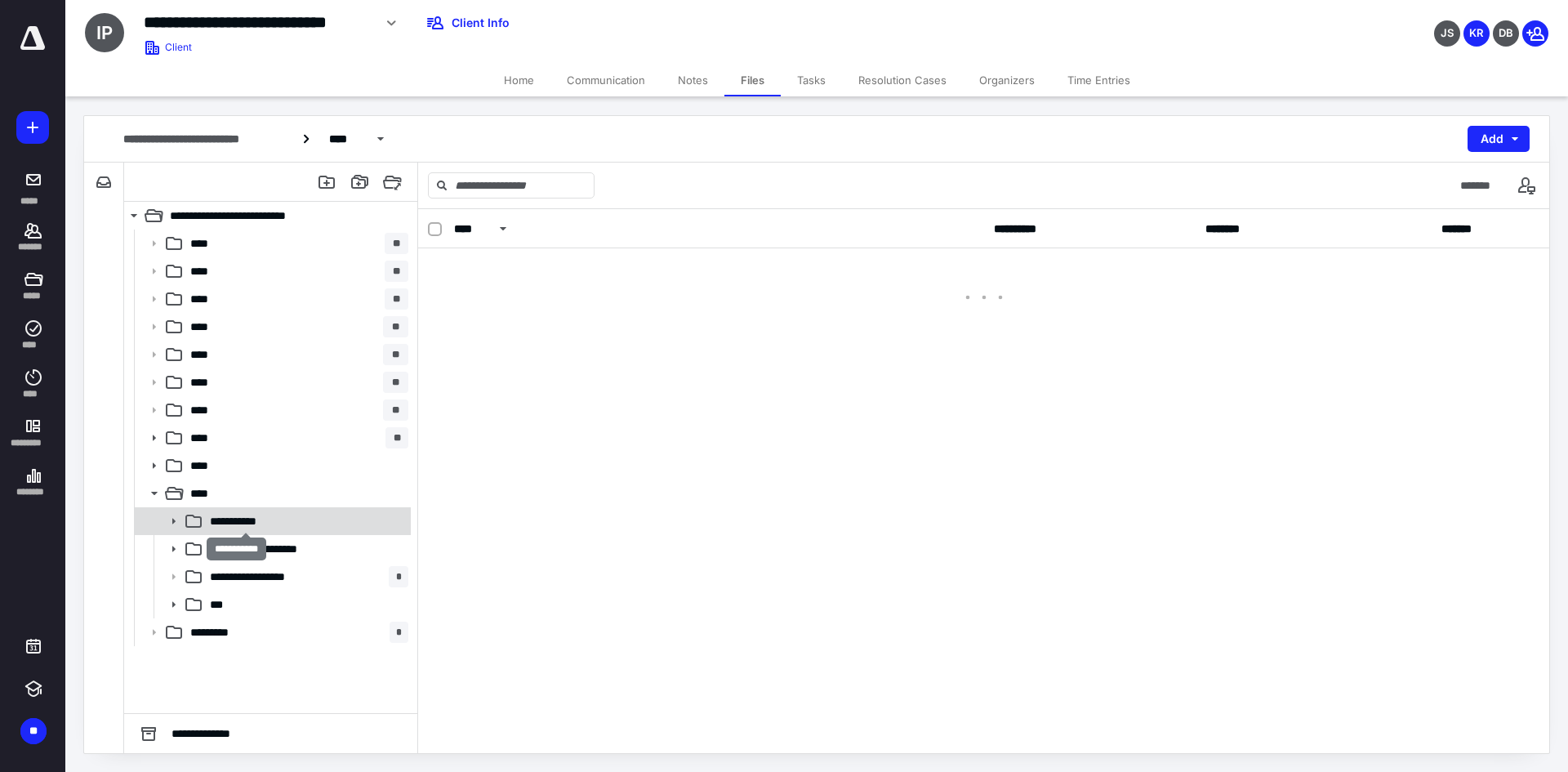 click on "**********" at bounding box center (245, 521) 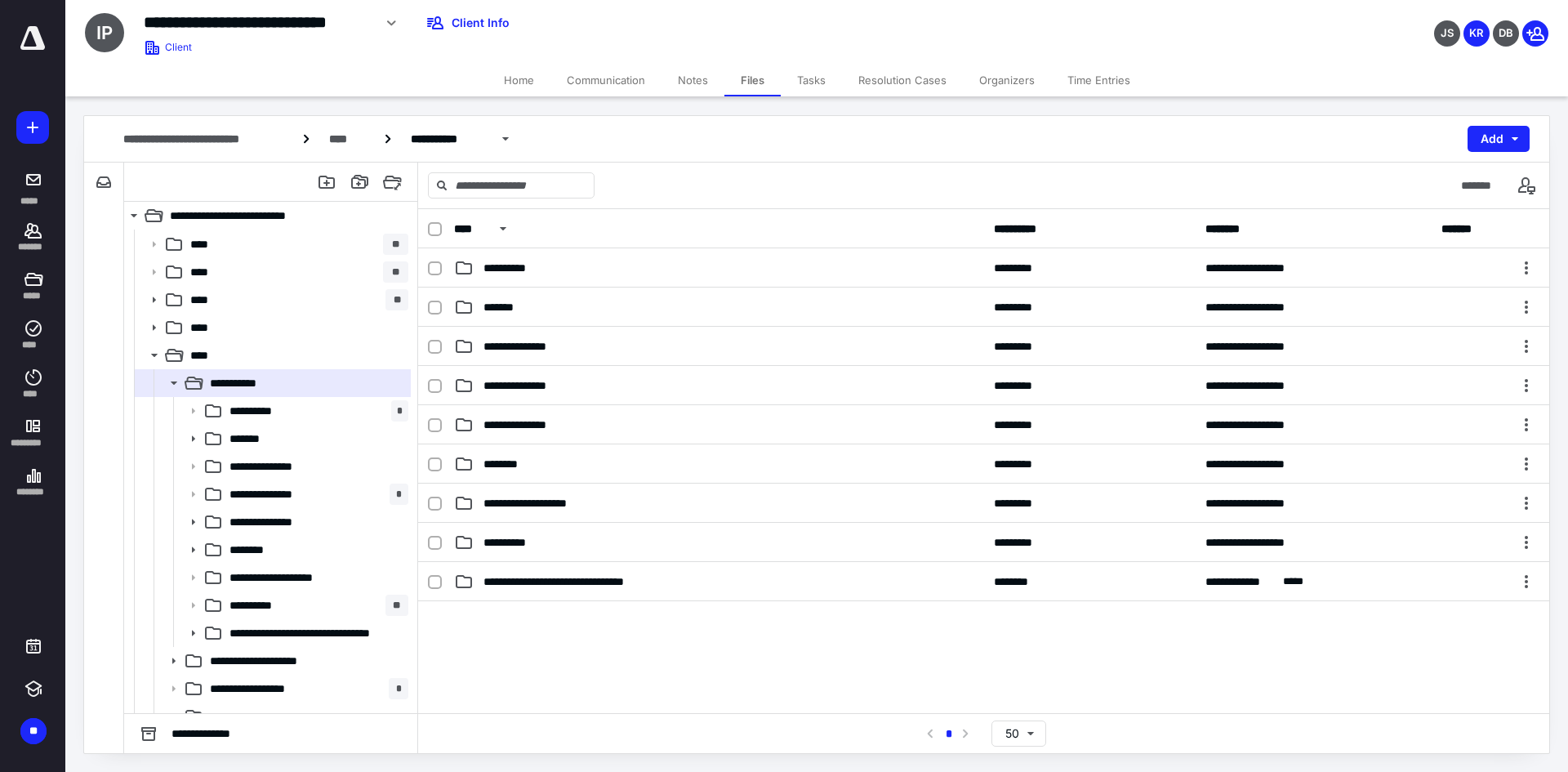 scroll, scrollTop: 183, scrollLeft: 0, axis: vertical 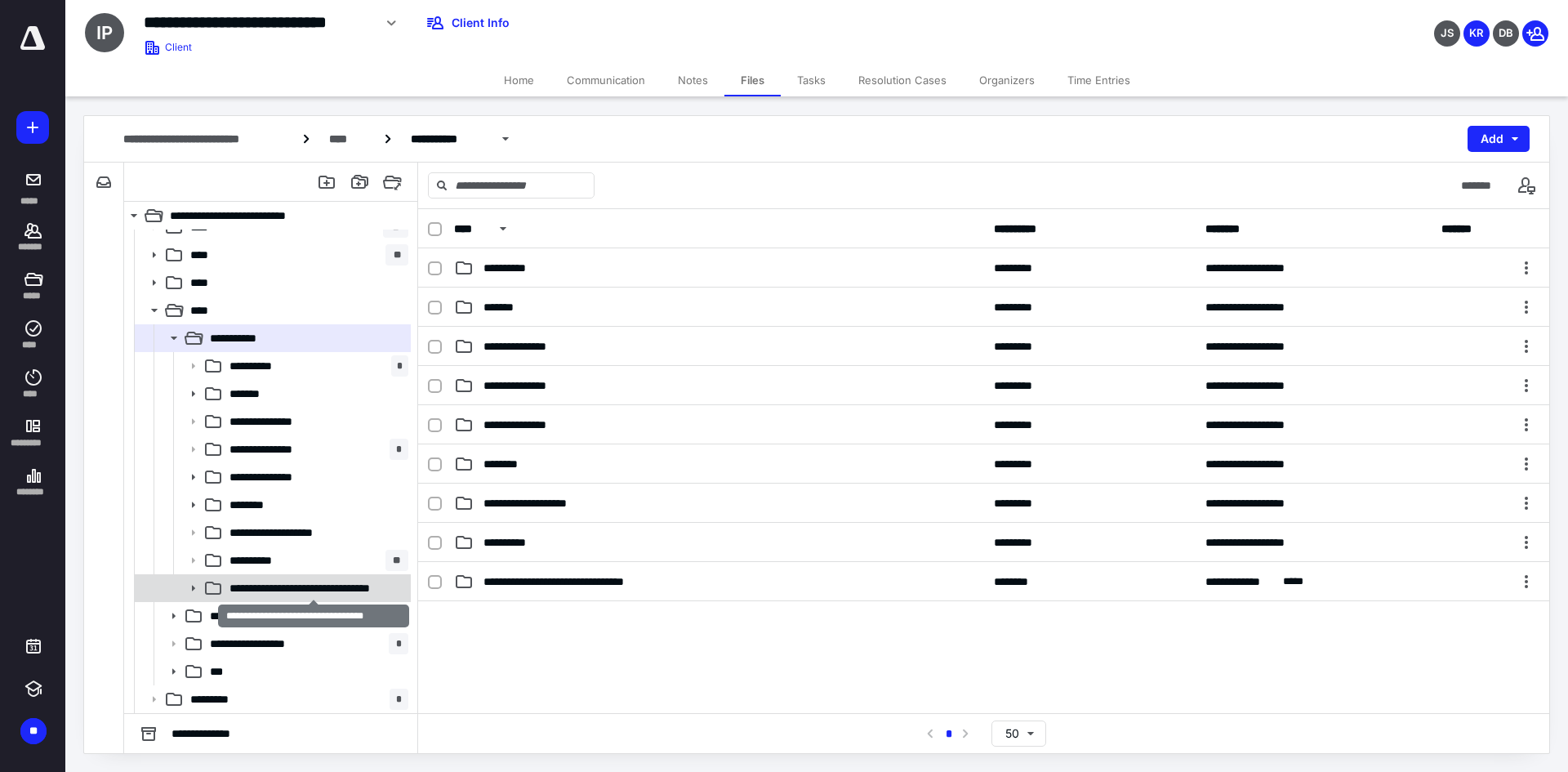 click on "**********" at bounding box center [313, 588] 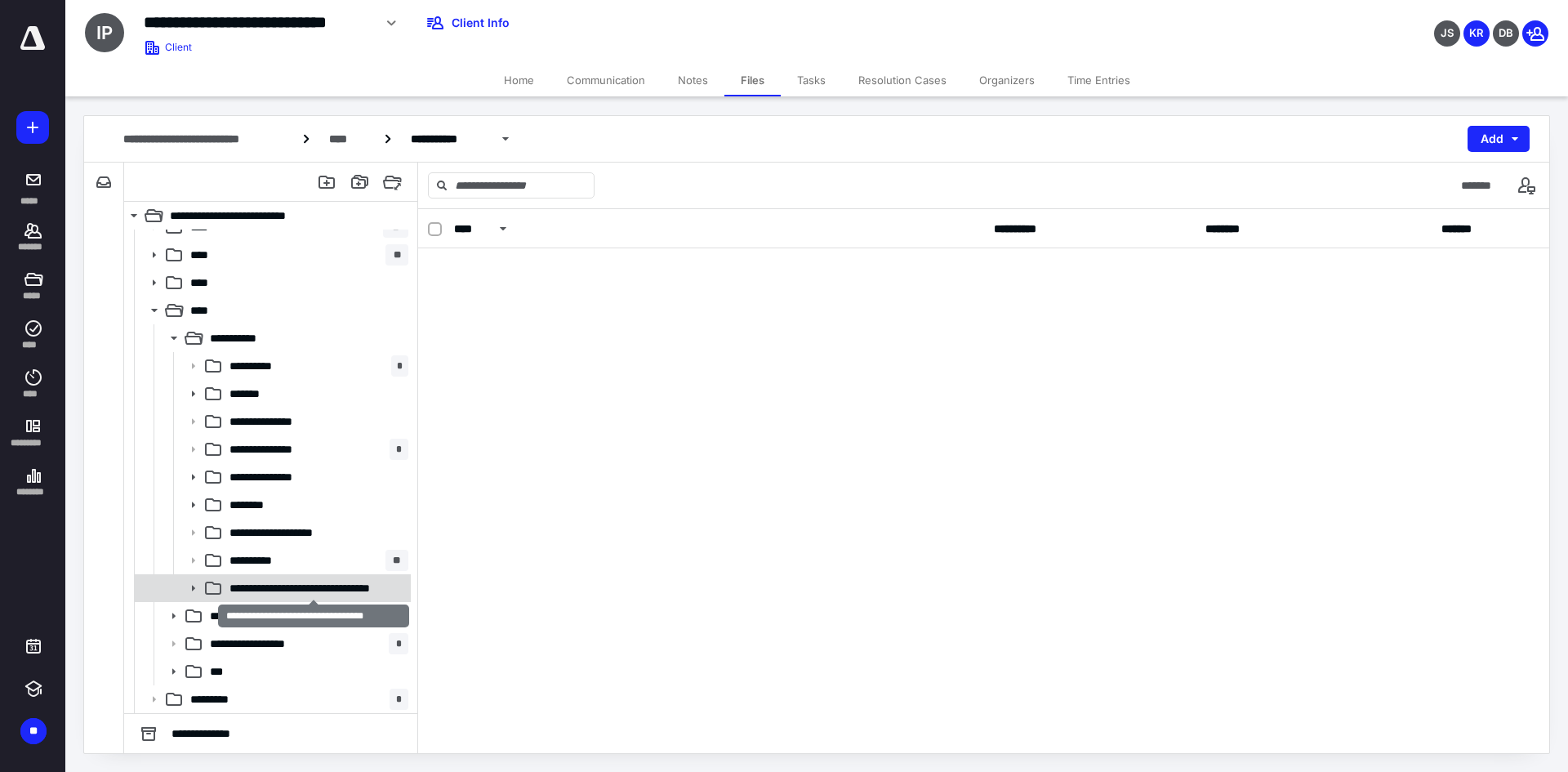 click on "**********" at bounding box center [313, 588] 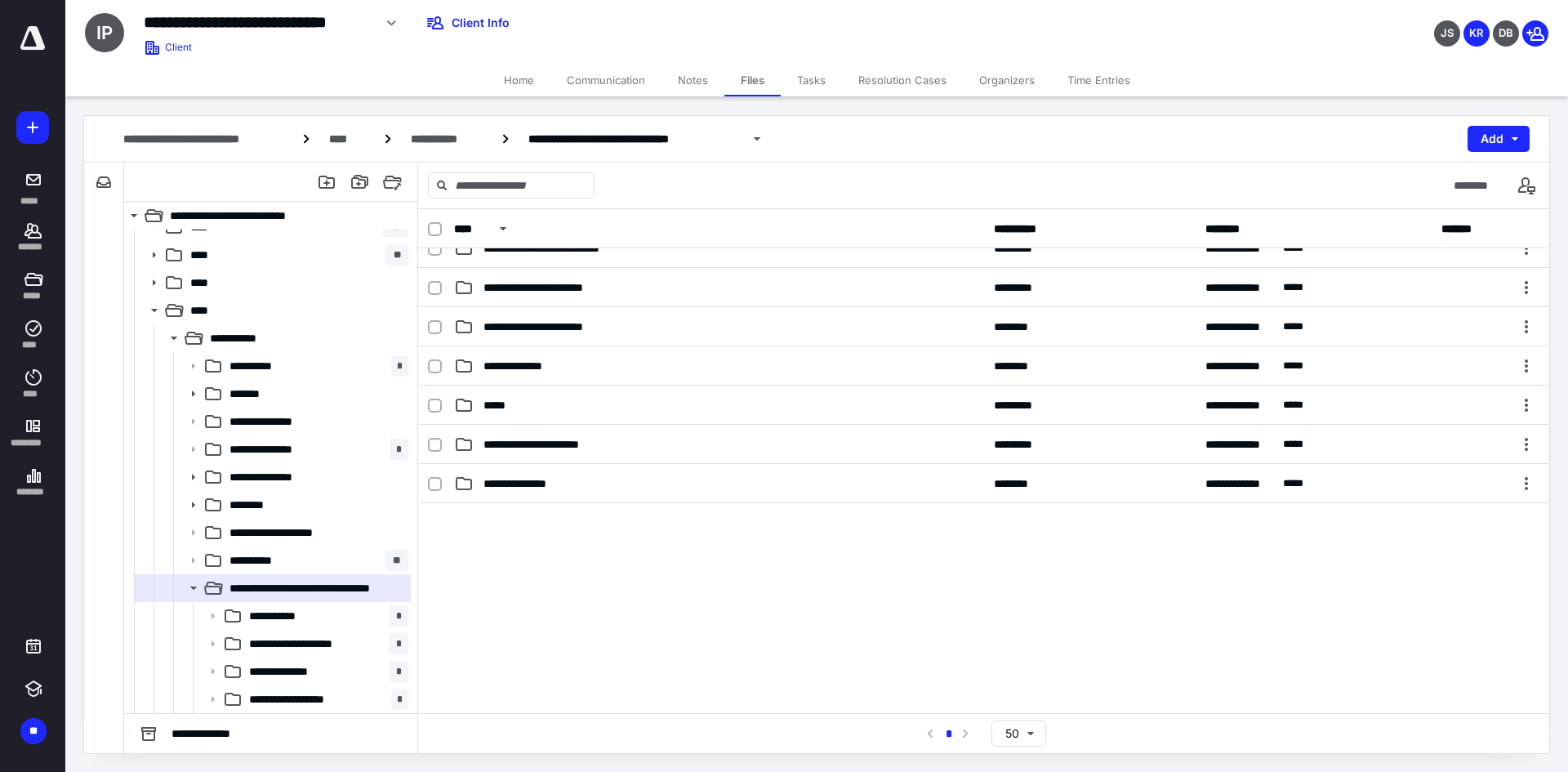 scroll, scrollTop: 612, scrollLeft: 0, axis: vertical 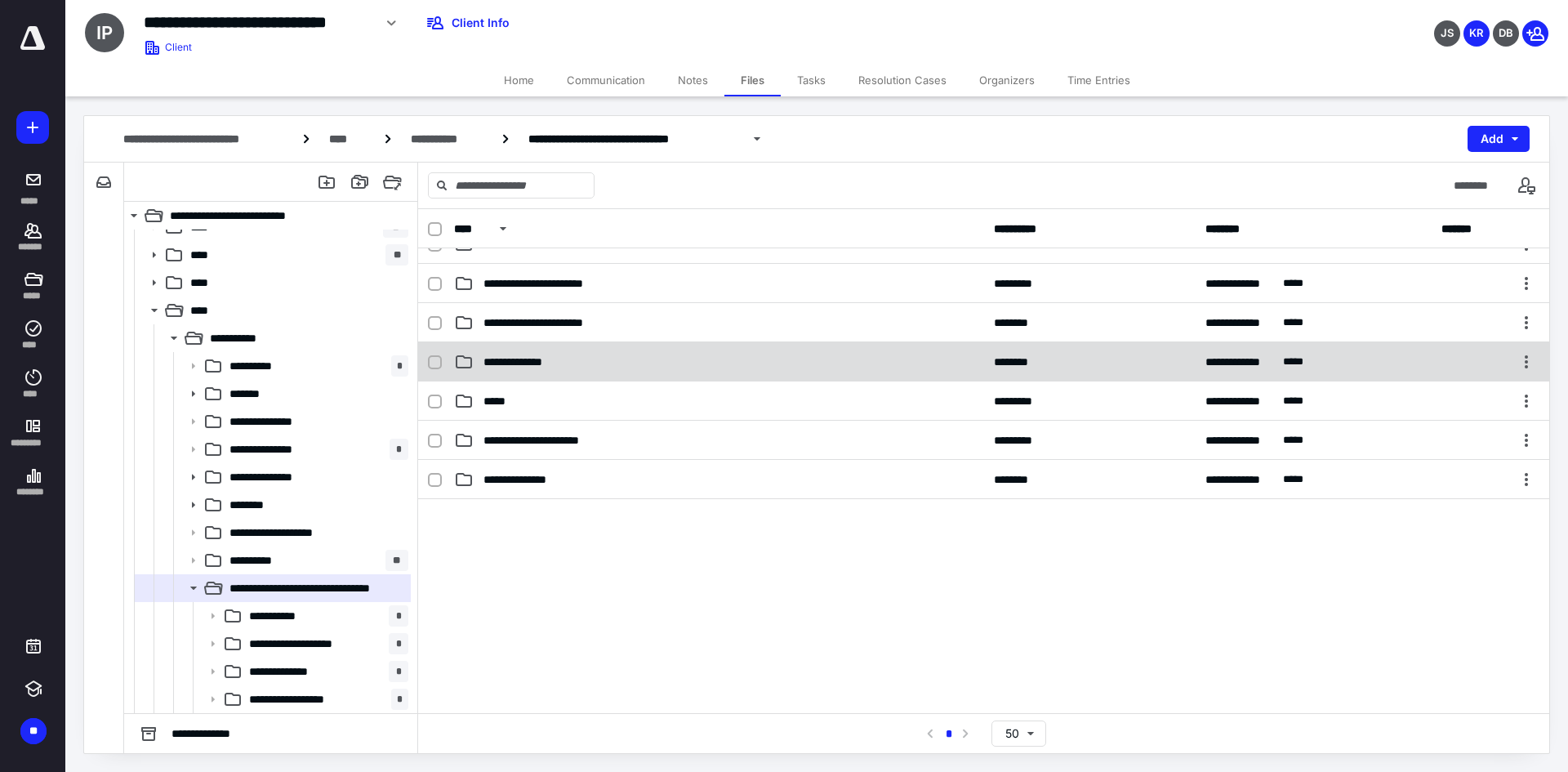 click on "**********" at bounding box center (719, 362) 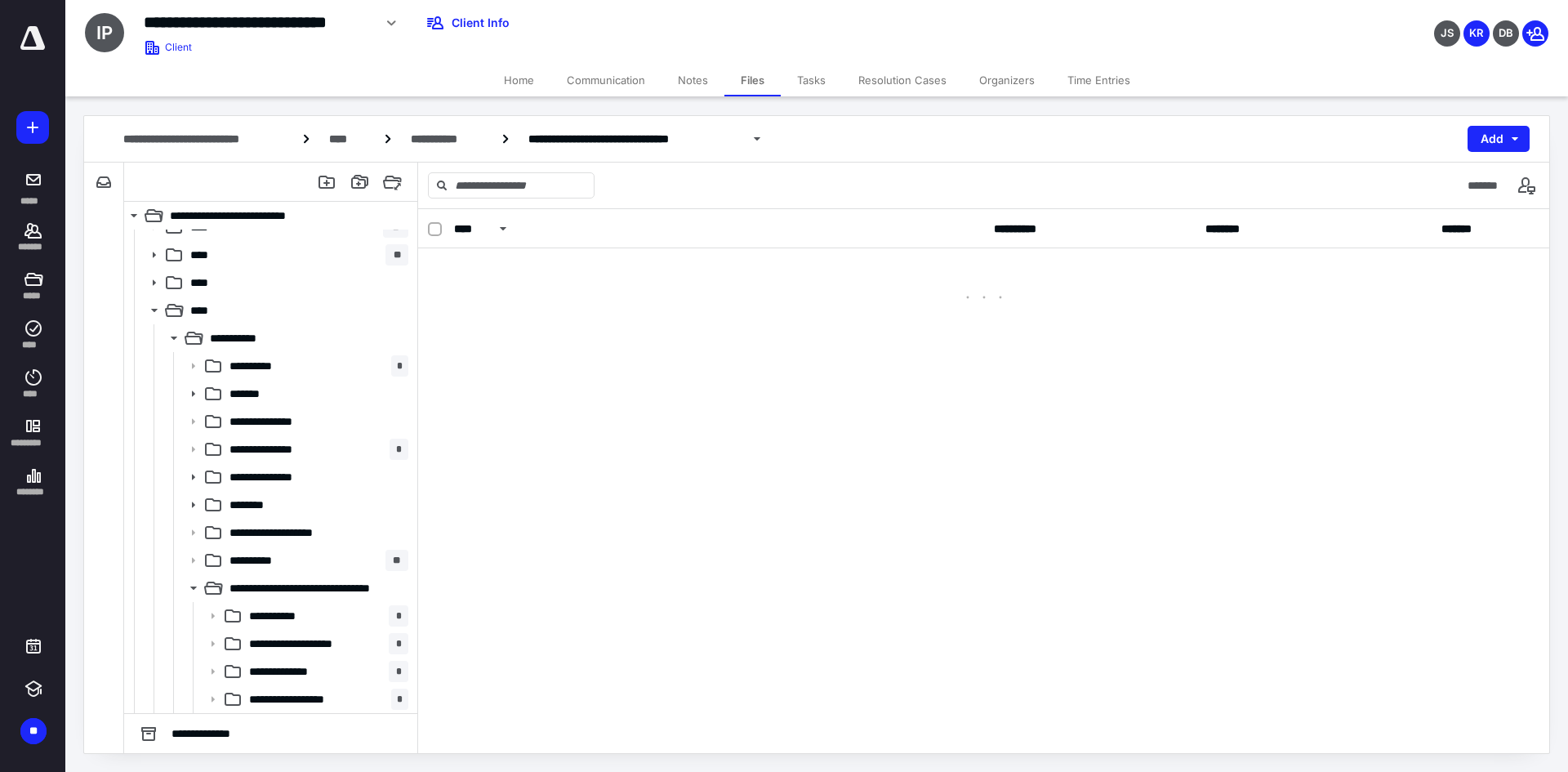 scroll, scrollTop: 0, scrollLeft: 0, axis: both 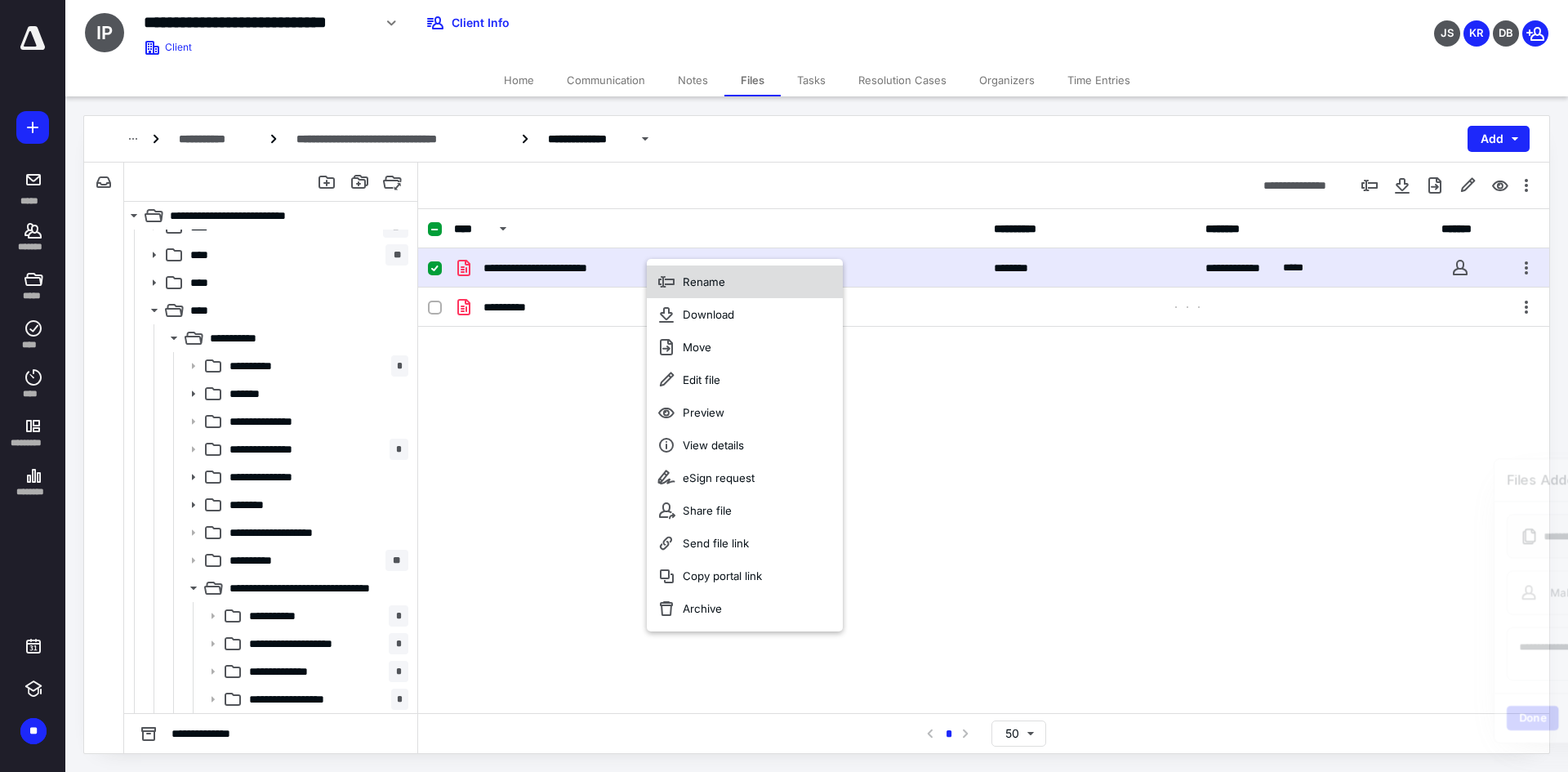click on "Rename" at bounding box center [745, 282] 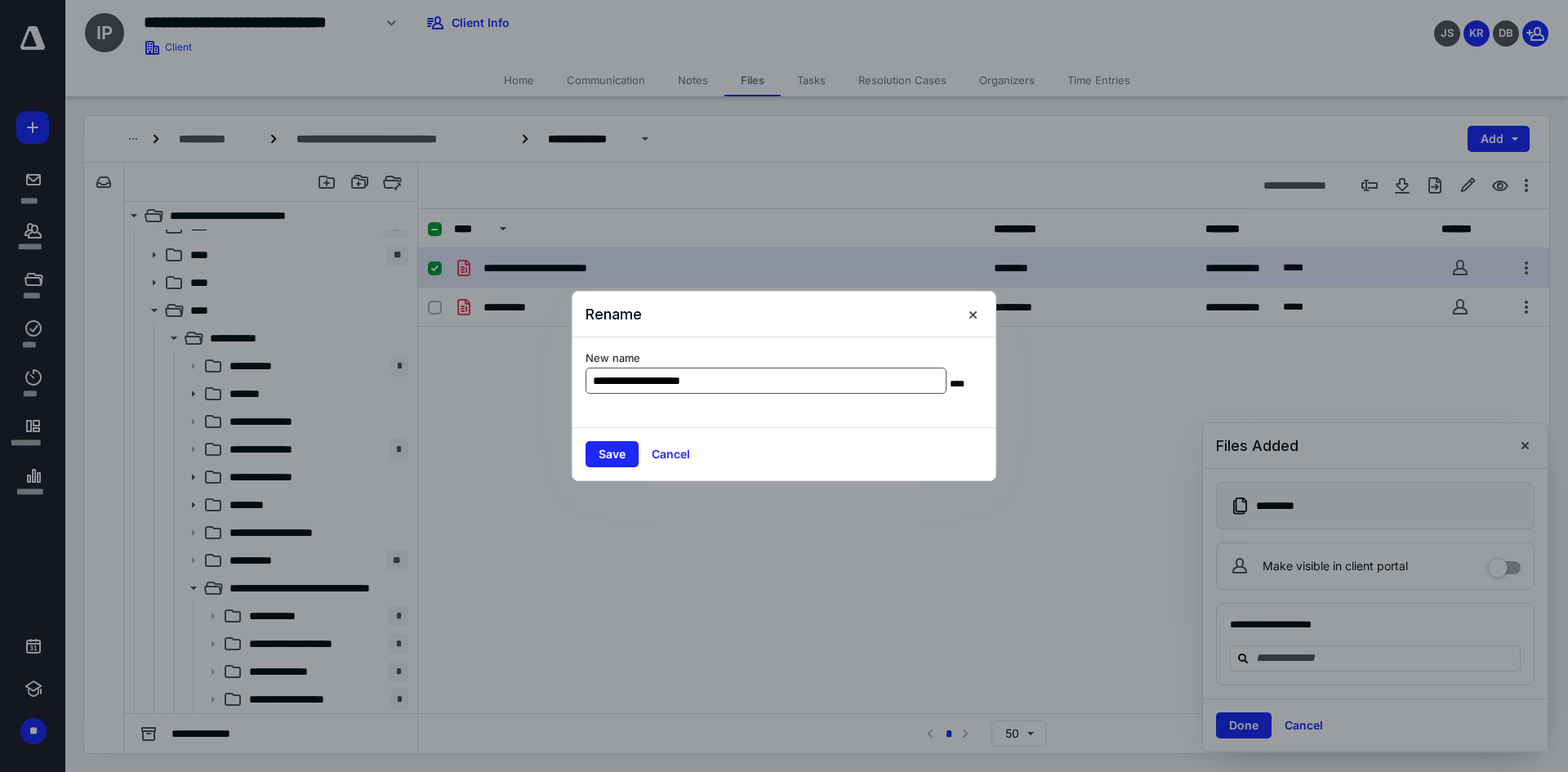 click on "**********" at bounding box center (766, 381) 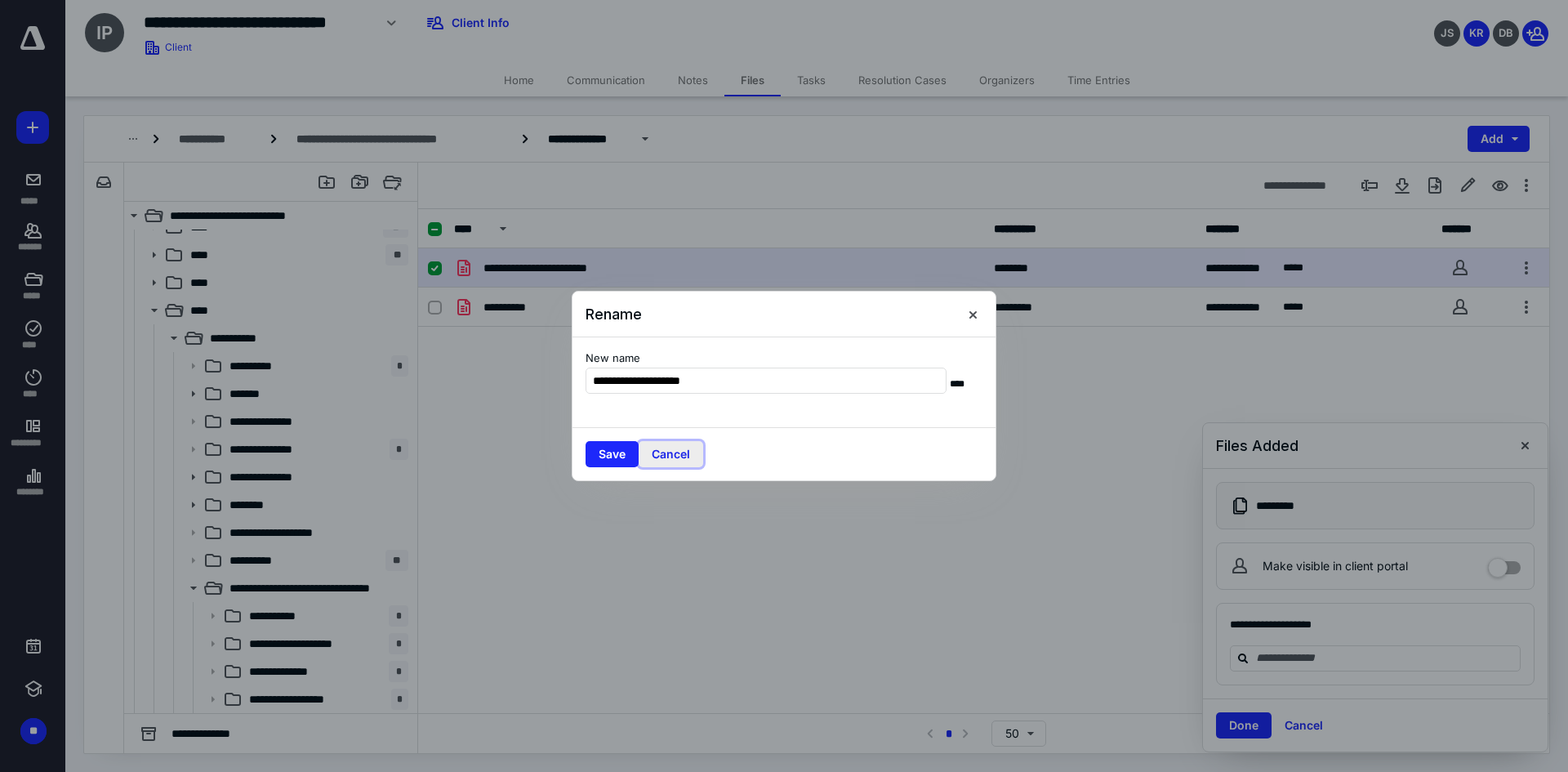 click on "Cancel" at bounding box center (670, 454) 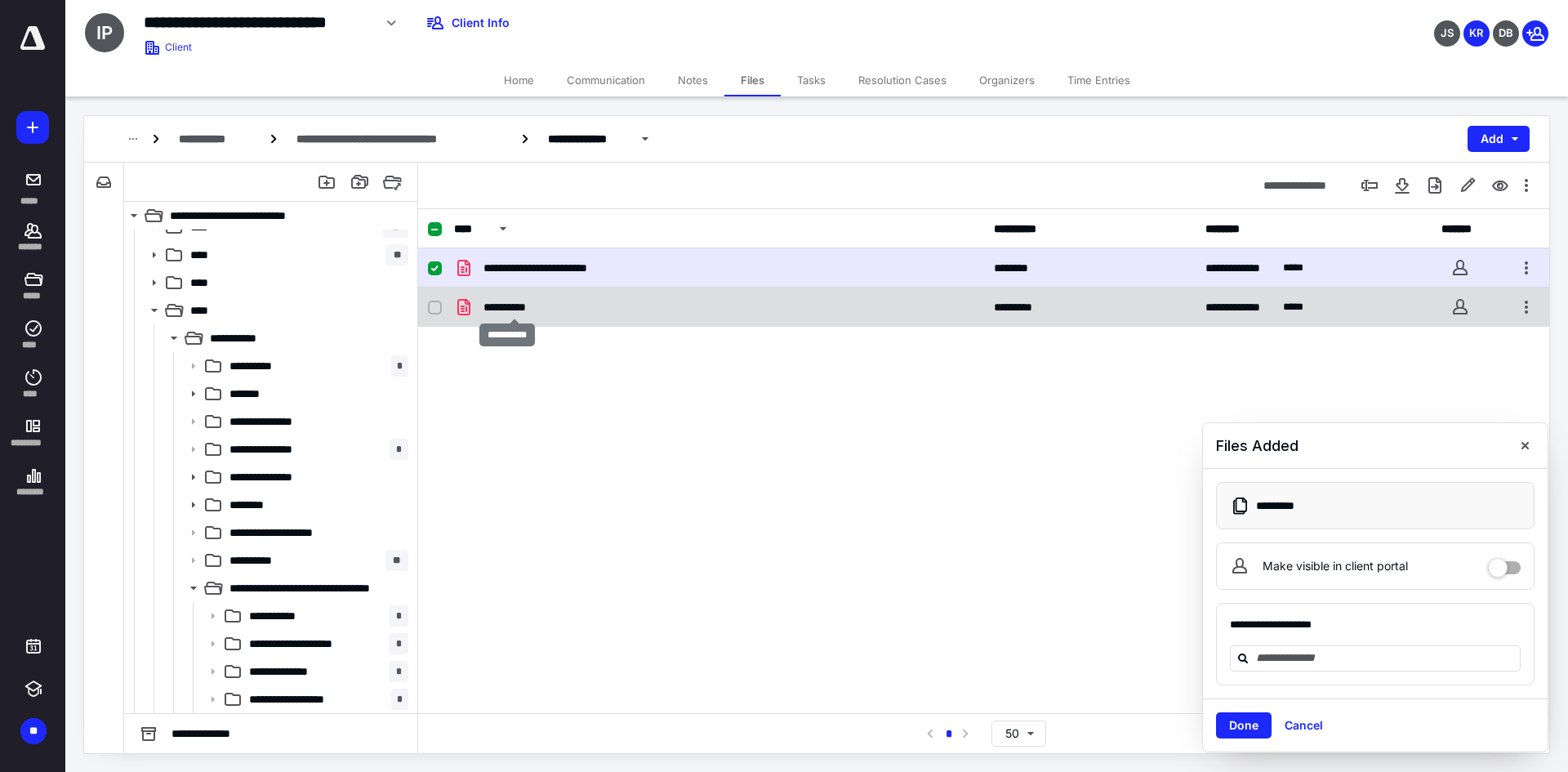 click on "**********" at bounding box center (514, 307) 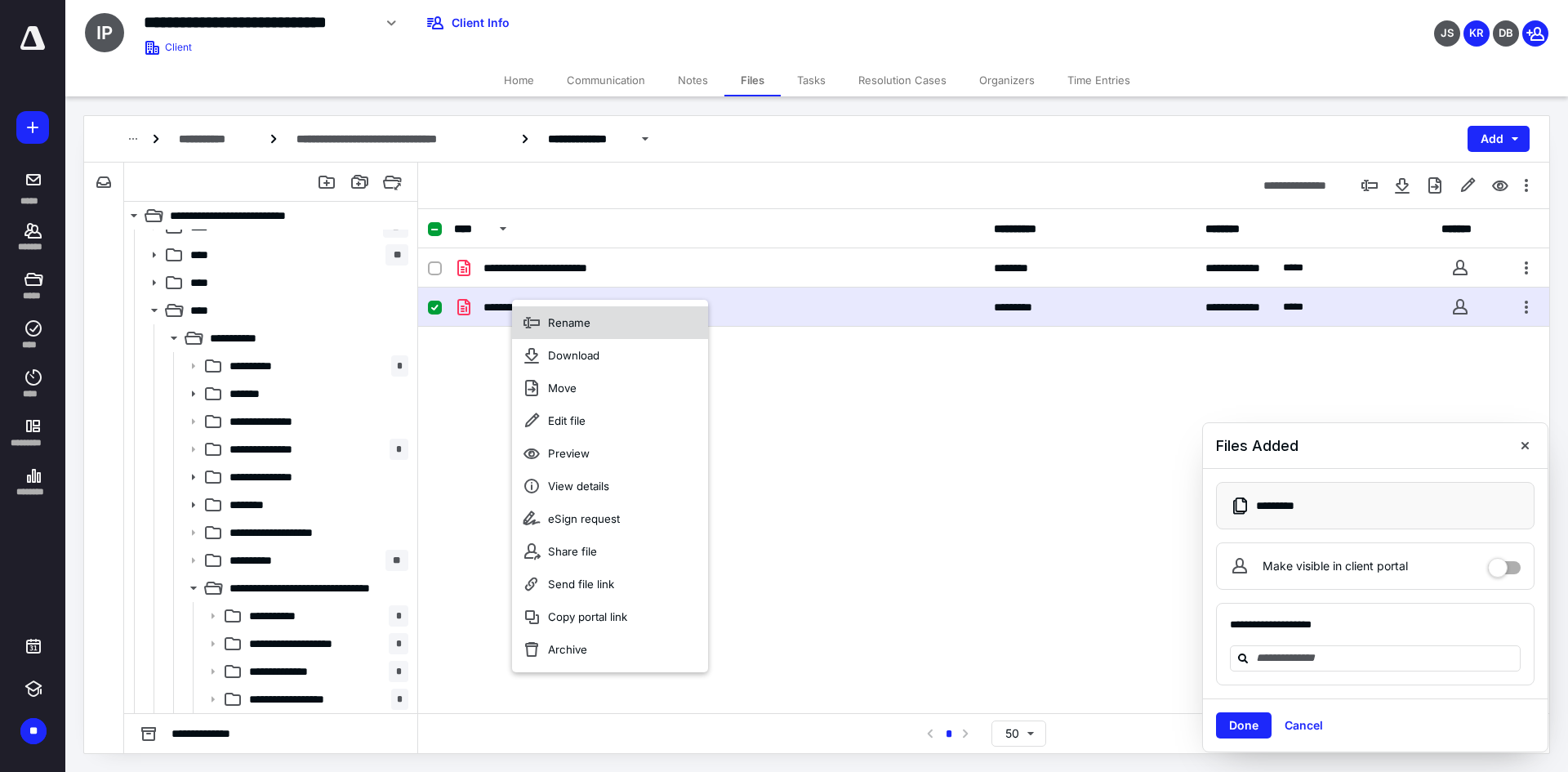 click on "Rename" at bounding box center [610, 323] 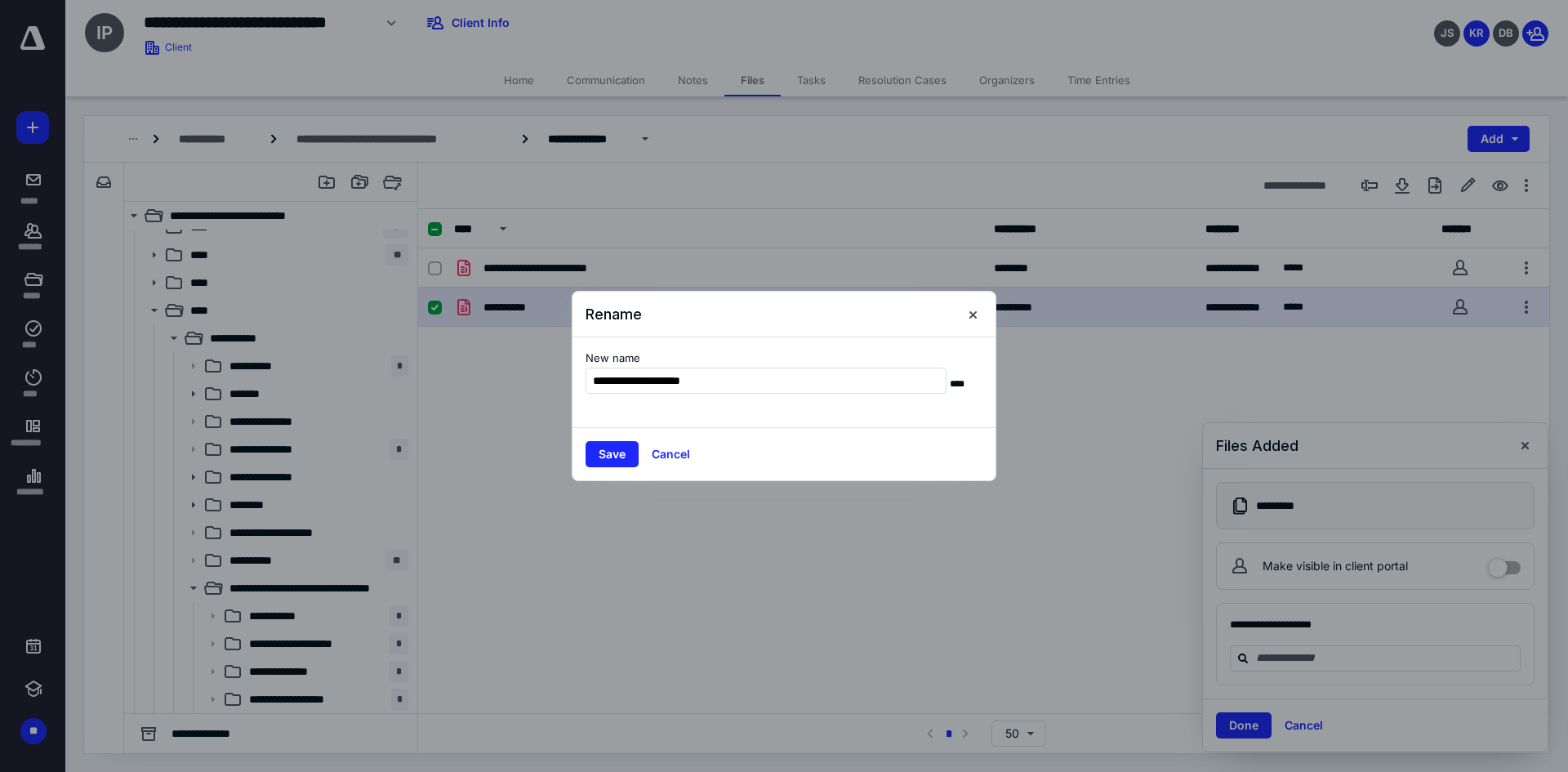type on "**********" 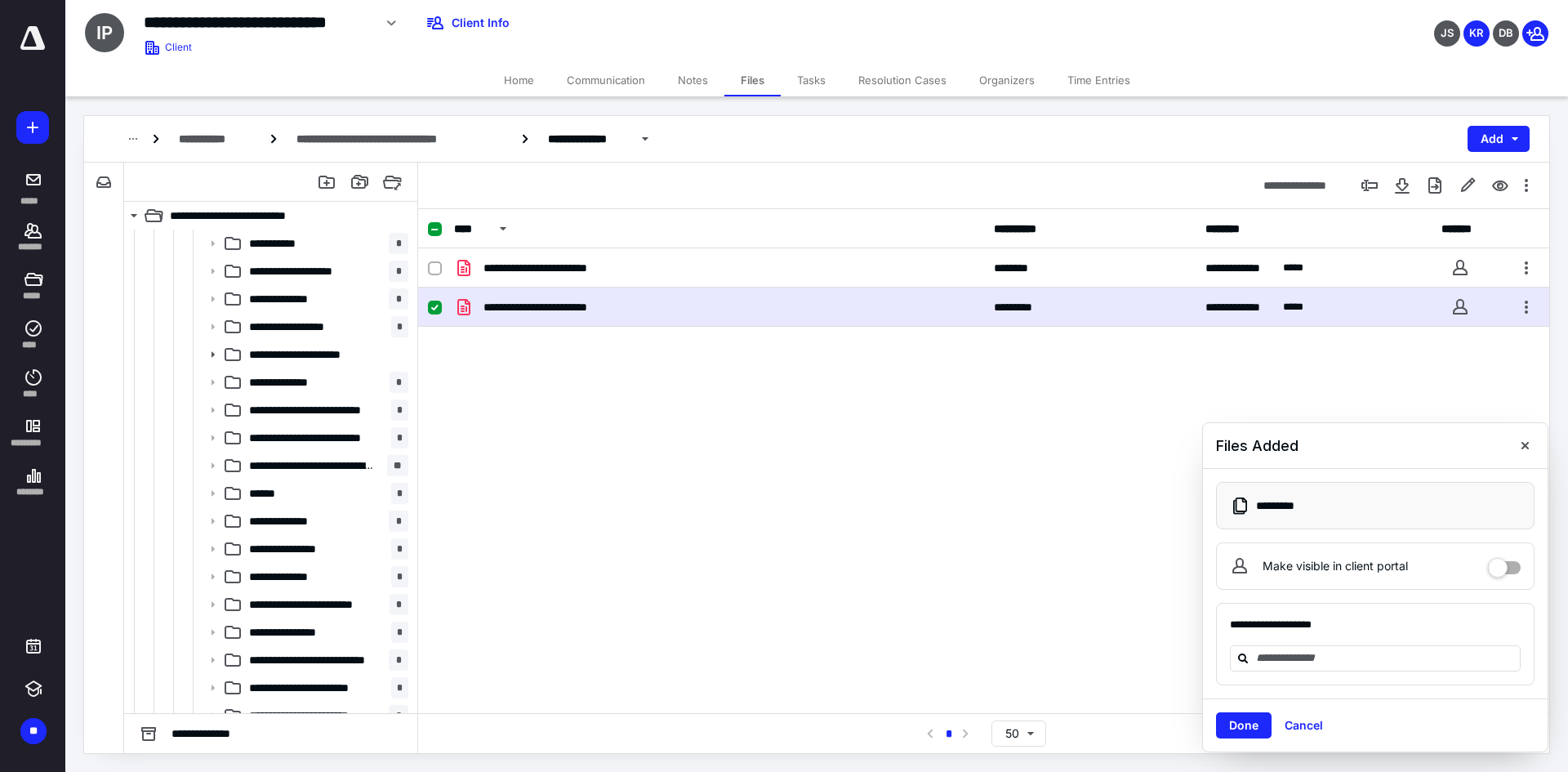 scroll, scrollTop: 563, scrollLeft: 0, axis: vertical 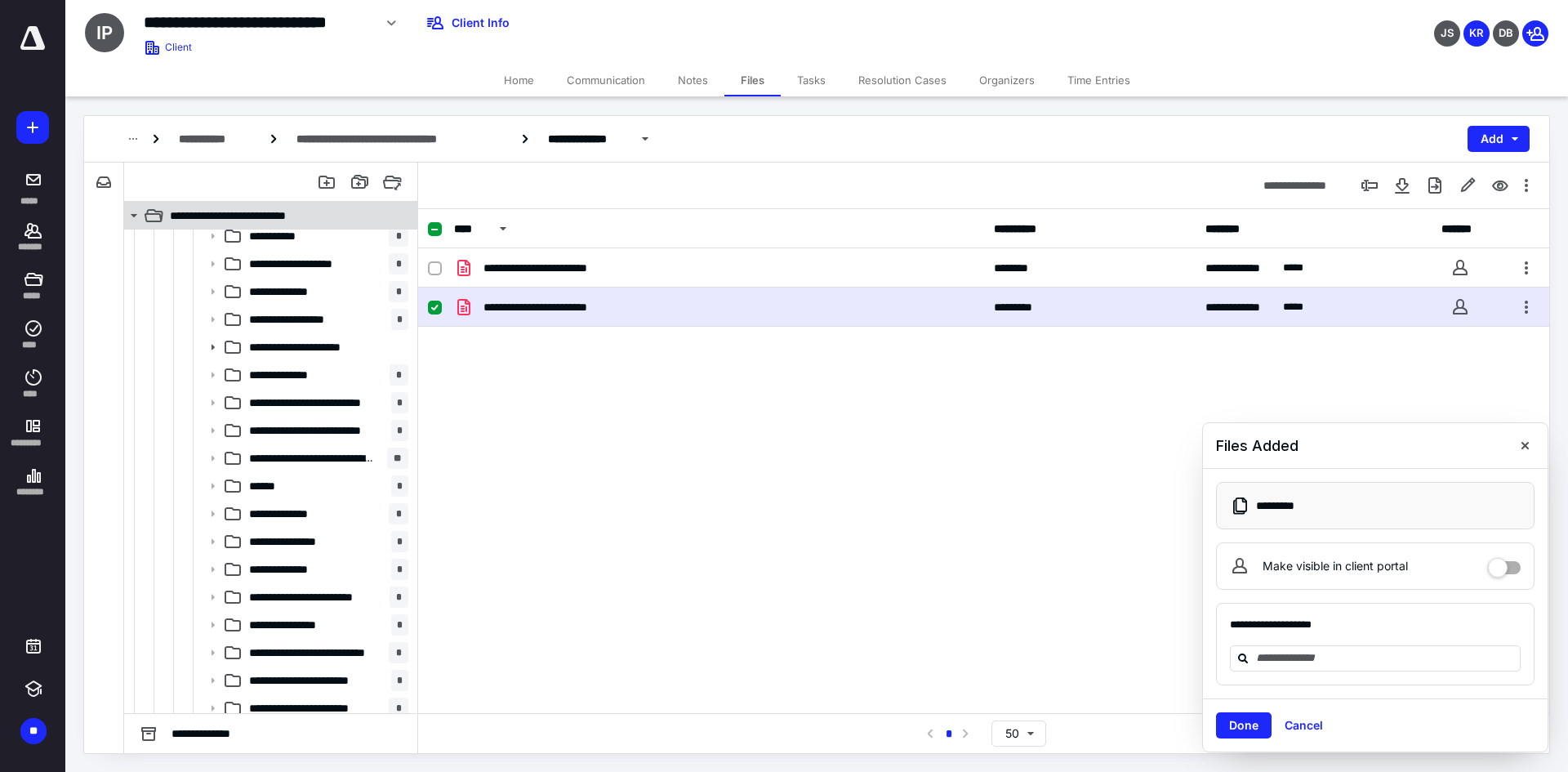 click on "**********" at bounding box center (247, 216) 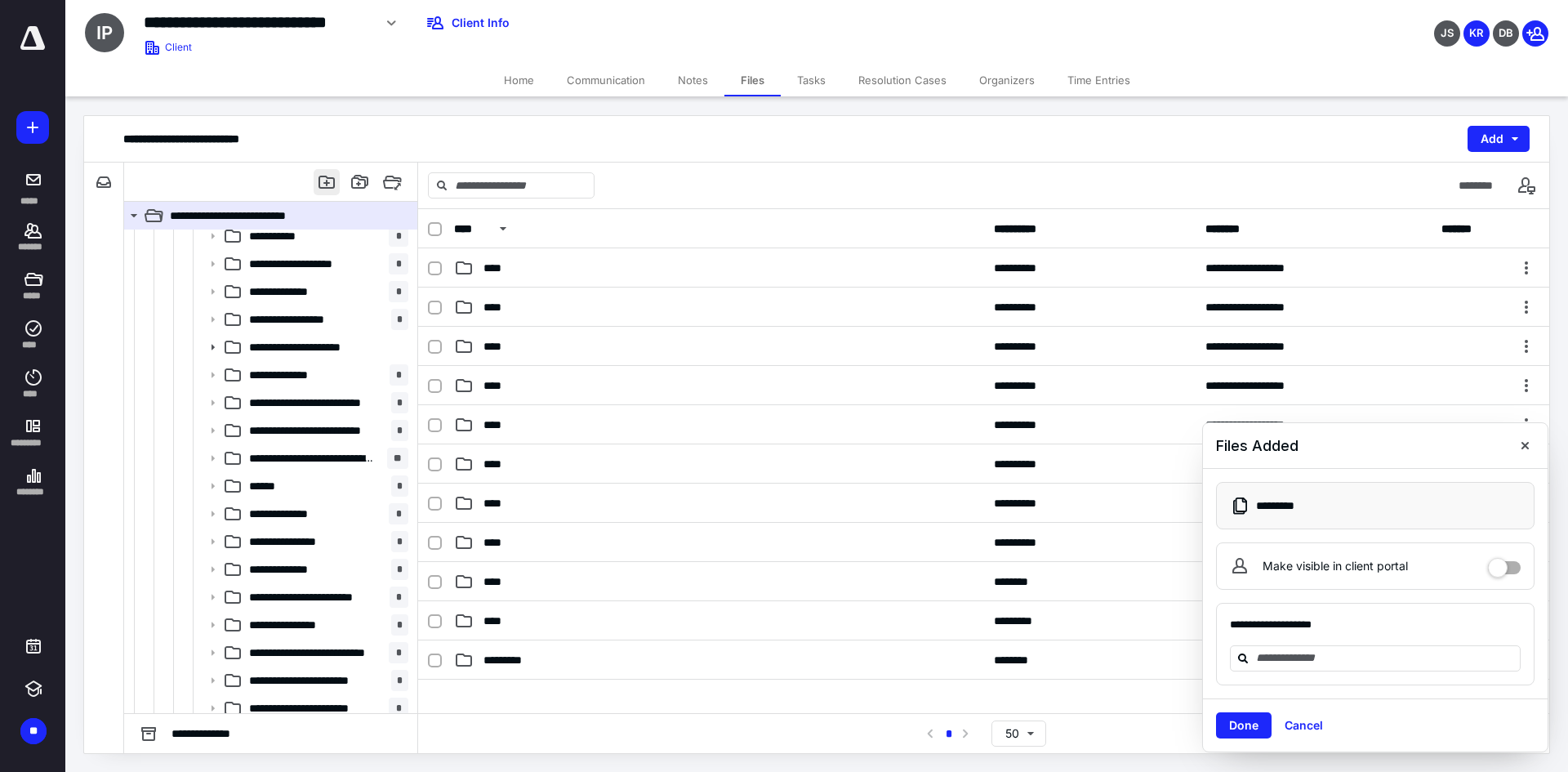 click at bounding box center (327, 182) 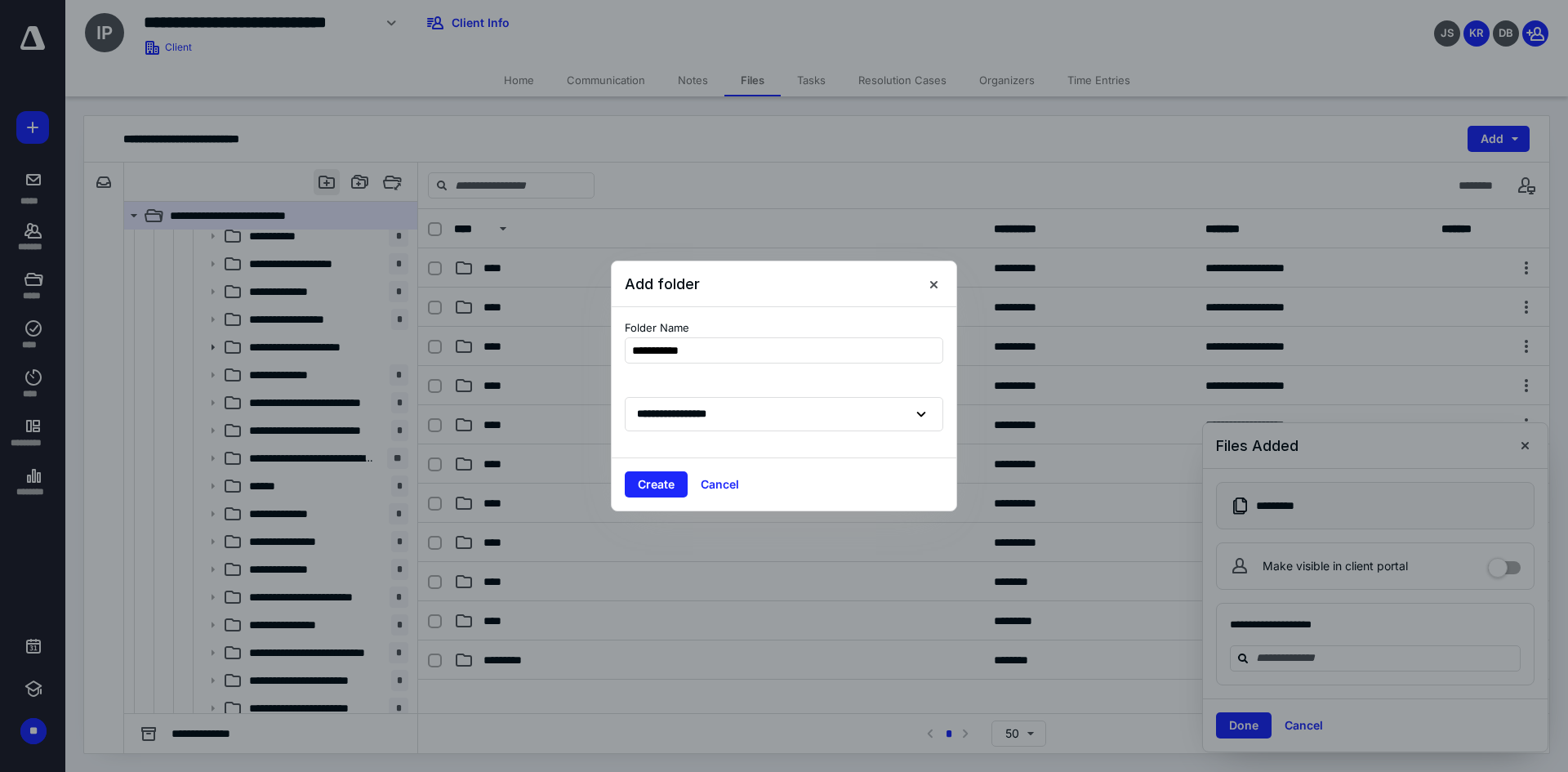 type on "**********" 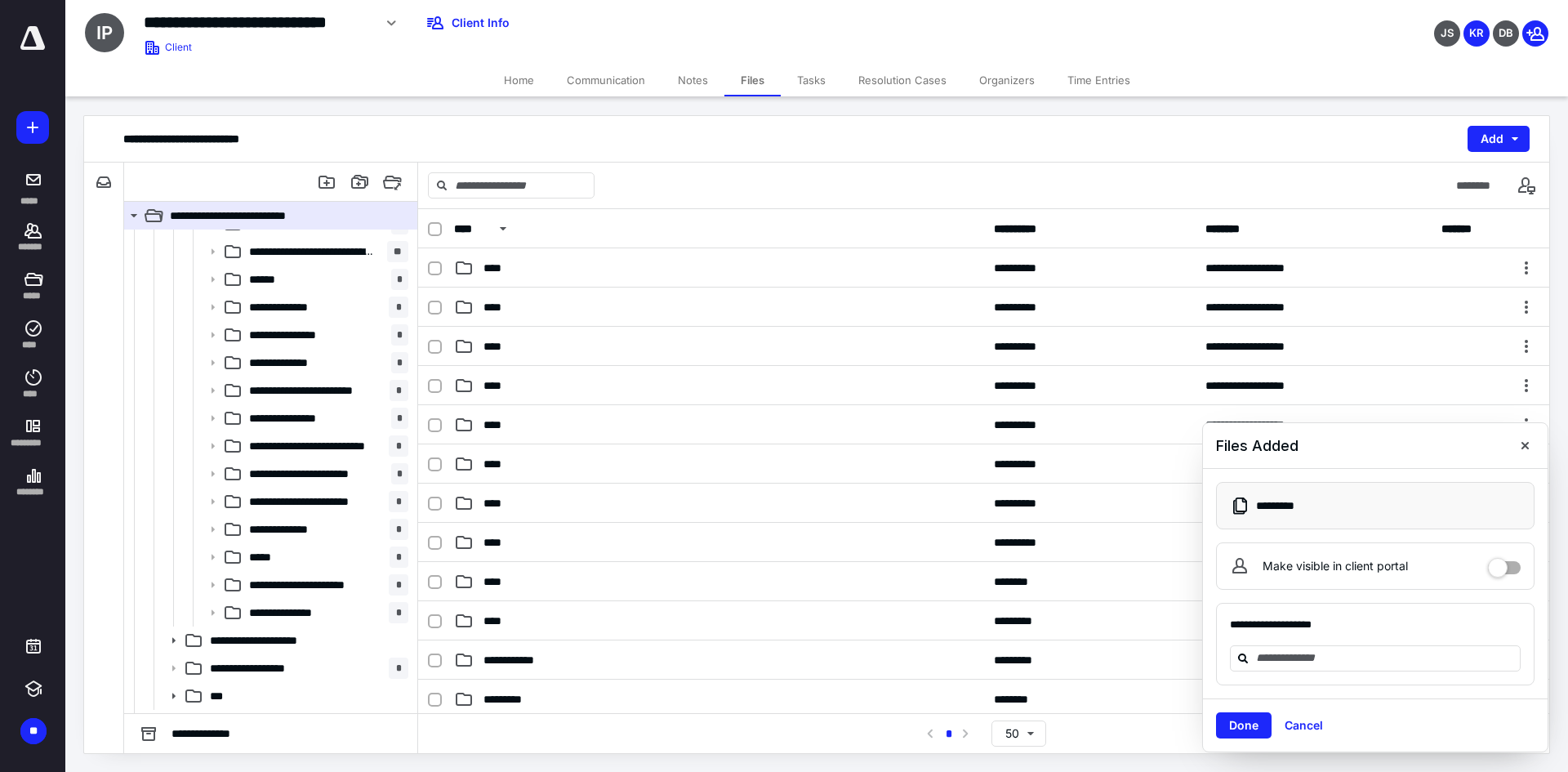 scroll, scrollTop: 822, scrollLeft: 0, axis: vertical 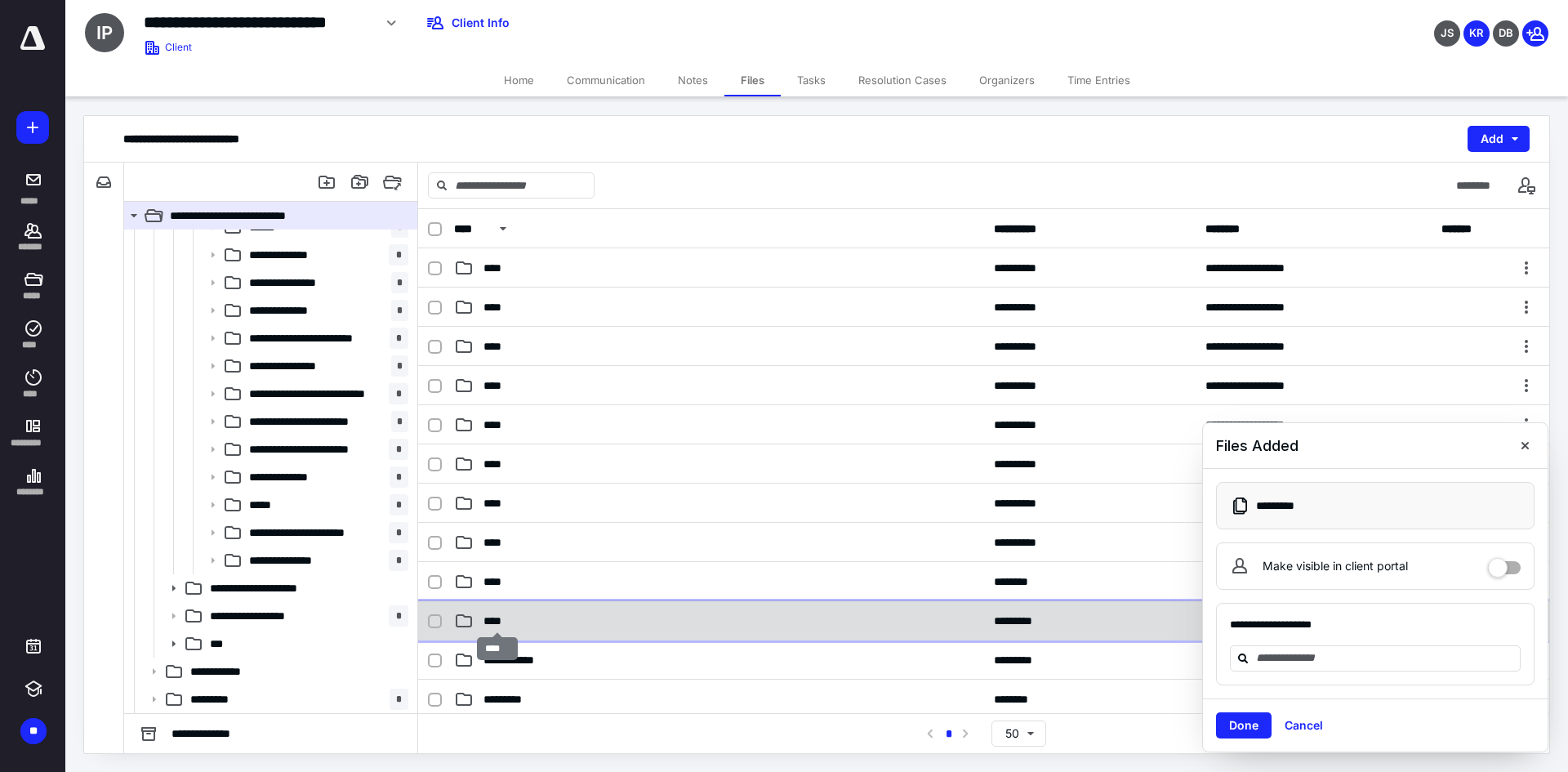 click on "****" at bounding box center [497, 621] 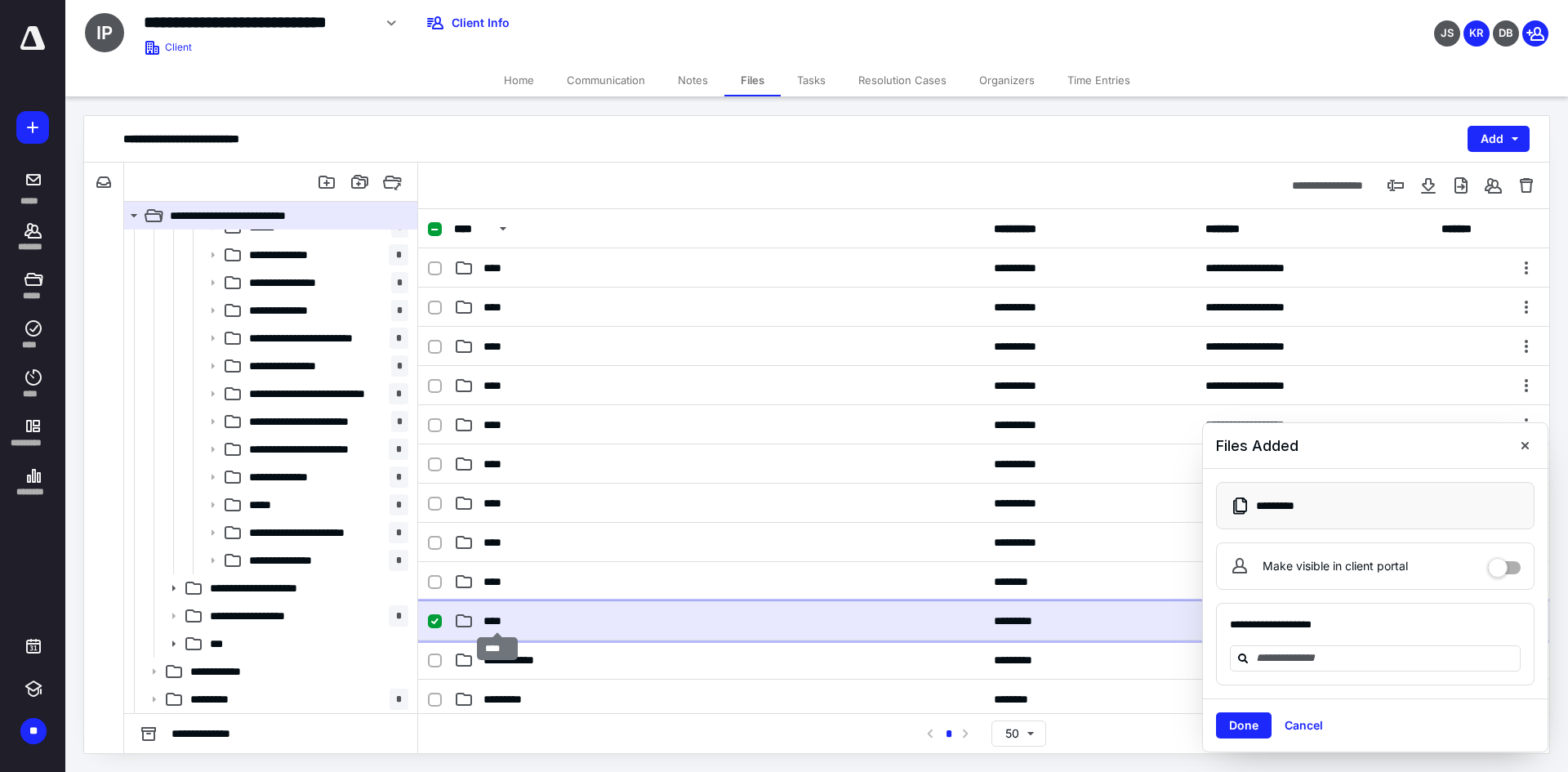 click on "****" at bounding box center (497, 621) 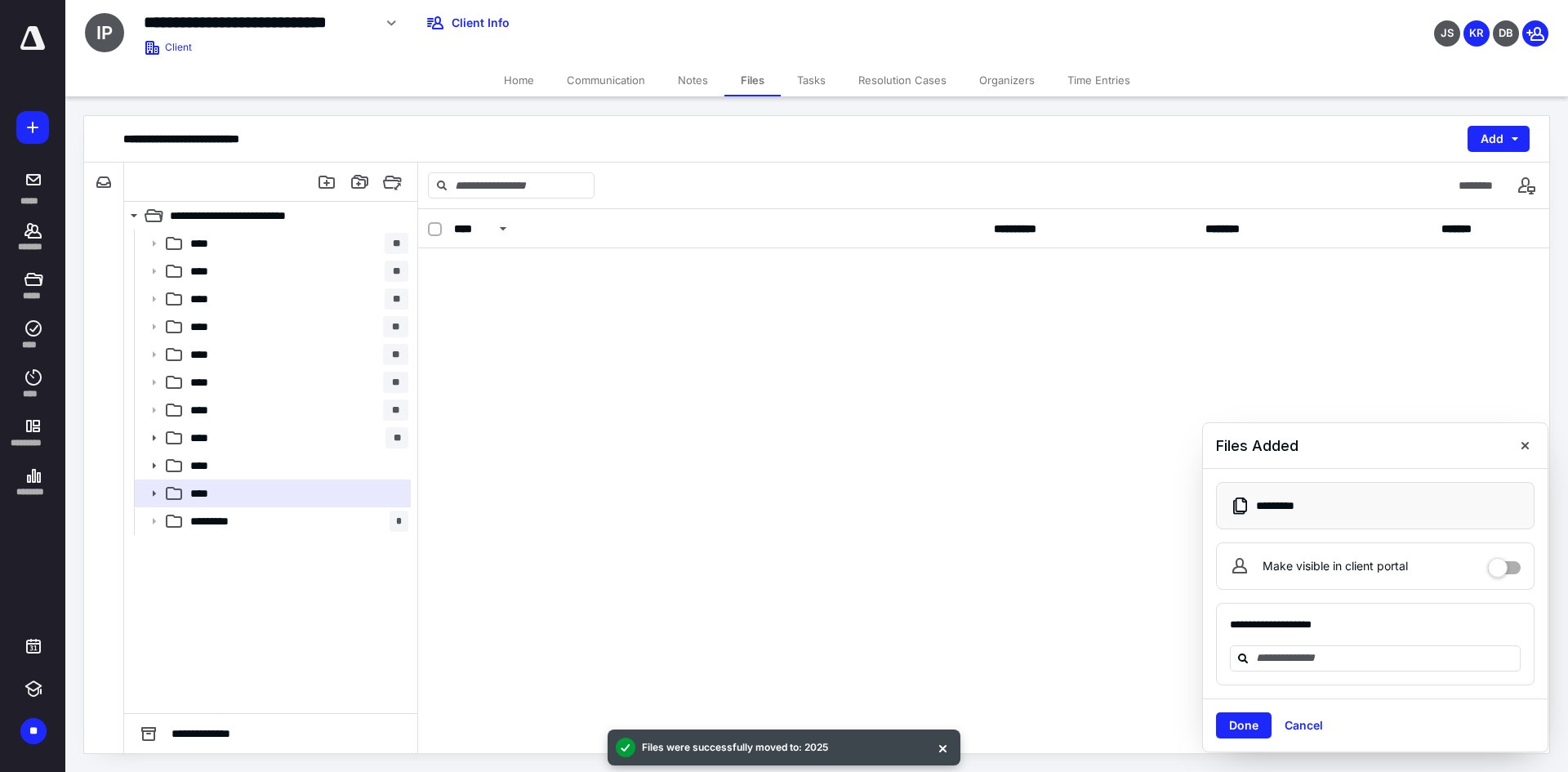 scroll, scrollTop: 0, scrollLeft: 0, axis: both 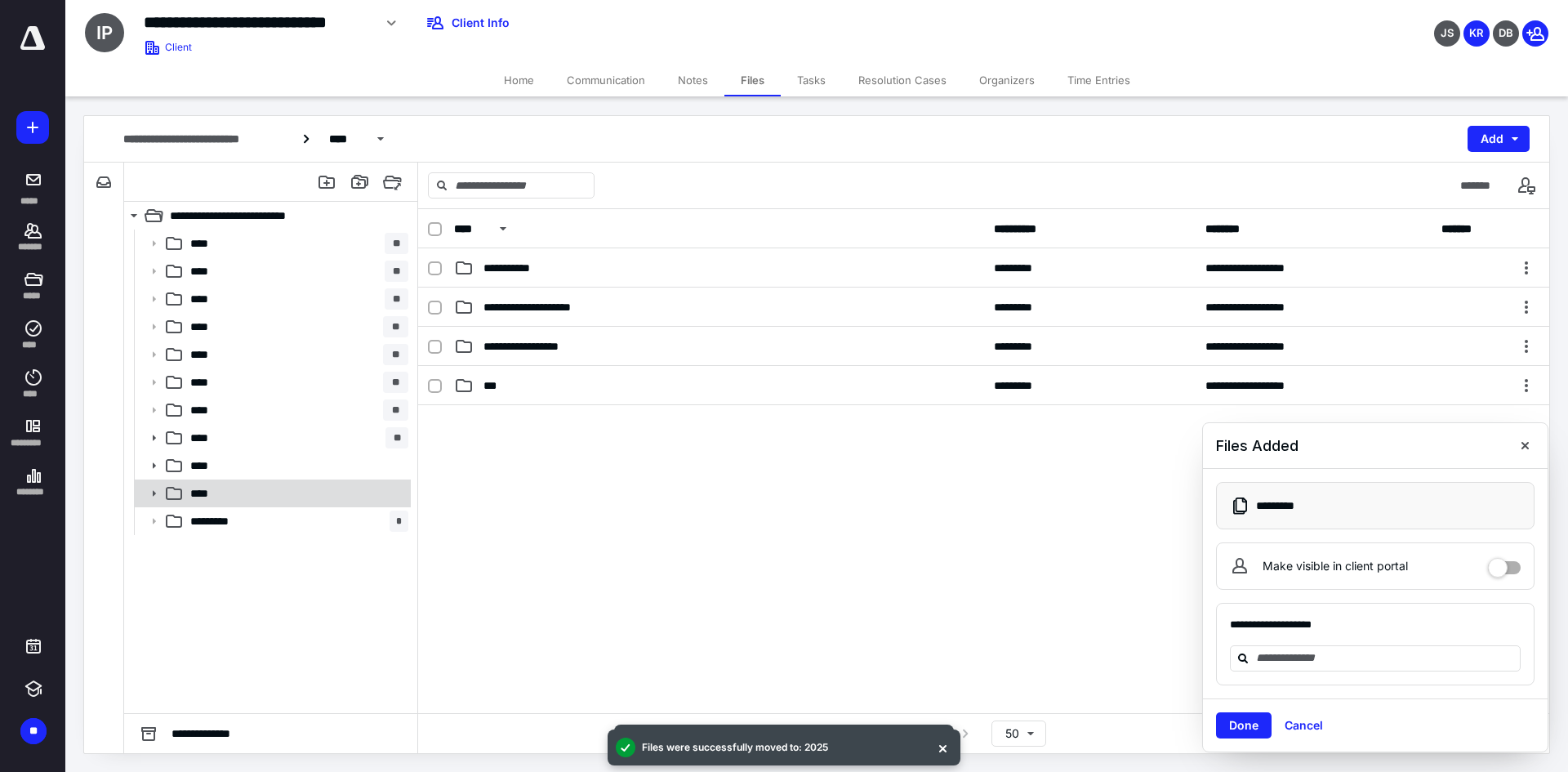 click on "****" at bounding box center [204, 493] 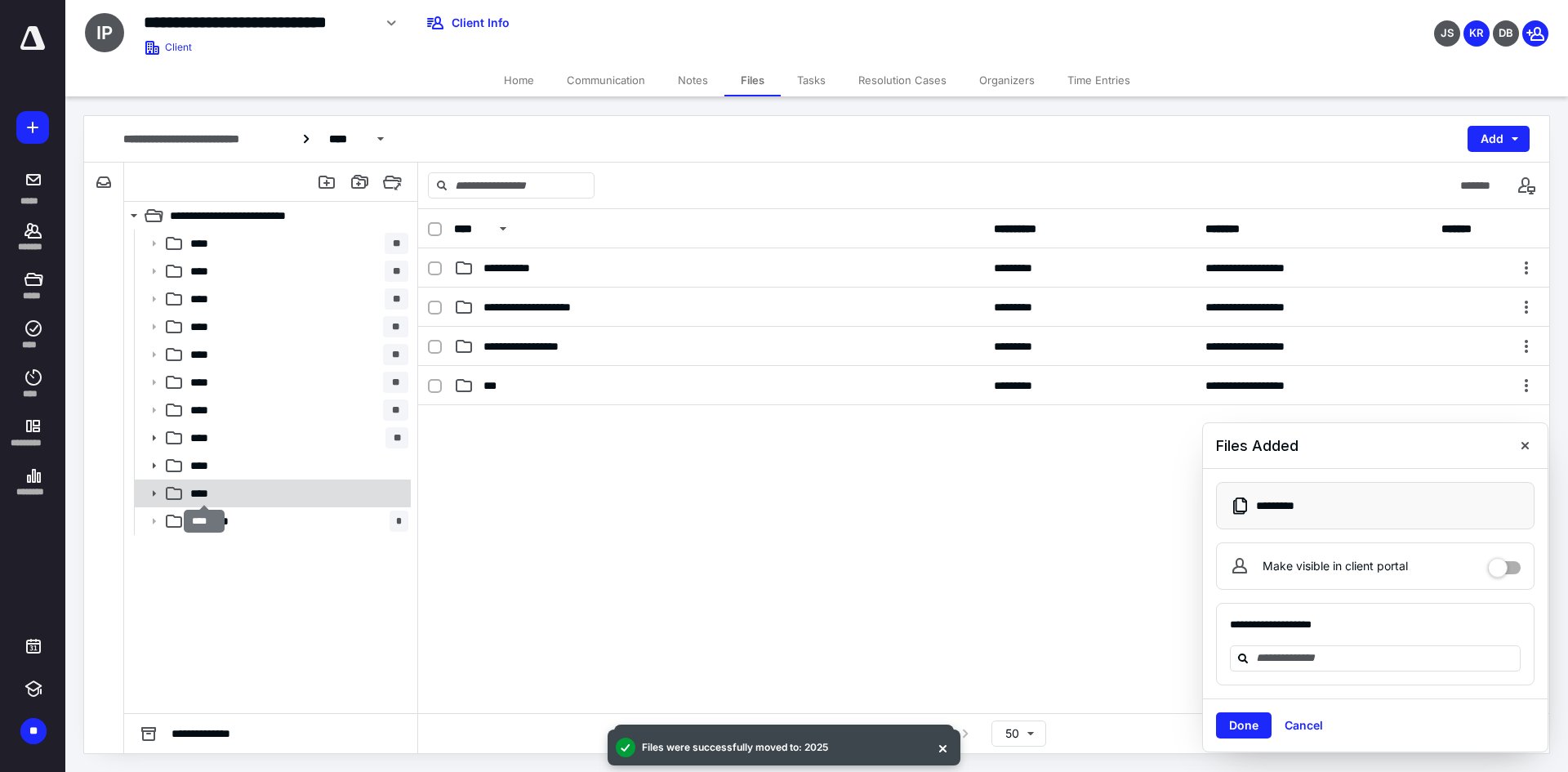 click on "****" at bounding box center [204, 493] 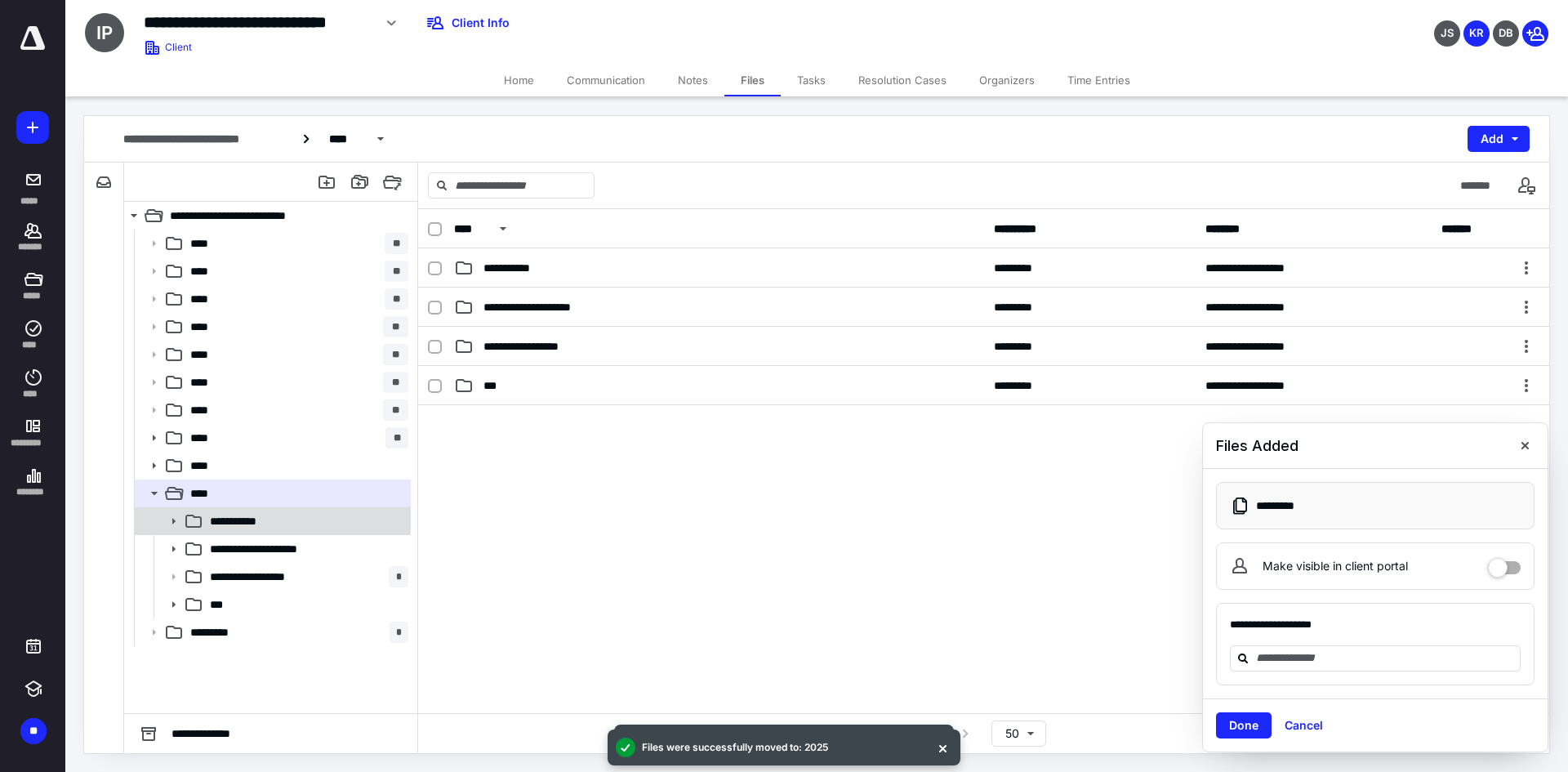 click on "**********" at bounding box center (245, 521) 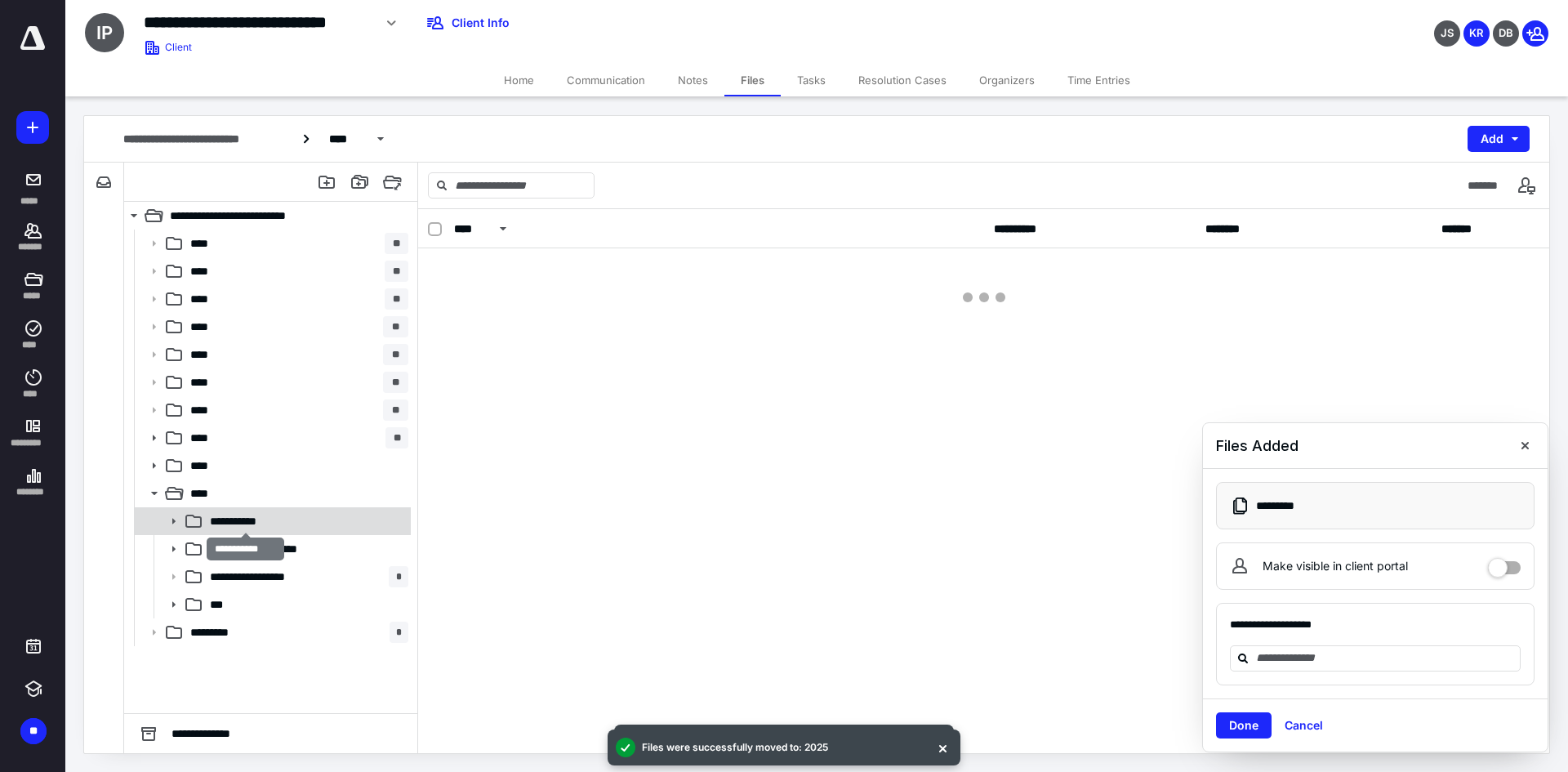 click on "**********" at bounding box center (245, 521) 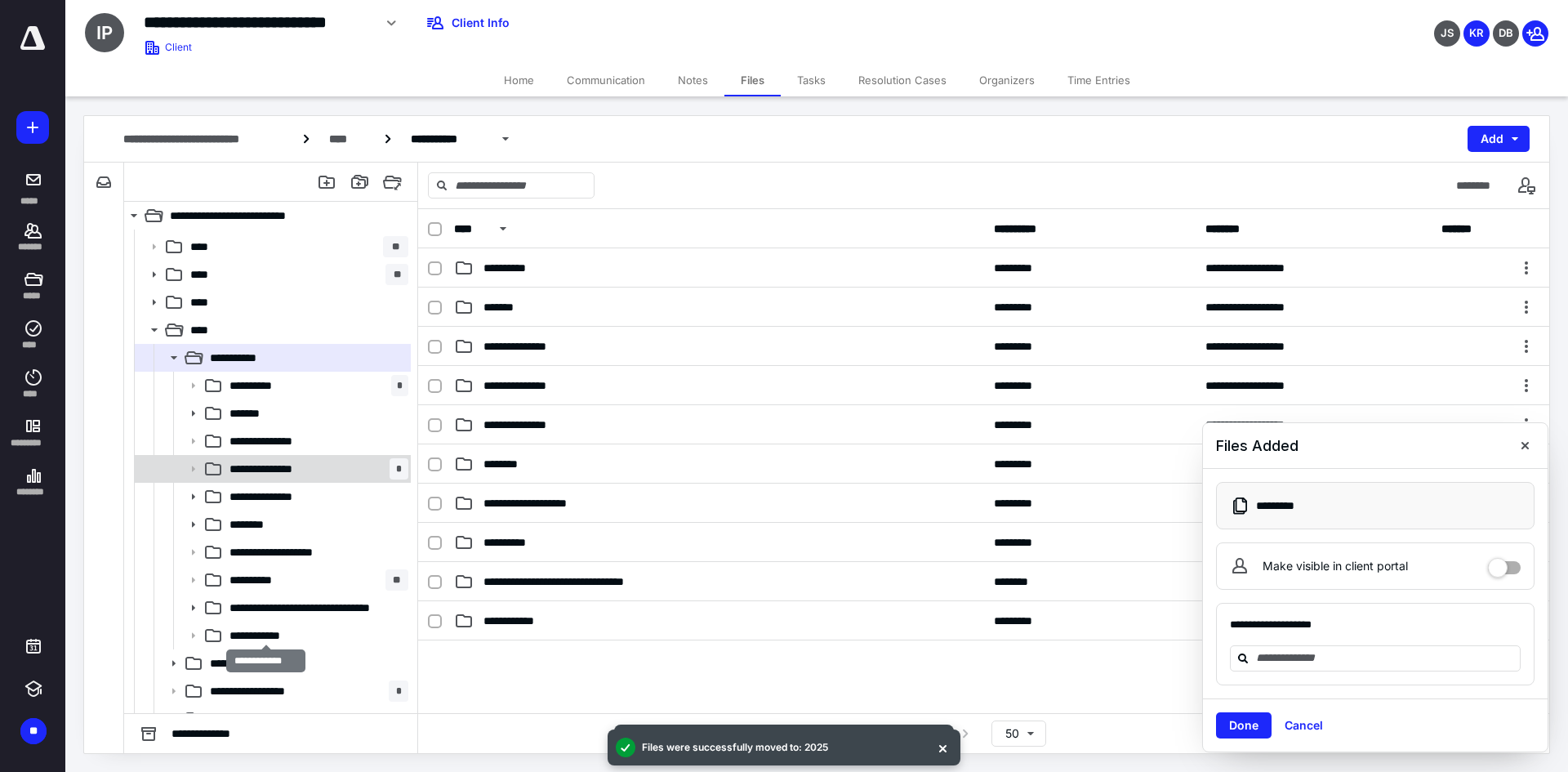 scroll, scrollTop: 211, scrollLeft: 0, axis: vertical 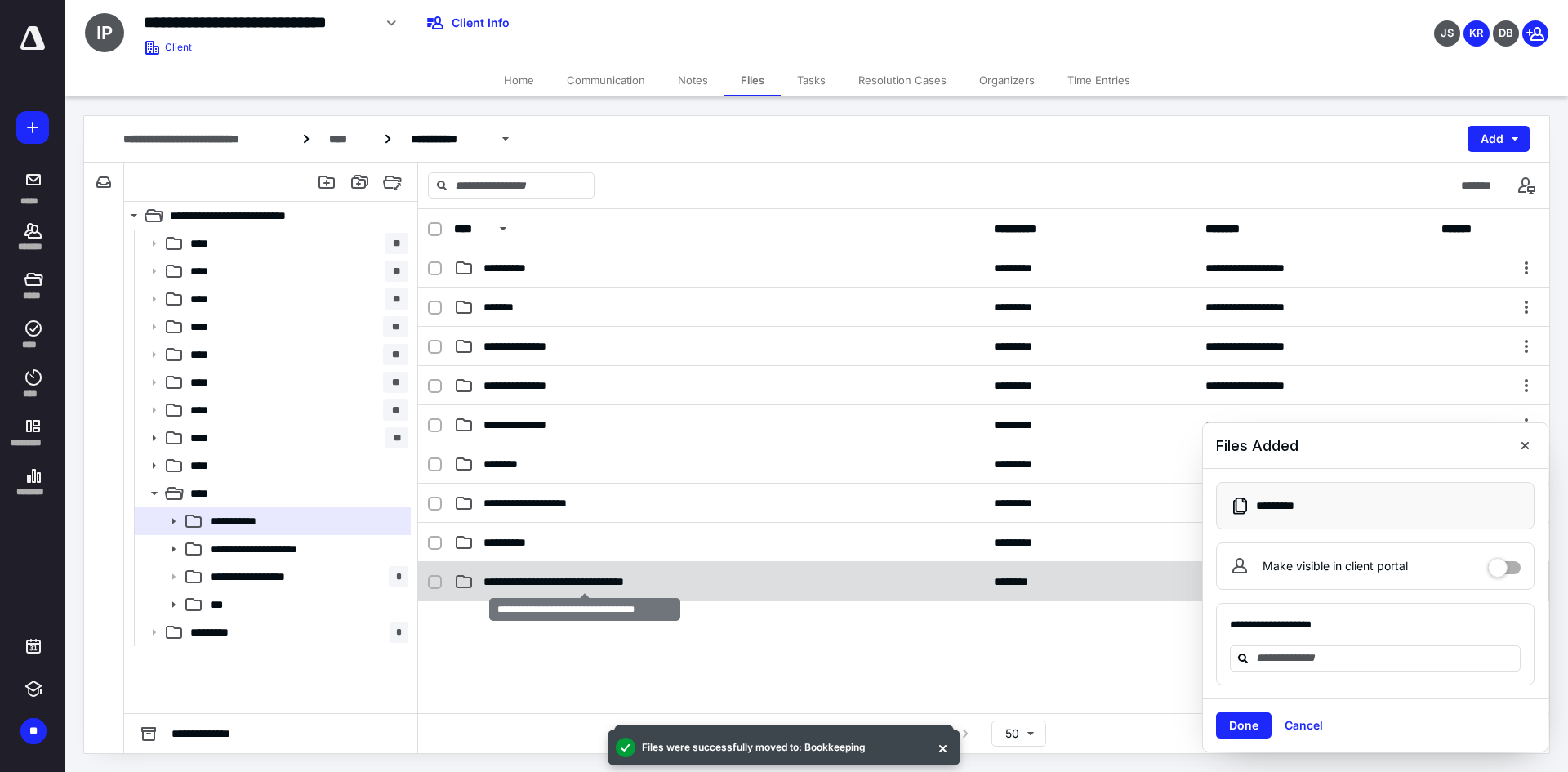 click on "**********" at bounding box center [584, 582] 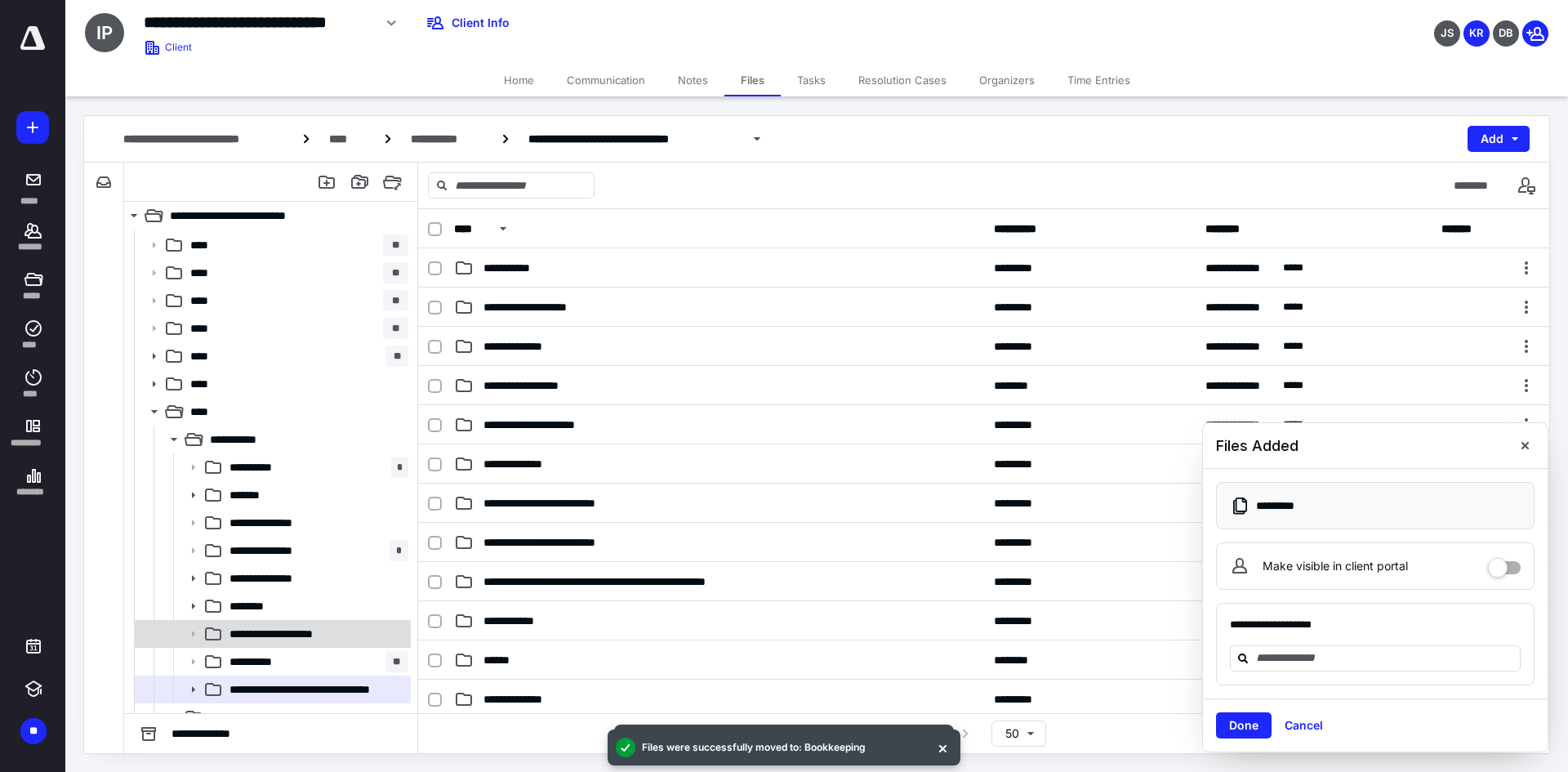 scroll, scrollTop: 163, scrollLeft: 0, axis: vertical 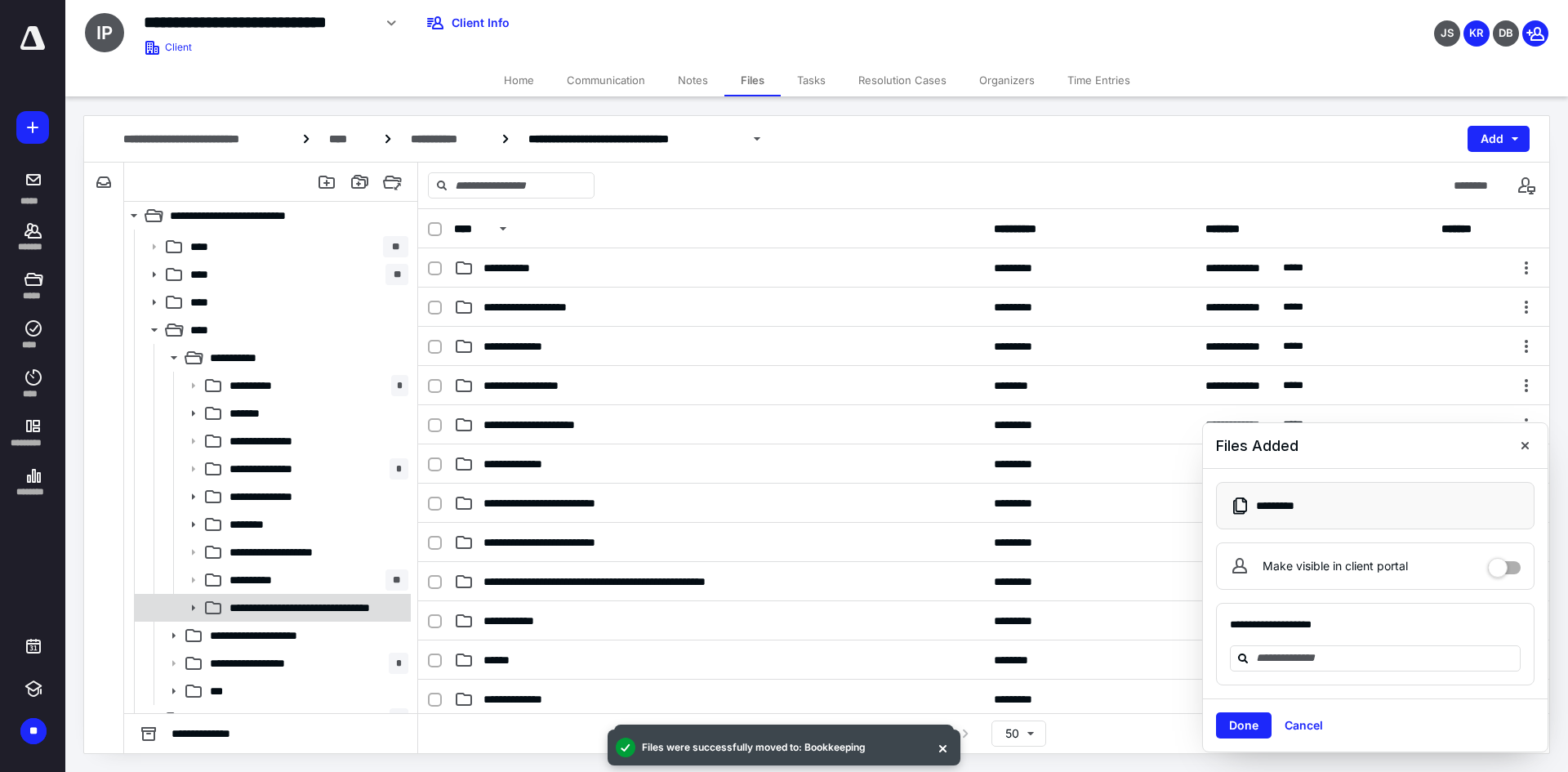 click on "**********" at bounding box center [313, 608] 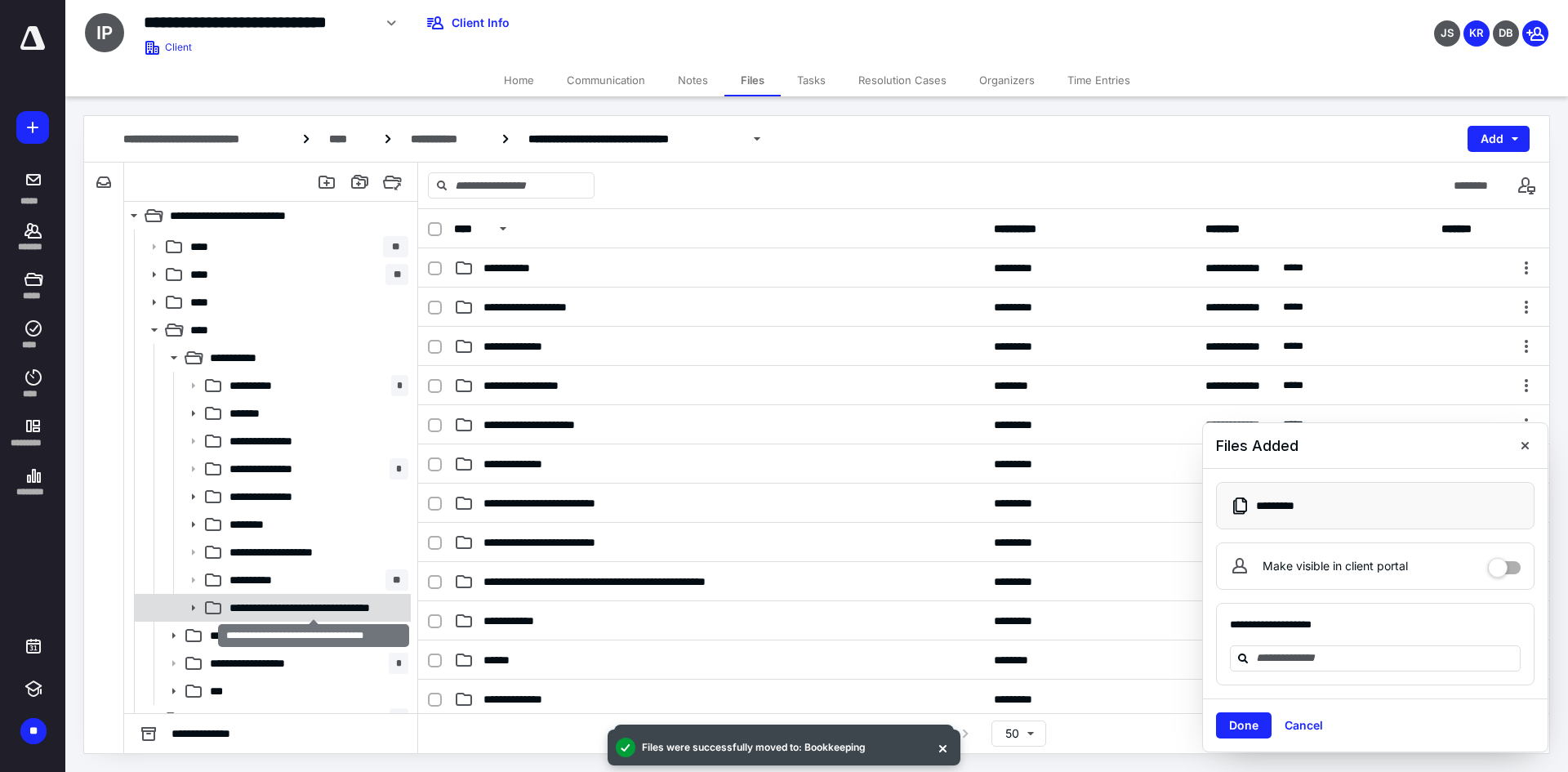 click on "**********" at bounding box center [313, 608] 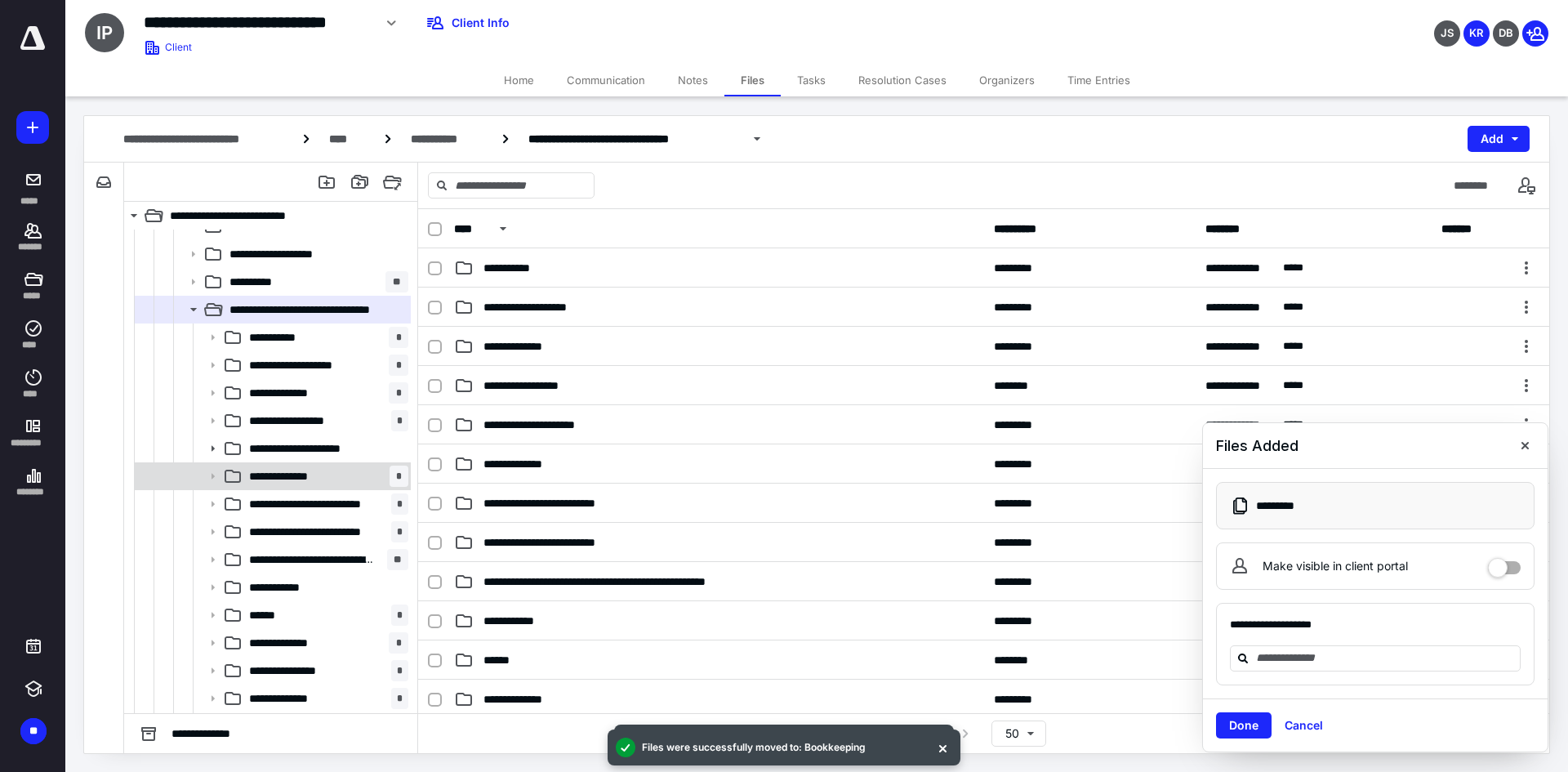 scroll, scrollTop: 490, scrollLeft: 0, axis: vertical 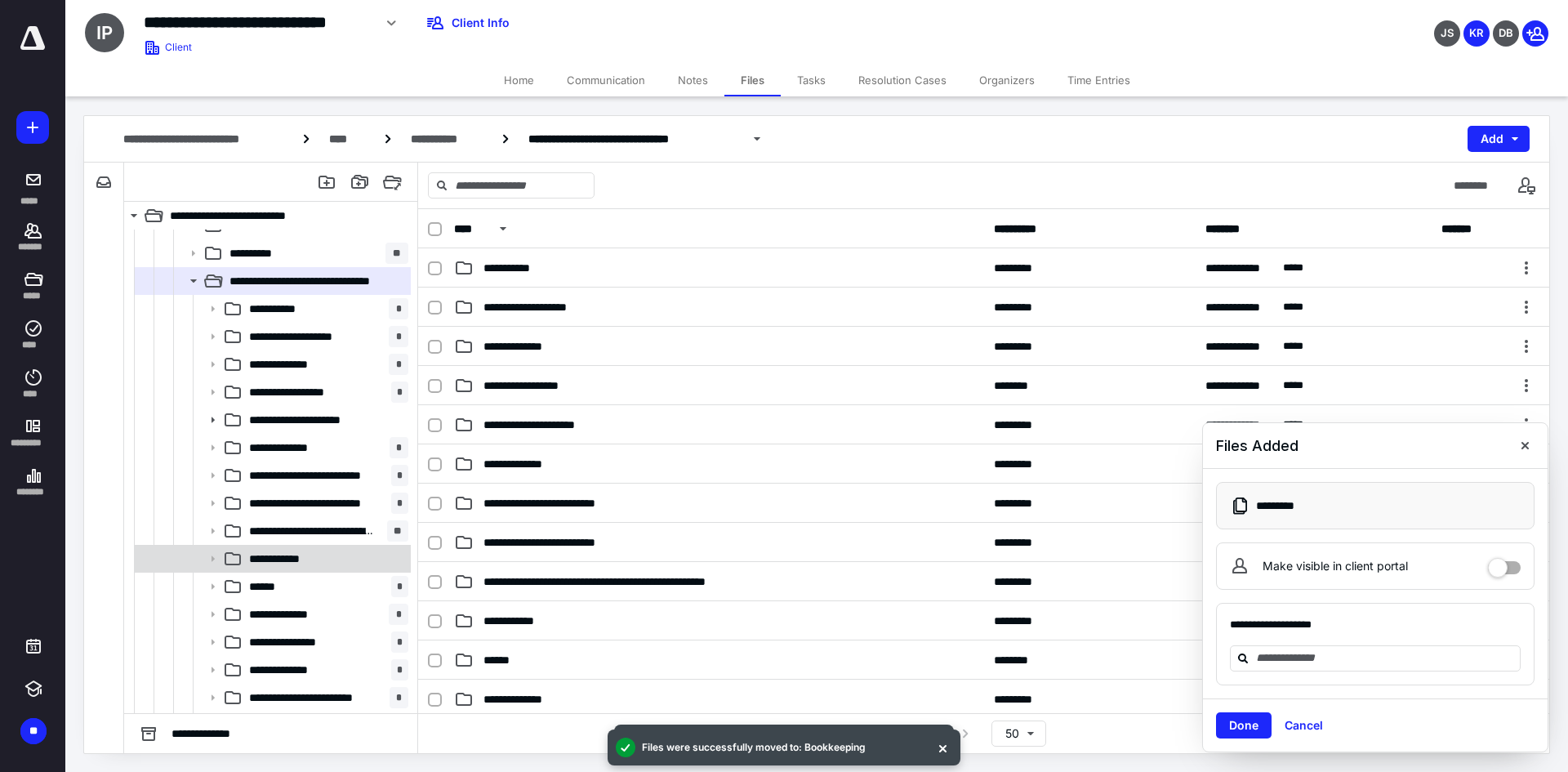 click on "**********" at bounding box center [285, 559] 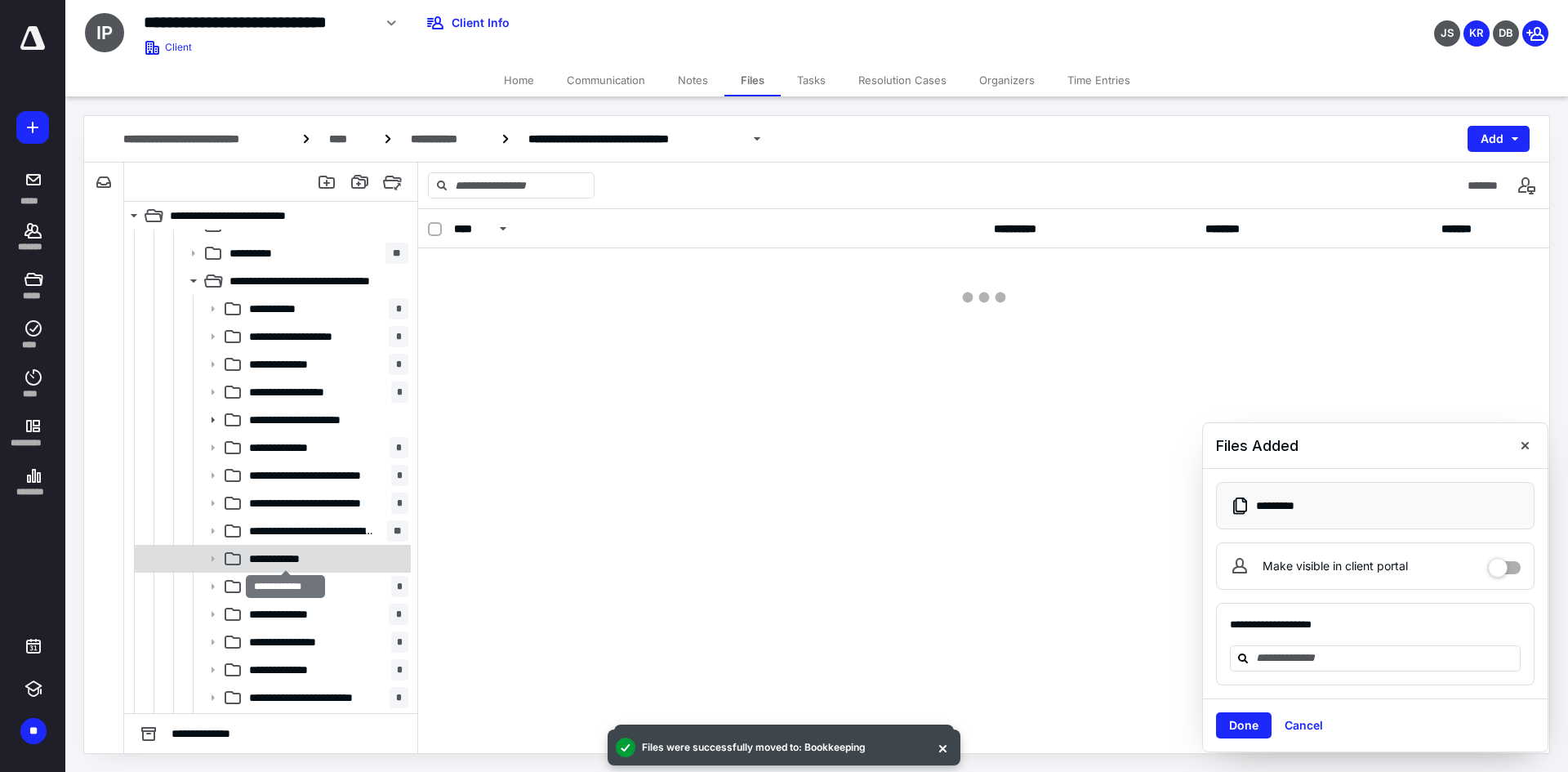 click on "**********" at bounding box center [285, 559] 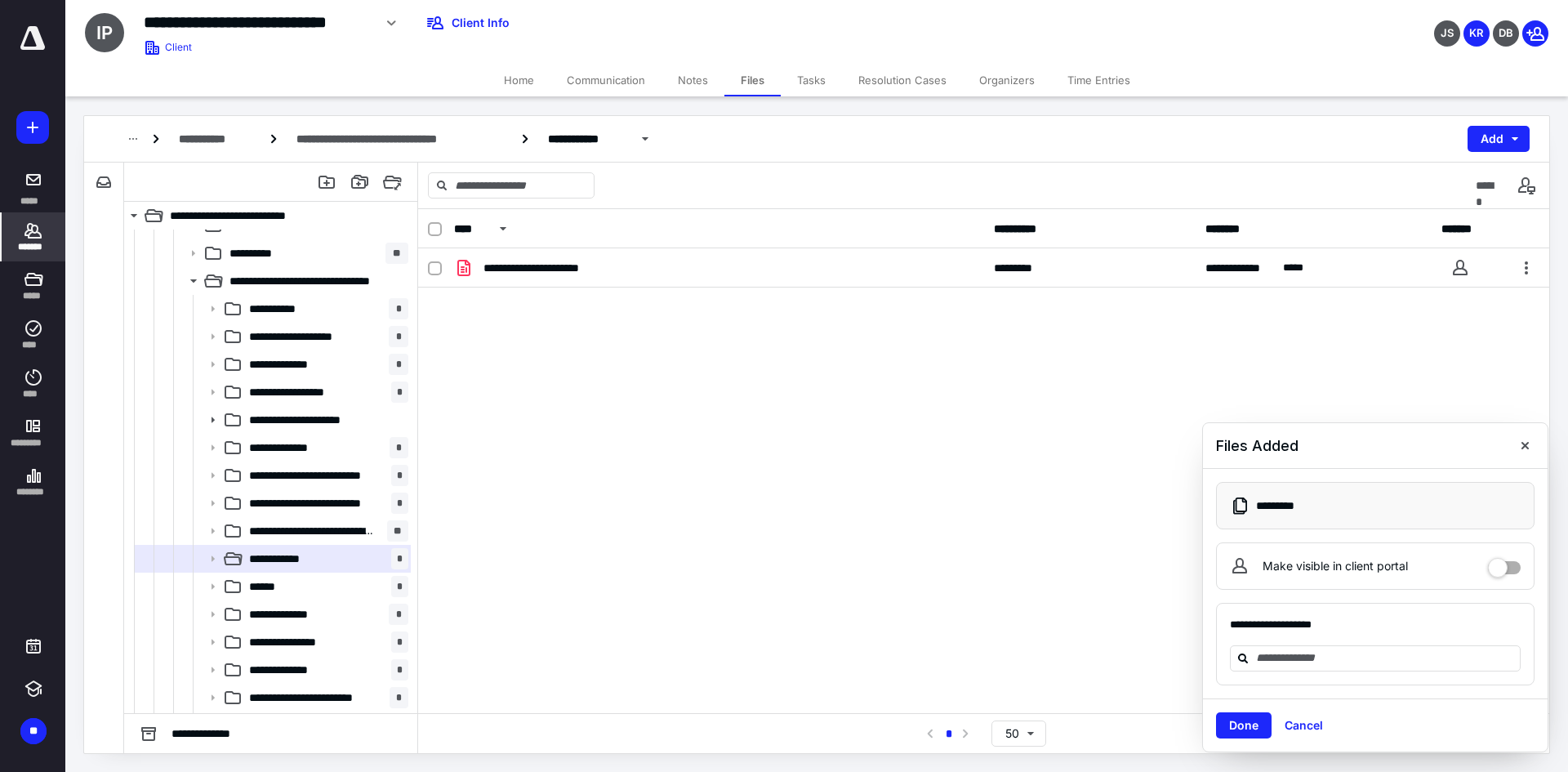 click on "*******" at bounding box center (33, 247) 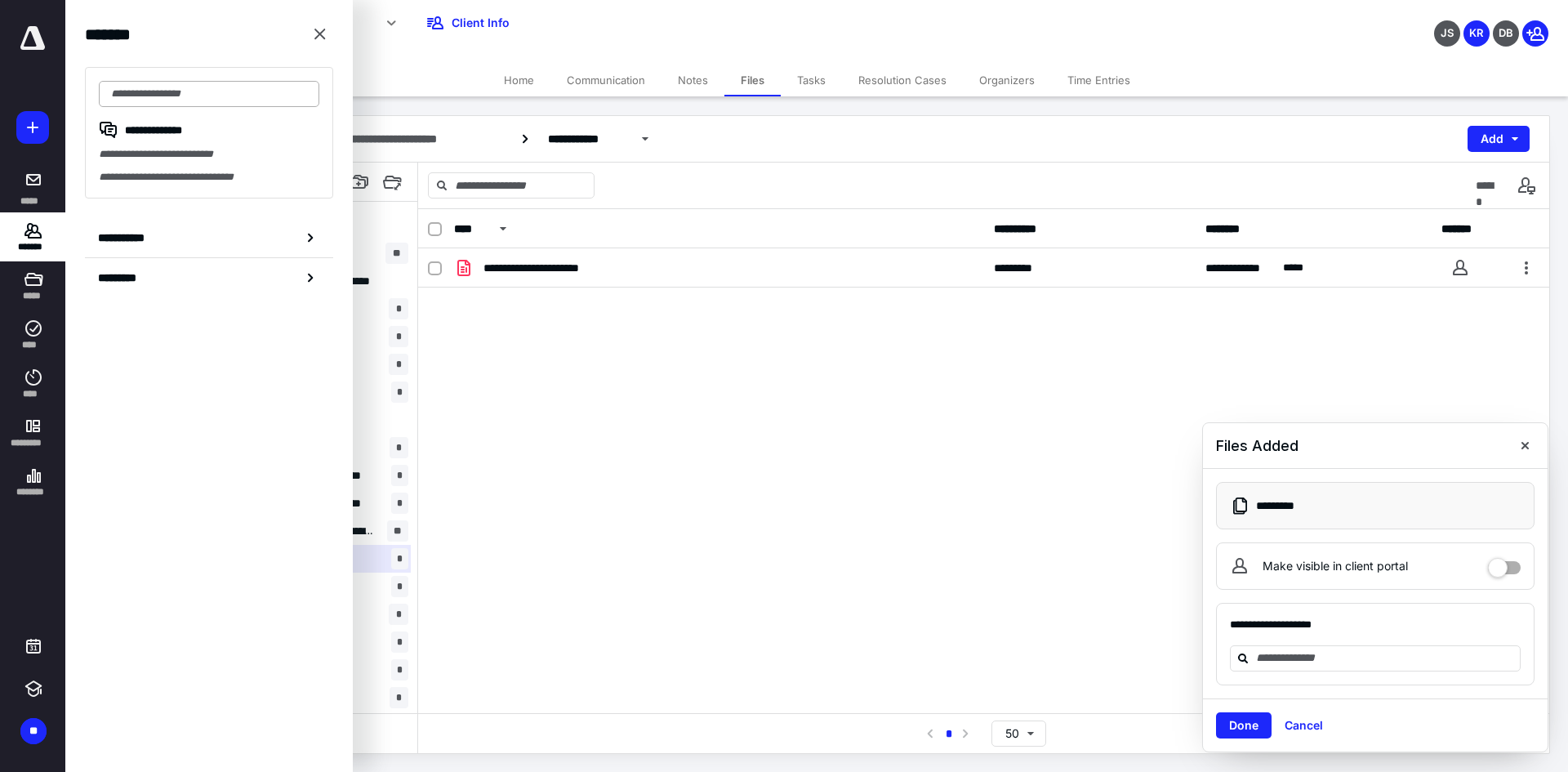 click at bounding box center [209, 94] 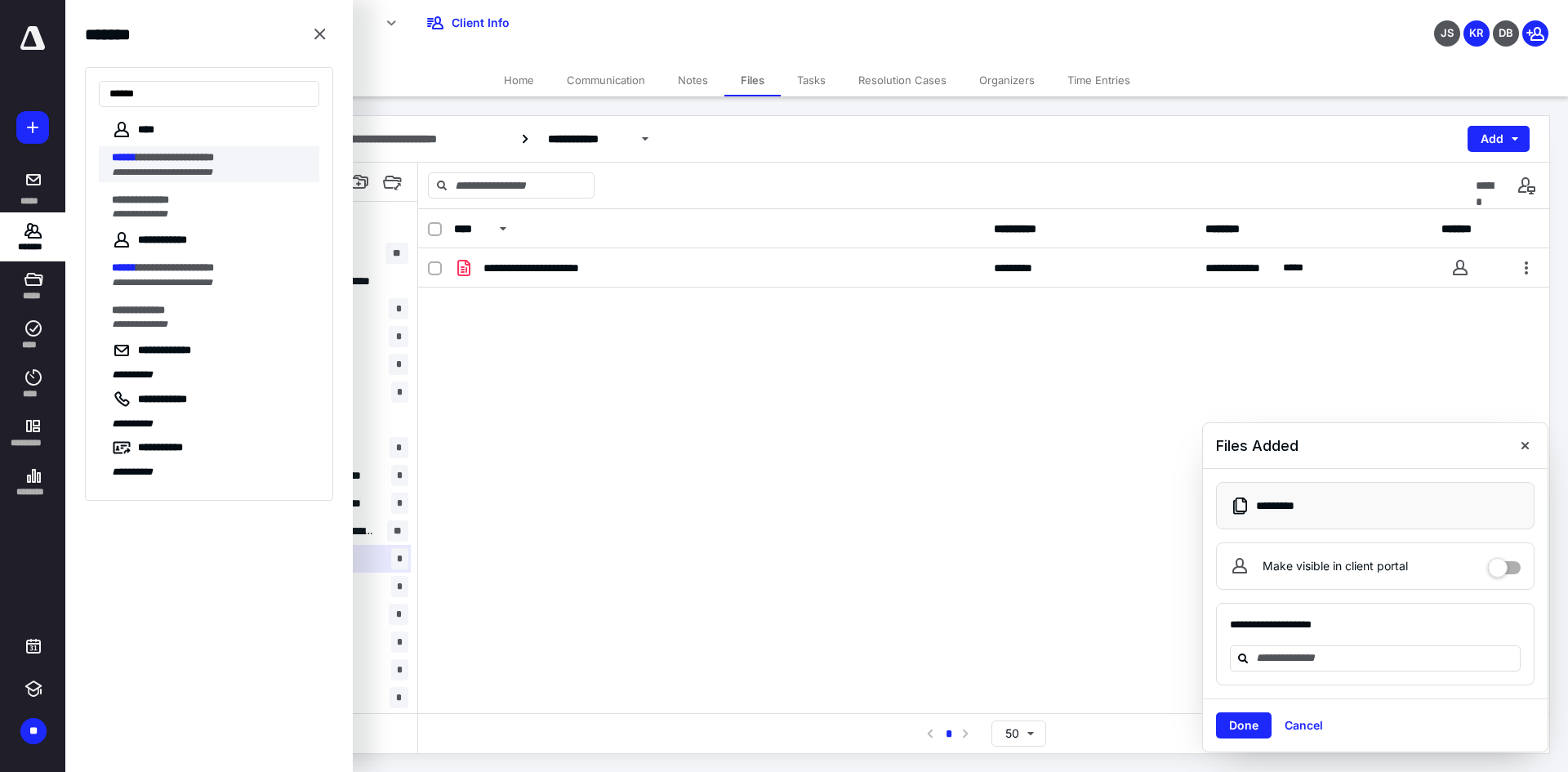 type on "******" 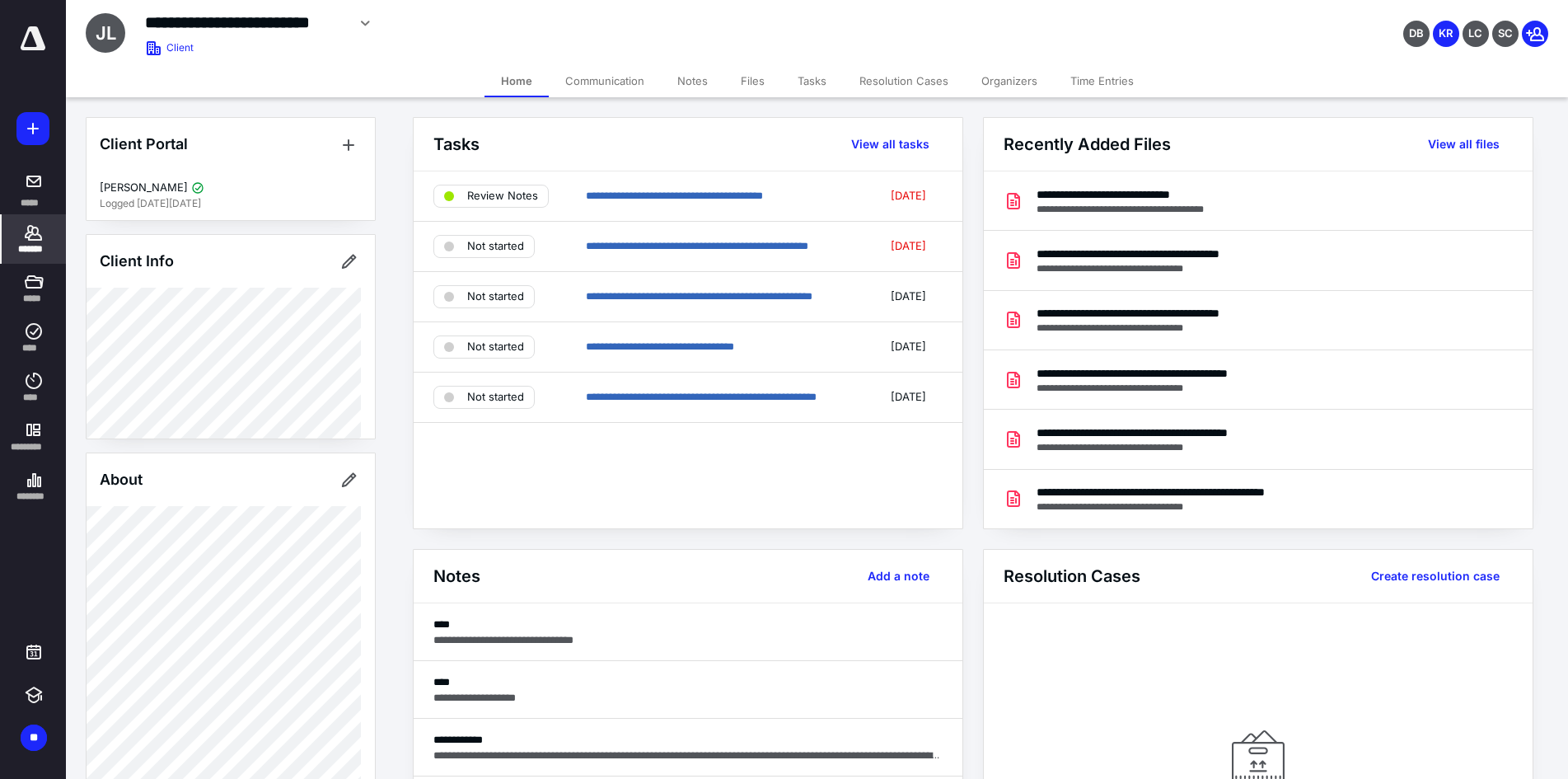 click on "*******" at bounding box center [34, 249] 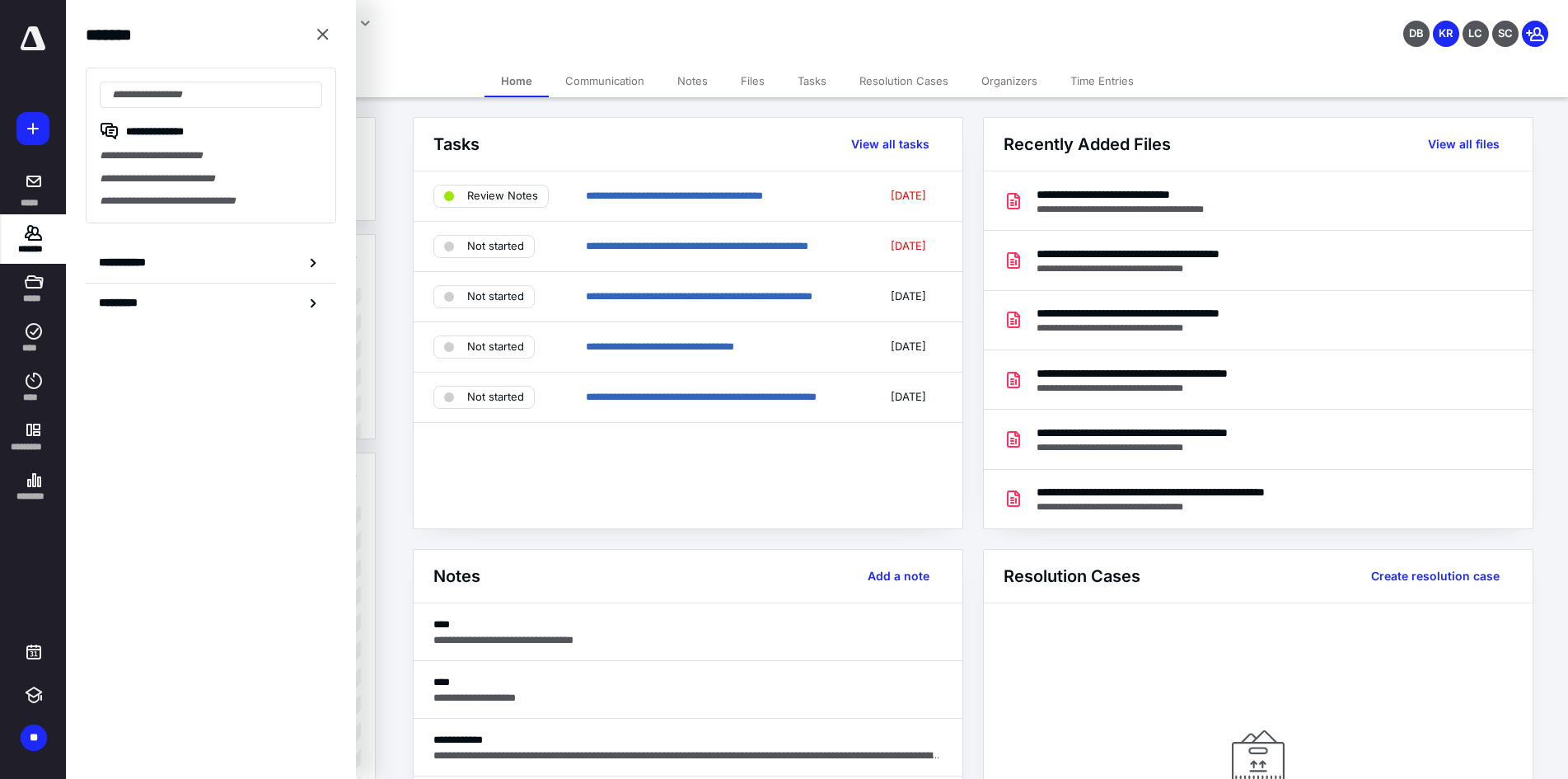 click on "Files" at bounding box center [752, 81] 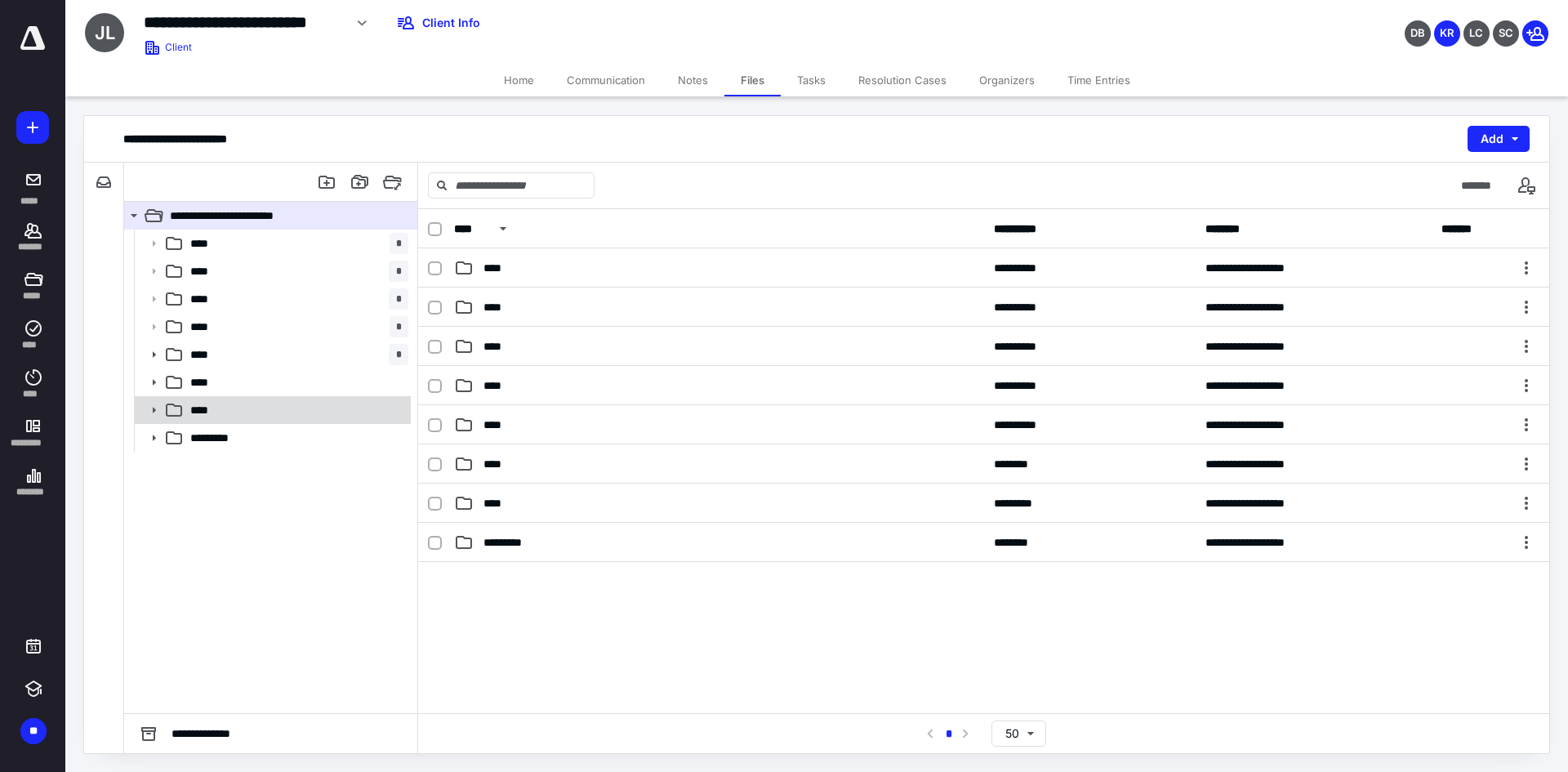 click on "****" at bounding box center (271, 410) 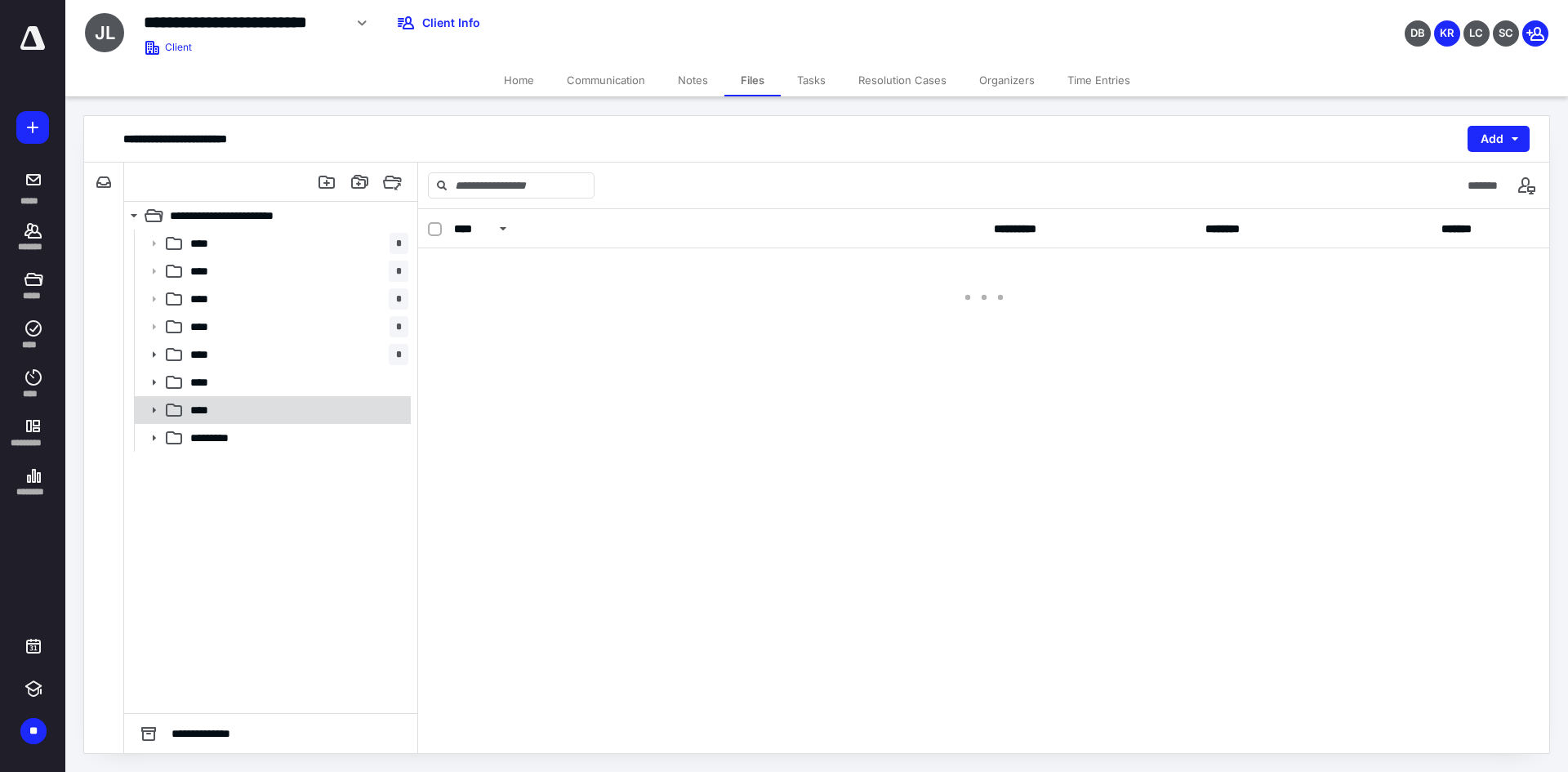 click on "****" at bounding box center (271, 410) 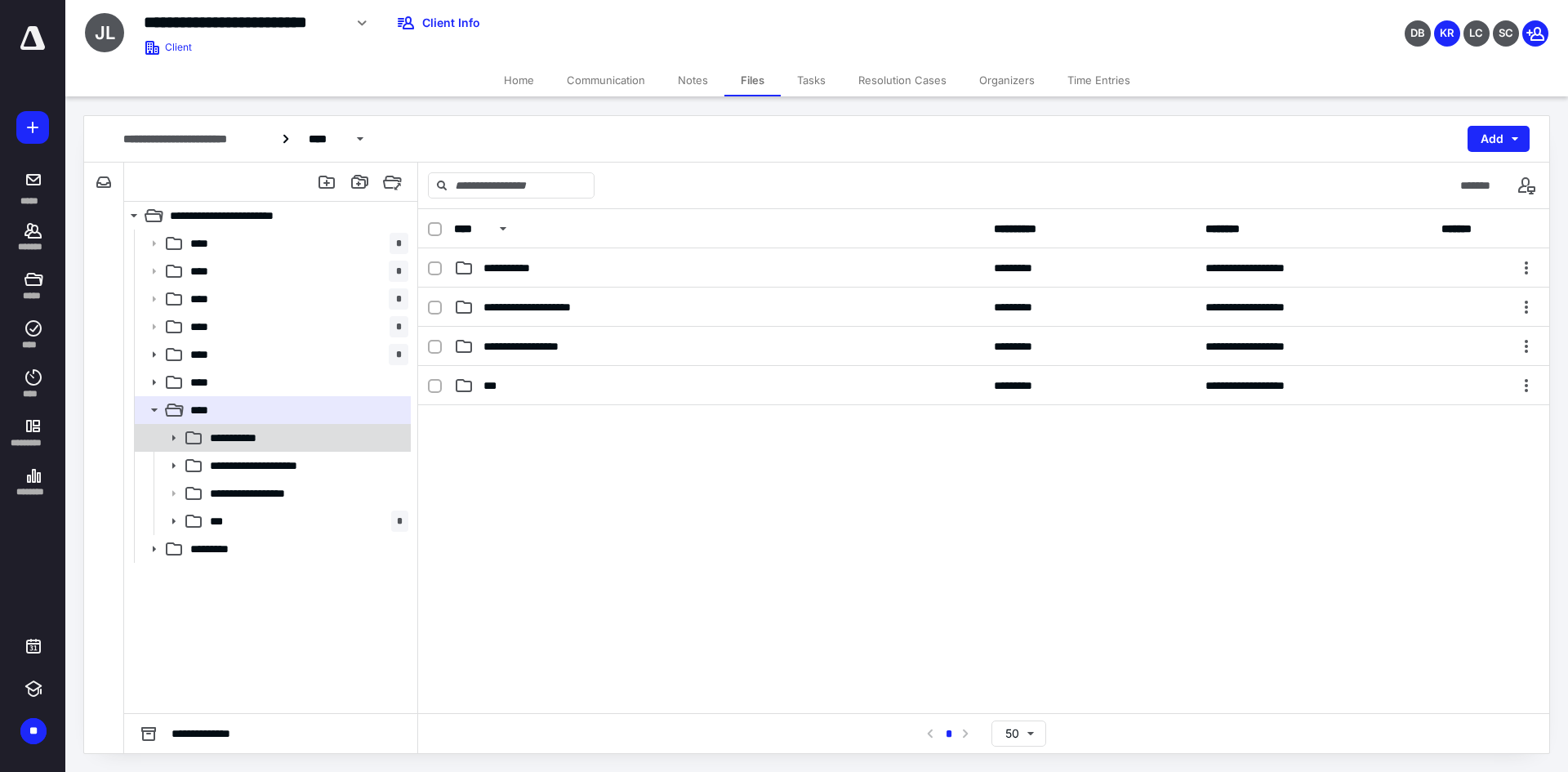 click 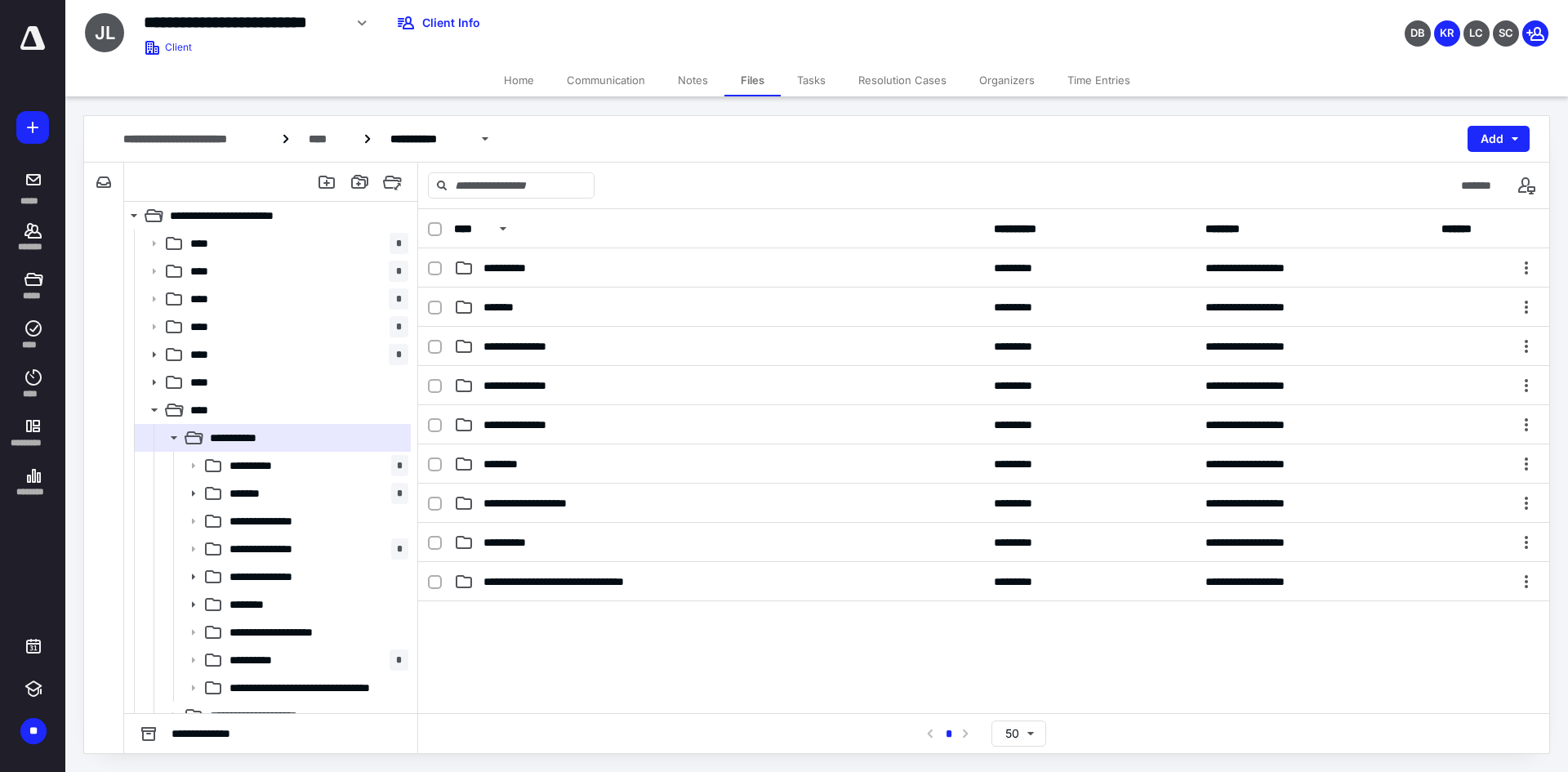click on "**********" at bounding box center [255, 660] 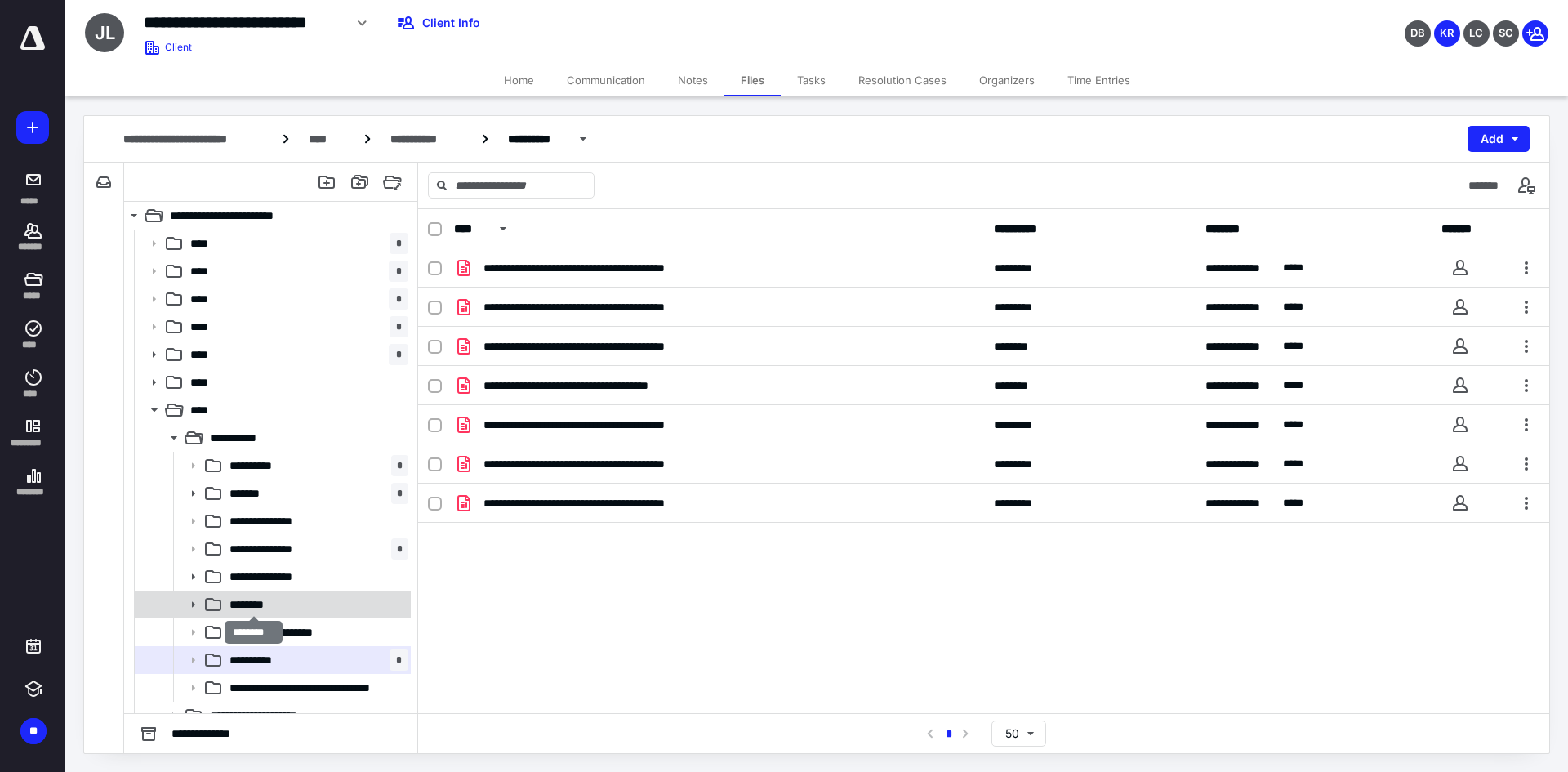 click on "********" at bounding box center [253, 605] 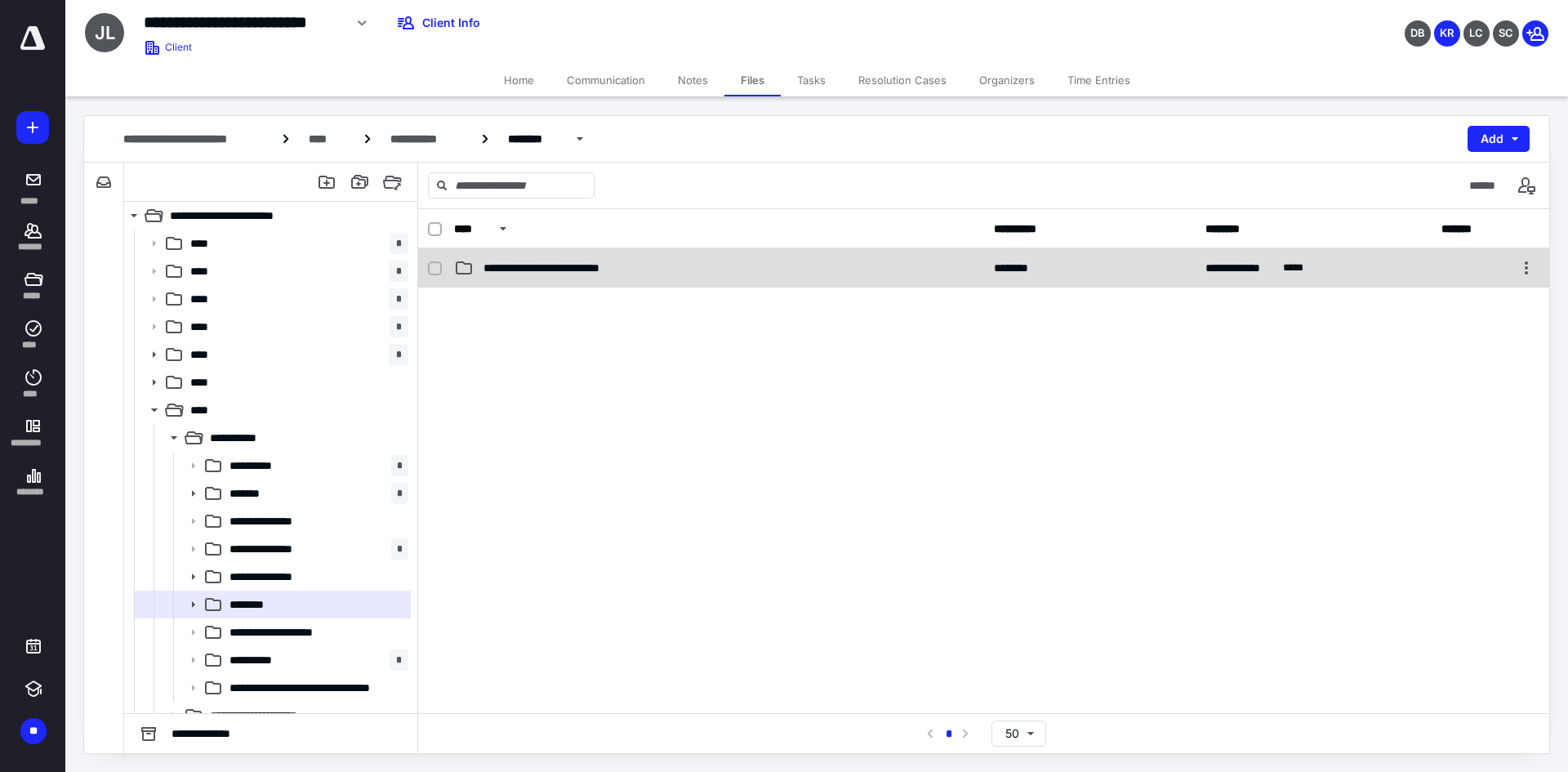 click on "**********" at bounding box center (983, 268) 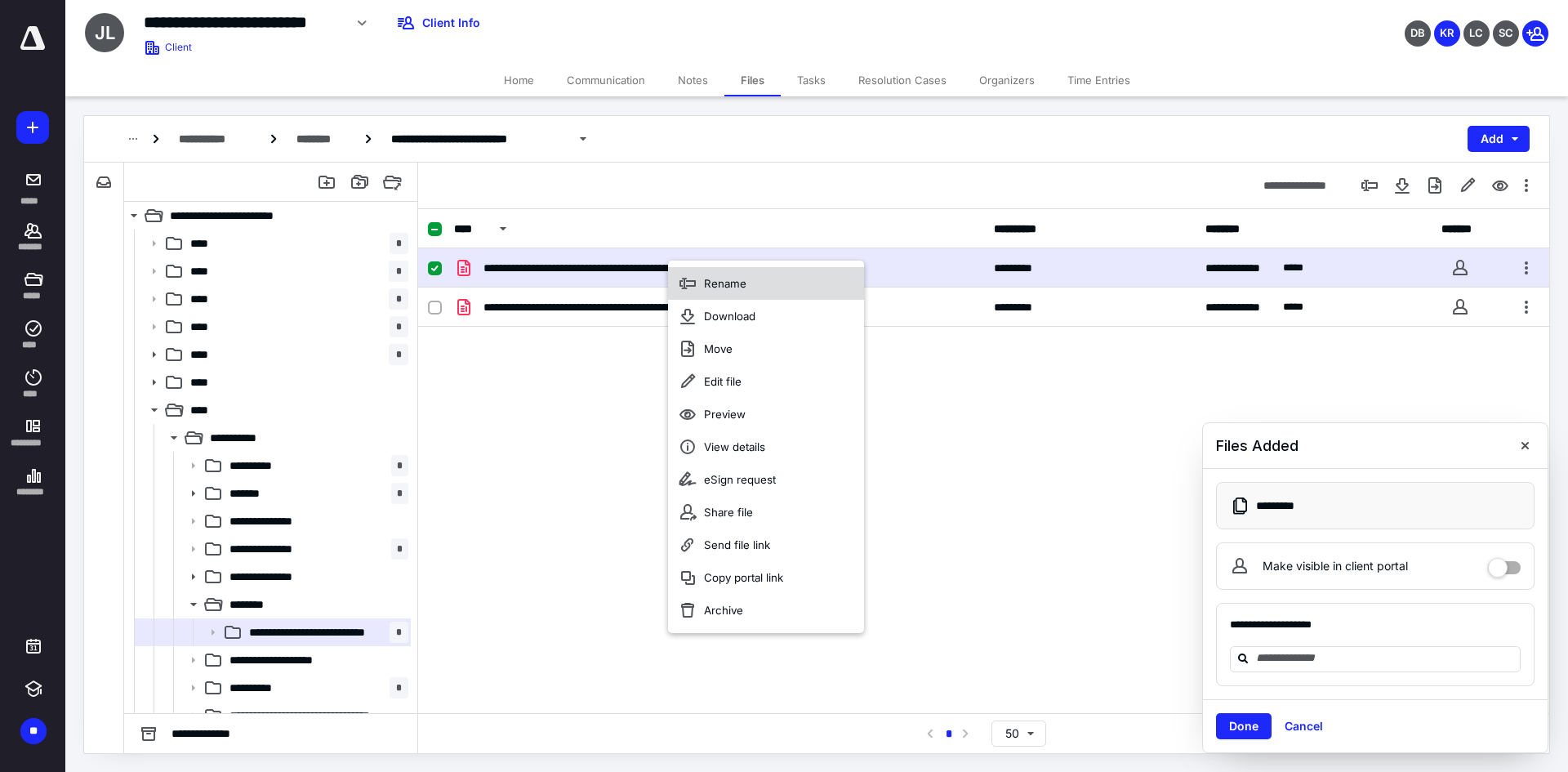 click on "Rename" at bounding box center [766, 283] 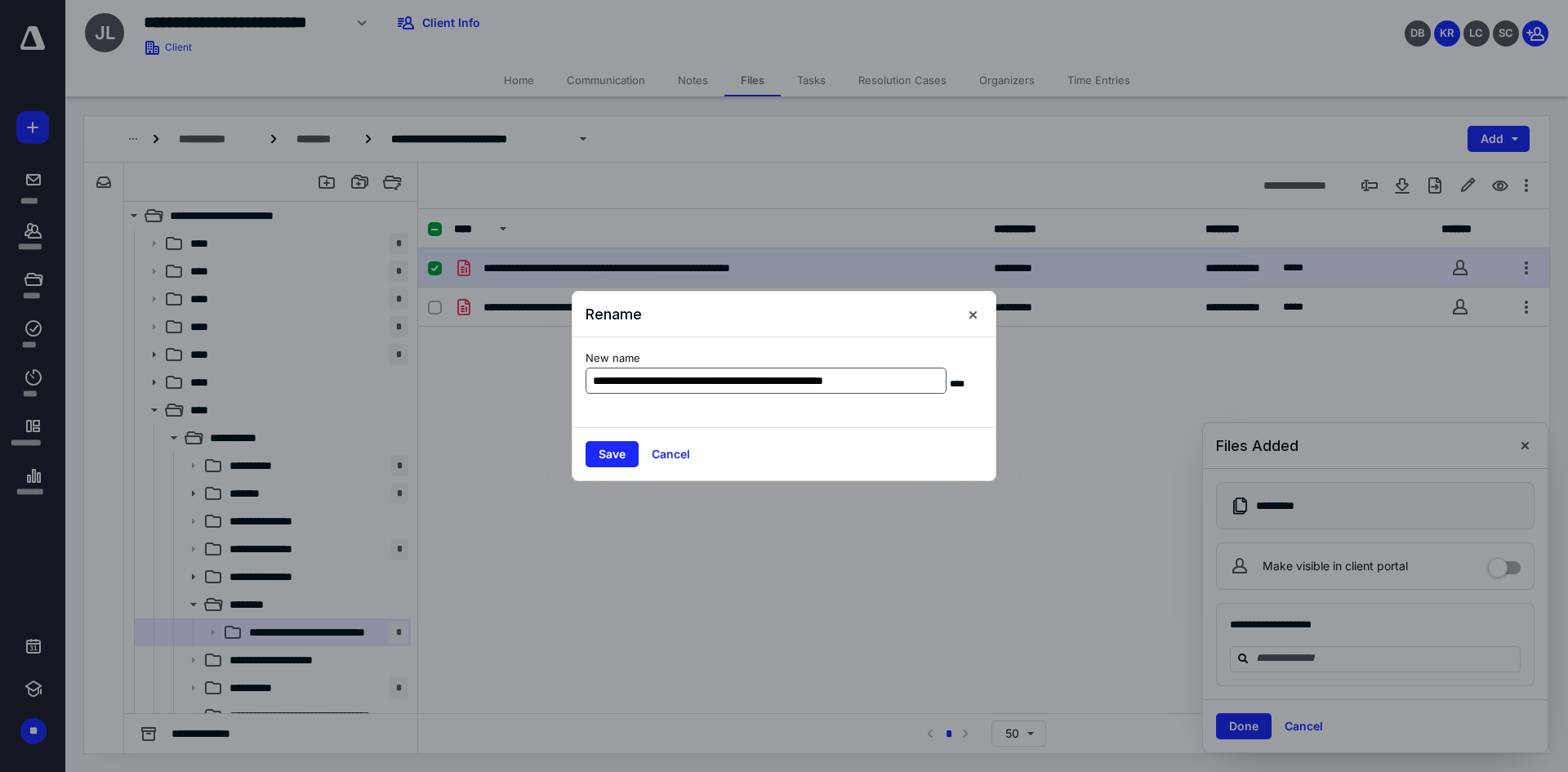 click on "**********" at bounding box center [766, 381] 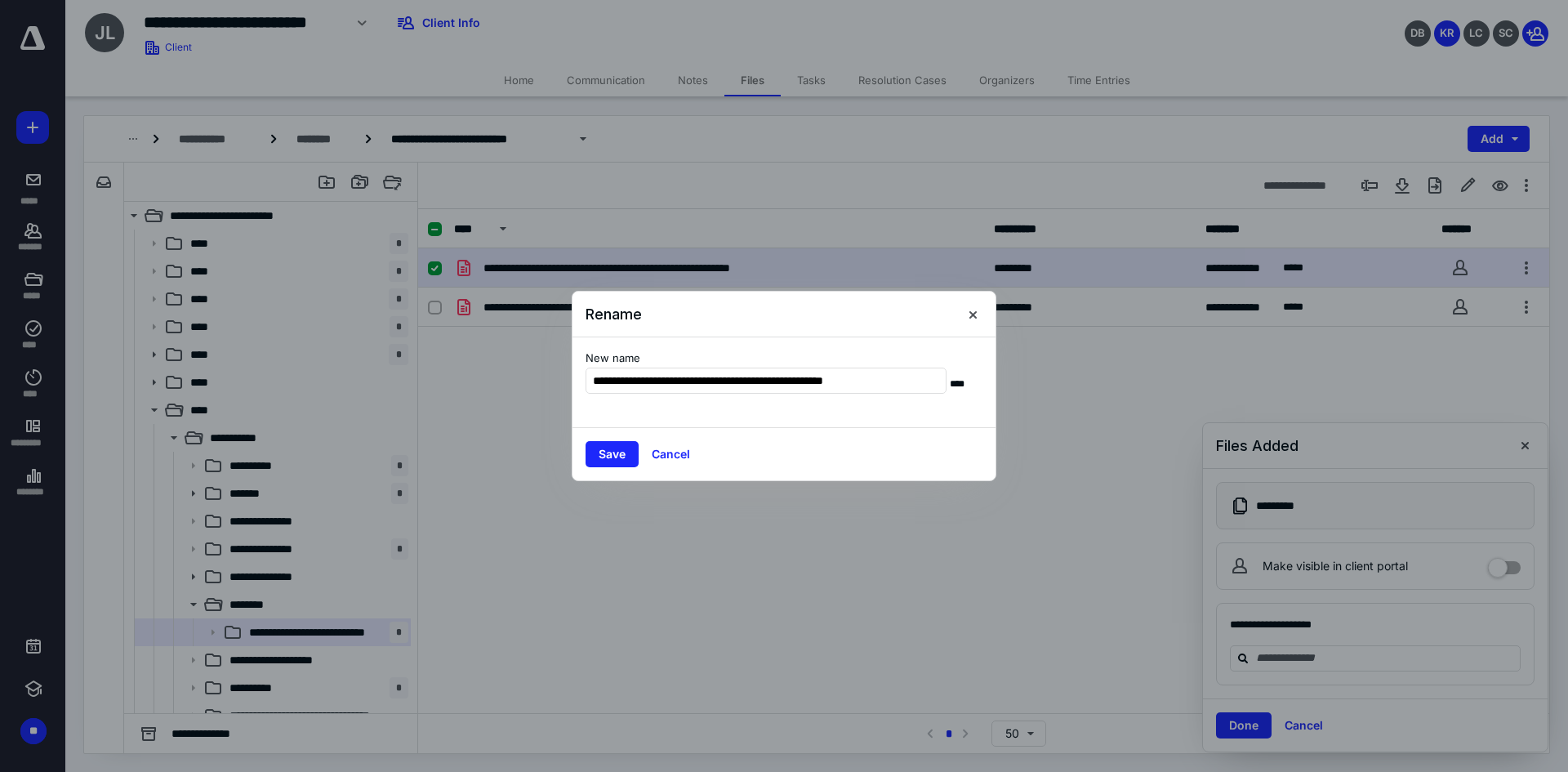 drag, startPoint x: 690, startPoint y: 377, endPoint x: 952, endPoint y: 384, distance: 262.09349 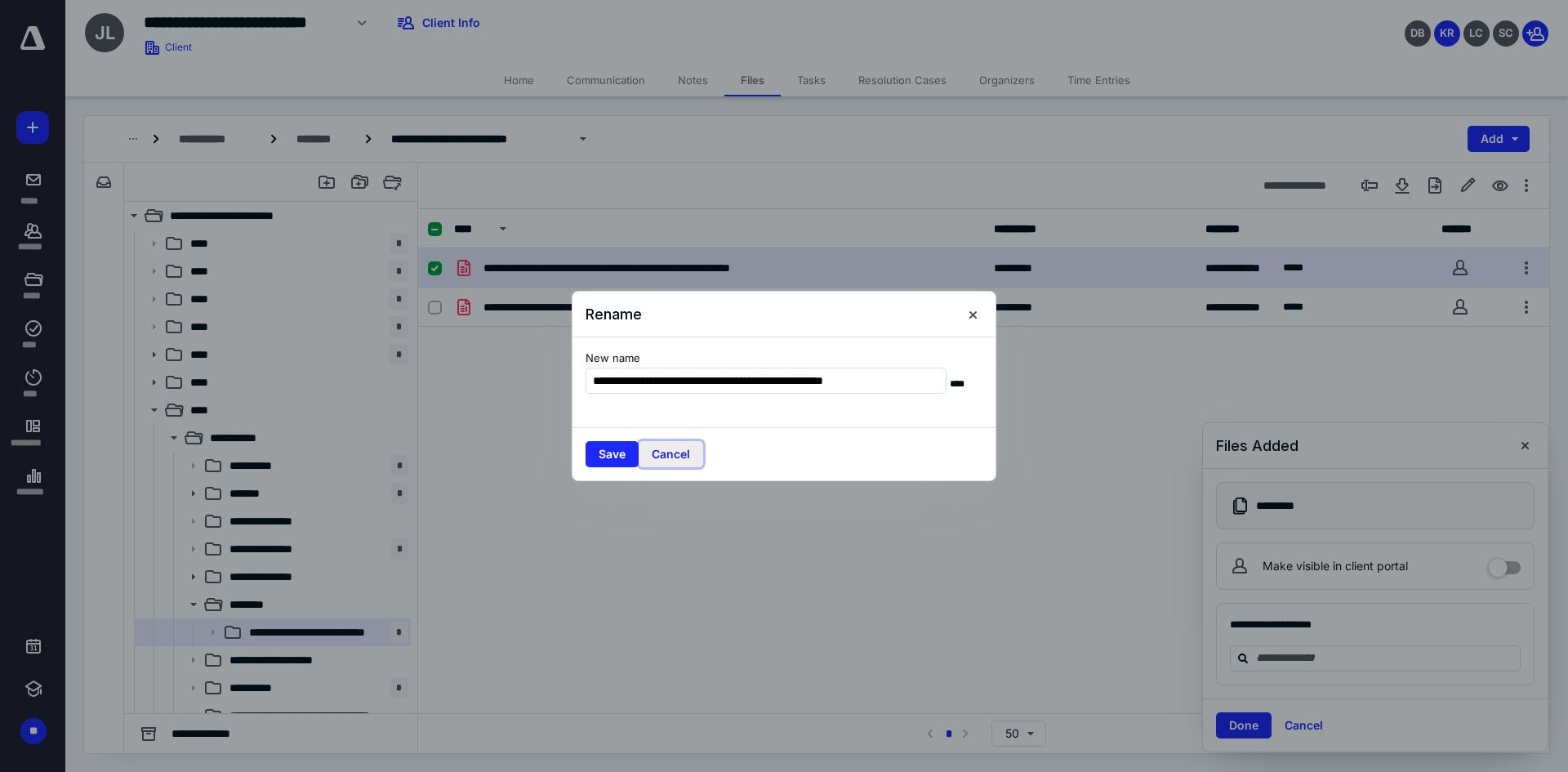 click on "Cancel" at bounding box center [670, 454] 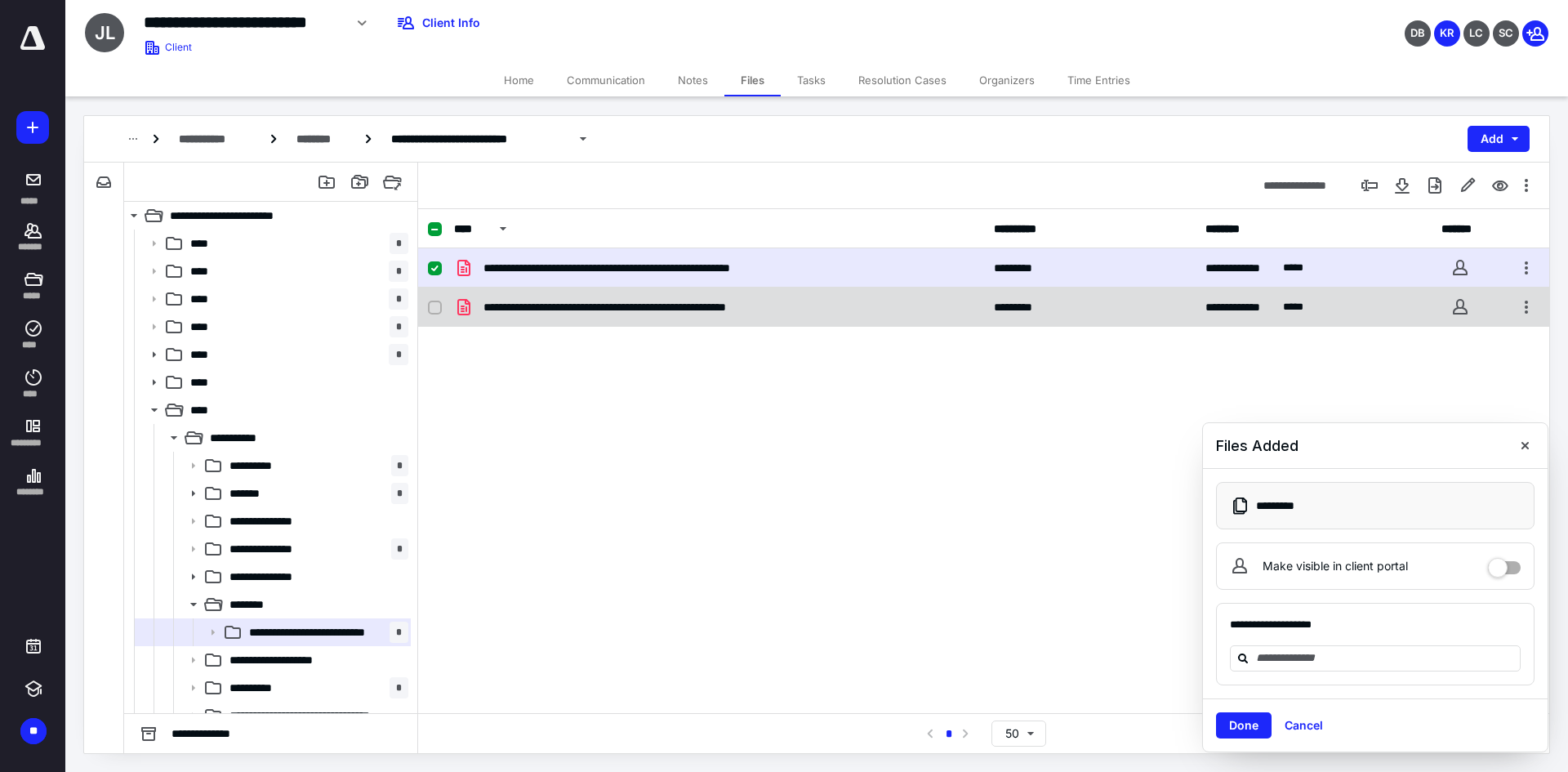 click on "**********" at bounding box center (662, 307) 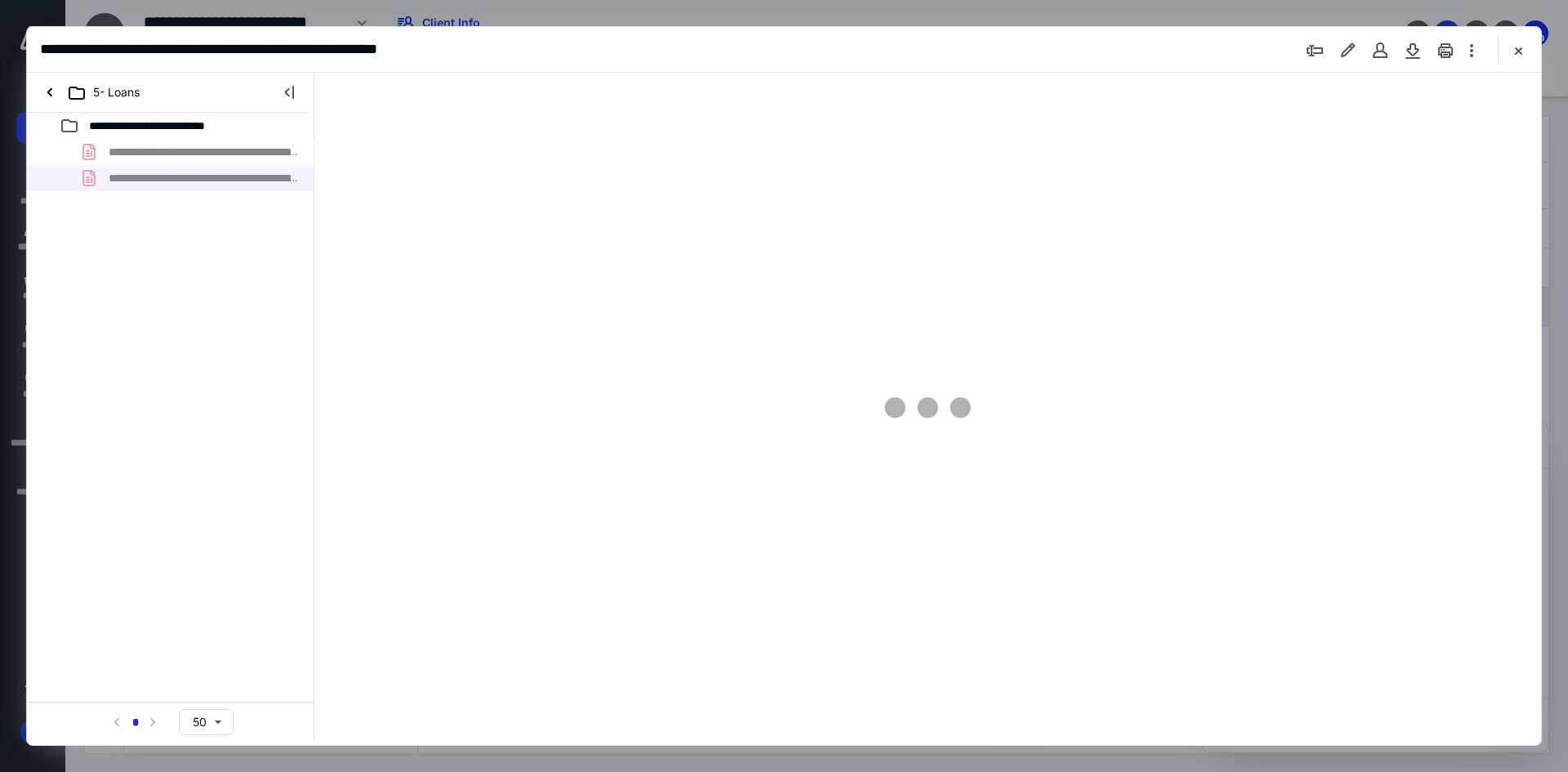 scroll, scrollTop: 0, scrollLeft: 0, axis: both 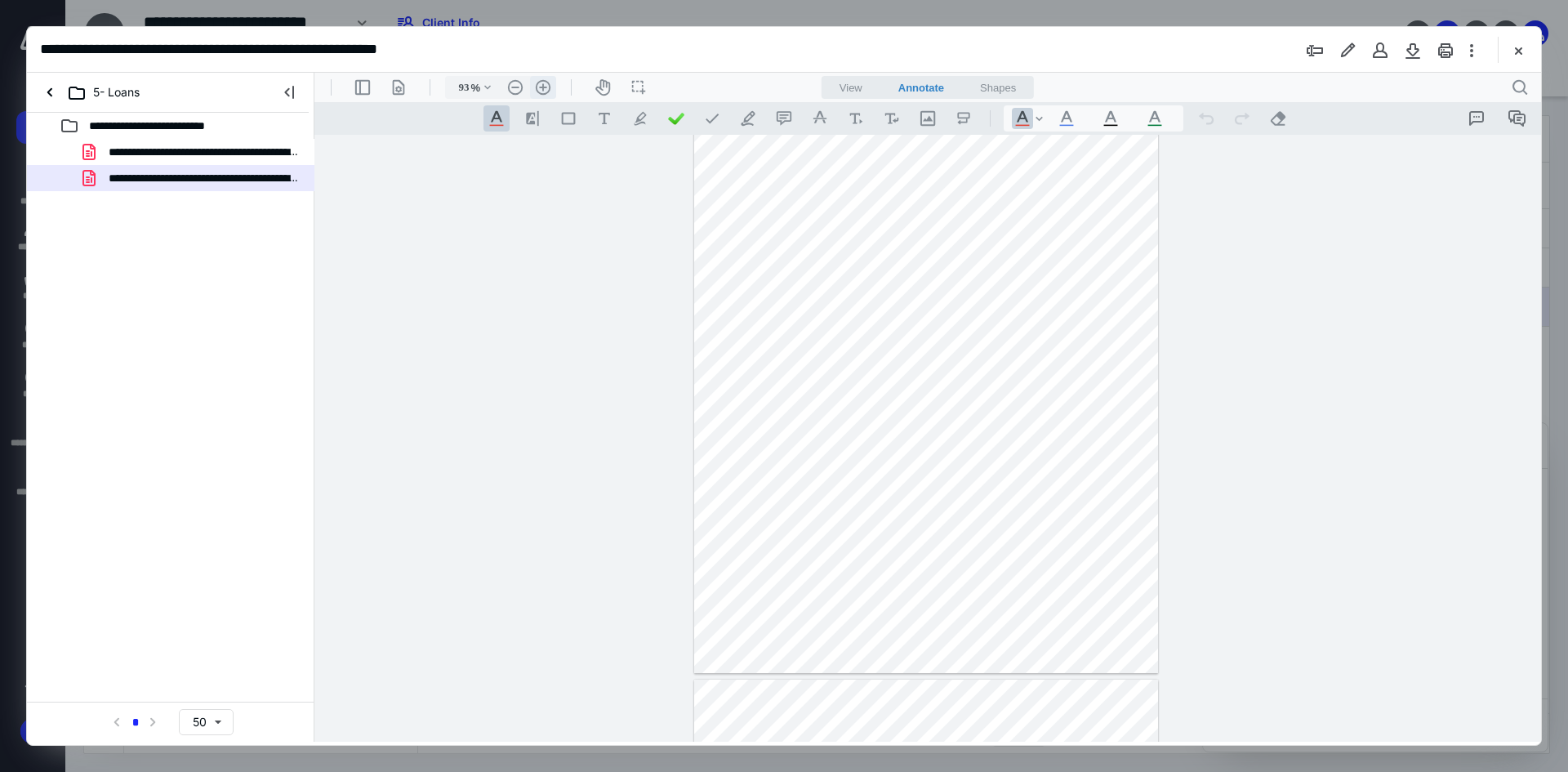 click on ".cls-1{fill:#abb0c4;} icon - header - zoom - in - line" at bounding box center (543, 87) 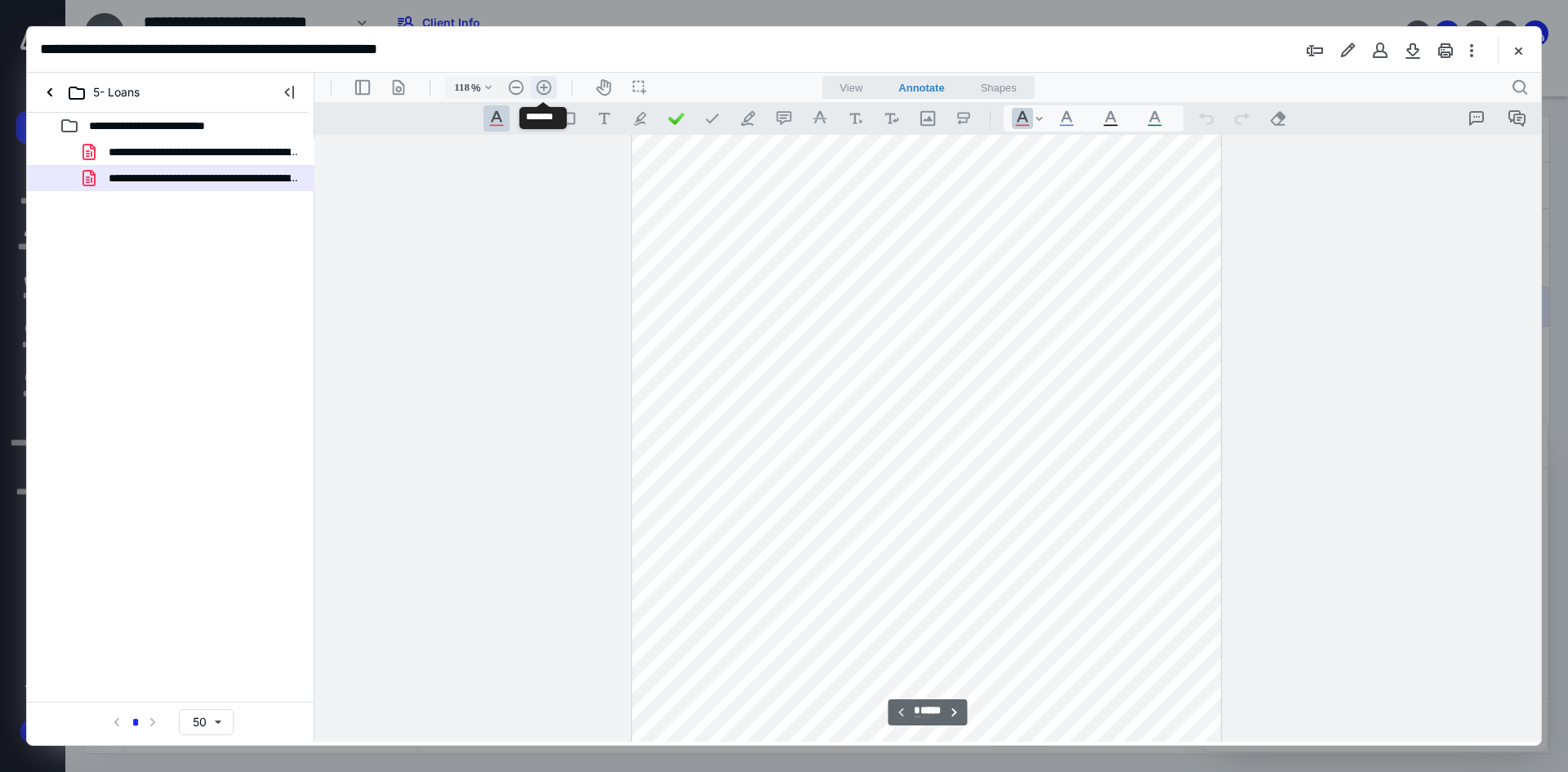 scroll, scrollTop: 156, scrollLeft: 0, axis: vertical 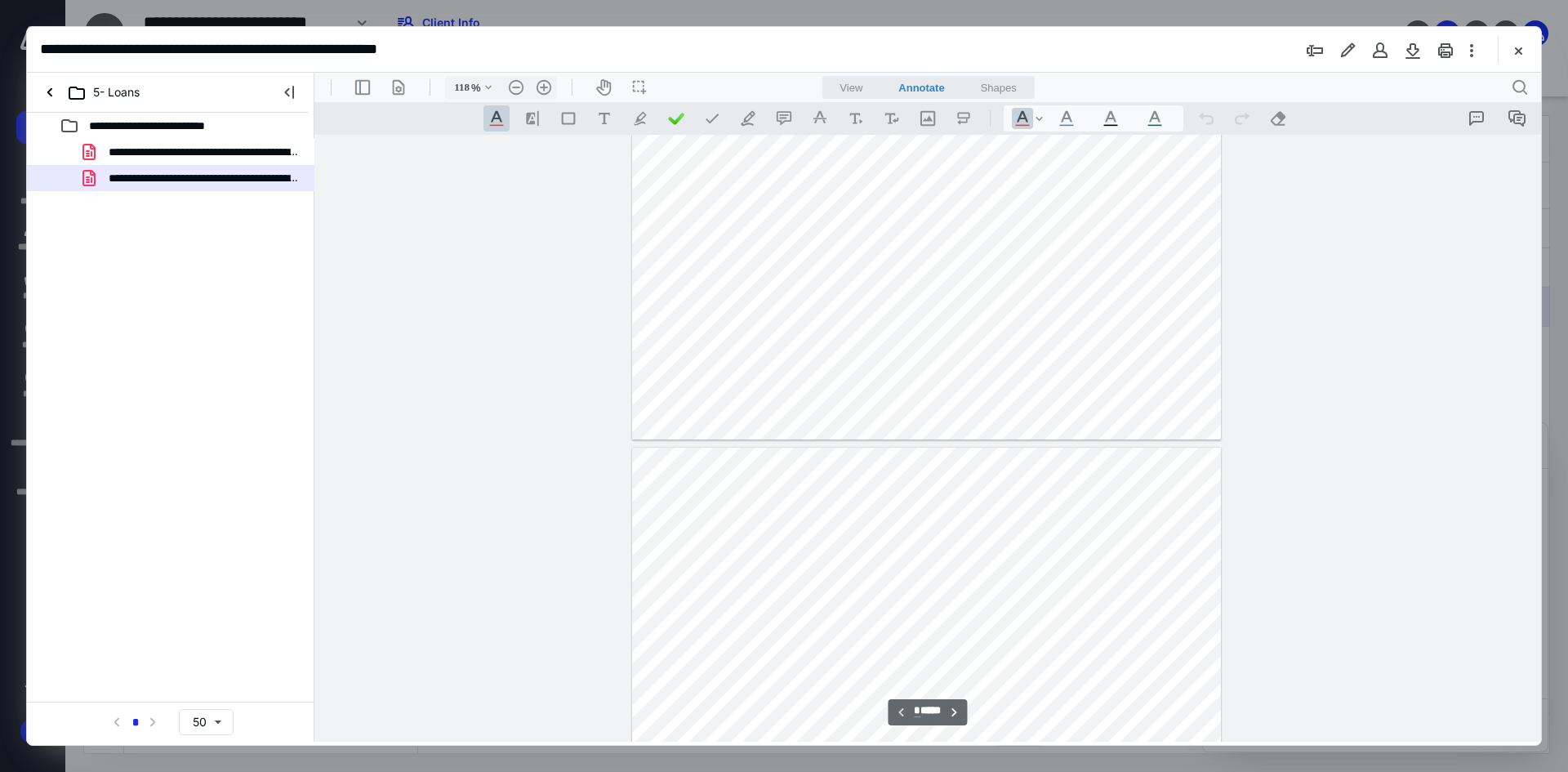 type on "*" 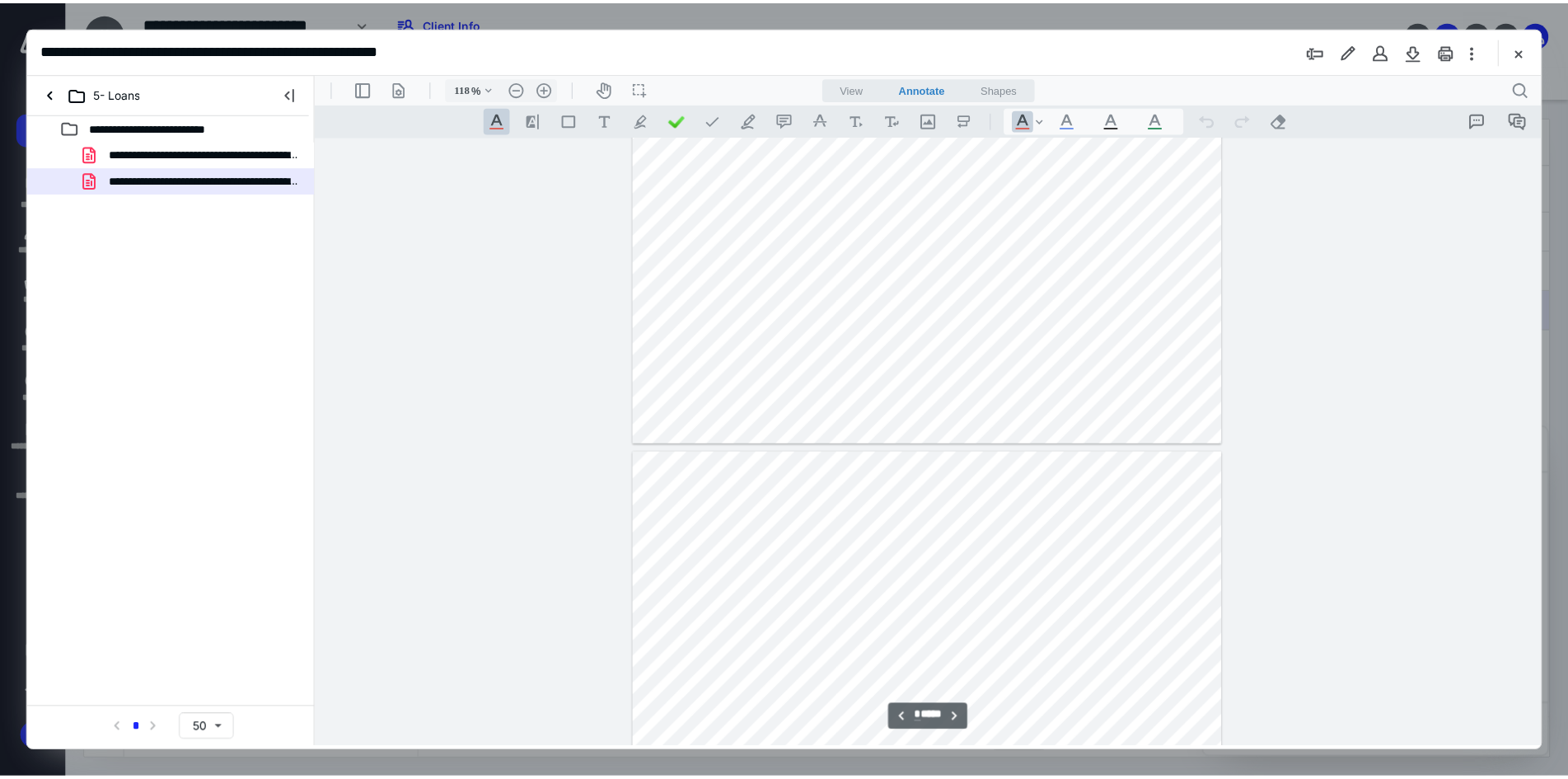 scroll, scrollTop: 495, scrollLeft: 0, axis: vertical 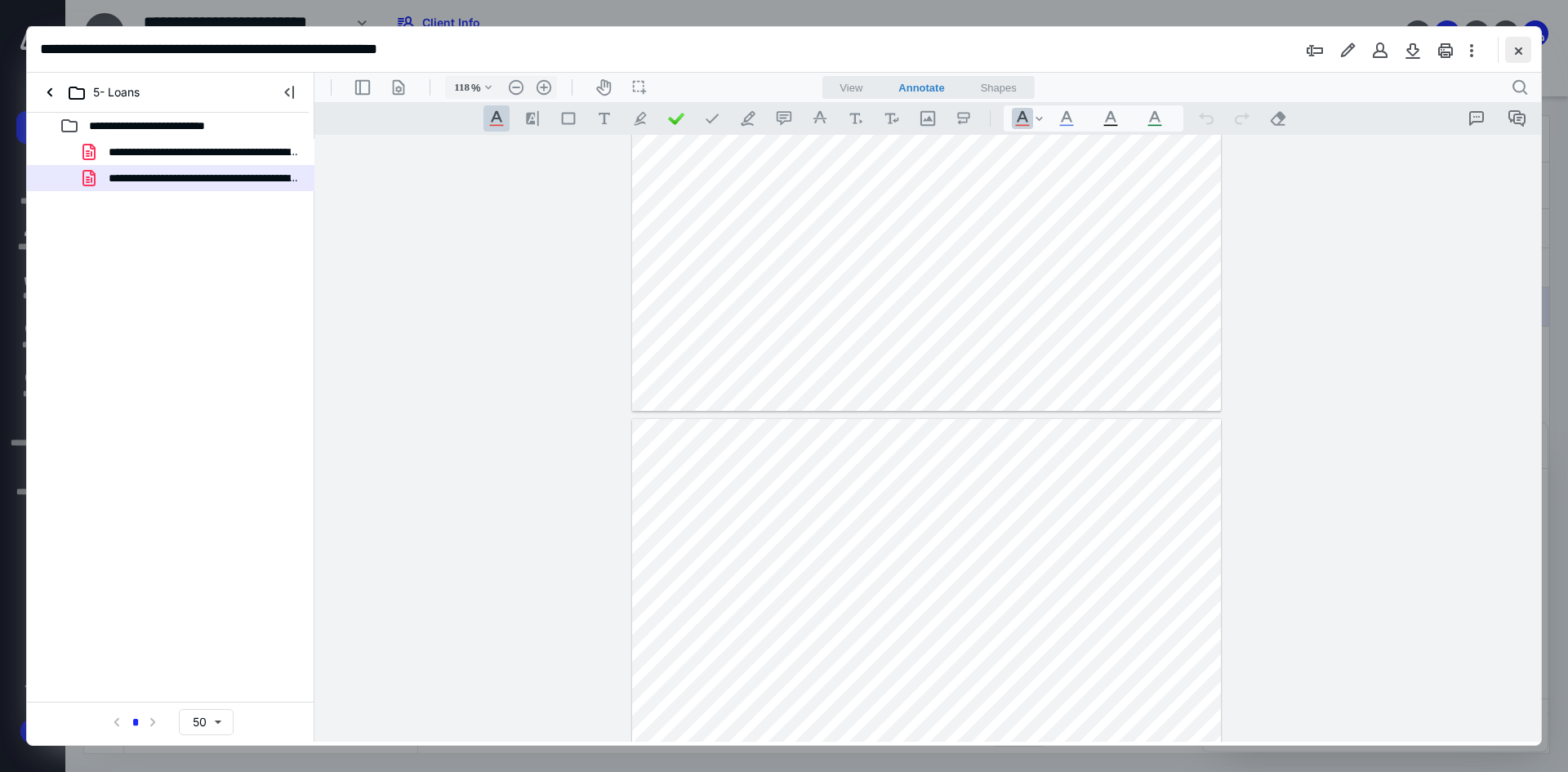 click at bounding box center [1518, 50] 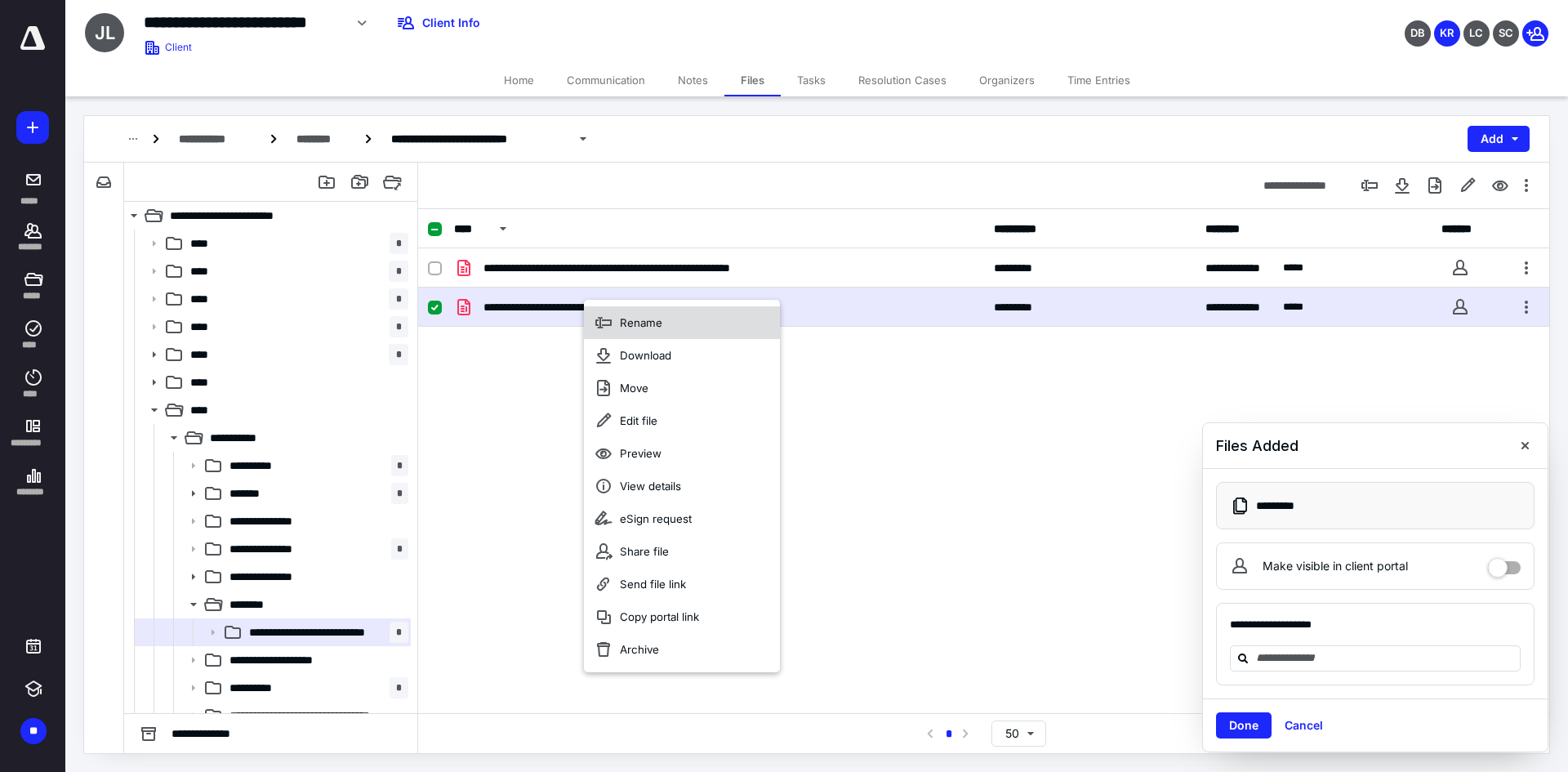 click on "Rename" at bounding box center (682, 323) 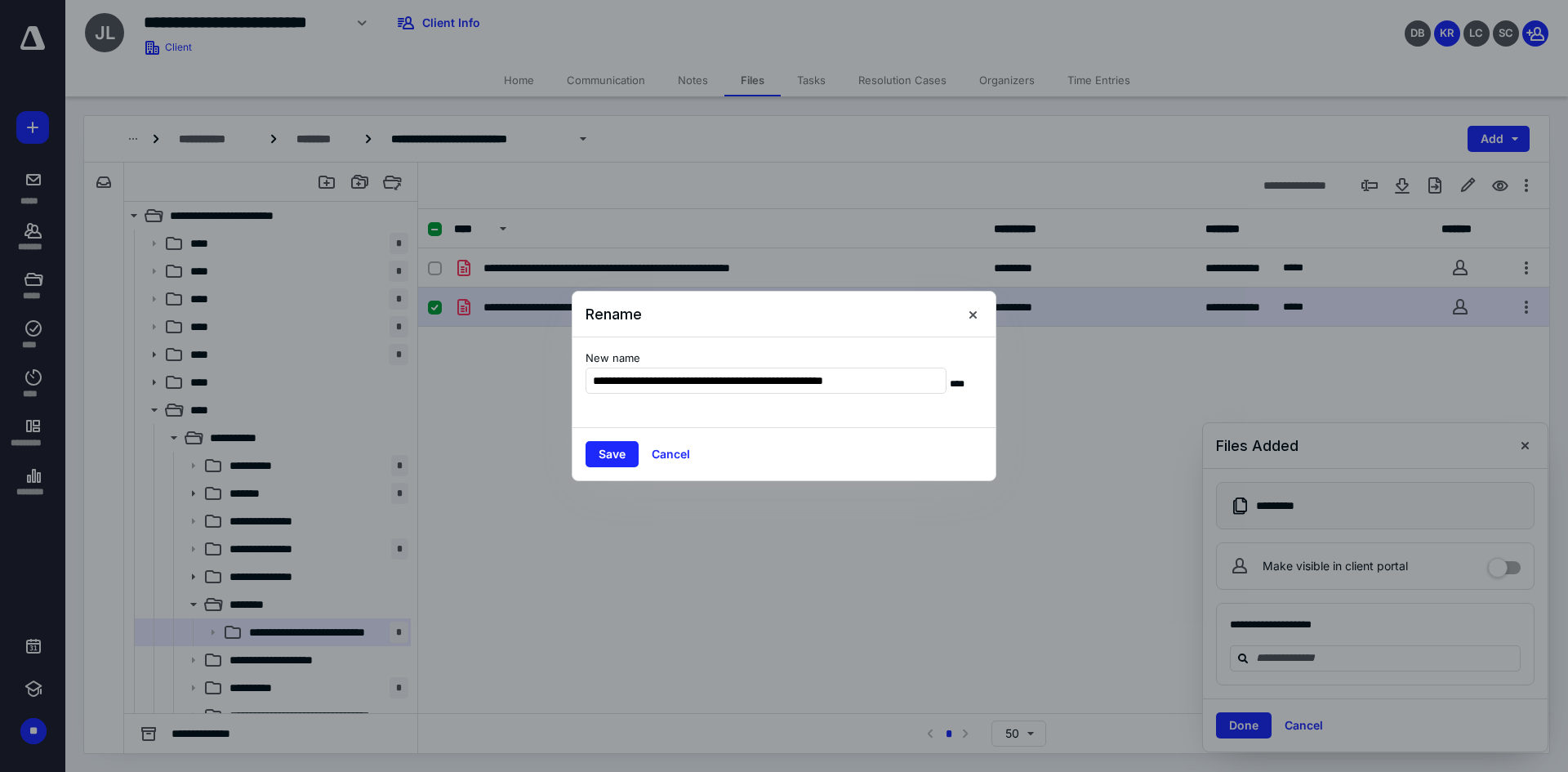 type on "**********" 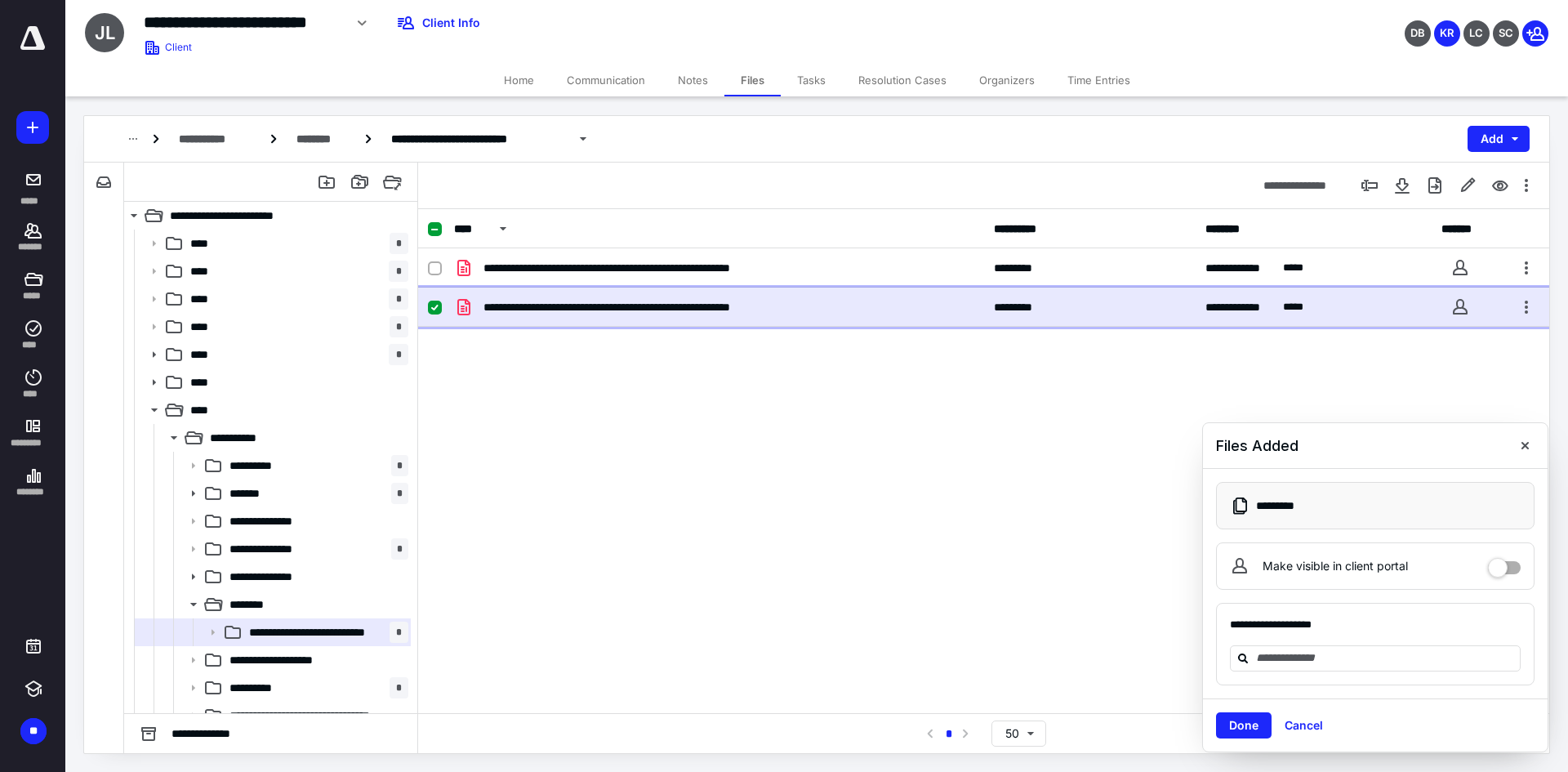 click on "**********" at bounding box center [719, 307] 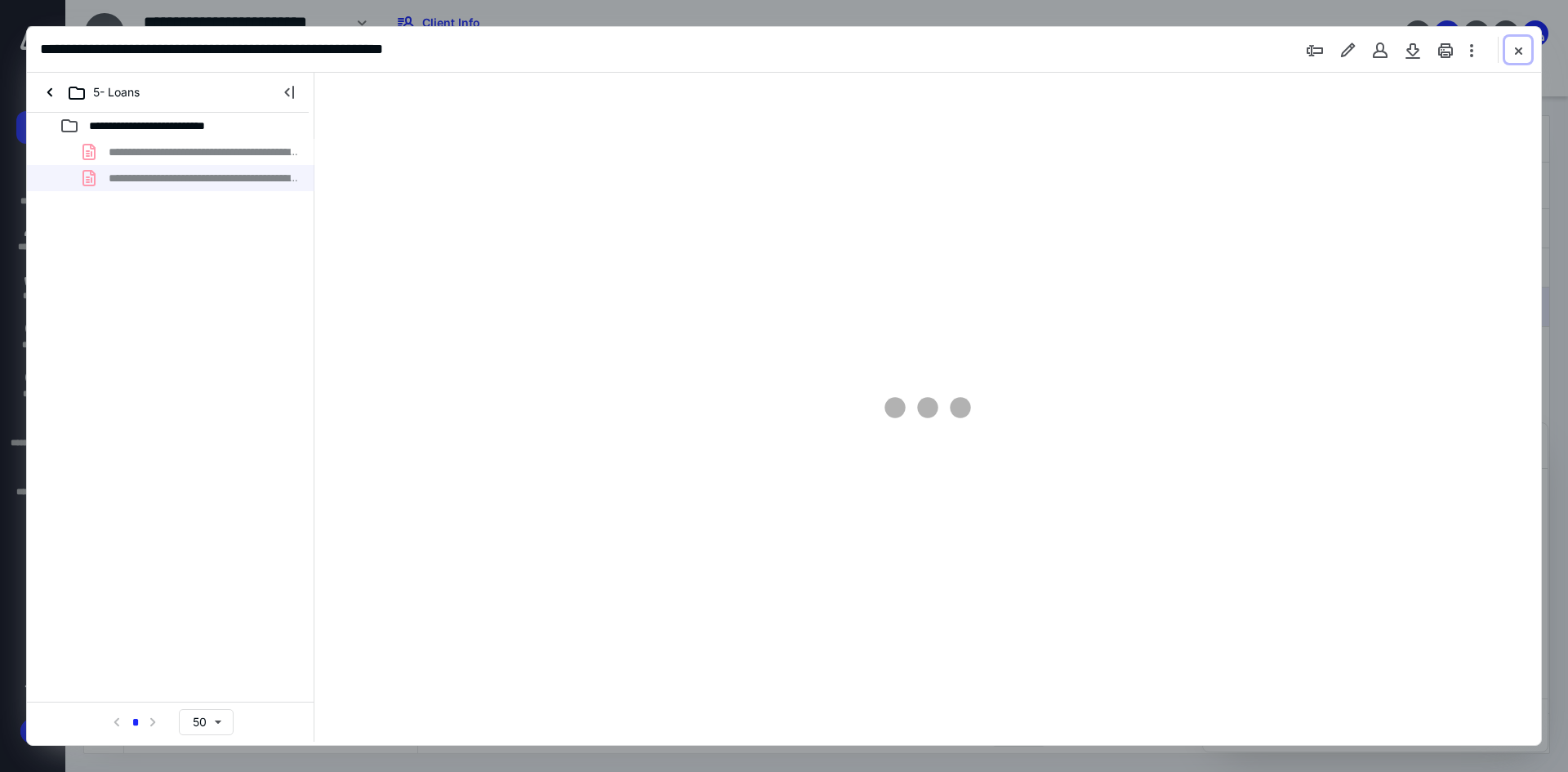 click at bounding box center (1518, 50) 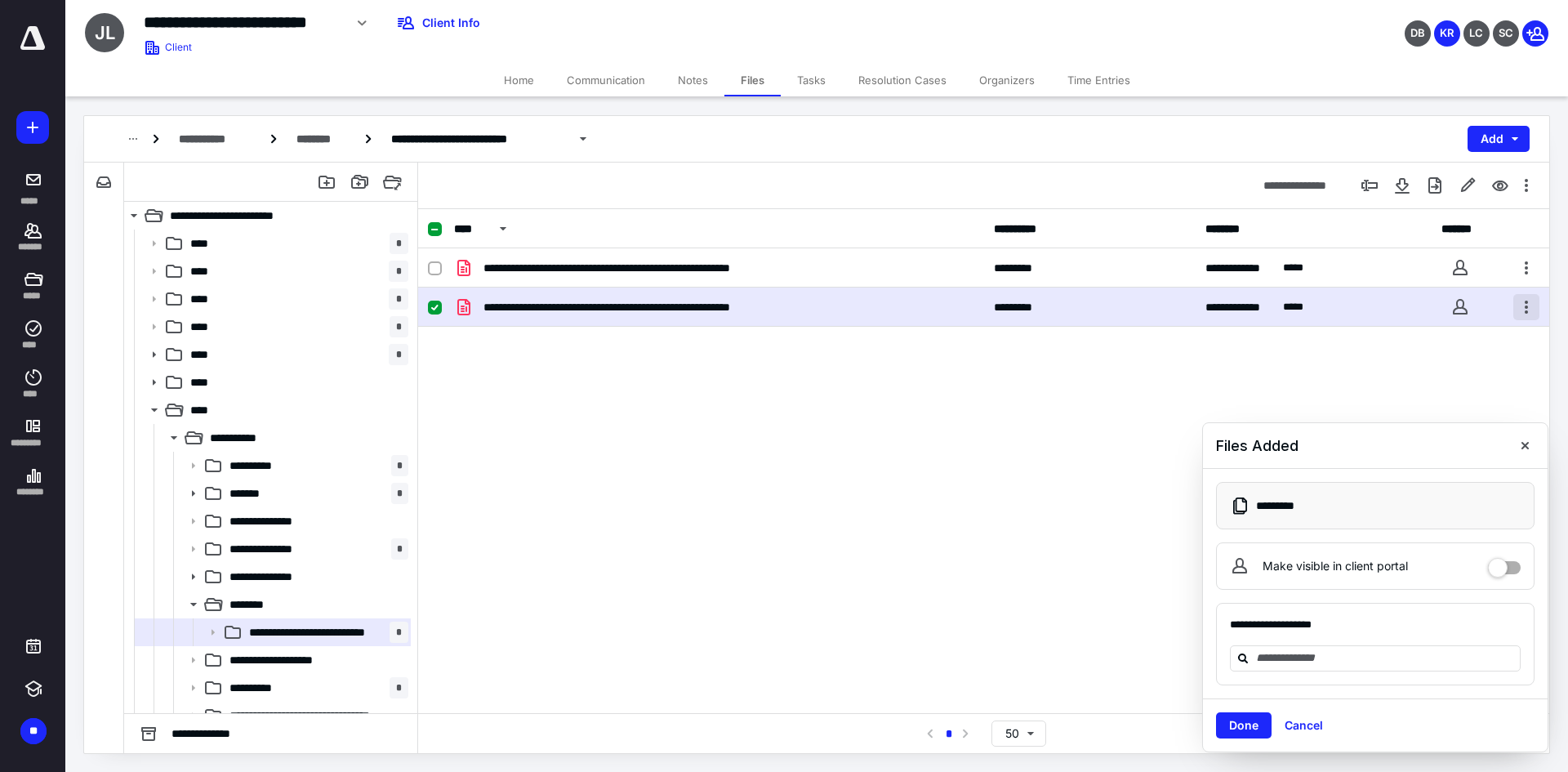 click at bounding box center (1526, 307) 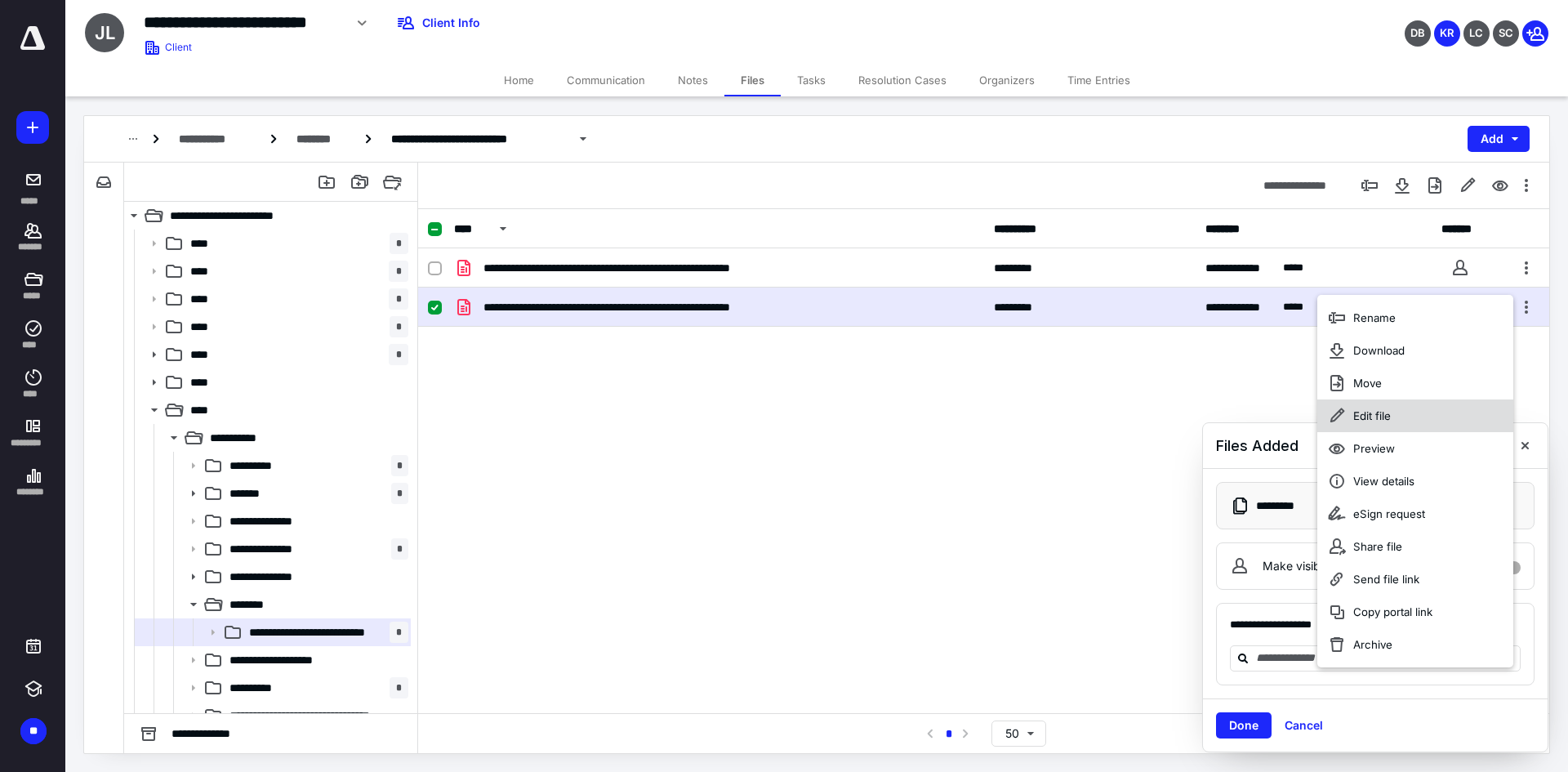 click on "Edit file" at bounding box center [1415, 416] 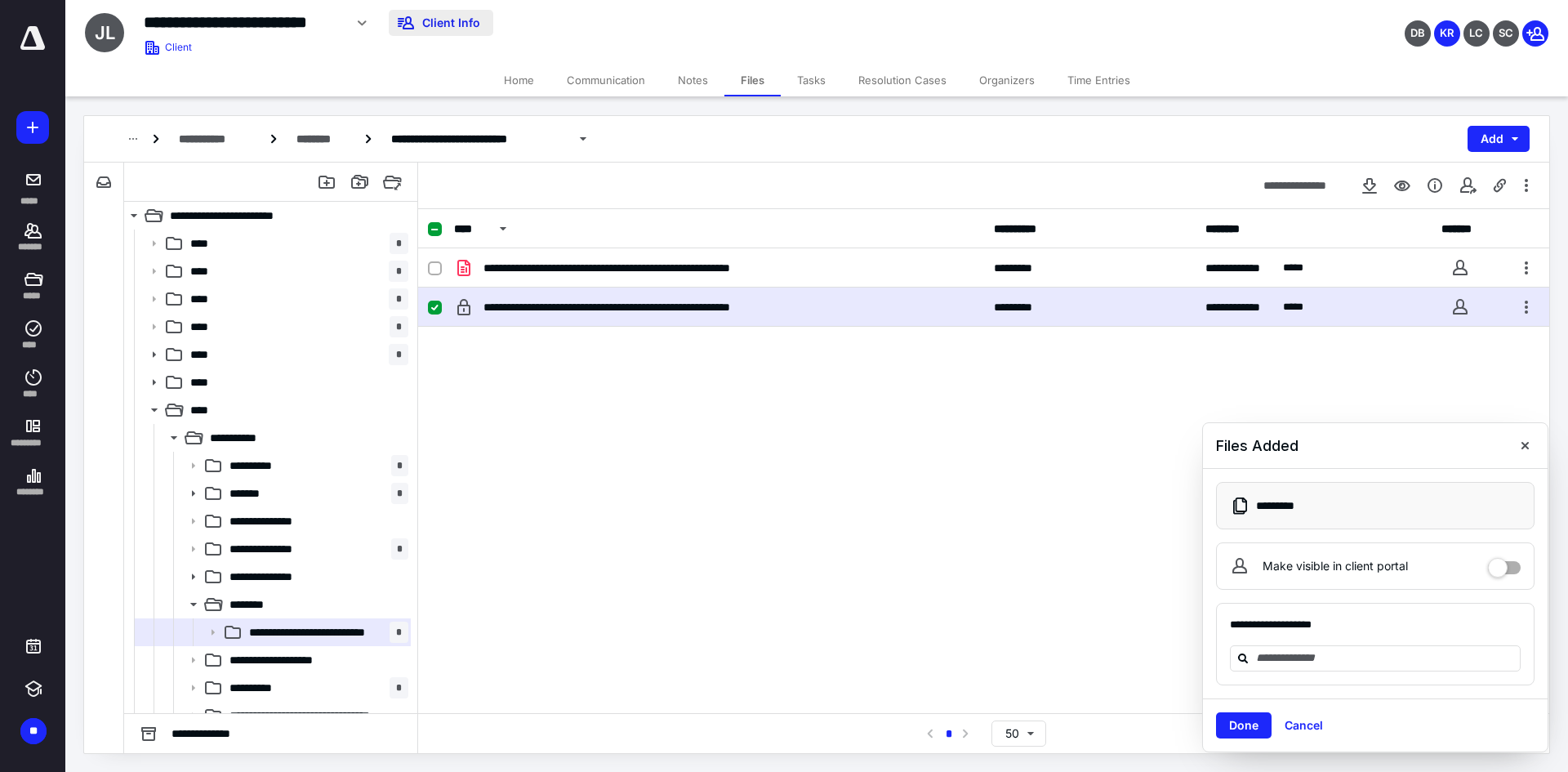 click on "Client Info" at bounding box center [441, 23] 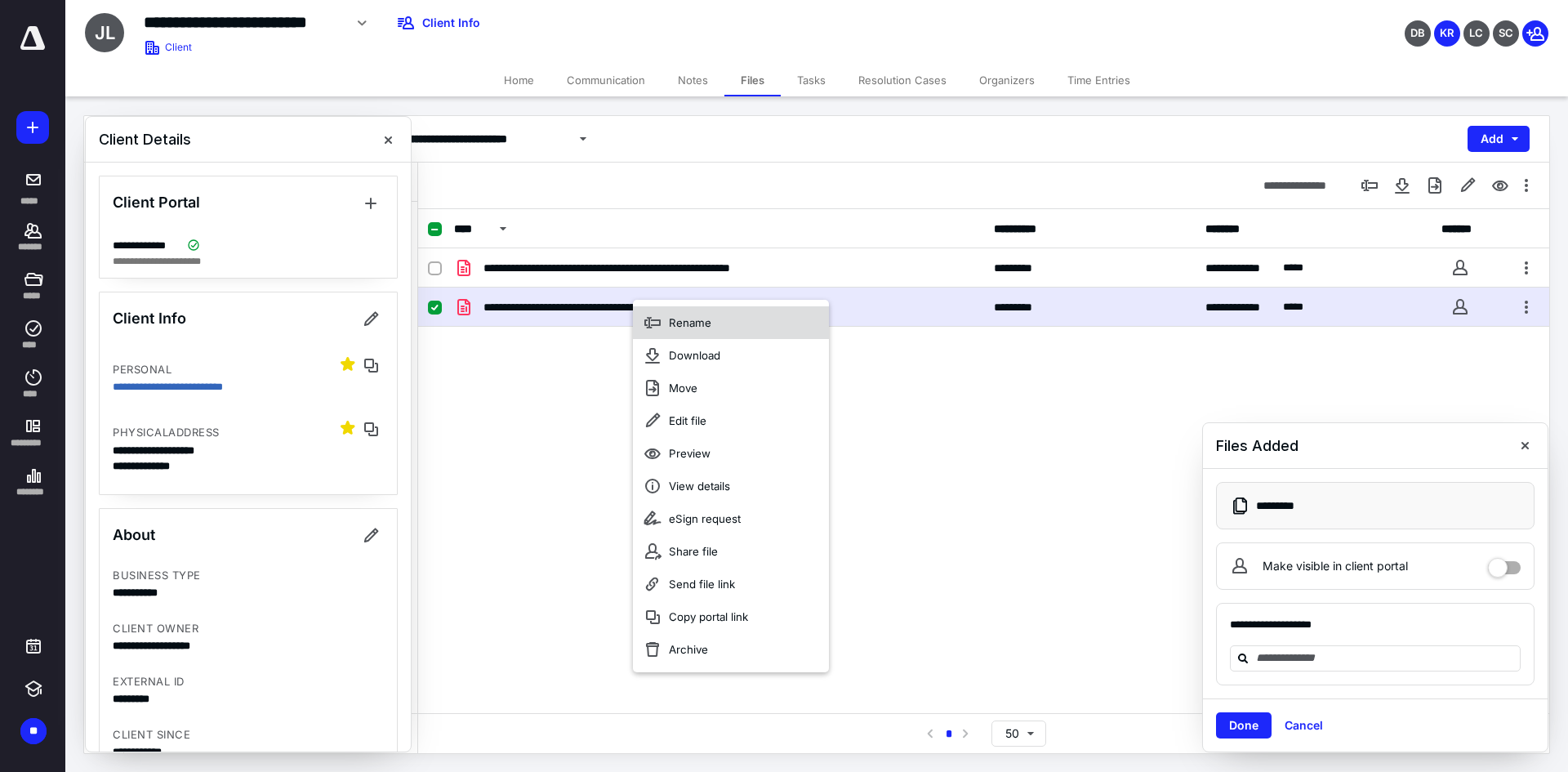 click 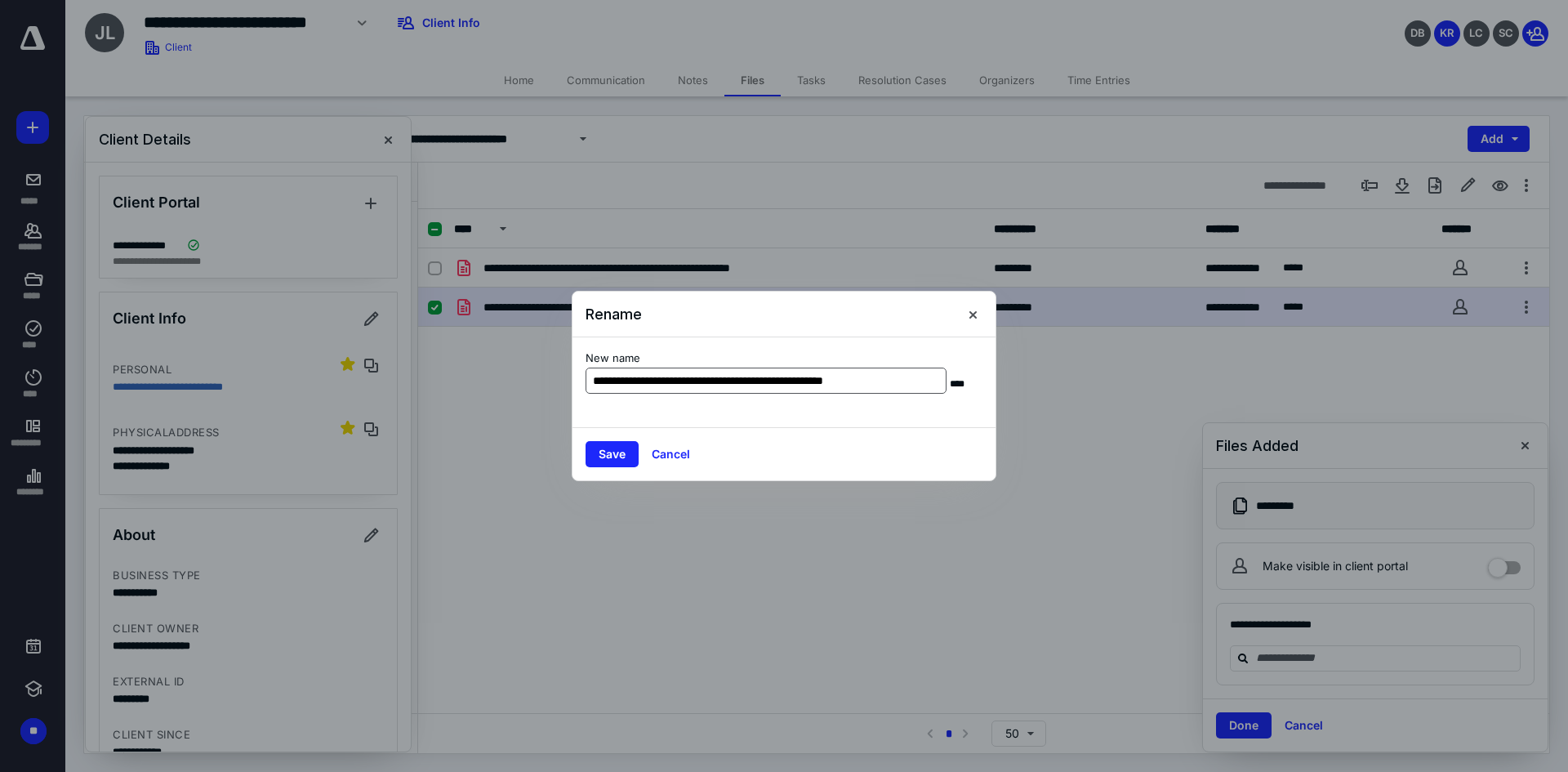 click on "**********" at bounding box center [766, 381] 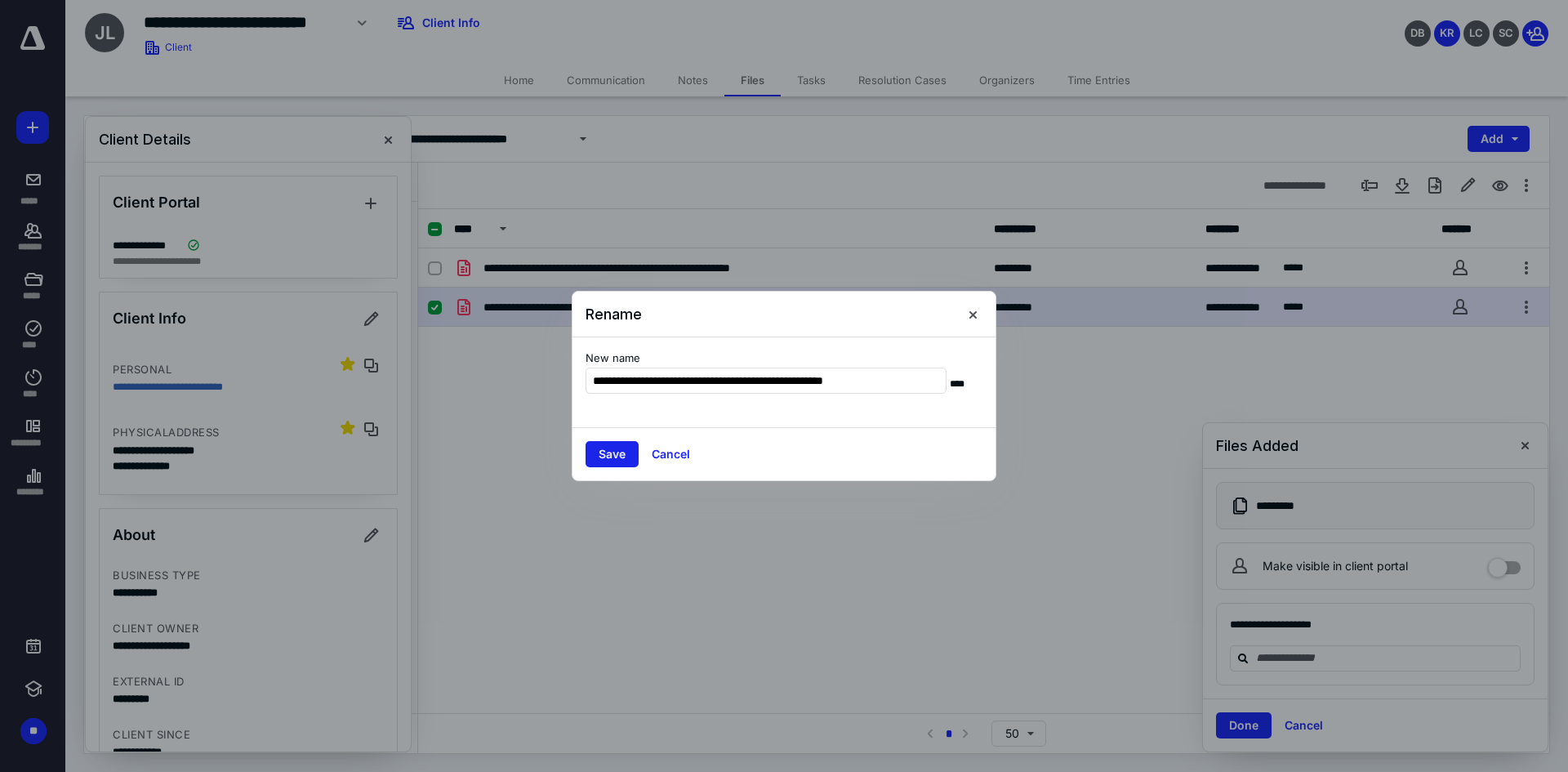 type on "**********" 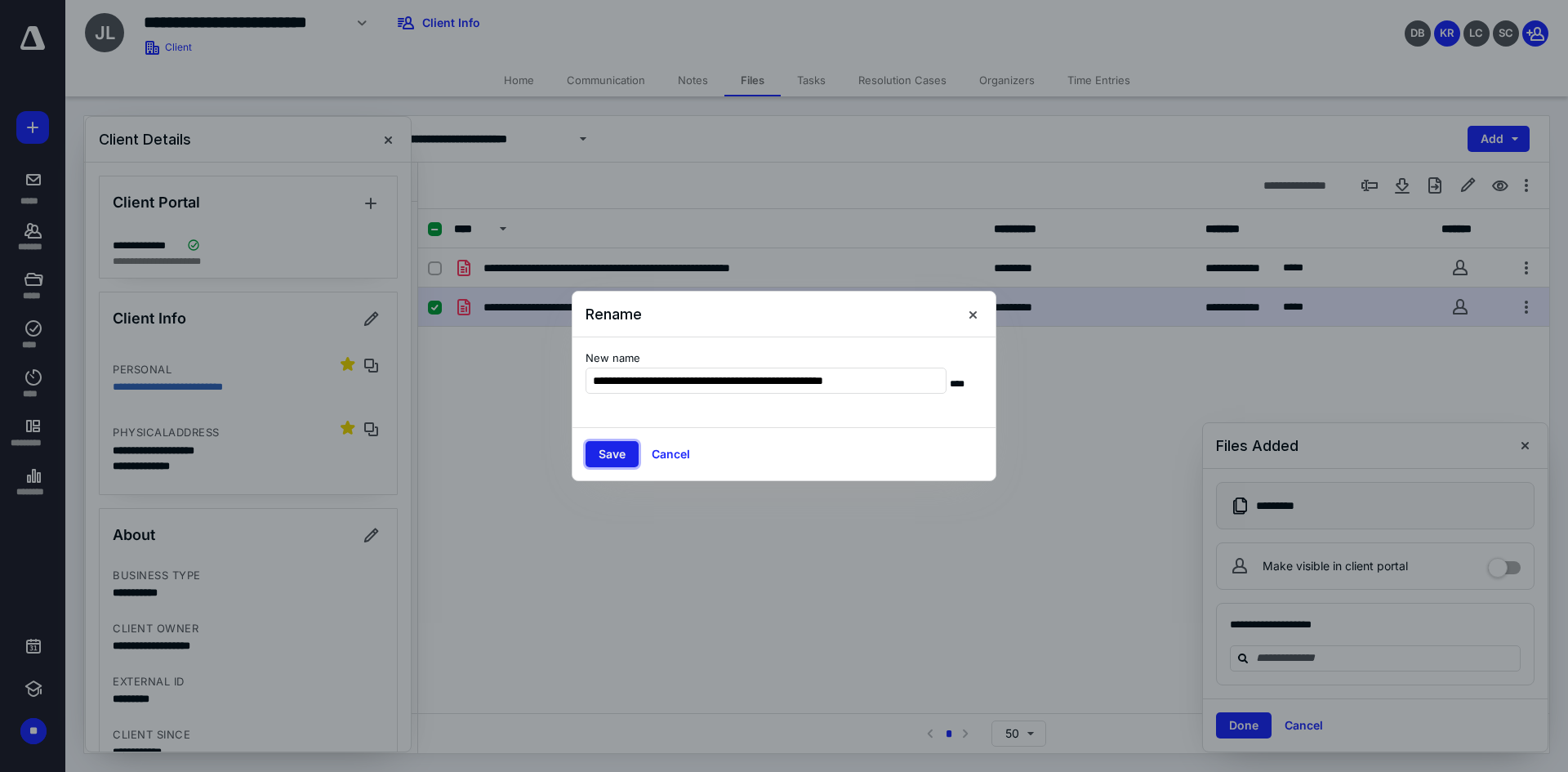 click on "Save" at bounding box center (612, 454) 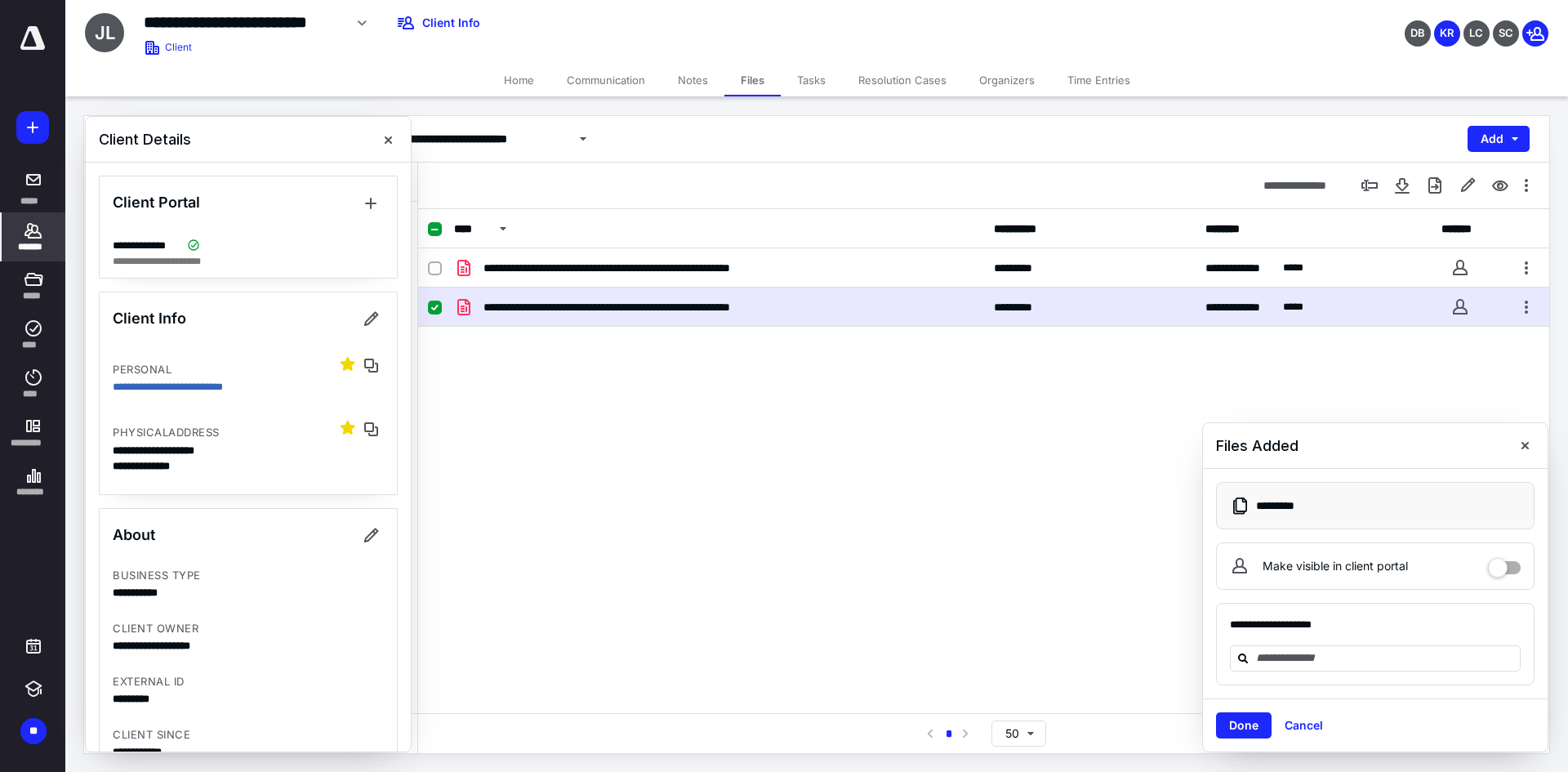 click on "*******" at bounding box center [33, 247] 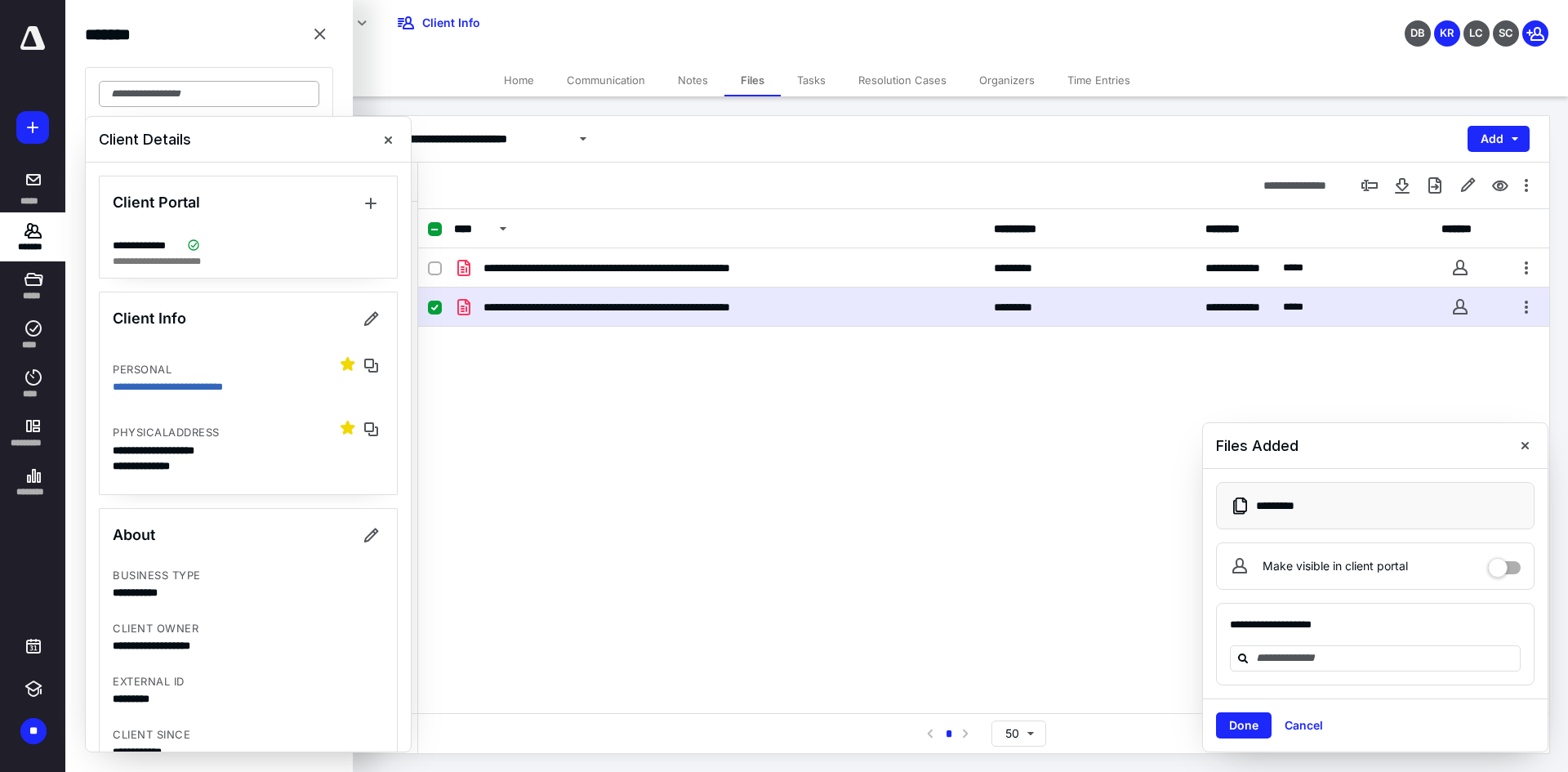 click at bounding box center [209, 94] 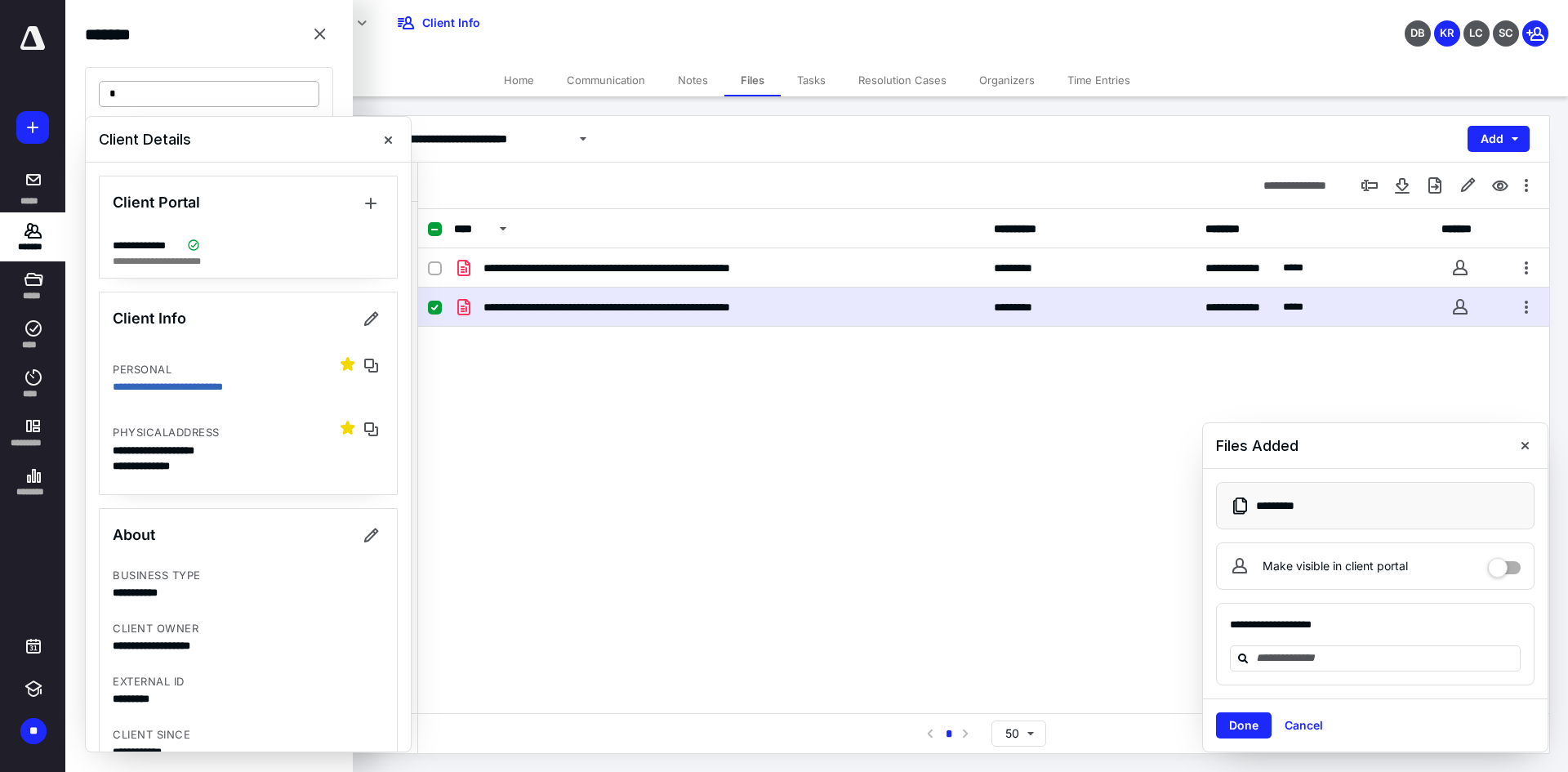 type on "*" 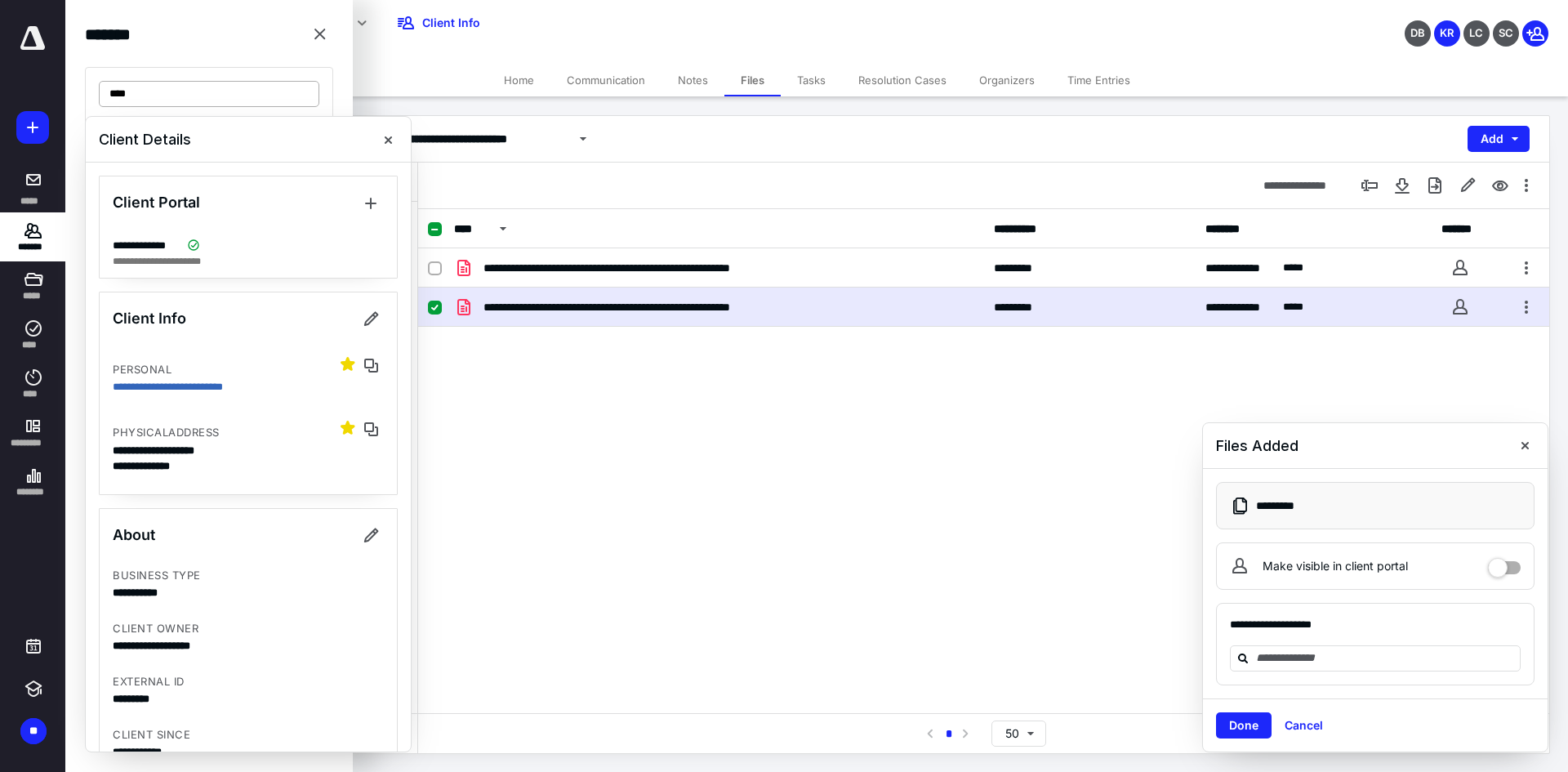 click on "****" at bounding box center (209, 94) 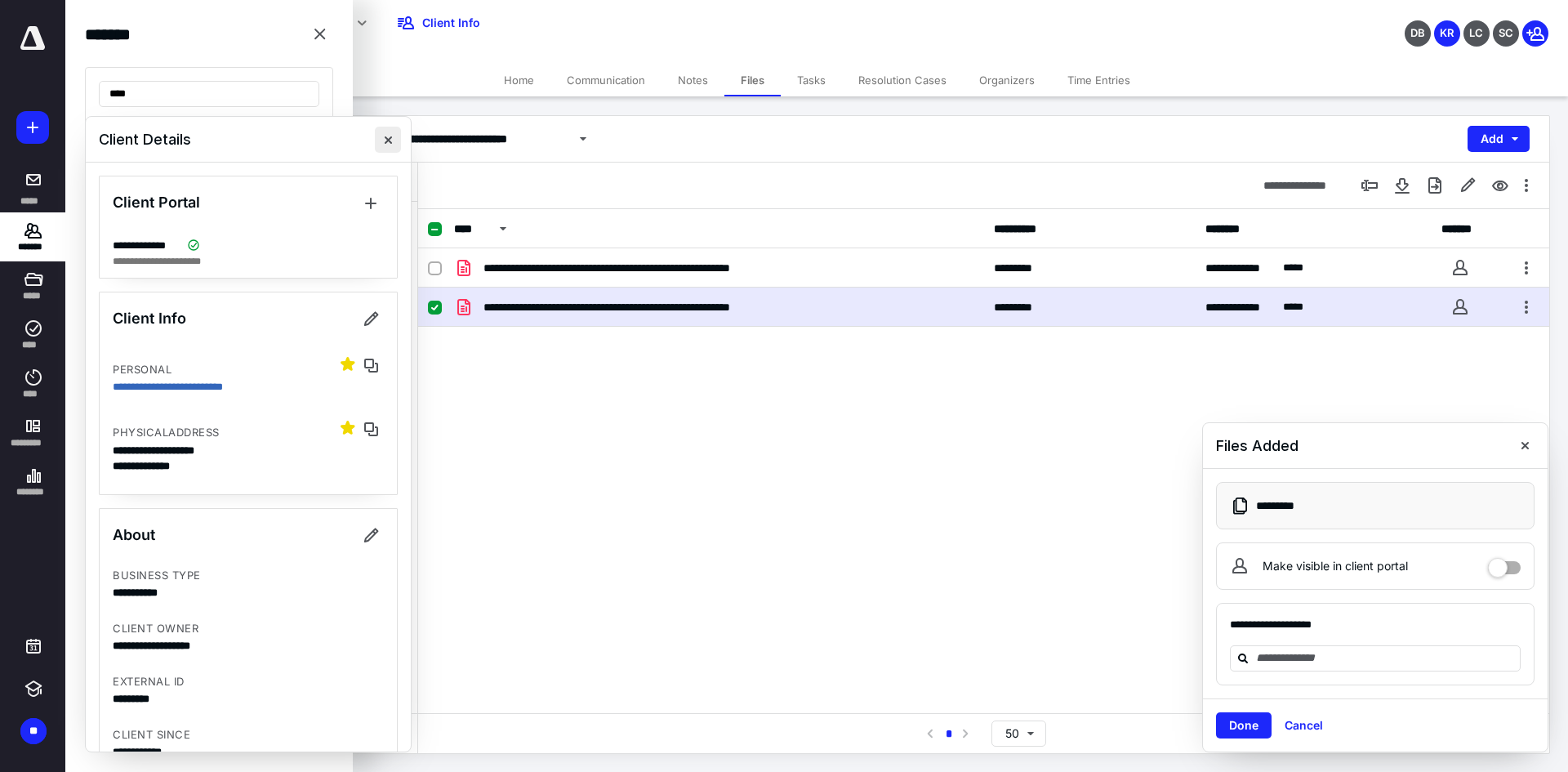 type on "****" 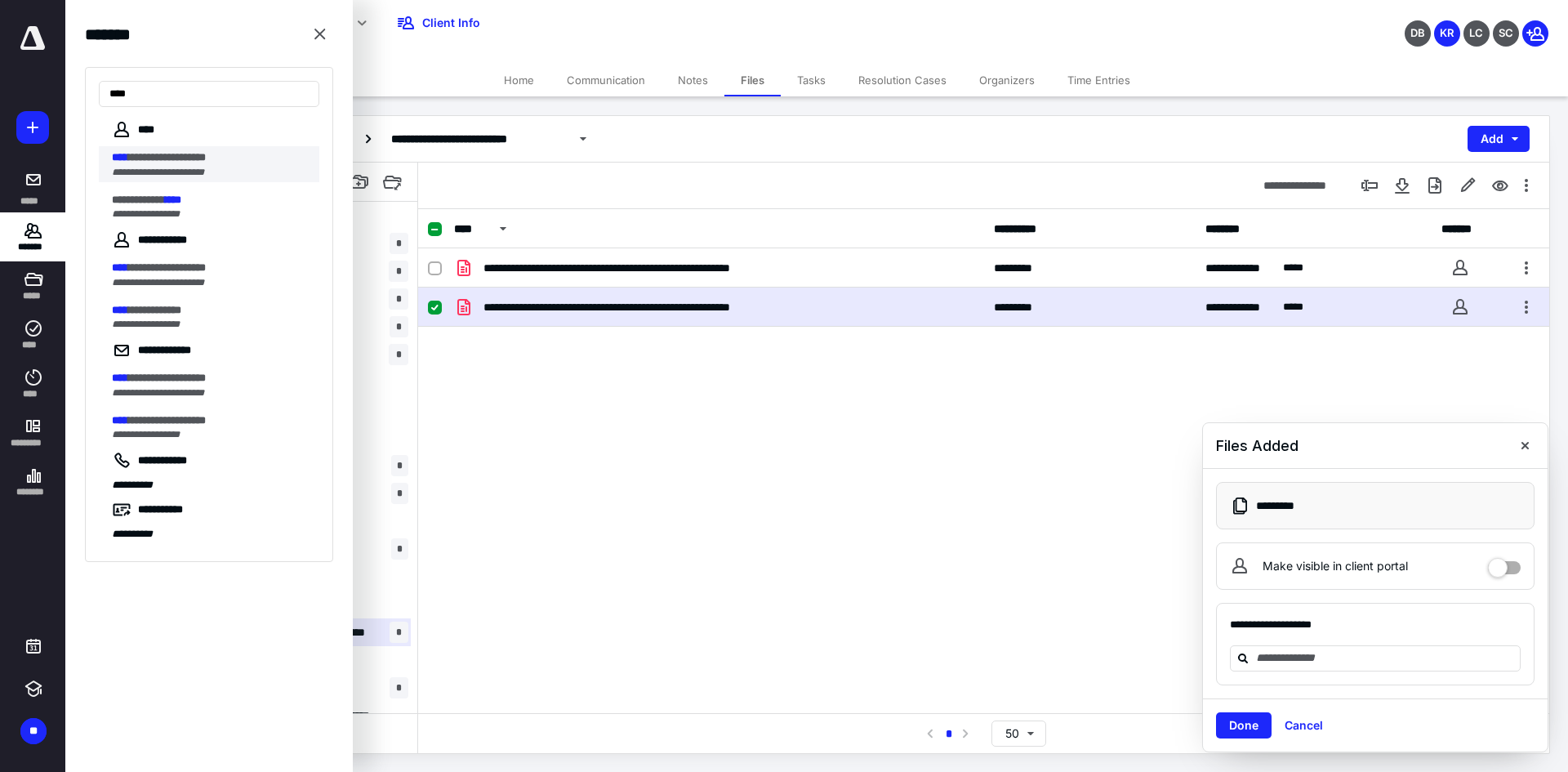 click on "**********" at bounding box center (209, 172) 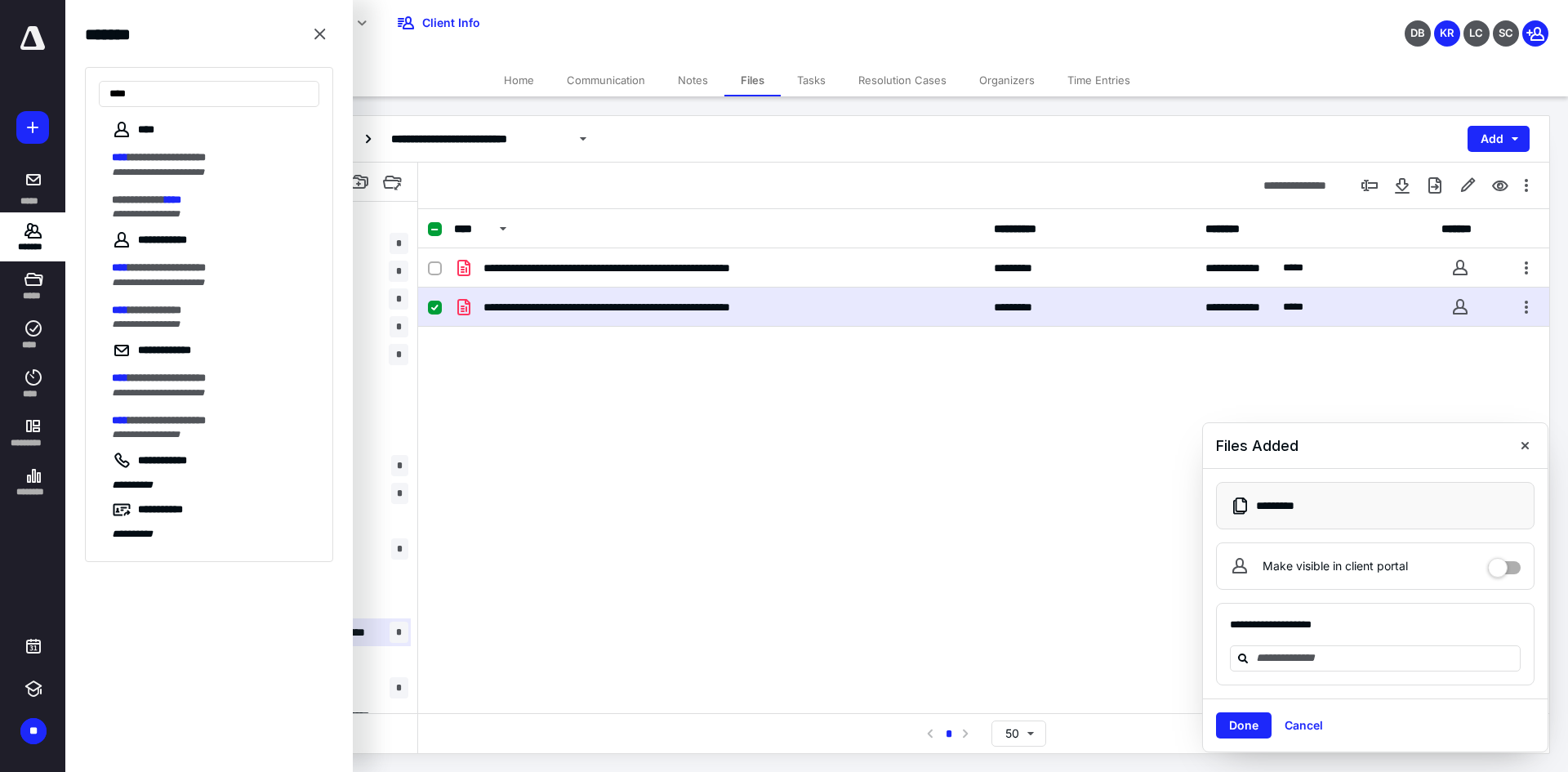 click on "**********" at bounding box center (216, 164) 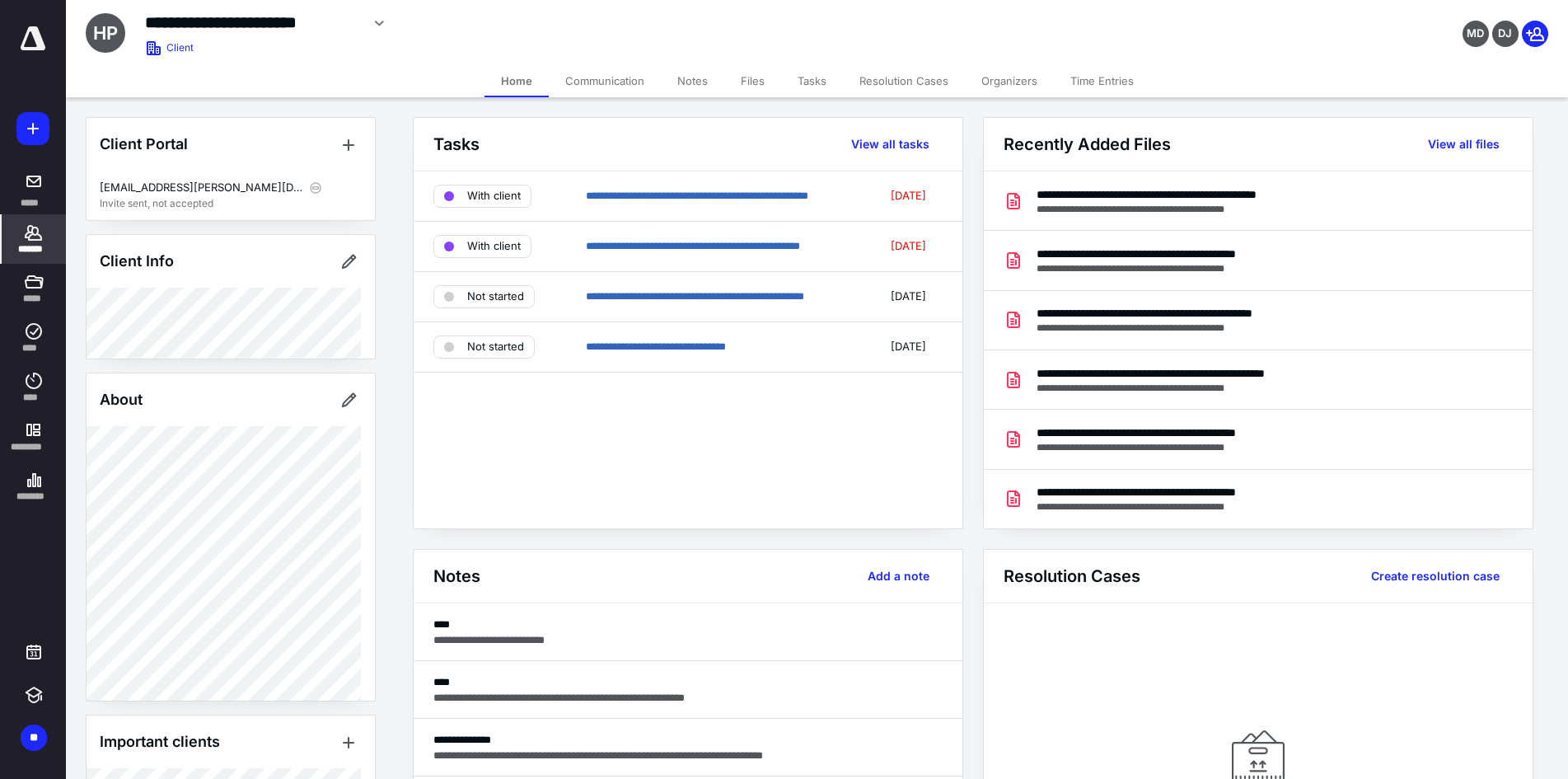 click on "Files" at bounding box center [752, 81] 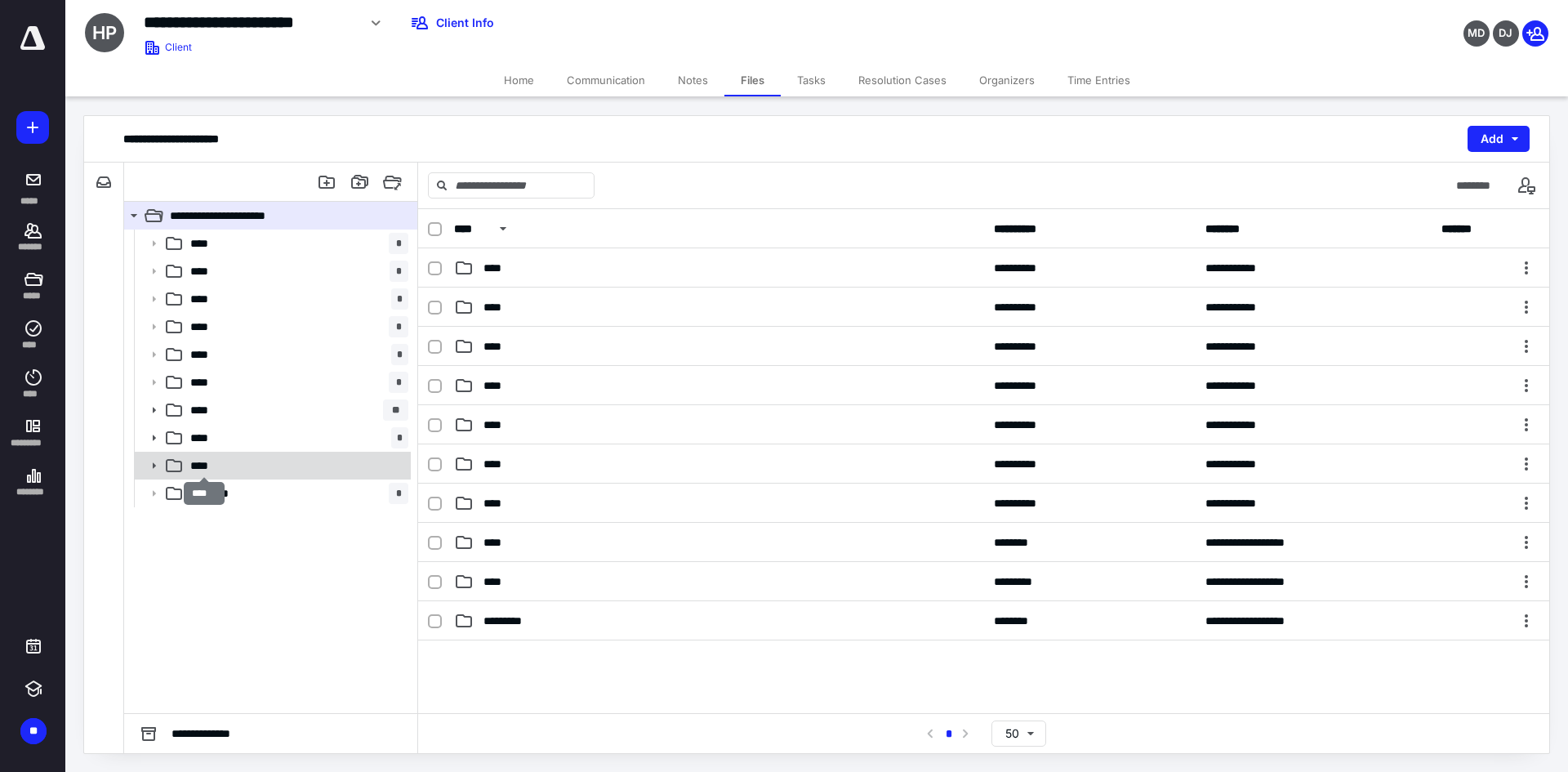 click on "****" at bounding box center [204, 466] 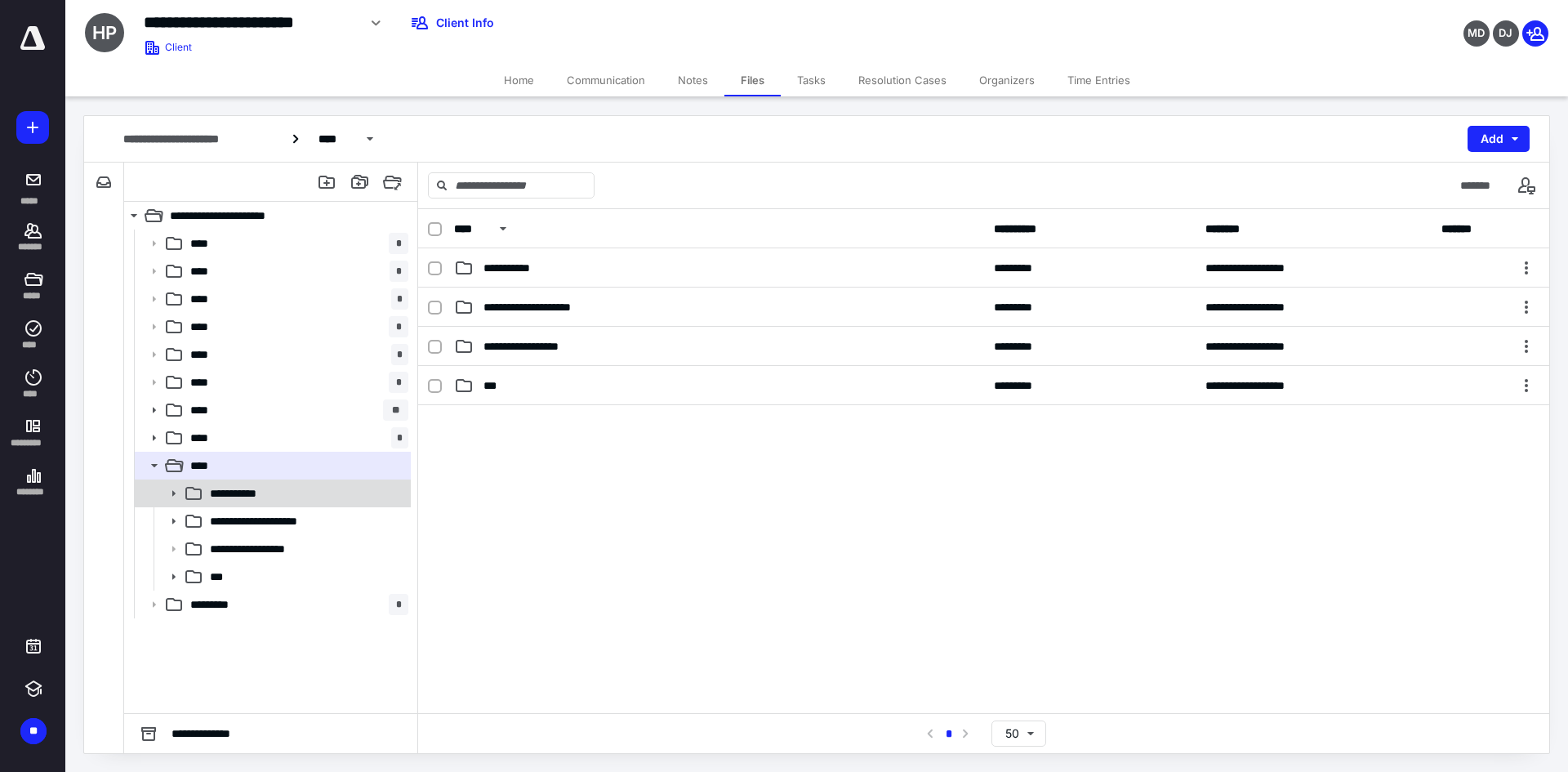 click on "**********" at bounding box center (271, 493) 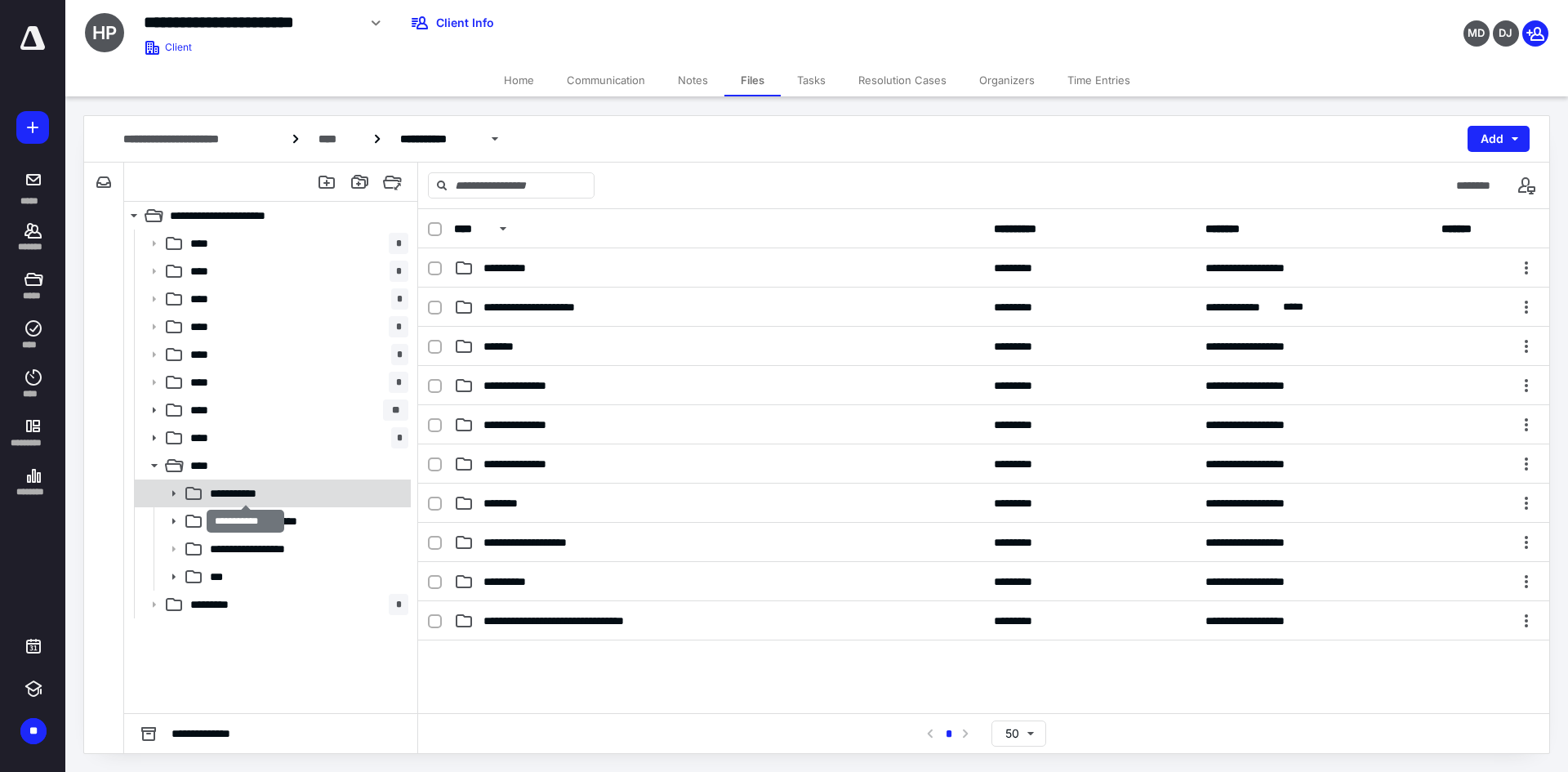 click on "**********" at bounding box center [245, 493] 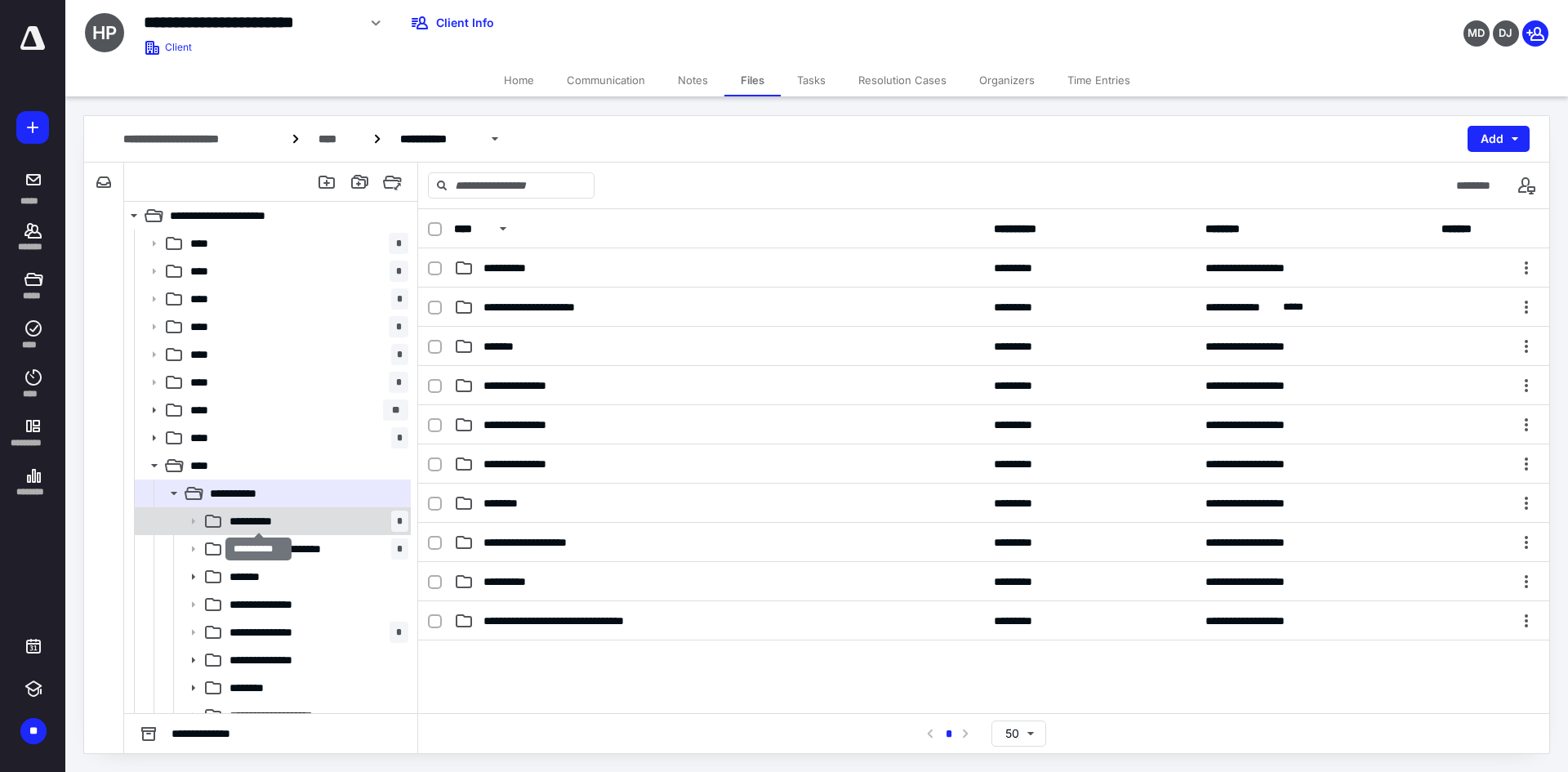 click on "**********" at bounding box center [258, 521] 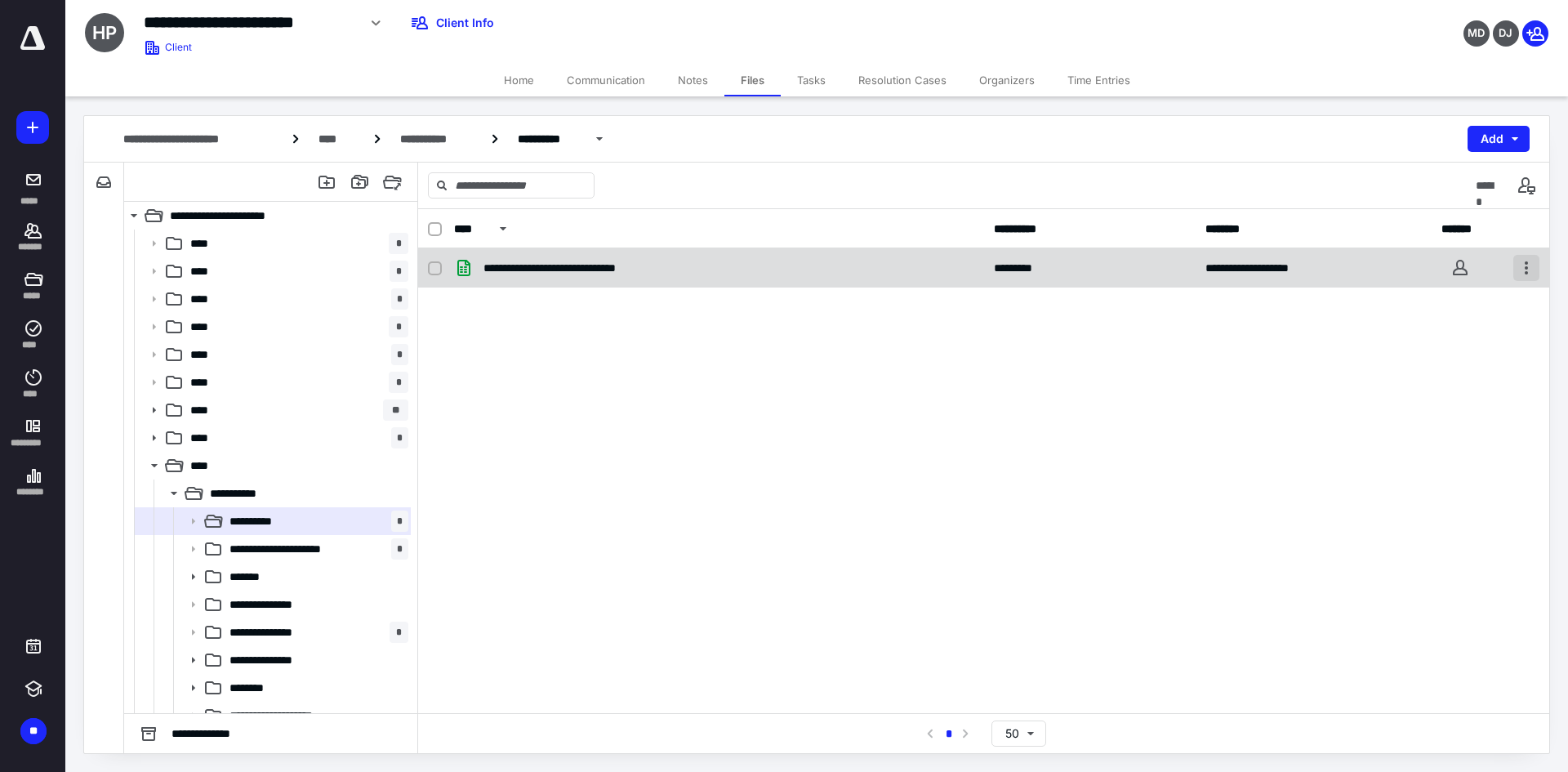 click at bounding box center [1526, 268] 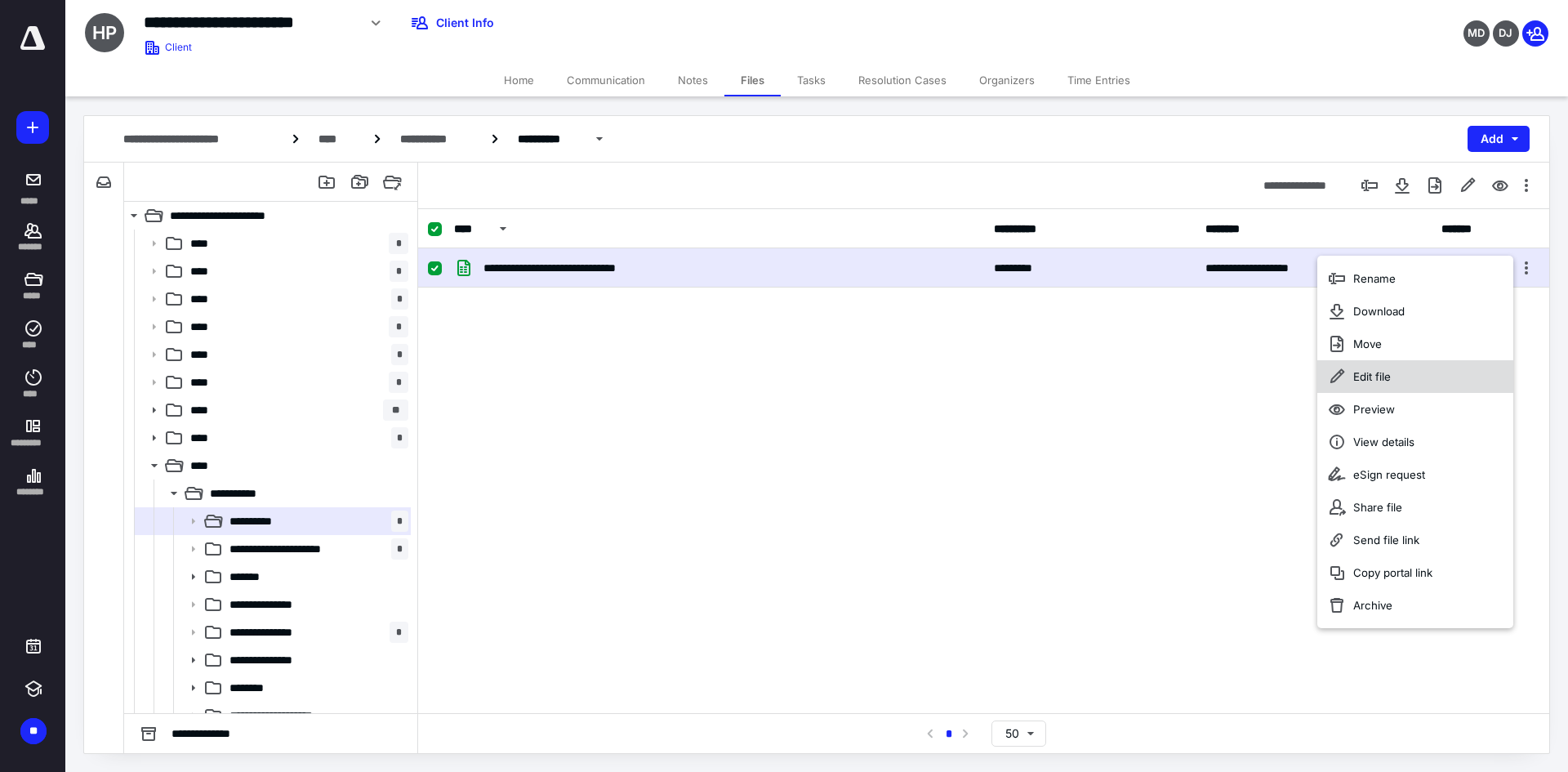 click on "Edit file" at bounding box center [1372, 377] 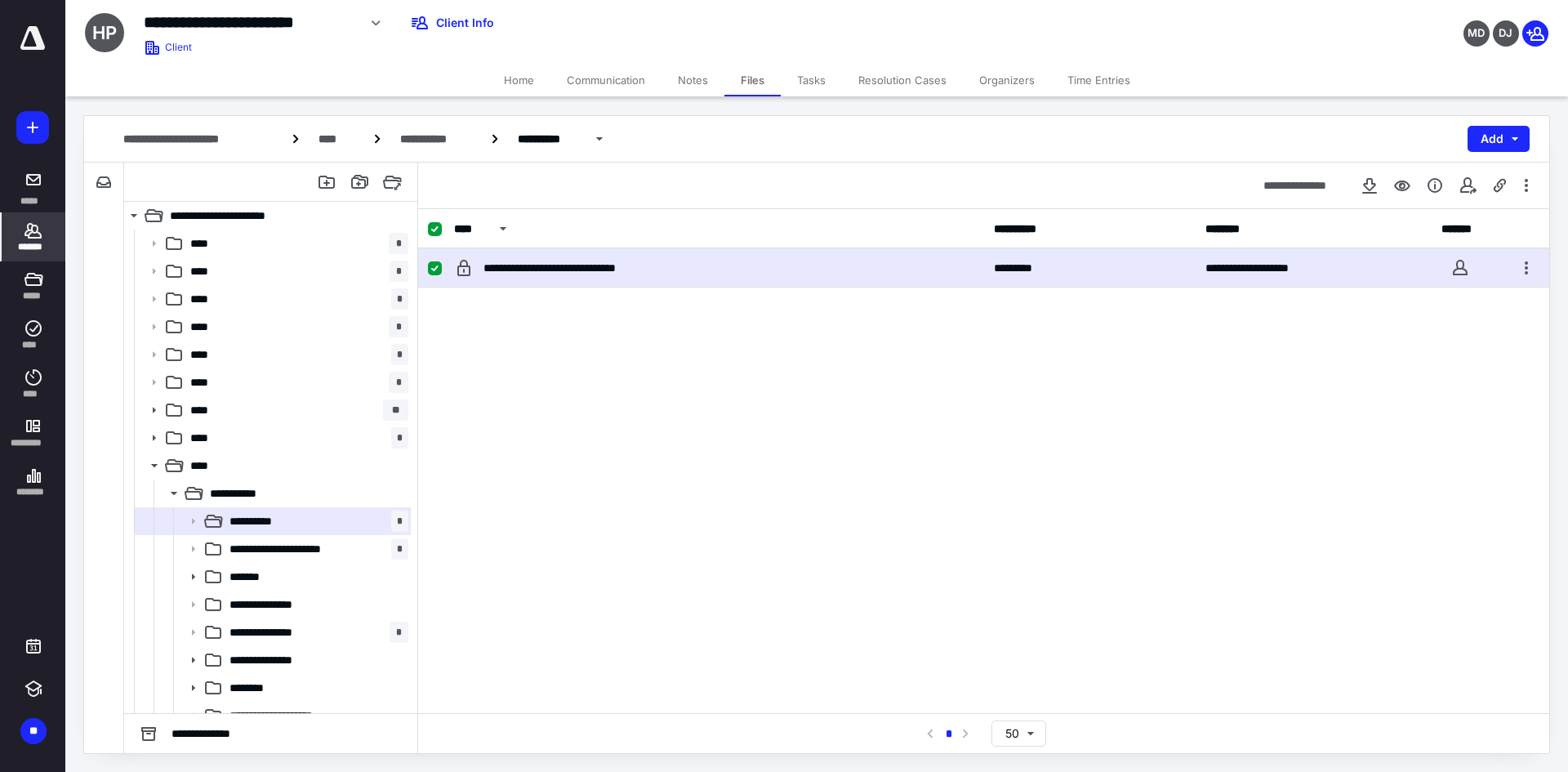 click on "*******" at bounding box center (33, 247) 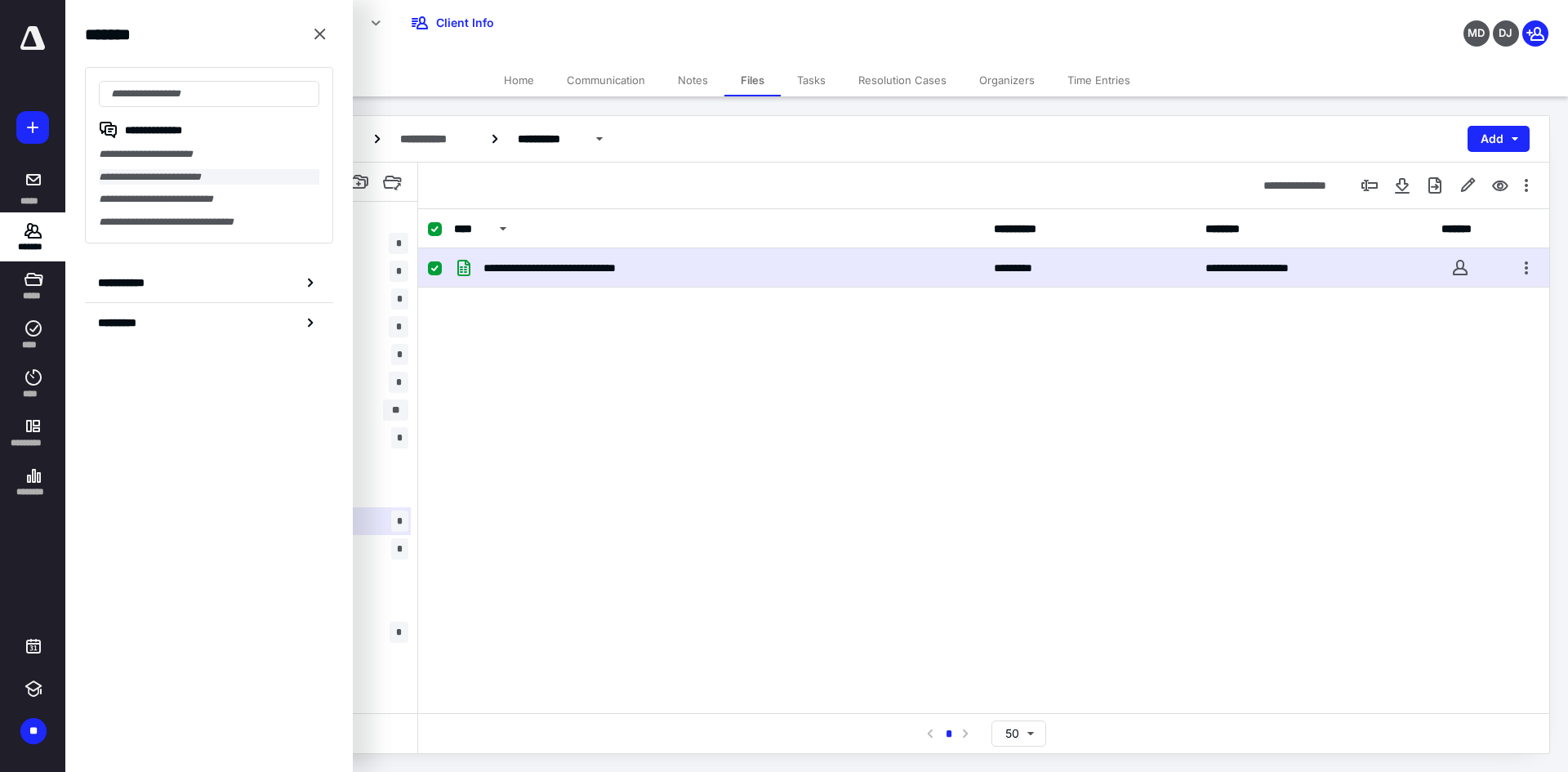 click on "**********" at bounding box center [209, 177] 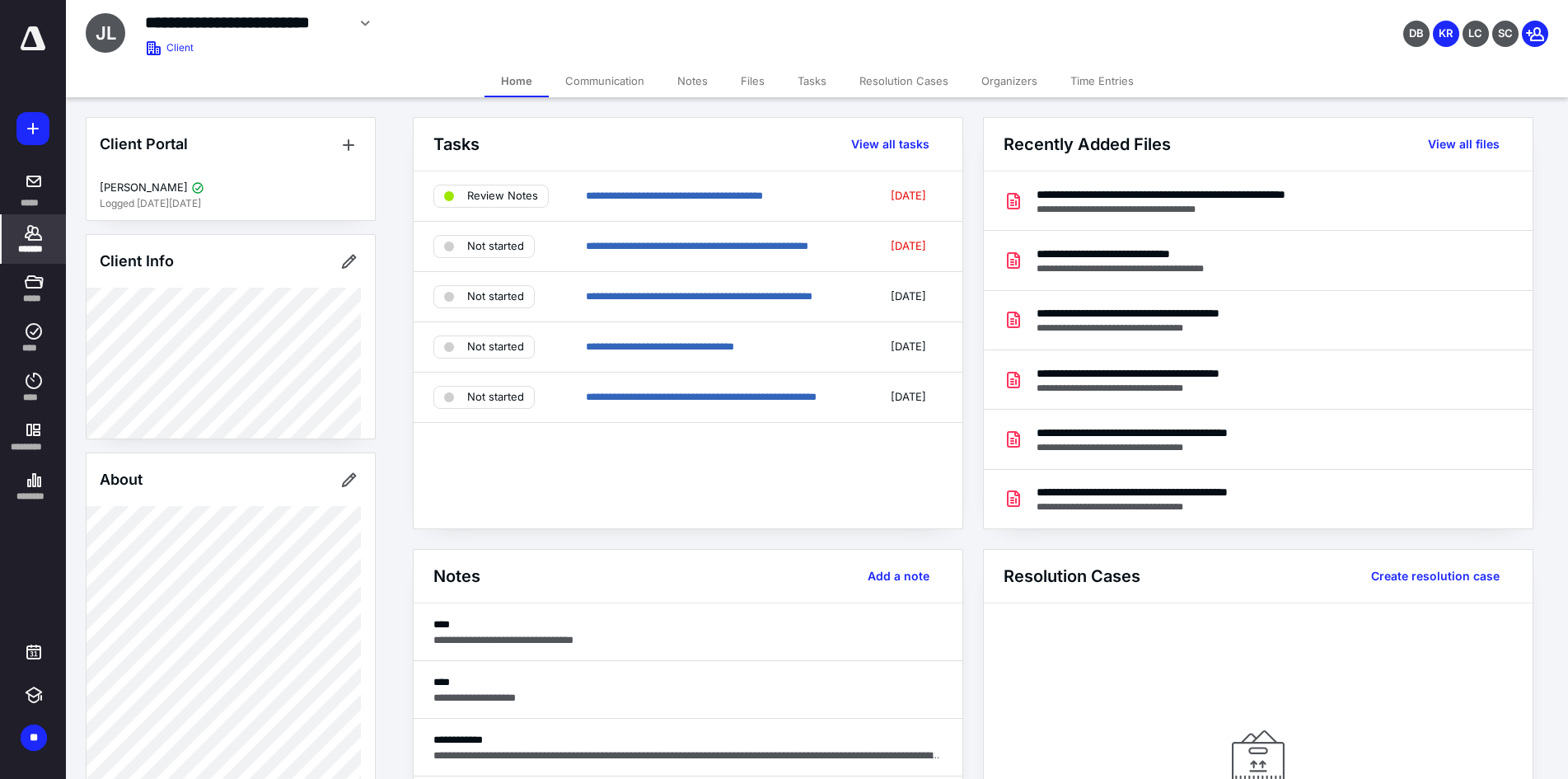 drag, startPoint x: 760, startPoint y: 82, endPoint x: 754, endPoint y: 92, distance: 11.661904 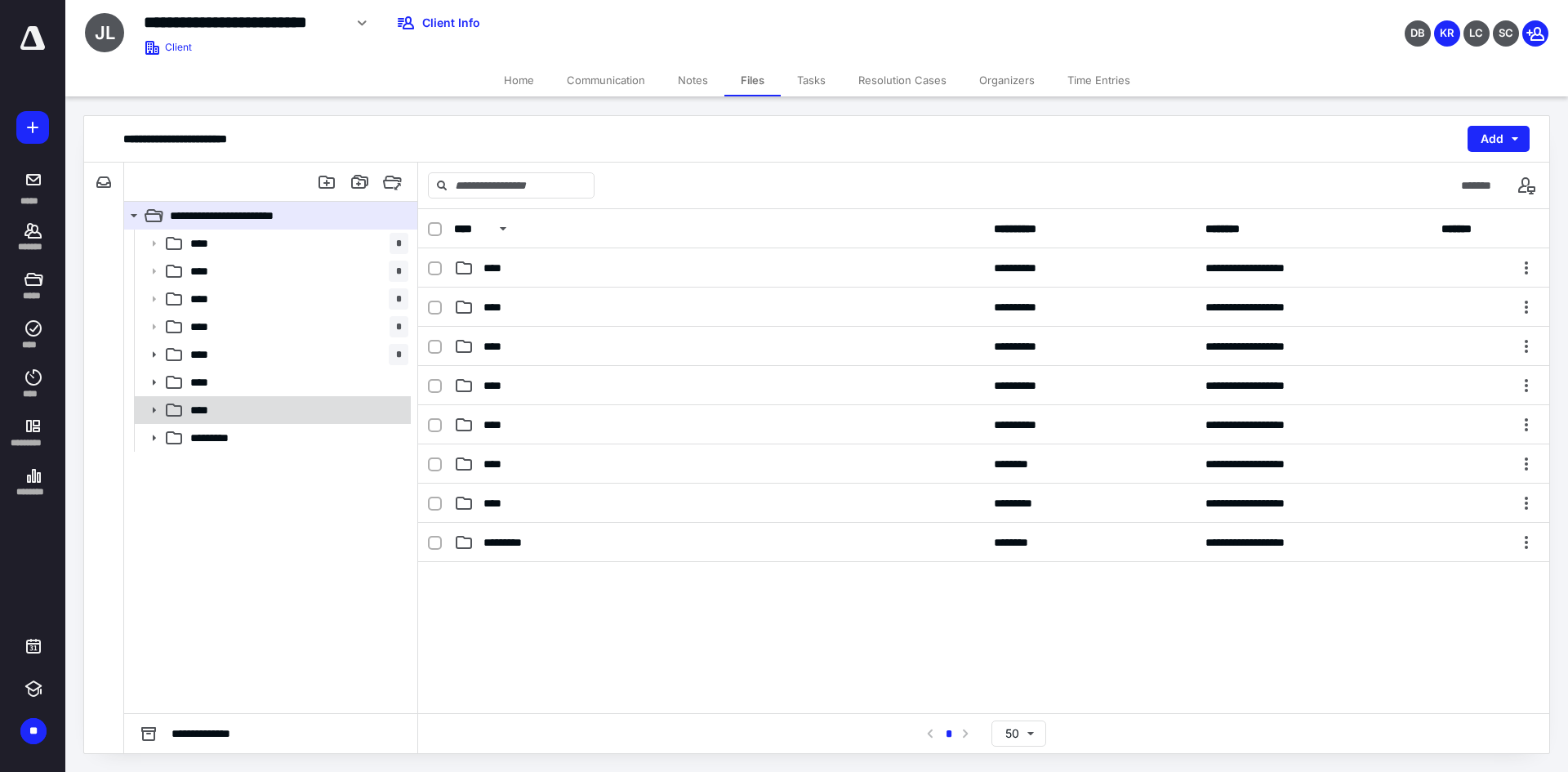 click on "****" at bounding box center (271, 410) 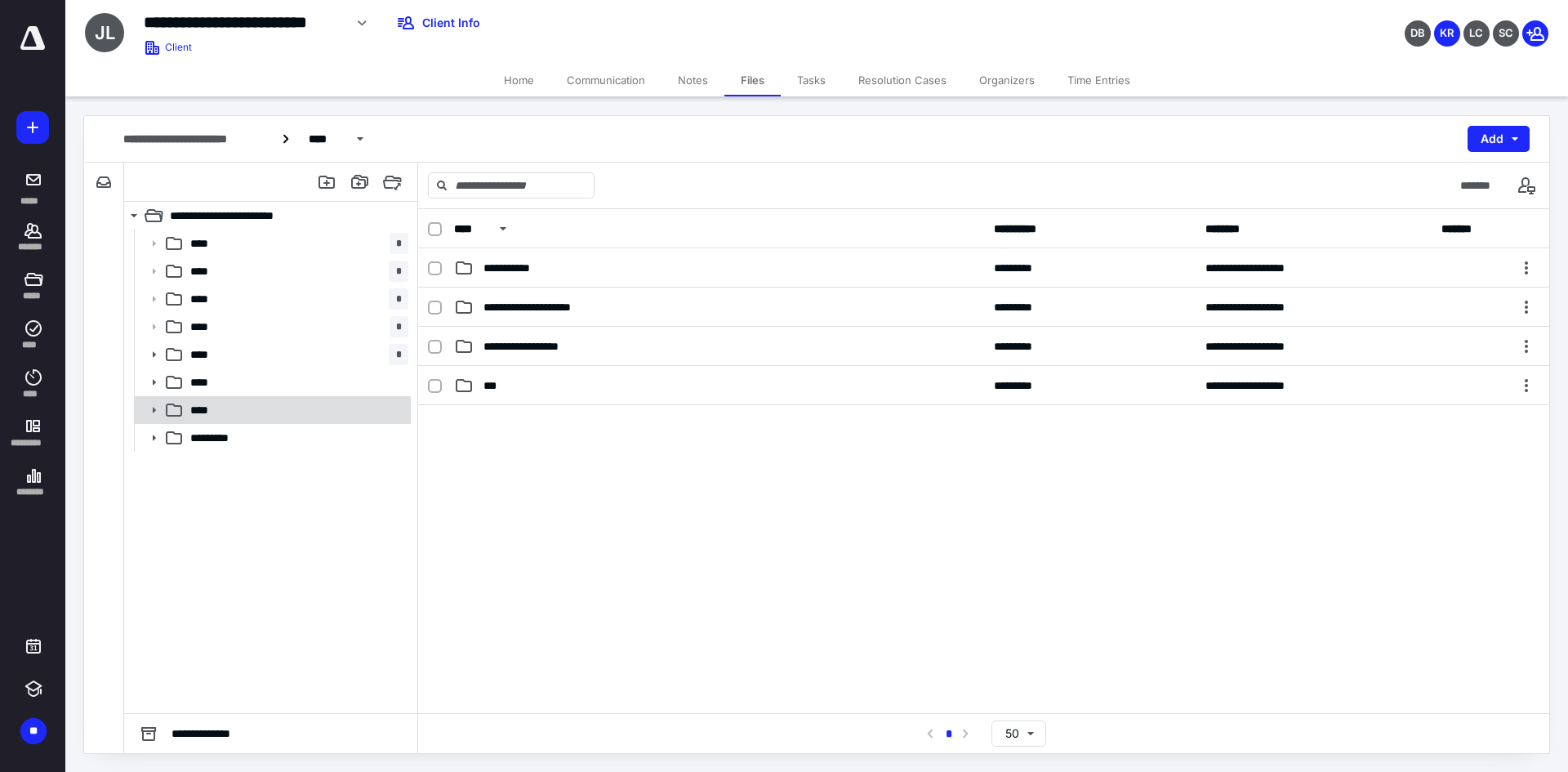 click on "****" at bounding box center (296, 410) 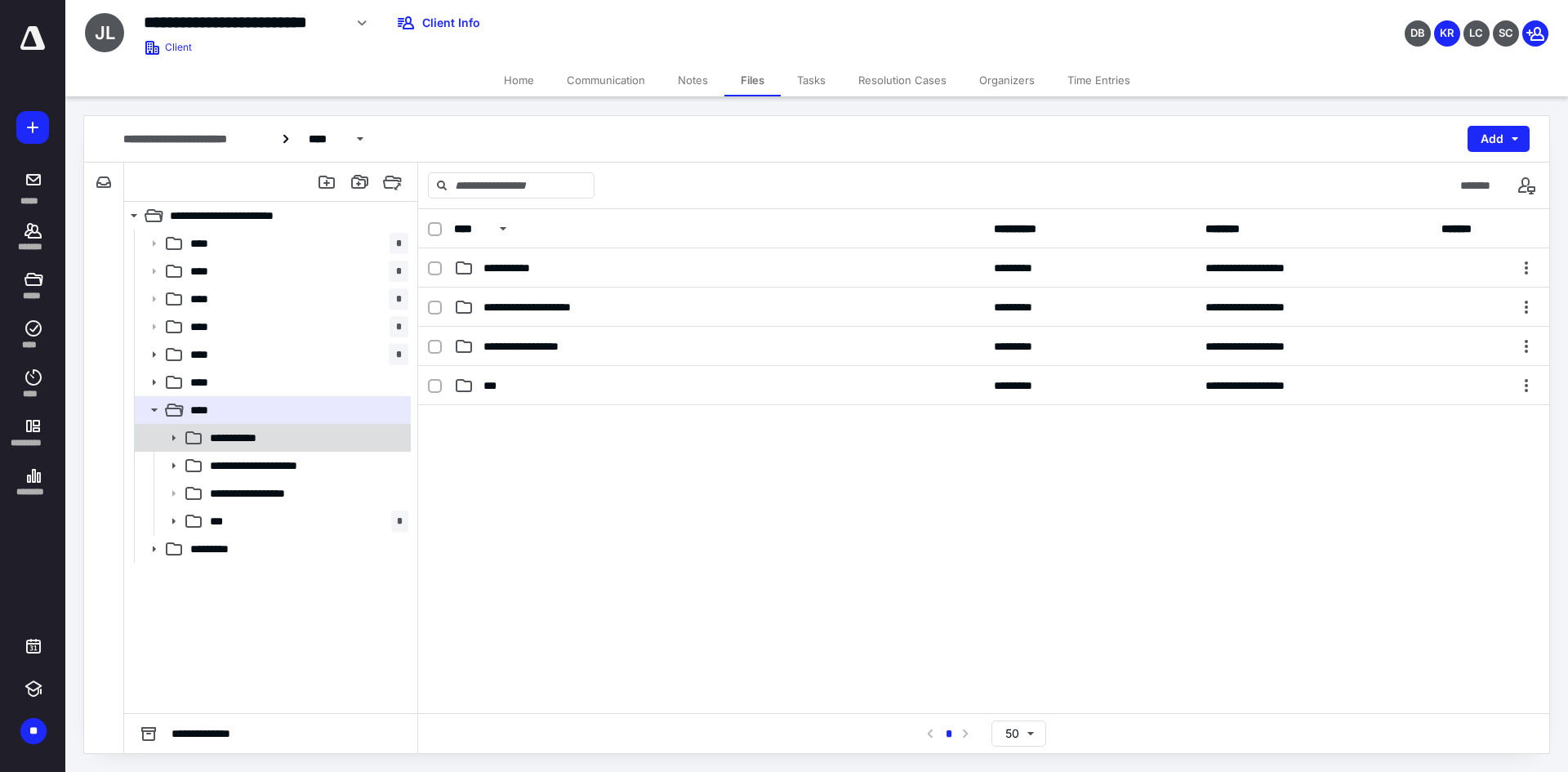 click on "**********" at bounding box center [245, 438] 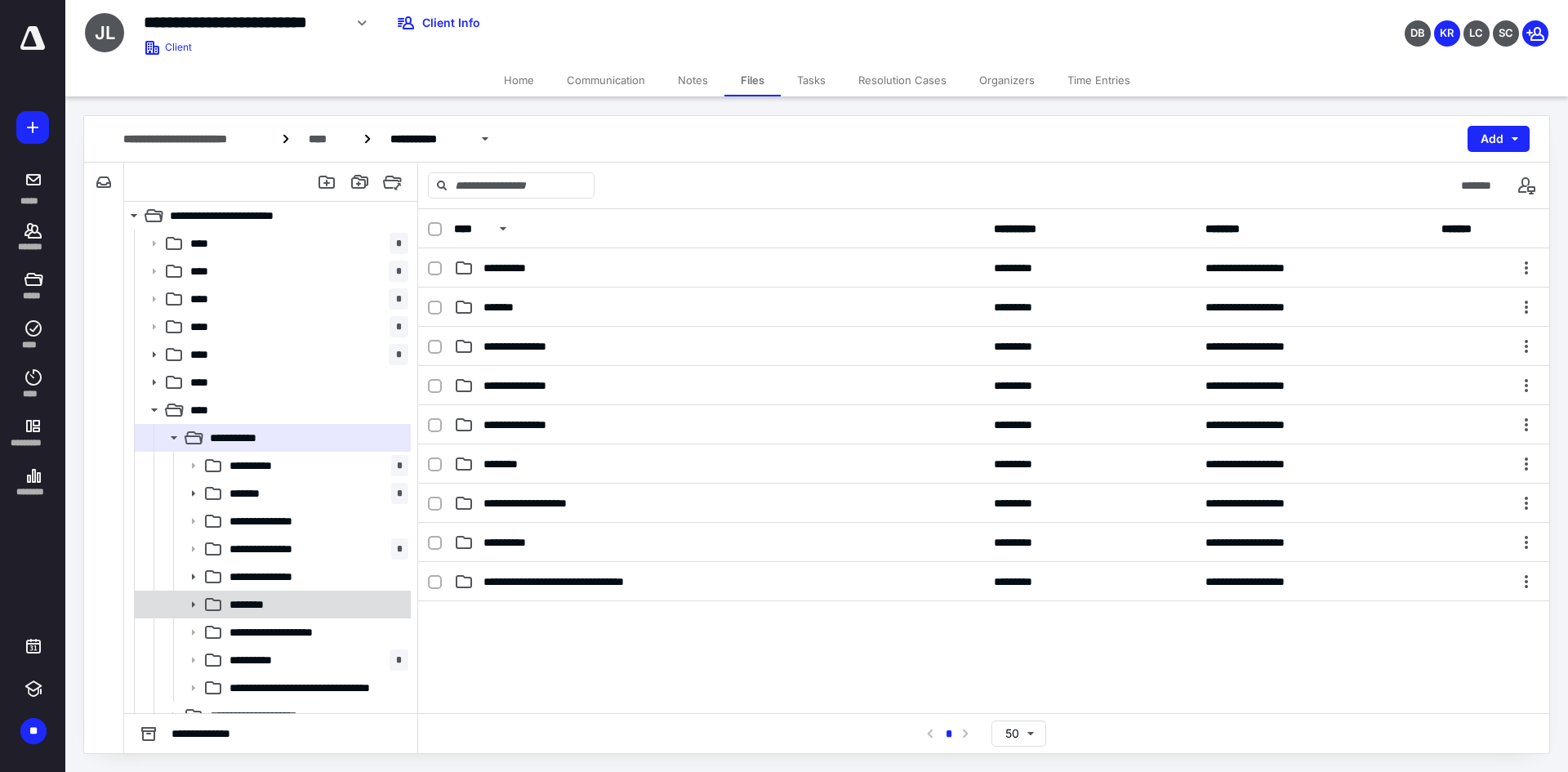 click on "********" at bounding box center (253, 605) 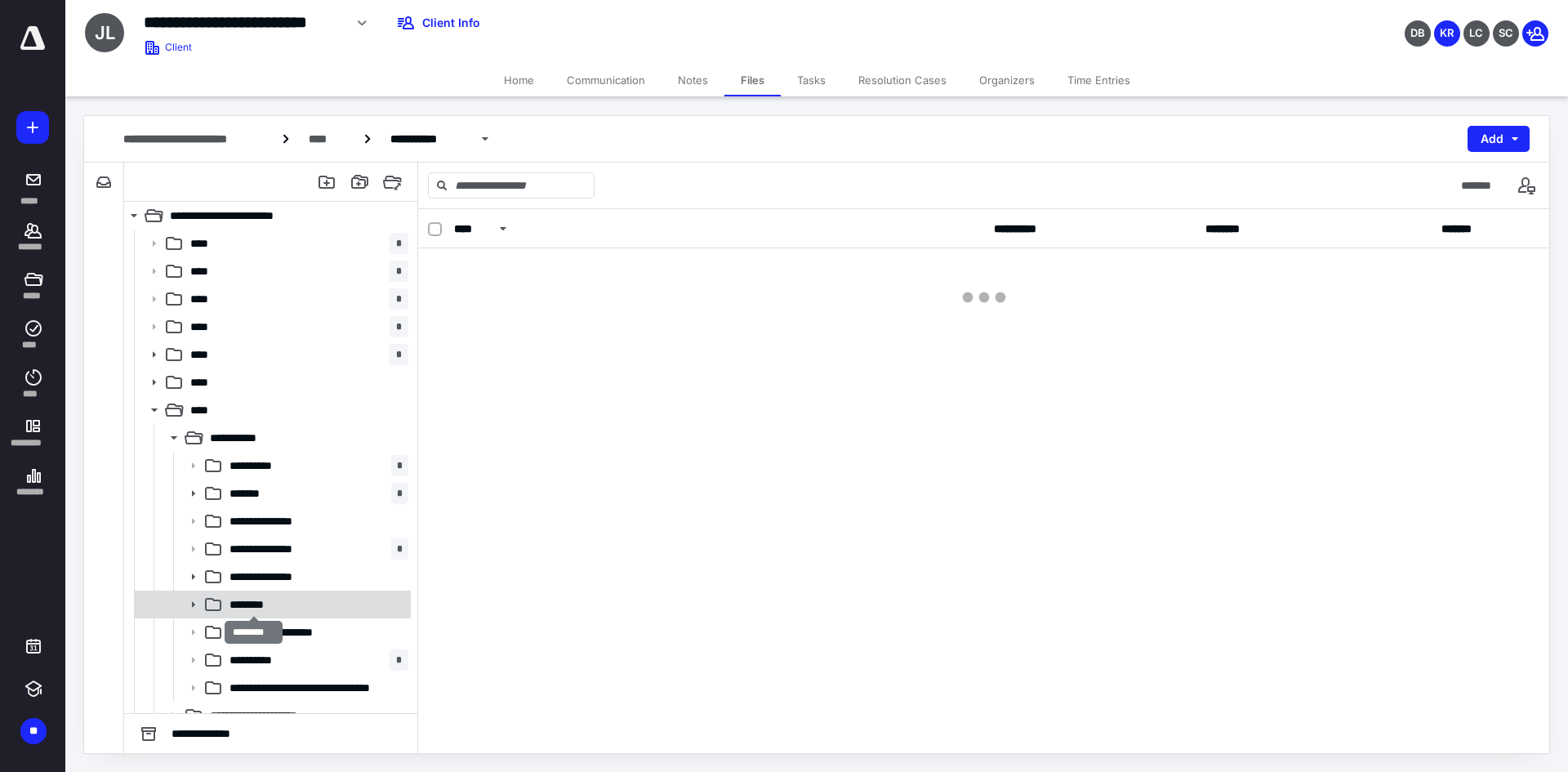 click on "********" at bounding box center [253, 605] 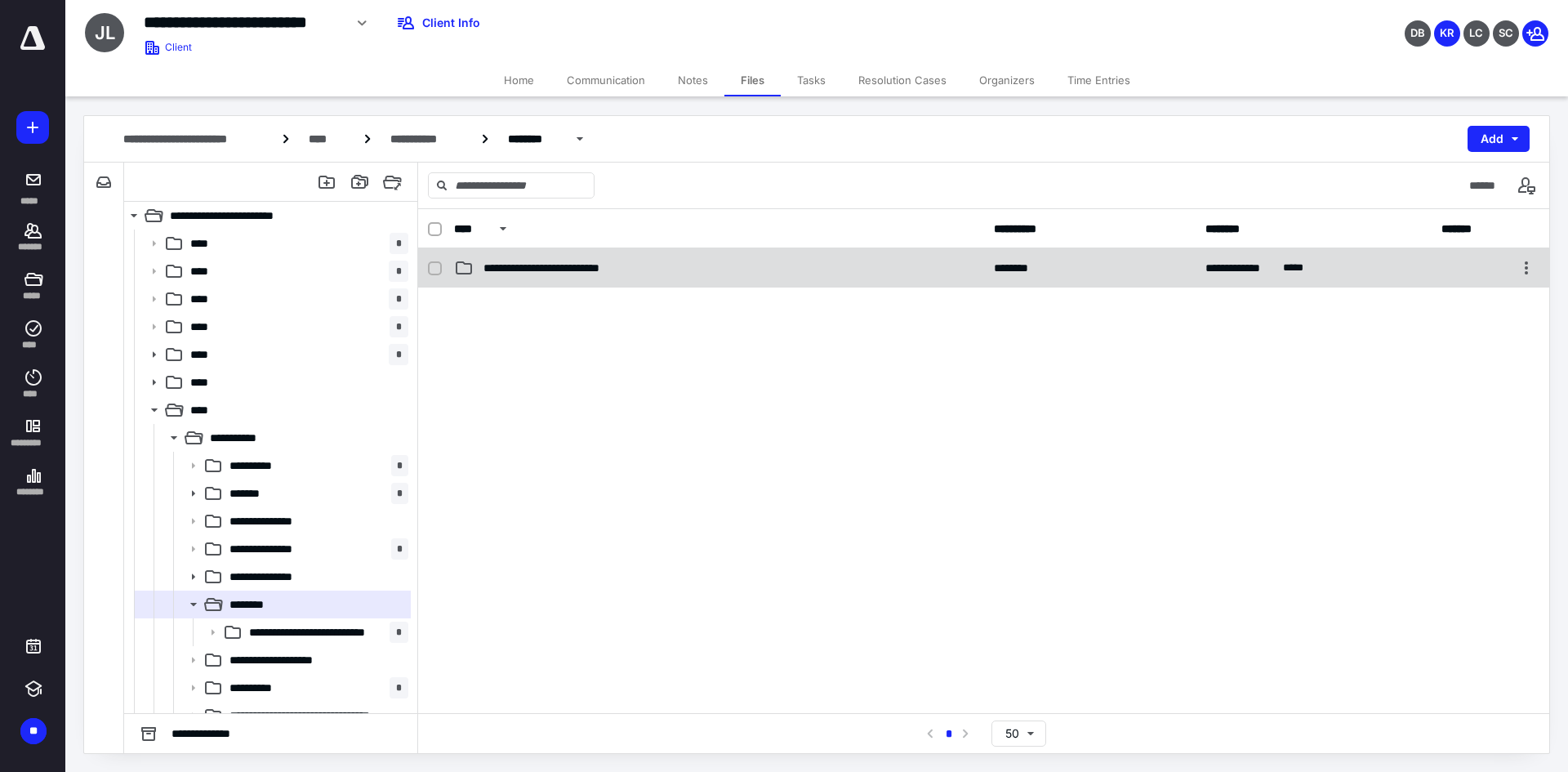 click on "**********" at bounding box center (983, 268) 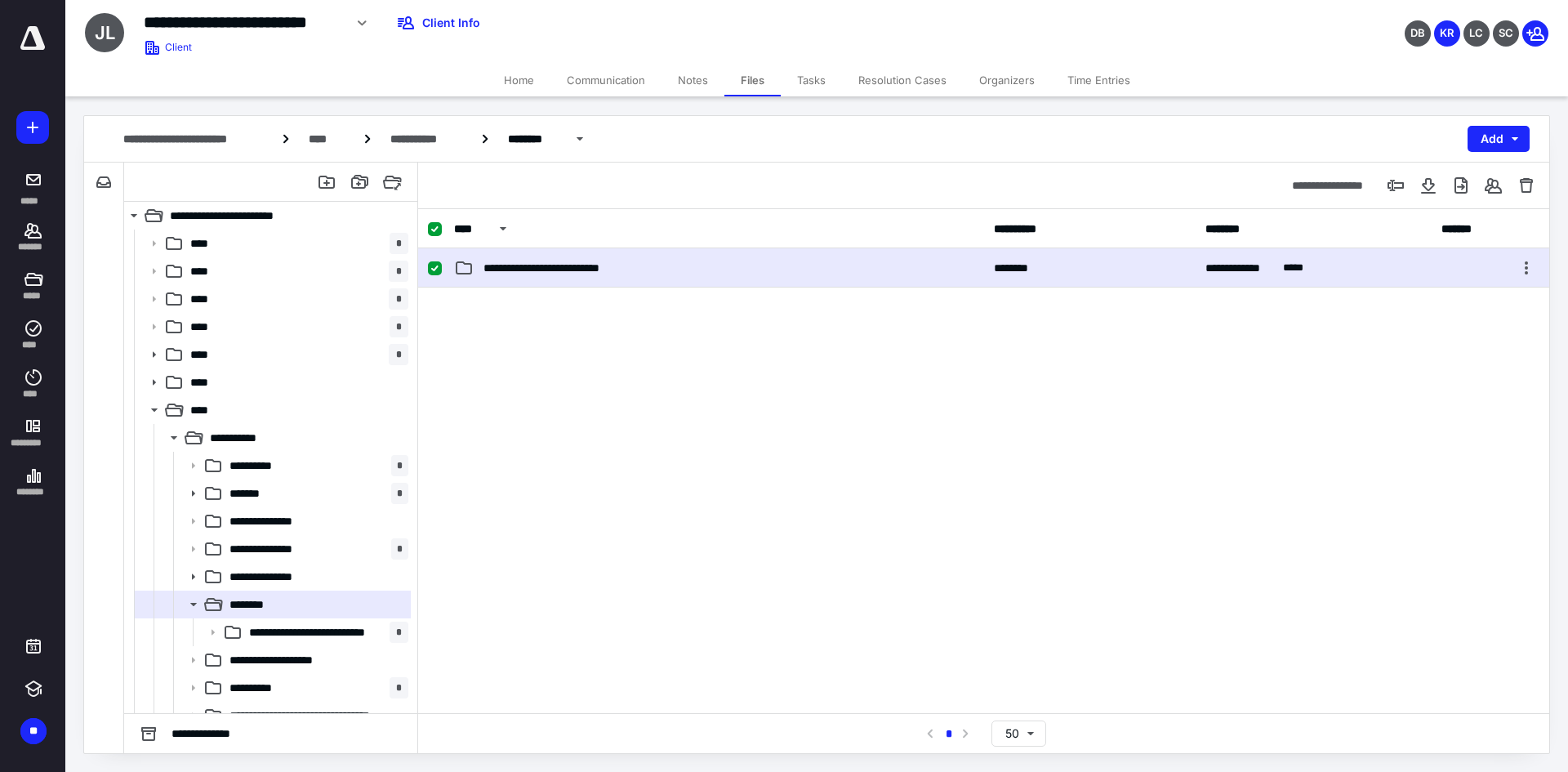 click on "**********" at bounding box center [983, 268] 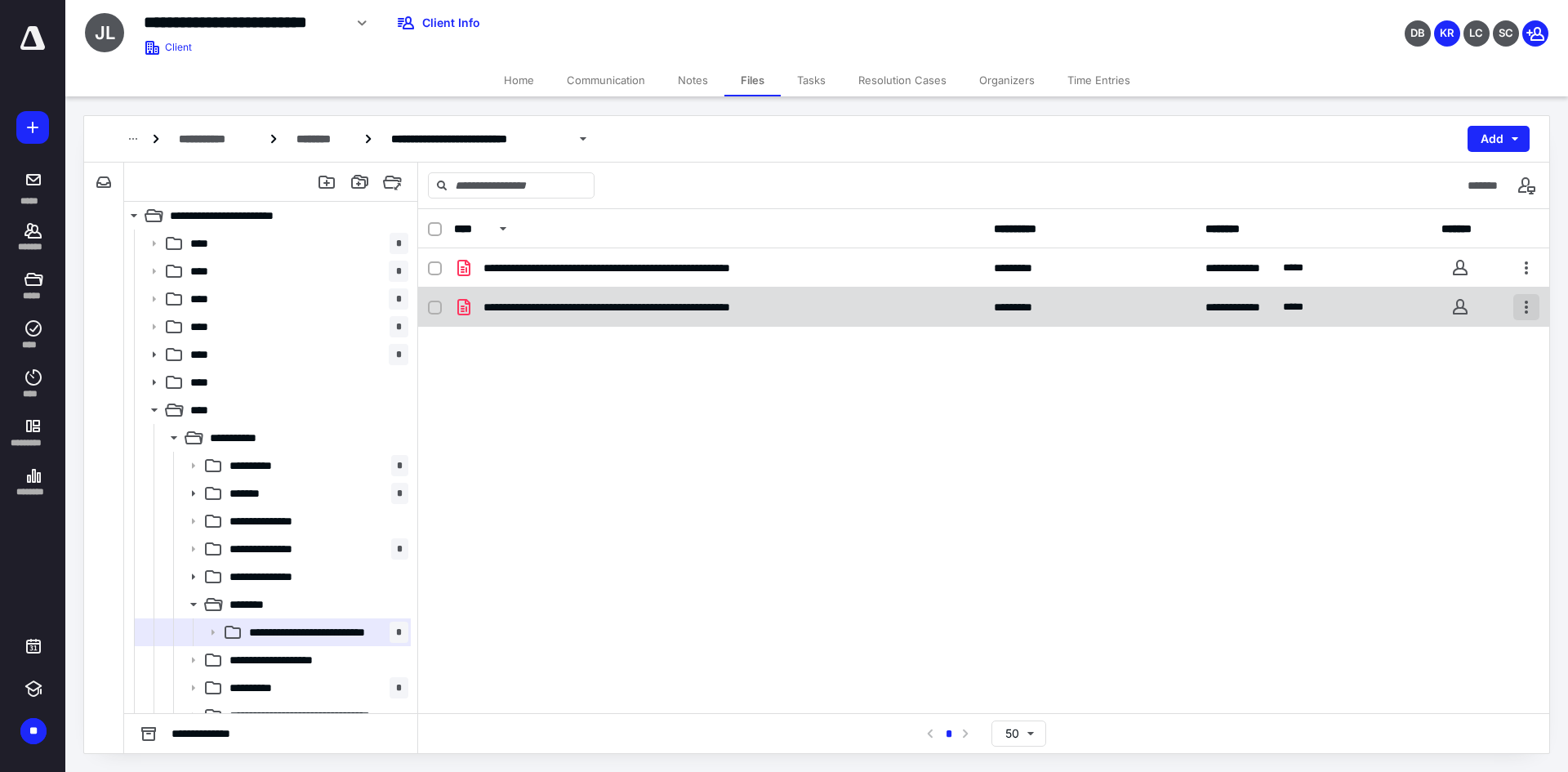 click at bounding box center (1526, 307) 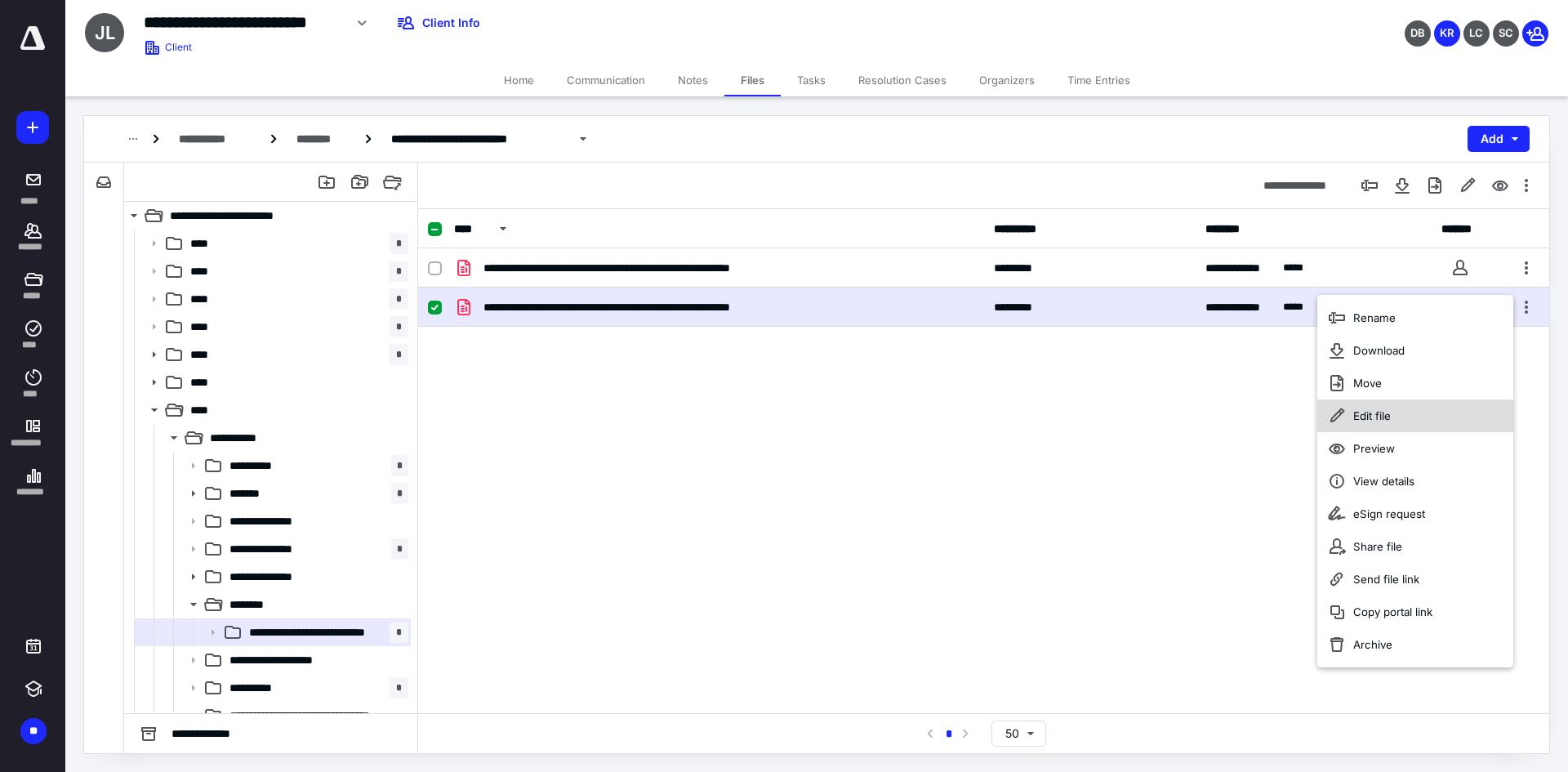 click 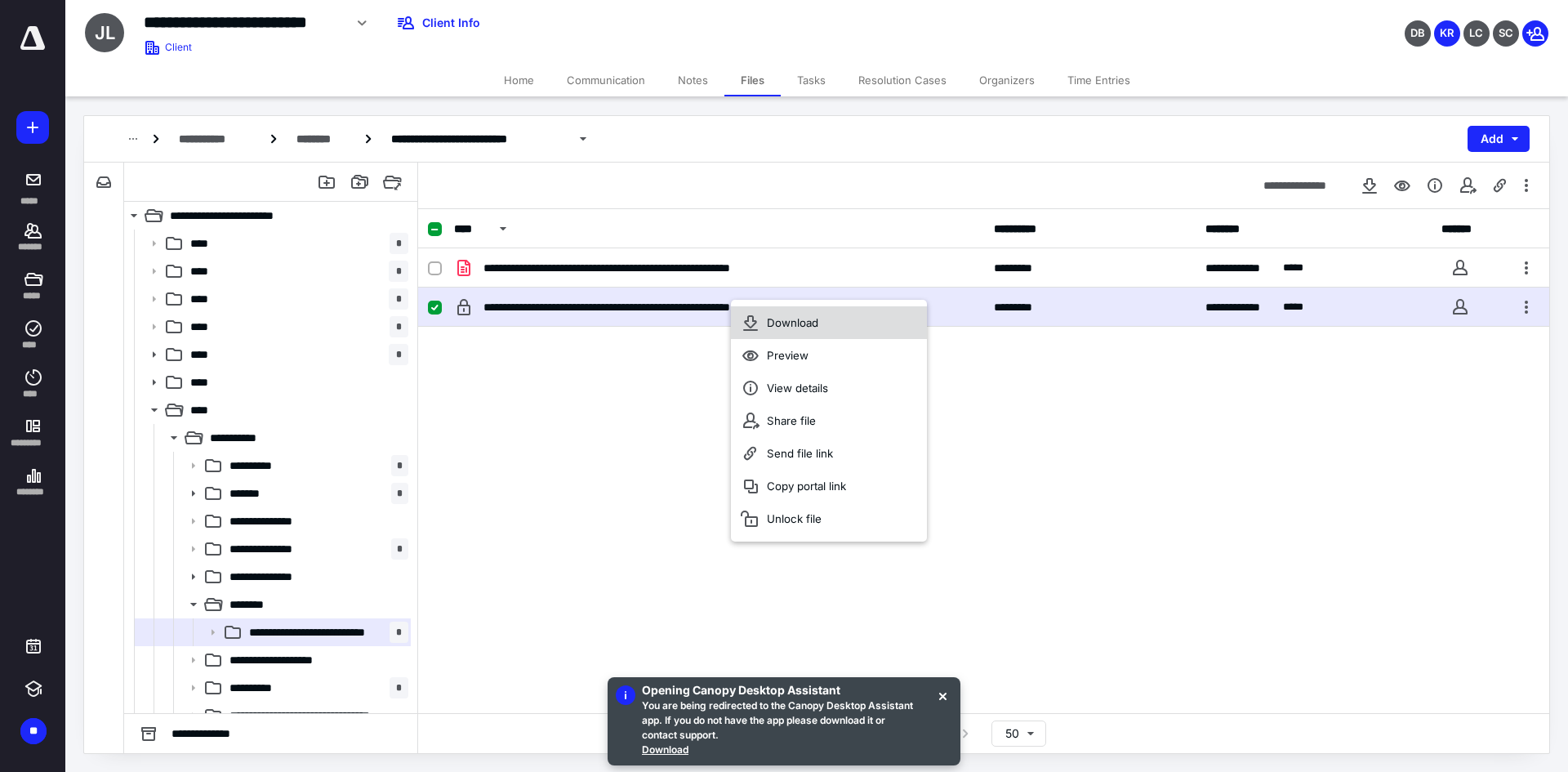 click 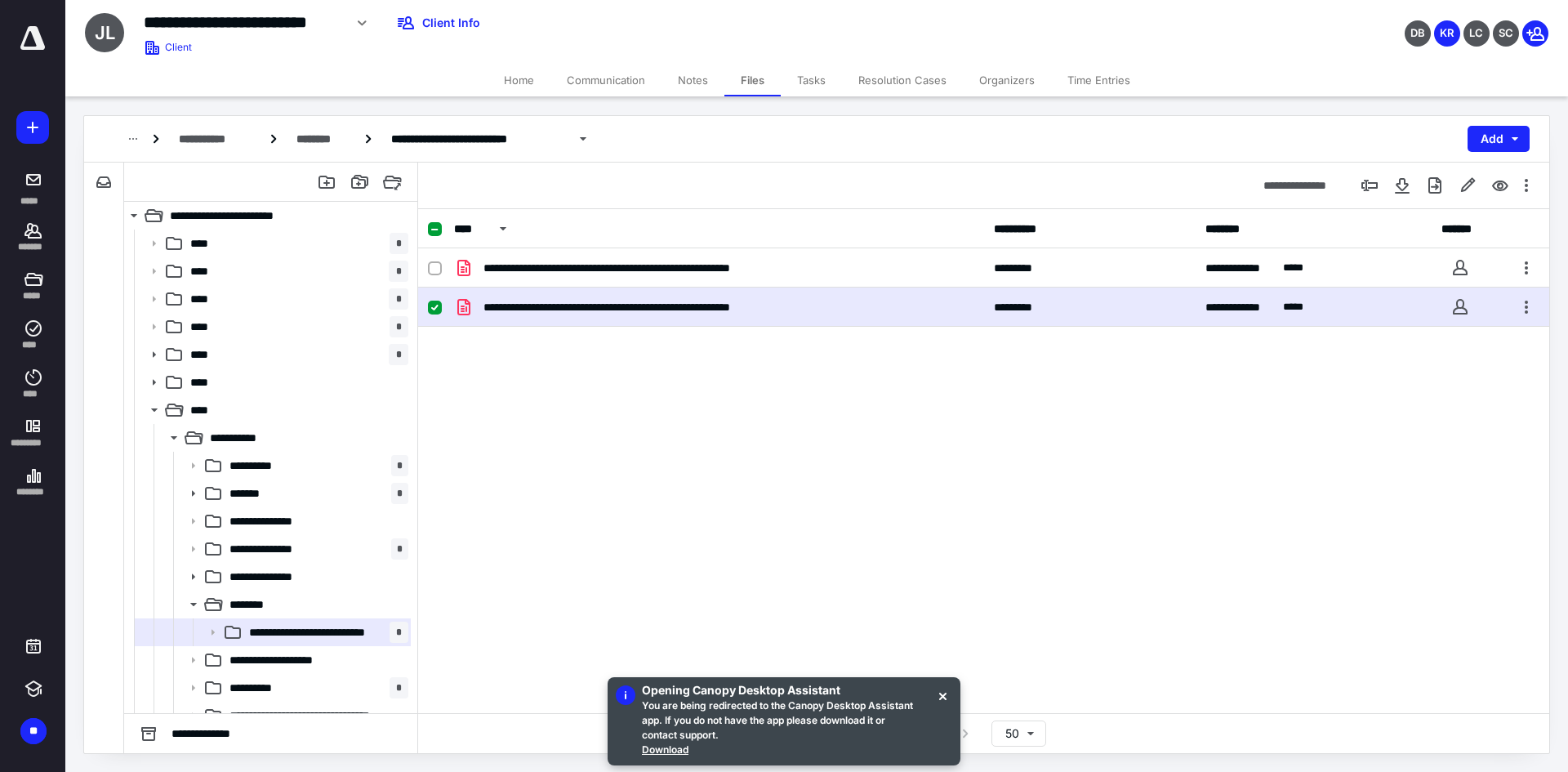 click on "**********" at bounding box center [983, 307] 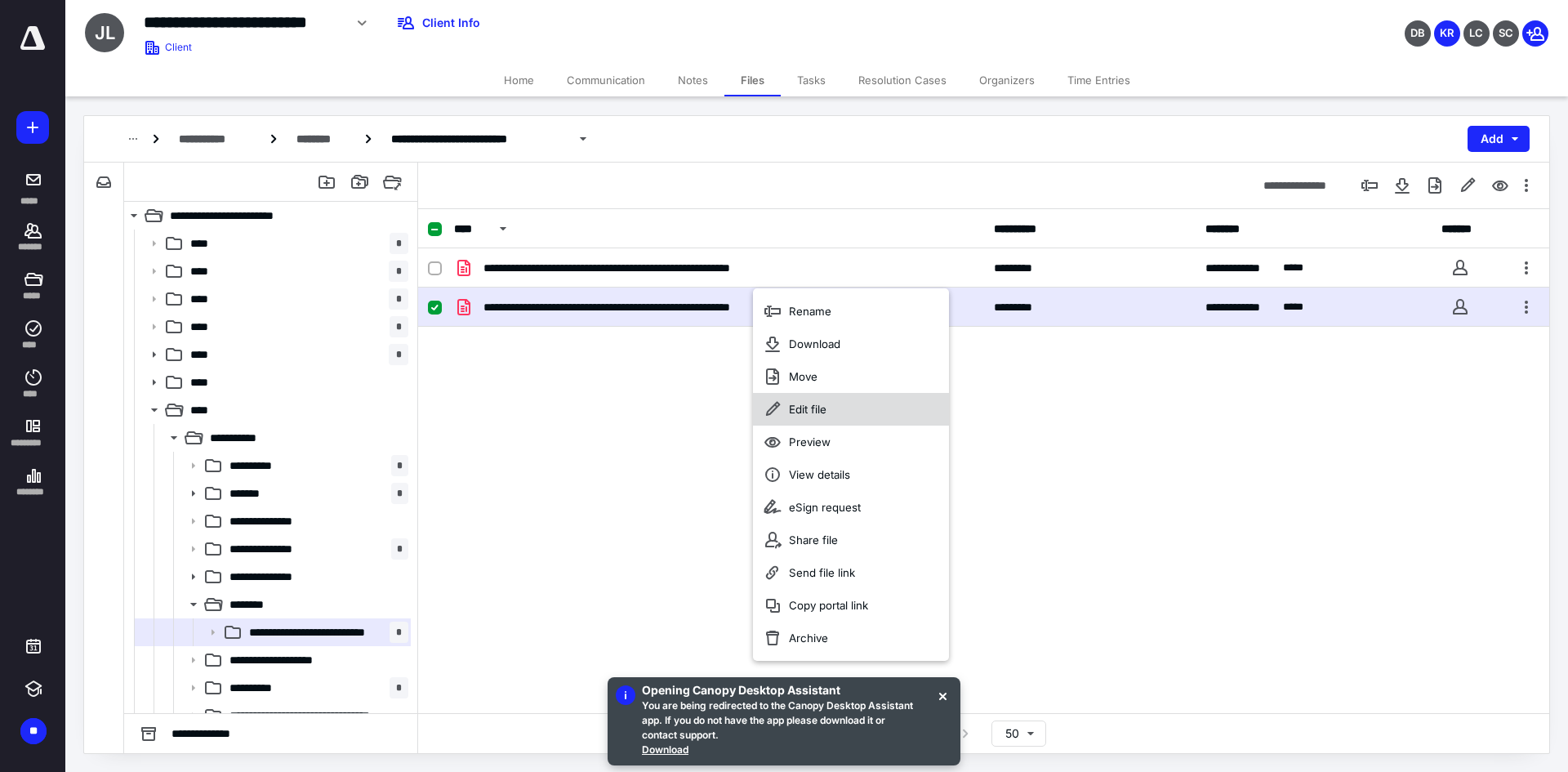click on "Edit file" at bounding box center (808, 409) 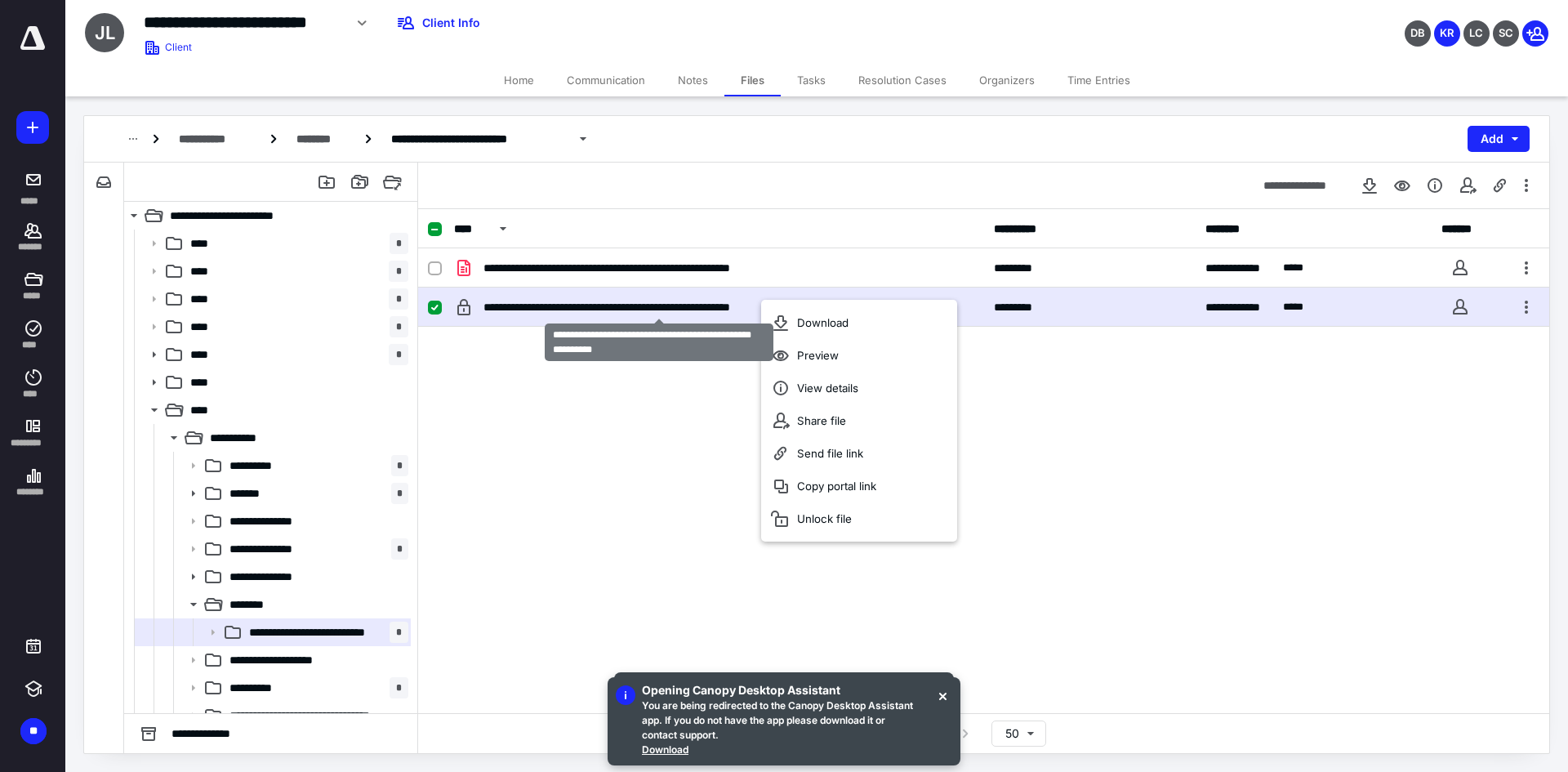 click on "**********" at bounding box center [659, 307] 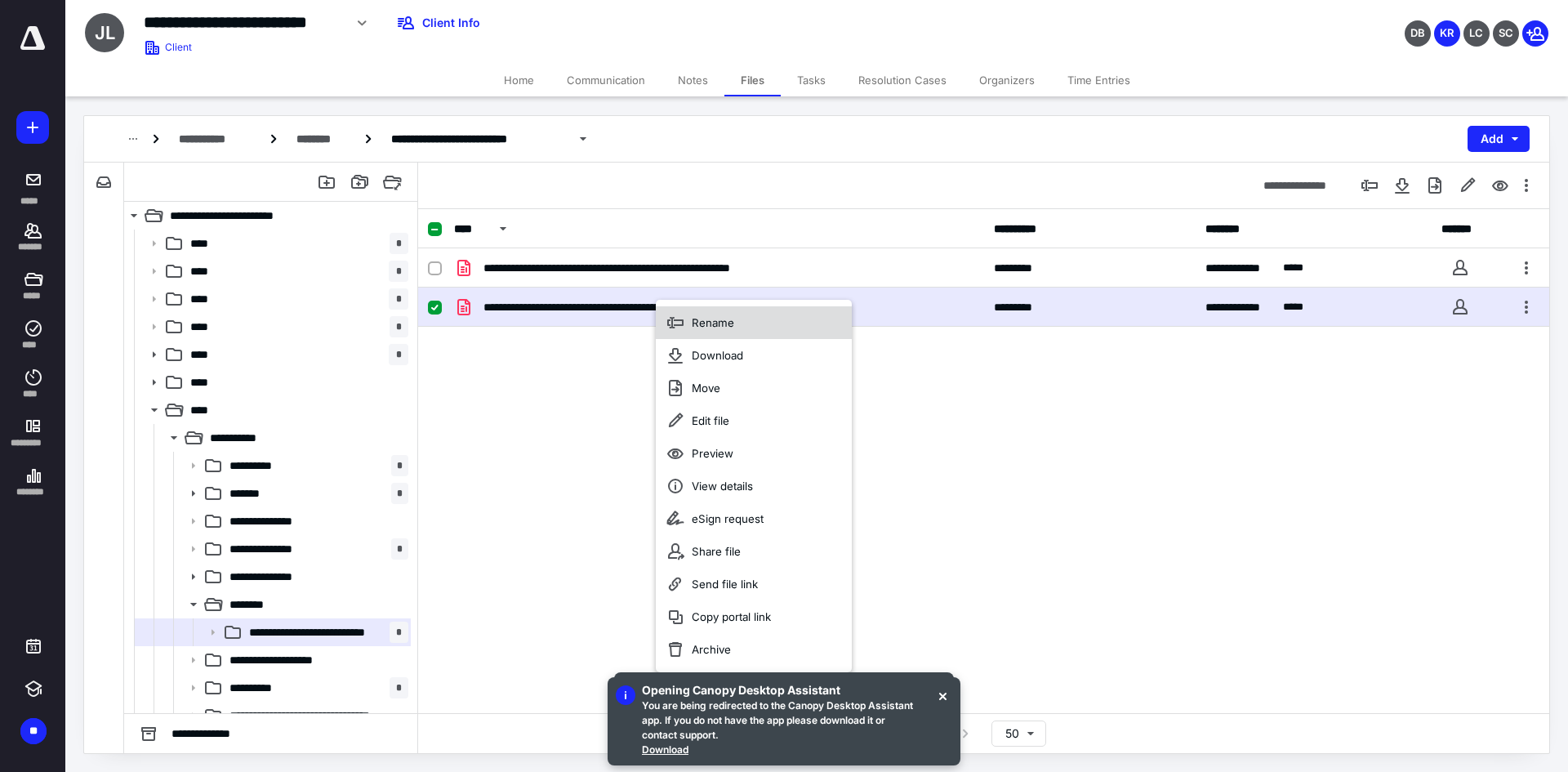 click on "Rename" at bounding box center (713, 323) 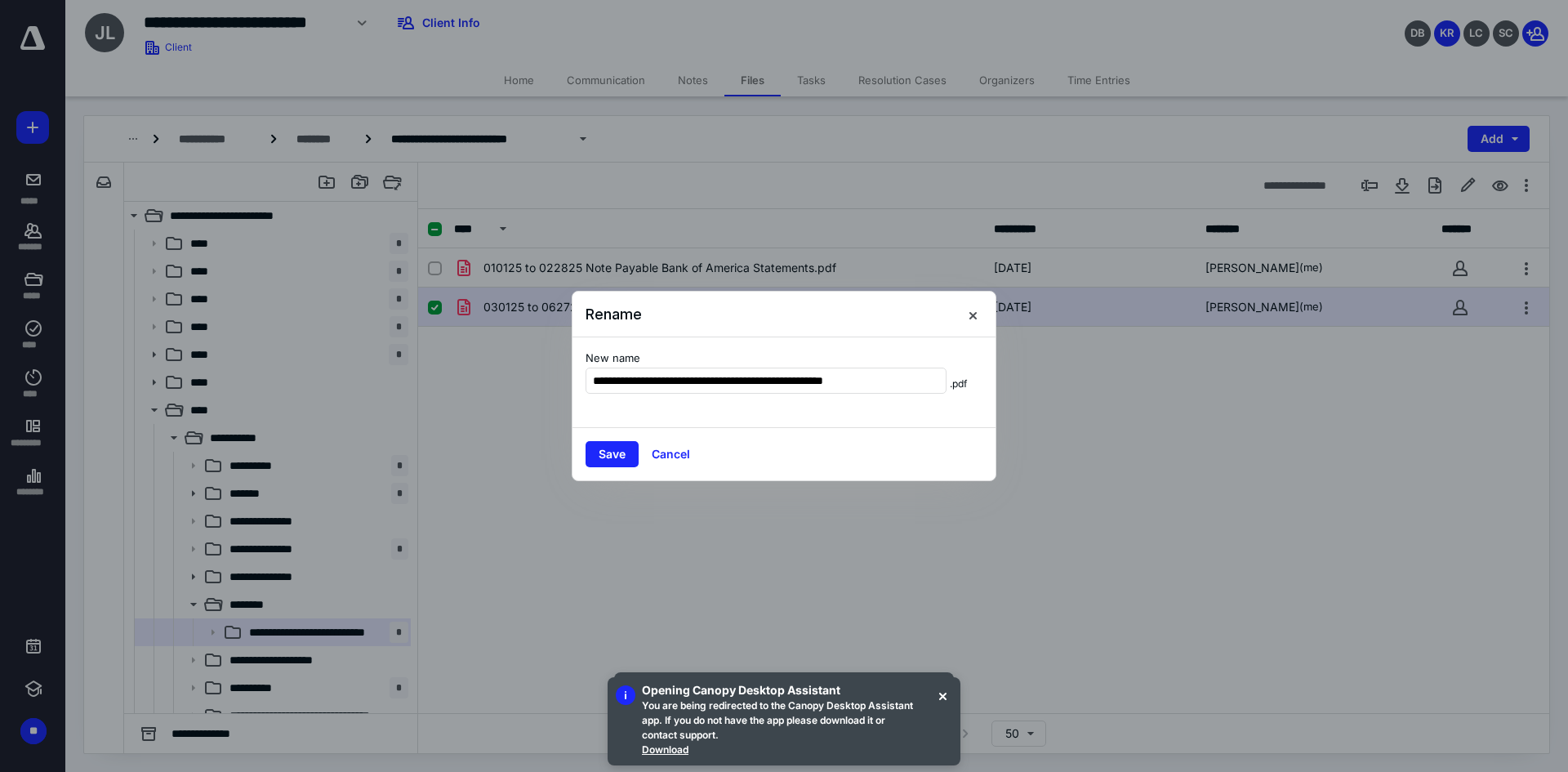 type on "**********" 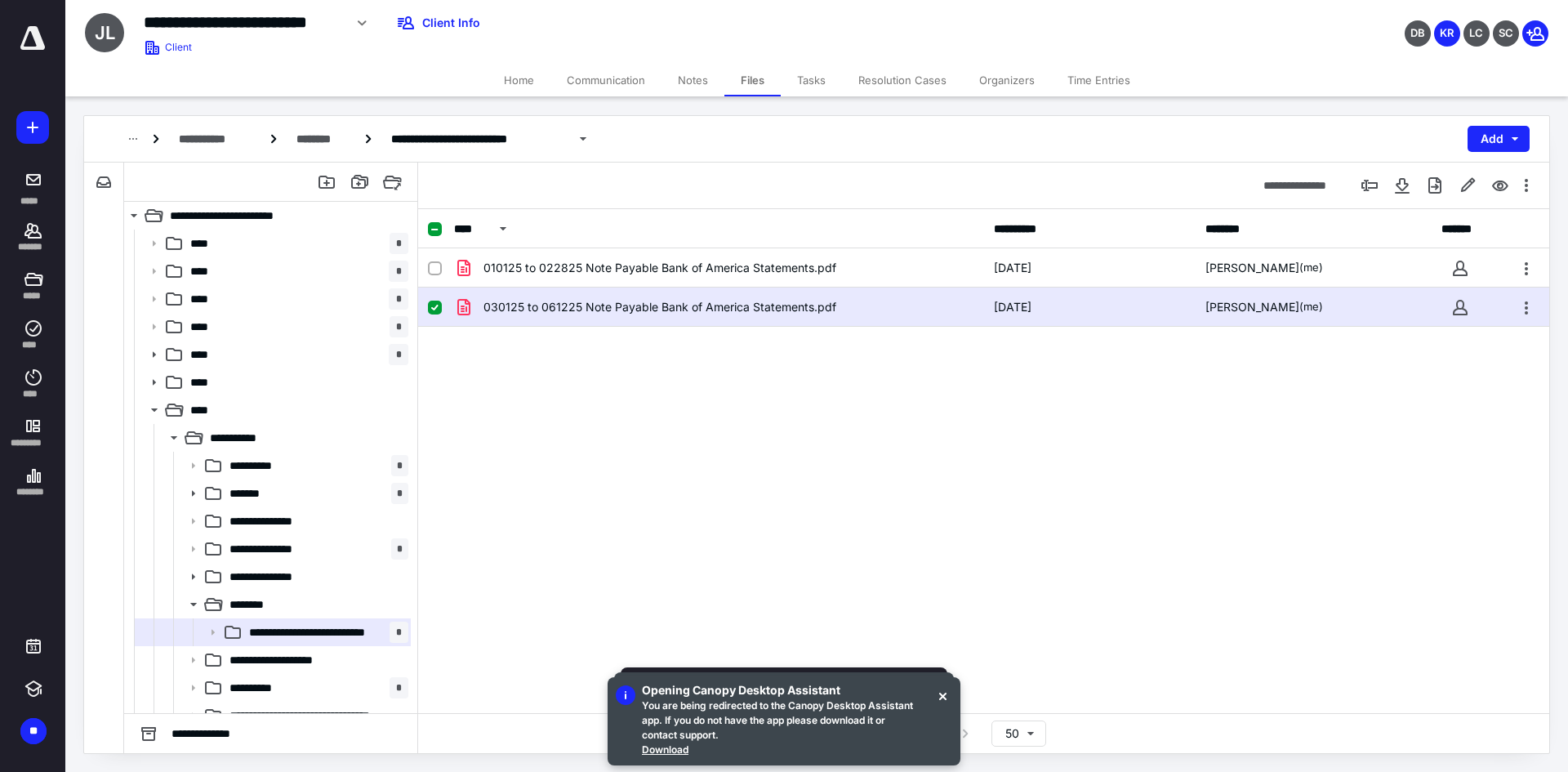 click on "Tasks" at bounding box center (811, 80) 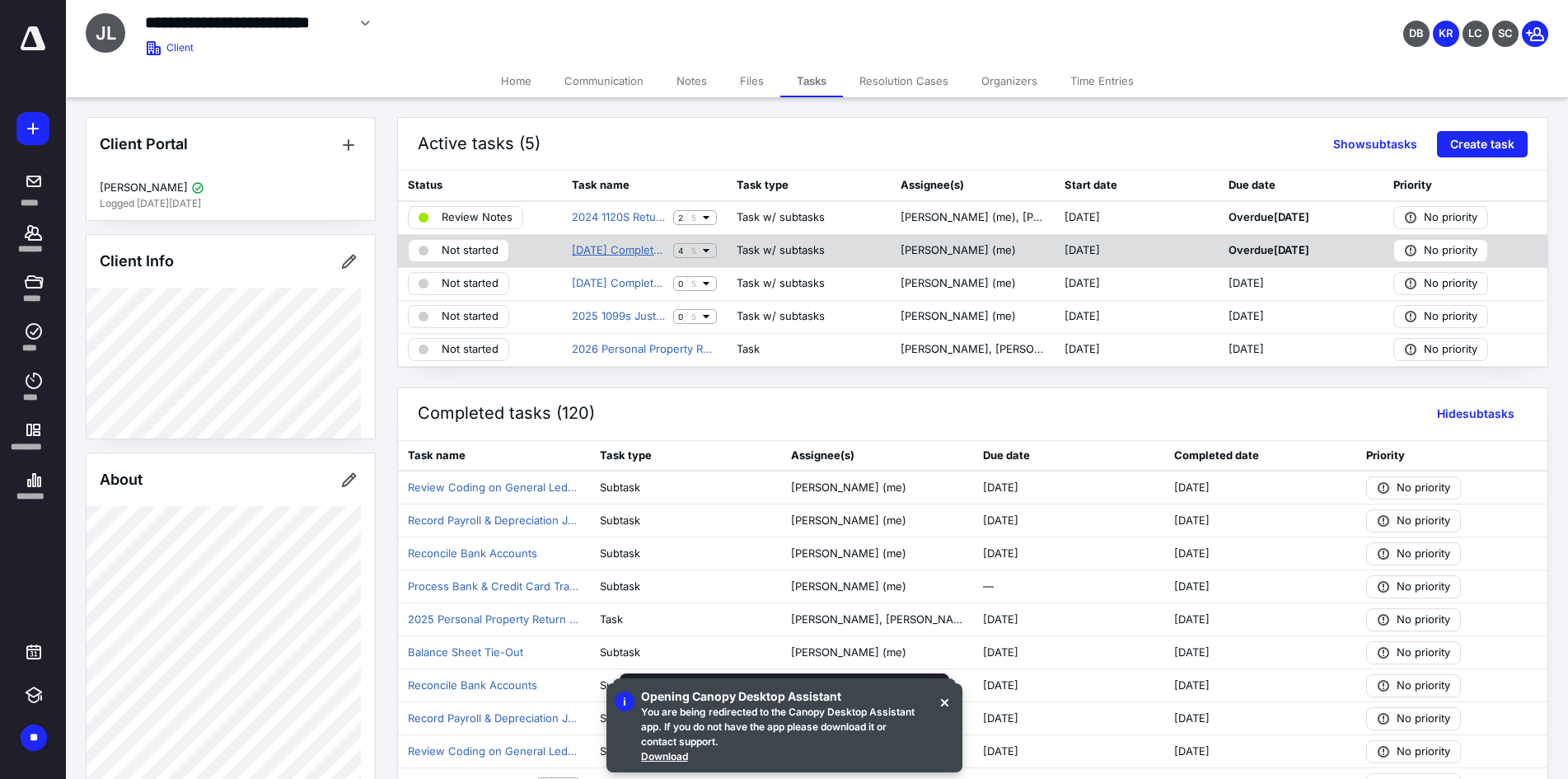 click on "May 2025 Complete BookkeepingJust 4 Kidz Dentistry LLC" at bounding box center [619, 251] 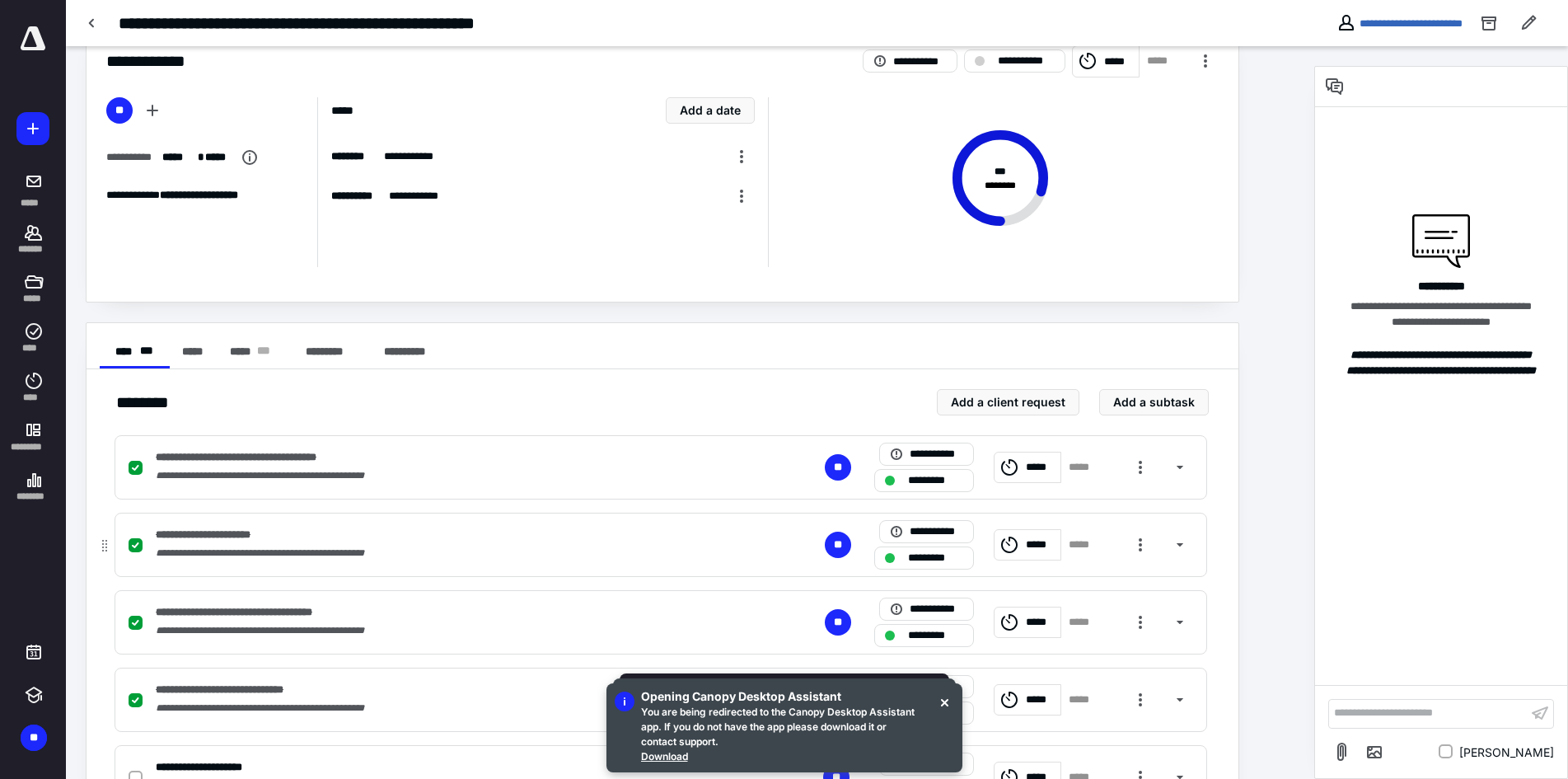 scroll, scrollTop: 82, scrollLeft: 0, axis: vertical 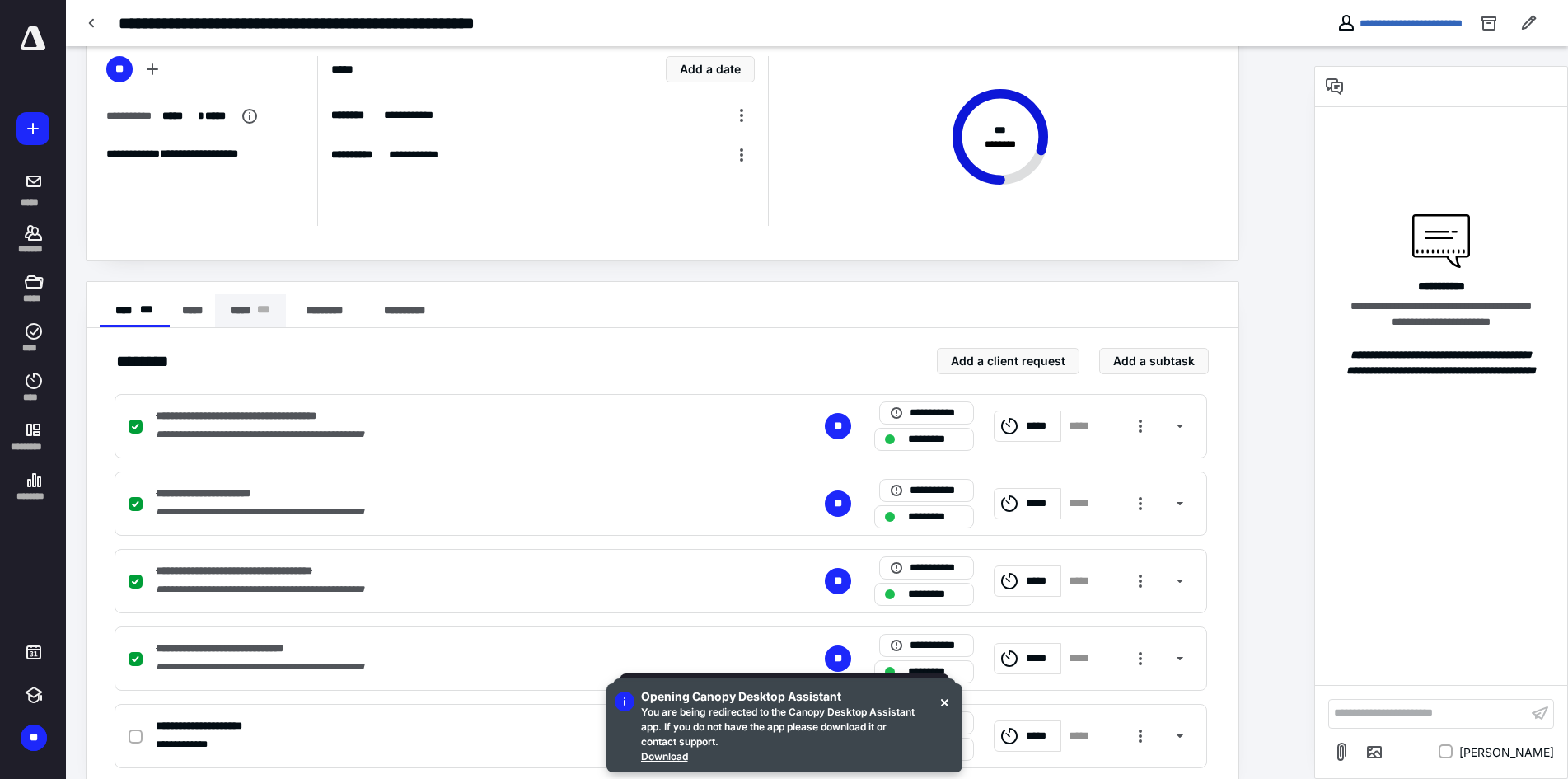 click on "***** * * *" at bounding box center [250, 311] 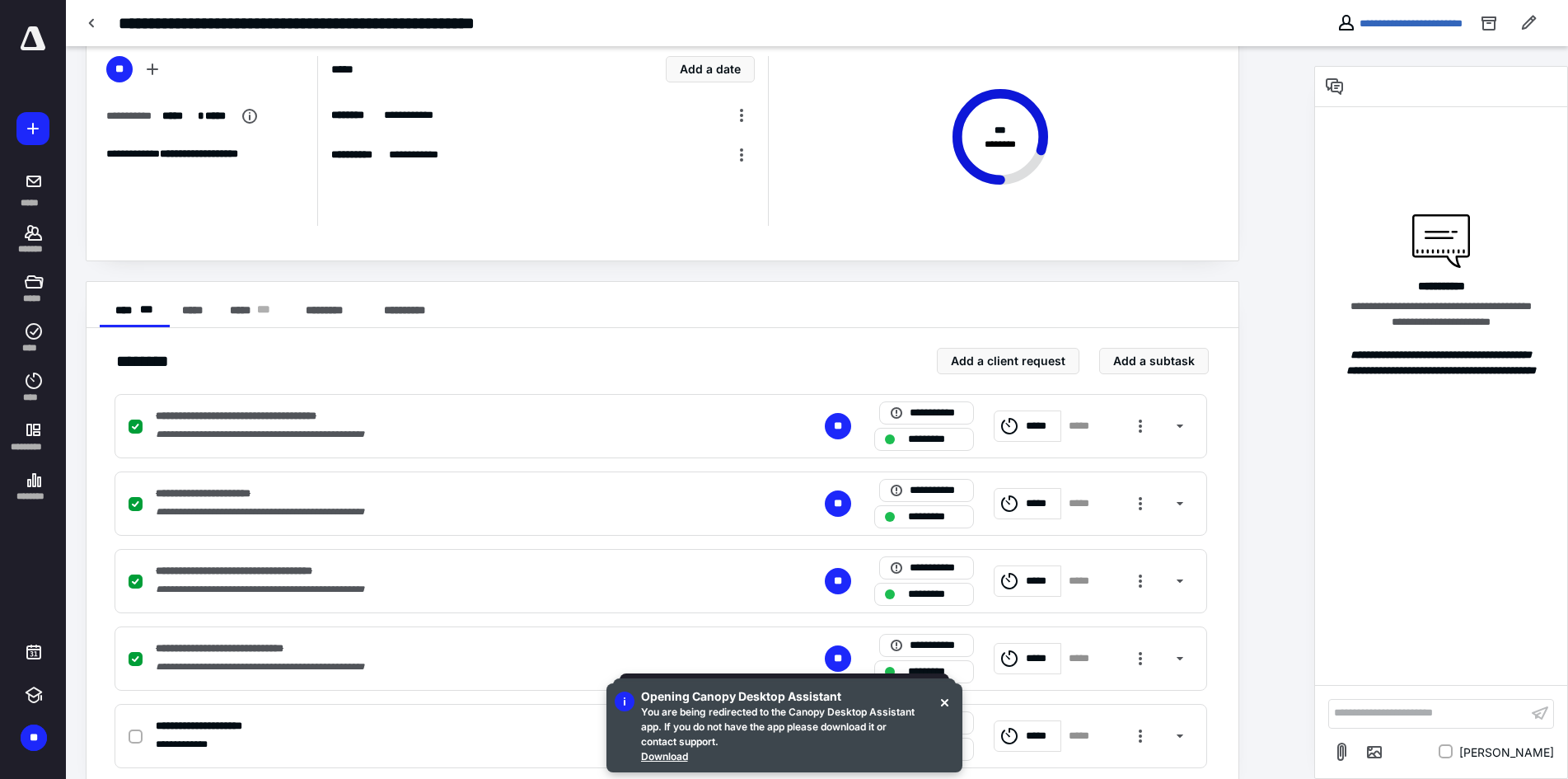 scroll, scrollTop: 0, scrollLeft: 0, axis: both 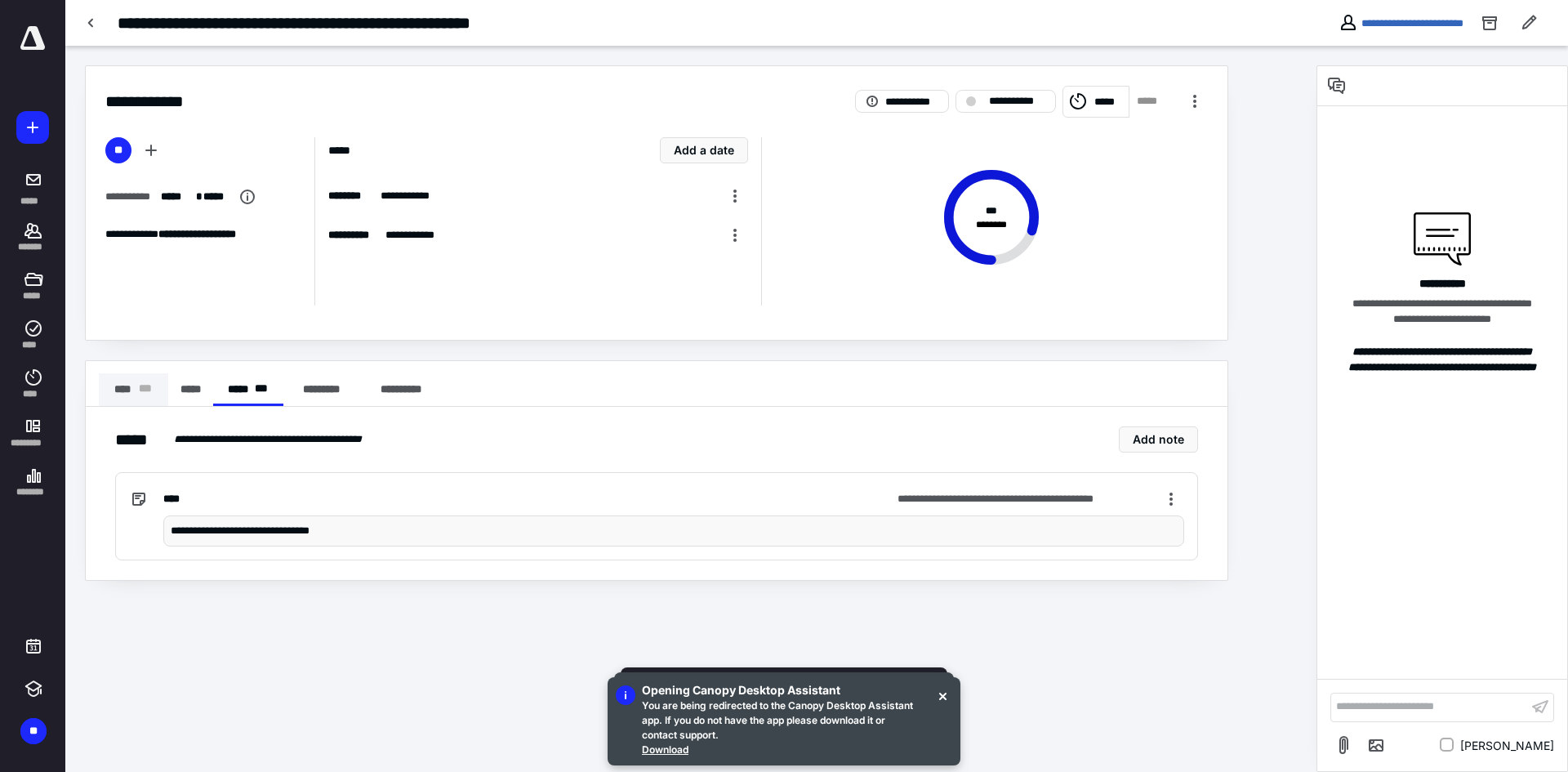 click on "**** * * *" at bounding box center (133, 390) 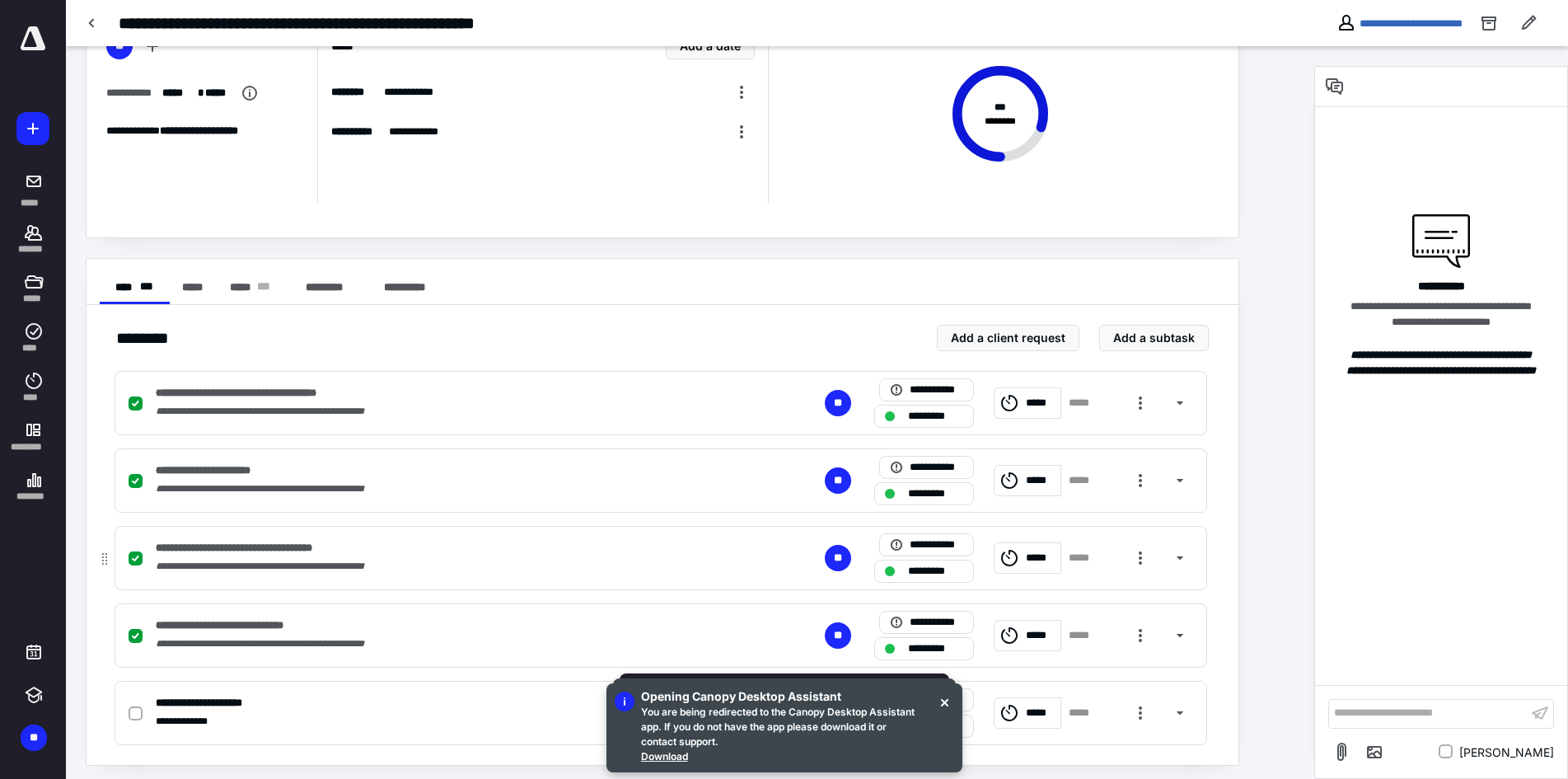 scroll, scrollTop: 112, scrollLeft: 0, axis: vertical 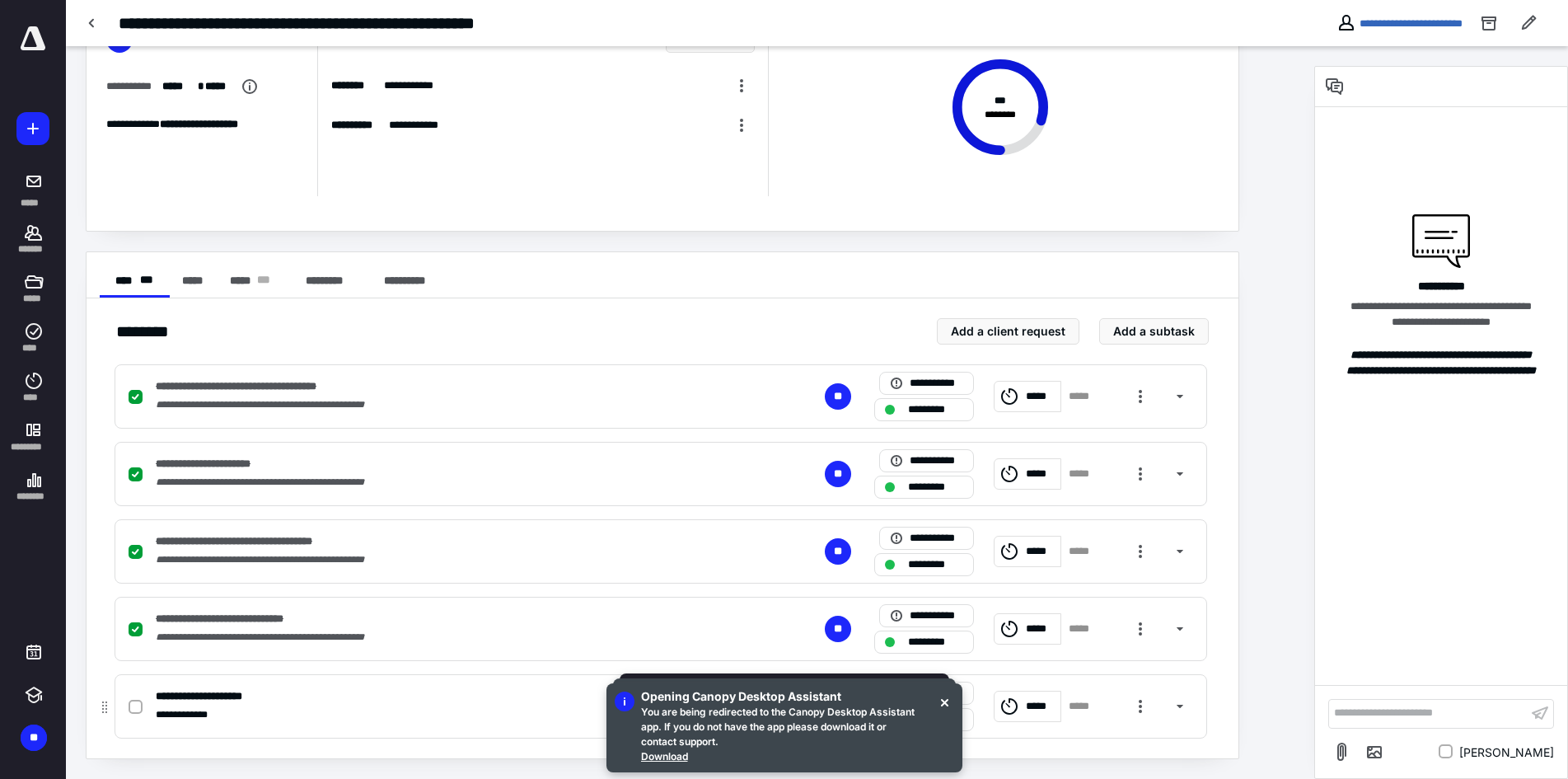click 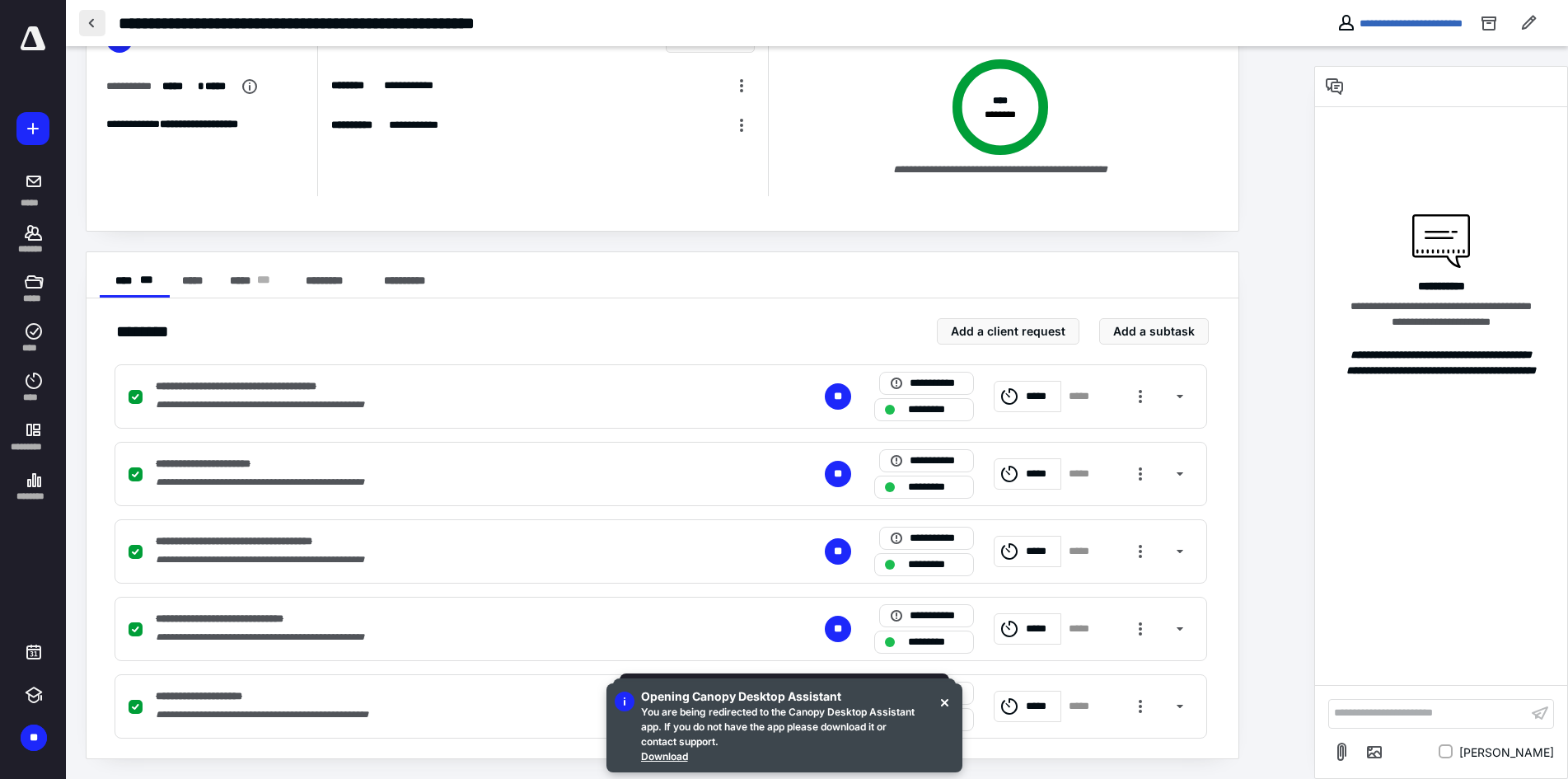 click at bounding box center [92, 23] 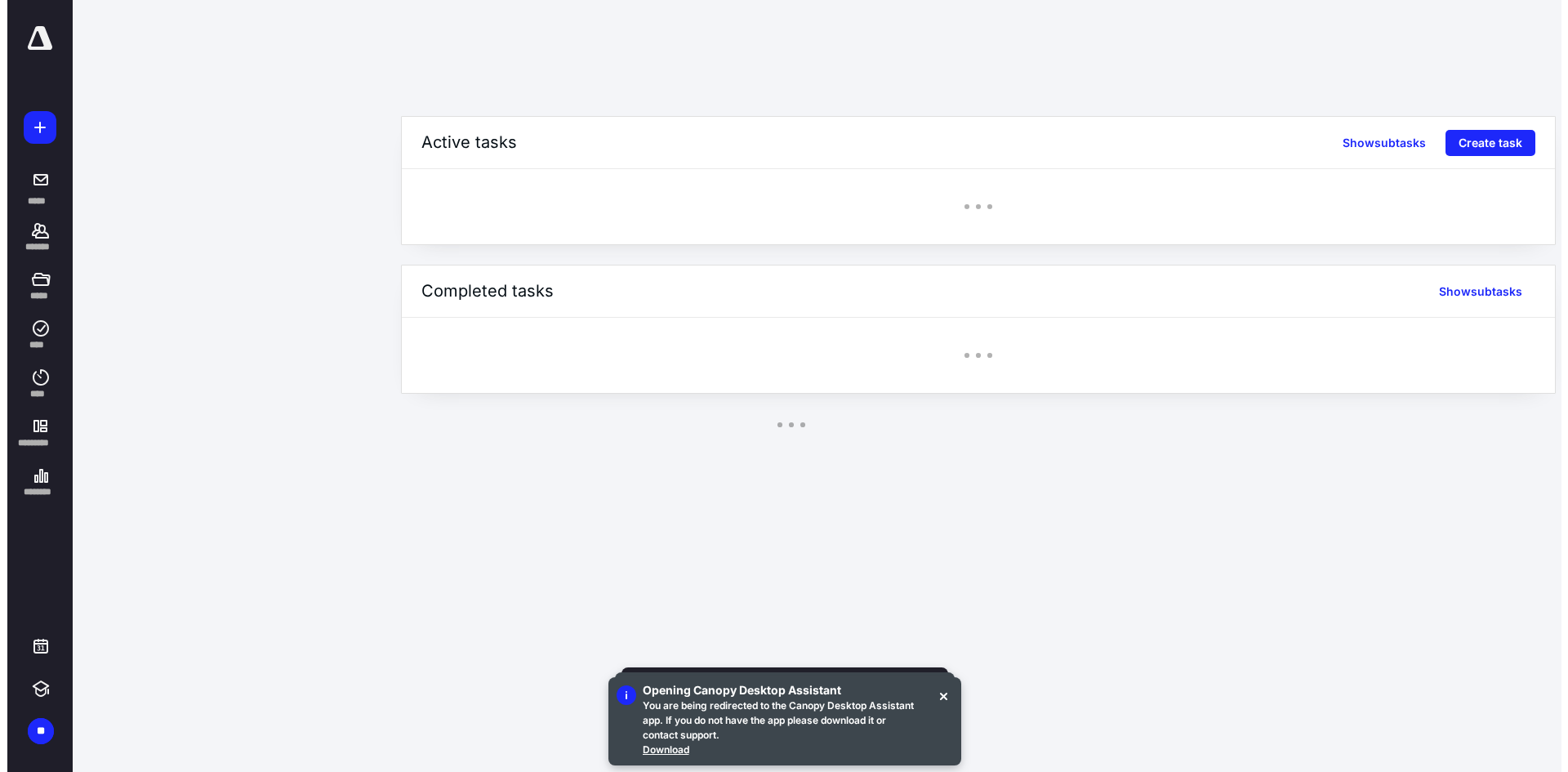 scroll, scrollTop: 0, scrollLeft: 0, axis: both 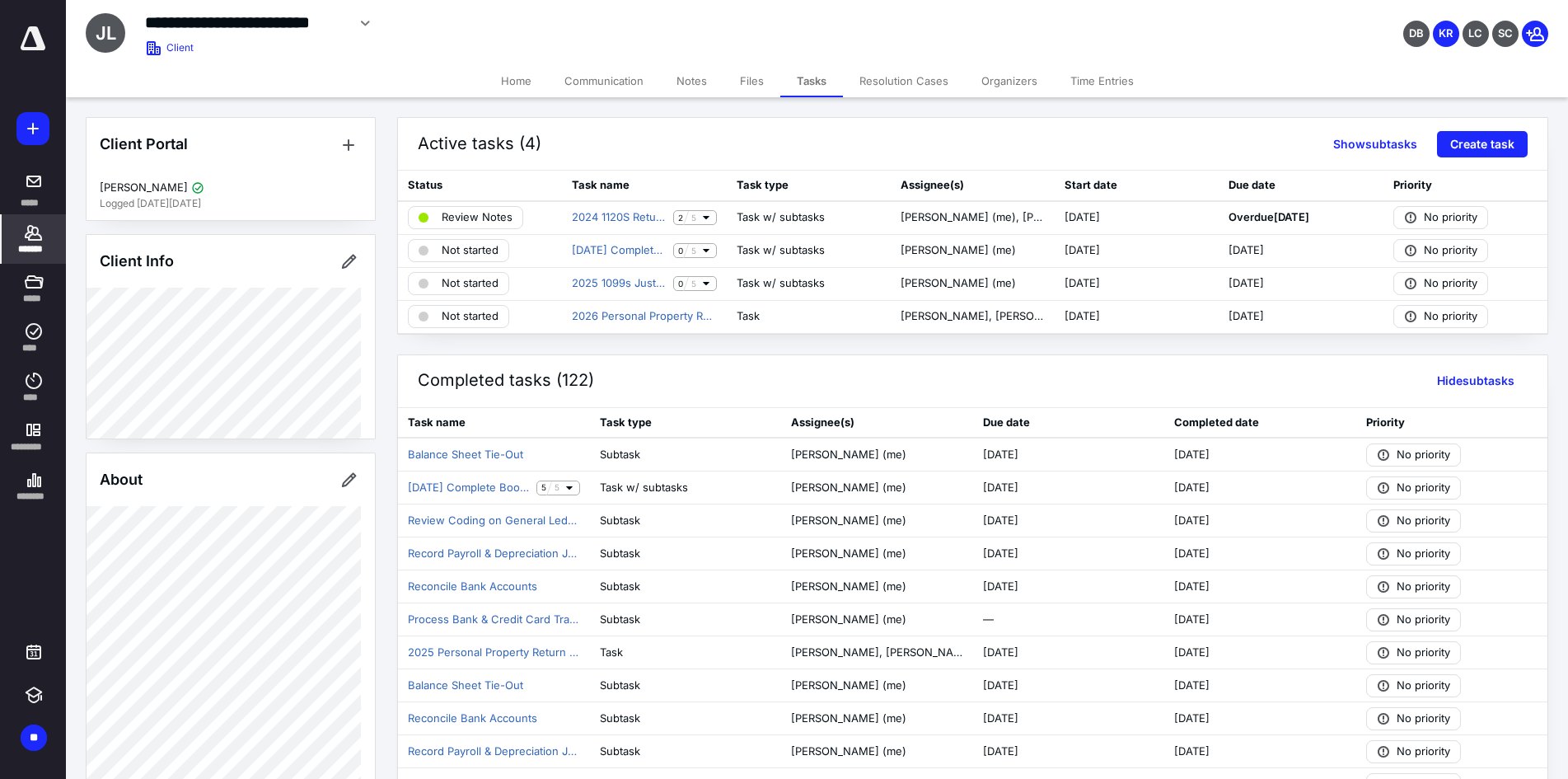 click on "*******" at bounding box center [34, 239] 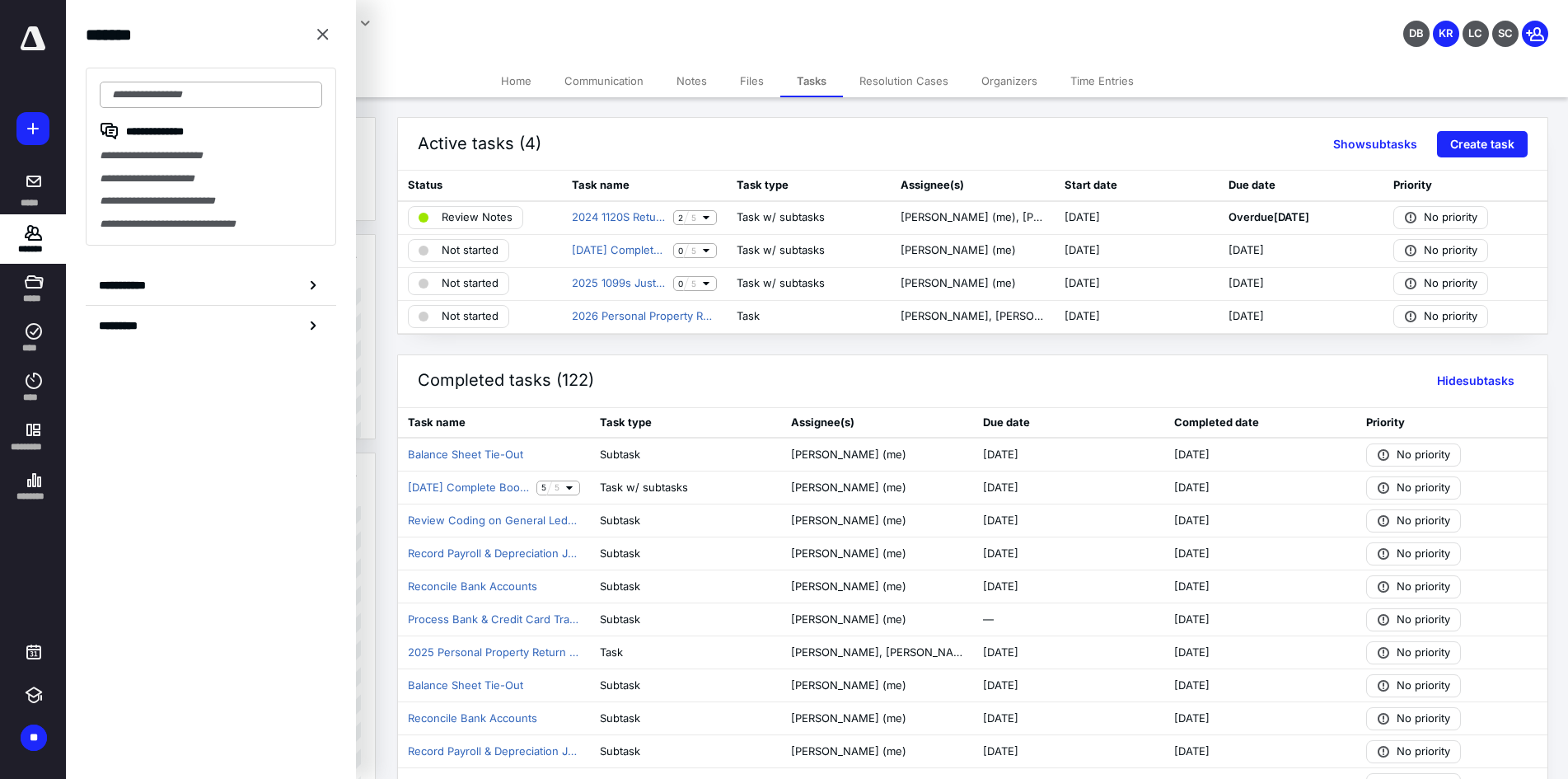 click at bounding box center [211, 95] 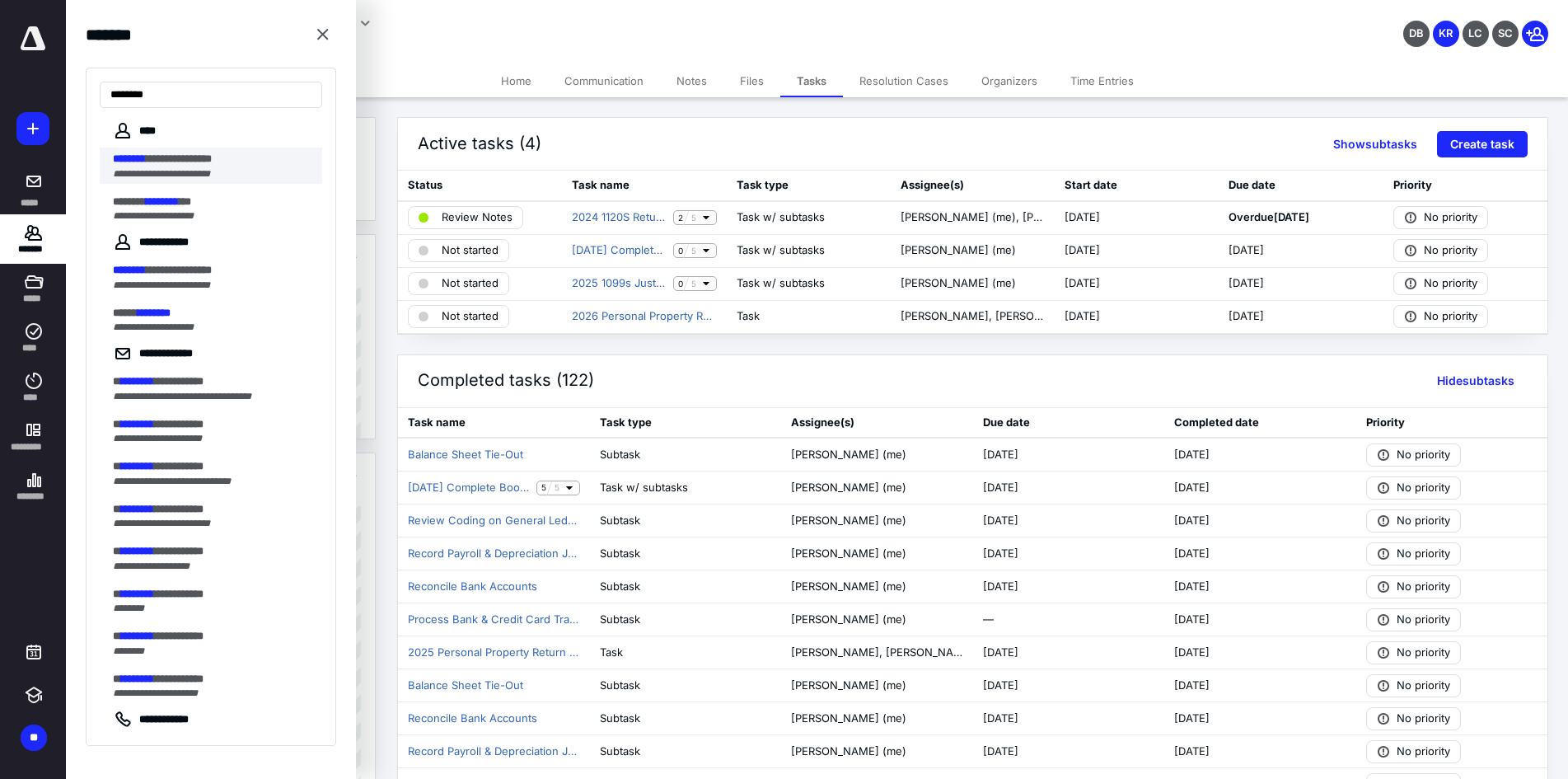 type on "********" 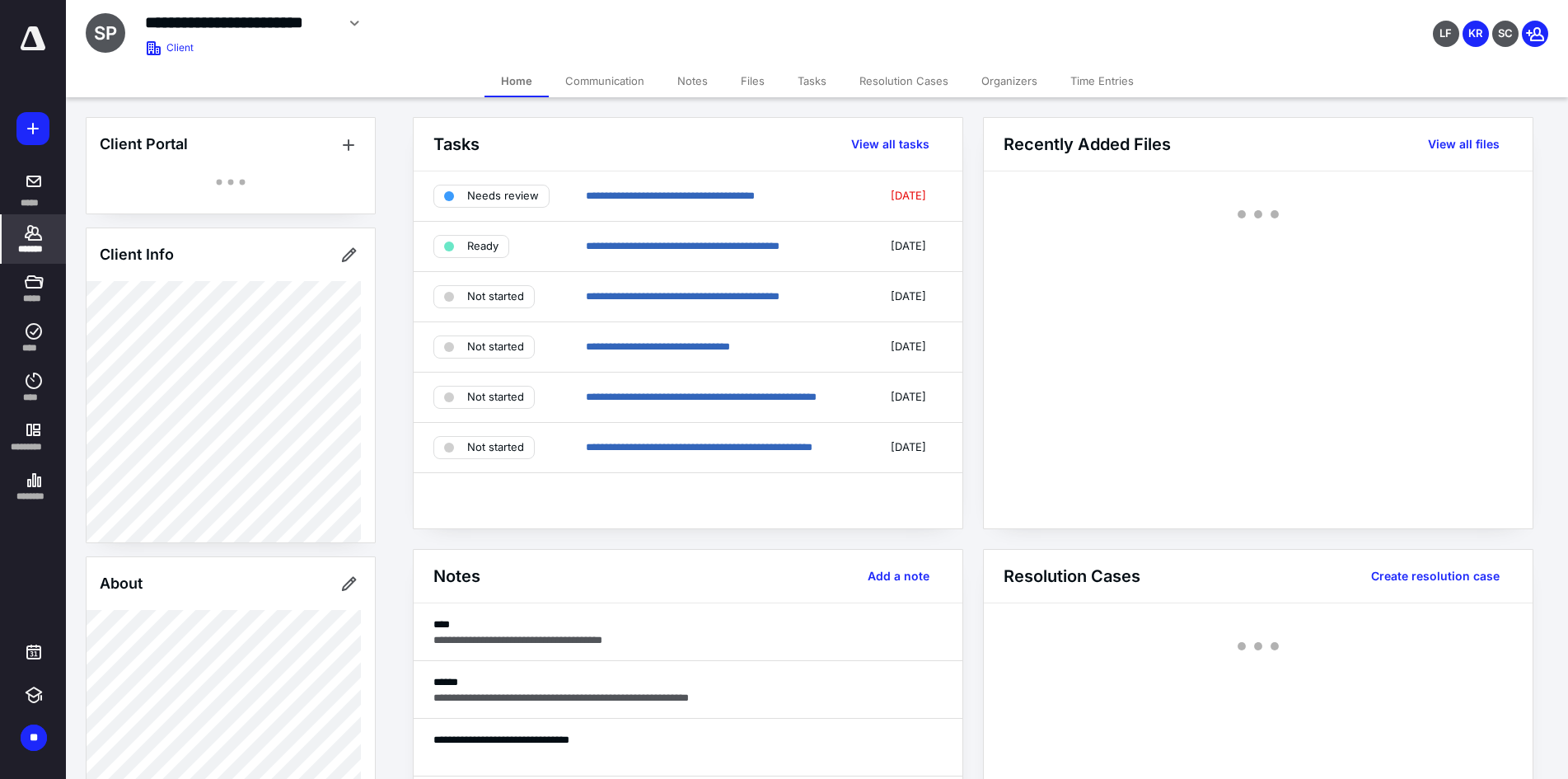 drag, startPoint x: 742, startPoint y: 79, endPoint x: 712, endPoint y: 100, distance: 36.61967 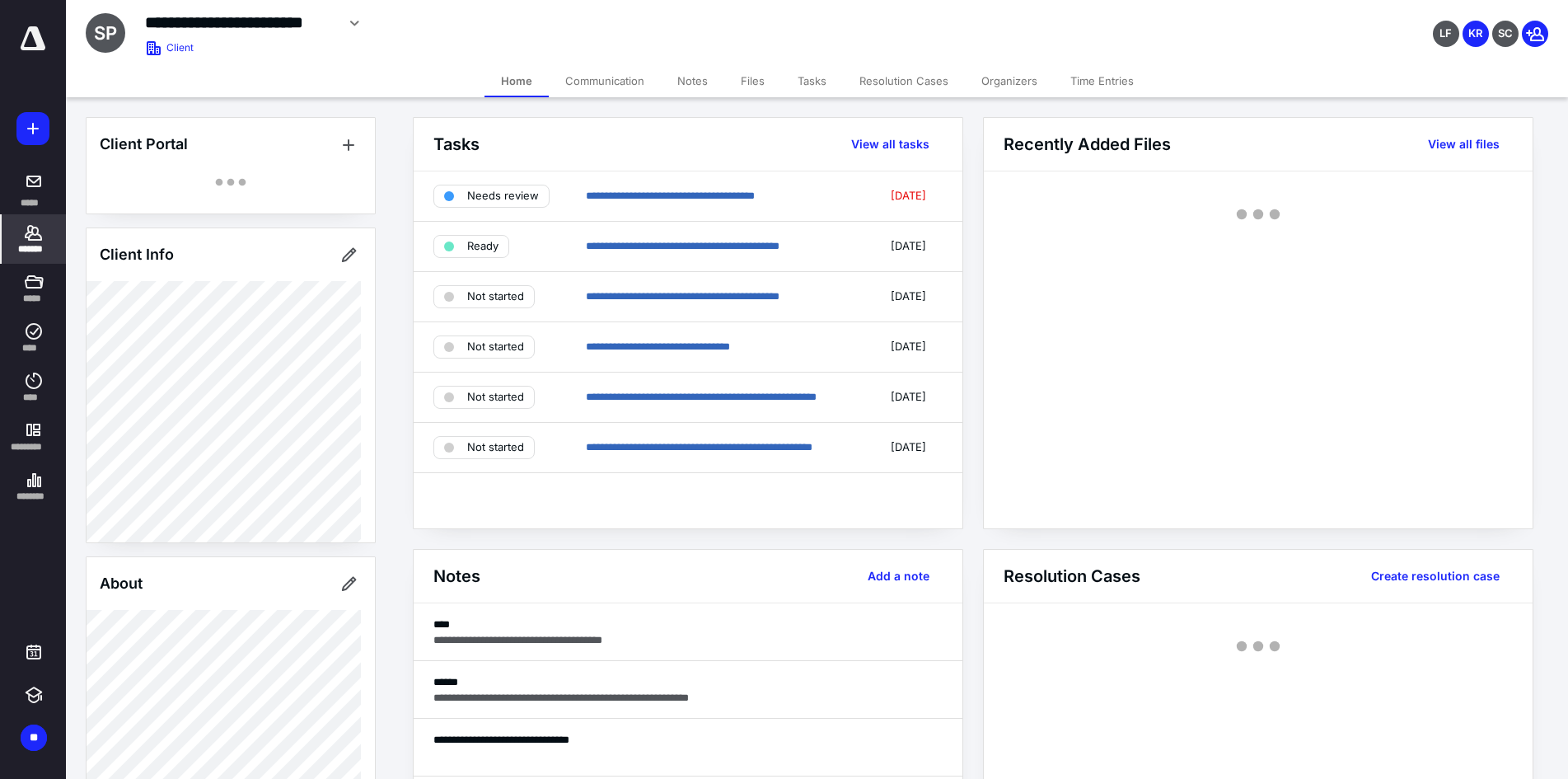 click on "Files" at bounding box center (752, 81) 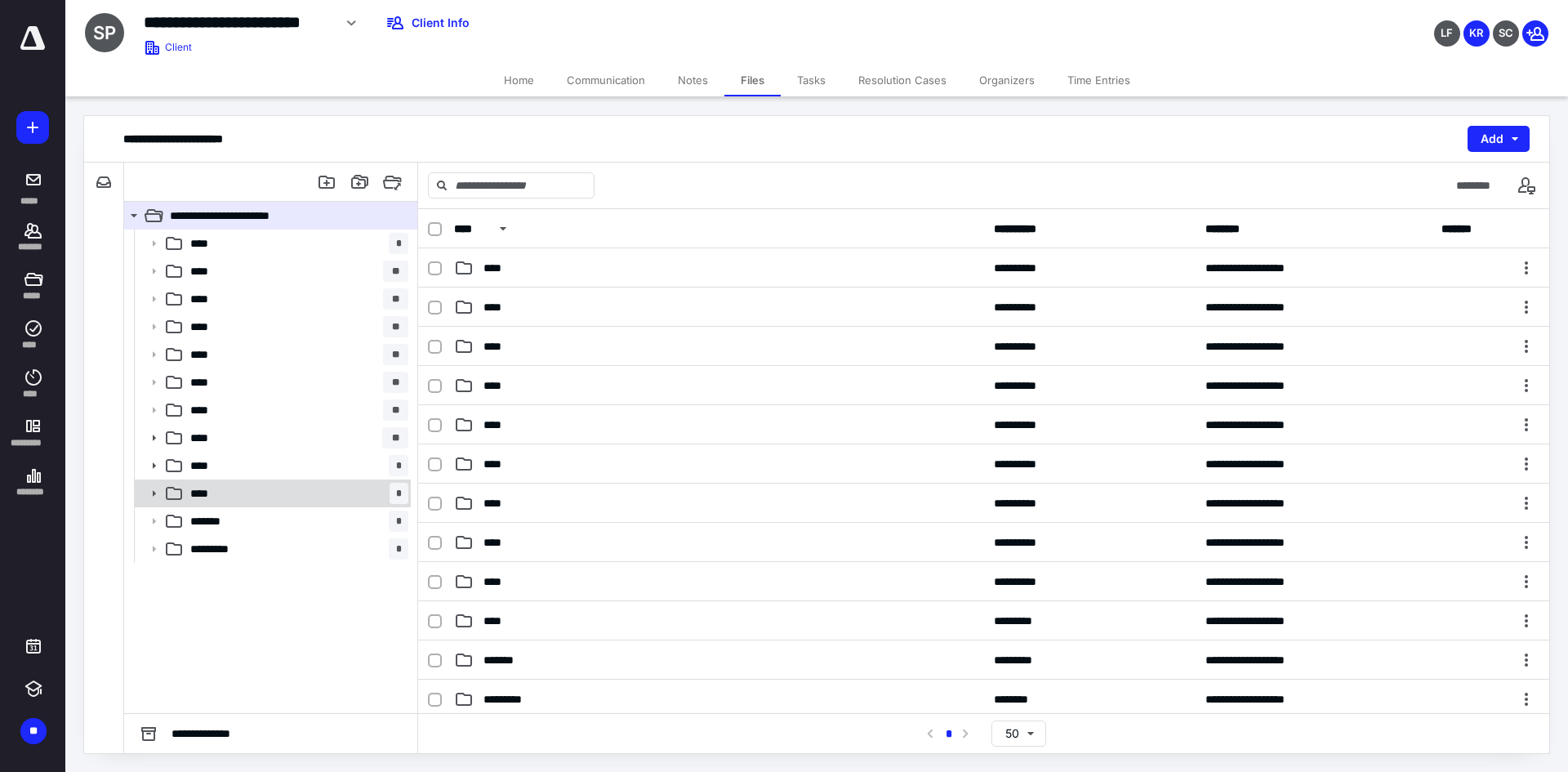 click on "****" at bounding box center (204, 493) 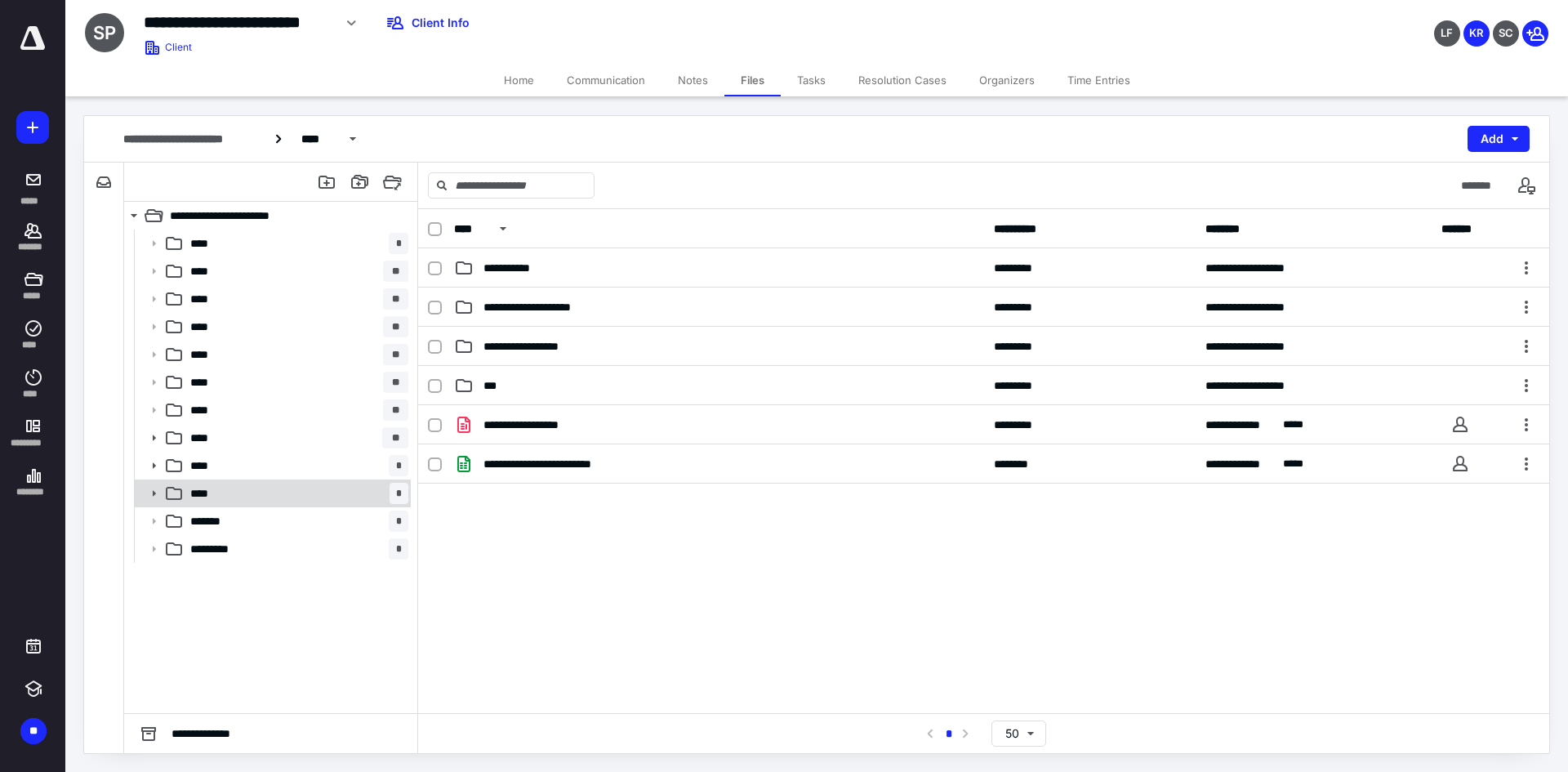 click on "****" at bounding box center [204, 493] 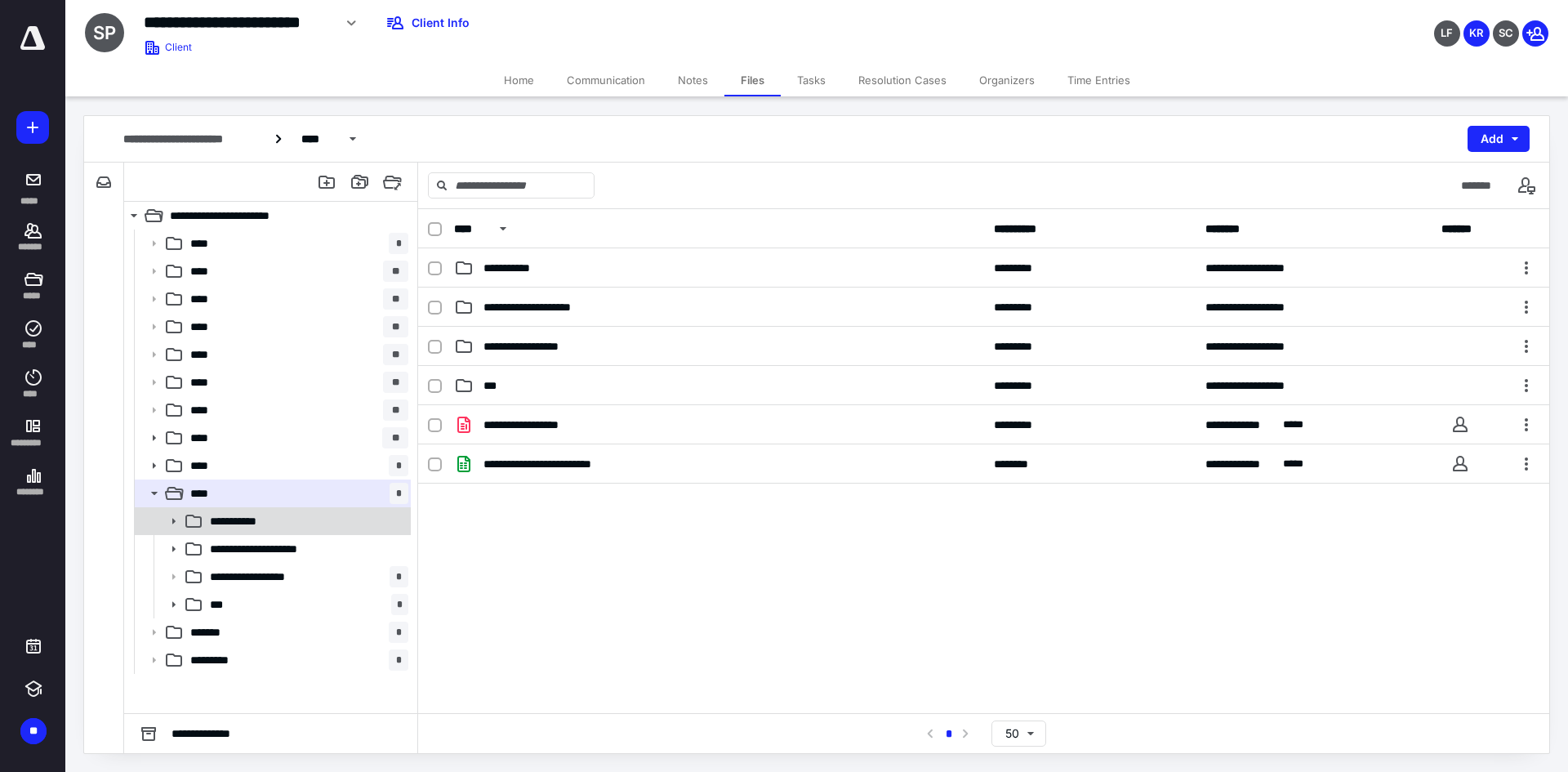 click on "**********" at bounding box center (305, 521) 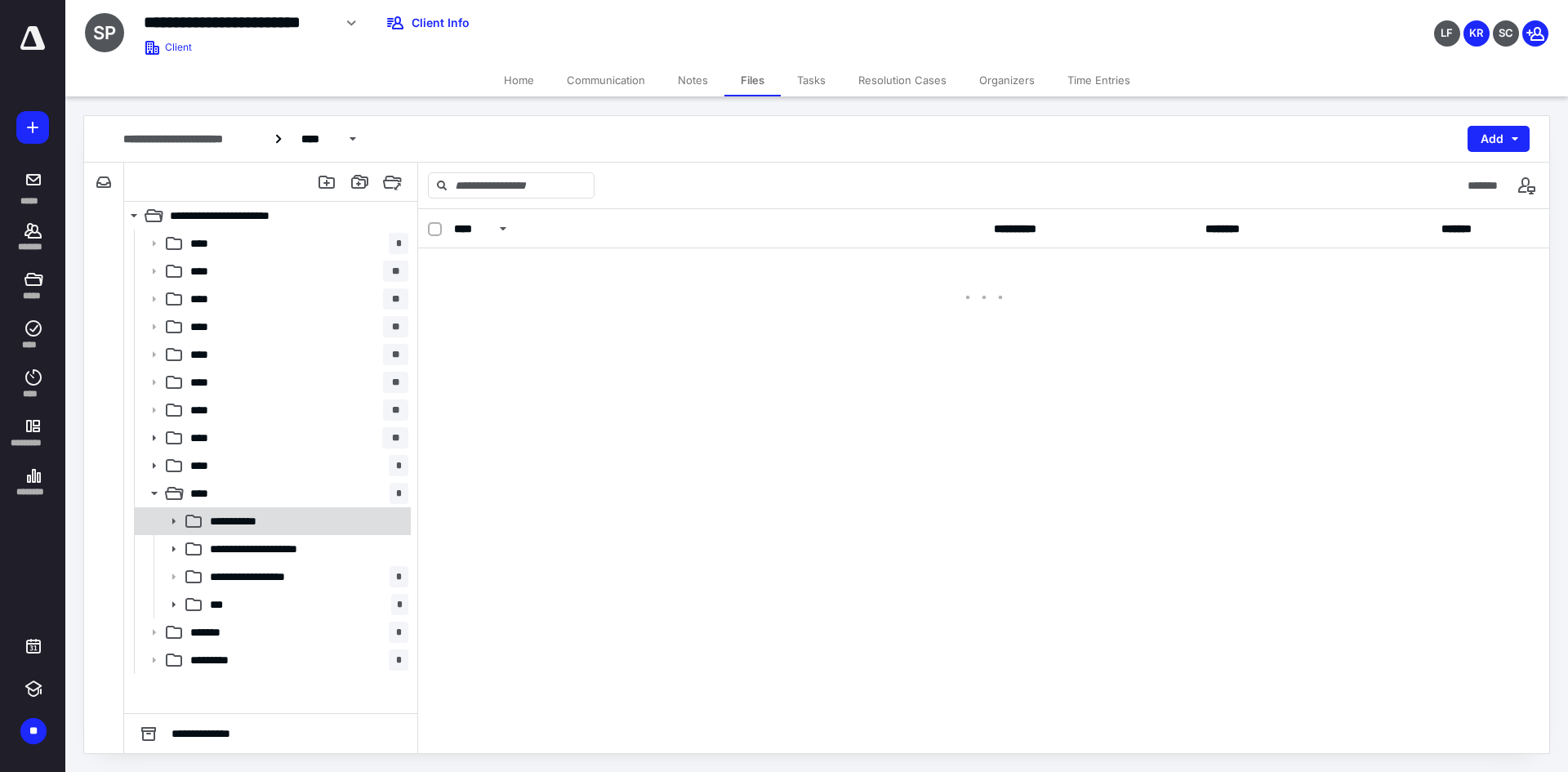click on "**********" at bounding box center [305, 521] 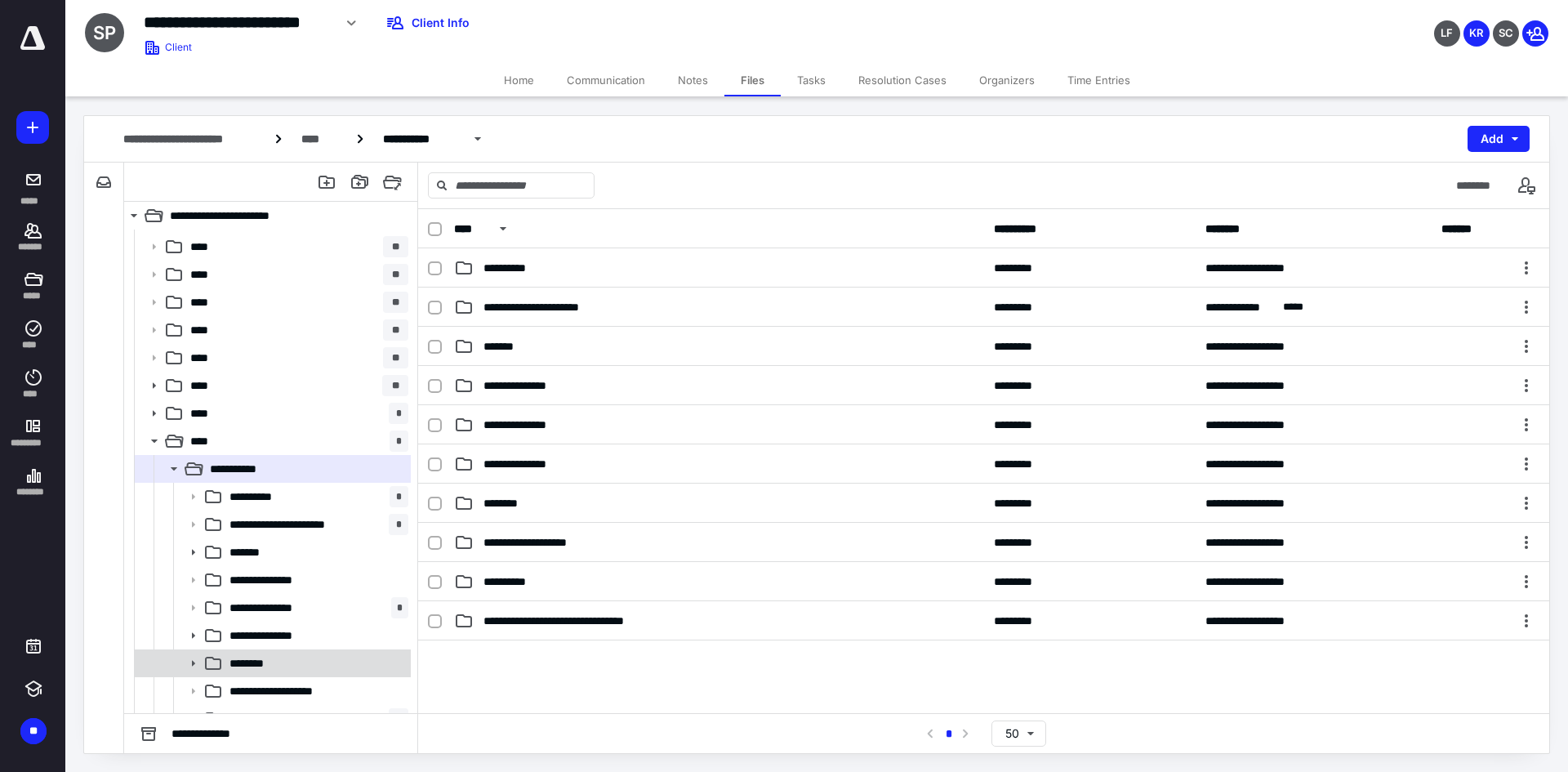 scroll, scrollTop: 82, scrollLeft: 0, axis: vertical 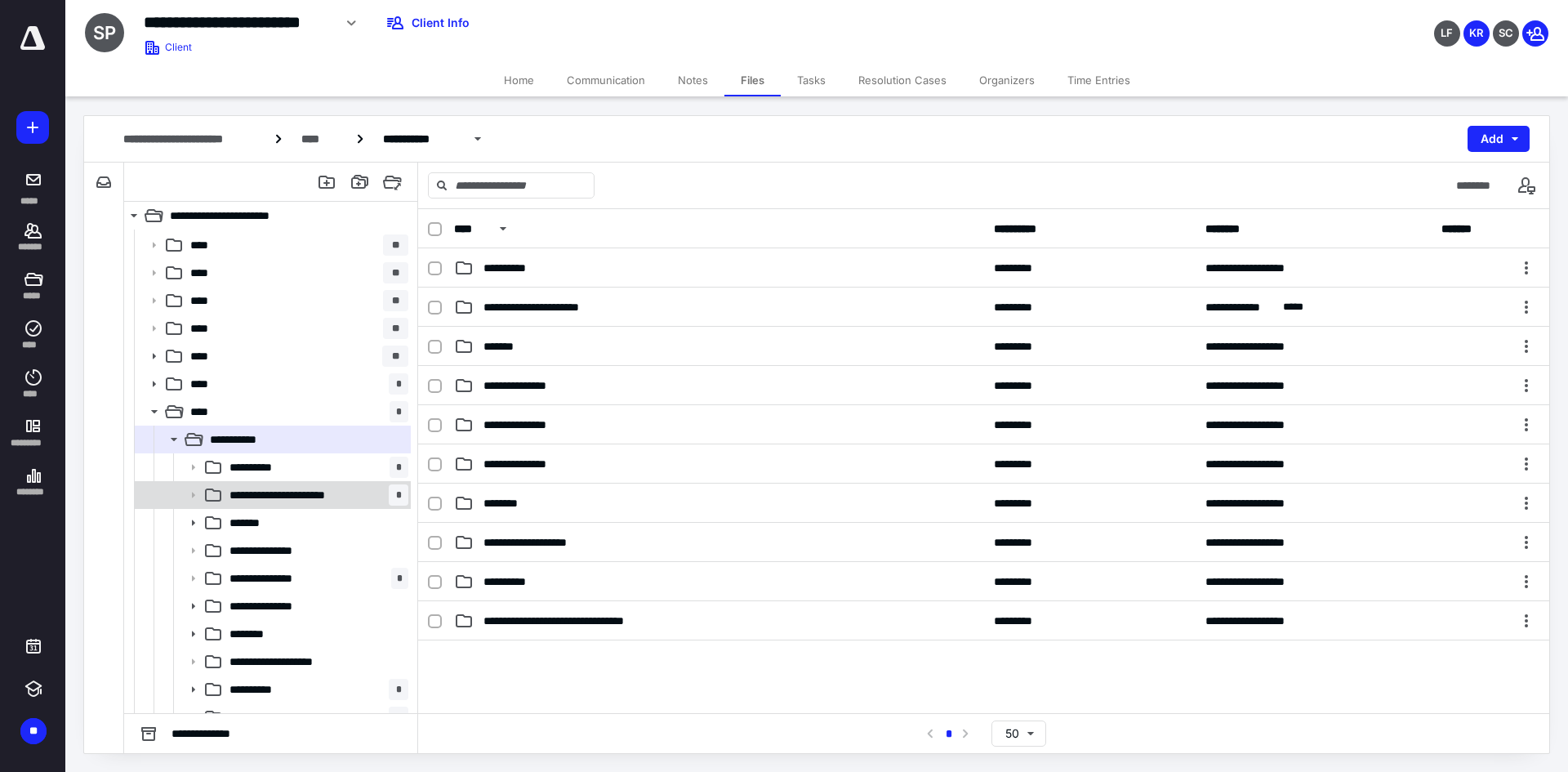 click on "**********" at bounding box center (294, 495) 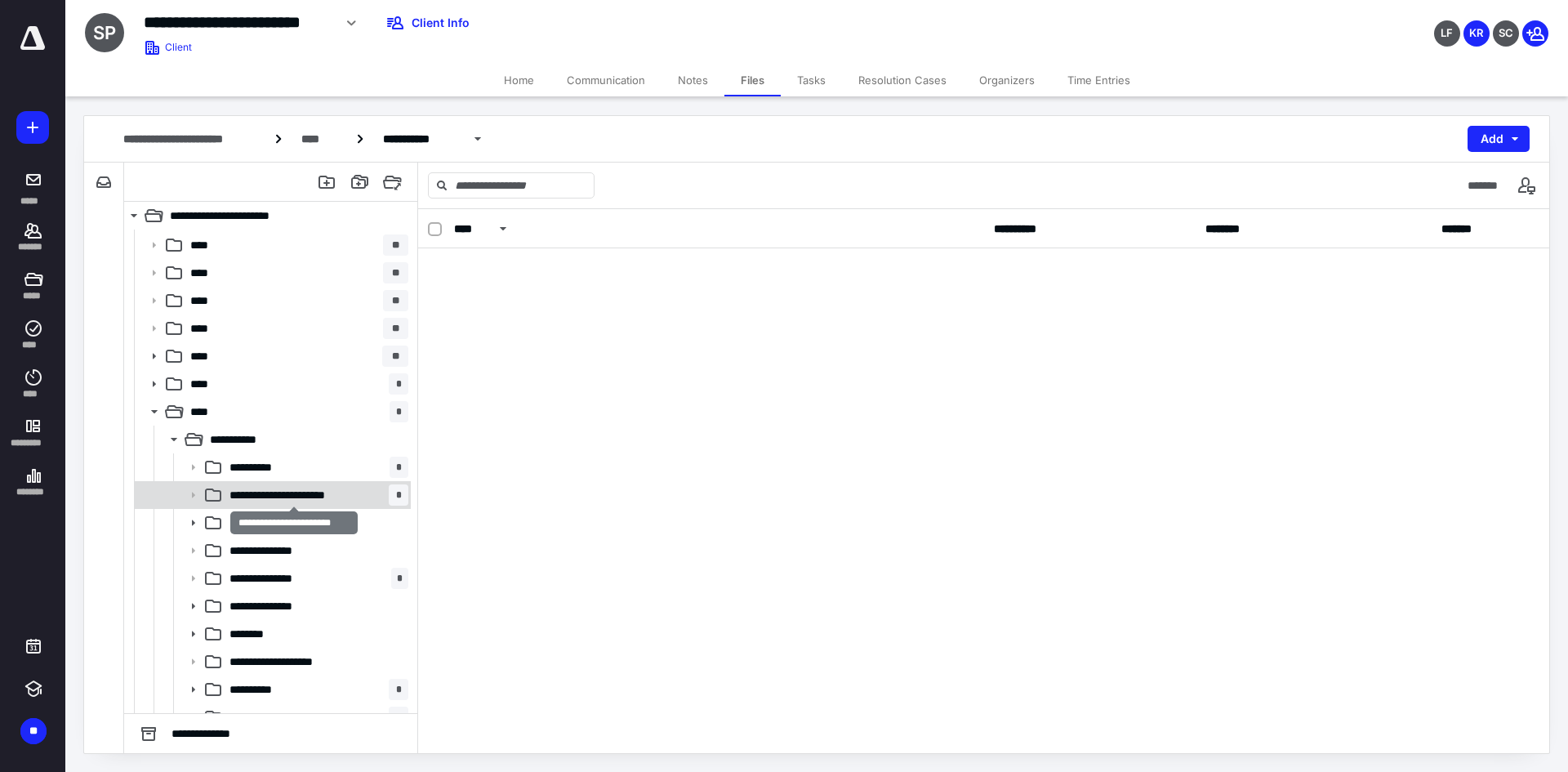 click on "**********" at bounding box center [294, 495] 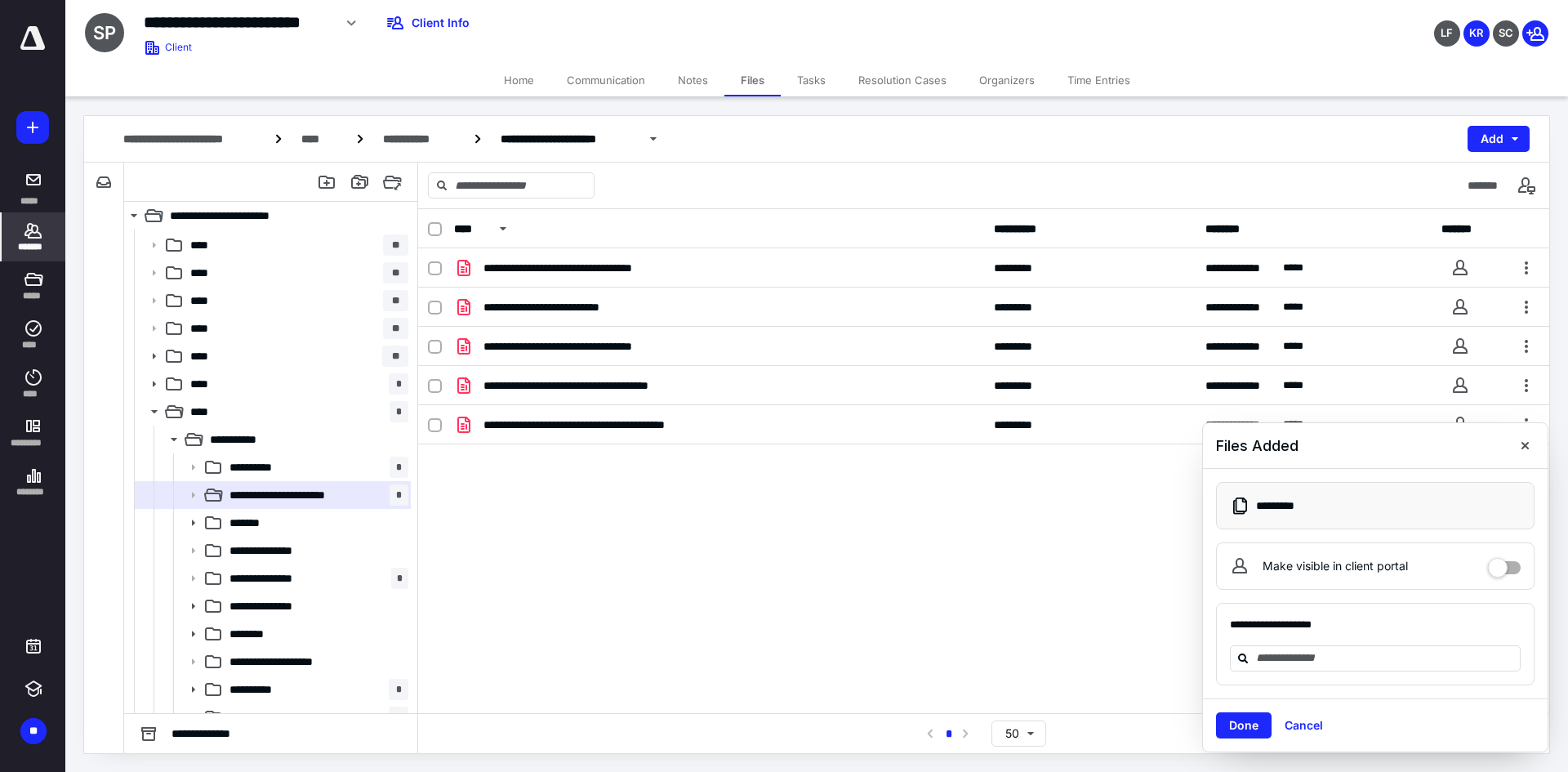 click on "*******" at bounding box center (33, 247) 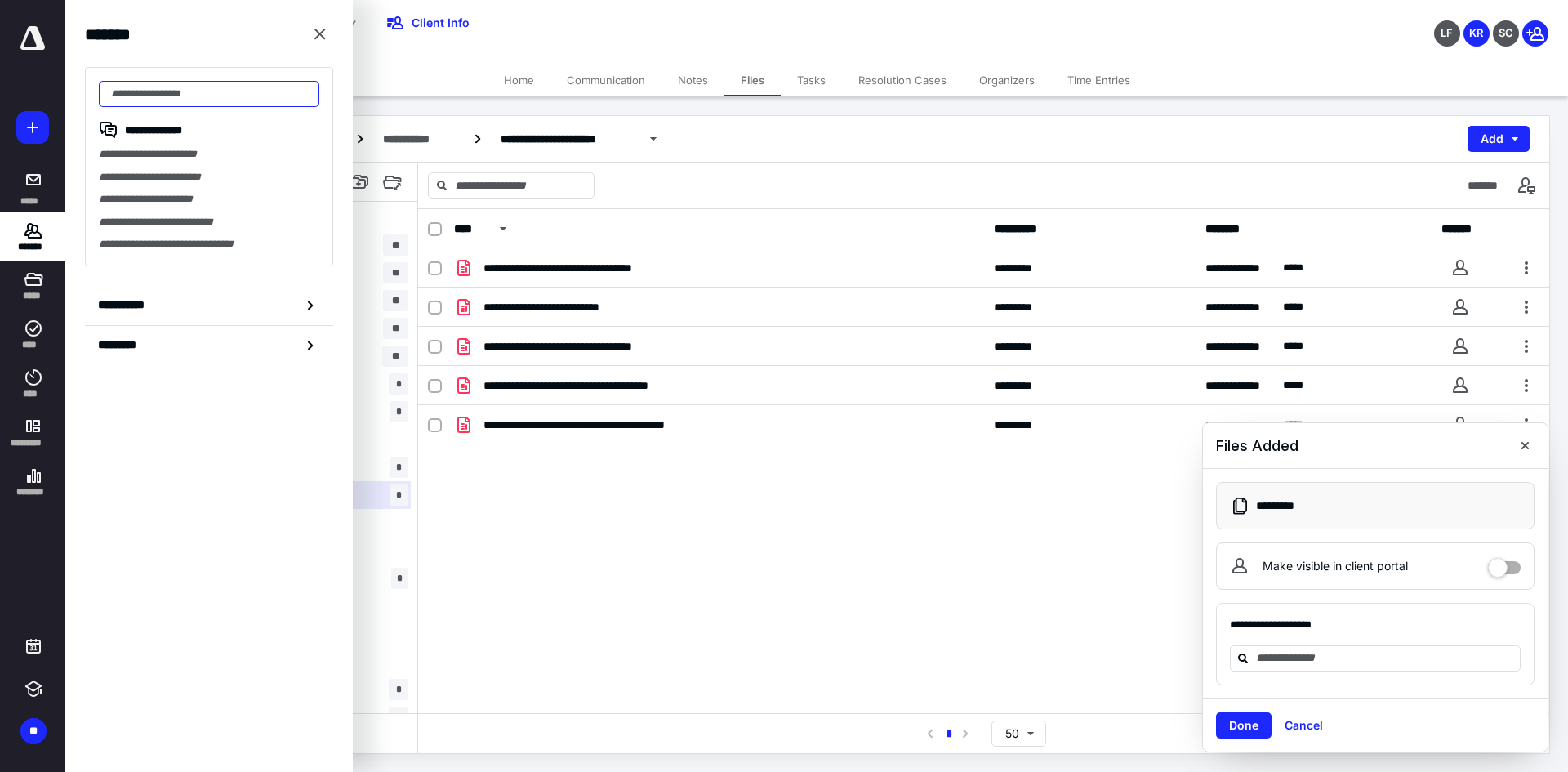 click at bounding box center (209, 94) 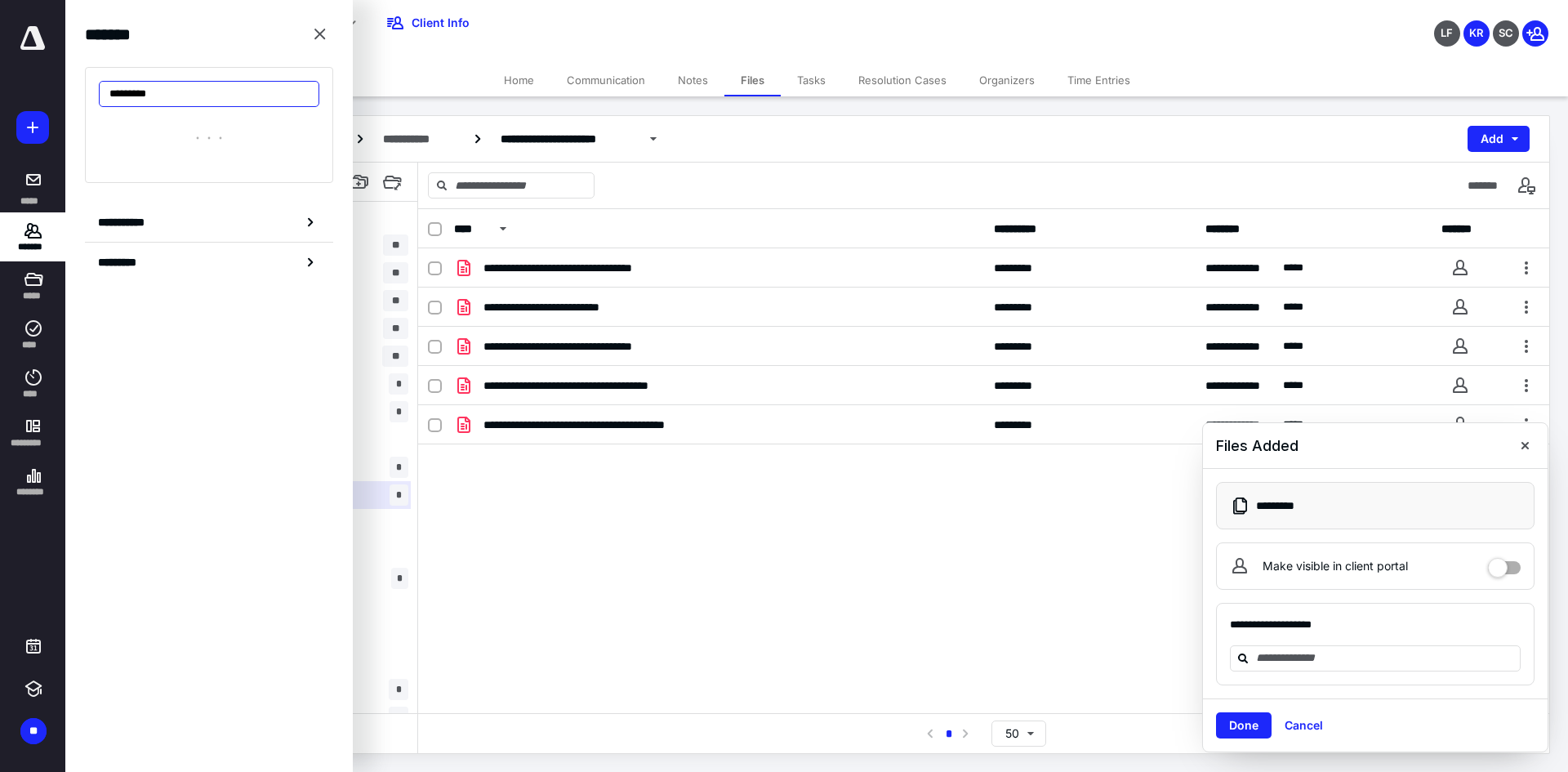 type on "**********" 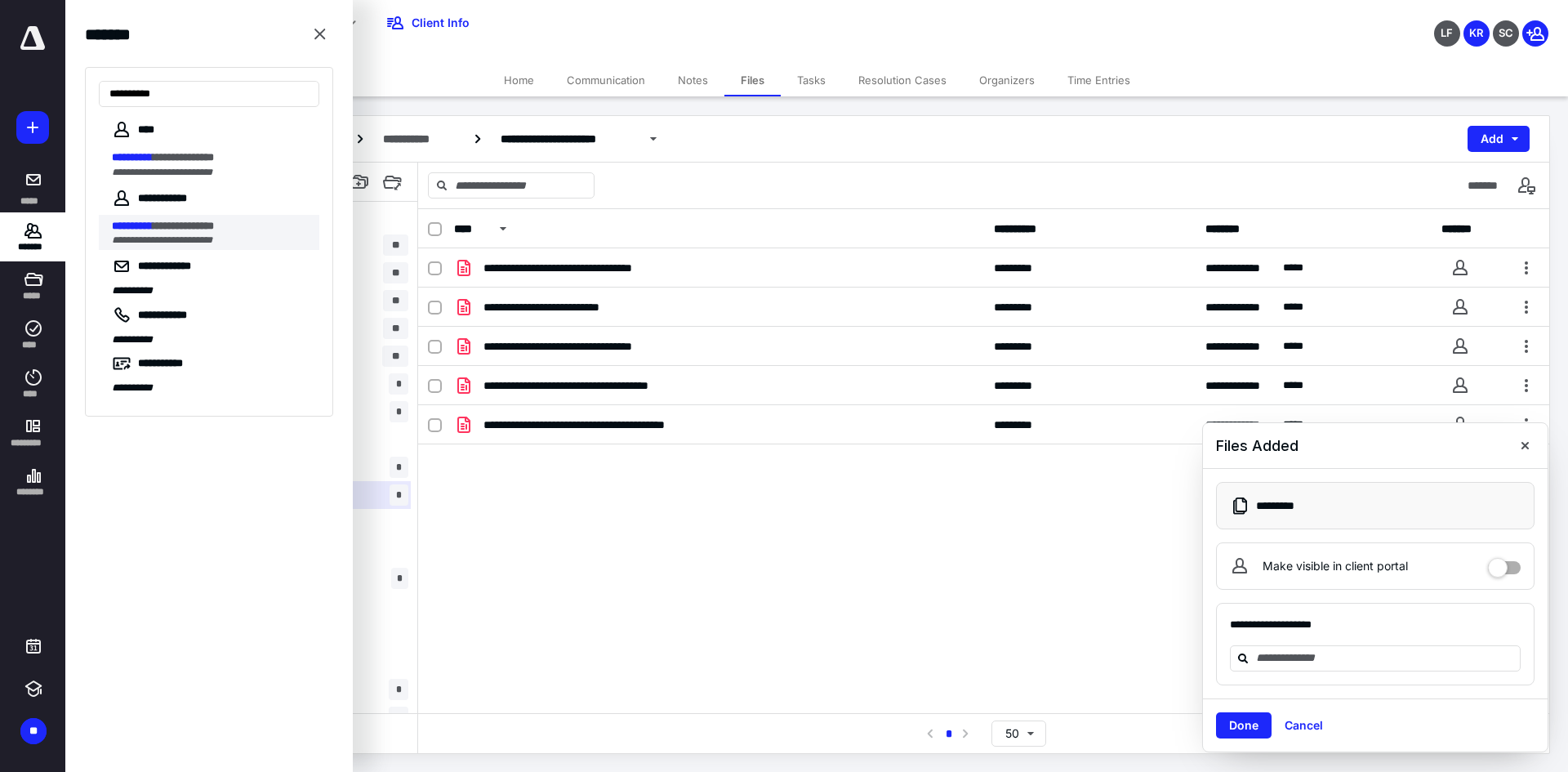 click on "**********" at bounding box center (183, 225) 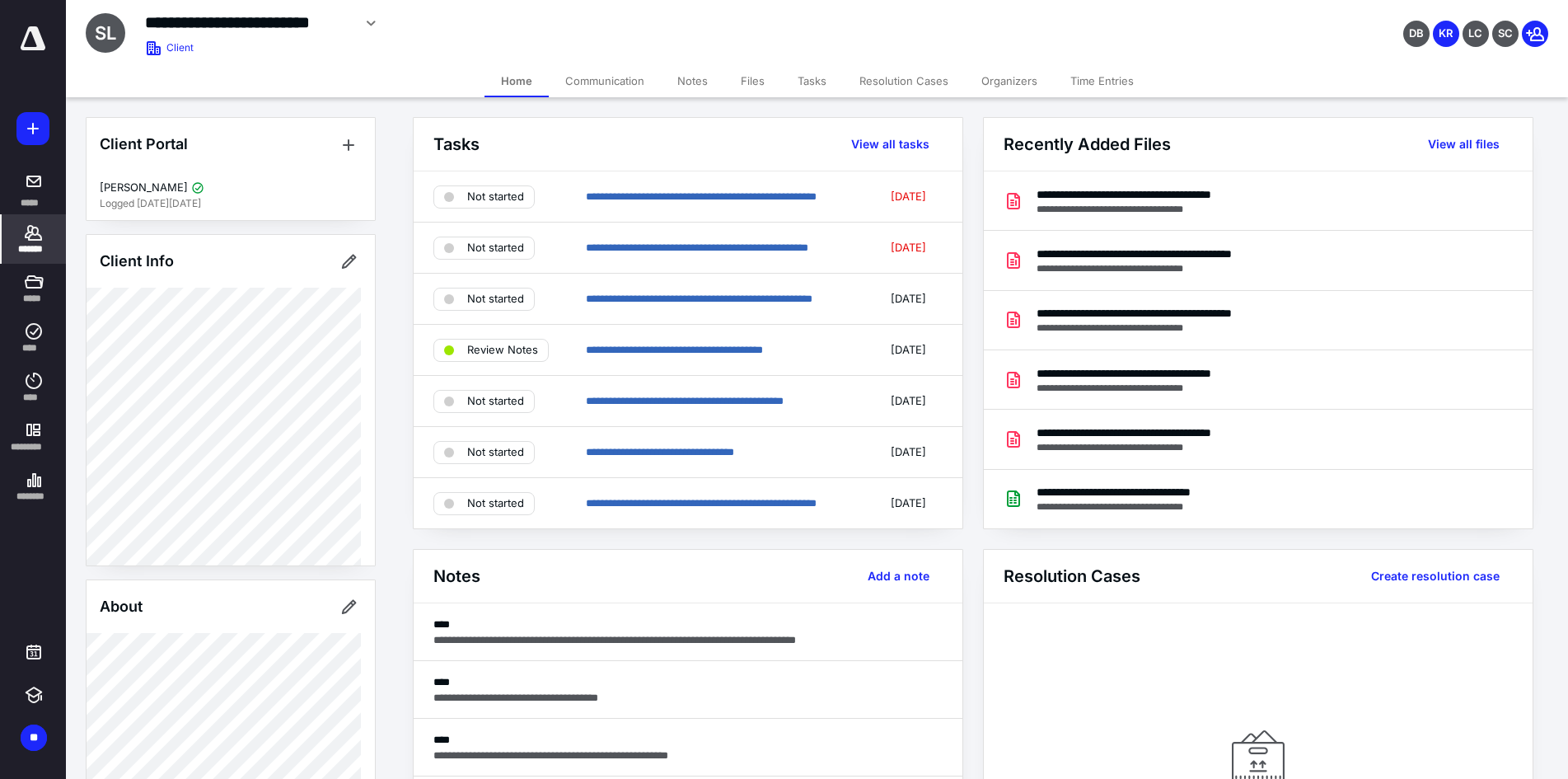 click on "Files" at bounding box center [752, 81] 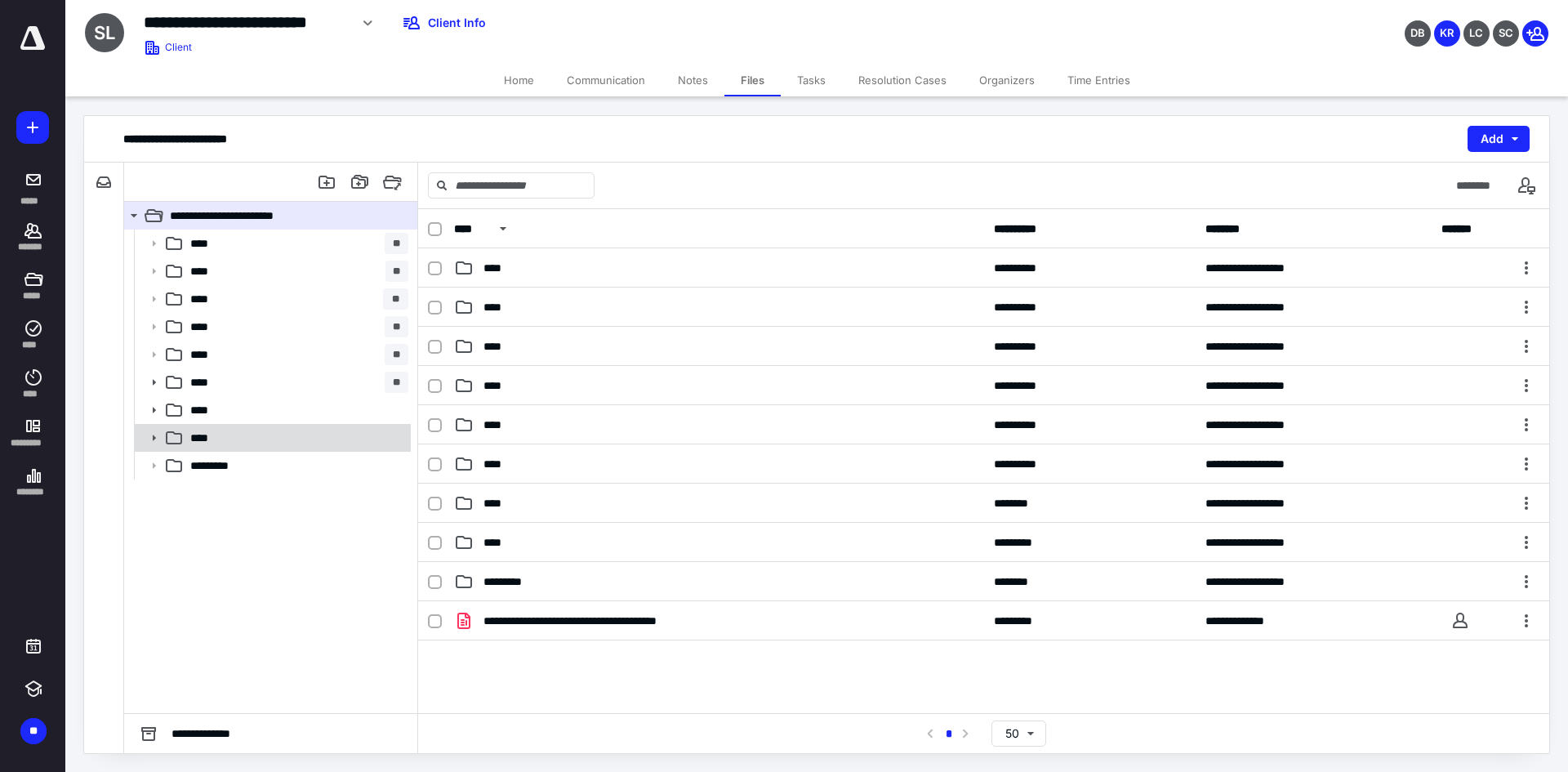 click on "****" at bounding box center (204, 438) 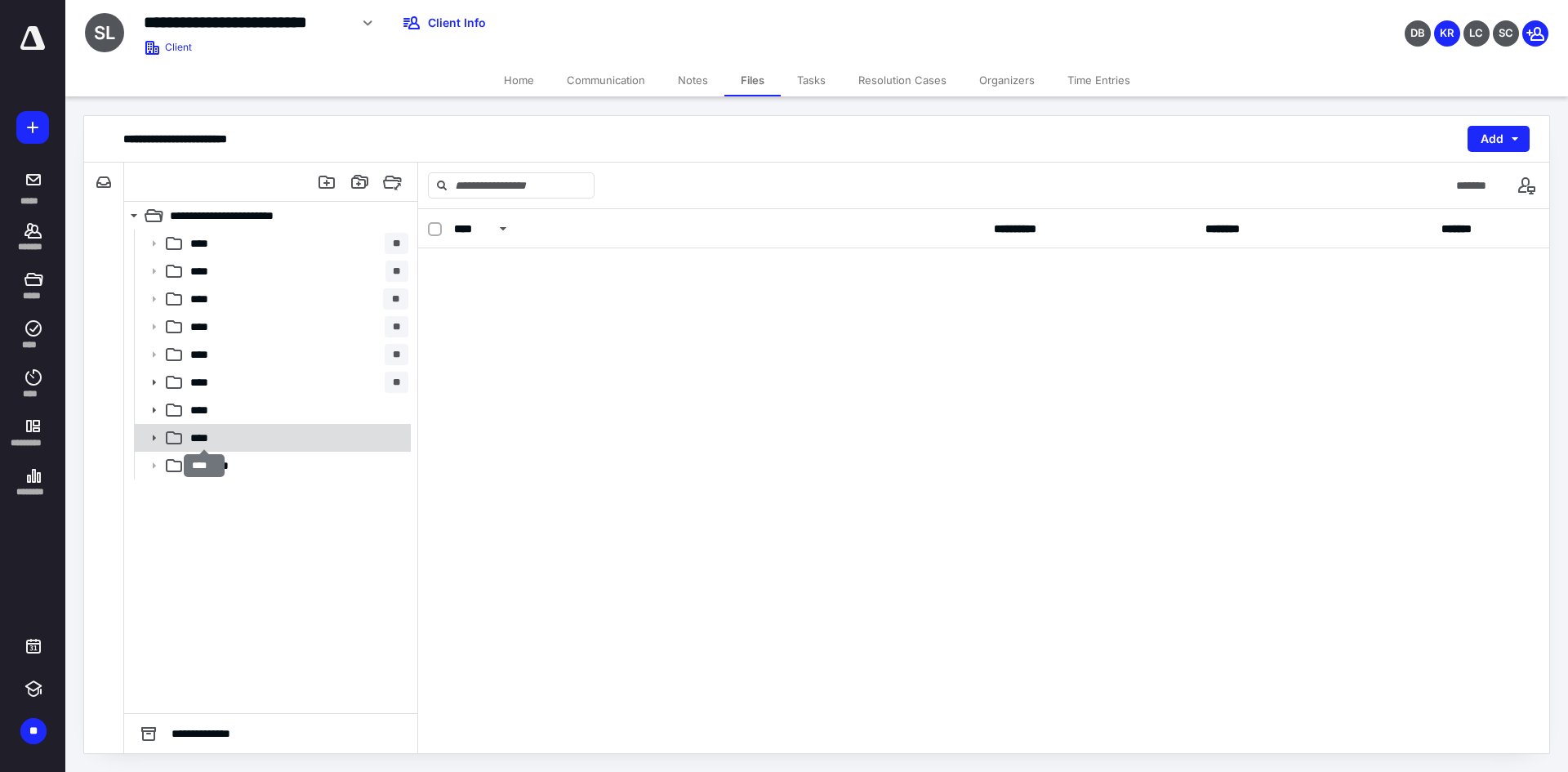 click on "****" at bounding box center [204, 438] 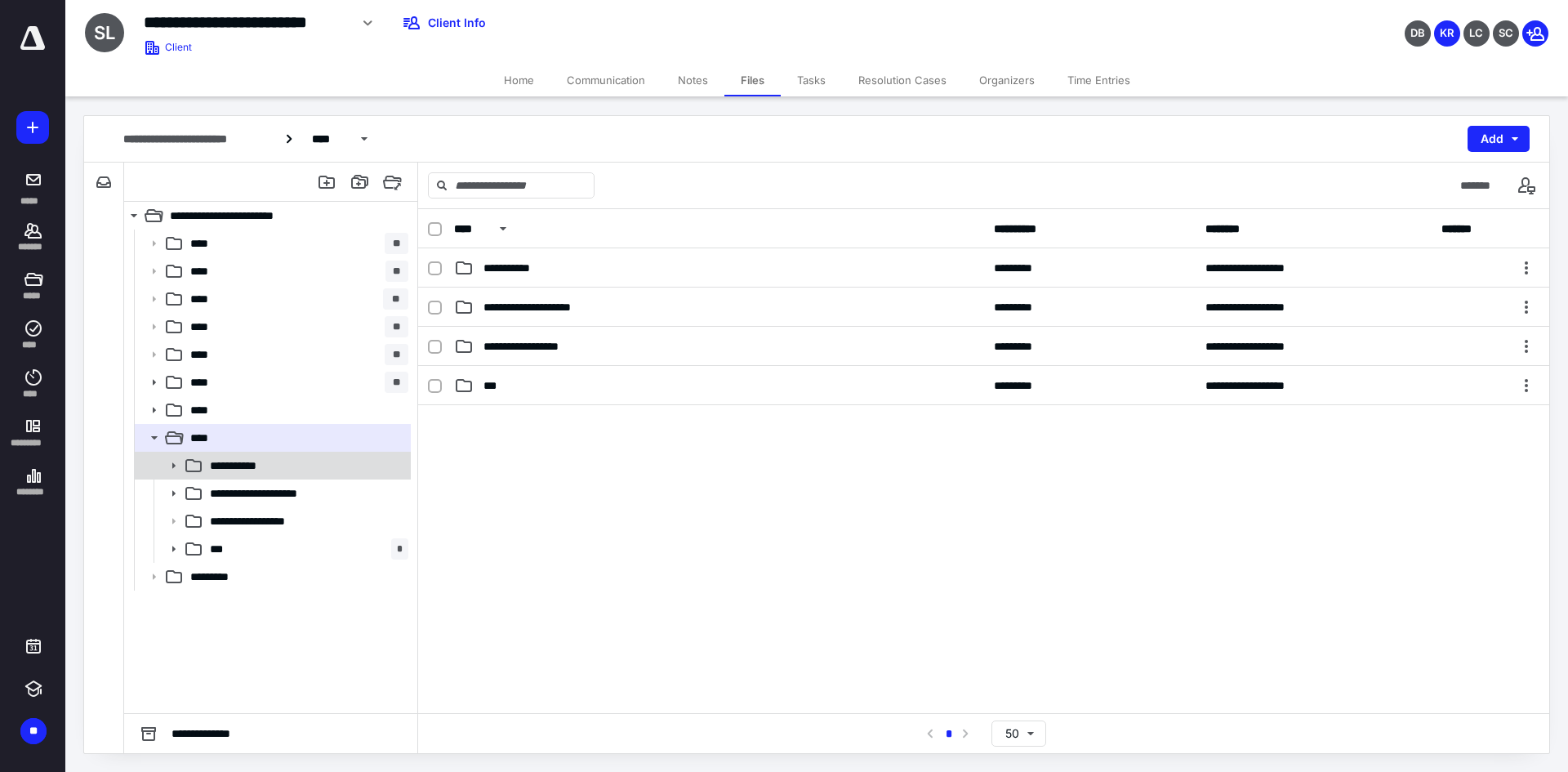 click on "**********" at bounding box center (245, 466) 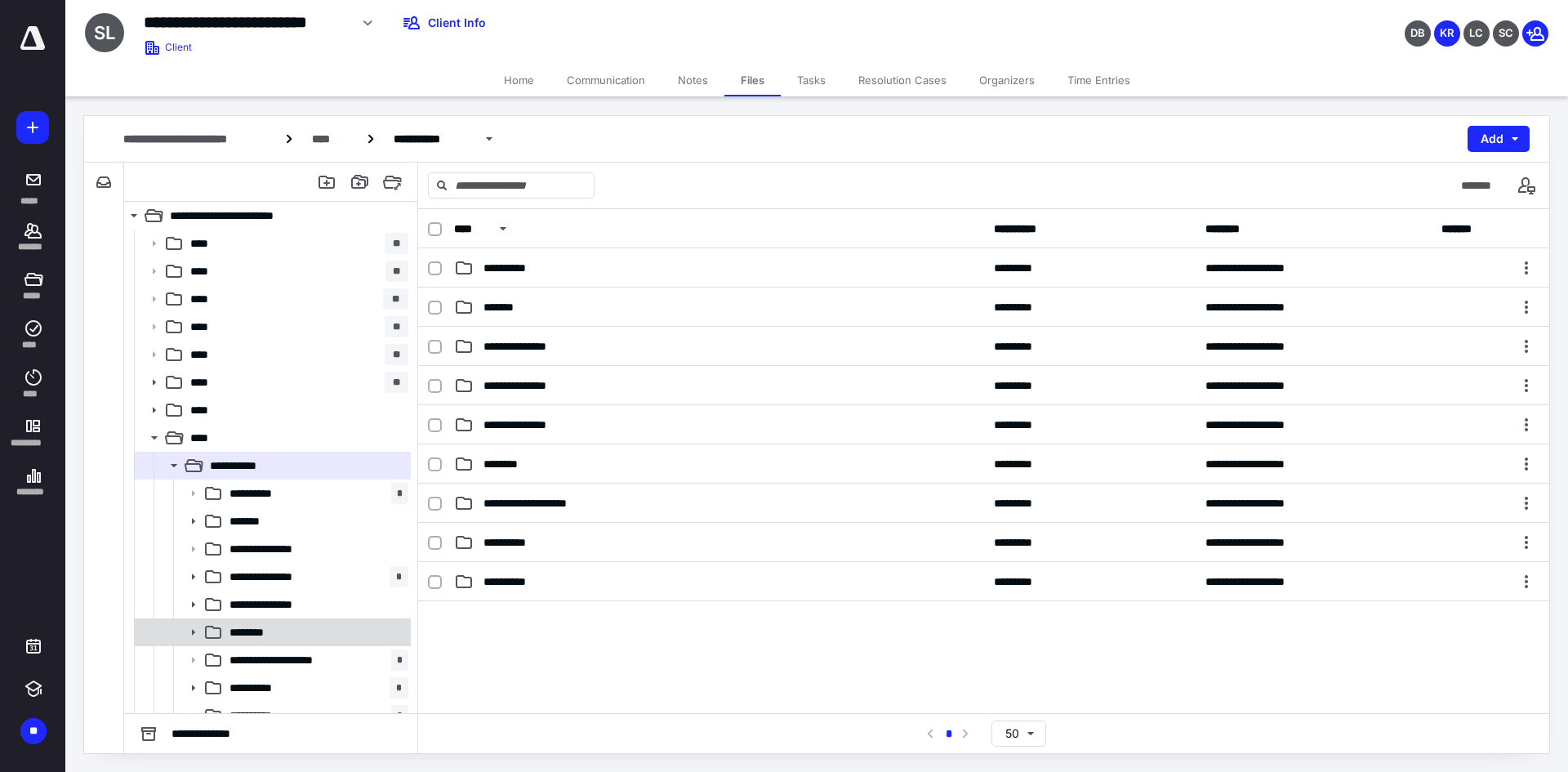 click on "********" at bounding box center (253, 632) 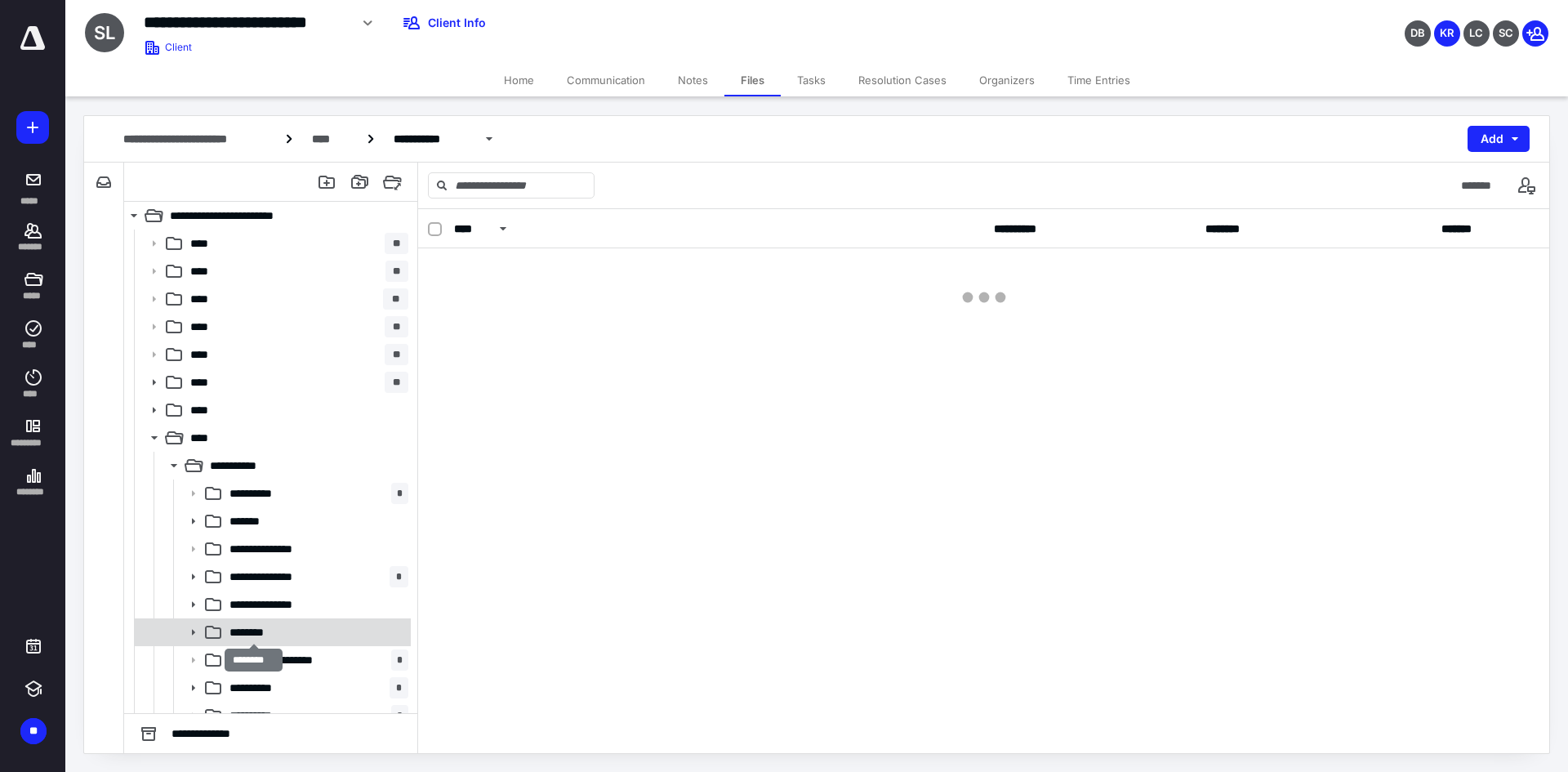 click on "********" at bounding box center (253, 632) 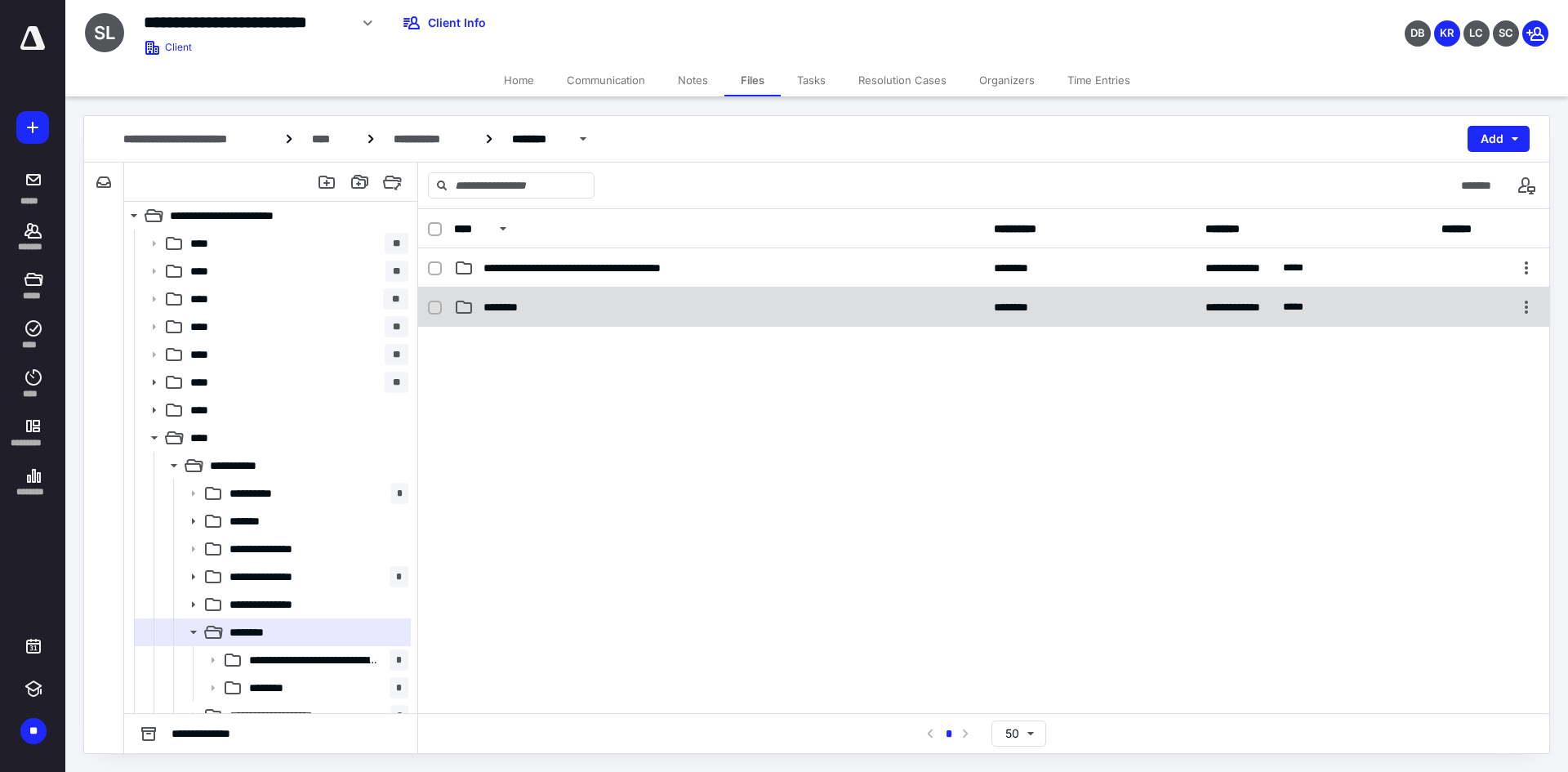 click 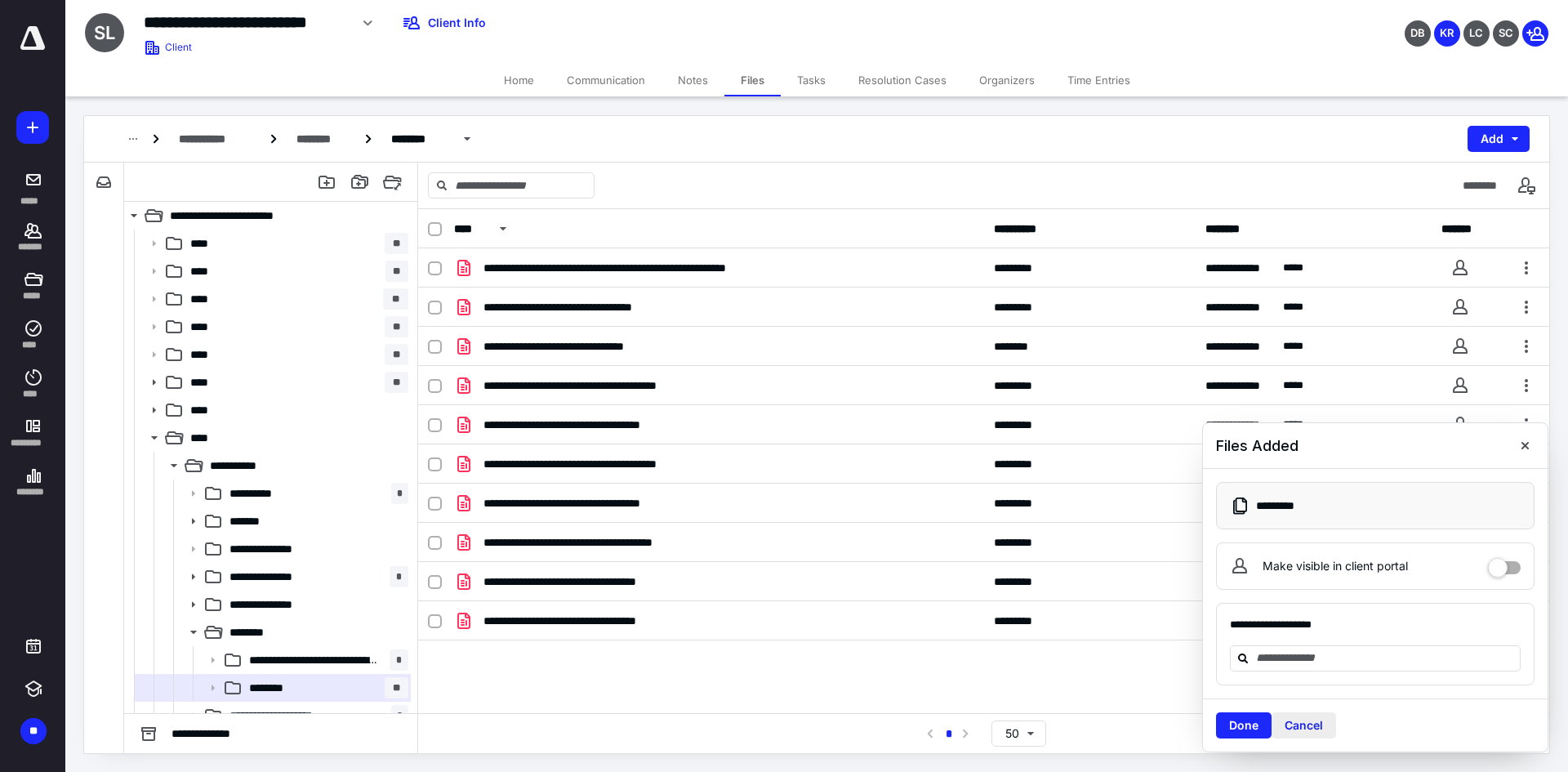 click on "Cancel" at bounding box center [1303, 725] 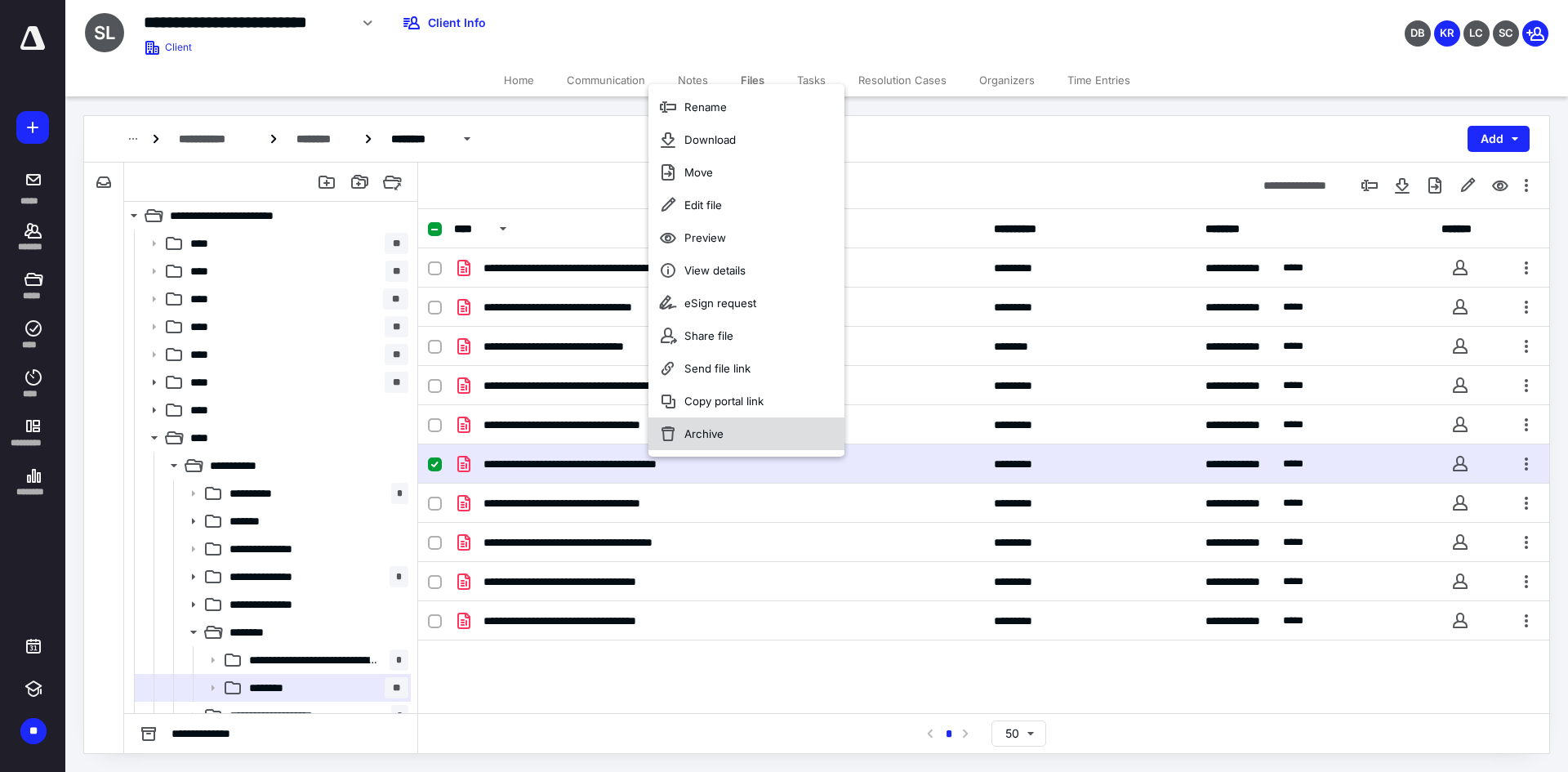 click on "Archive" at bounding box center [746, 434] 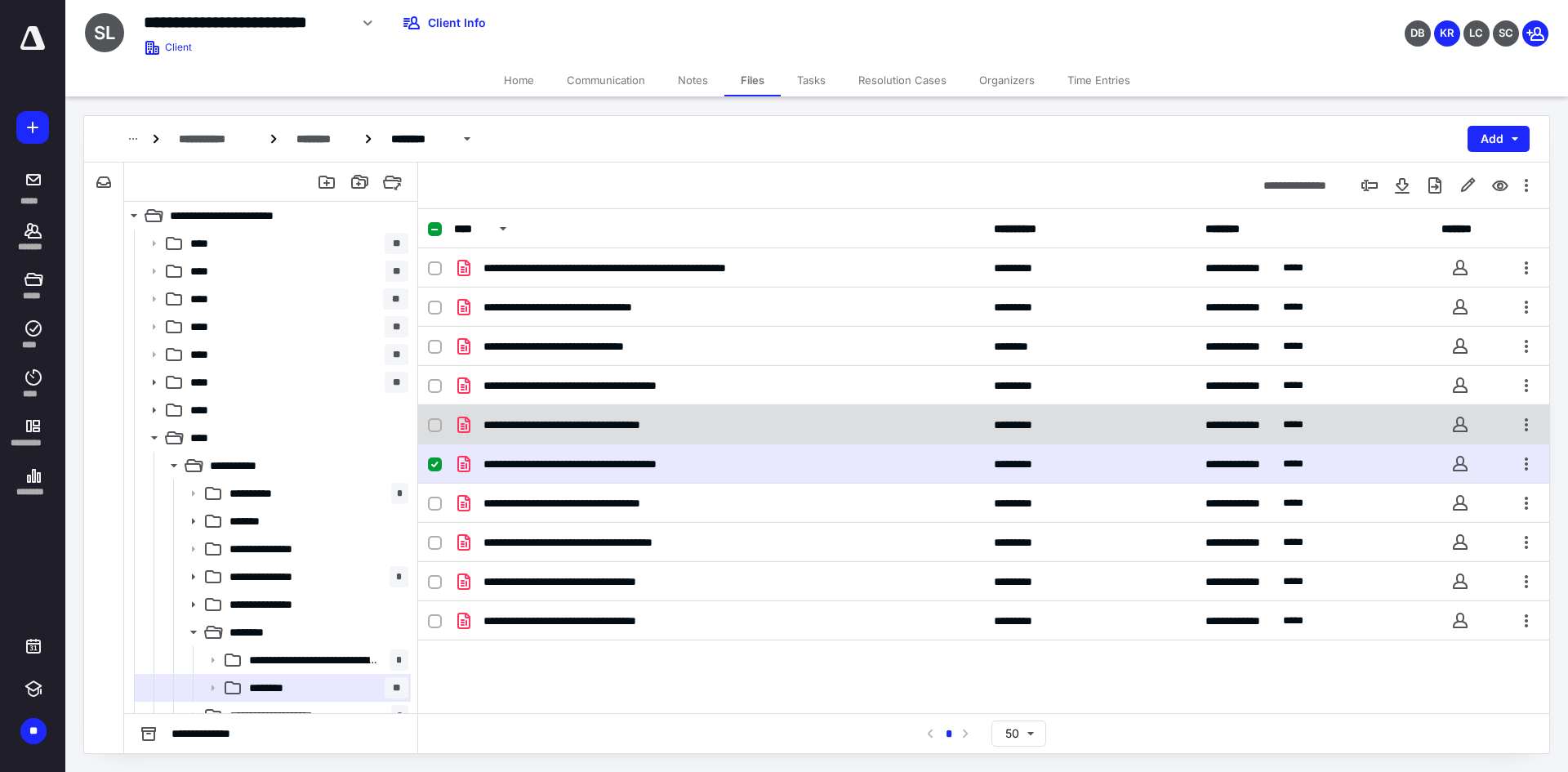 checkbox on "false" 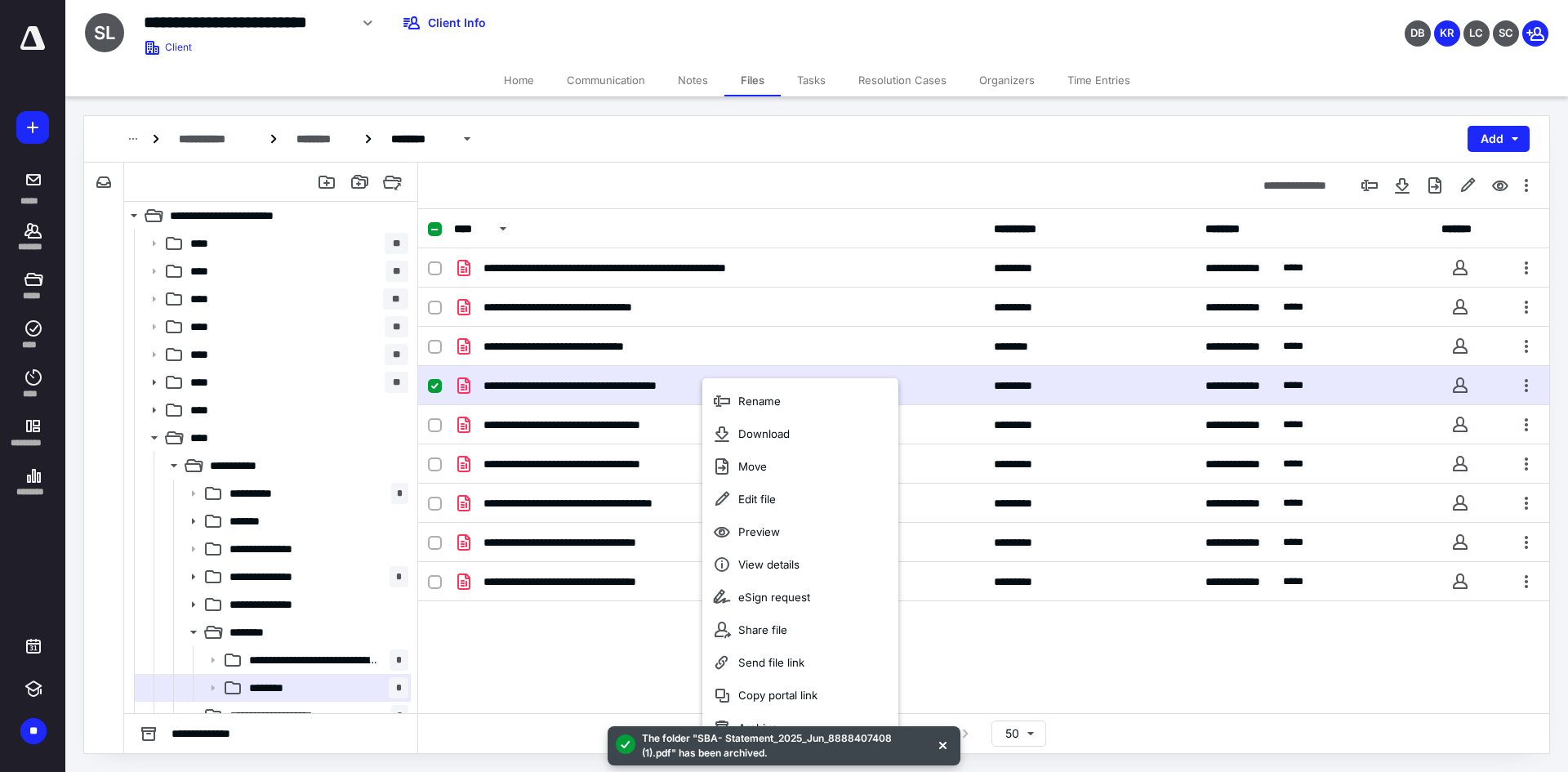 click on "**********" at bounding box center [983, 461] 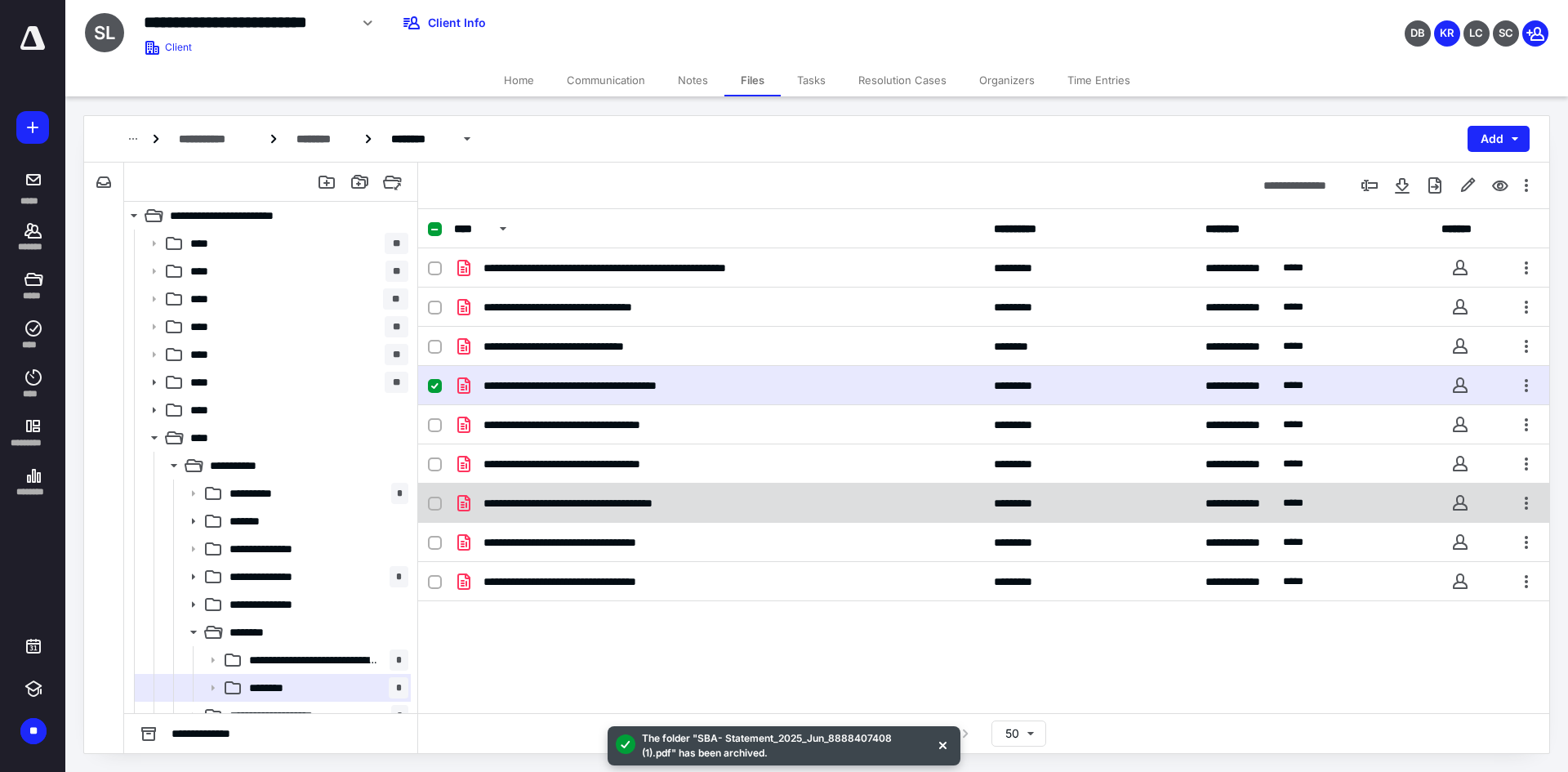 checkbox on "false" 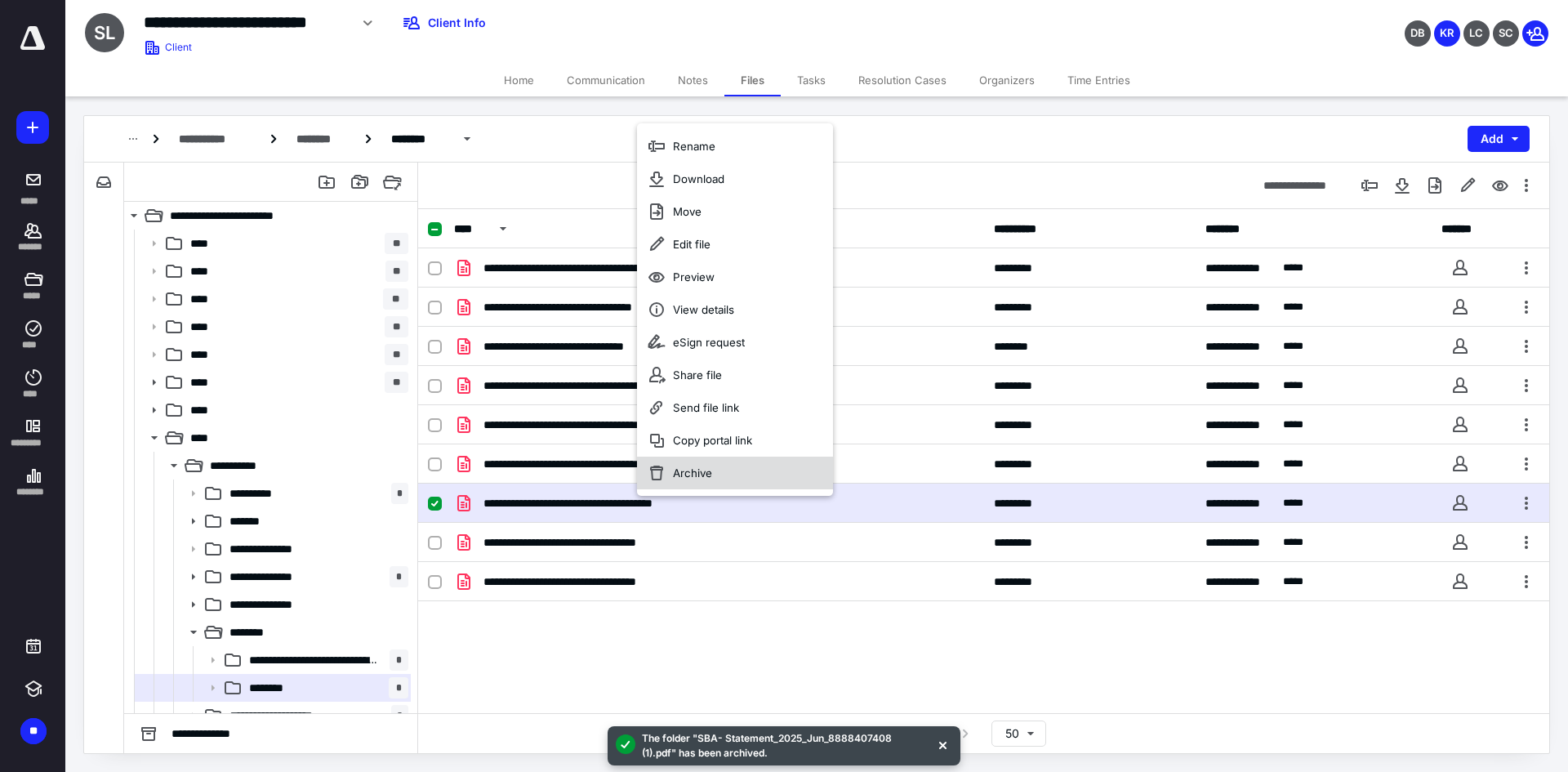 click on "Archive" at bounding box center (693, 473) 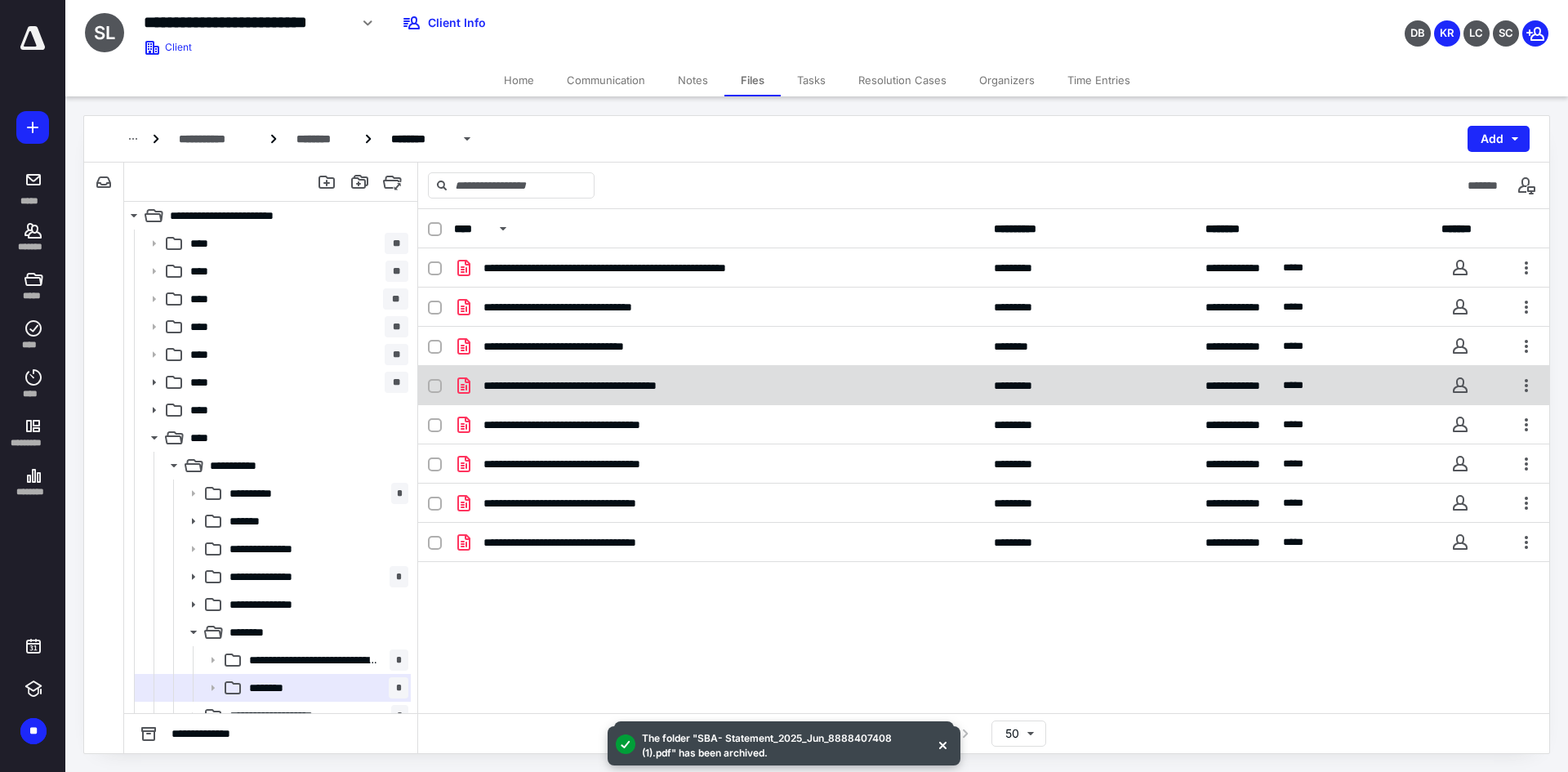 checkbox on "true" 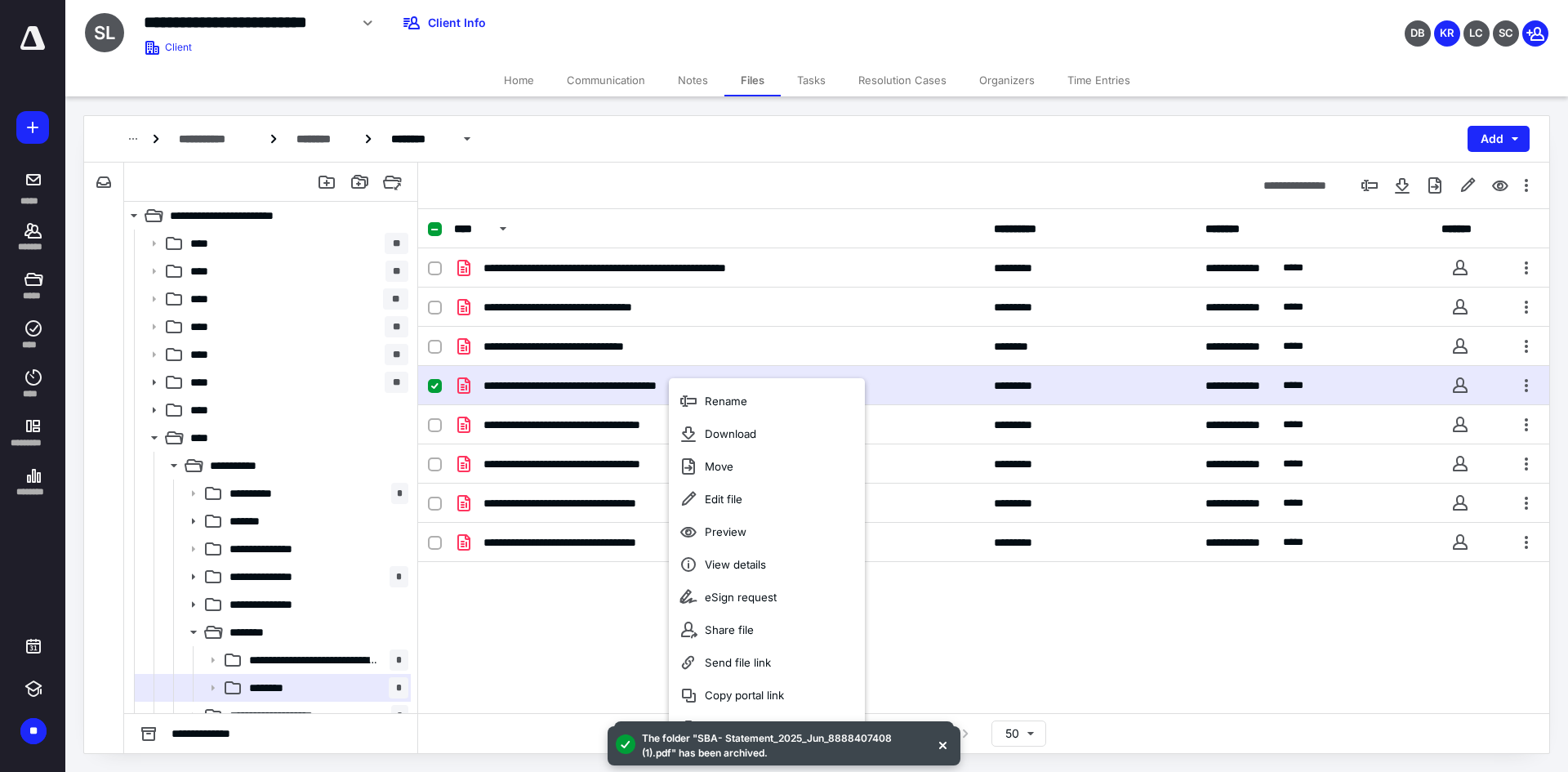 click on "**********" at bounding box center (983, 461) 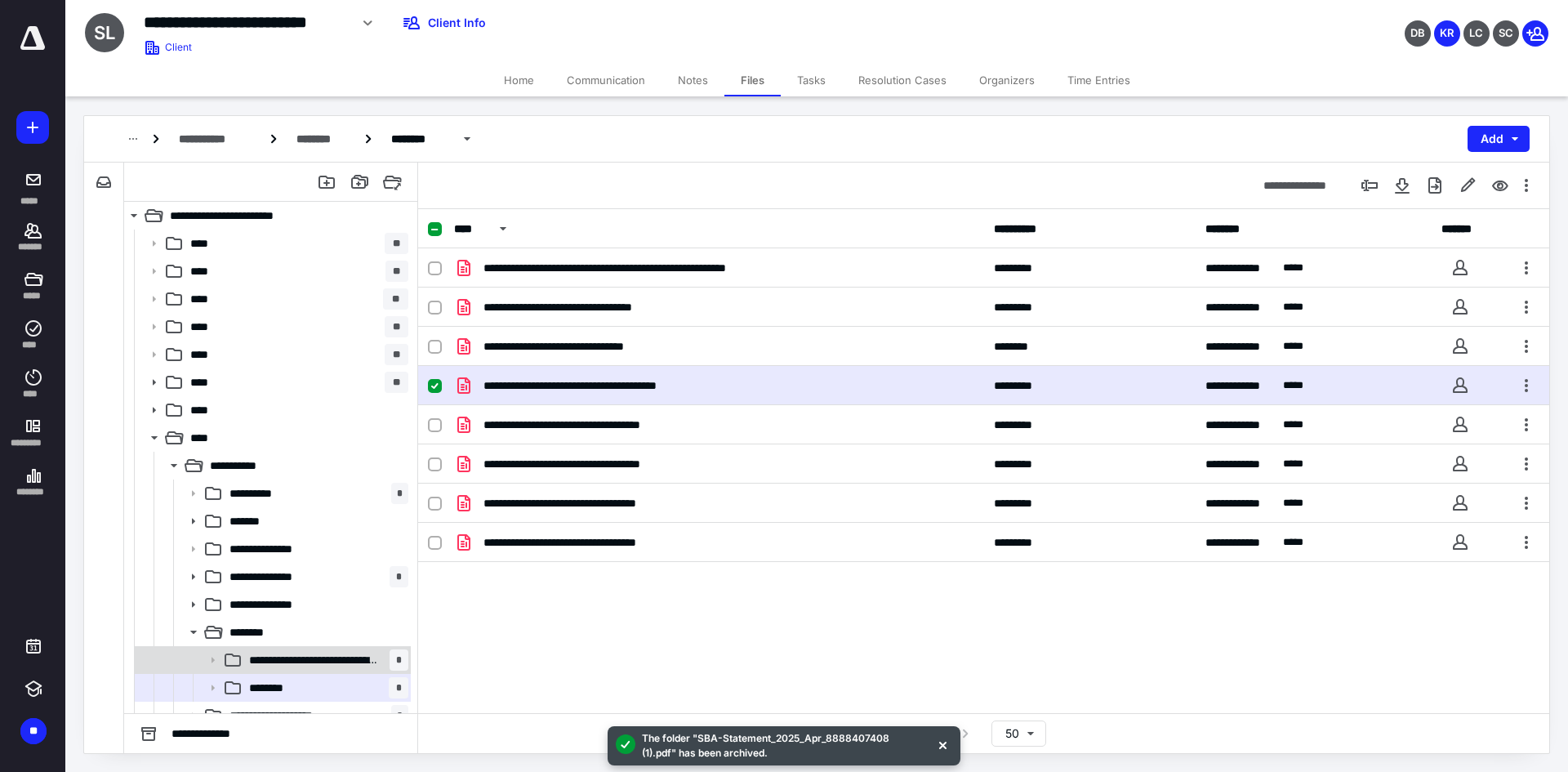click on "**********" at bounding box center [314, 660] 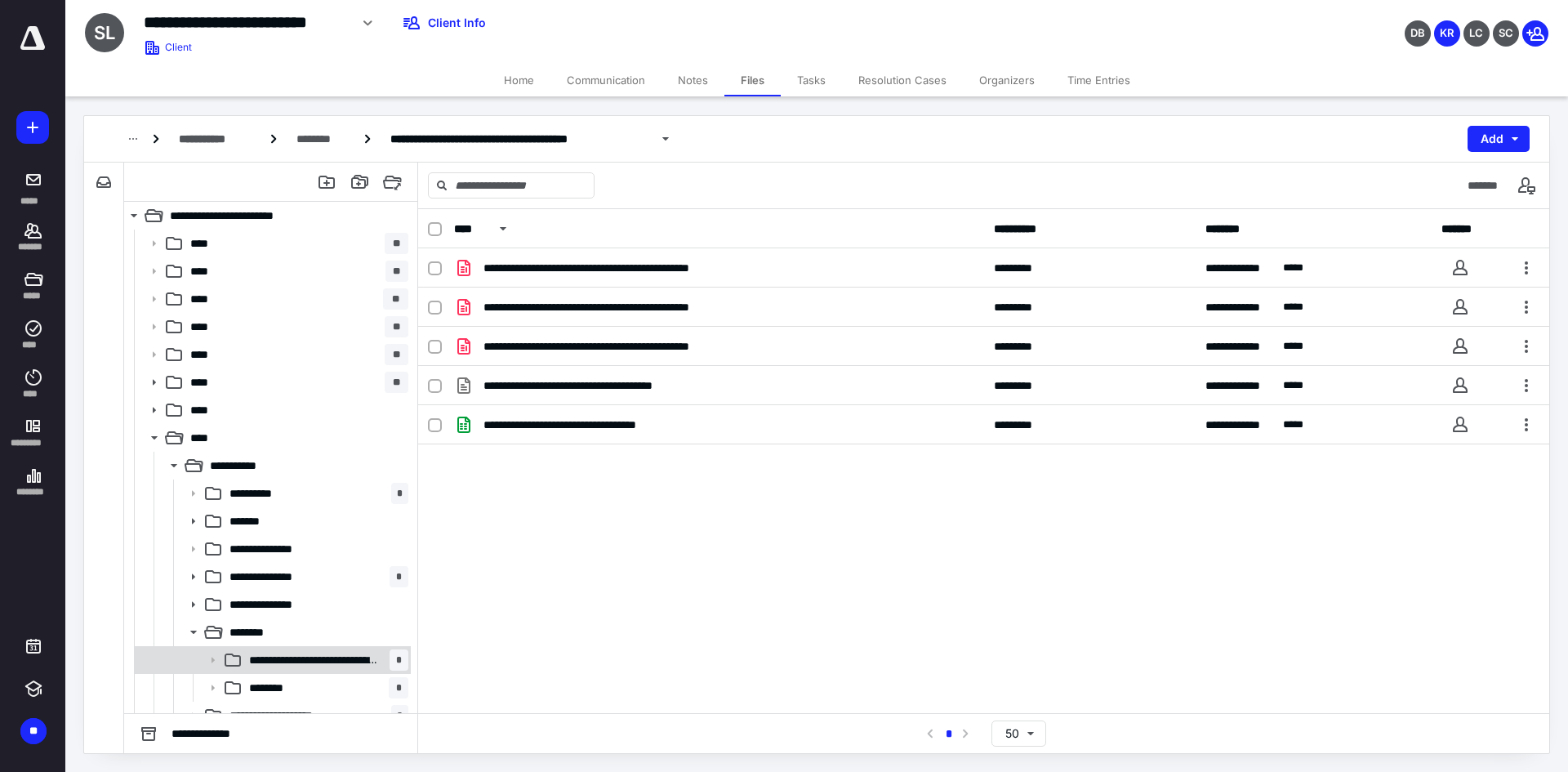 click on "**********" at bounding box center [325, 660] 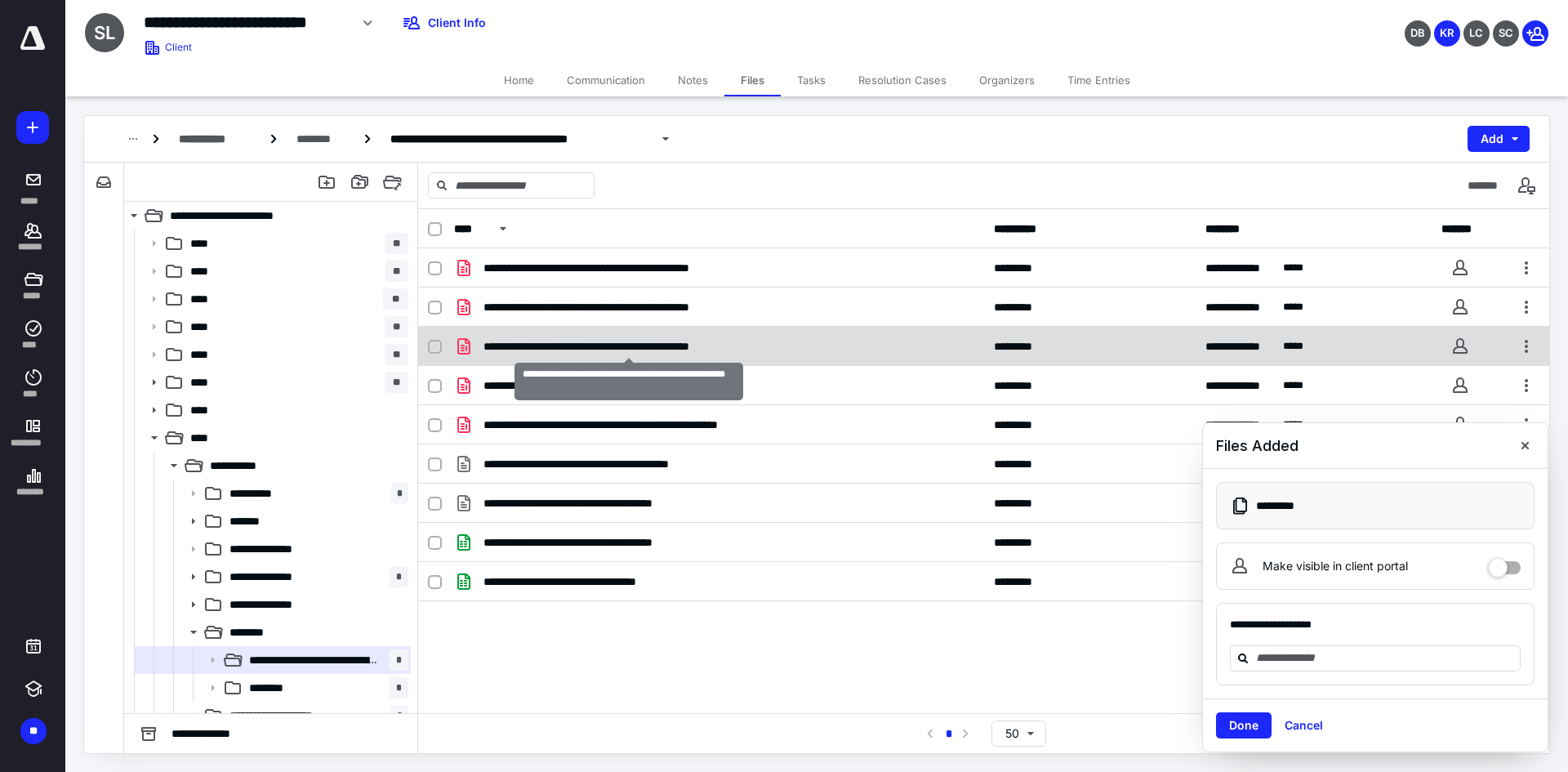 click on "**********" at bounding box center [629, 346] 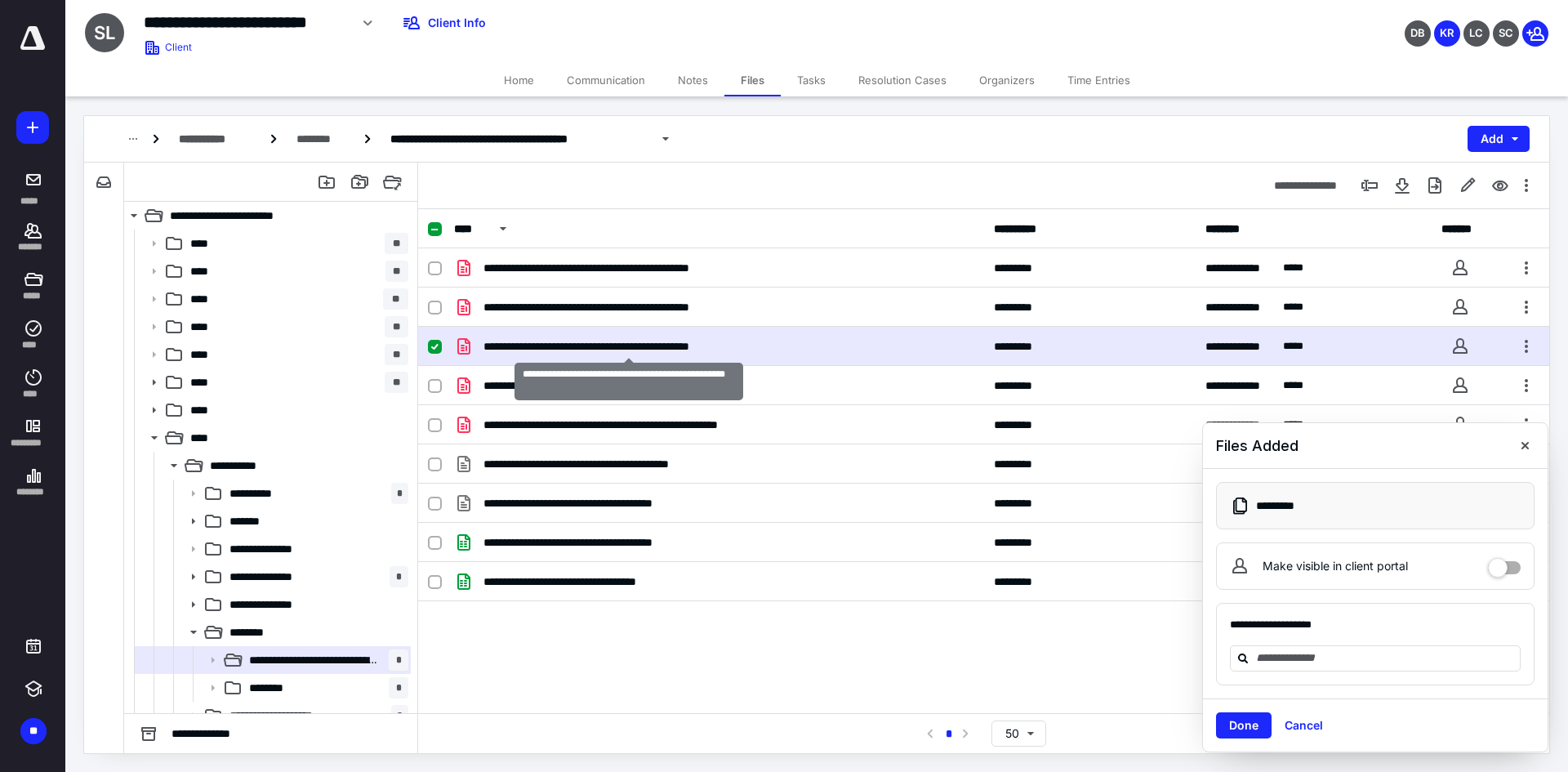 click on "**********" at bounding box center (629, 346) 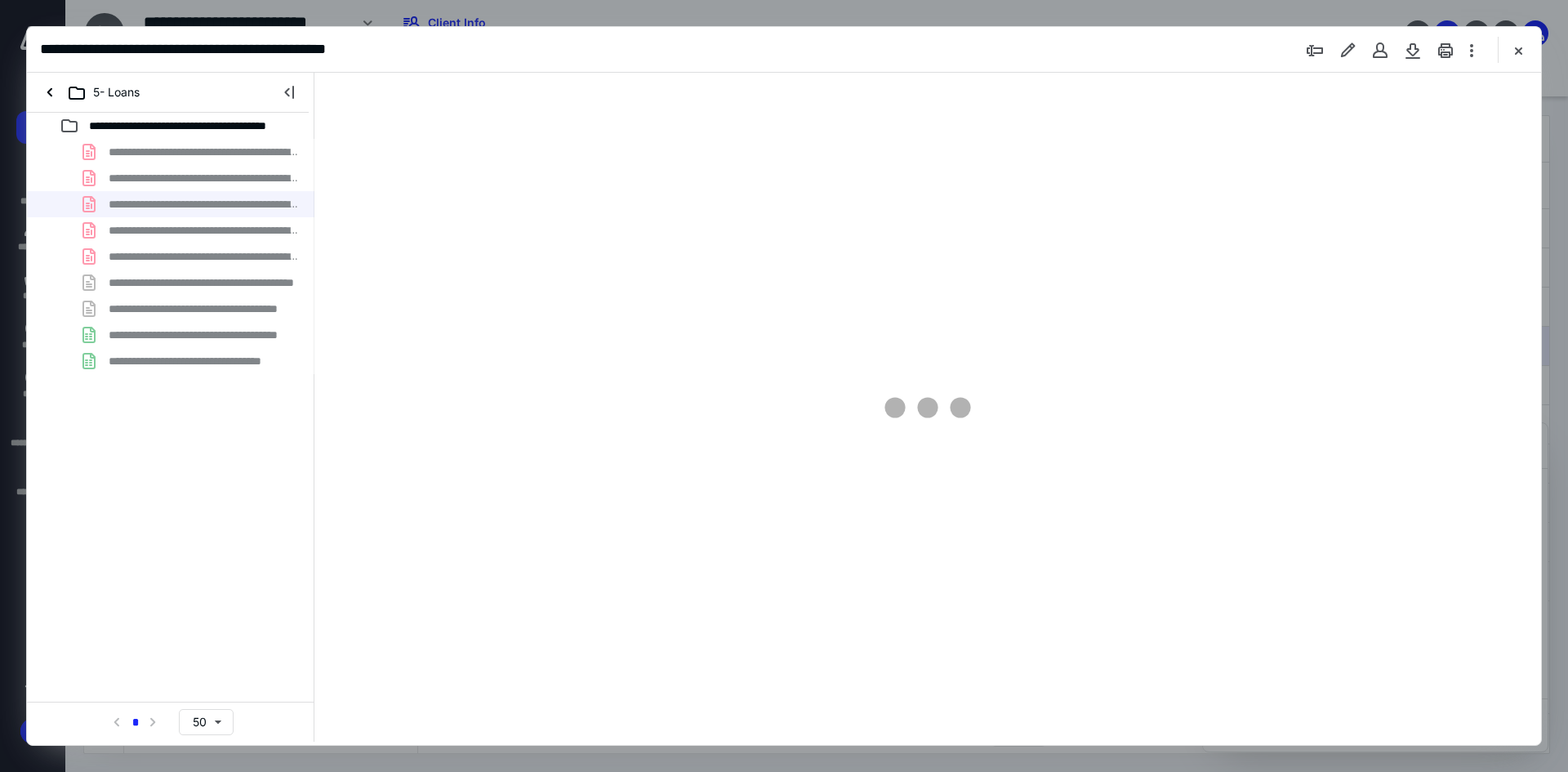 scroll, scrollTop: 0, scrollLeft: 0, axis: both 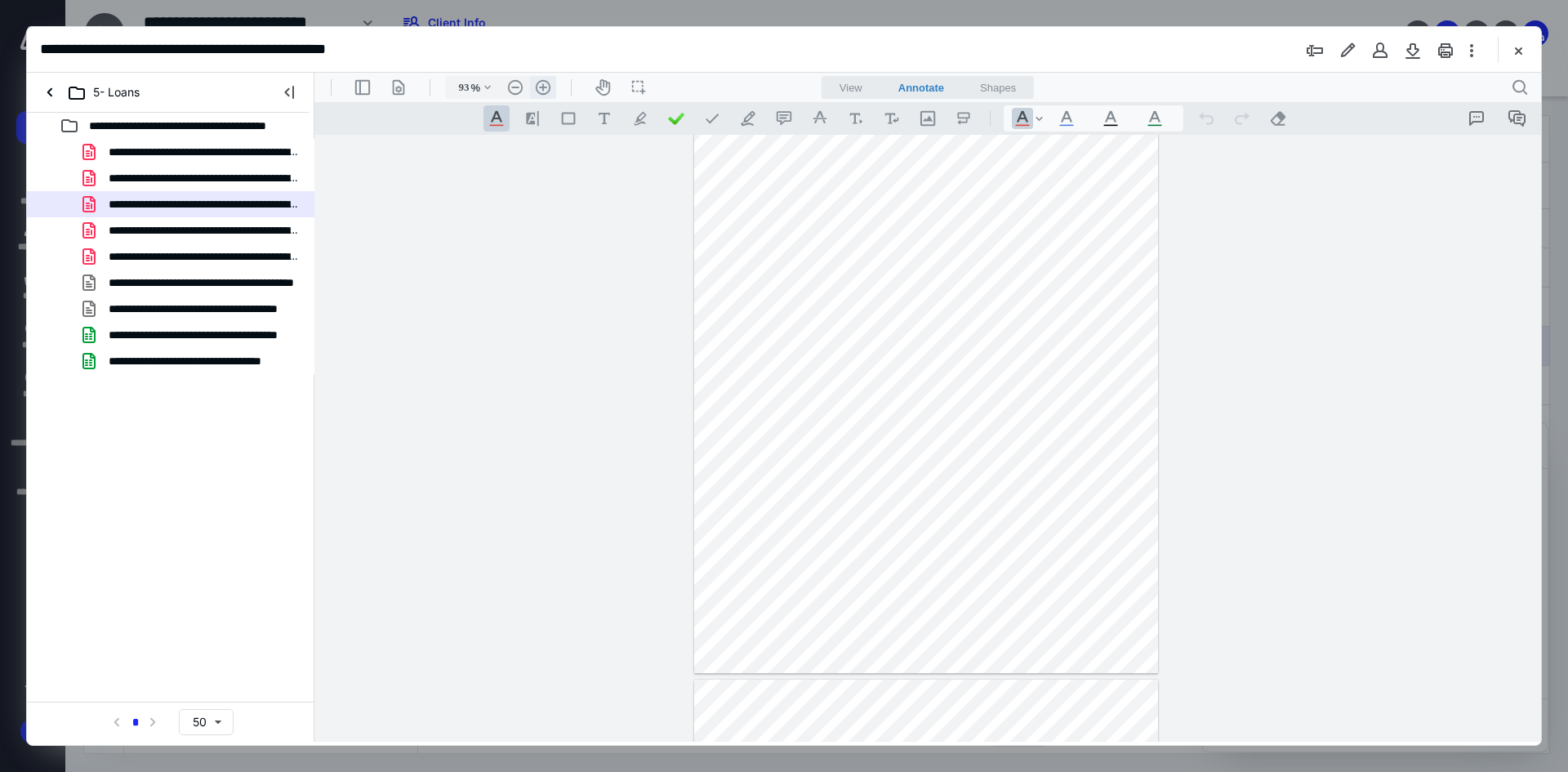 click on ".cls-1{fill:#abb0c4;} icon - header - zoom - in - line" at bounding box center (543, 87) 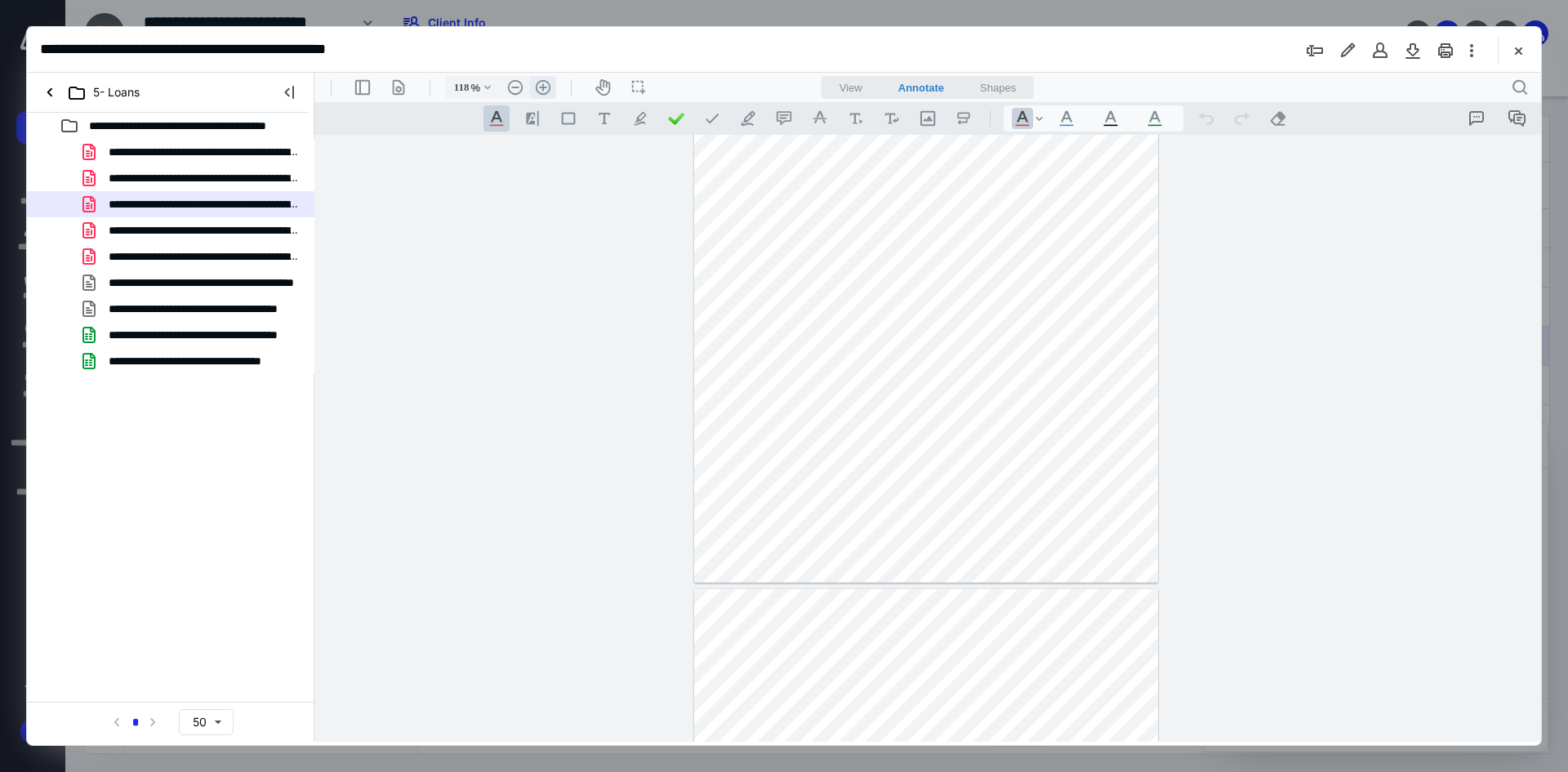 click on ".cls-1{fill:#abb0c4;} icon - header - zoom - in - line" at bounding box center [543, 87] 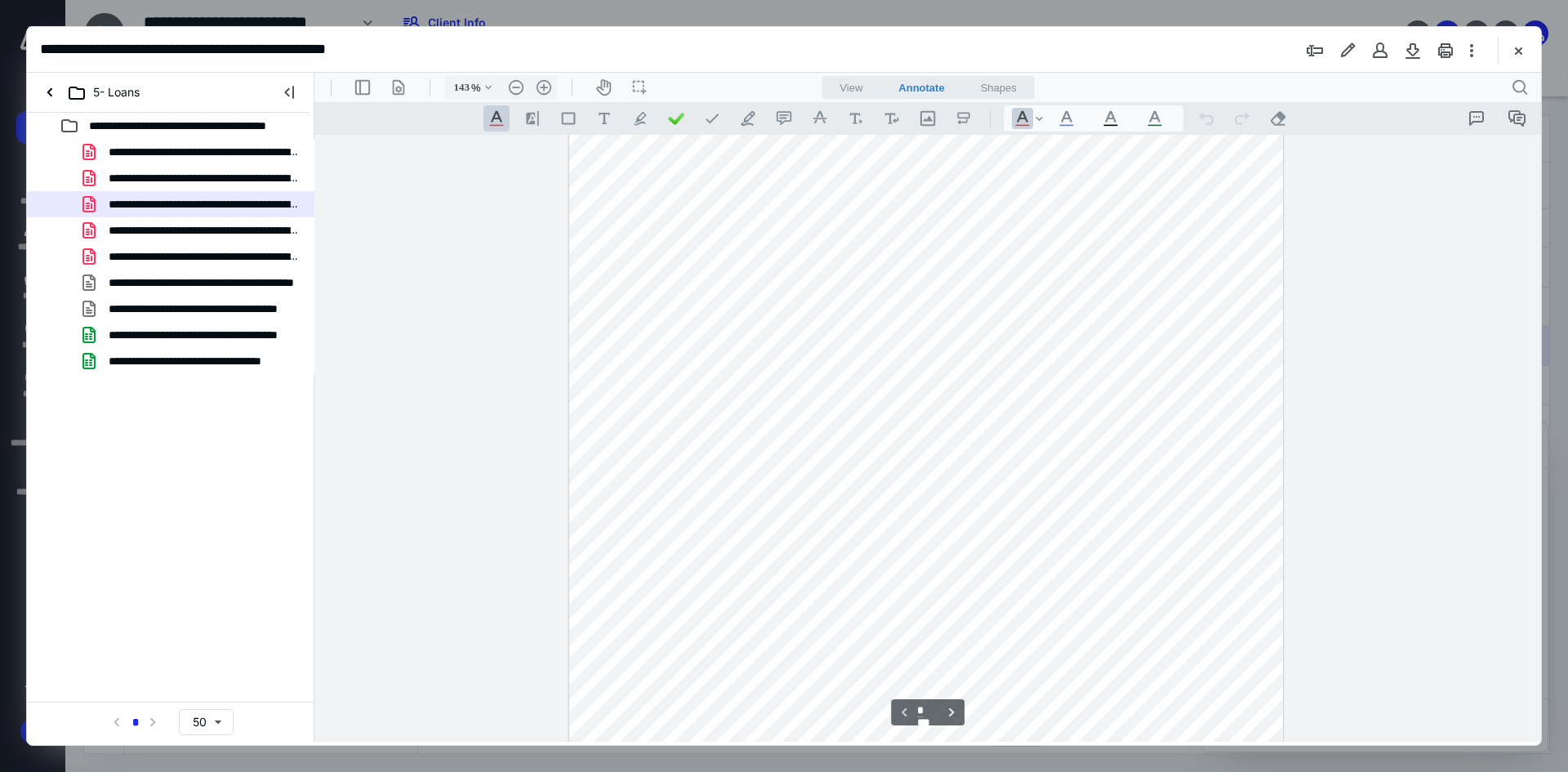 scroll, scrollTop: 165, scrollLeft: 0, axis: vertical 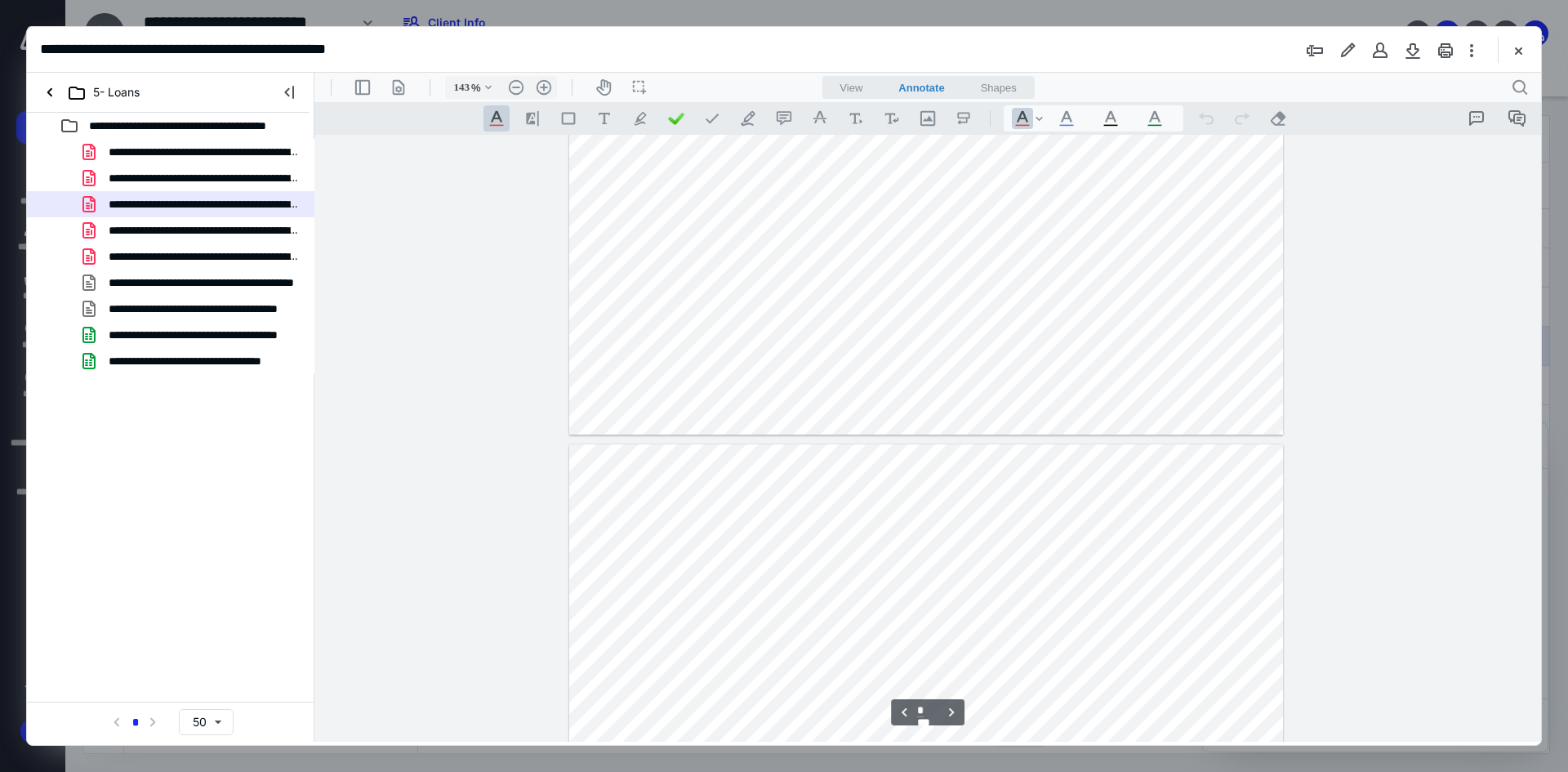 type on "*" 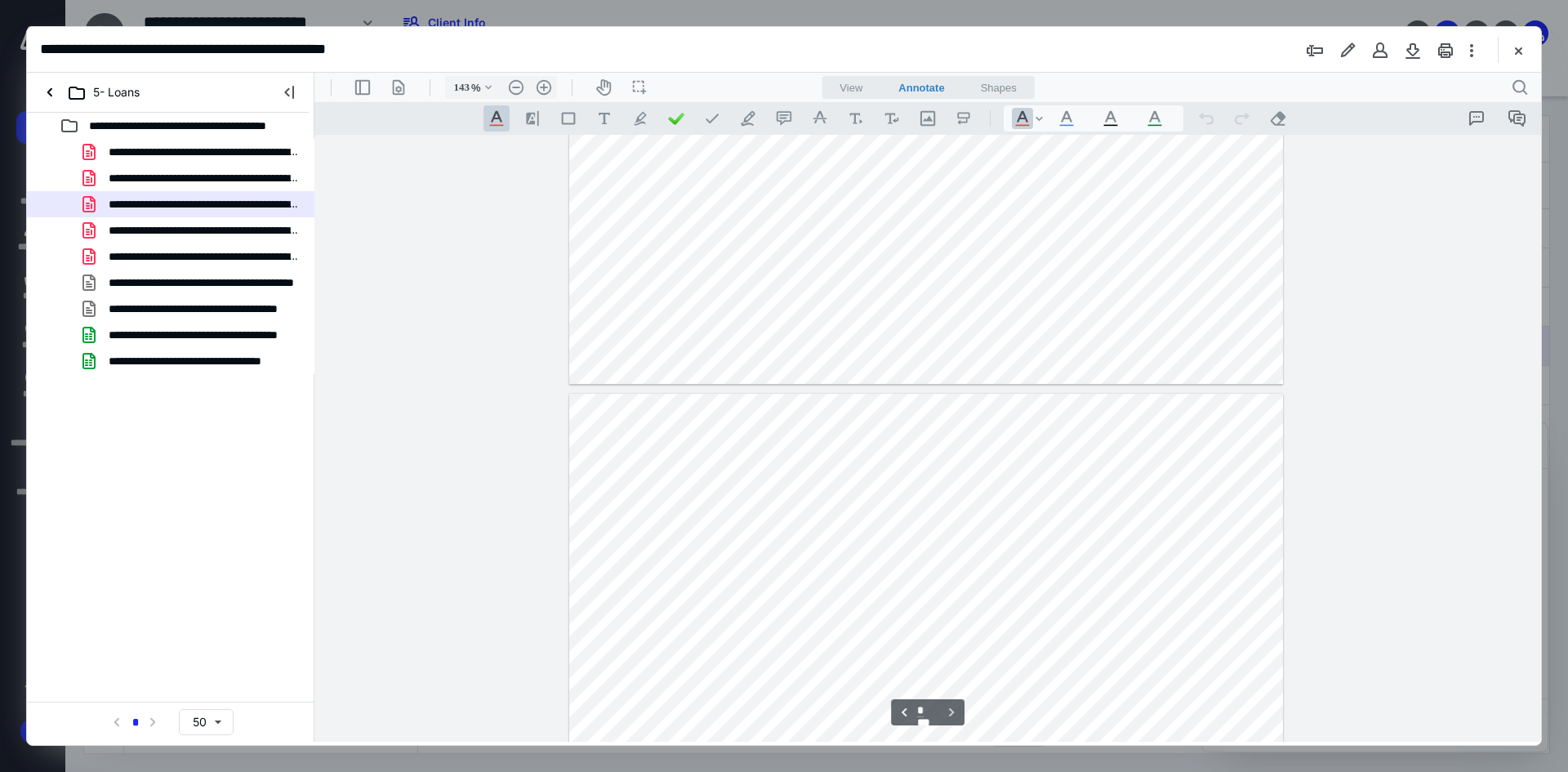 drag, startPoint x: 1533, startPoint y: 212, endPoint x: 1855, endPoint y: 585, distance: 492.7606 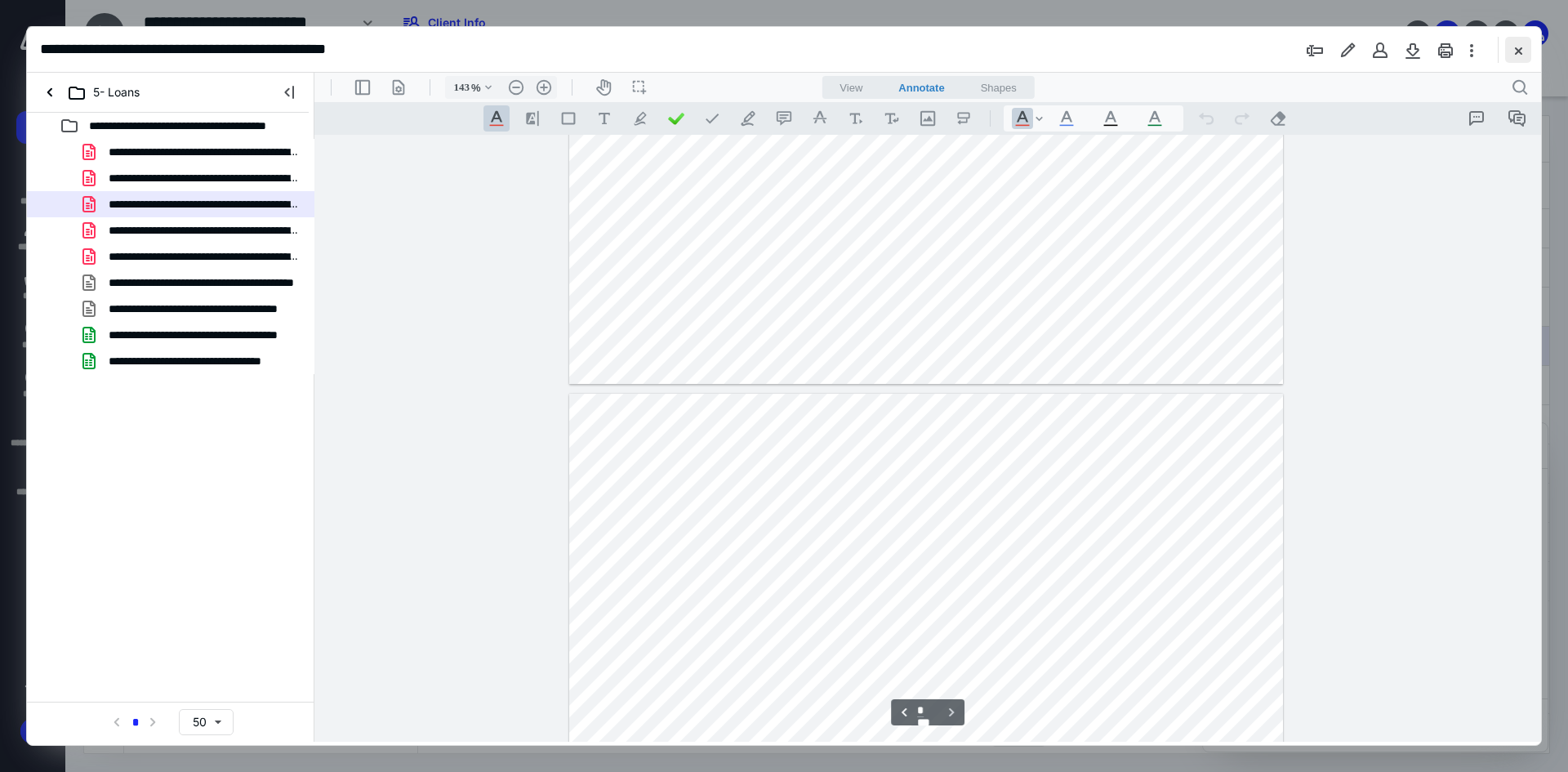 click at bounding box center (1518, 50) 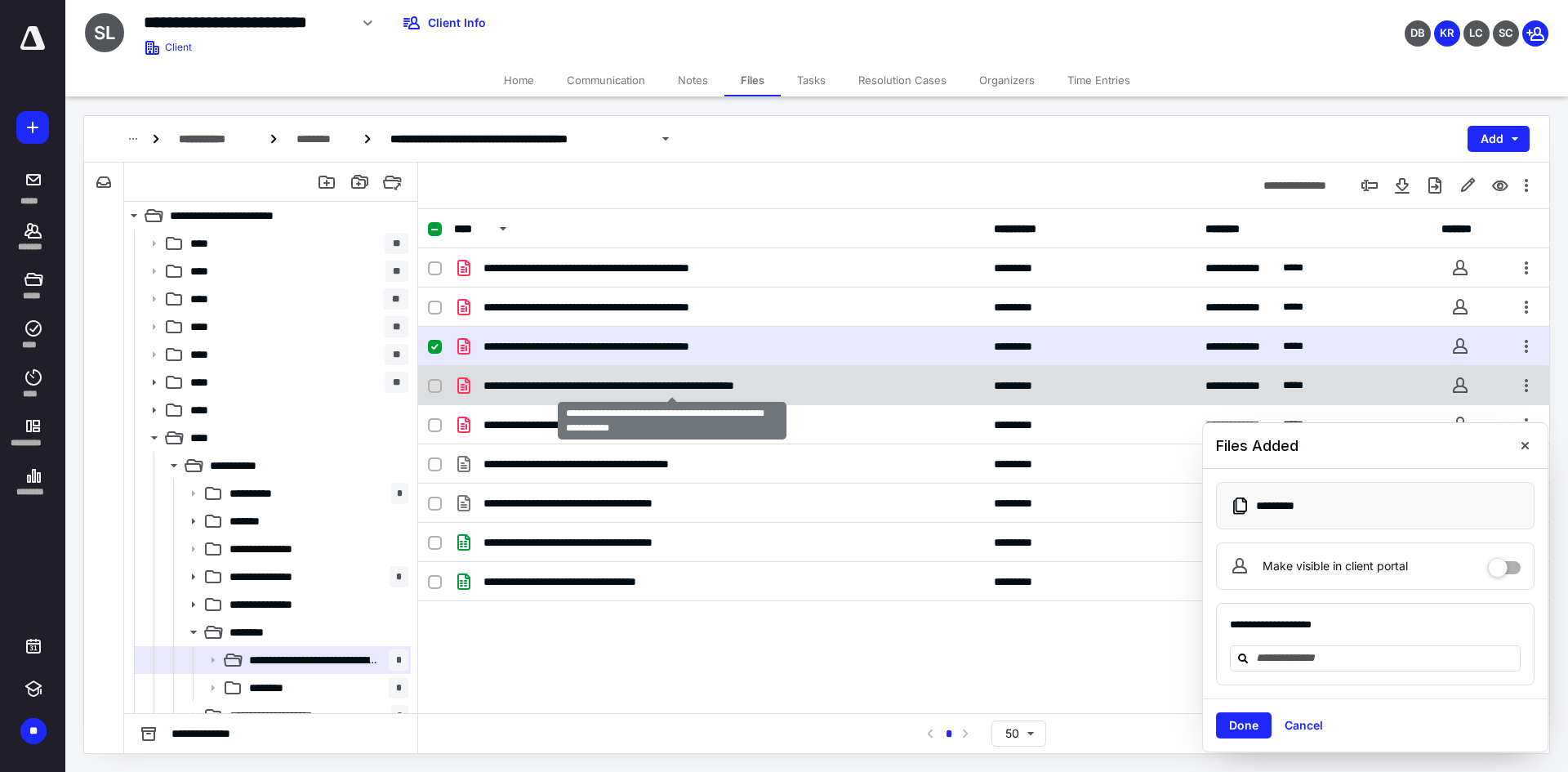 click on "**********" at bounding box center (671, 386) 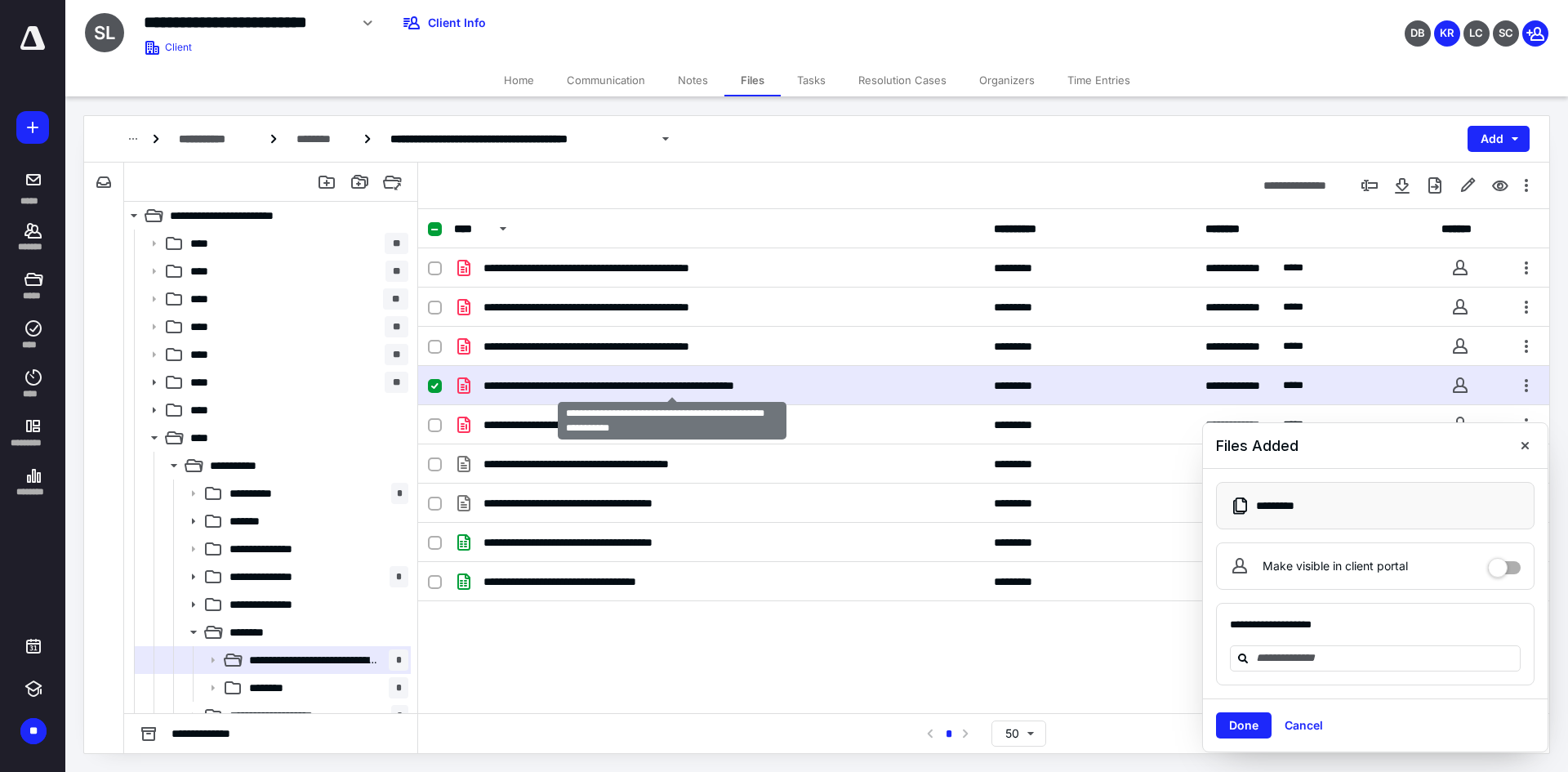 click on "**********" at bounding box center [671, 386] 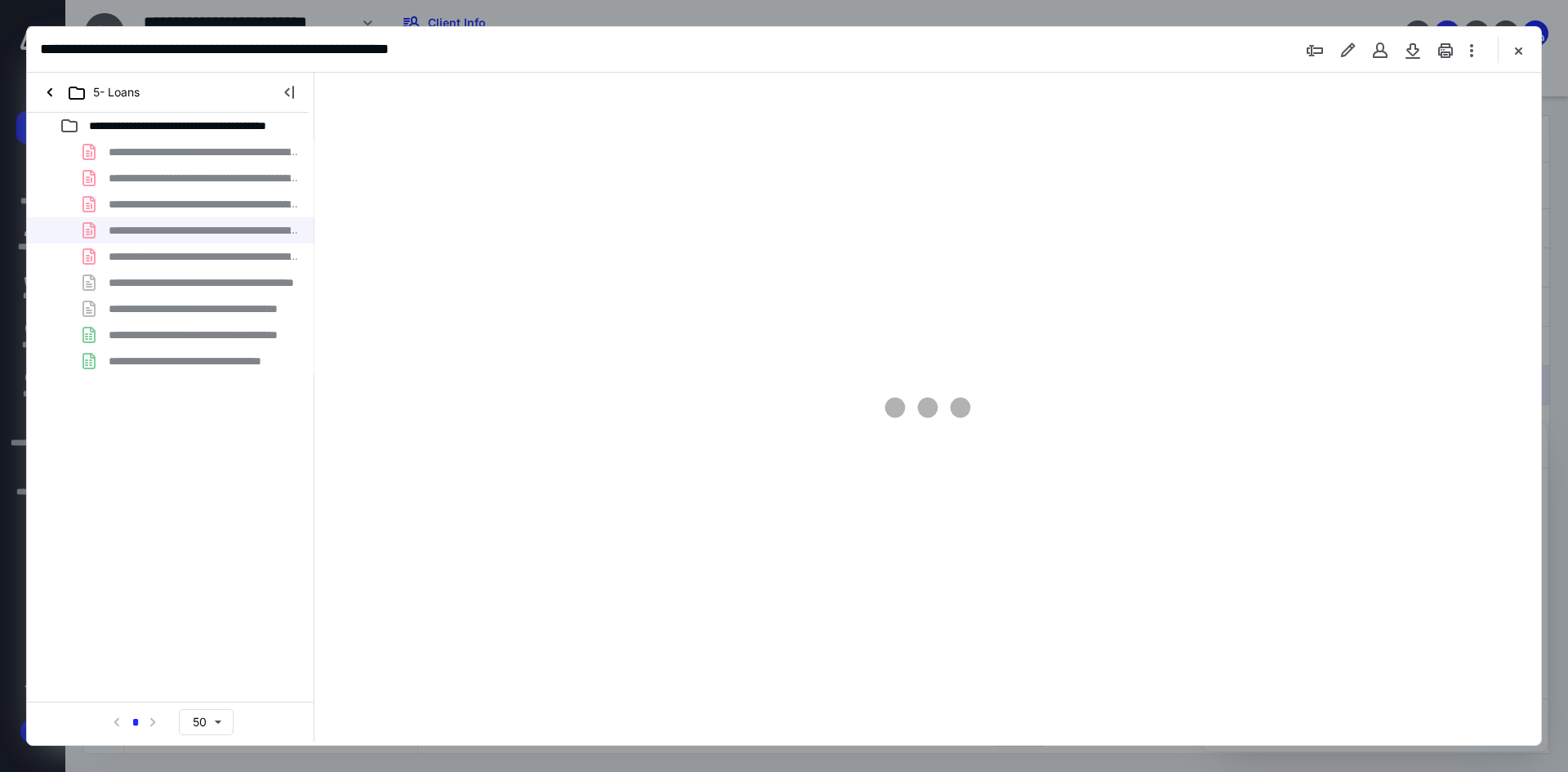 scroll, scrollTop: 0, scrollLeft: 0, axis: both 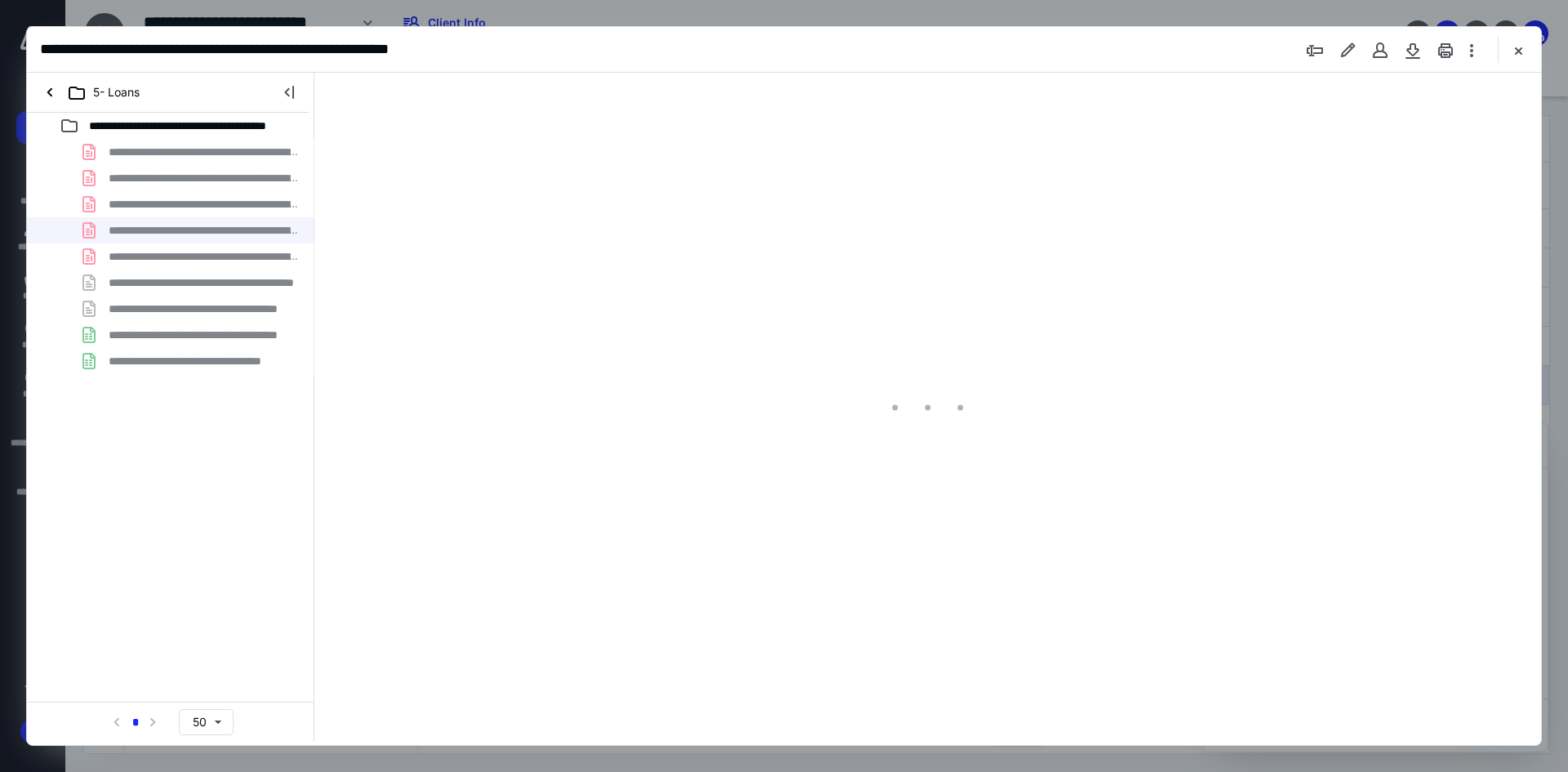 type on "93" 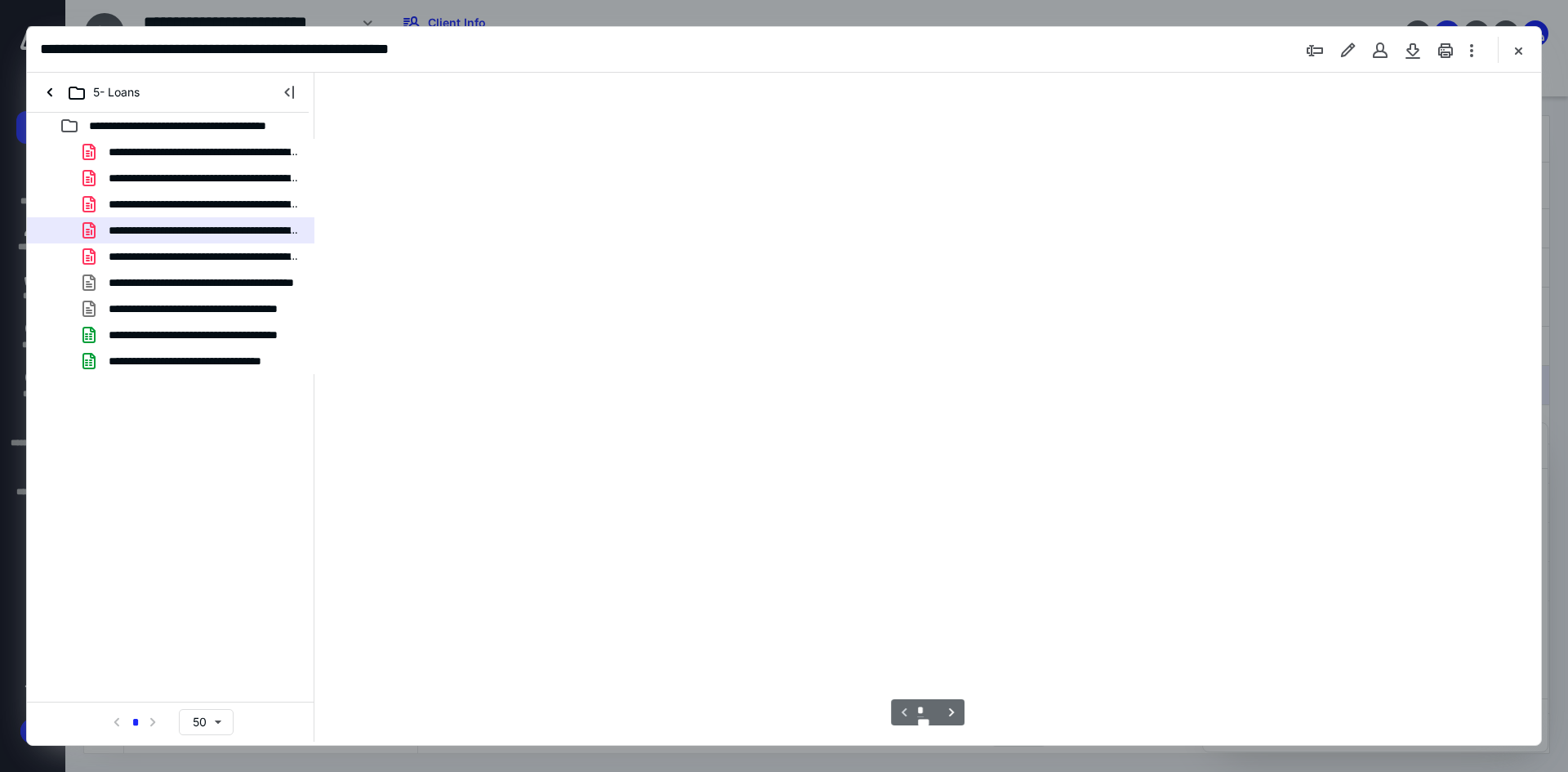 scroll, scrollTop: 65, scrollLeft: 0, axis: vertical 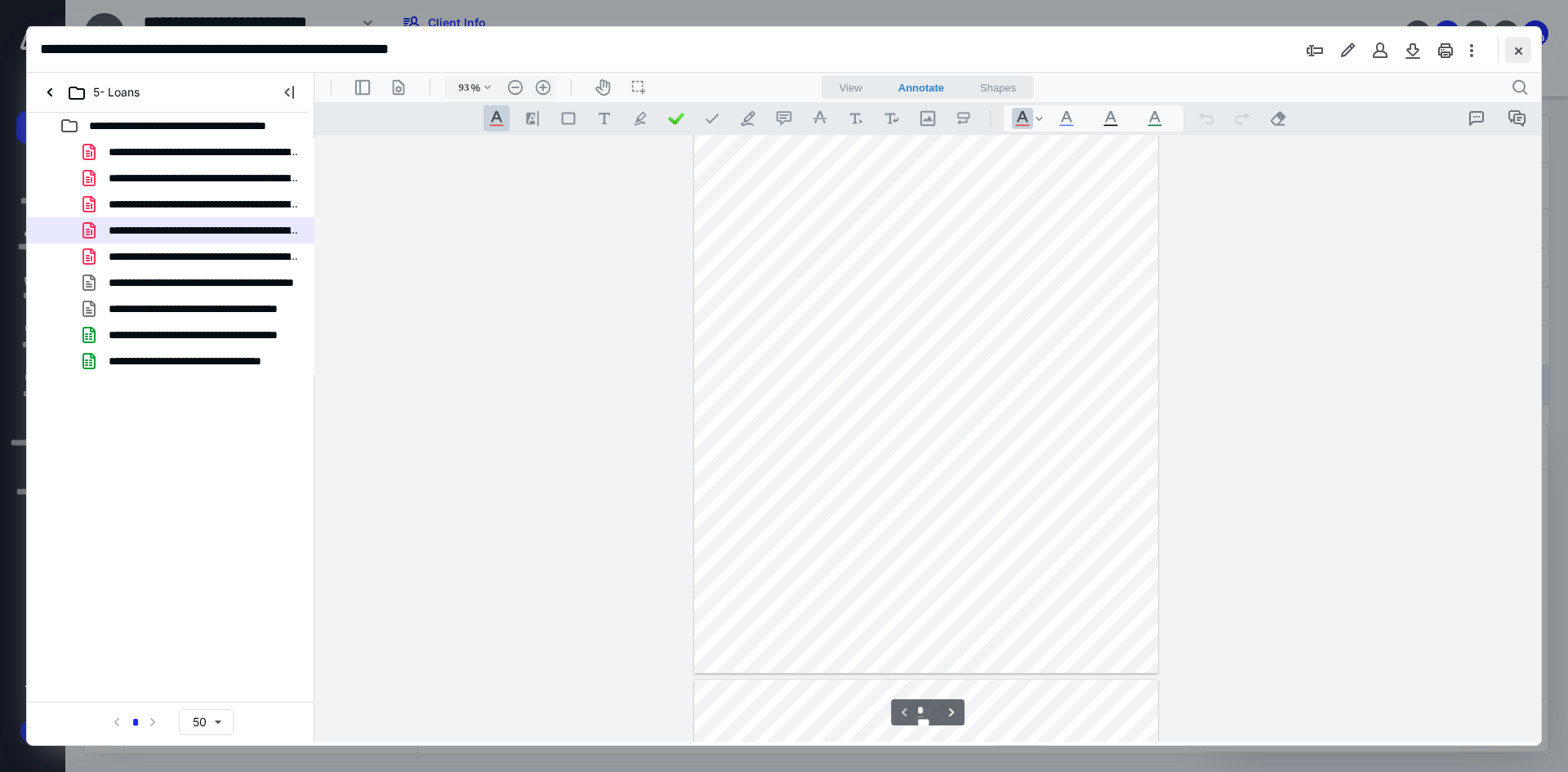 click at bounding box center (1518, 50) 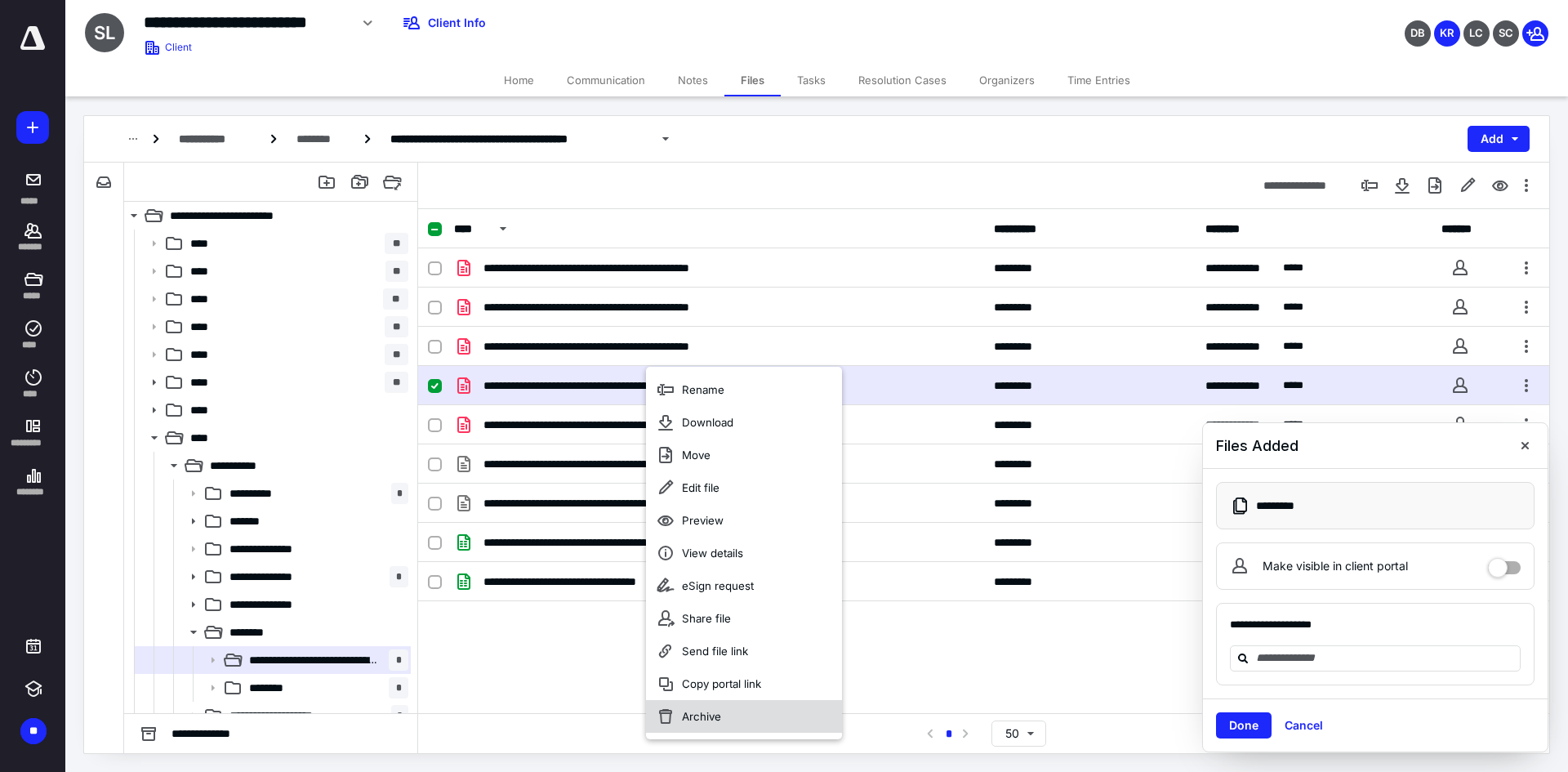click on "Archive" at bounding box center [744, 716] 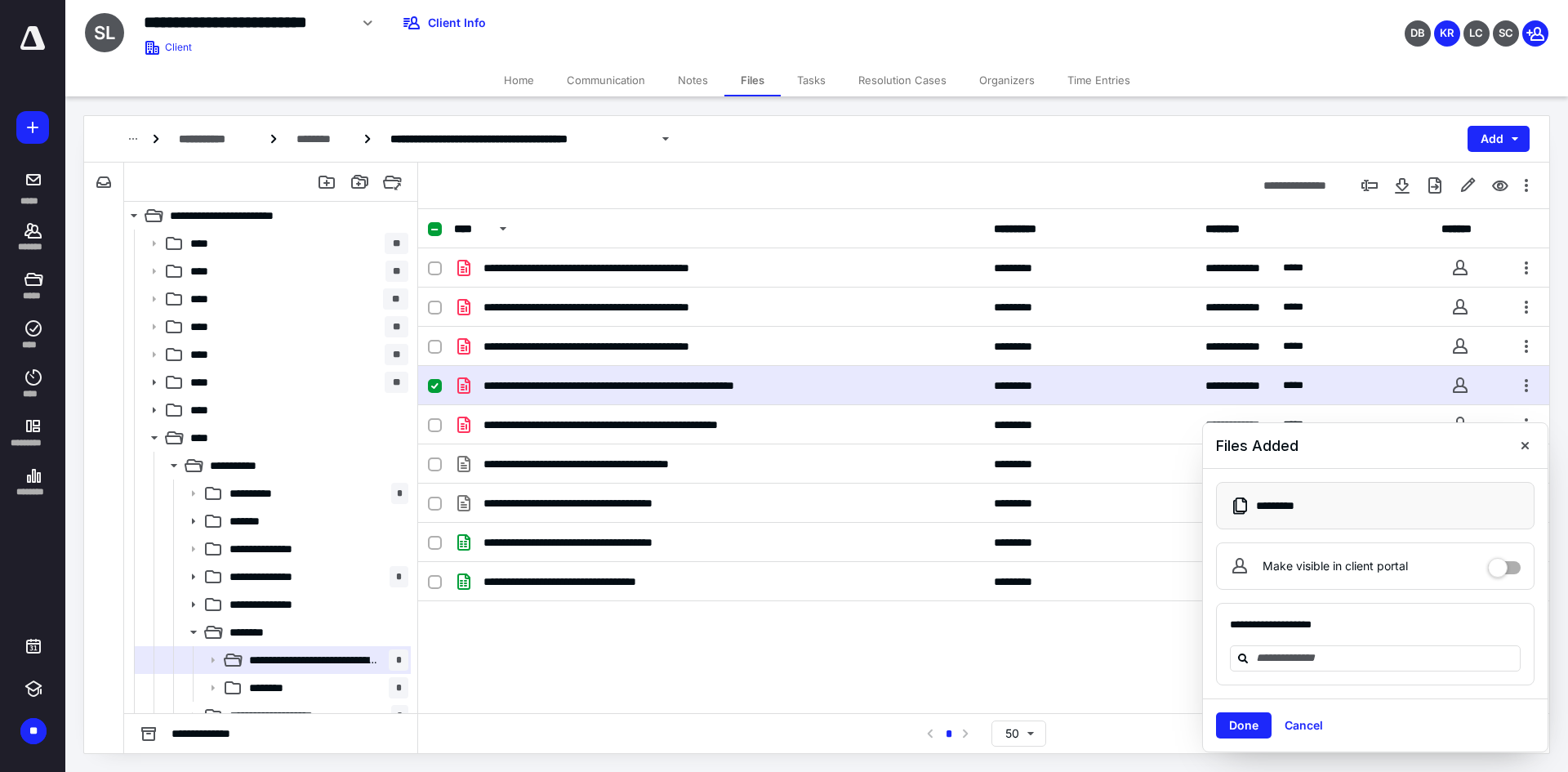 checkbox on "false" 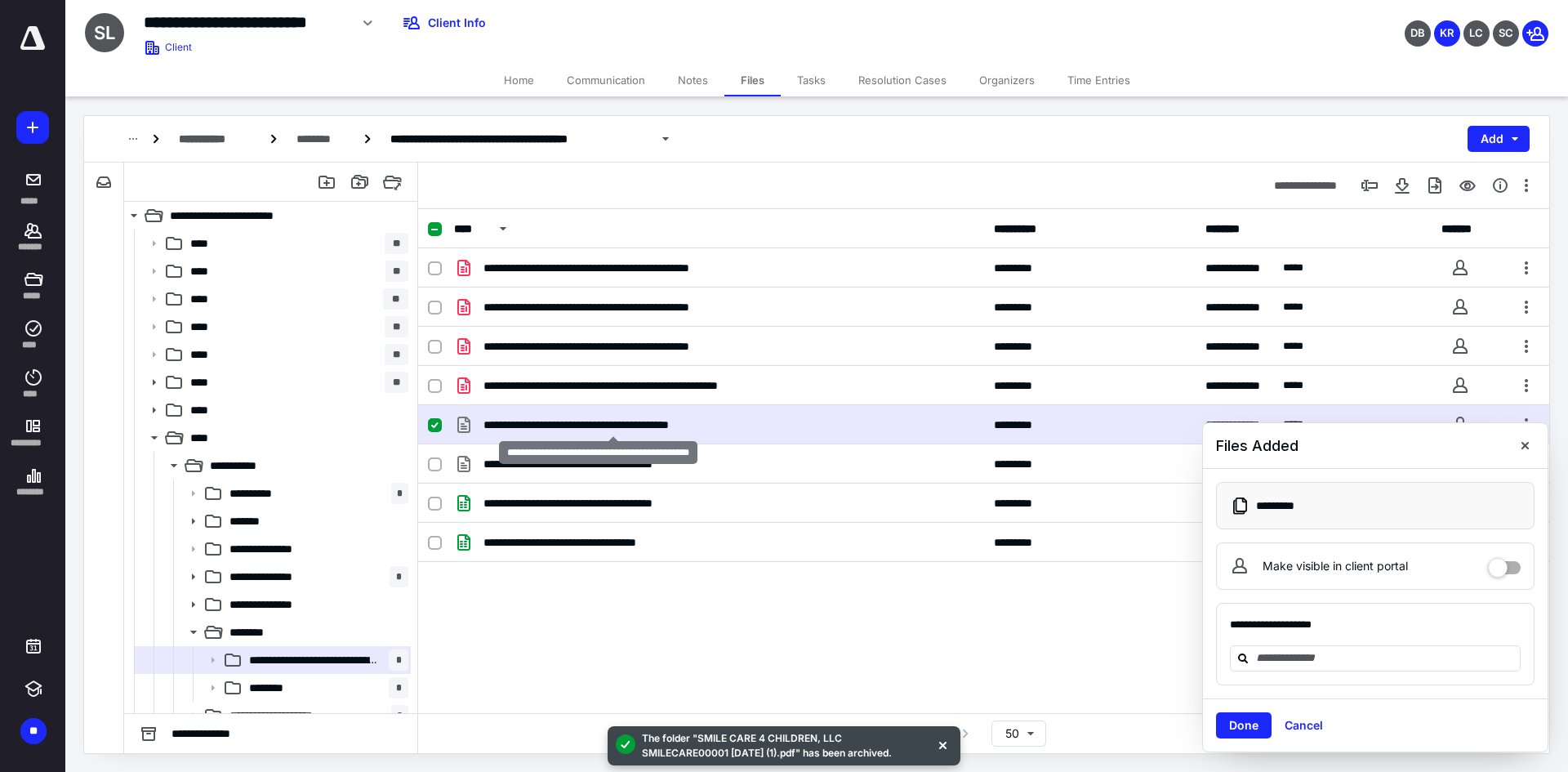 checkbox on "true" 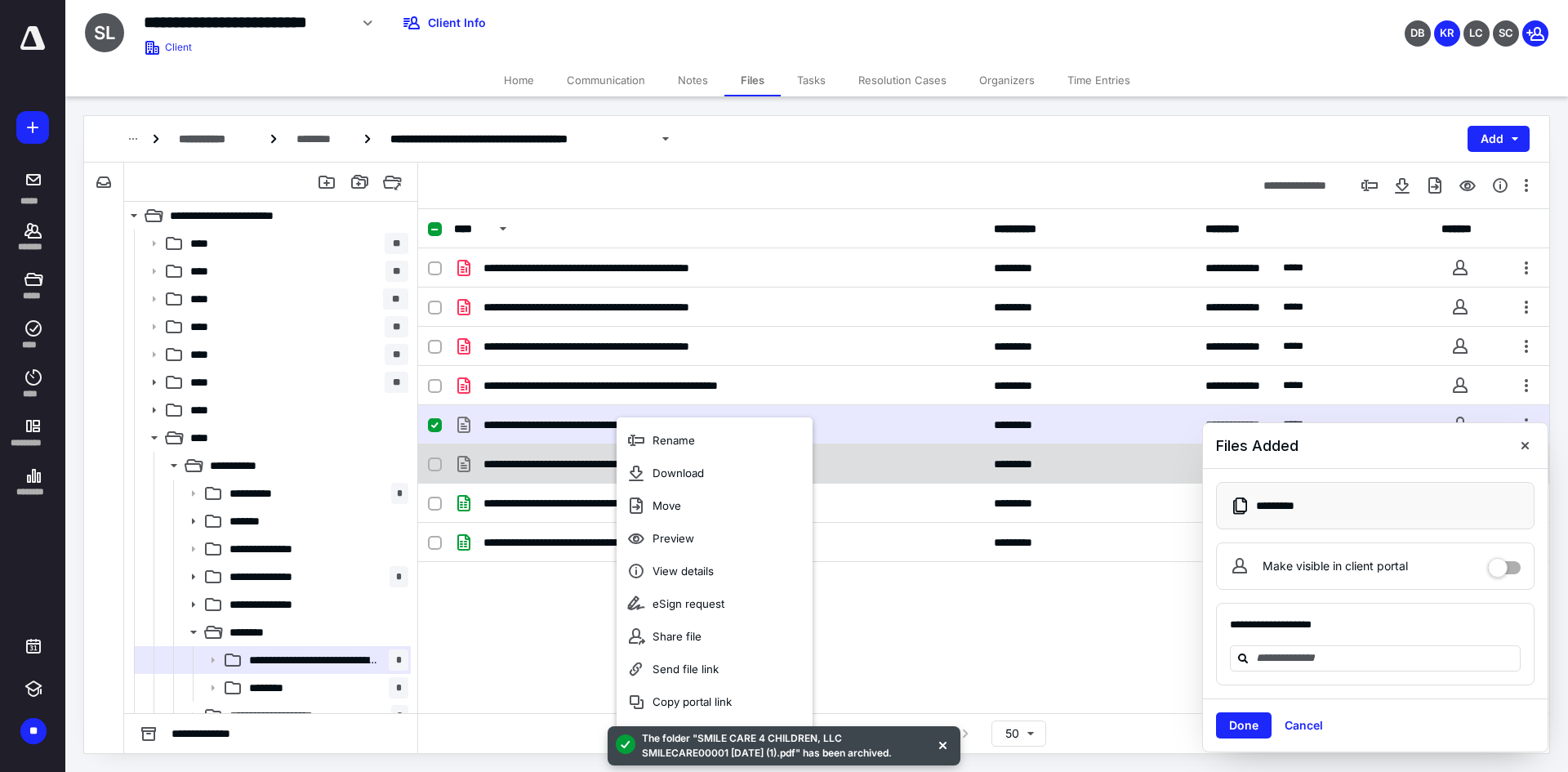 click on "**********" at bounding box center [604, 464] 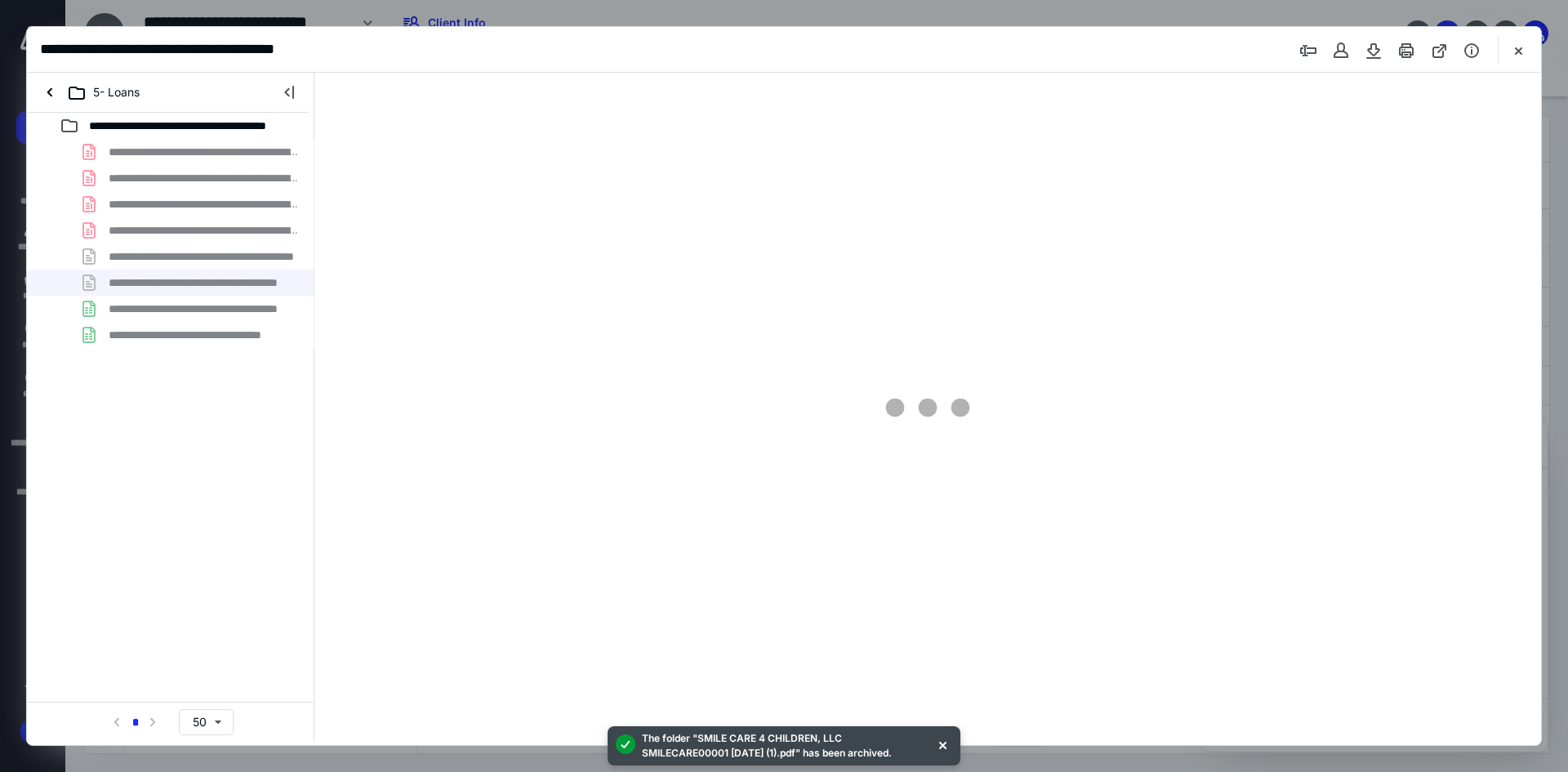 scroll, scrollTop: 0, scrollLeft: 0, axis: both 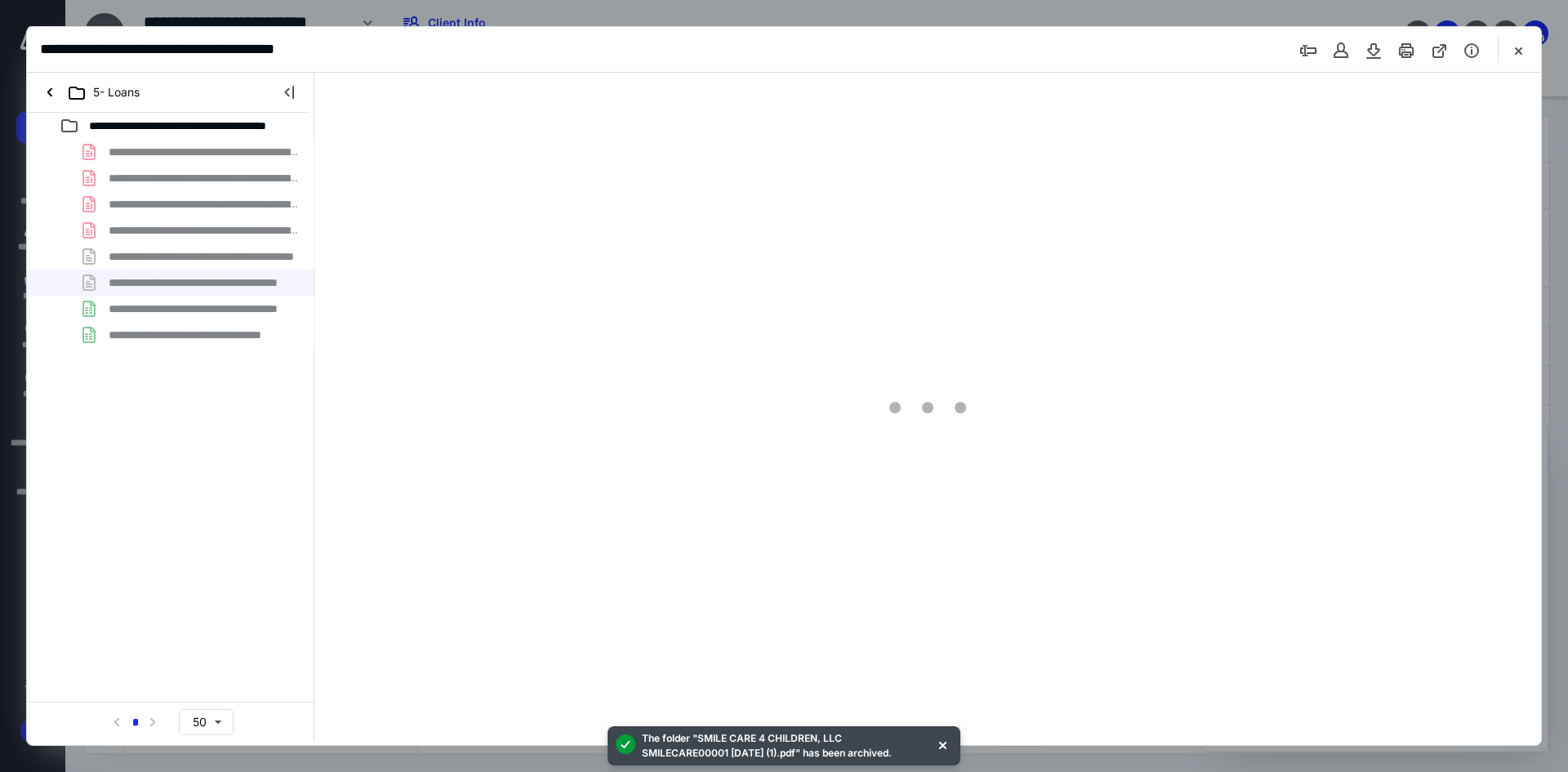 type on "120" 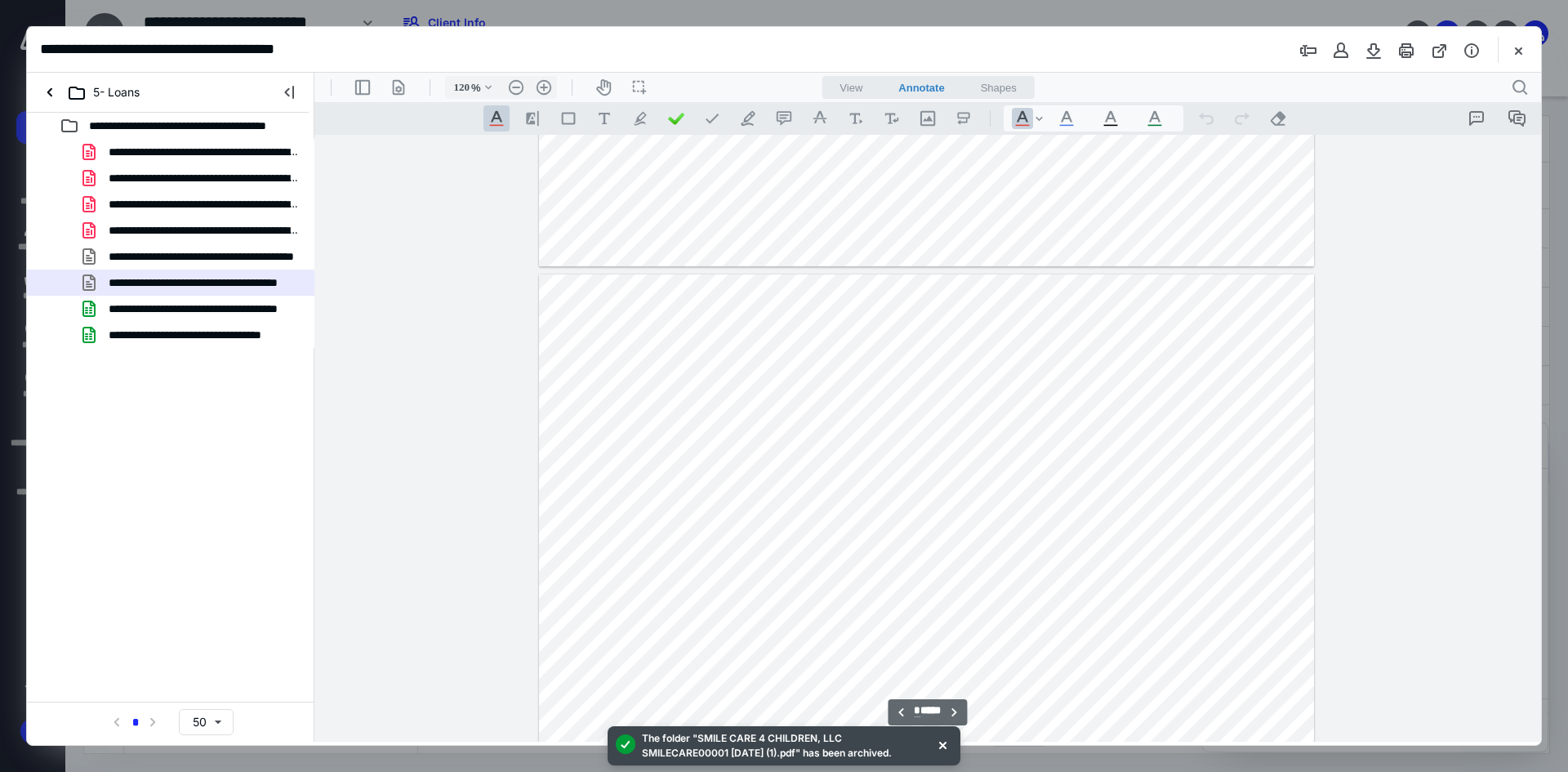 scroll, scrollTop: 883, scrollLeft: 0, axis: vertical 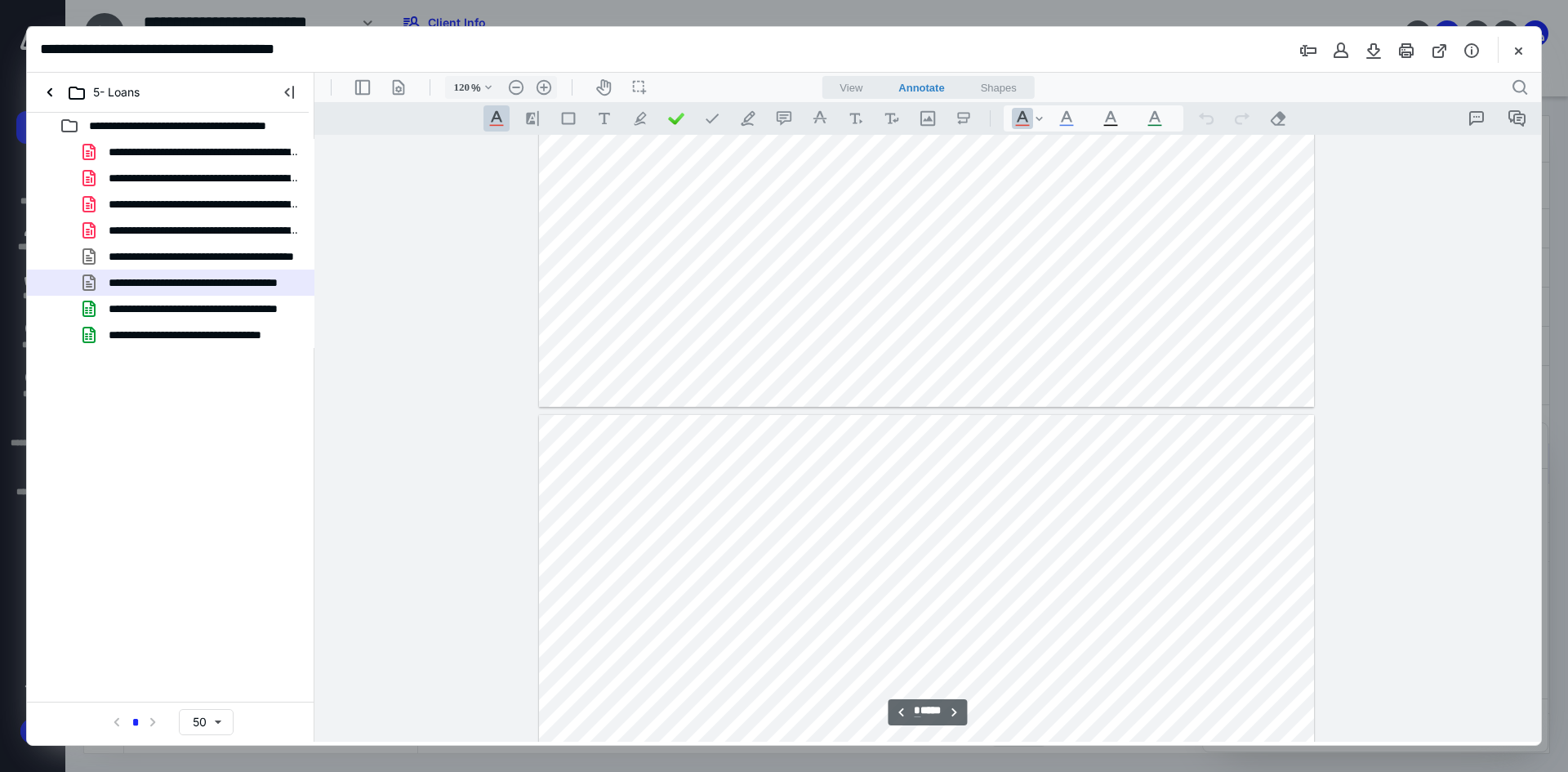 type on "**" 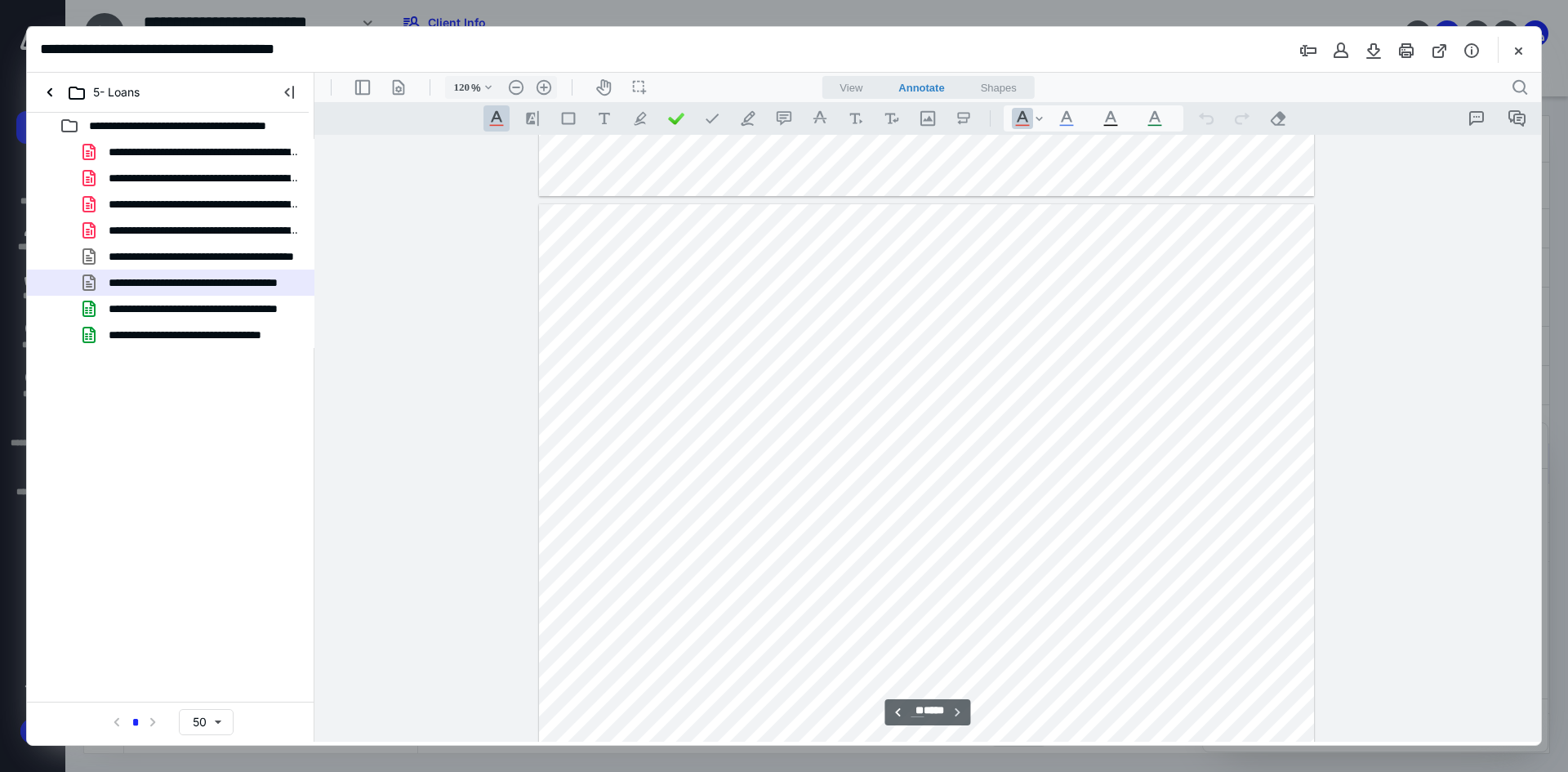 scroll, scrollTop: 5463, scrollLeft: 0, axis: vertical 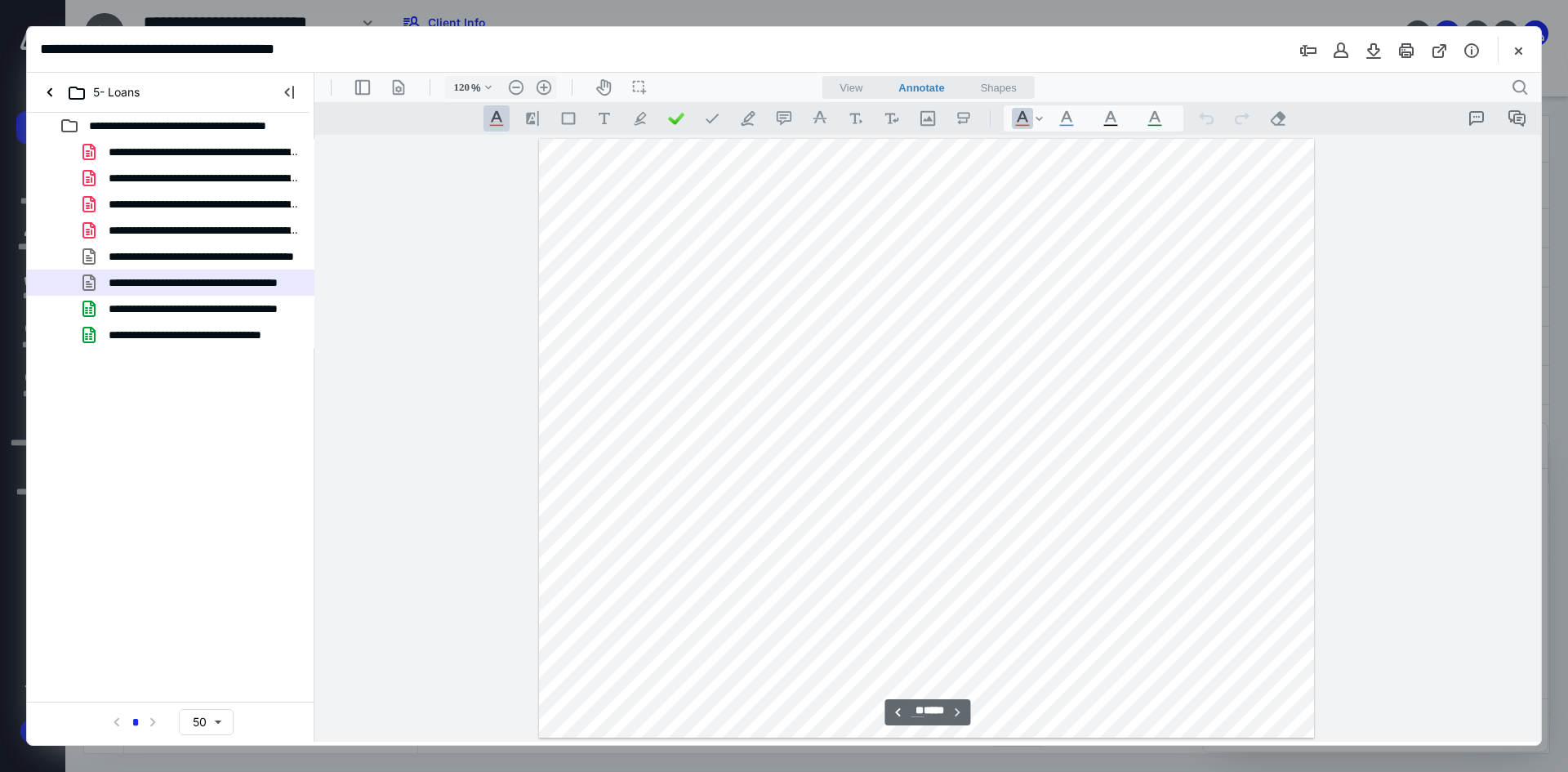 drag, startPoint x: 1535, startPoint y: 274, endPoint x: 1860, endPoint y: 824, distance: 638.84662 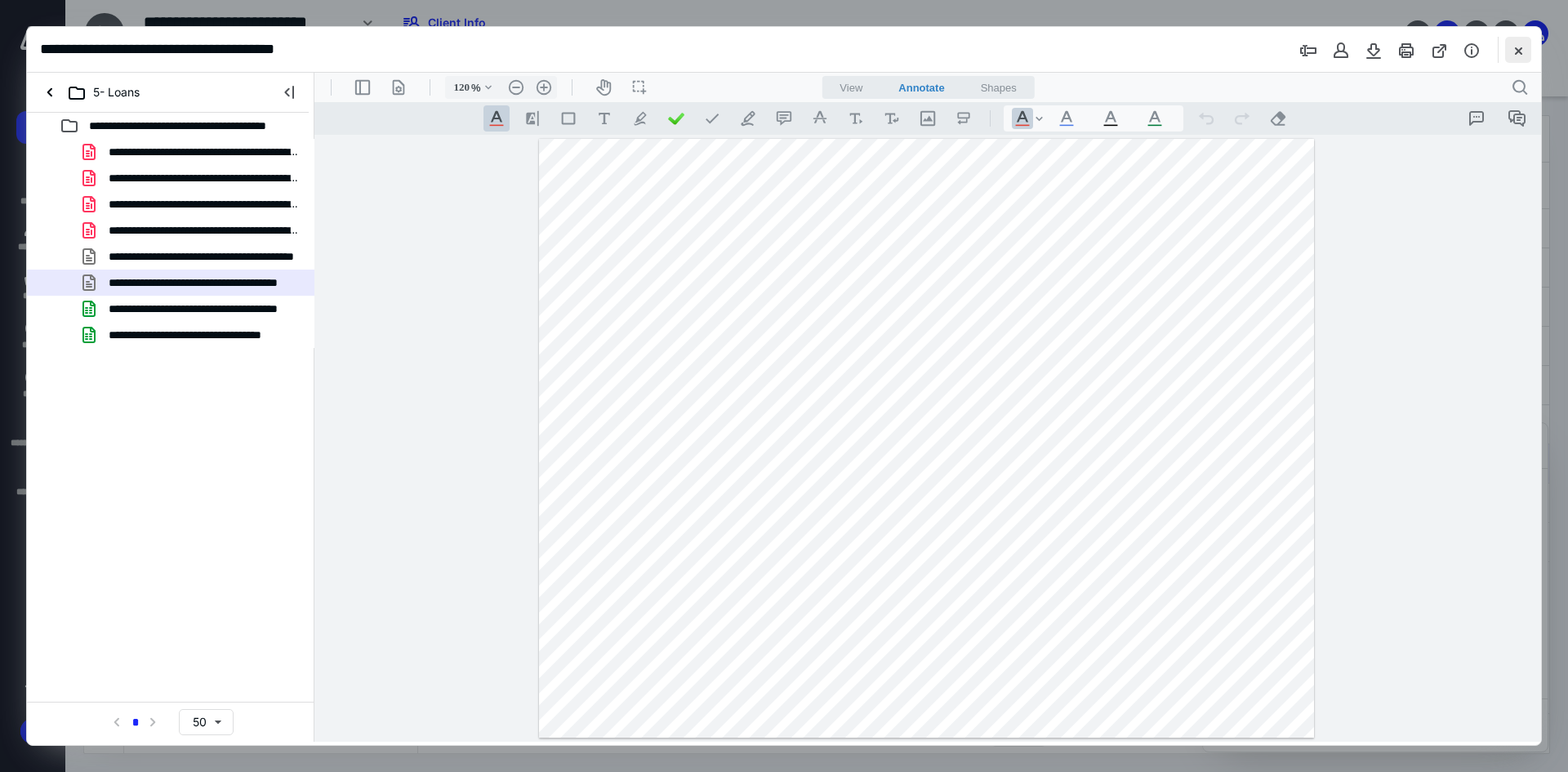 click at bounding box center [1518, 50] 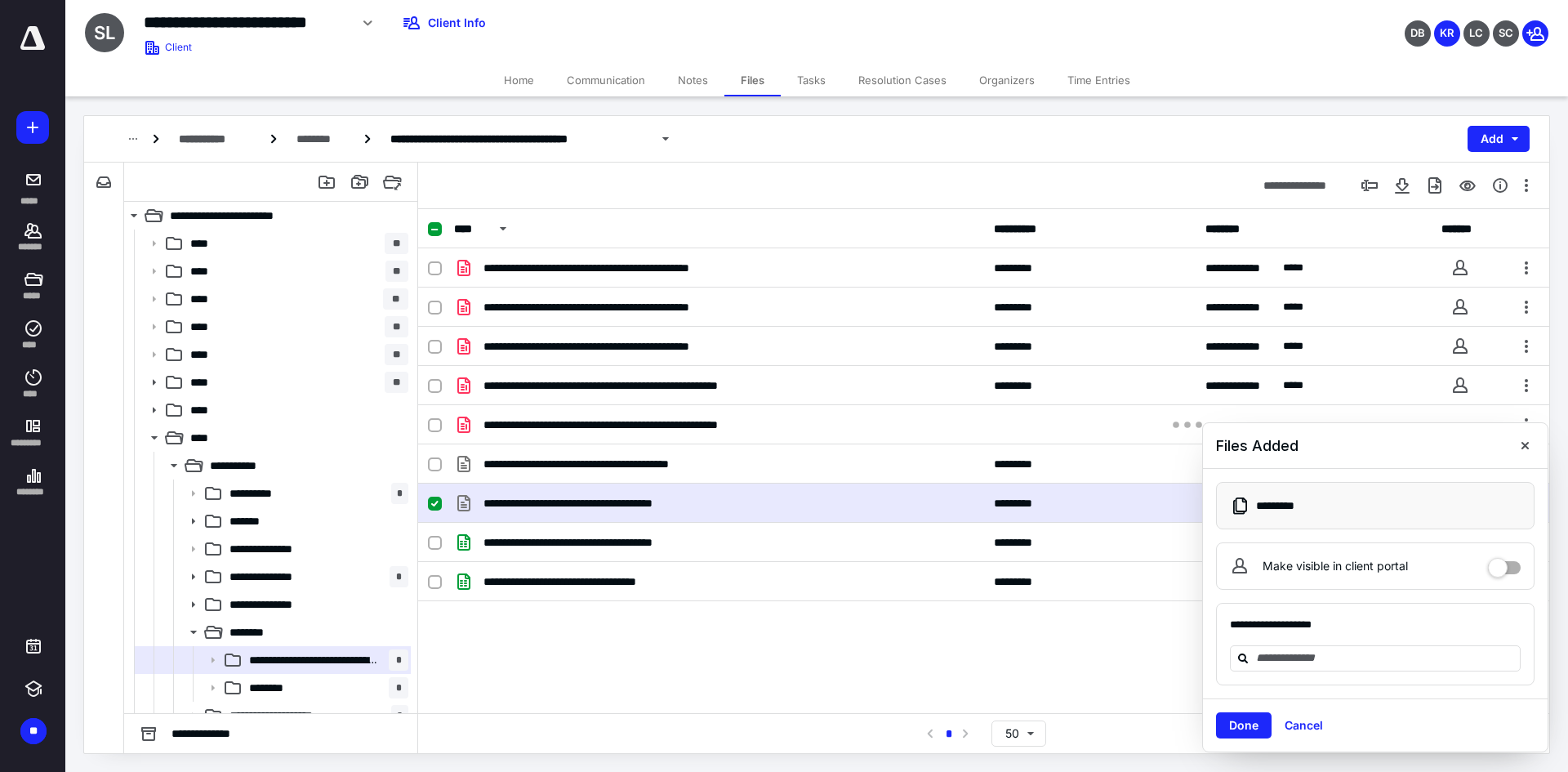 click on "Cancel" at bounding box center [1303, 725] 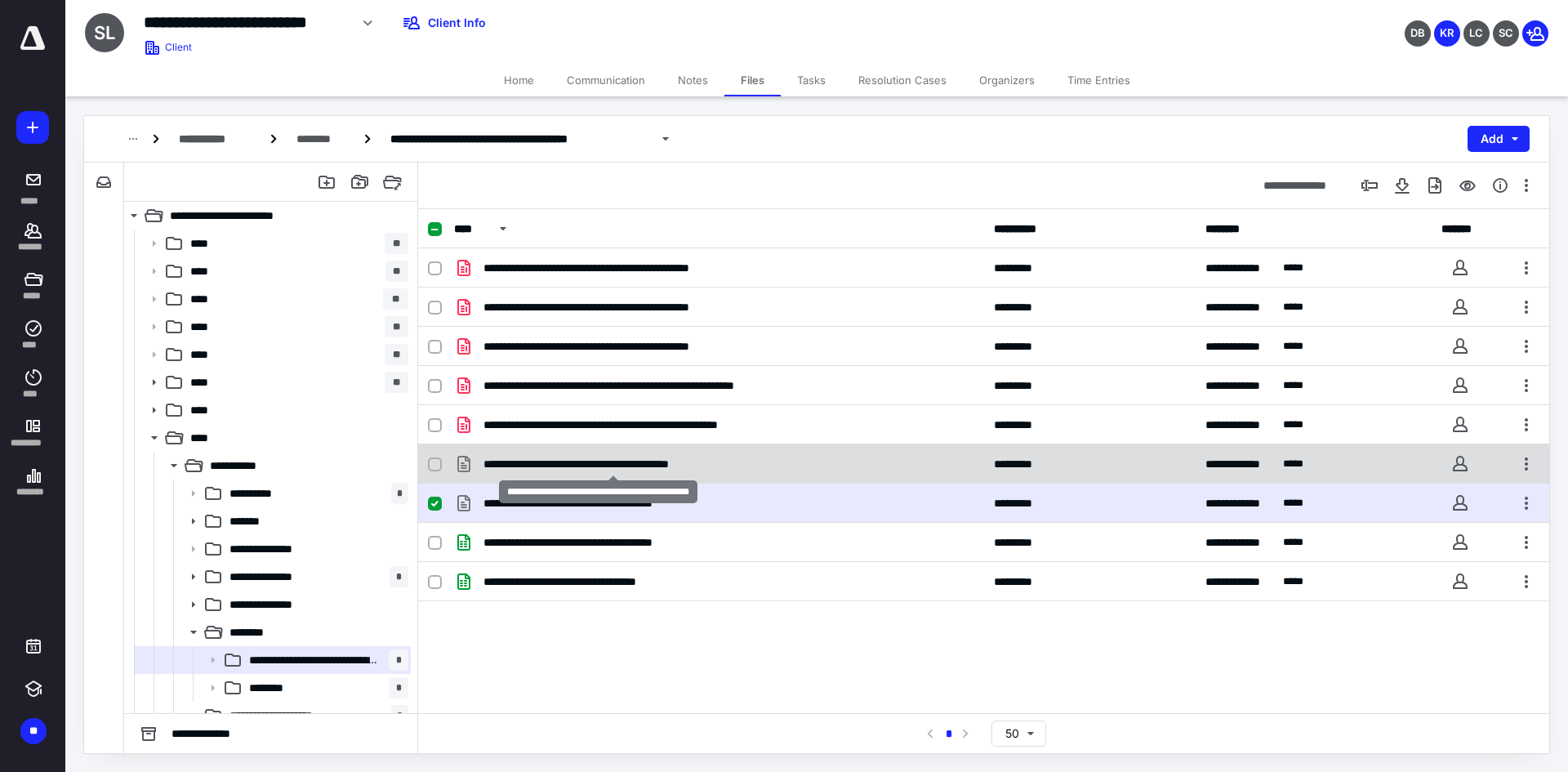 checkbox on "false" 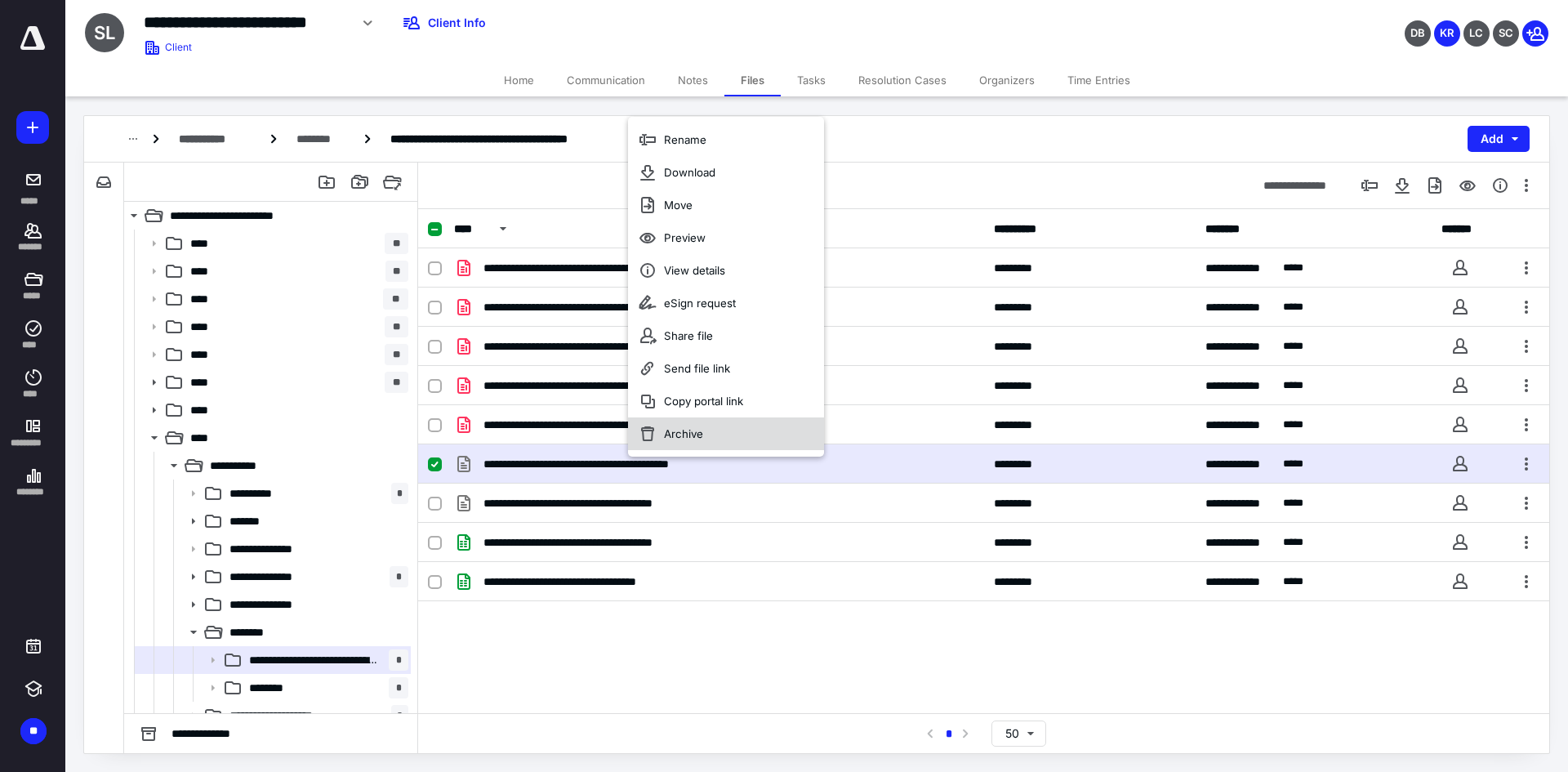 click on "Archive" at bounding box center [726, 434] 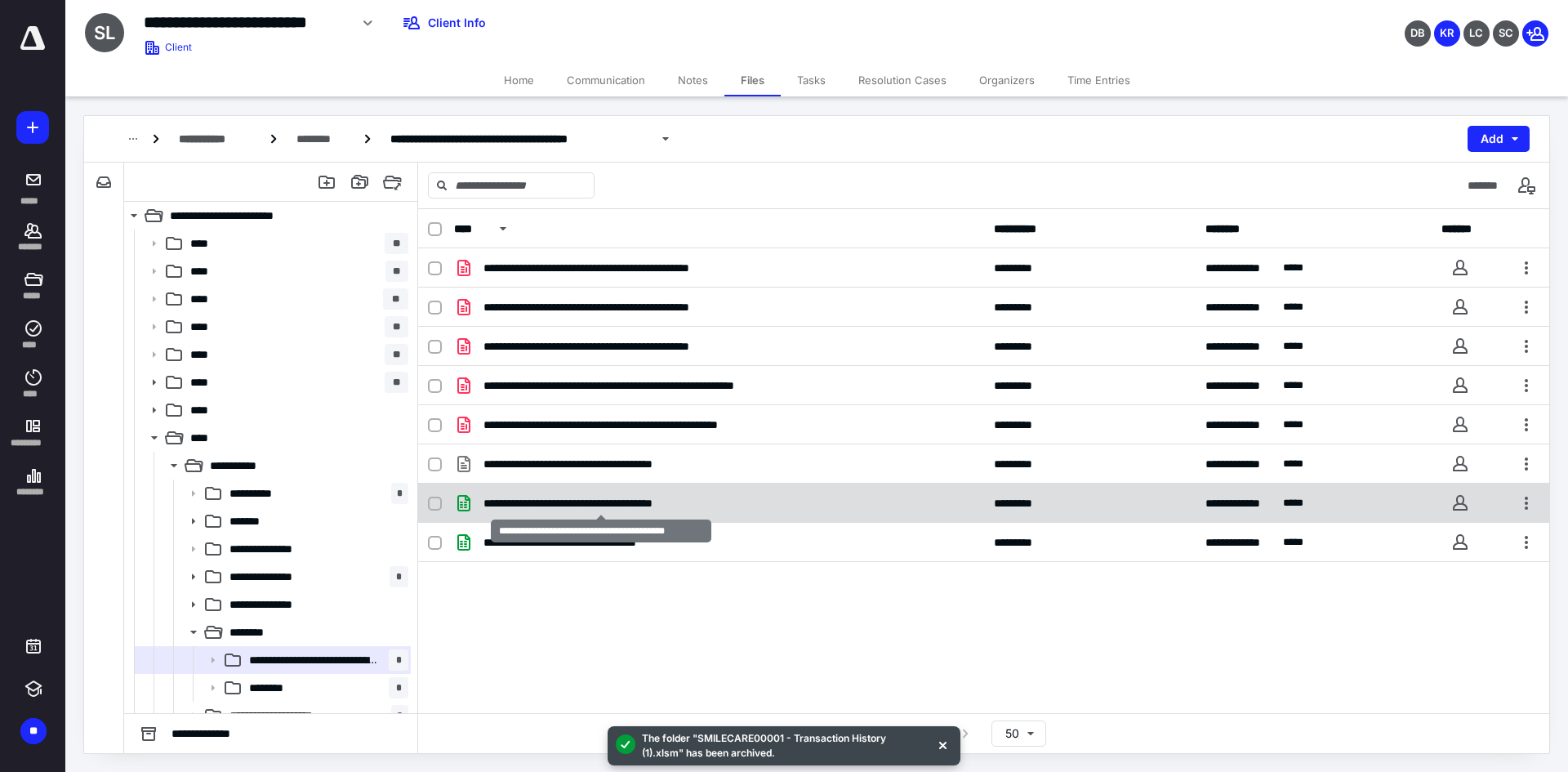 checkbox on "true" 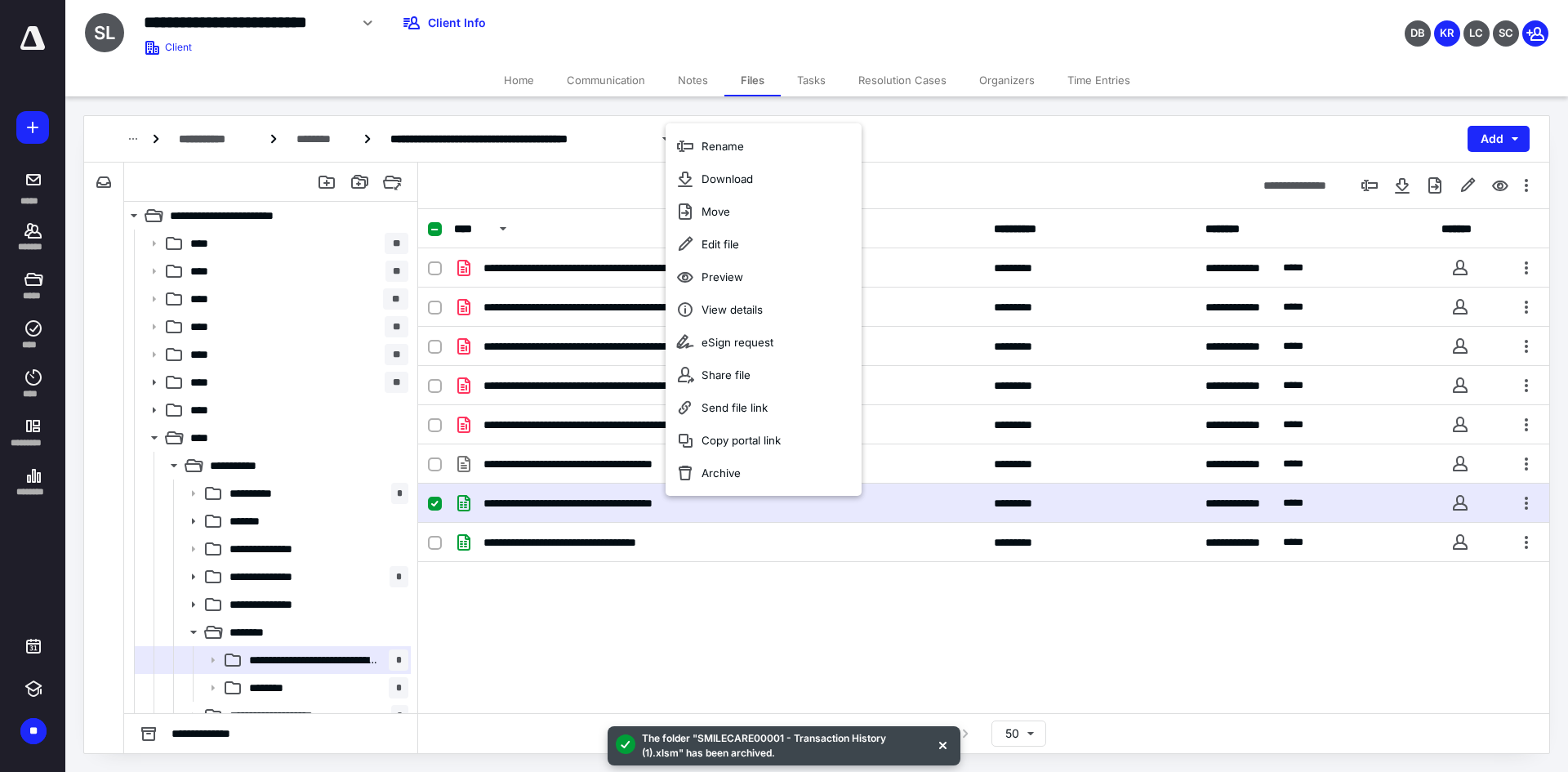 click on "**********" at bounding box center [983, 461] 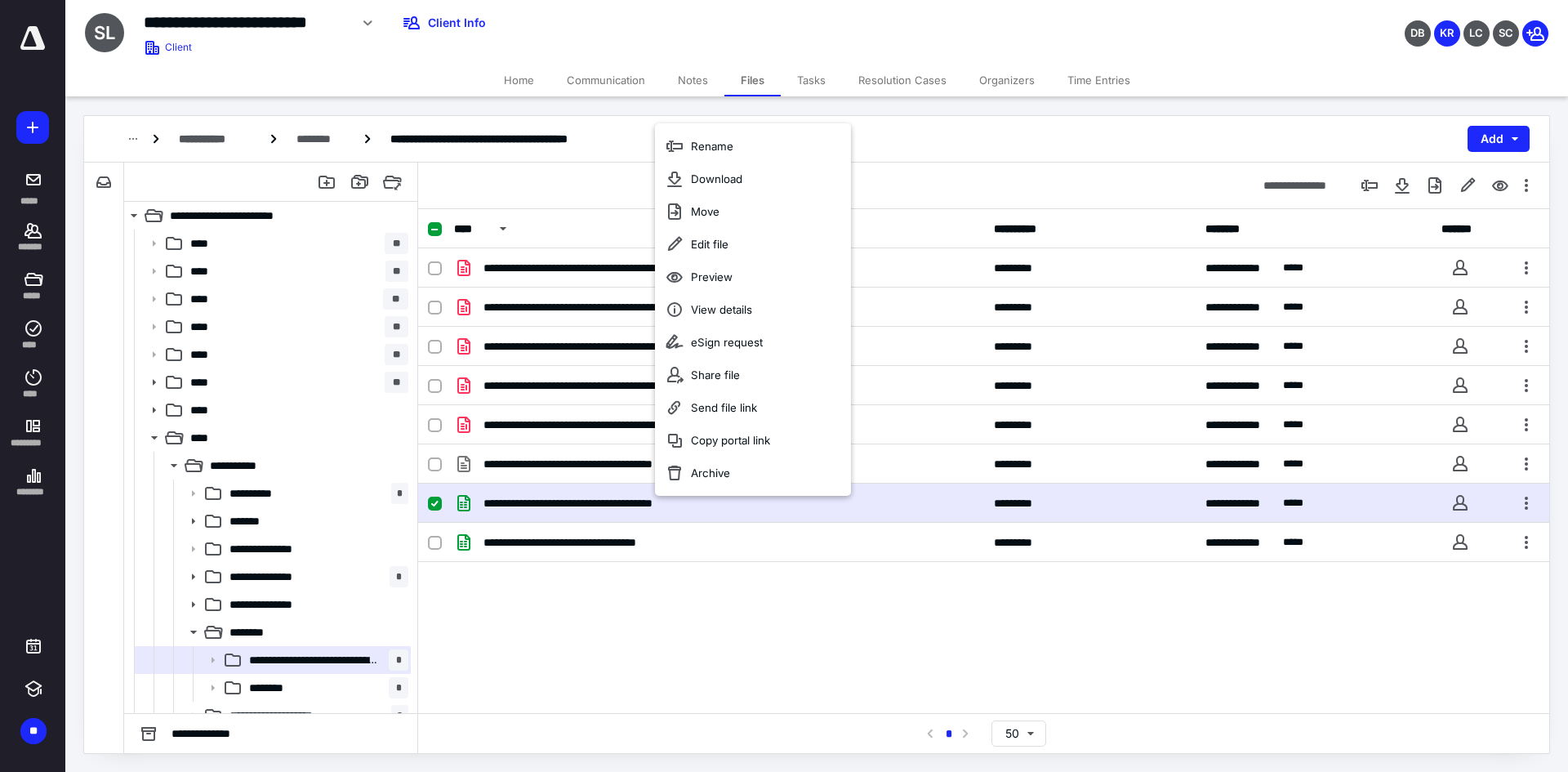 click on "**********" at bounding box center (601, 503) 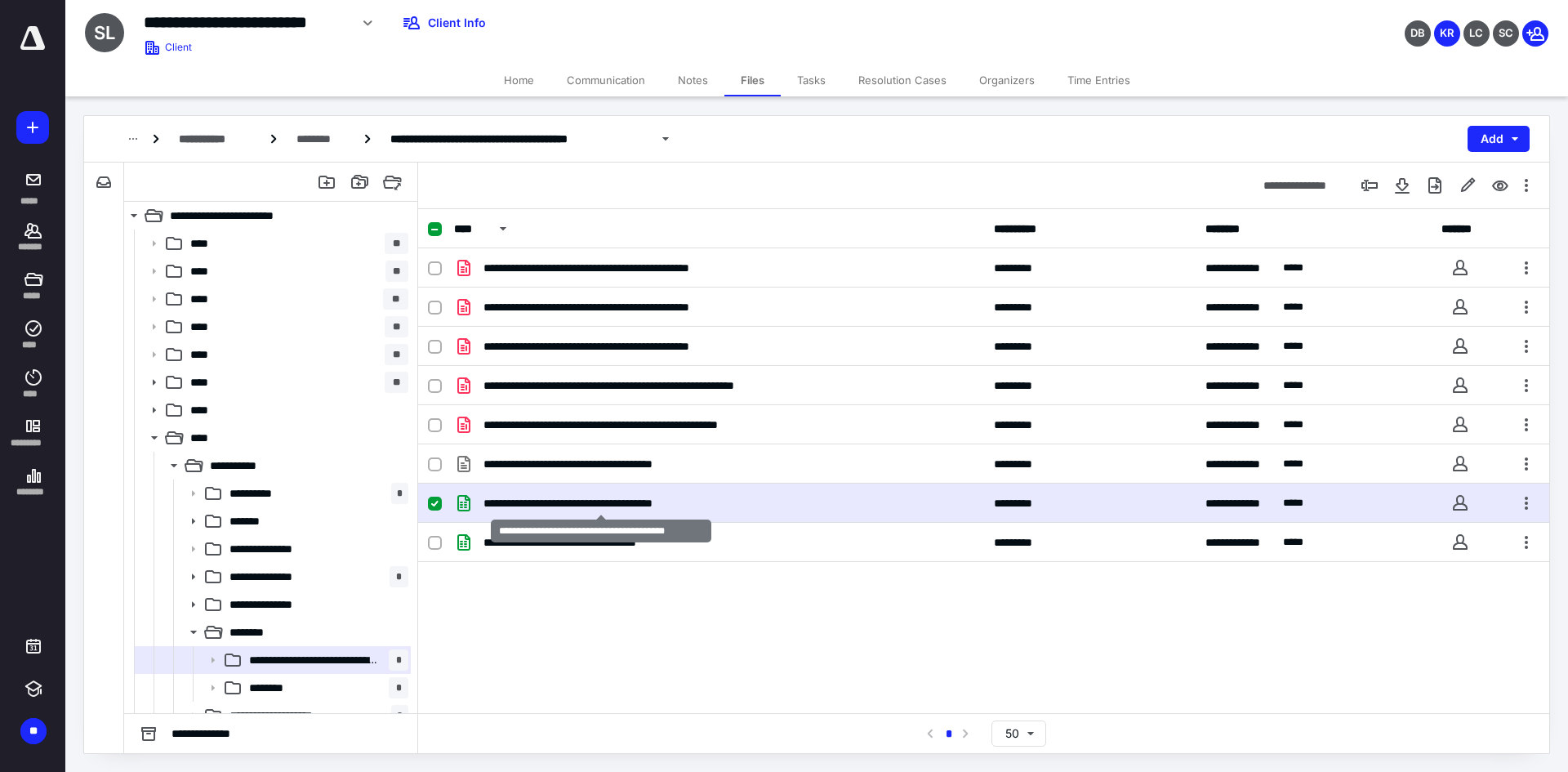 click on "**********" at bounding box center [601, 503] 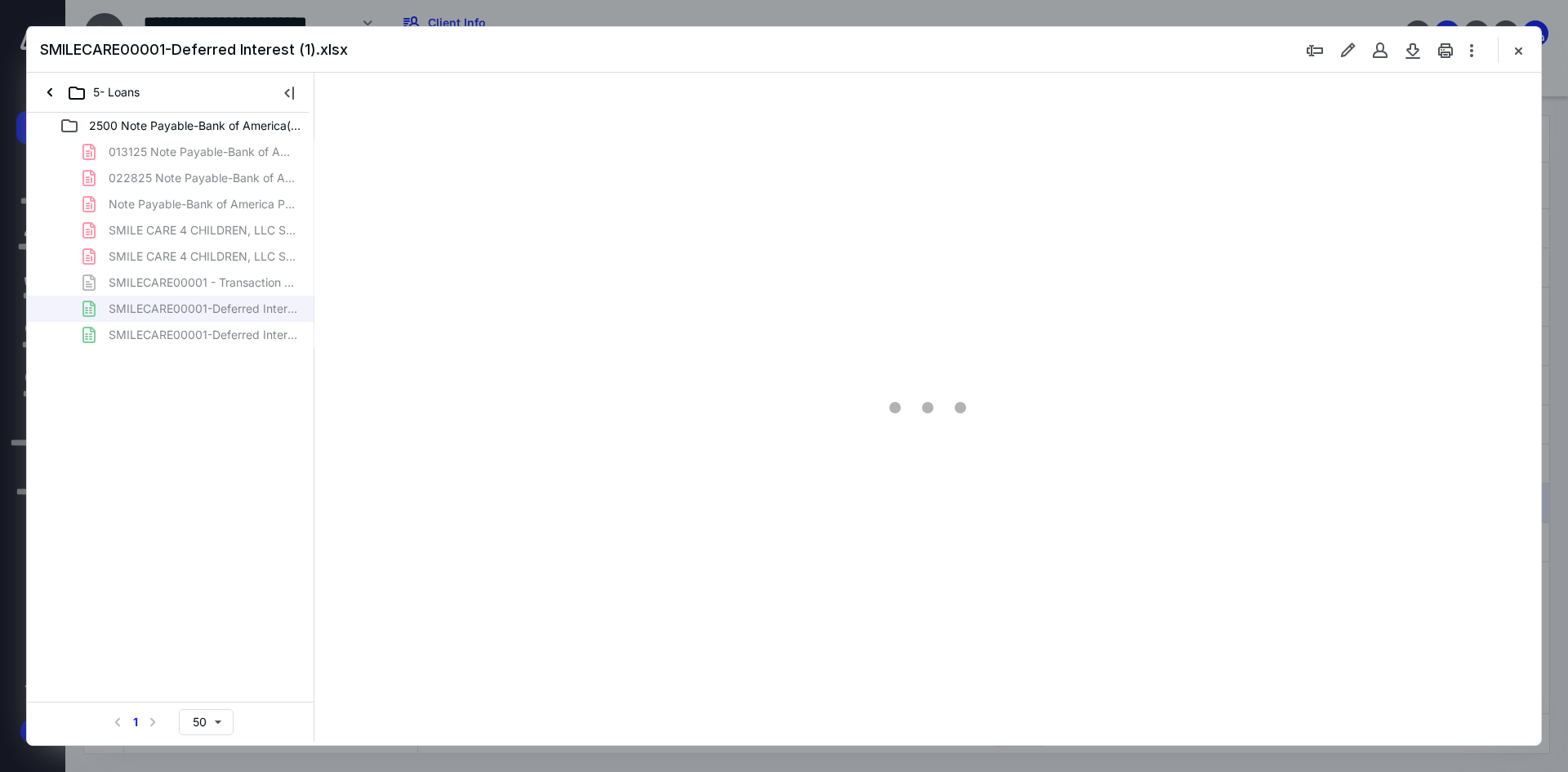 scroll, scrollTop: 0, scrollLeft: 0, axis: both 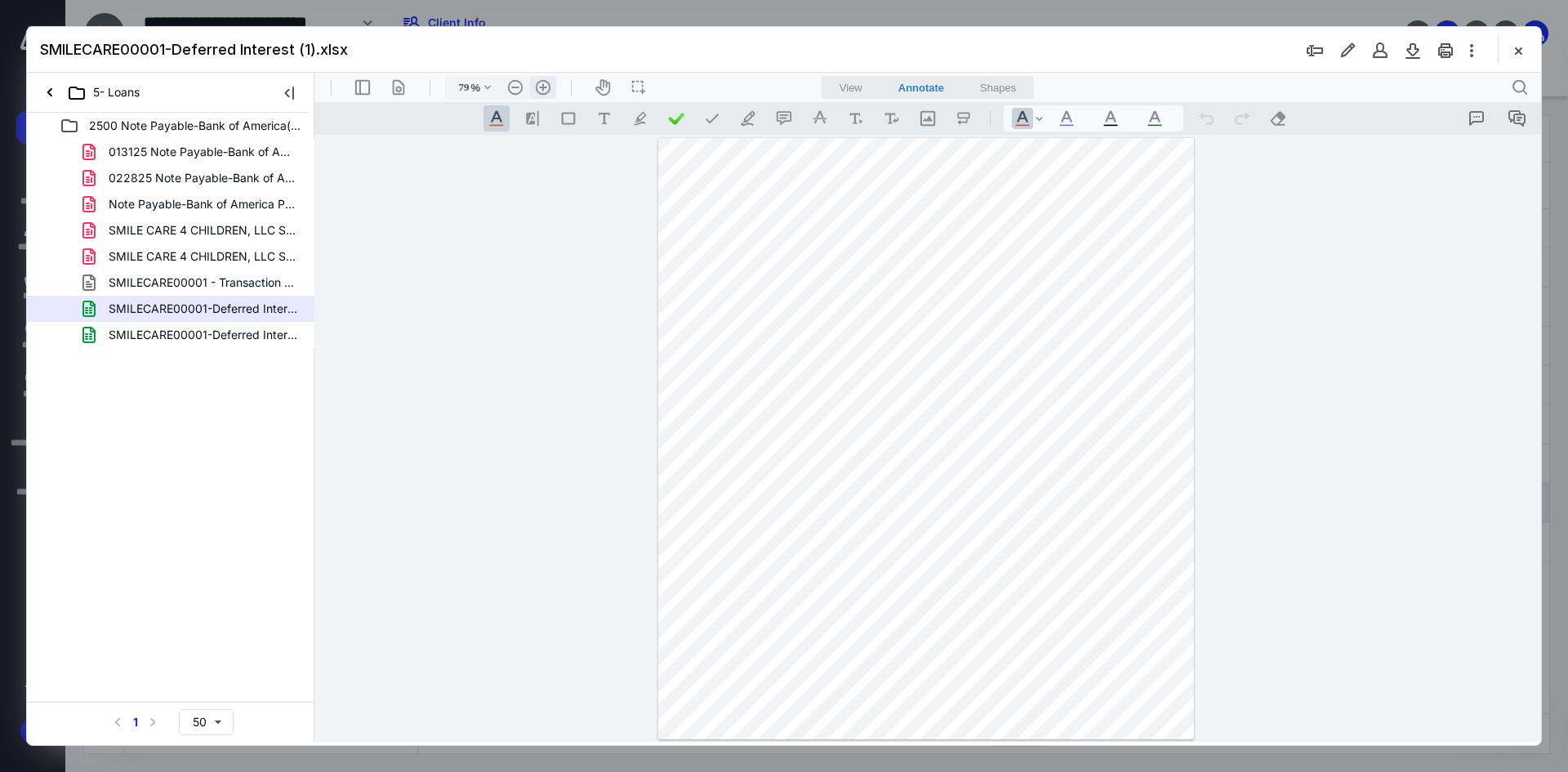 click on ".cls-1{fill:#abb0c4;} icon - header - zoom - in - line" at bounding box center [543, 87] 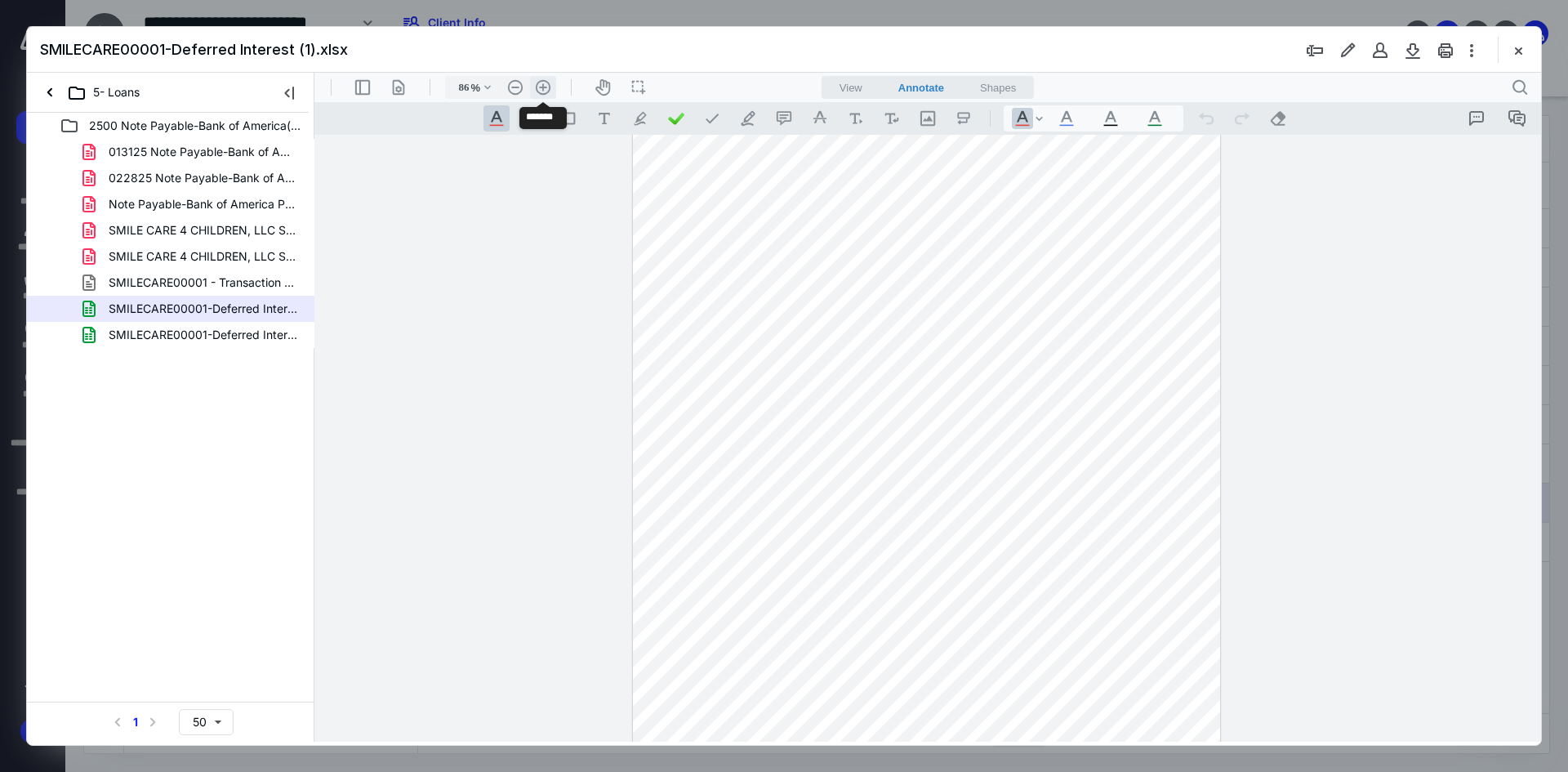 click on ".cls-1{fill:#abb0c4;} icon - header - zoom - in - line" at bounding box center (543, 87) 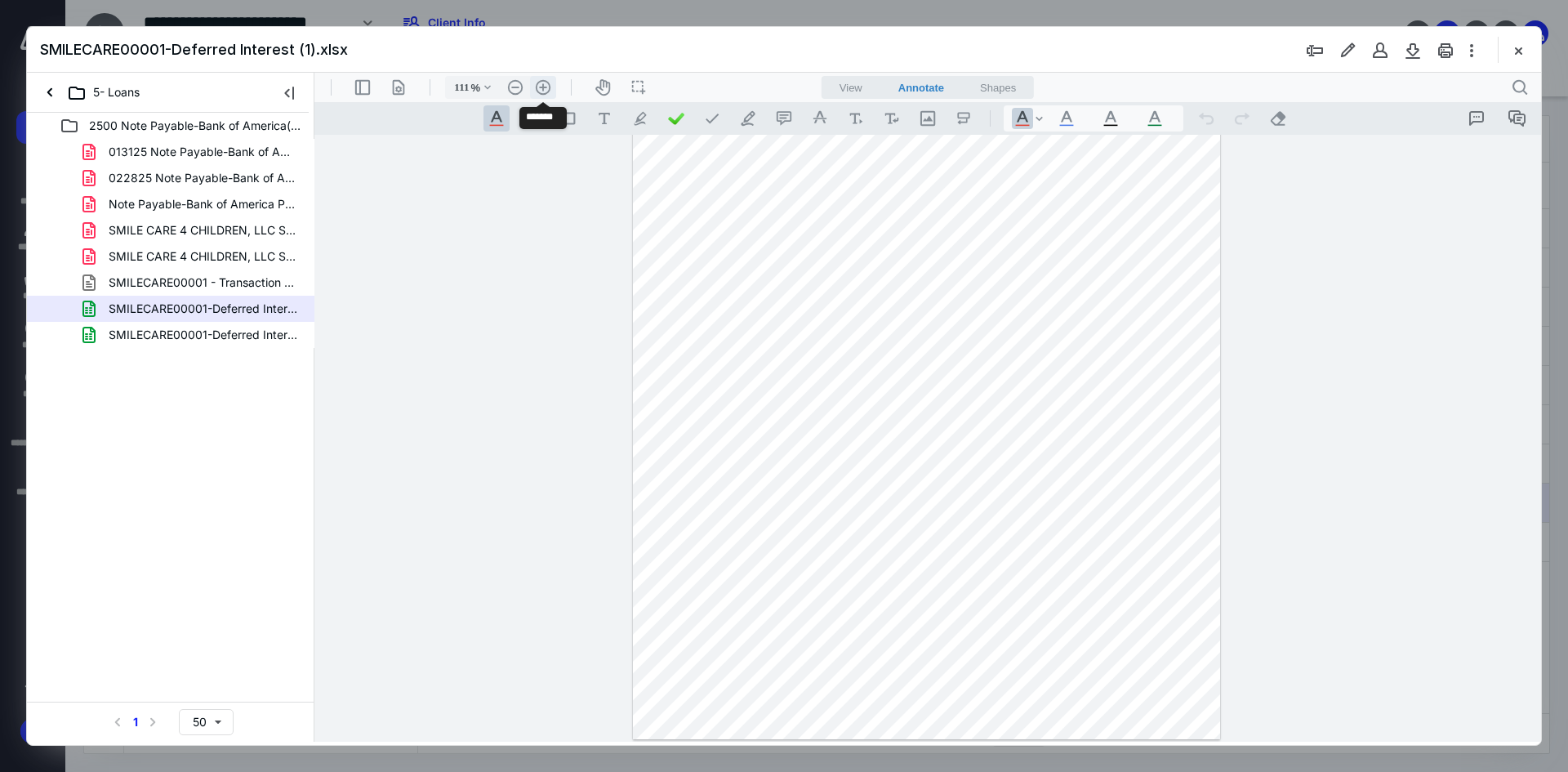 click on ".cls-1{fill:#abb0c4;} icon - header - zoom - in - line" at bounding box center (543, 87) 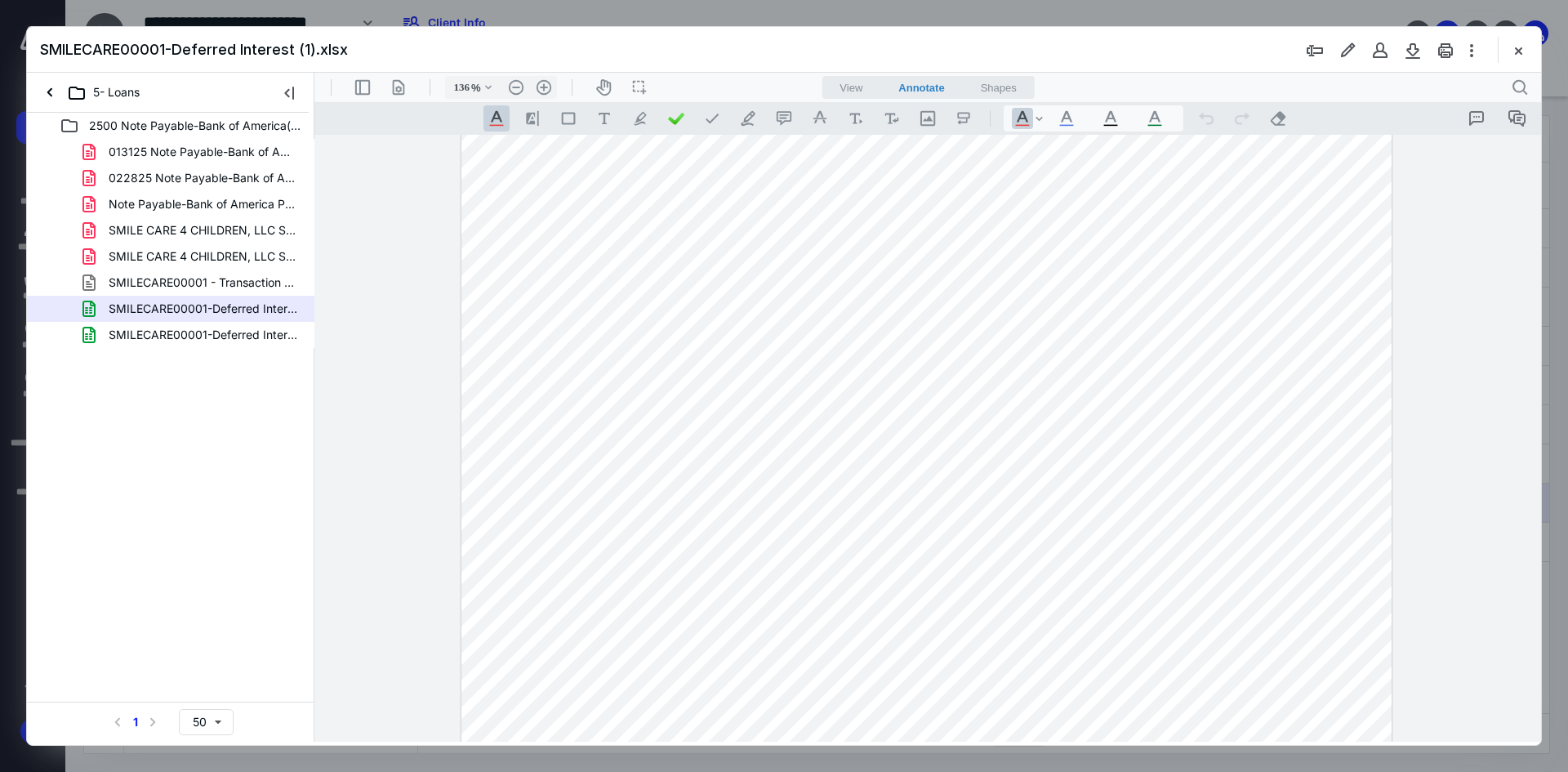 scroll, scrollTop: 118, scrollLeft: 0, axis: vertical 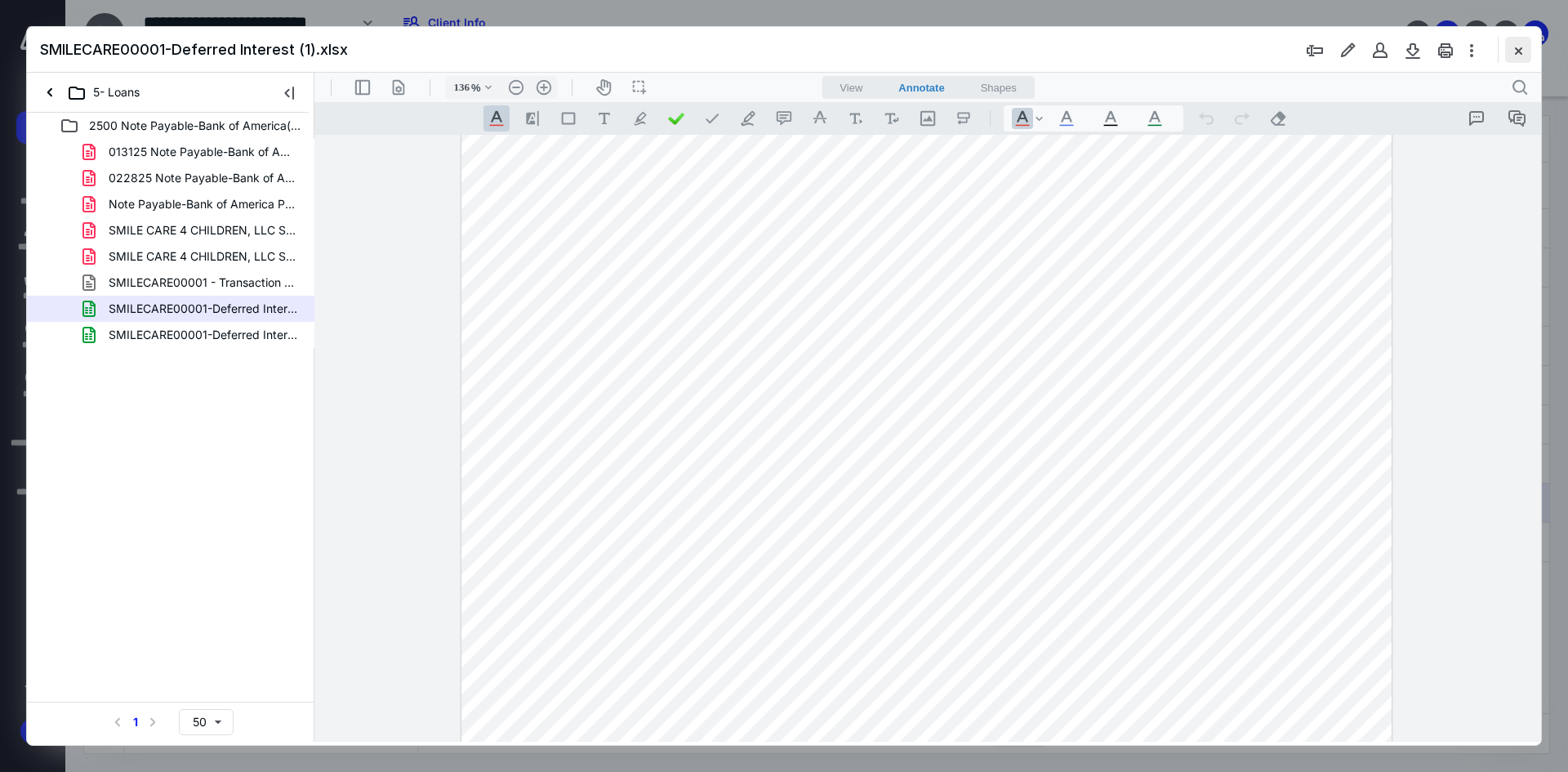click at bounding box center [1518, 50] 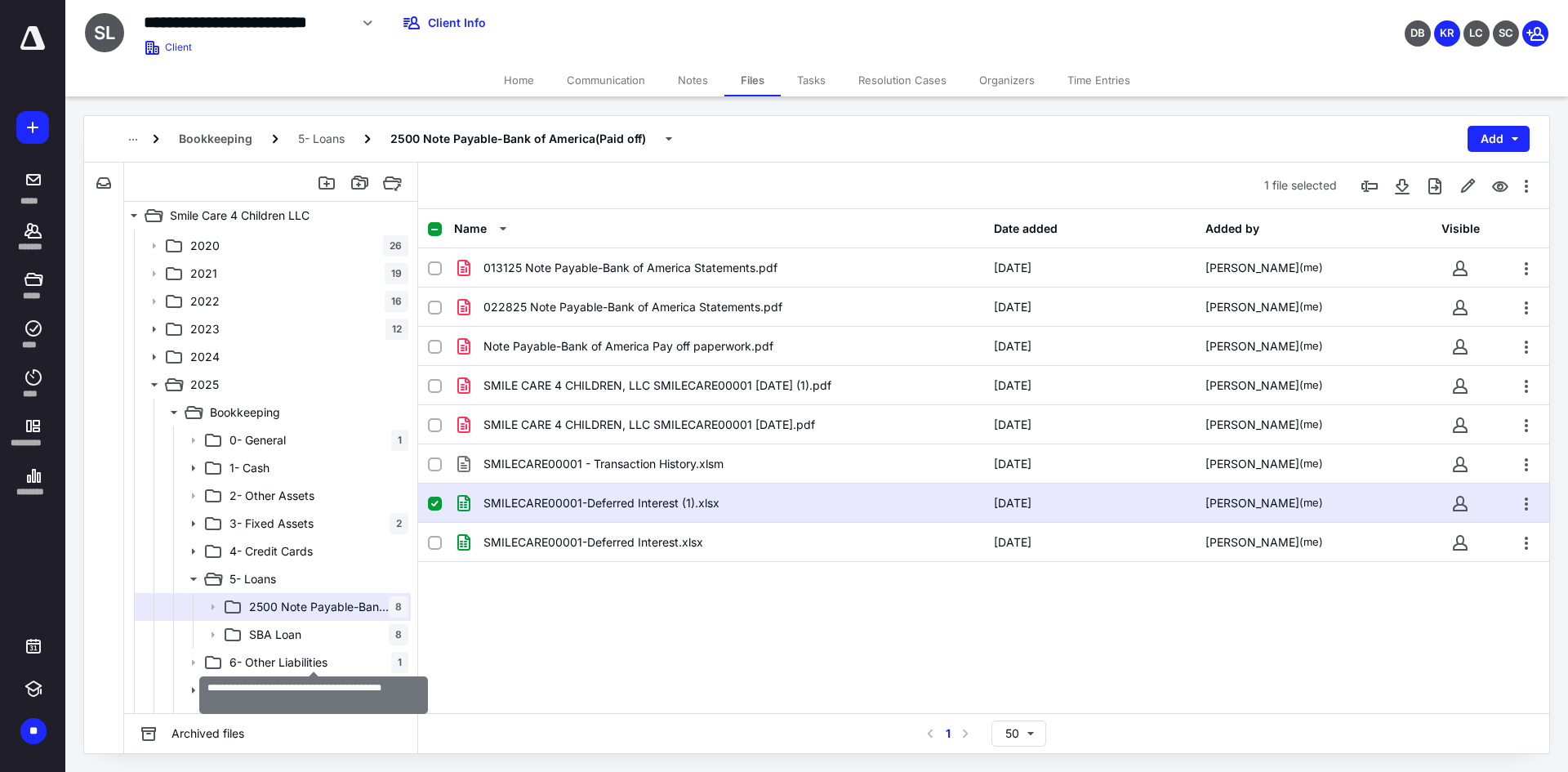 scroll, scrollTop: 82, scrollLeft: 0, axis: vertical 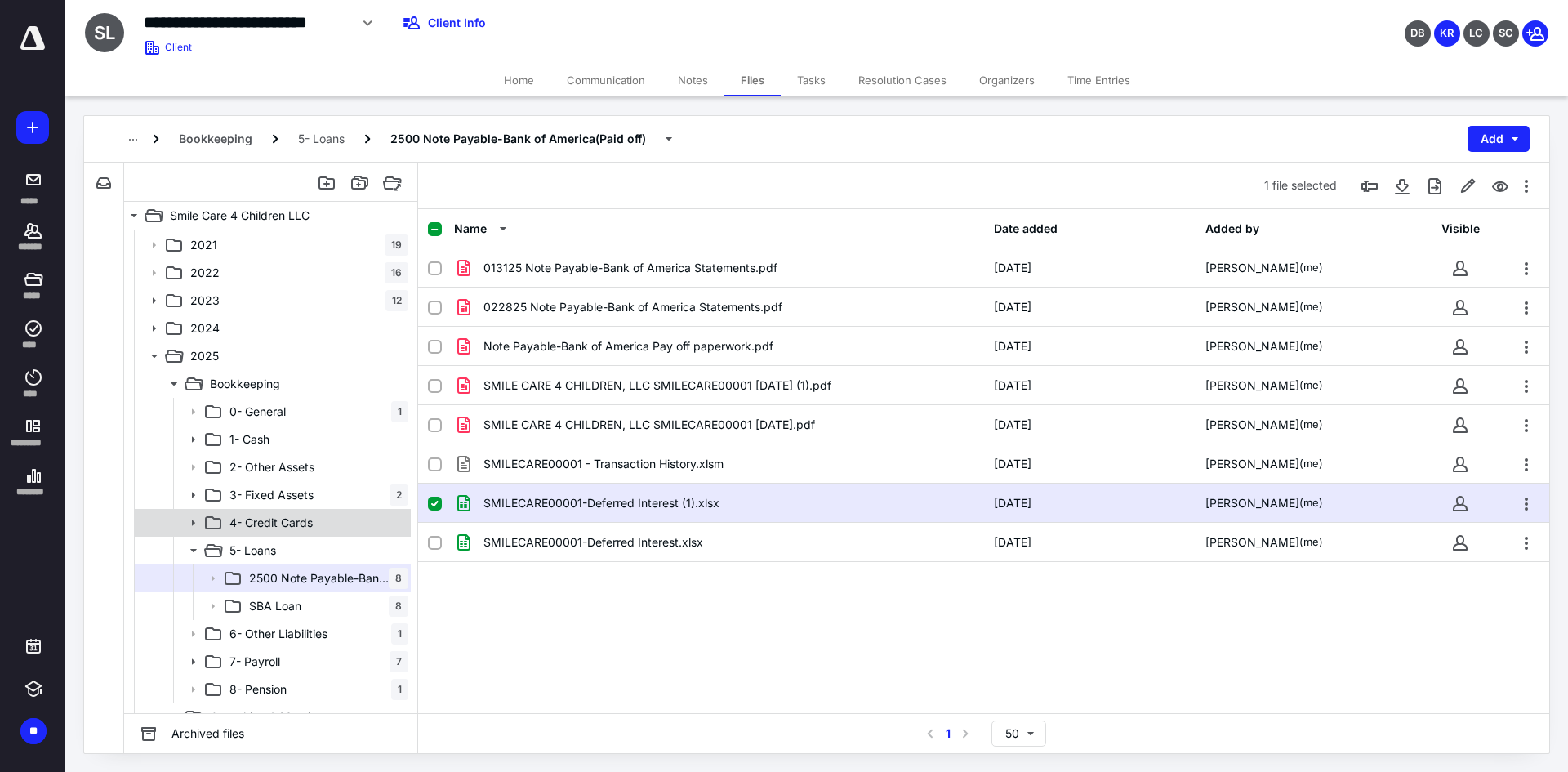 click on "4- Credit Cards" at bounding box center [271, 523] 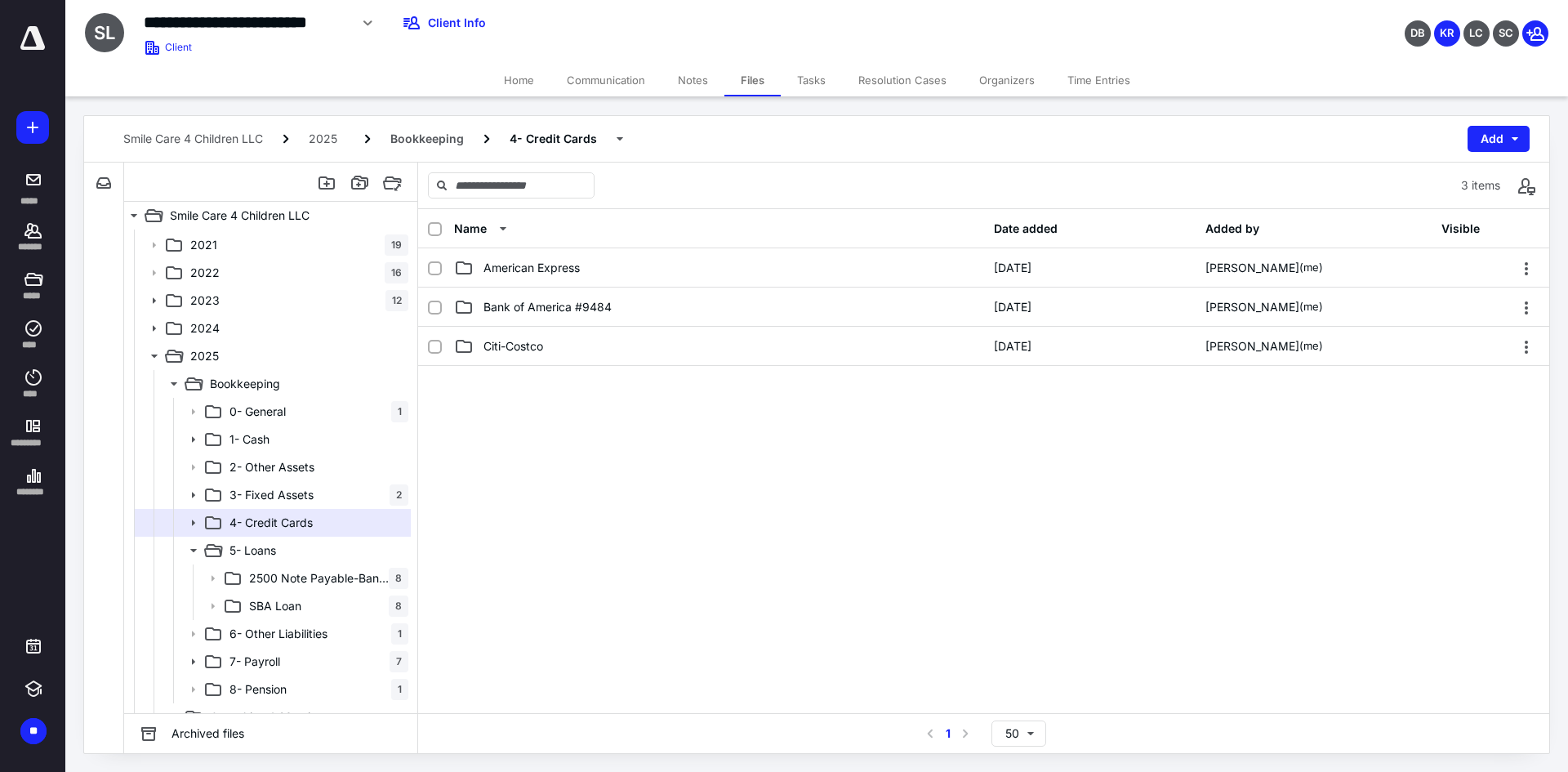 click on "American Express" at bounding box center (532, 268) 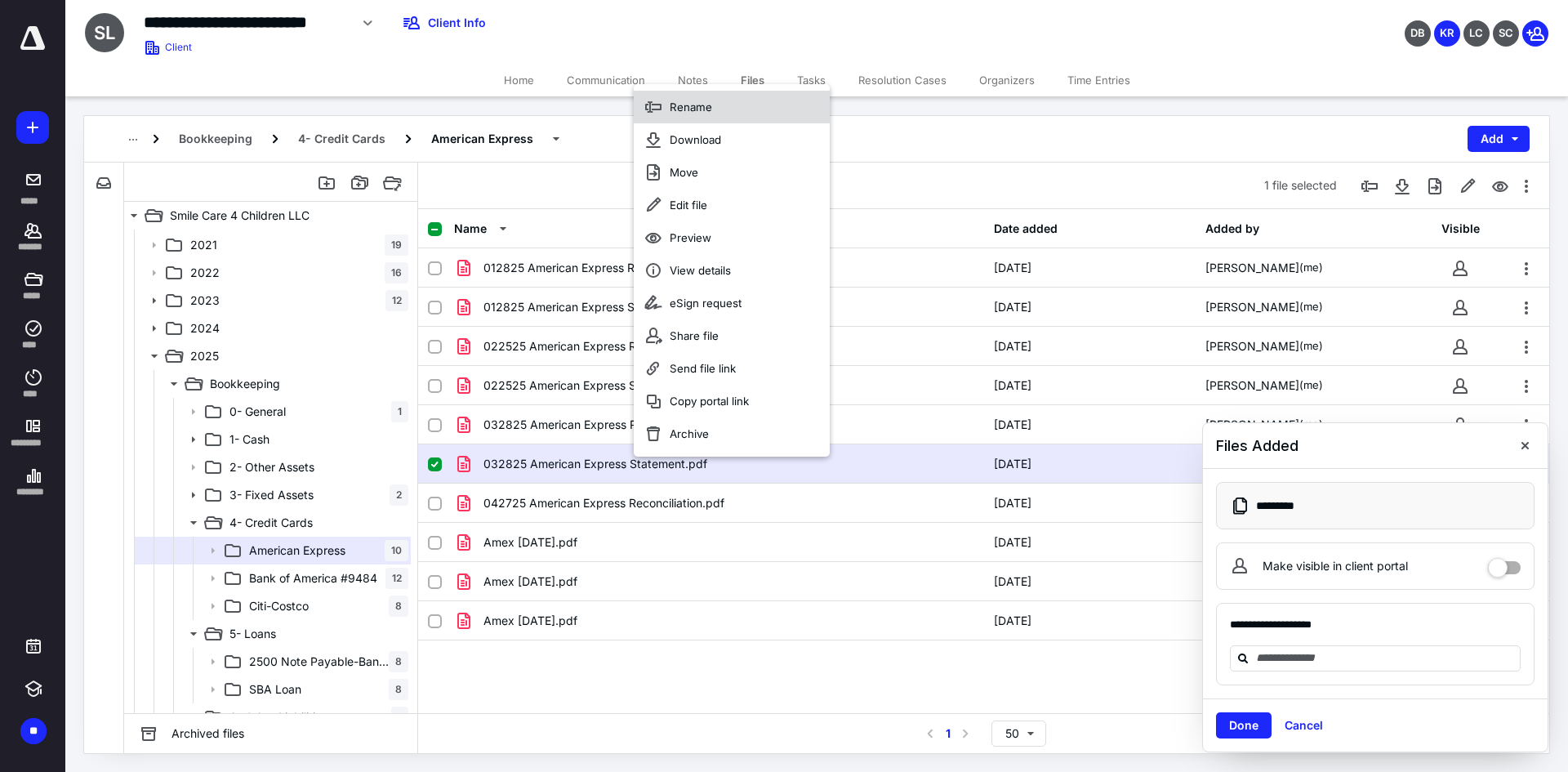 click on "Rename" at bounding box center (732, 107) 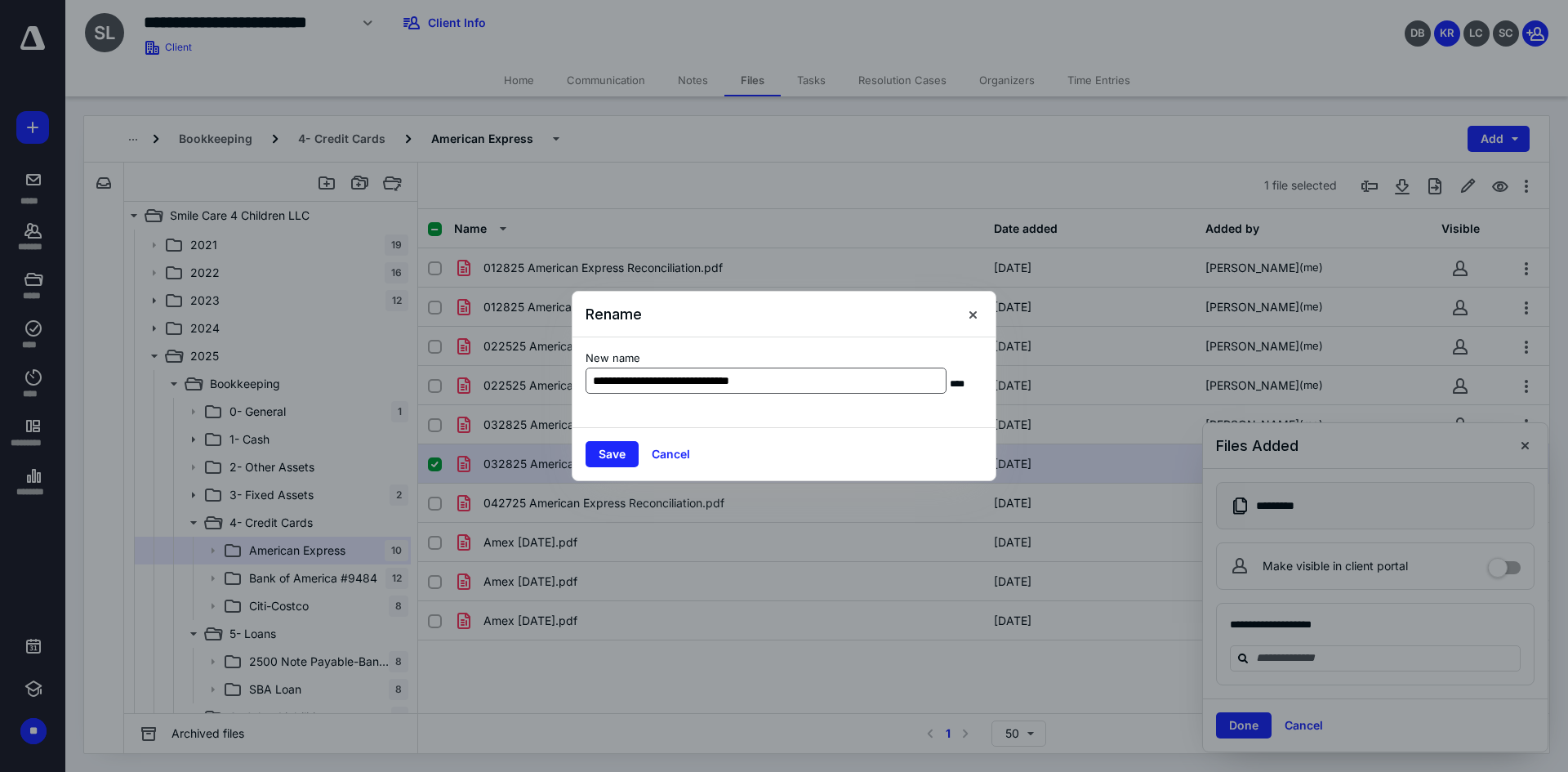 click on "**********" at bounding box center [766, 381] 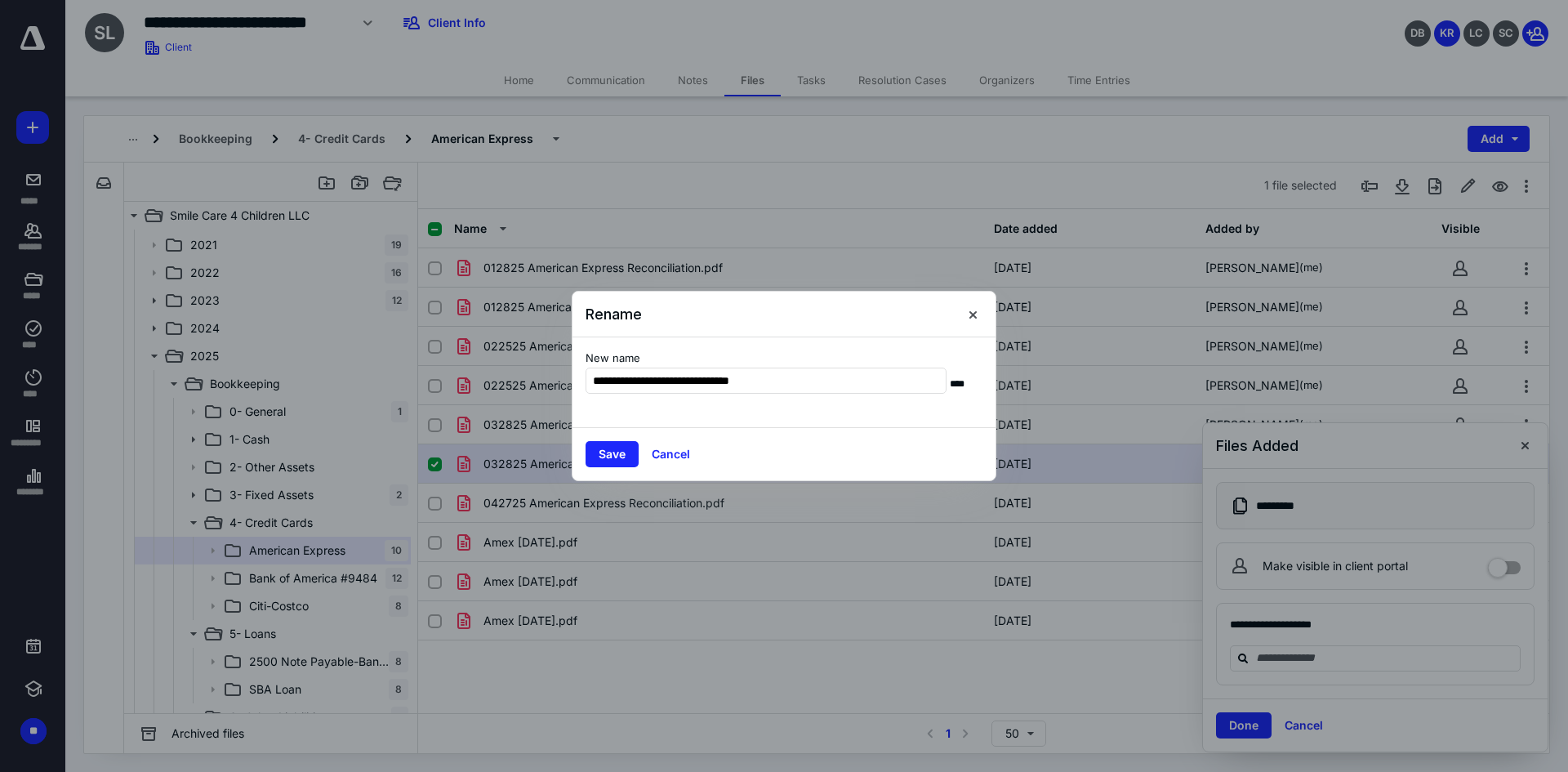 click on "**********" at bounding box center [784, 382] 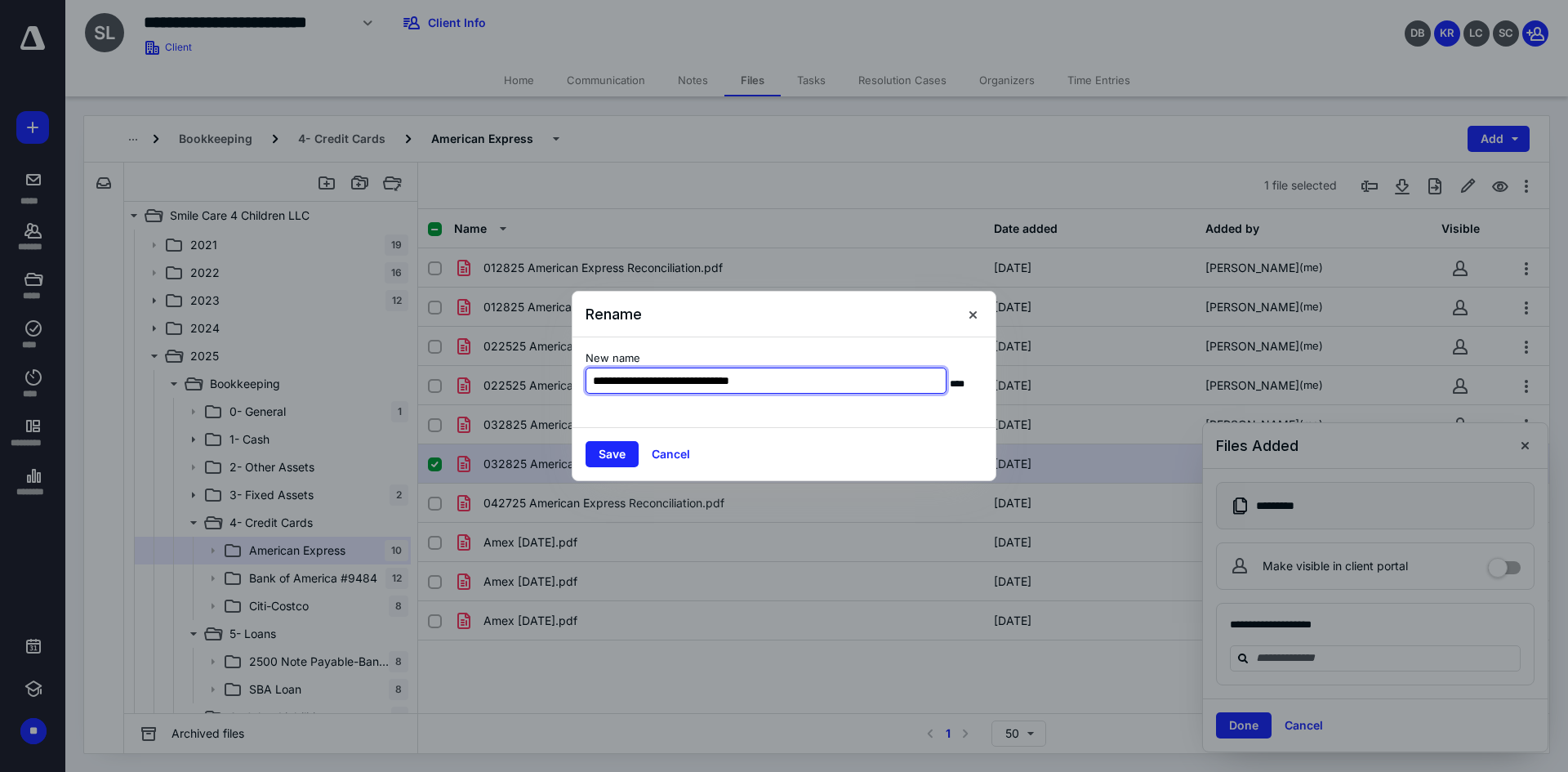 drag, startPoint x: 634, startPoint y: 378, endPoint x: 889, endPoint y: 373, distance: 255.049 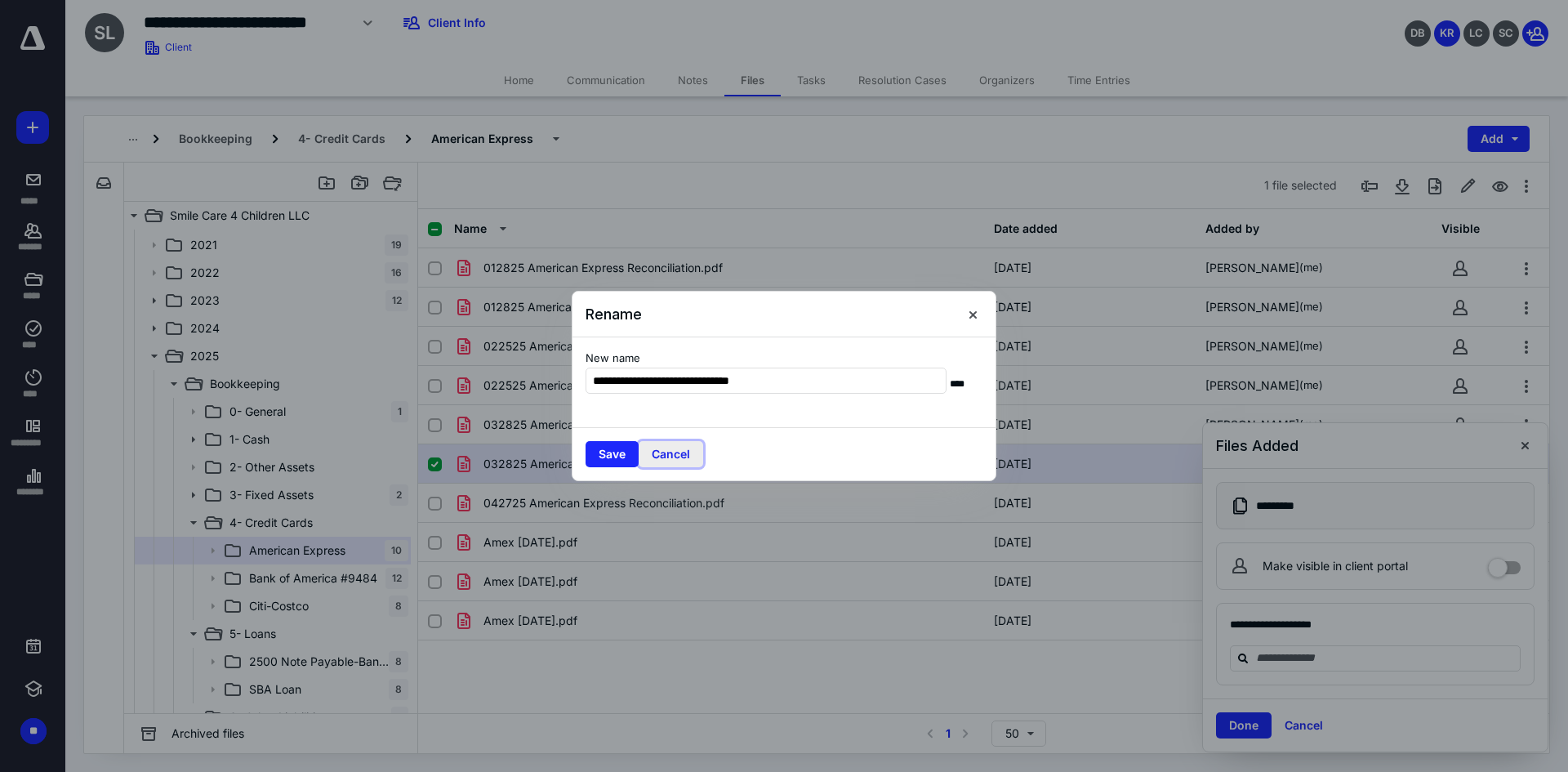 click on "Cancel" at bounding box center (670, 454) 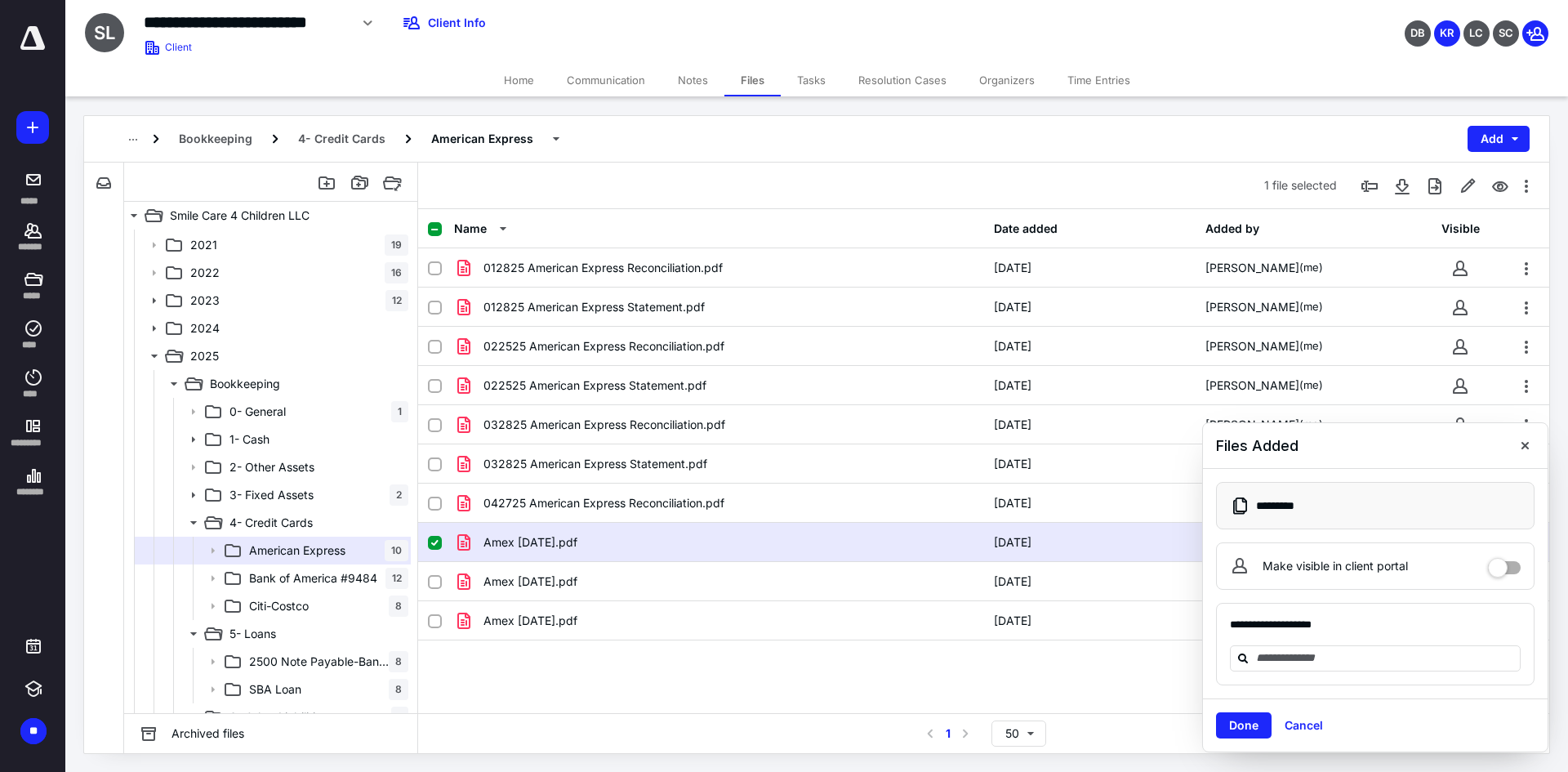 checkbox on "false" 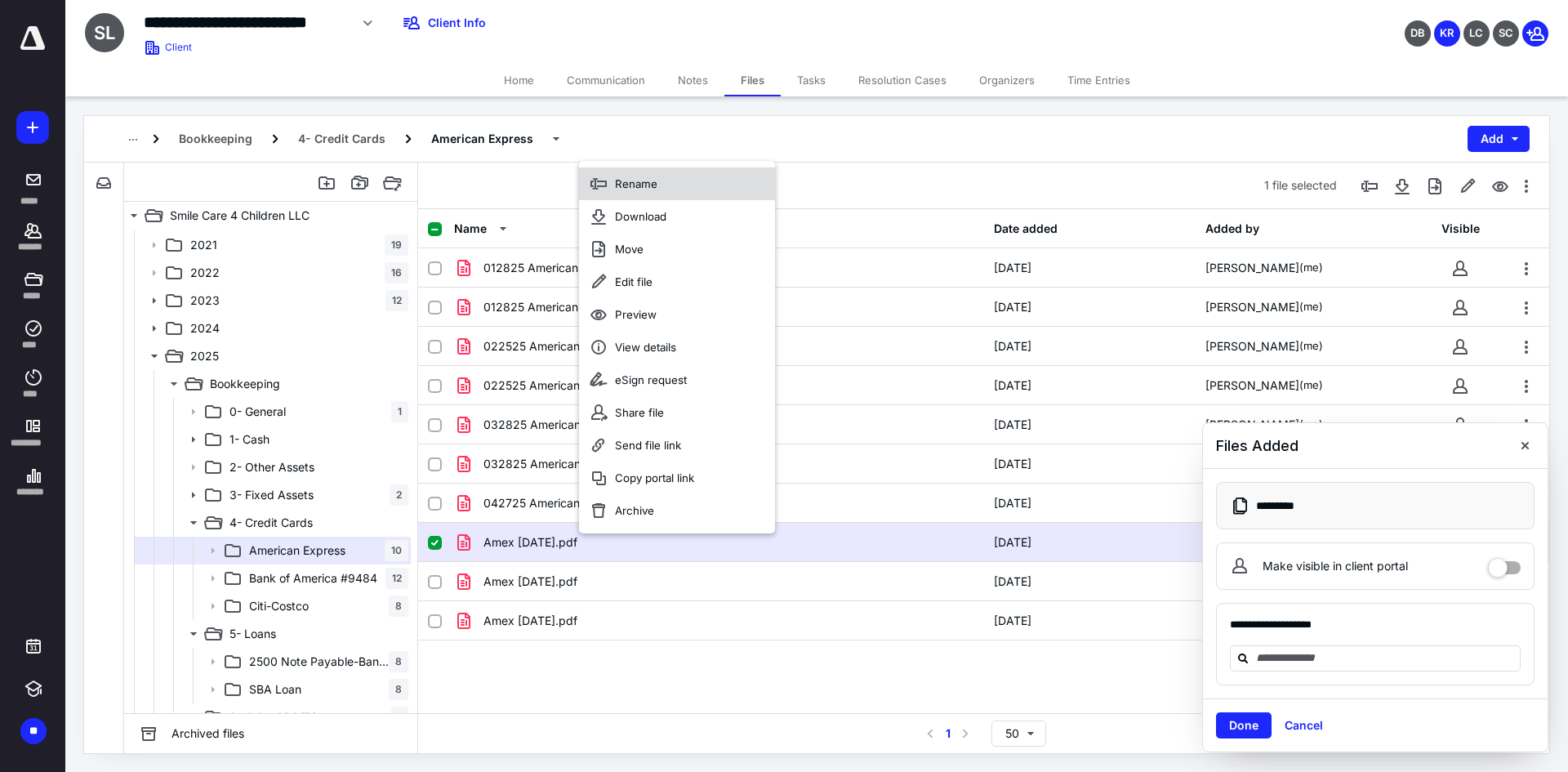 click on "Rename" at bounding box center [636, 184] 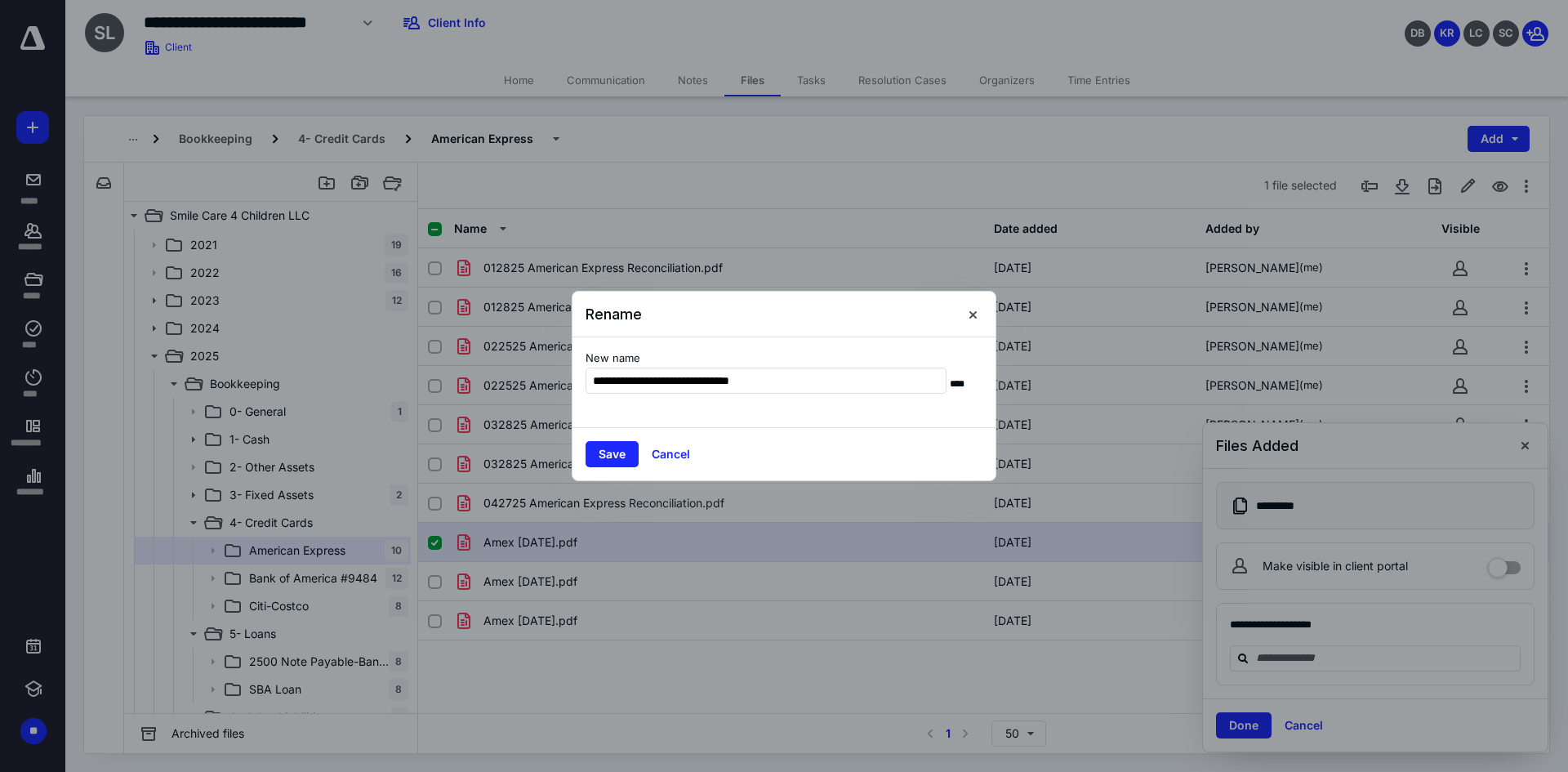 type on "**********" 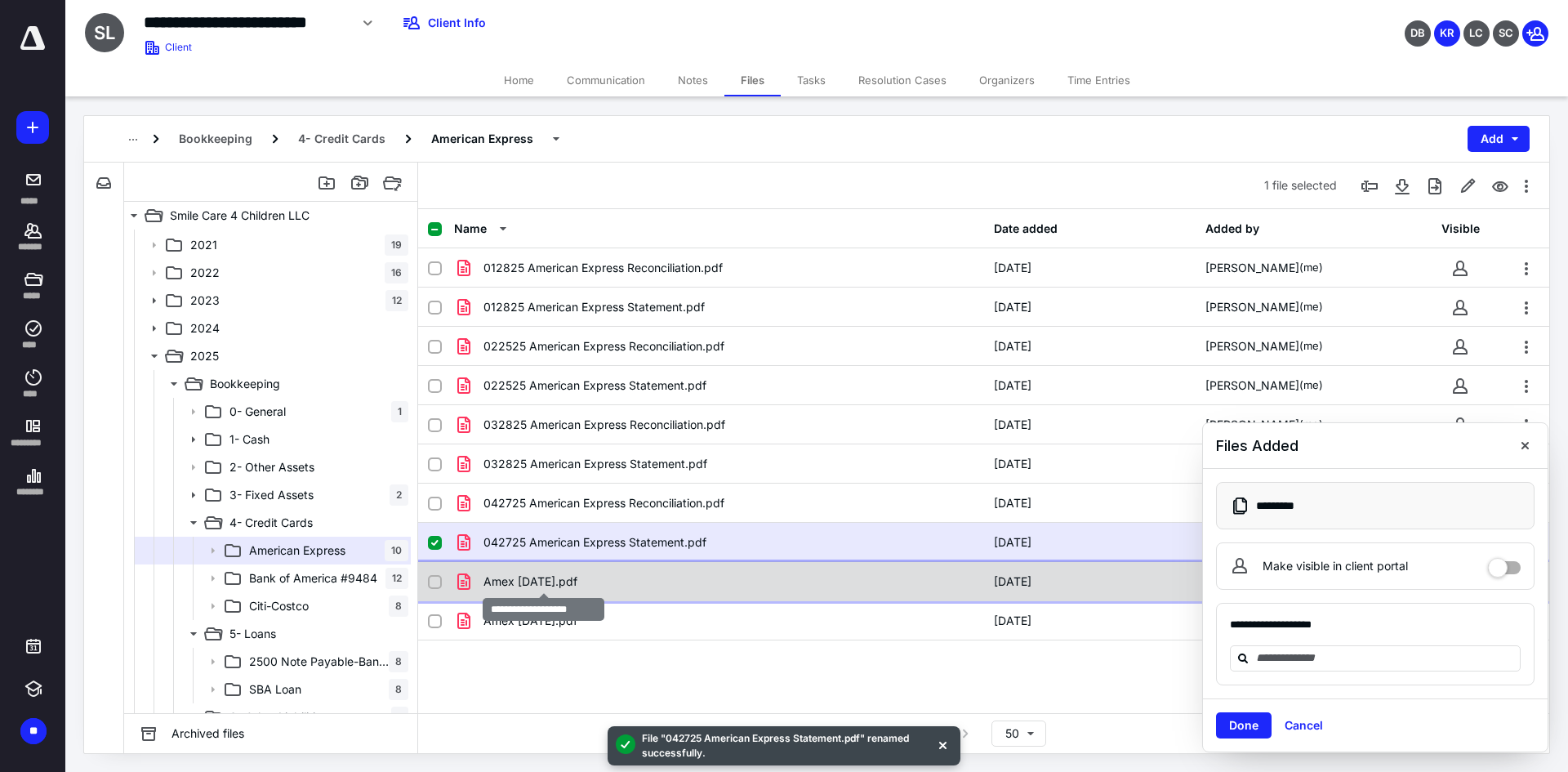 checkbox on "false" 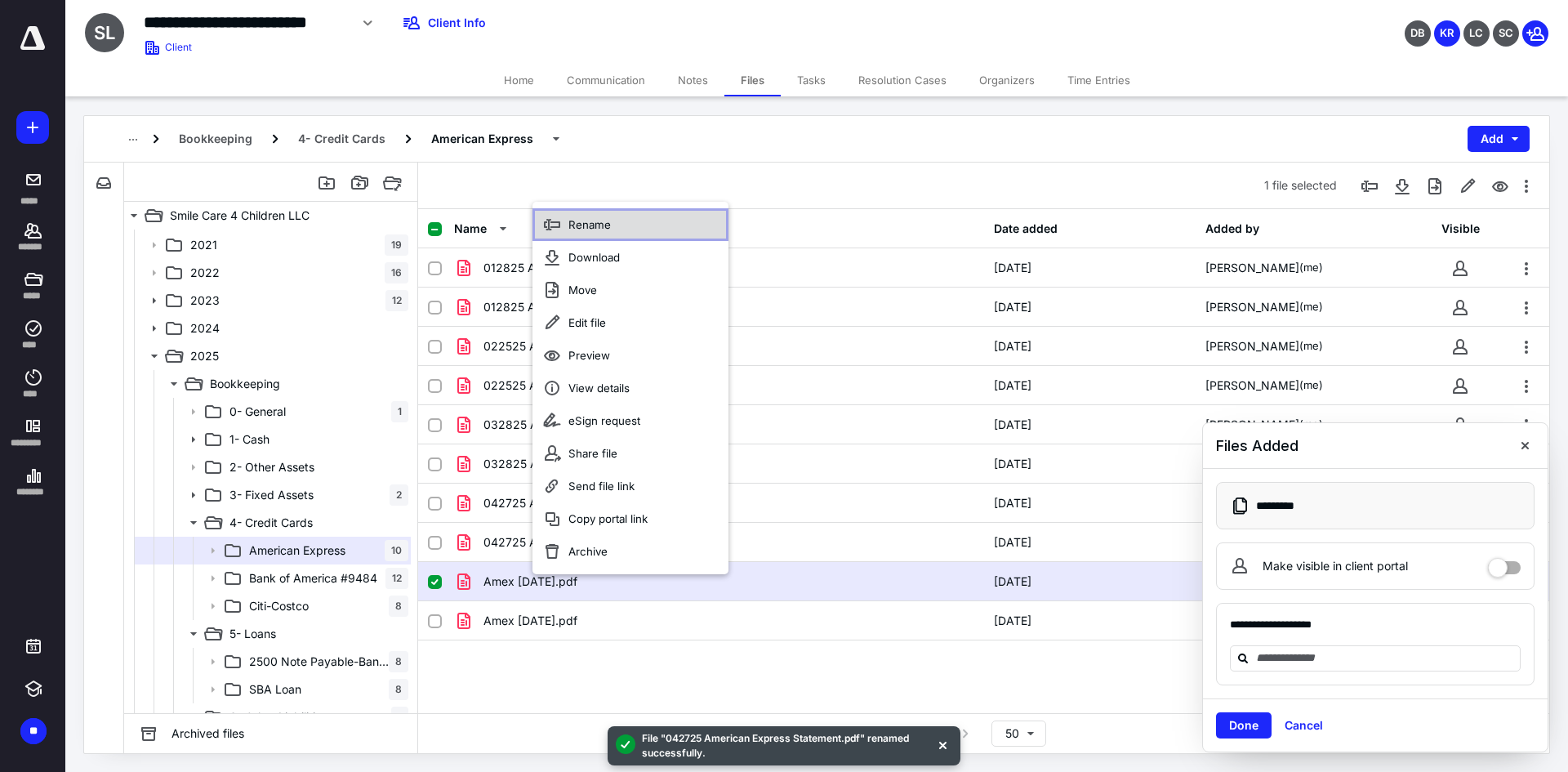 click on "Rename" at bounding box center [590, 225] 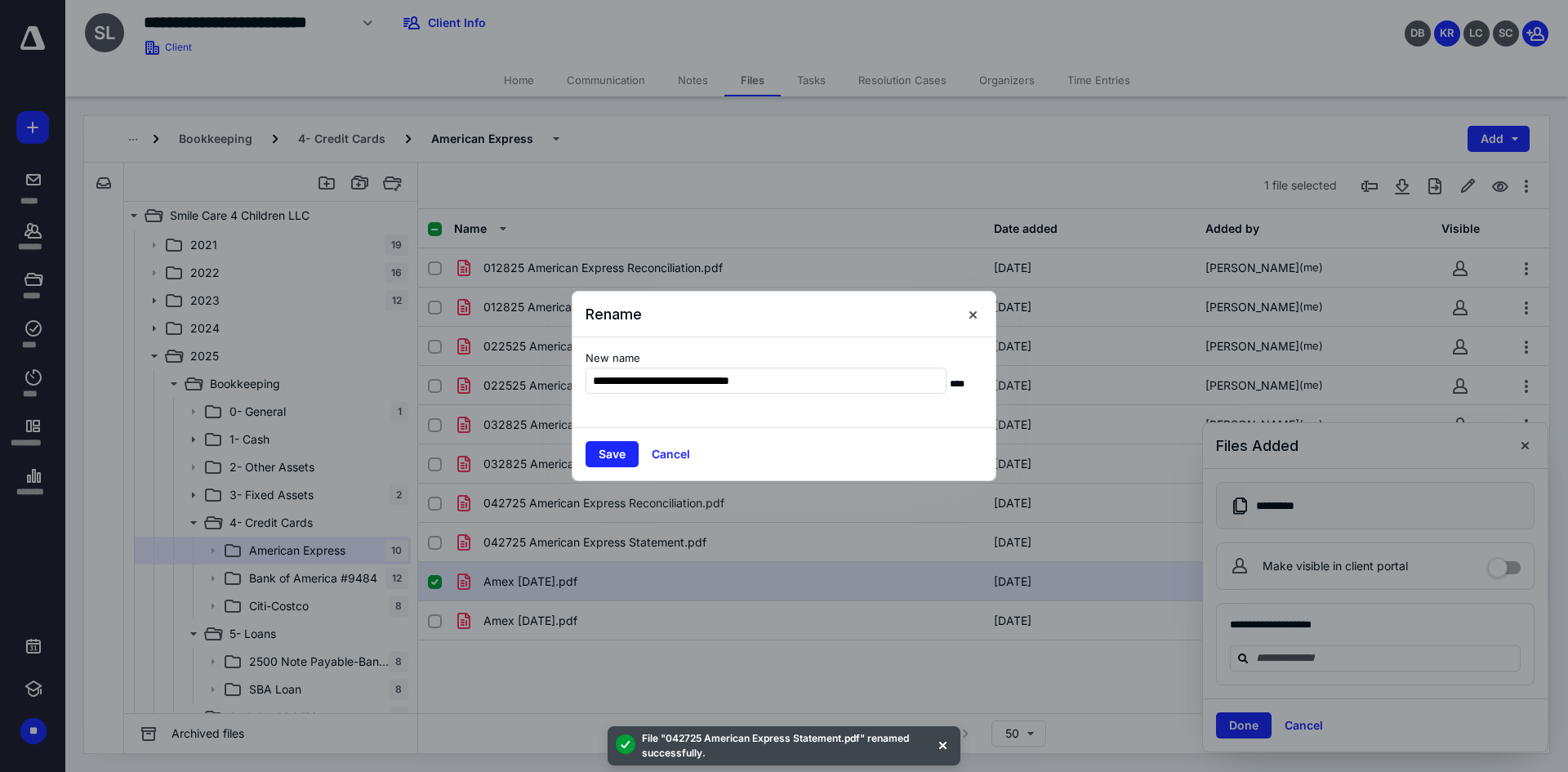 type on "**********" 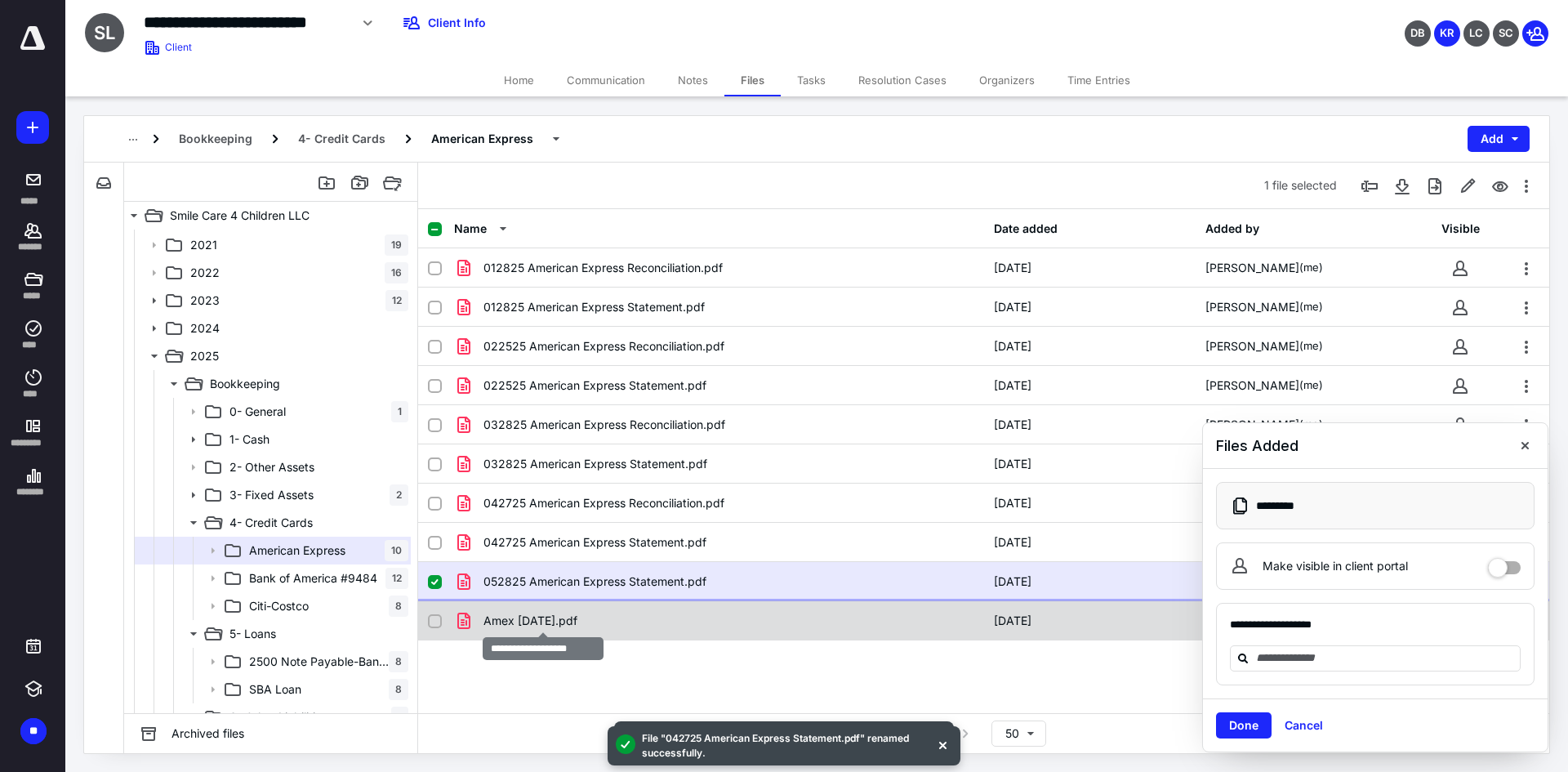 checkbox on "true" 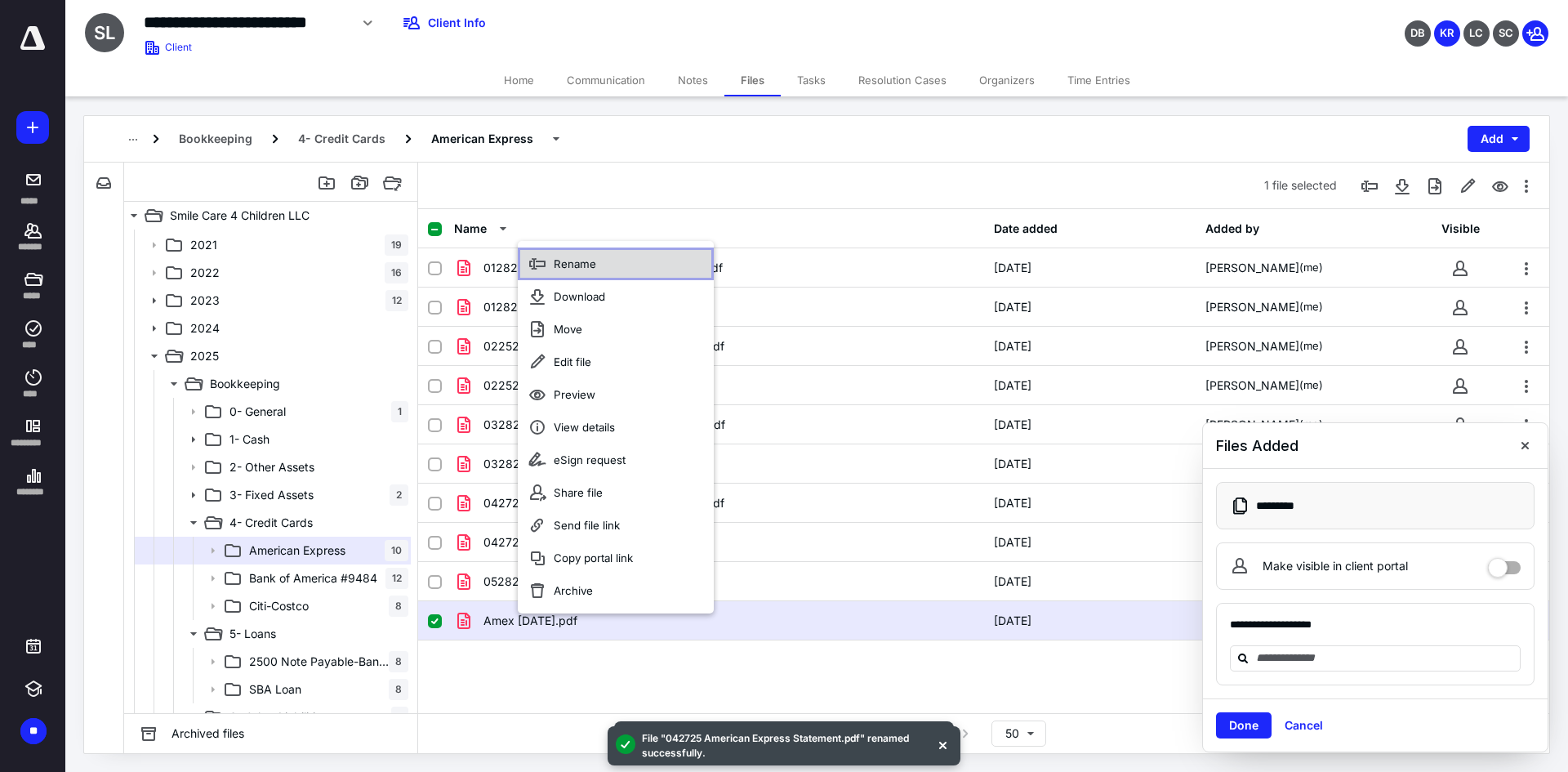click on "Rename" at bounding box center (616, 264) 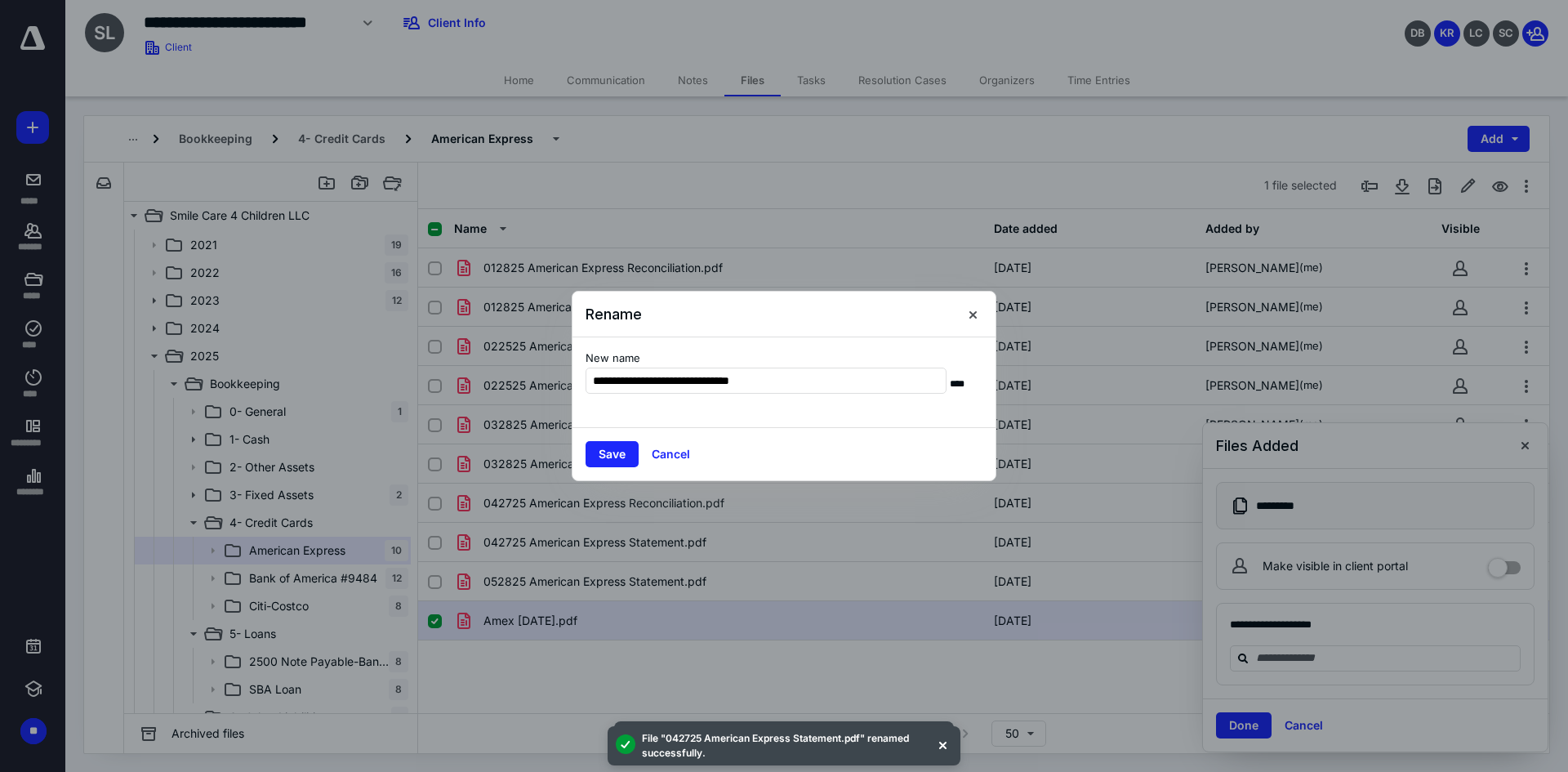 type on "**********" 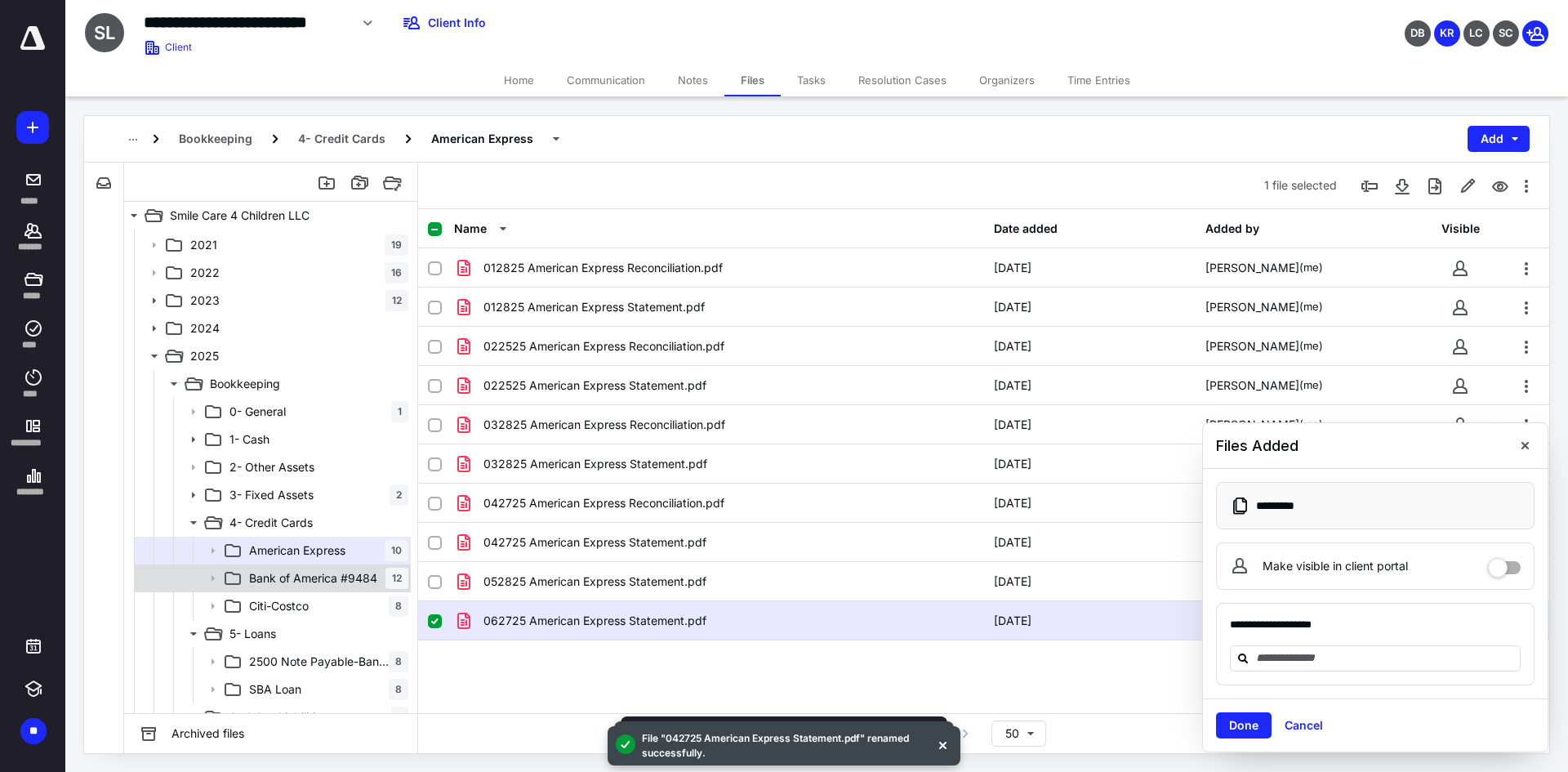 click on "Bank of America #9484" at bounding box center (313, 578) 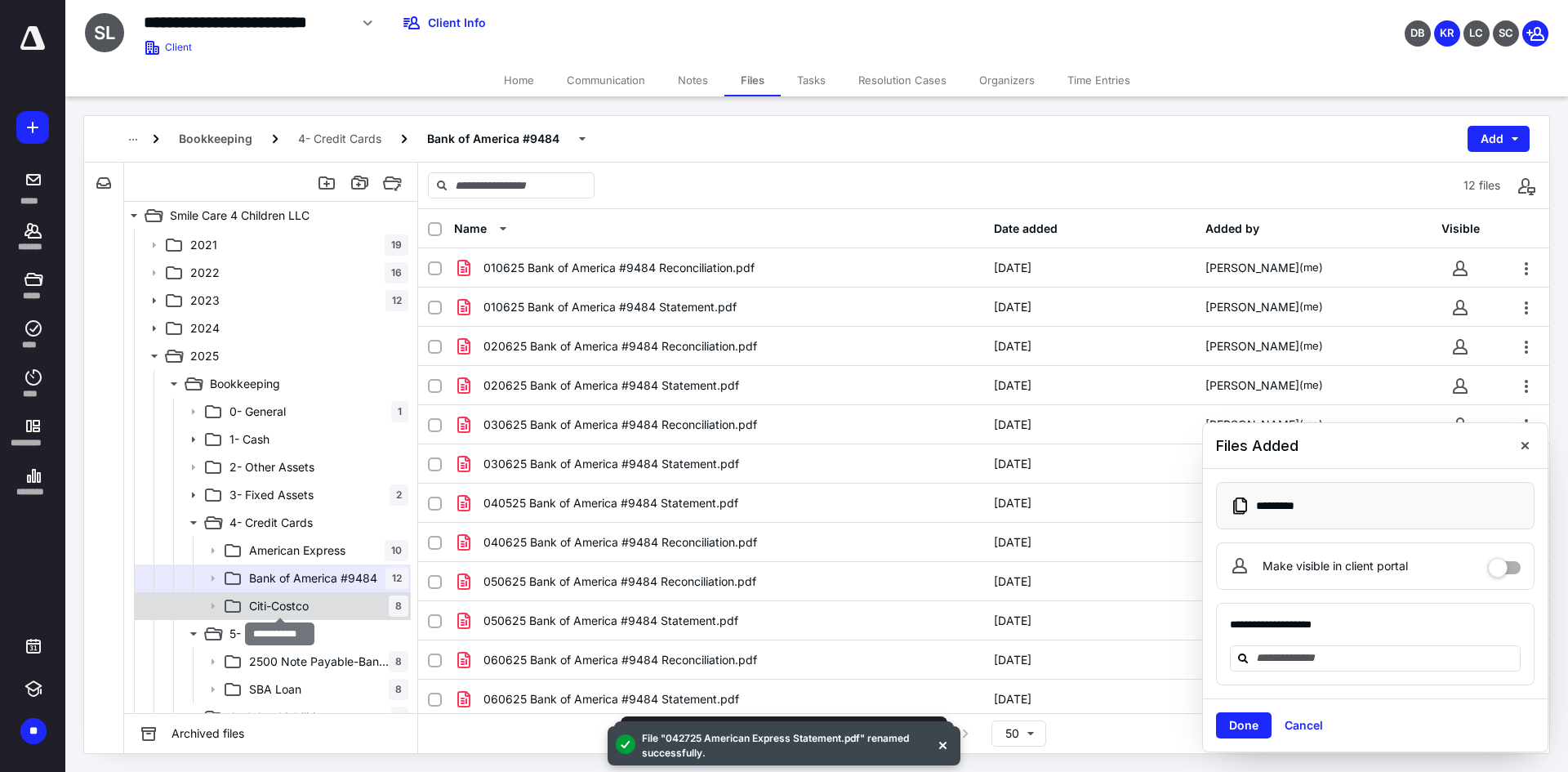 click on "Citi-Costco" at bounding box center (278, 606) 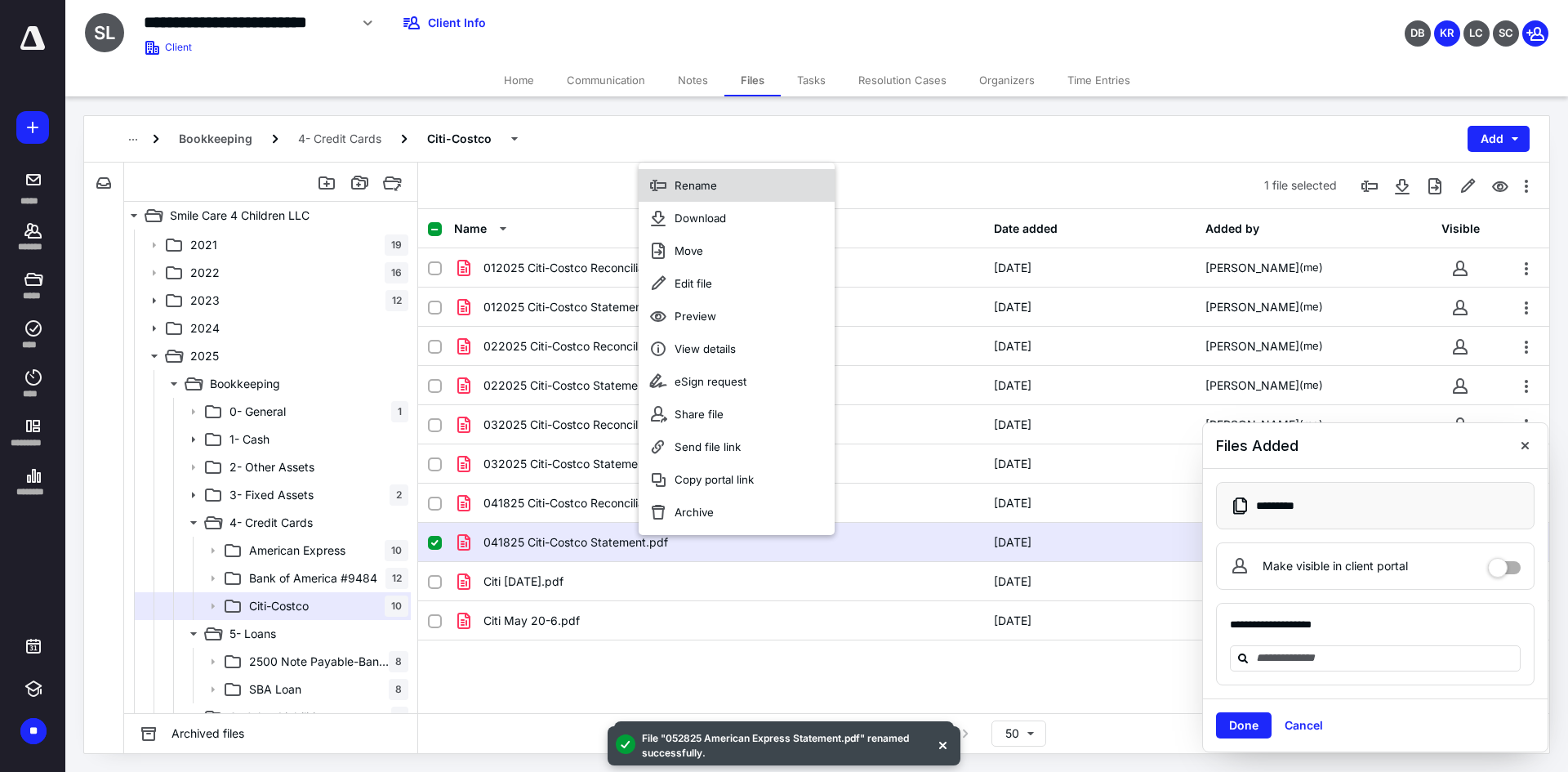 click on "Rename" at bounding box center [737, 185] 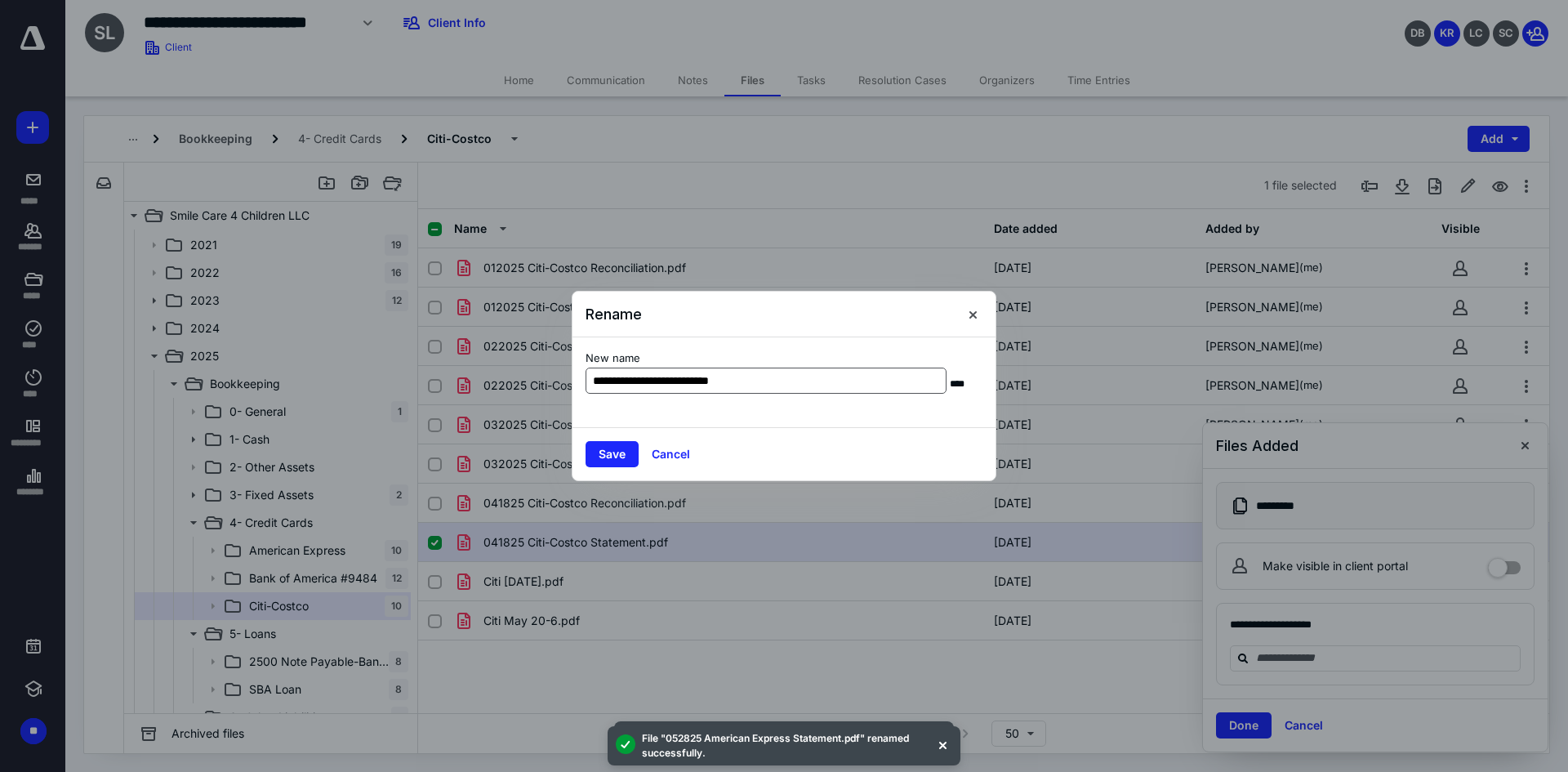 click on "**********" at bounding box center [766, 381] 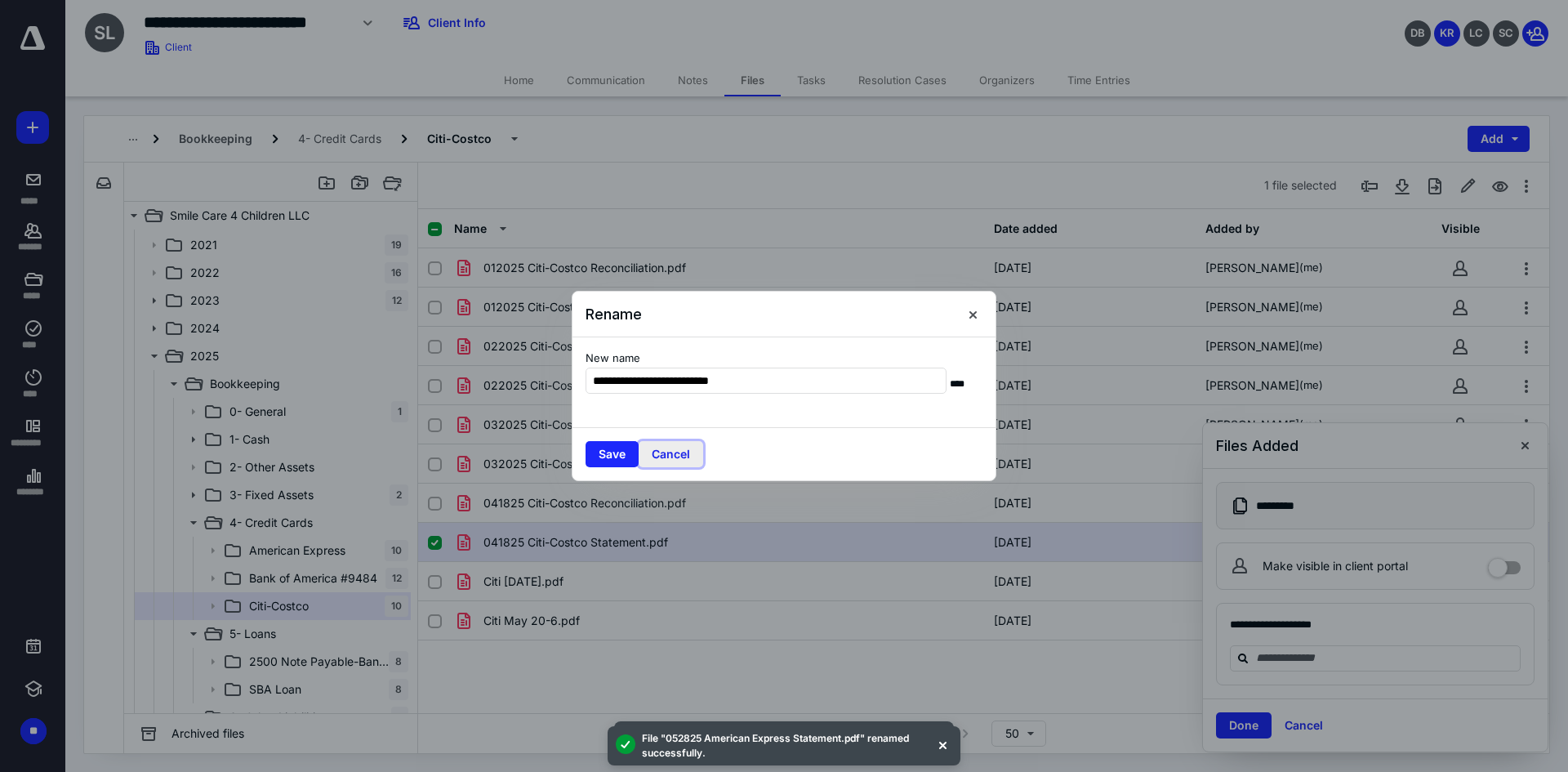 click on "Cancel" at bounding box center [670, 454] 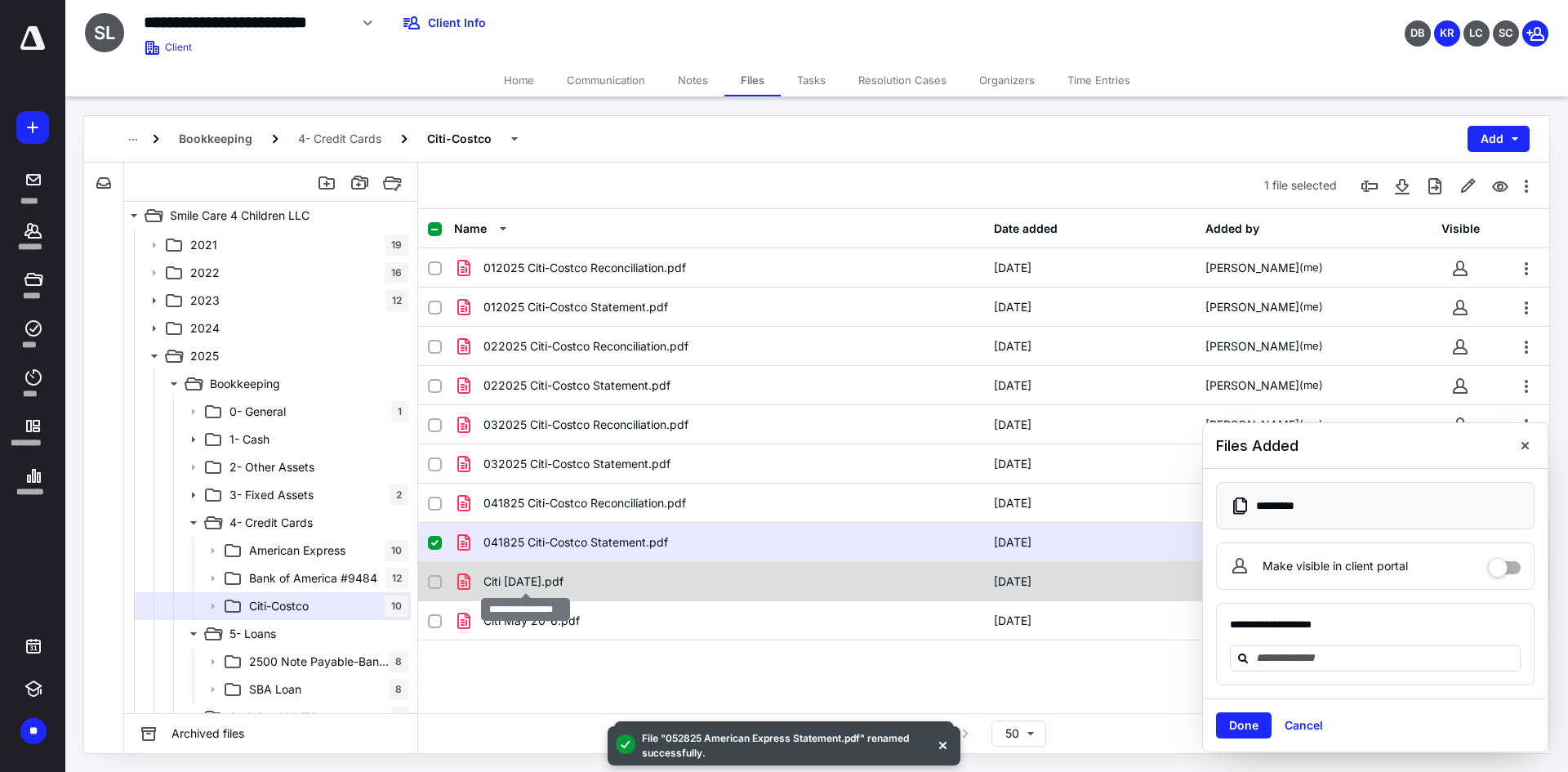 checkbox on "false" 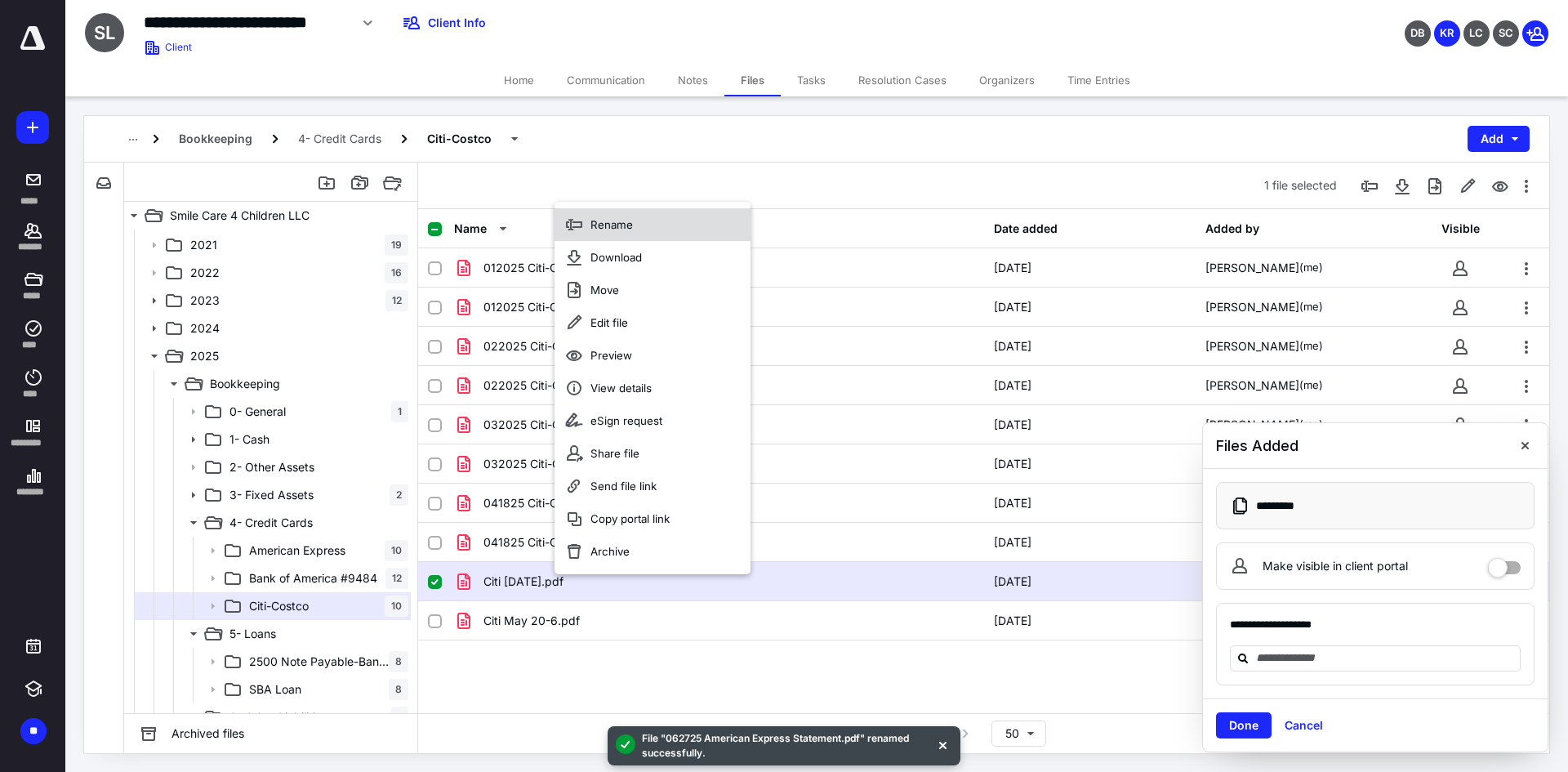 click on "Rename" at bounding box center (653, 225) 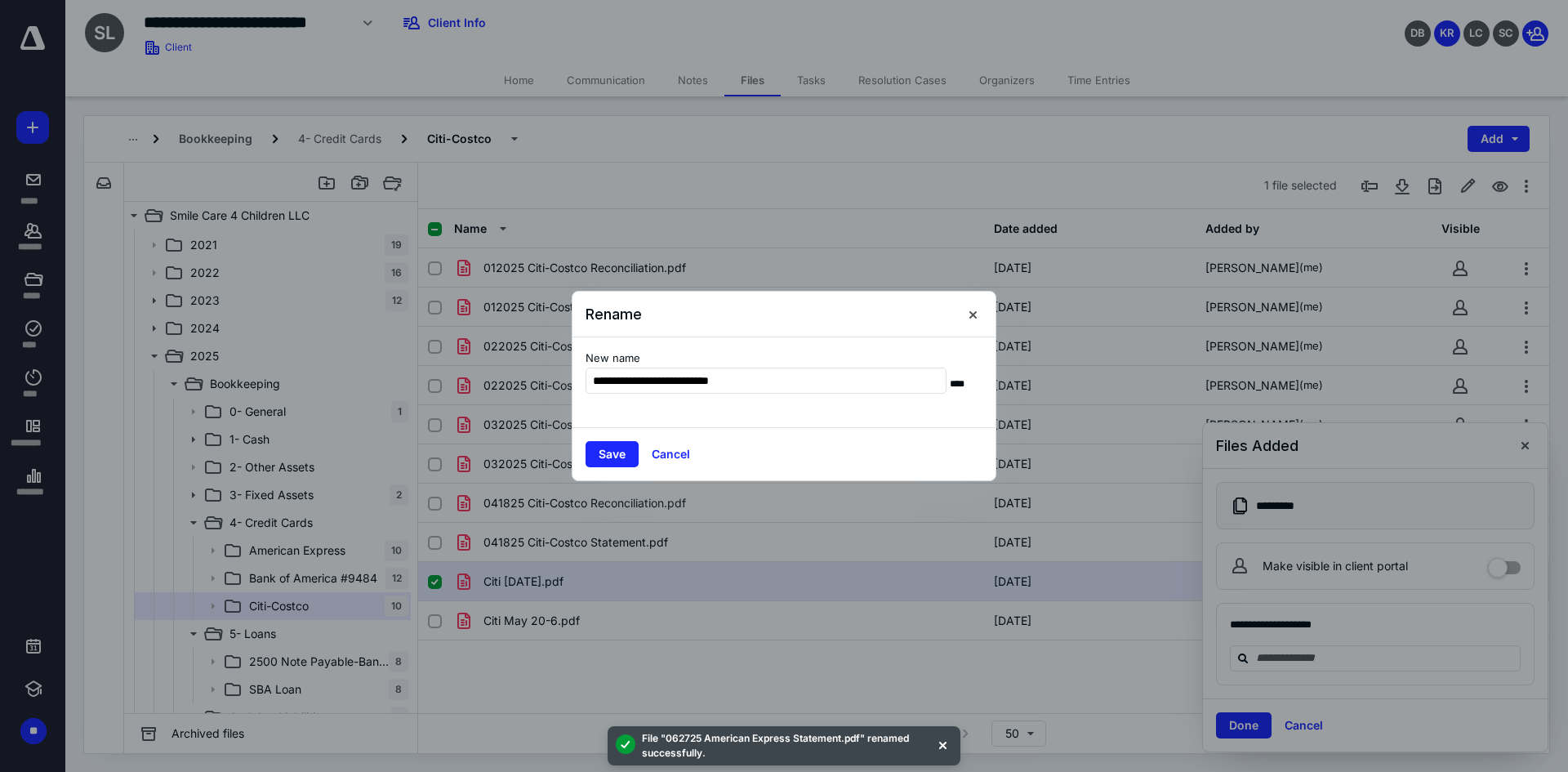 type on "**********" 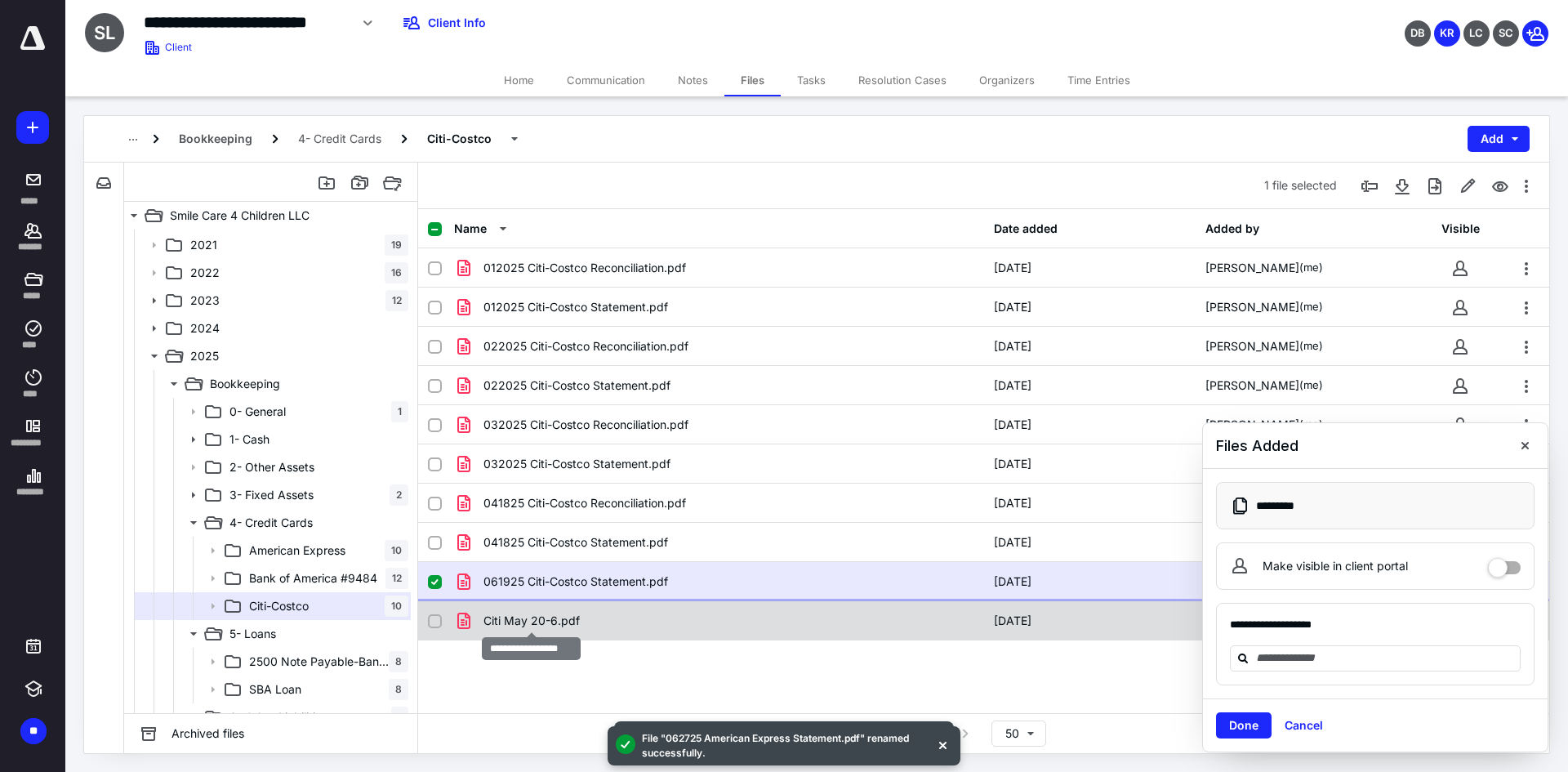 checkbox on "true" 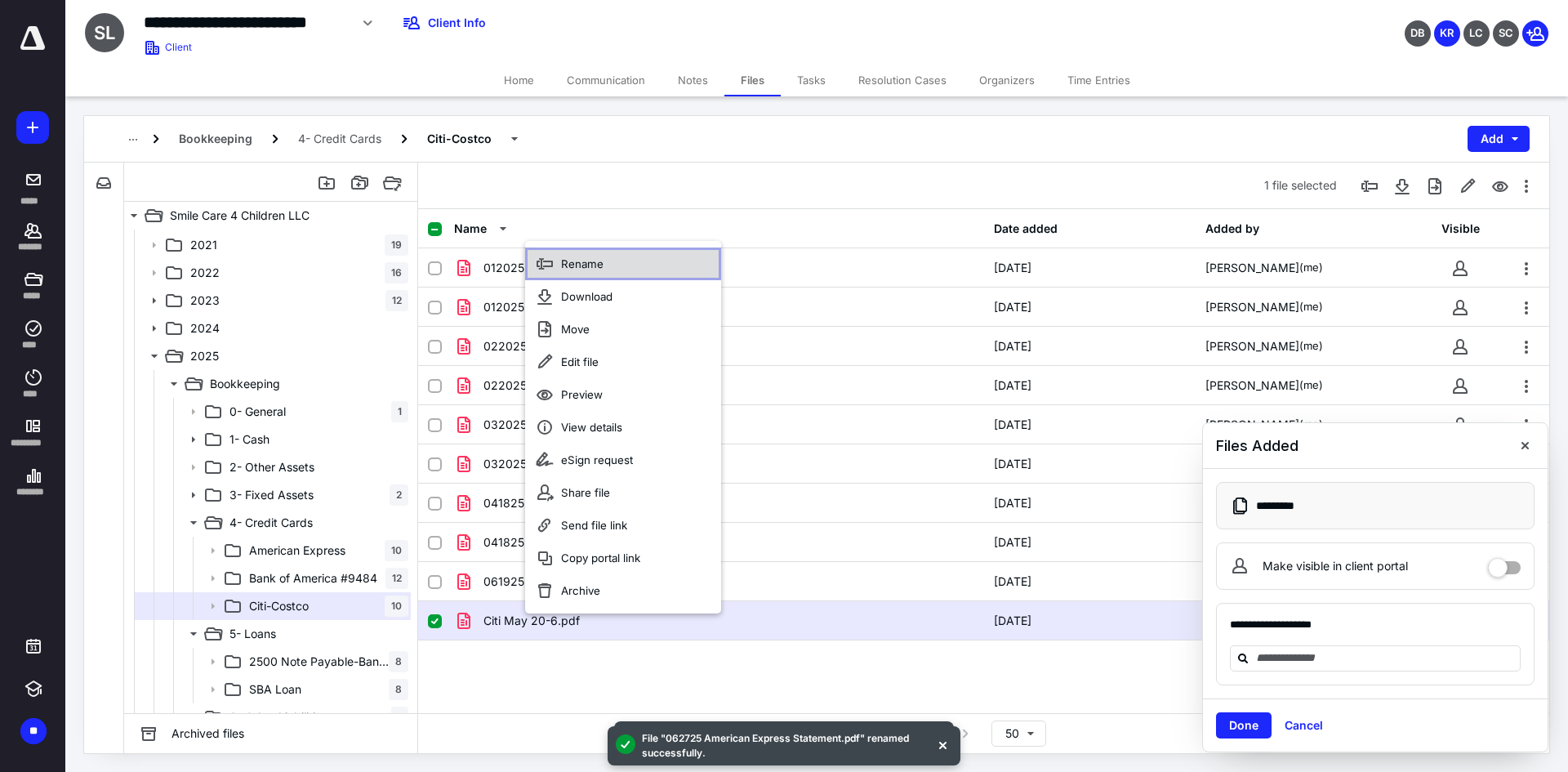click on "Rename" at bounding box center (582, 264) 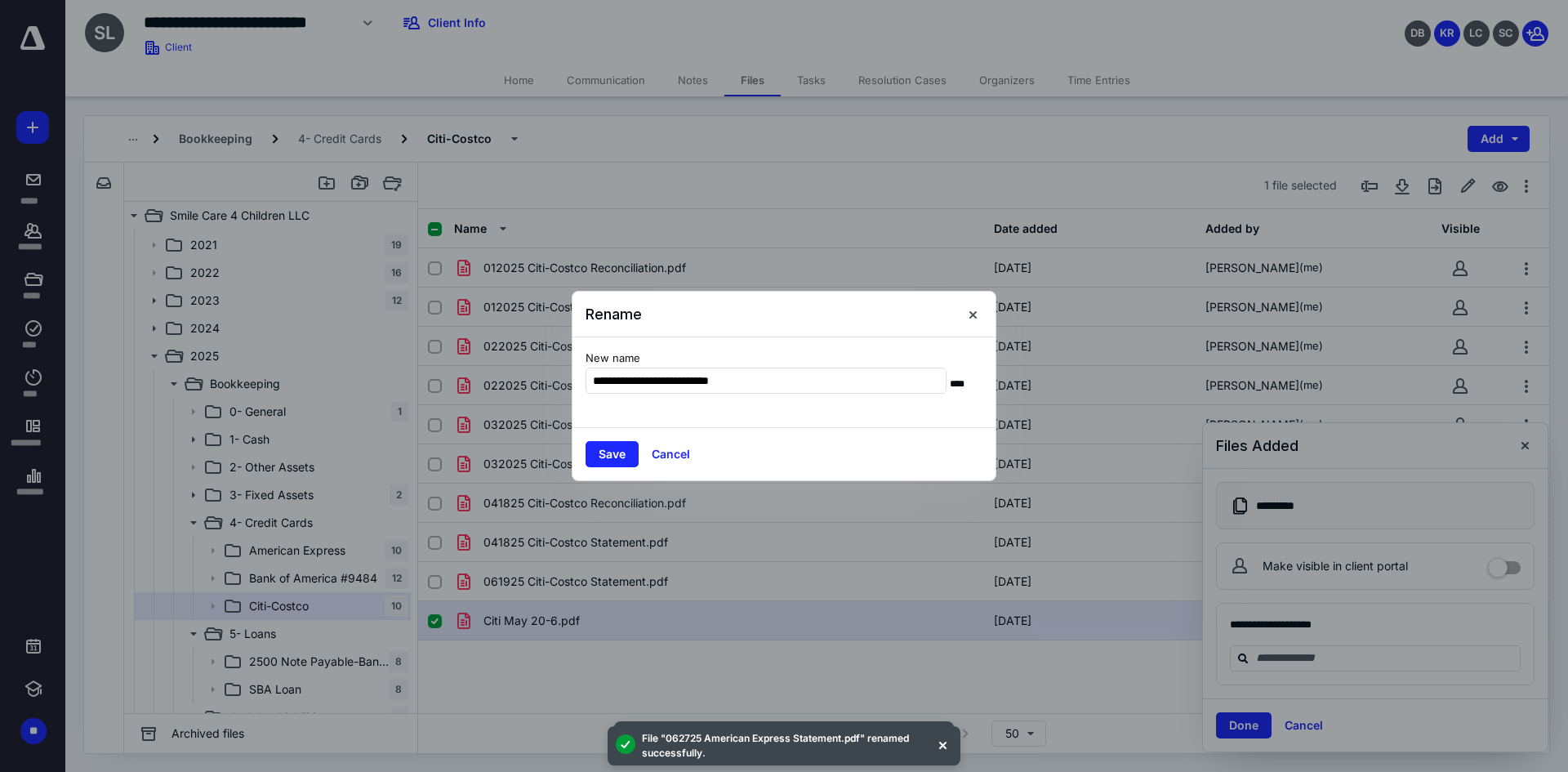 type on "**********" 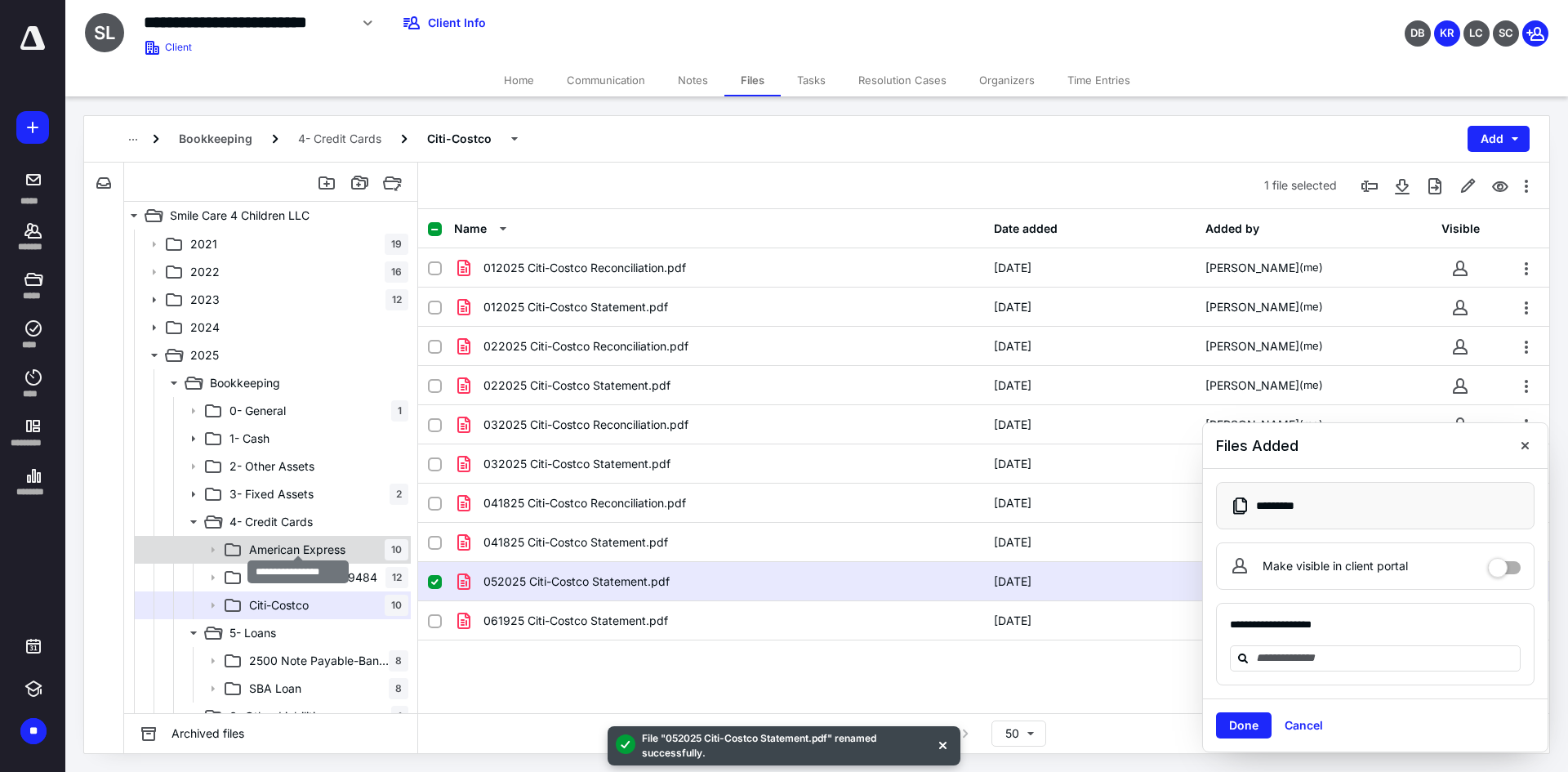 scroll, scrollTop: 82, scrollLeft: 0, axis: vertical 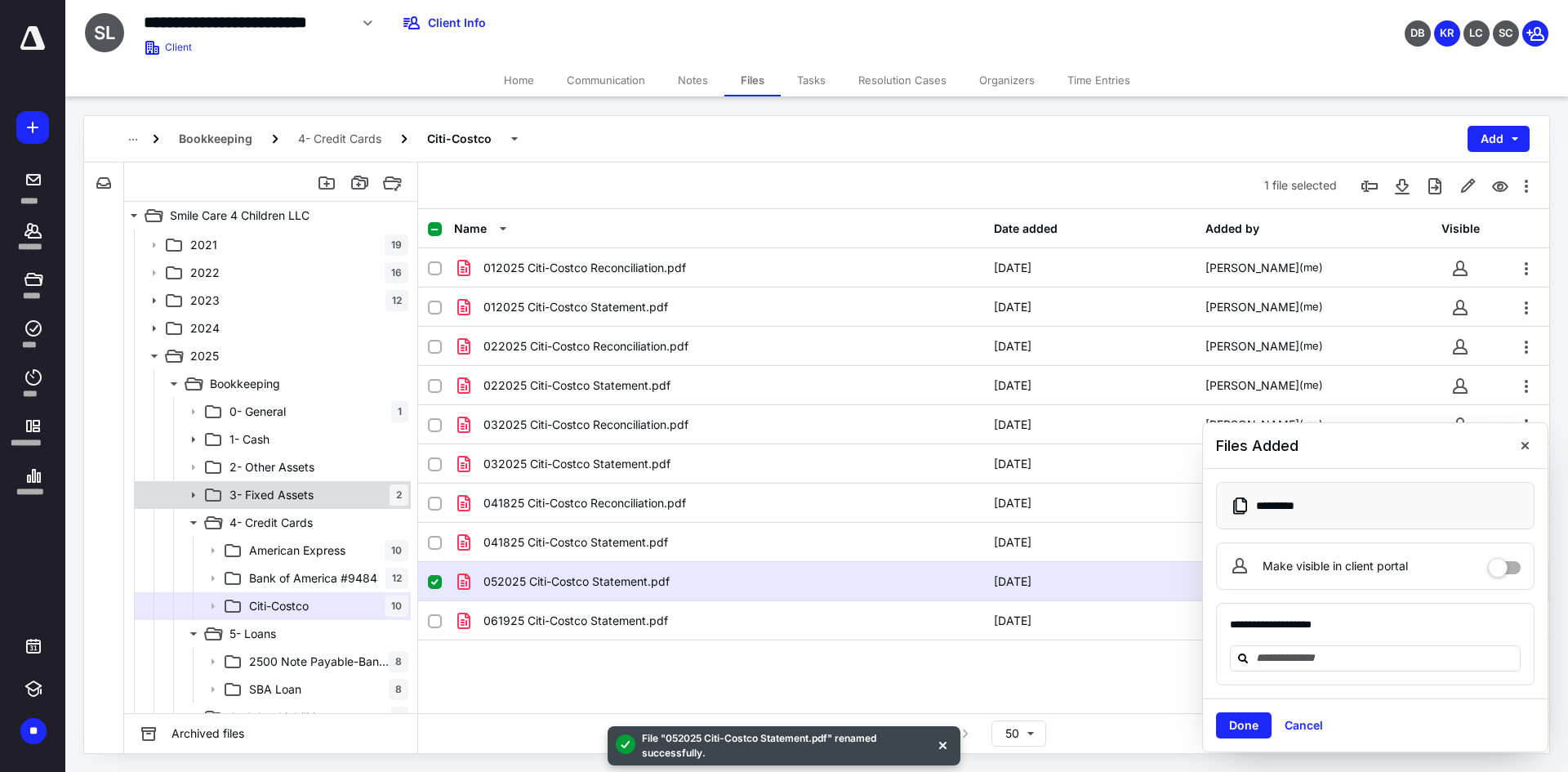 drag, startPoint x: 302, startPoint y: 498, endPoint x: 313, endPoint y: 494, distance: 11.7047 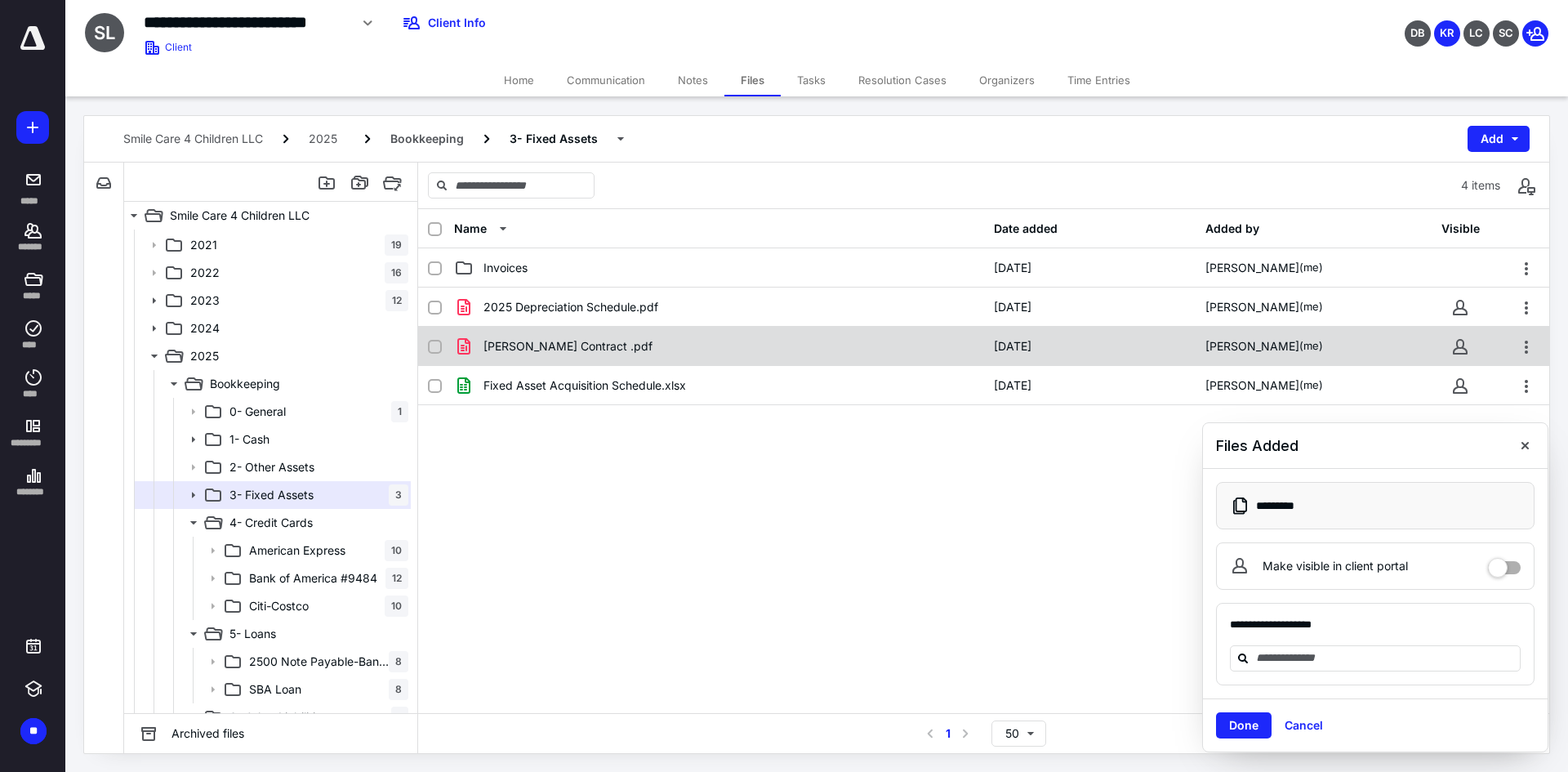 checkbox on "true" 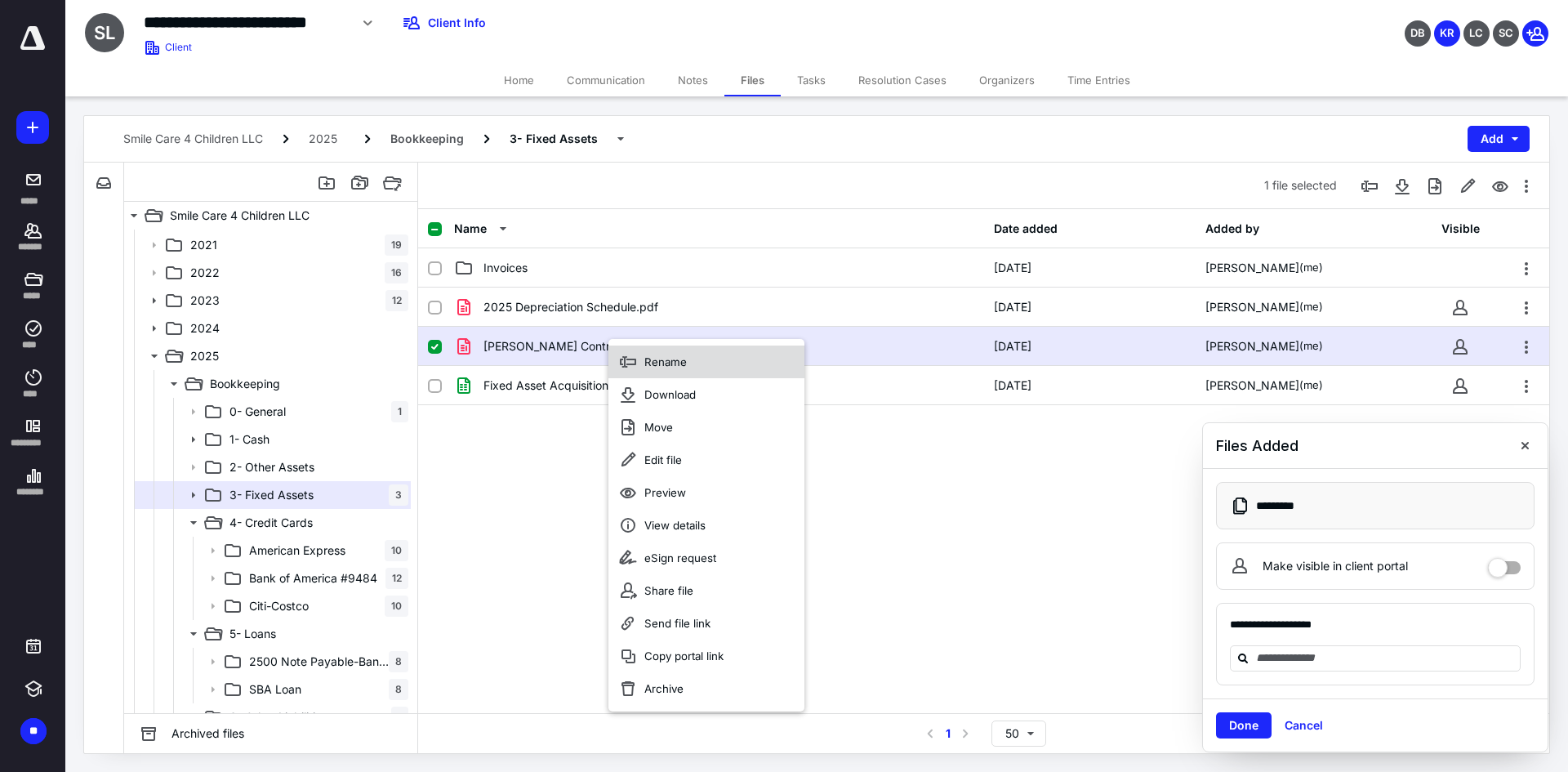 click 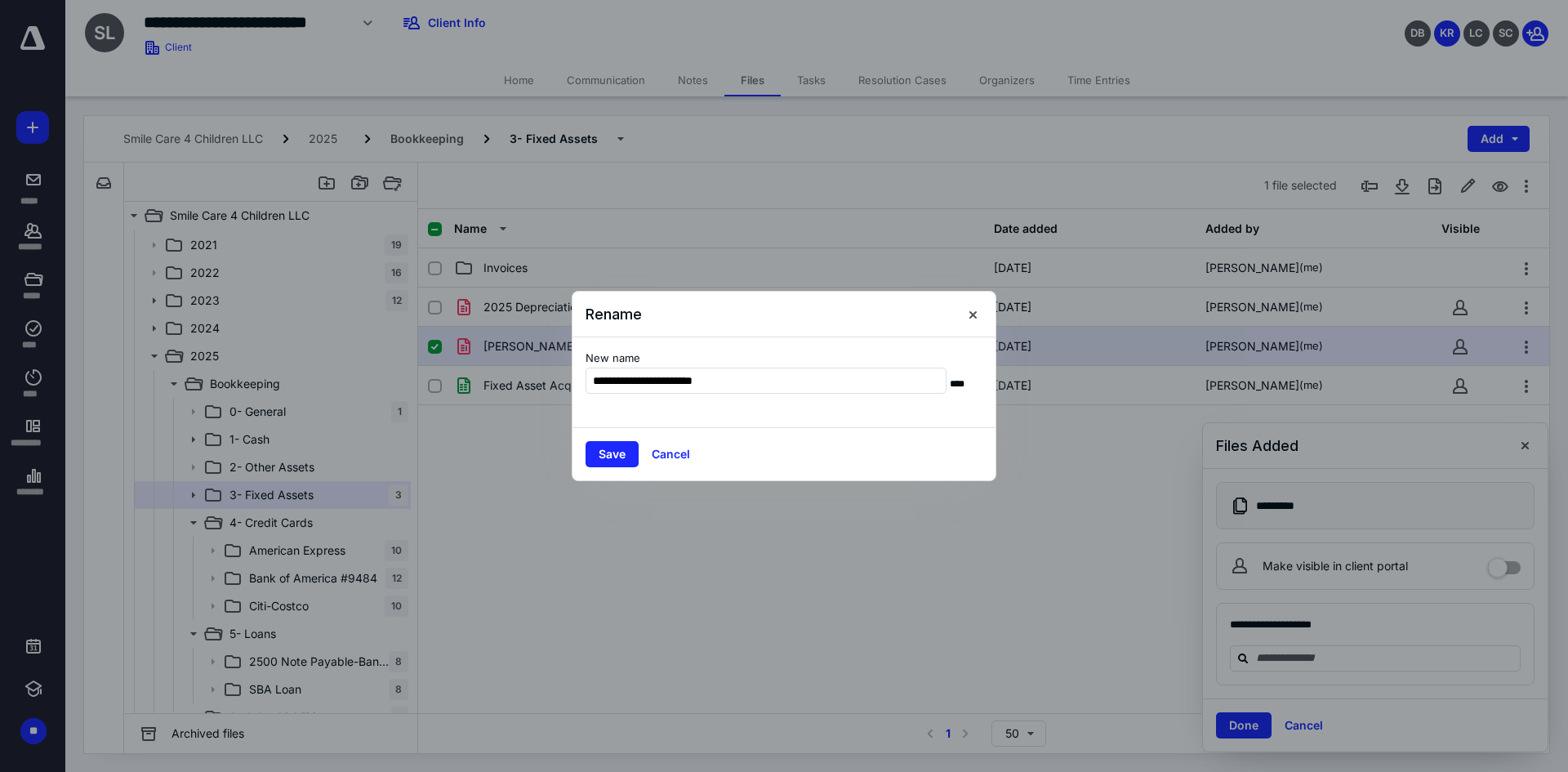 type on "**********" 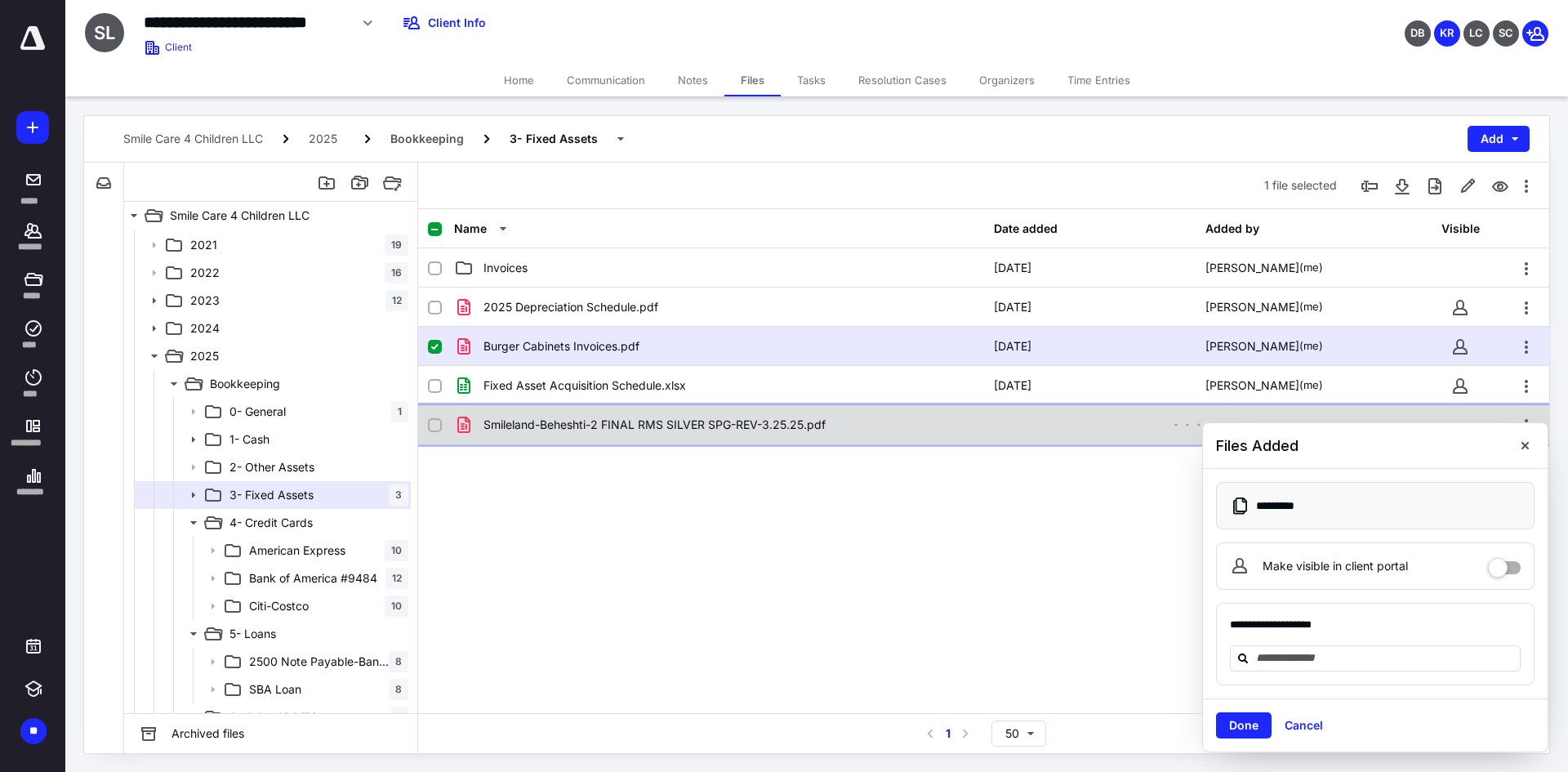click on "Smileland-Beheshti-2 FINAL RMS SILVER SPG-REV-3.25.25.pdf" at bounding box center (654, 425) 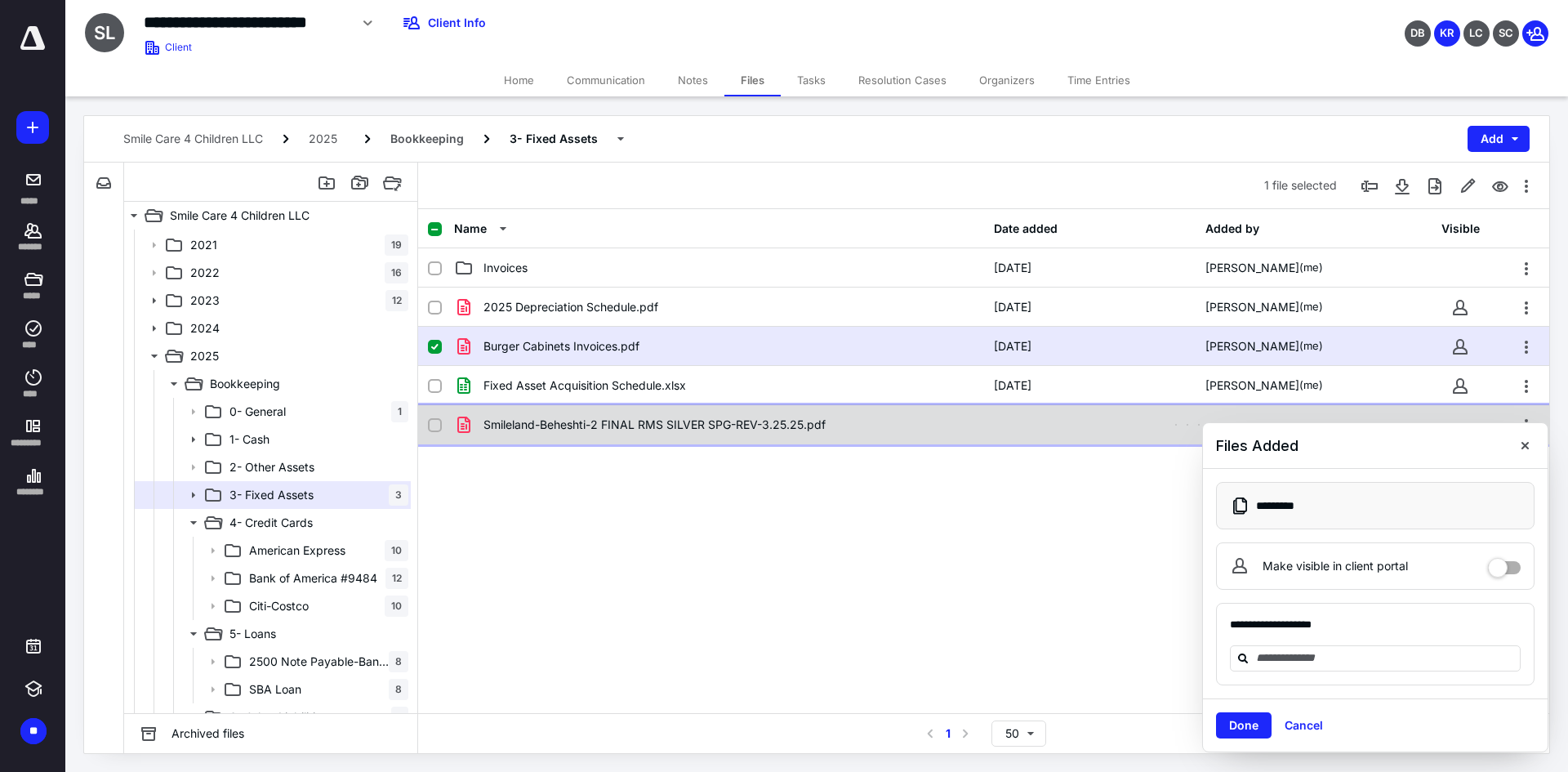 checkbox on "false" 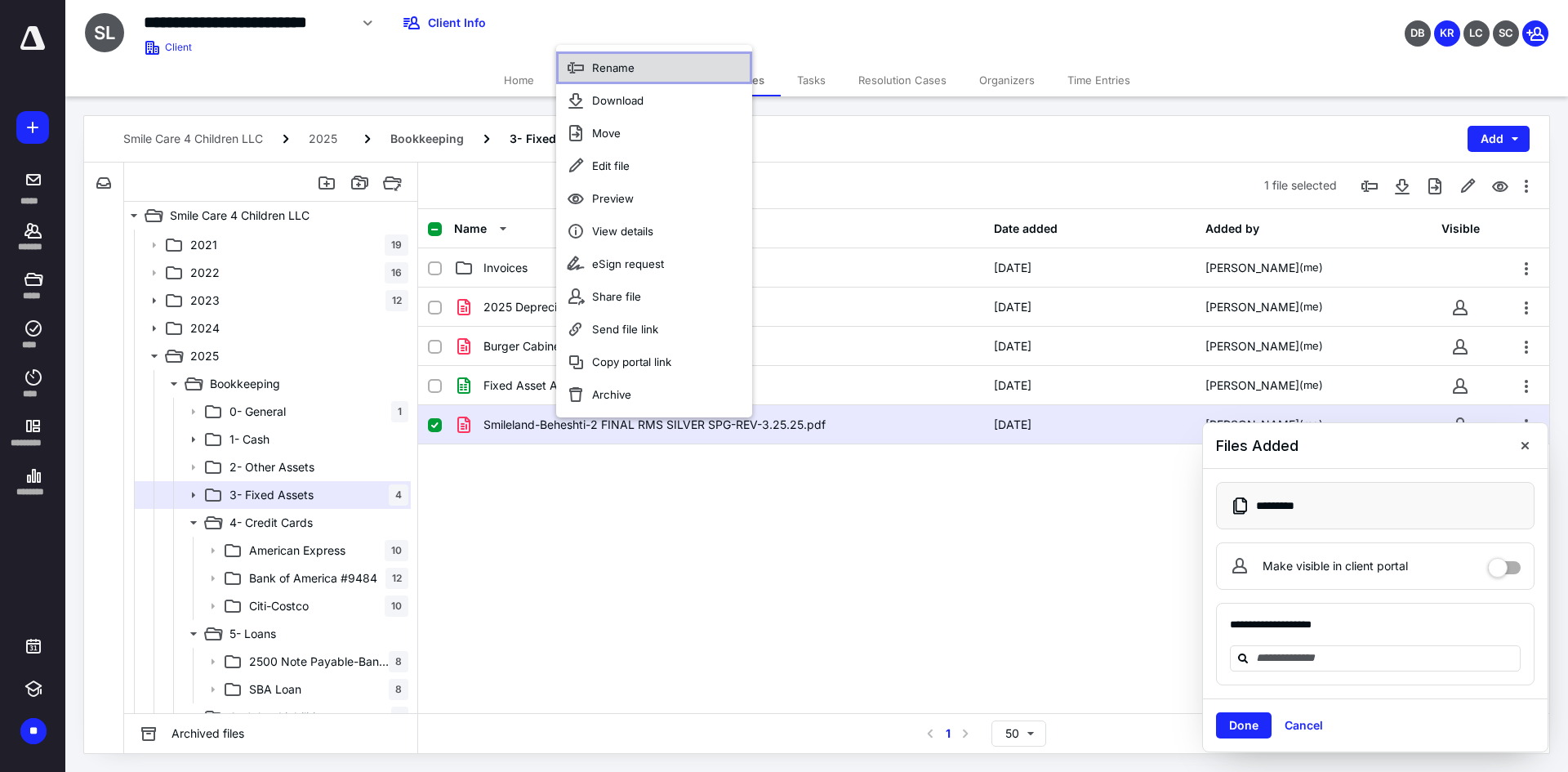 click on "Rename" at bounding box center [613, 68] 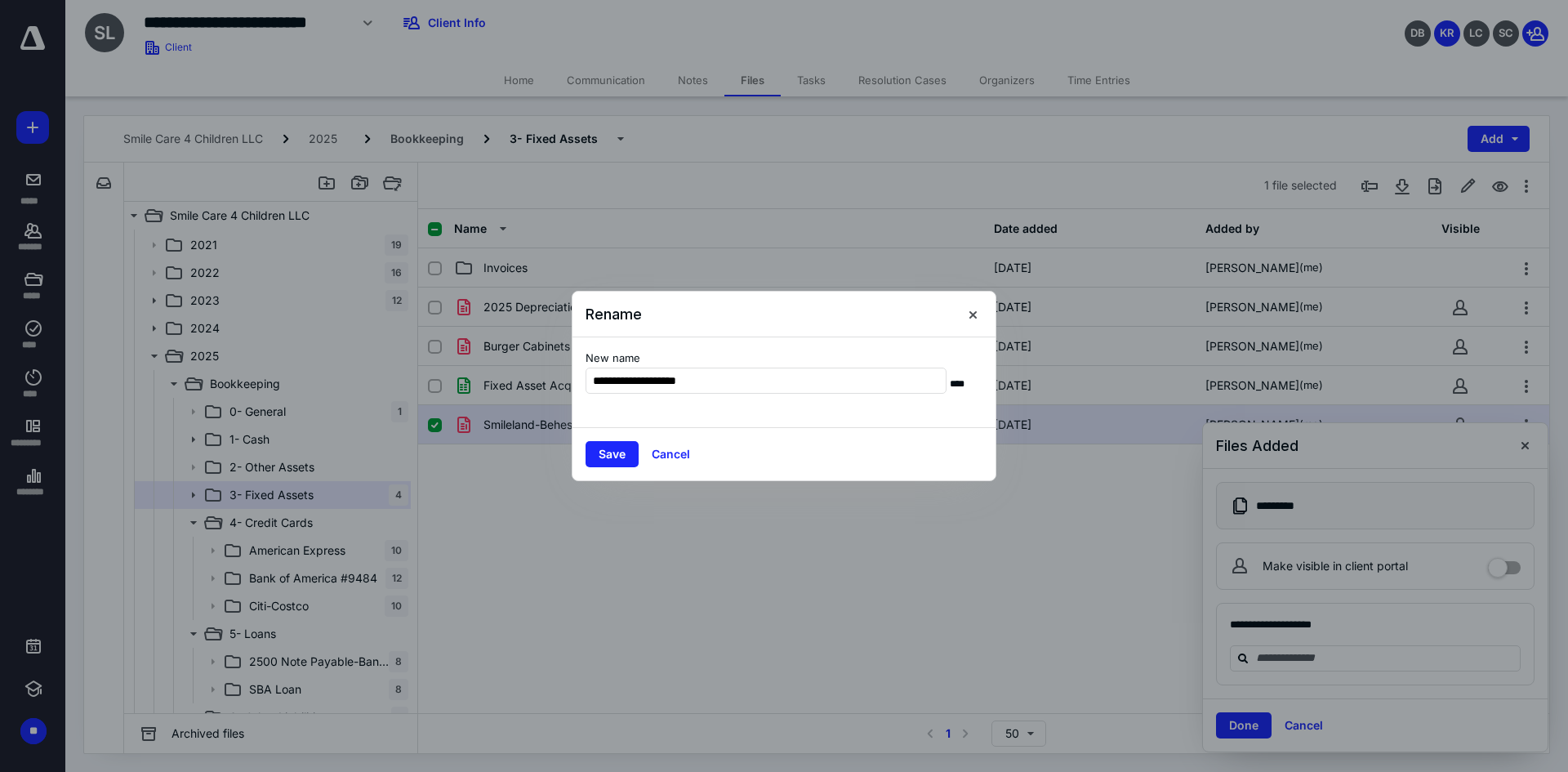 type on "**********" 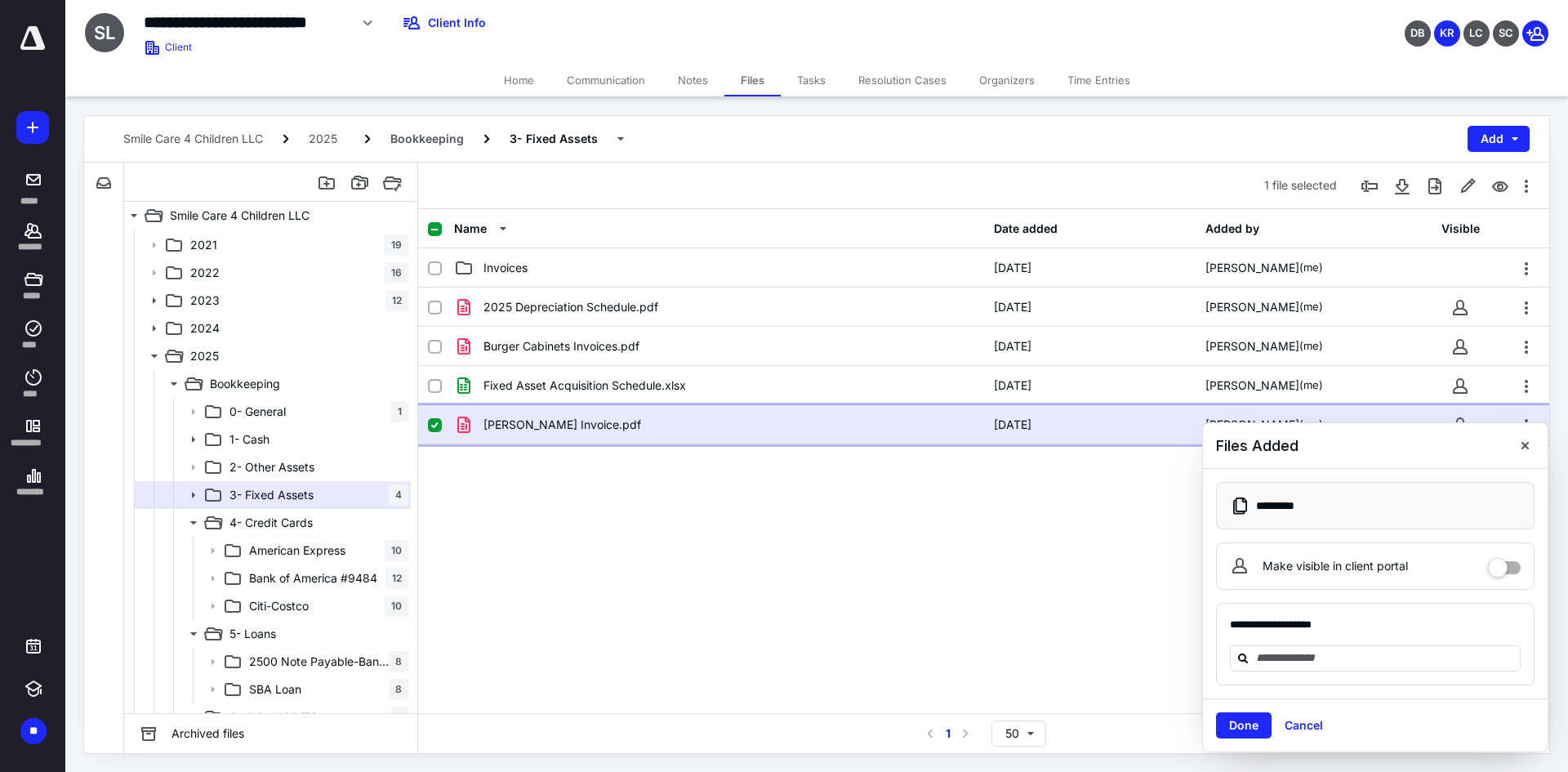 click on "Henry Schein Invoice.pdf" at bounding box center (562, 425) 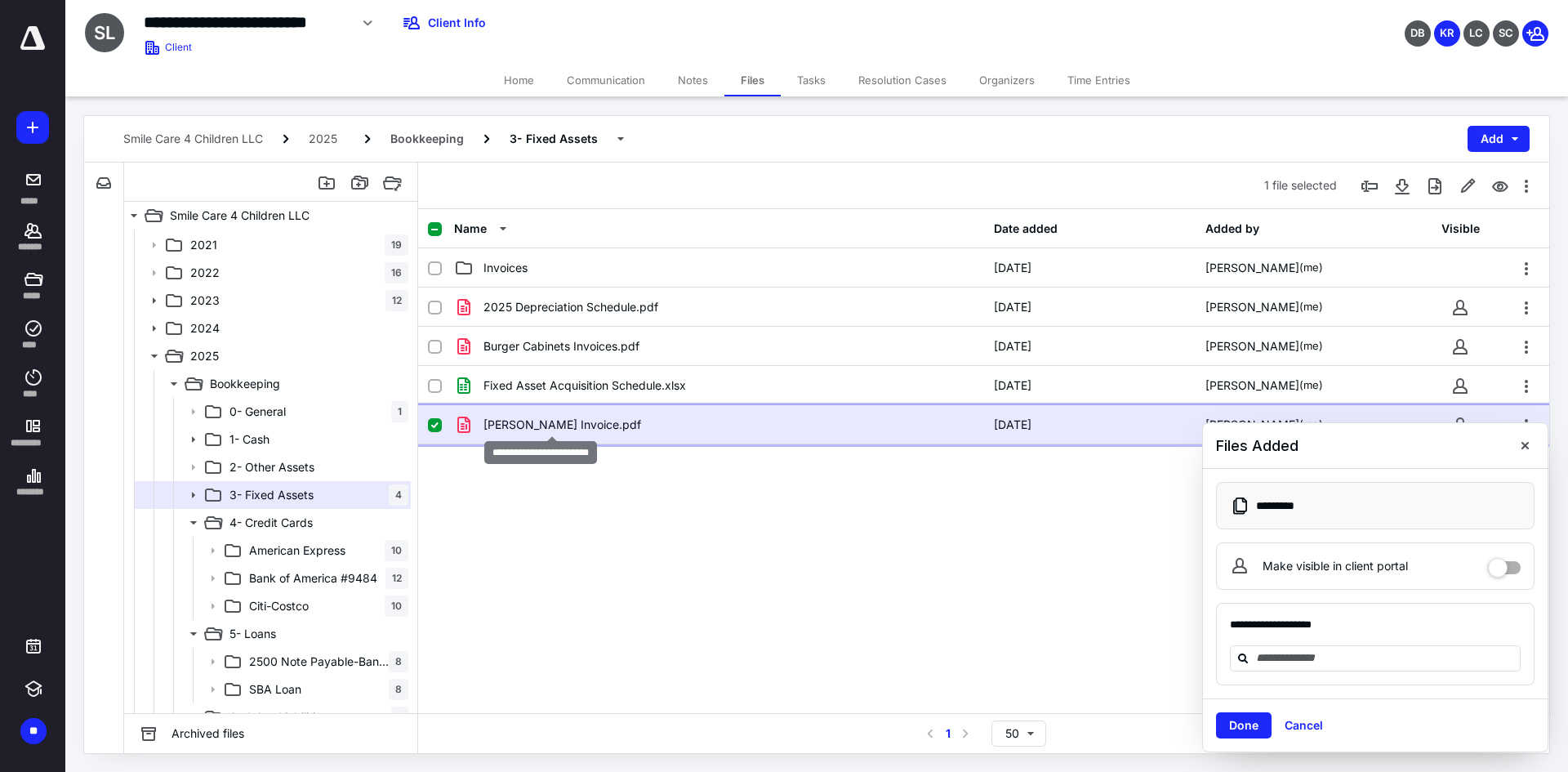 click on "Henry Schein Invoice.pdf" at bounding box center (562, 425) 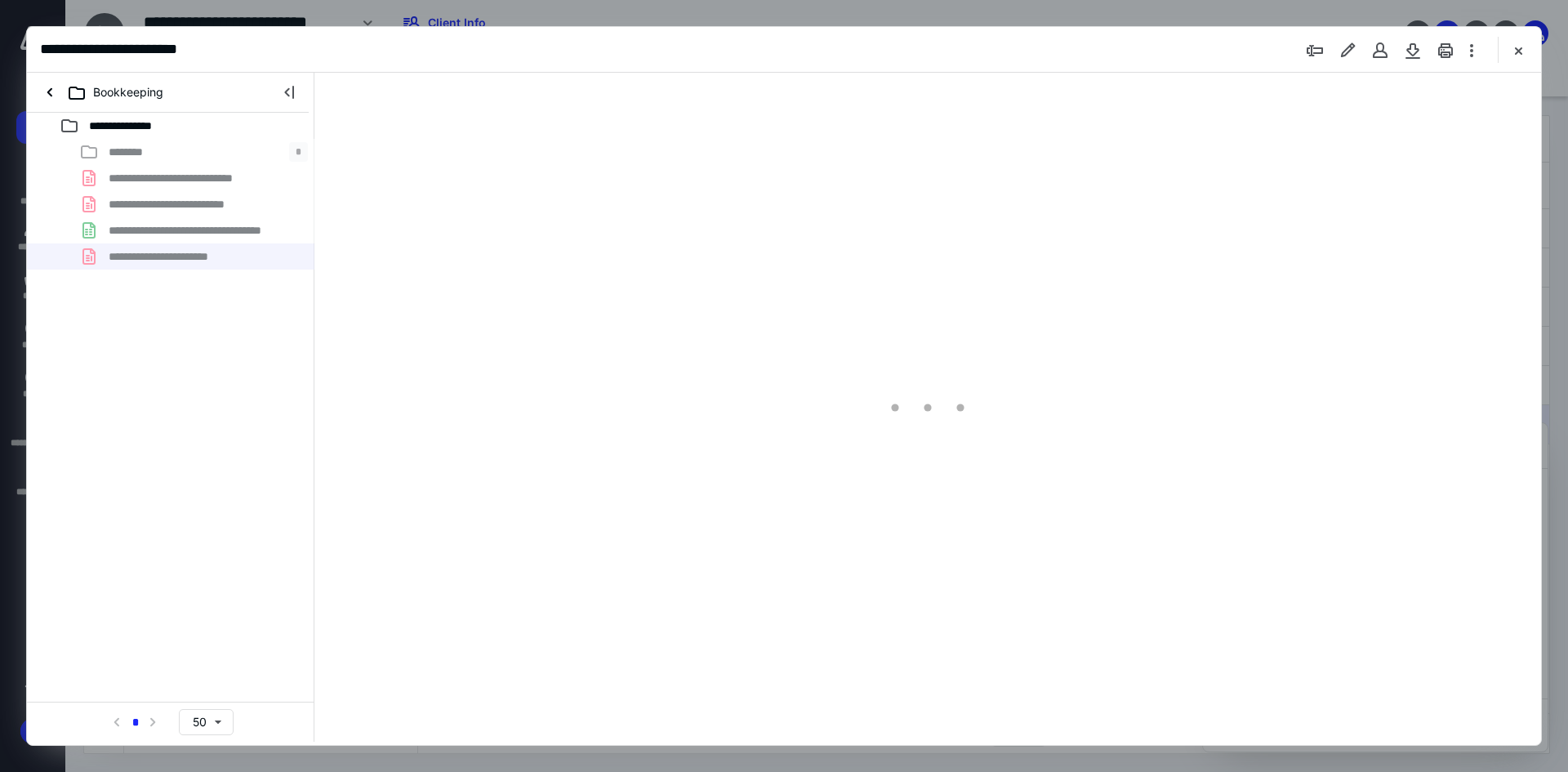 scroll, scrollTop: 0, scrollLeft: 0, axis: both 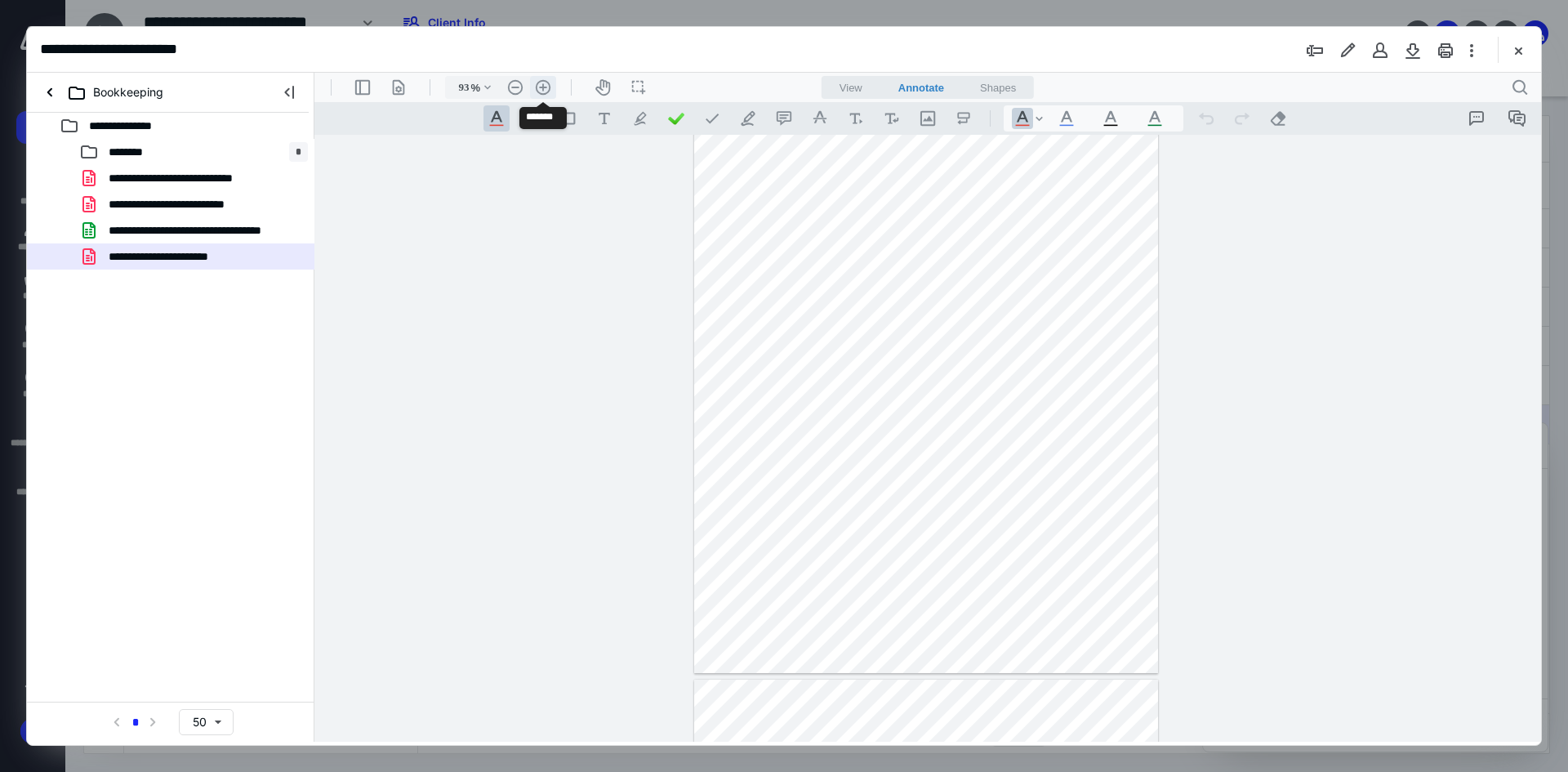 click on ".cls-1{fill:#abb0c4;} icon - header - zoom - in - line" at bounding box center (543, 87) 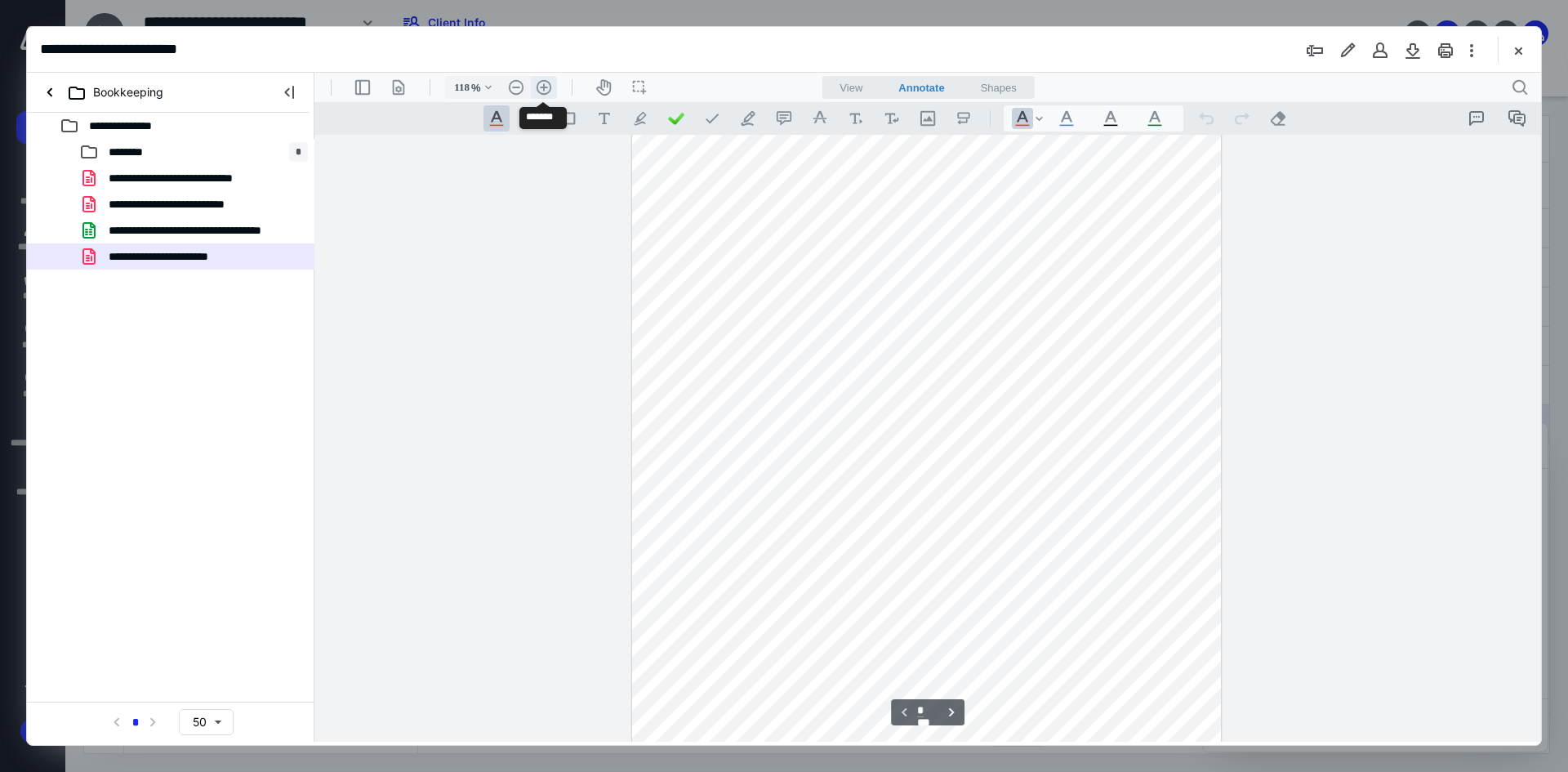 click on ".cls-1{fill:#abb0c4;} icon - header - zoom - in - line" at bounding box center (544, 87) 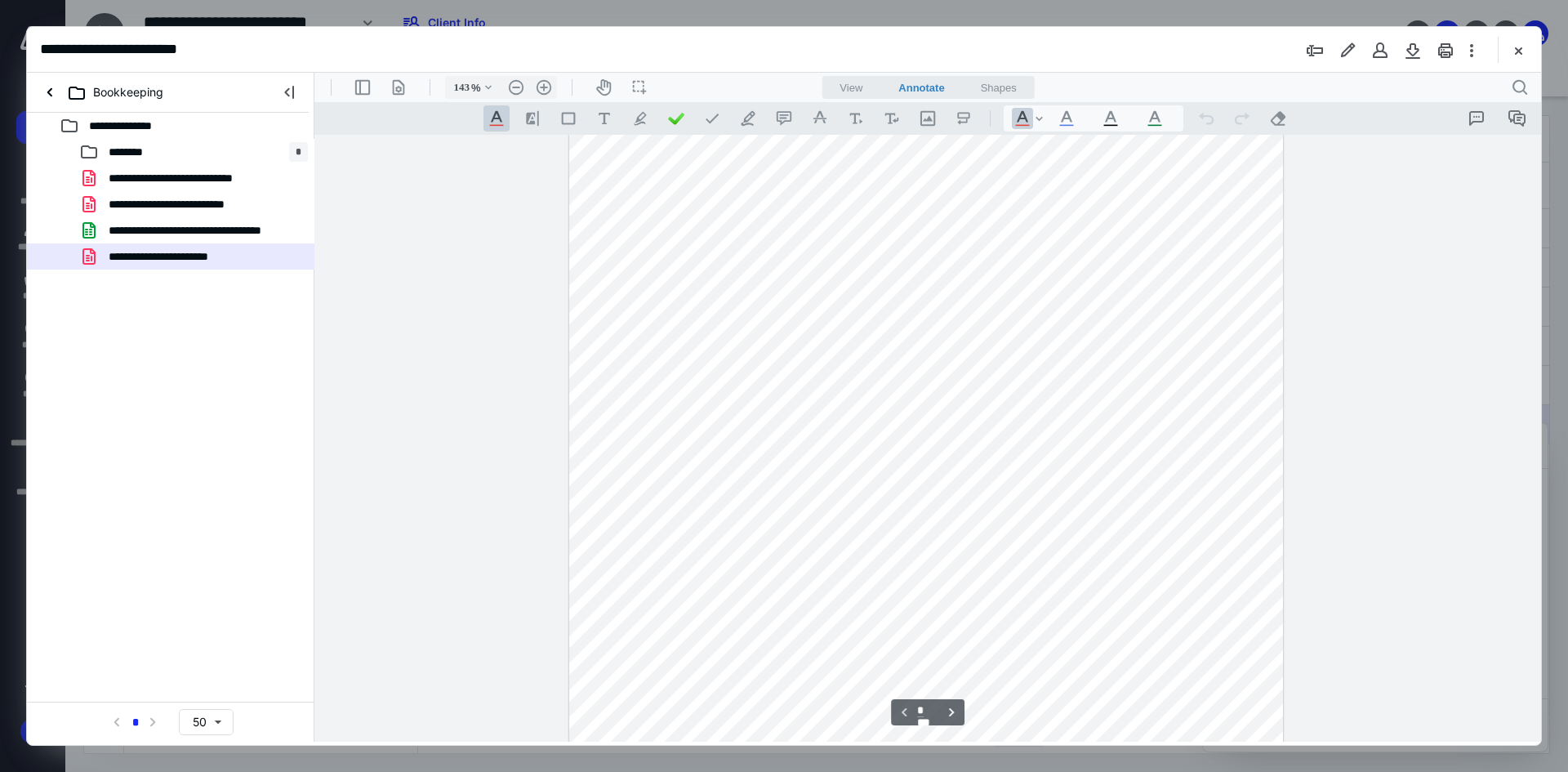 scroll, scrollTop: 328, scrollLeft: 0, axis: vertical 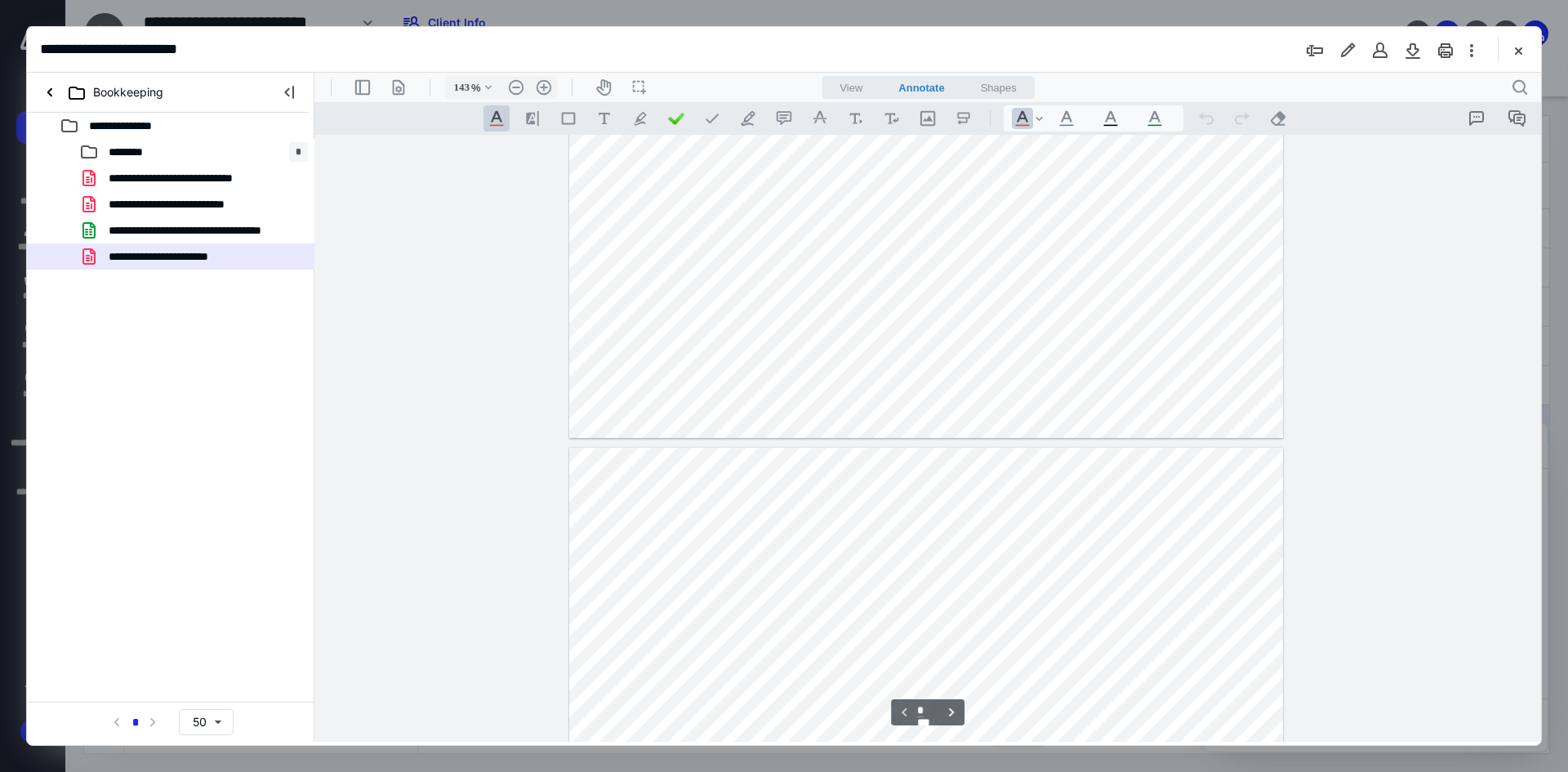 type on "*" 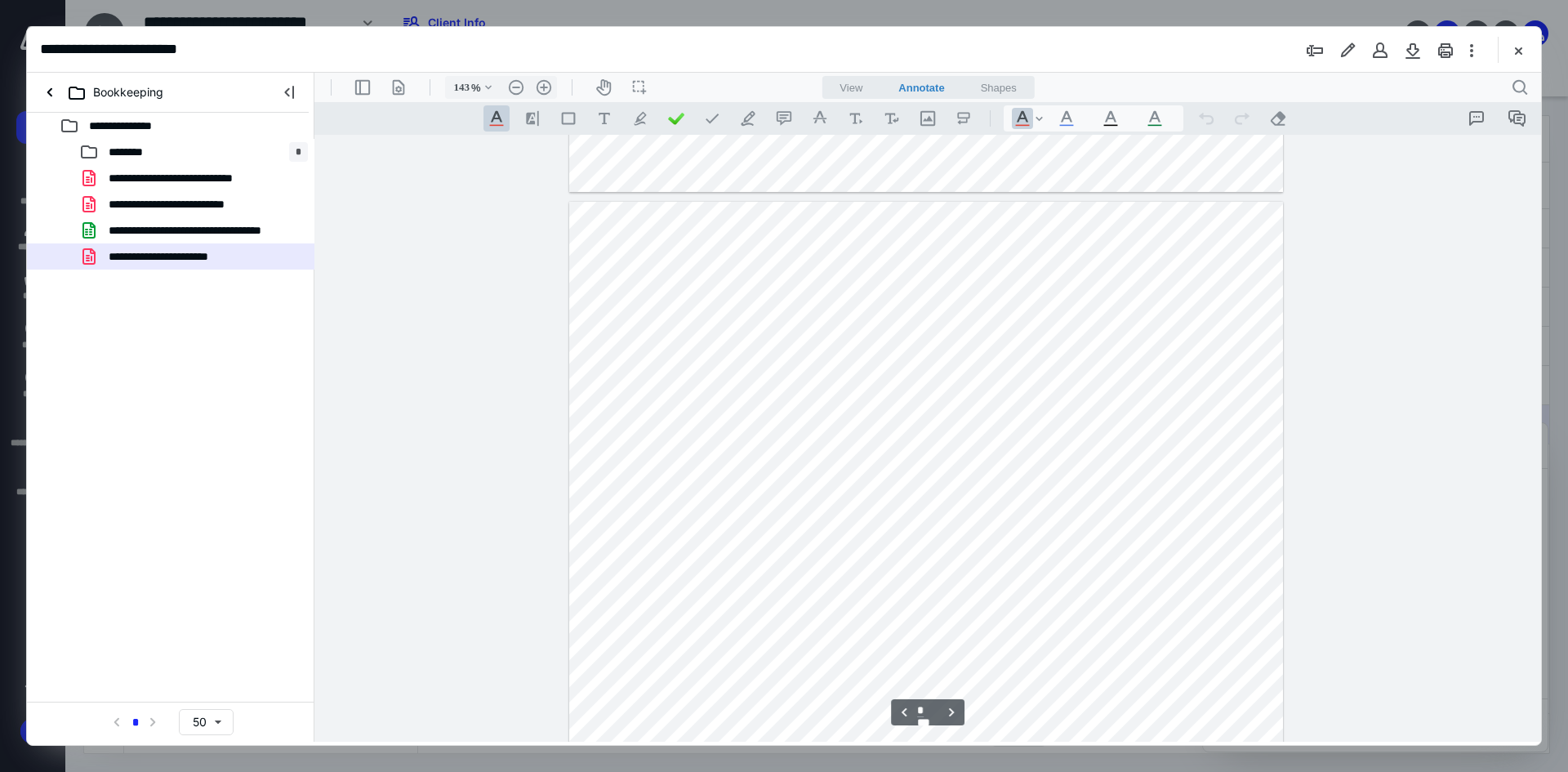 scroll, scrollTop: 900, scrollLeft: 0, axis: vertical 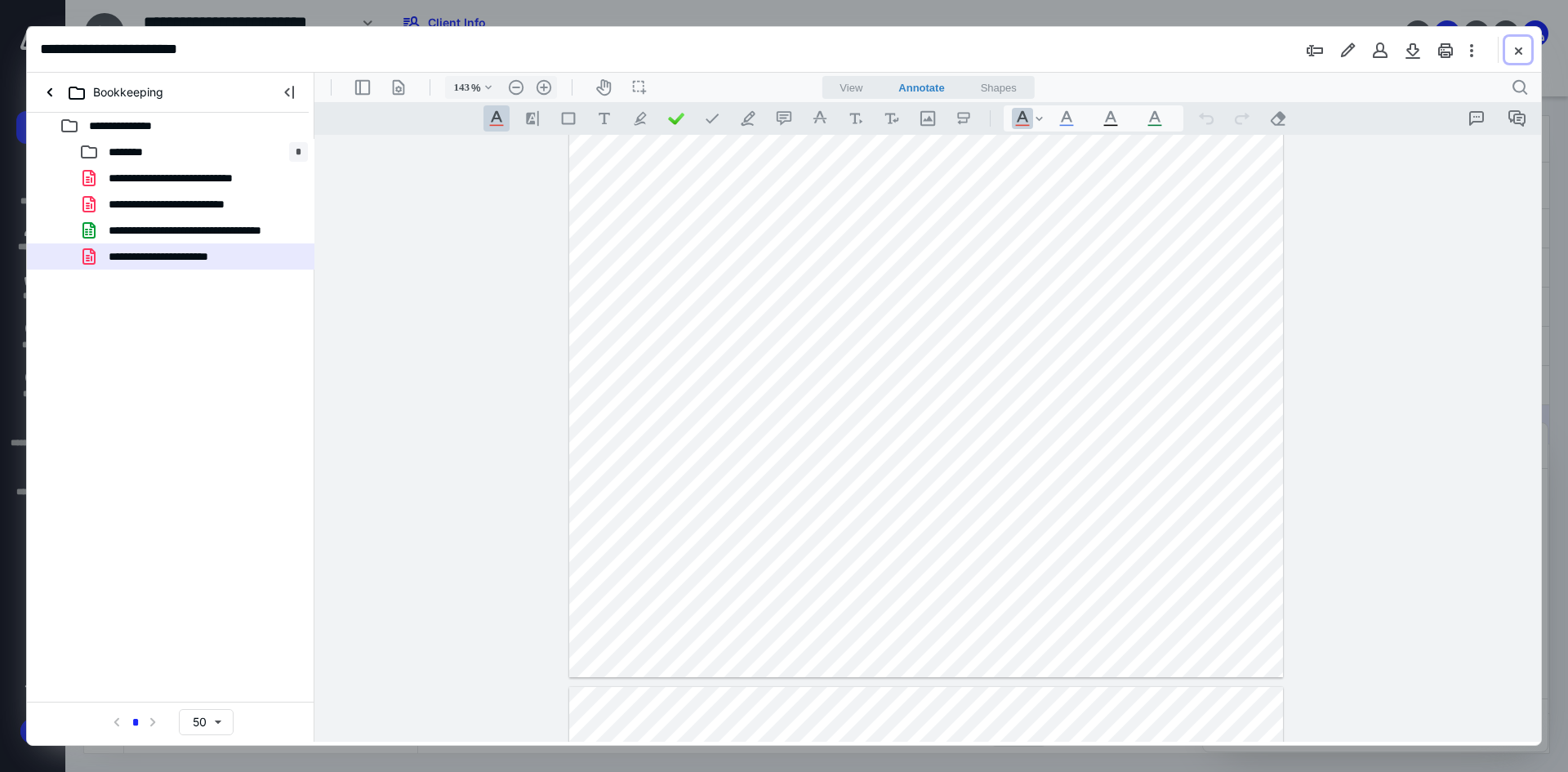 drag, startPoint x: 1514, startPoint y: 50, endPoint x: 1487, endPoint y: 71, distance: 34.2053 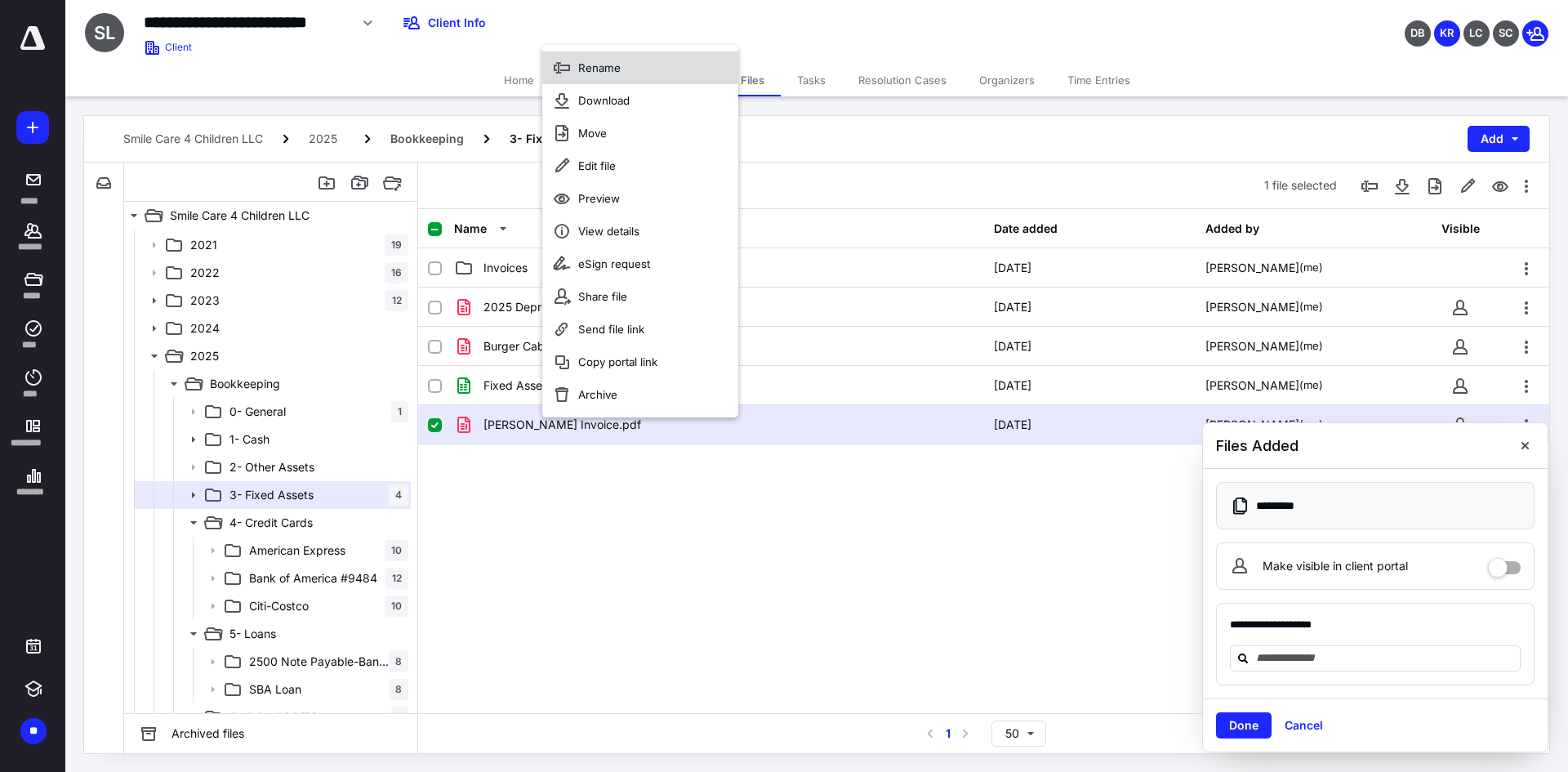 click on "Rename" at bounding box center (640, 68) 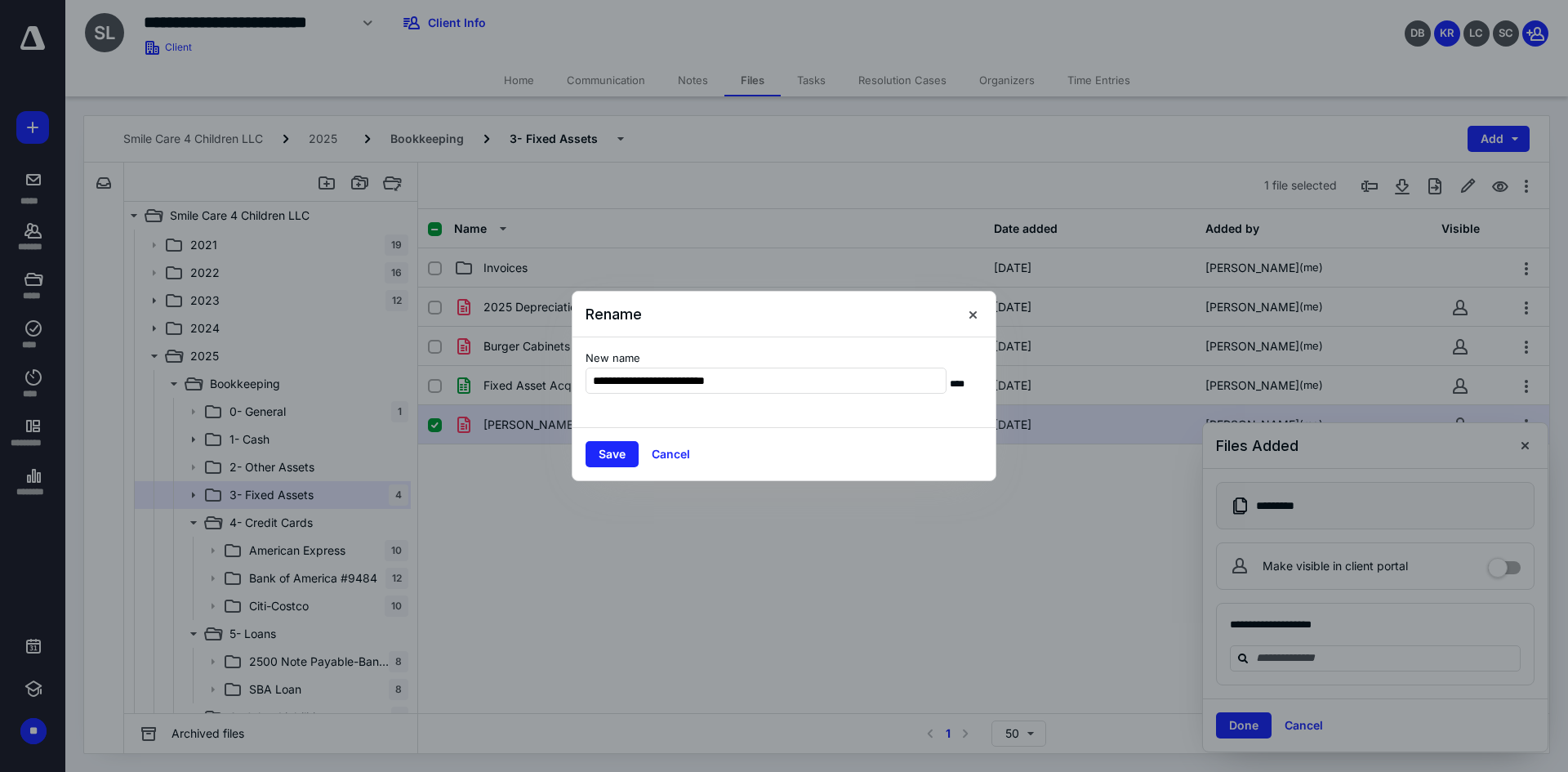 type on "**********" 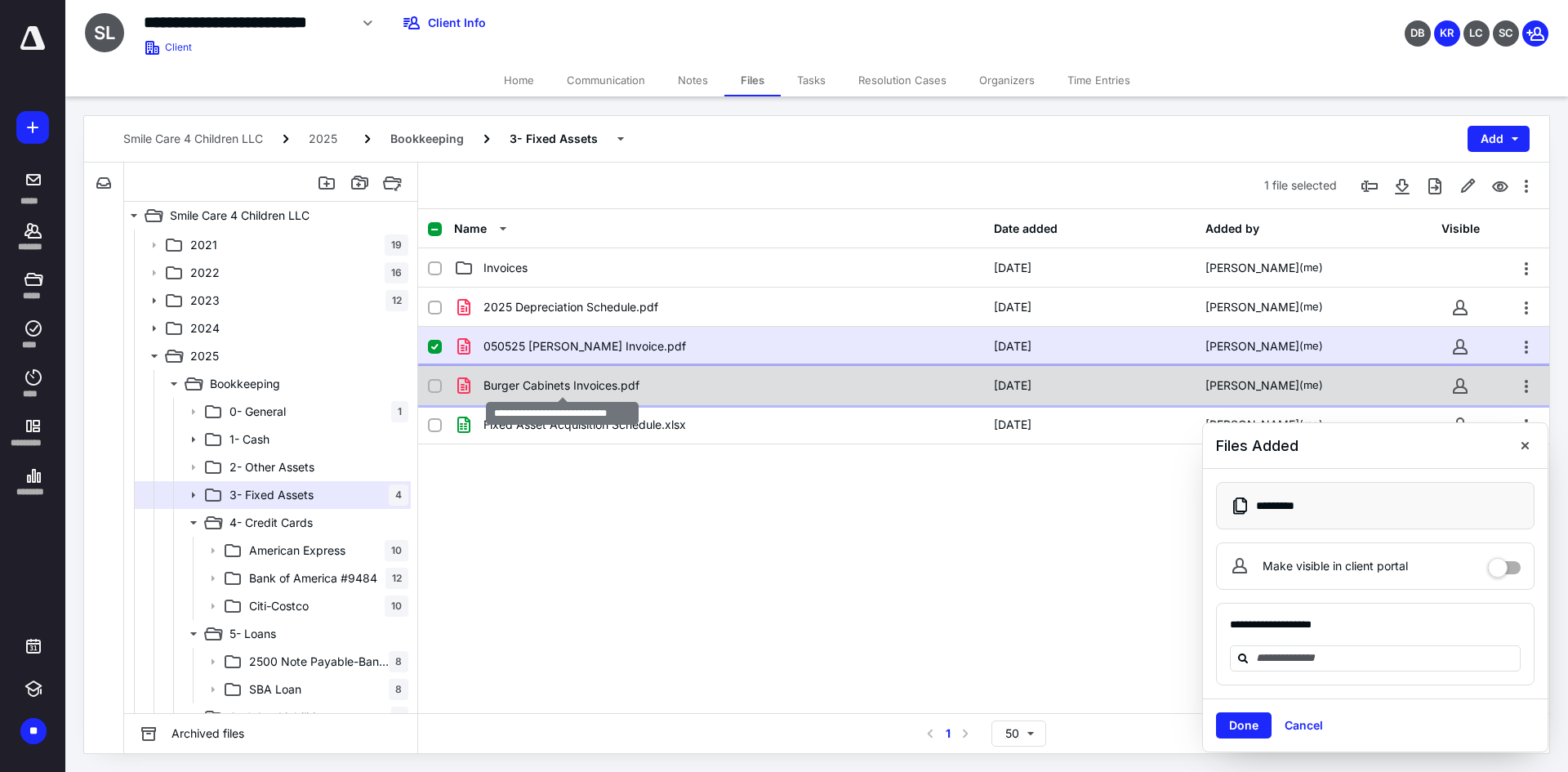 click on "Burger Cabinets Invoices.pdf" at bounding box center (561, 386) 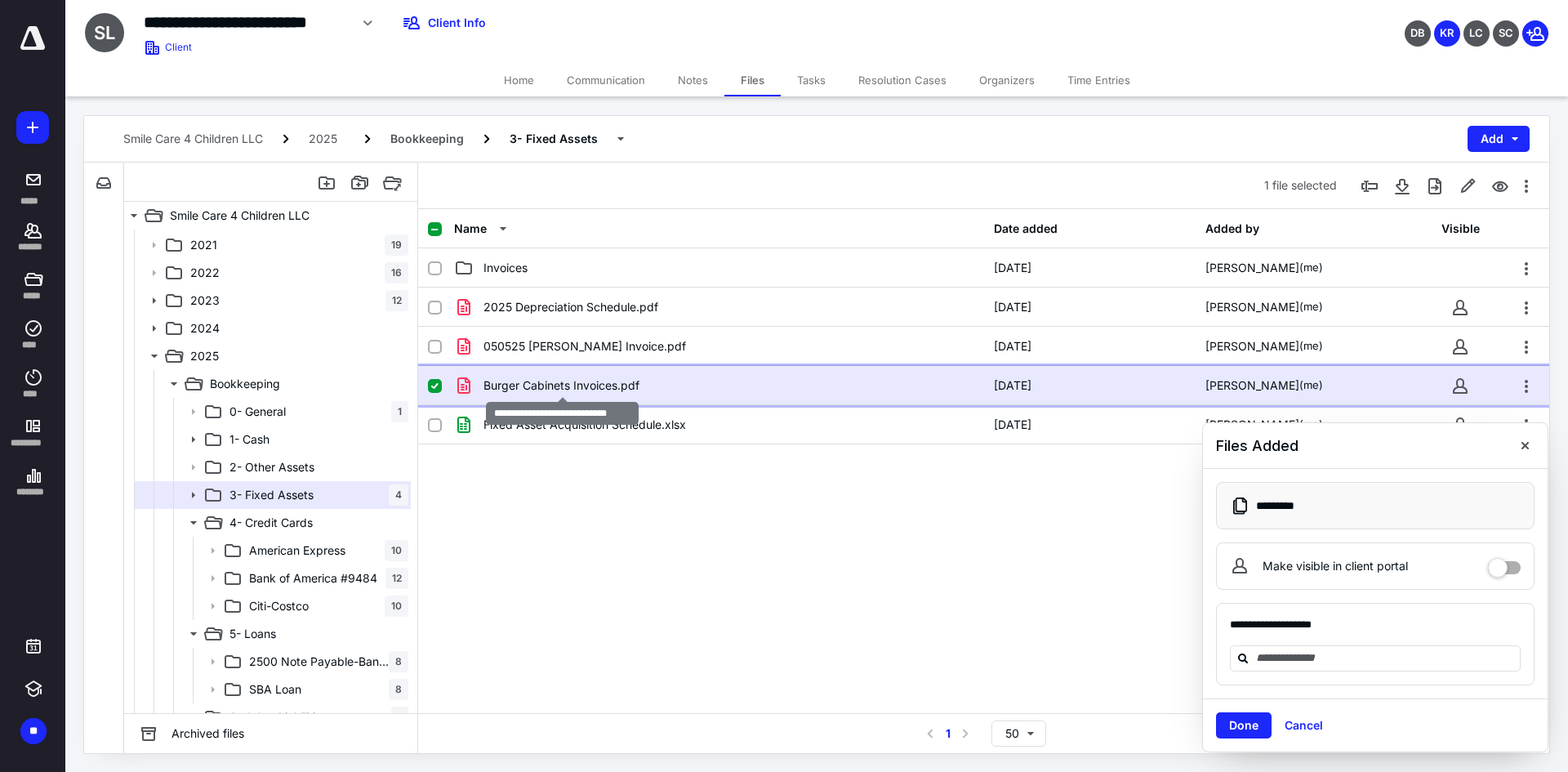 click on "Burger Cabinets Invoices.pdf" at bounding box center (561, 386) 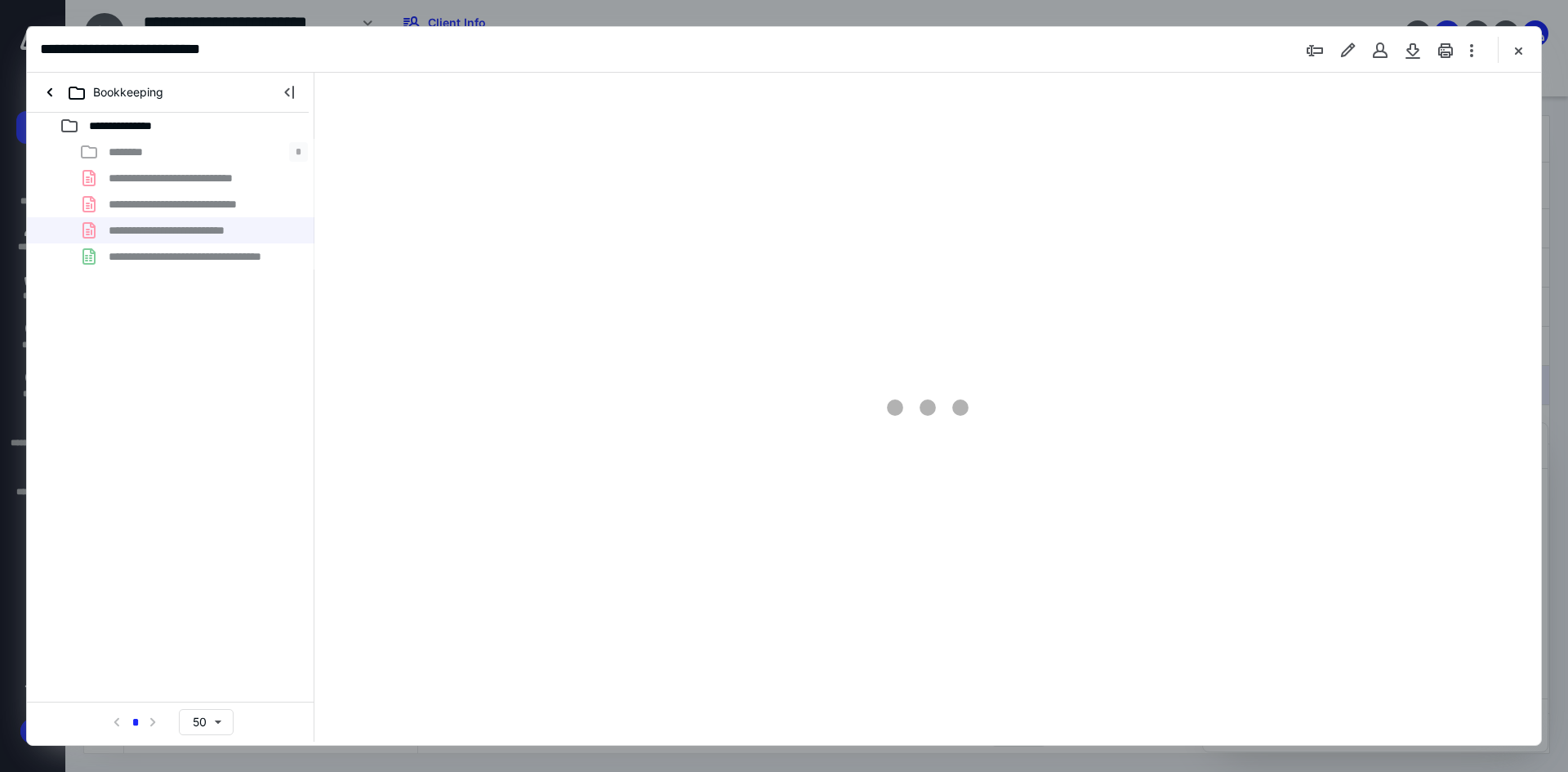 scroll, scrollTop: 0, scrollLeft: 0, axis: both 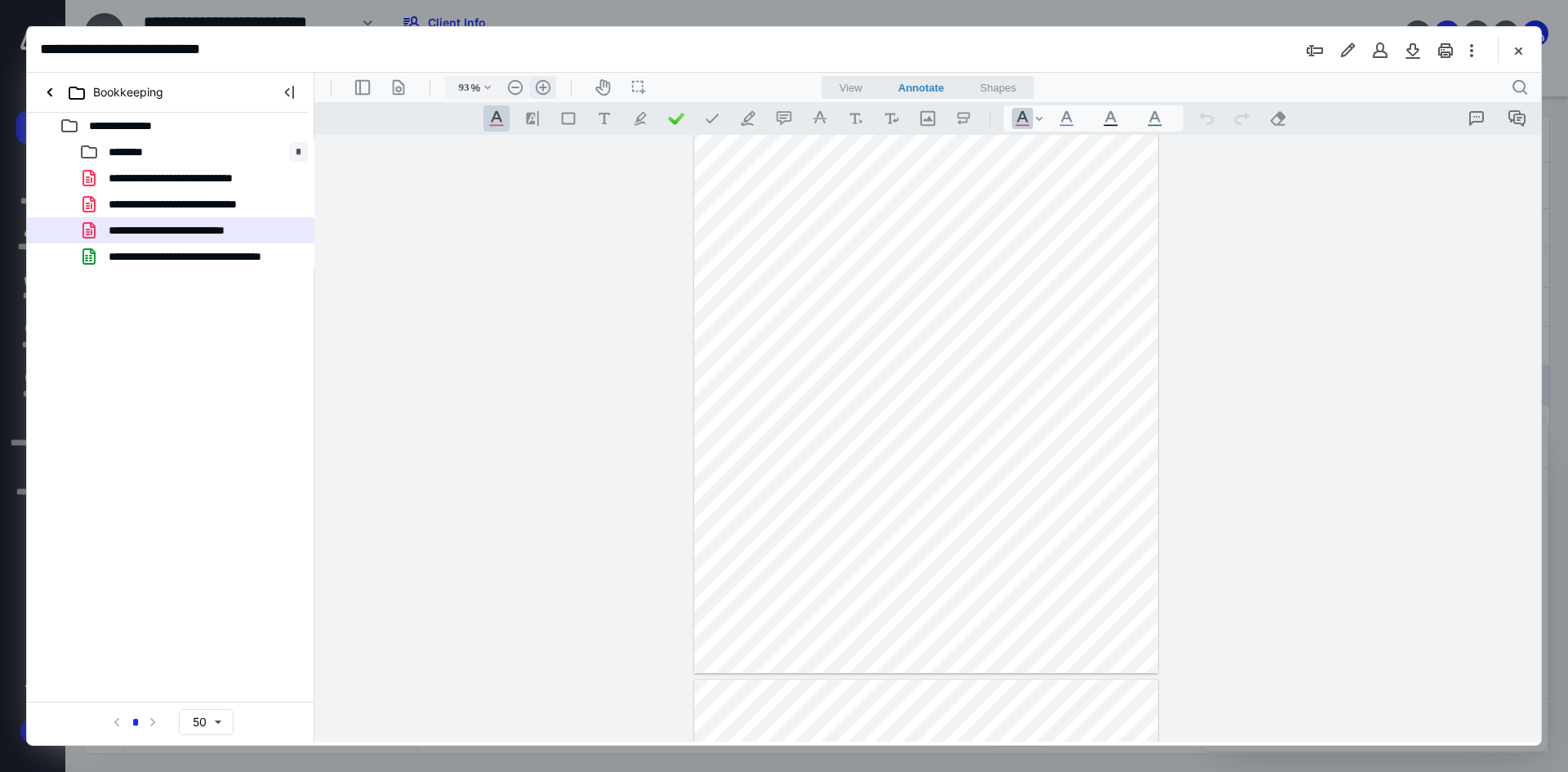 click on ".cls-1{fill:#abb0c4;} icon - header - zoom - in - line" at bounding box center (543, 87) 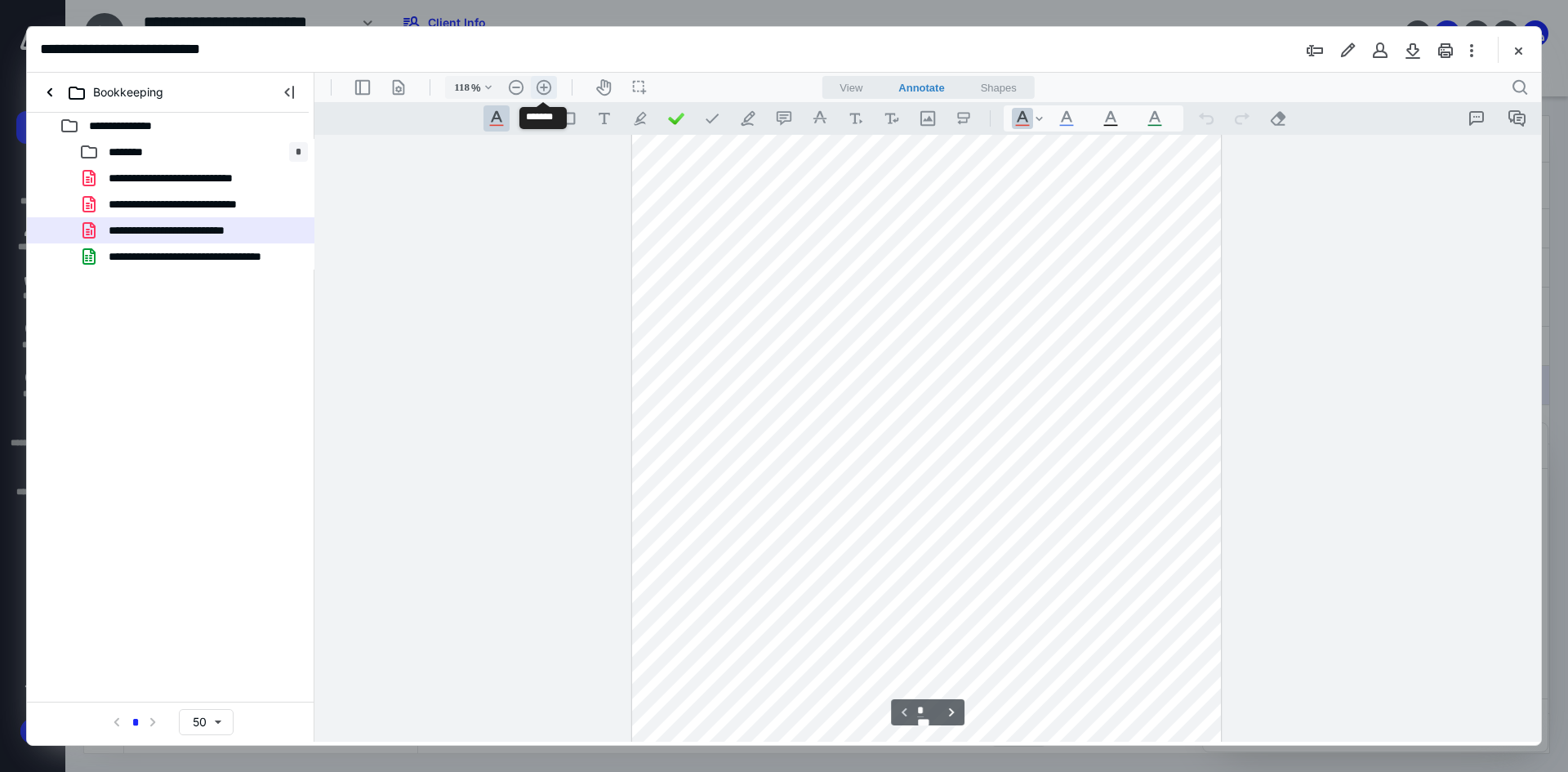 click on ".cls-1{fill:#abb0c4;} icon - header - zoom - in - line" at bounding box center [544, 87] 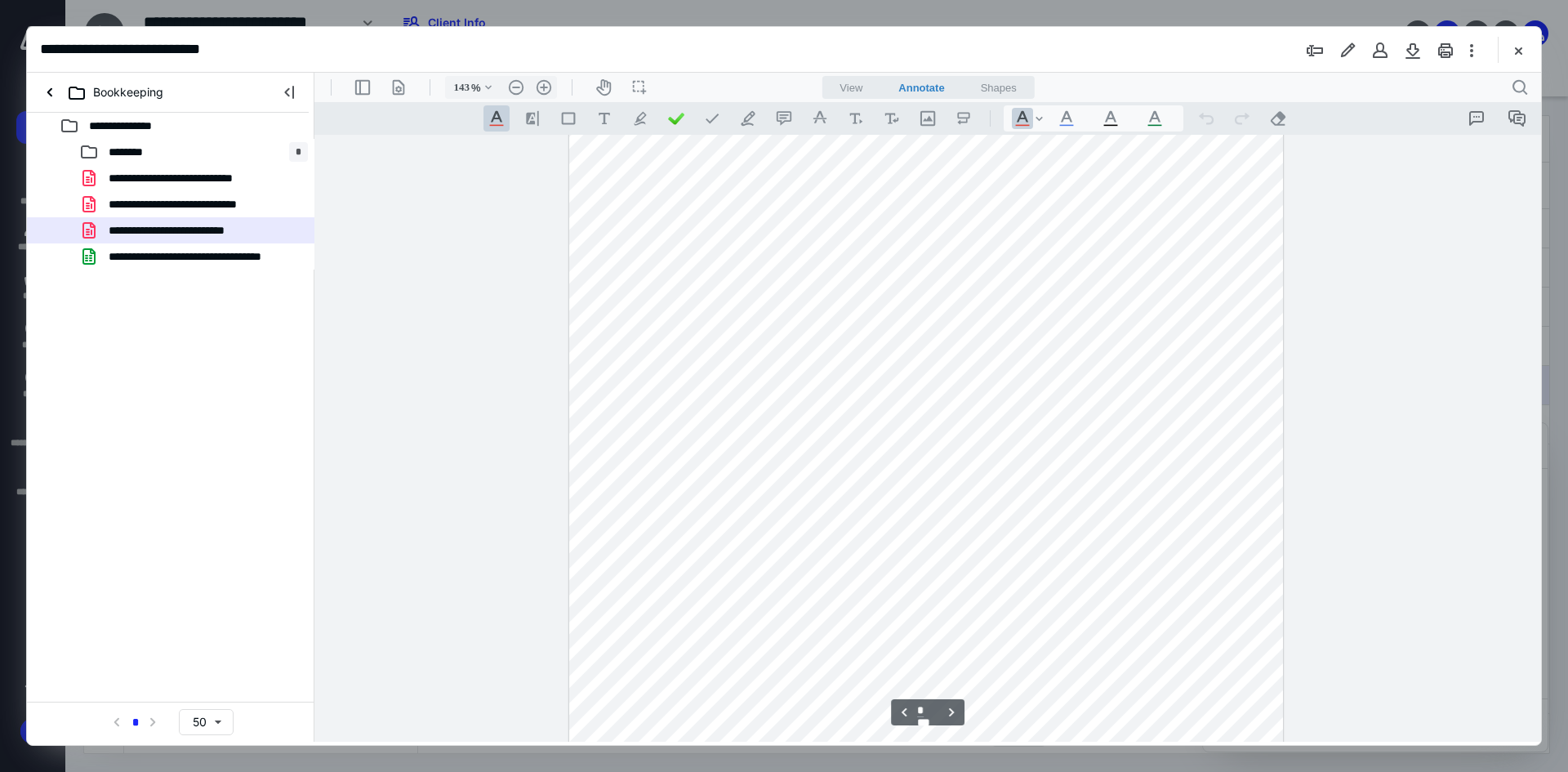 scroll, scrollTop: 1145, scrollLeft: 0, axis: vertical 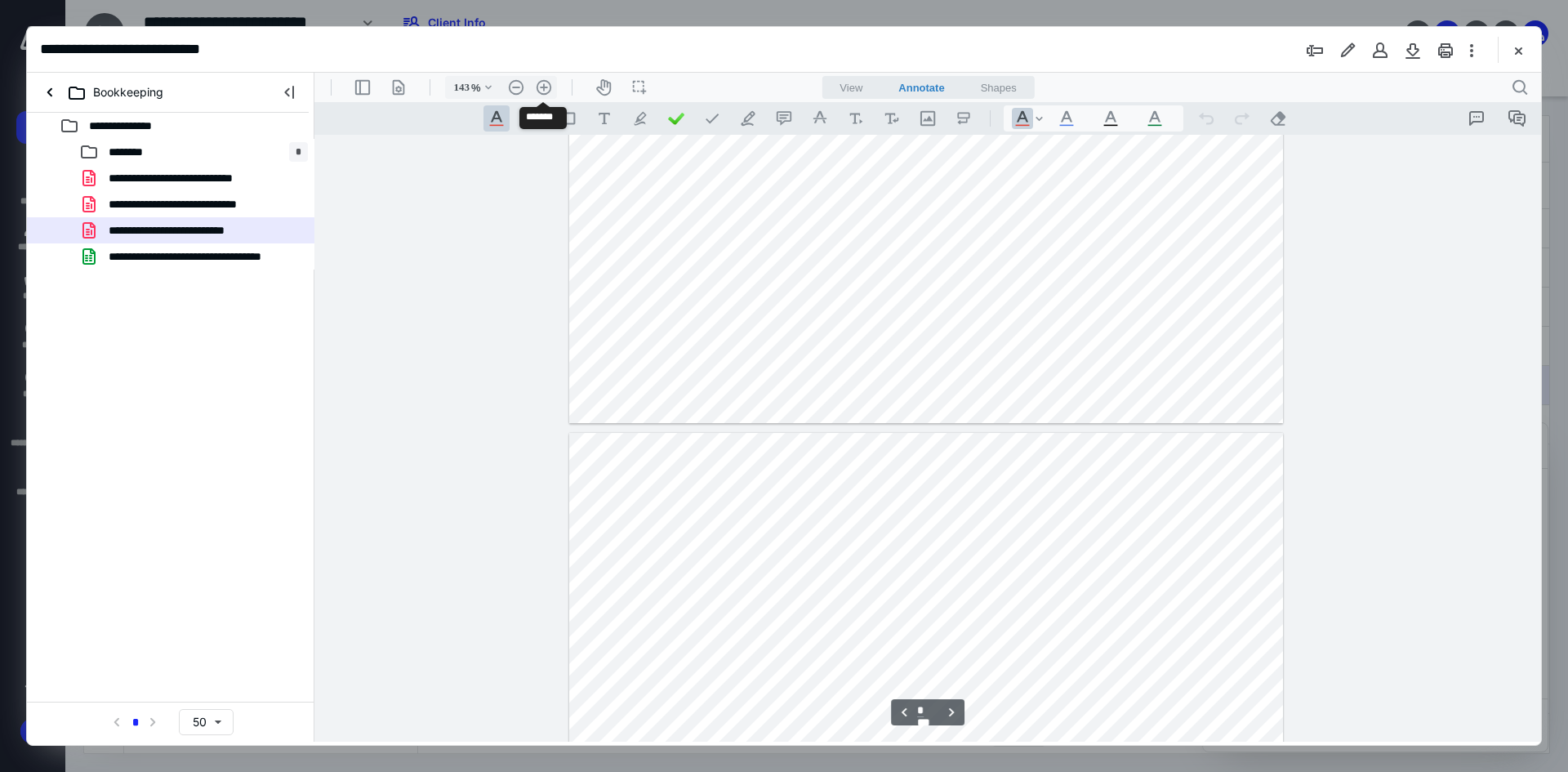 type on "*" 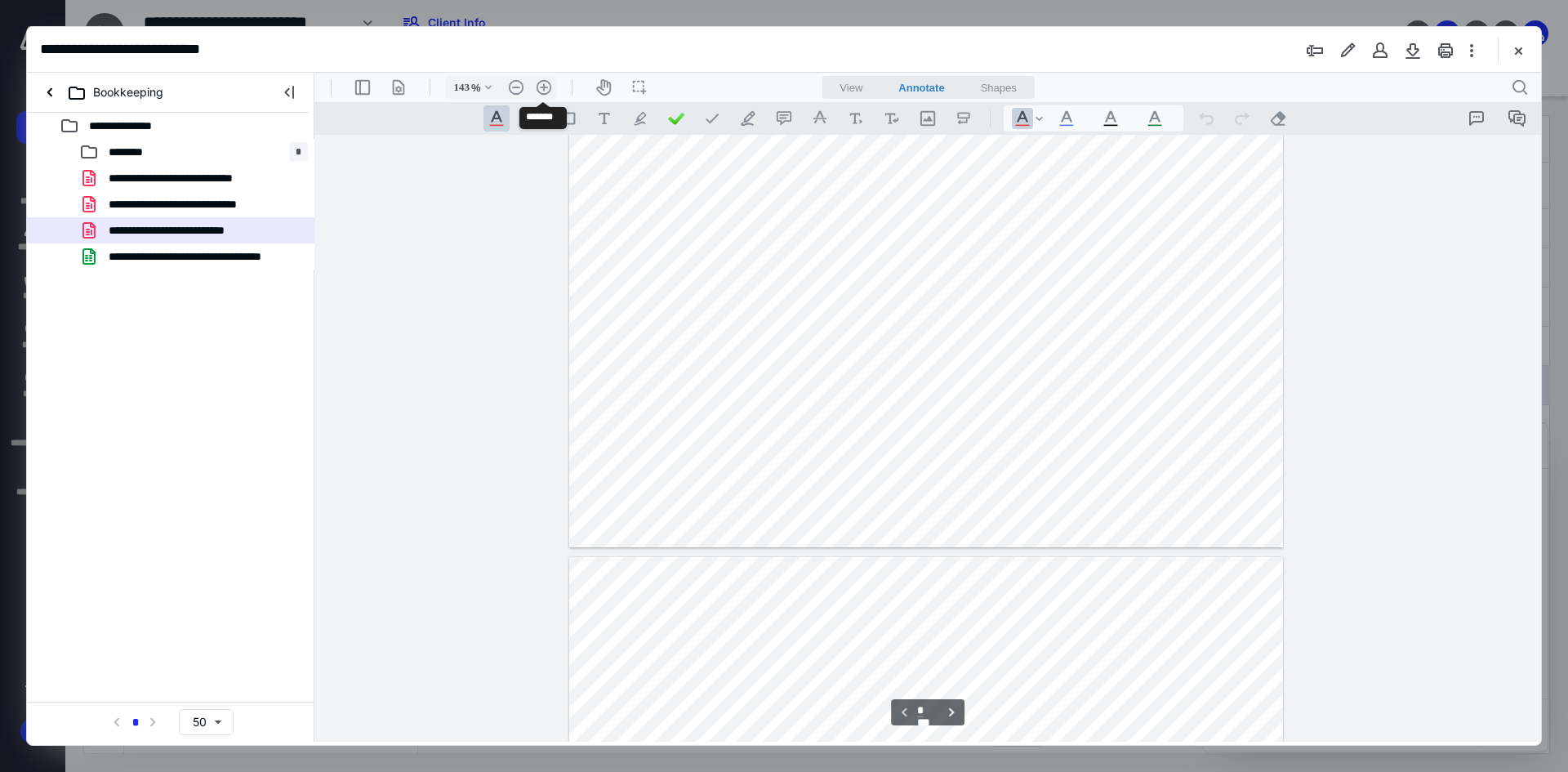 scroll, scrollTop: 509, scrollLeft: 0, axis: vertical 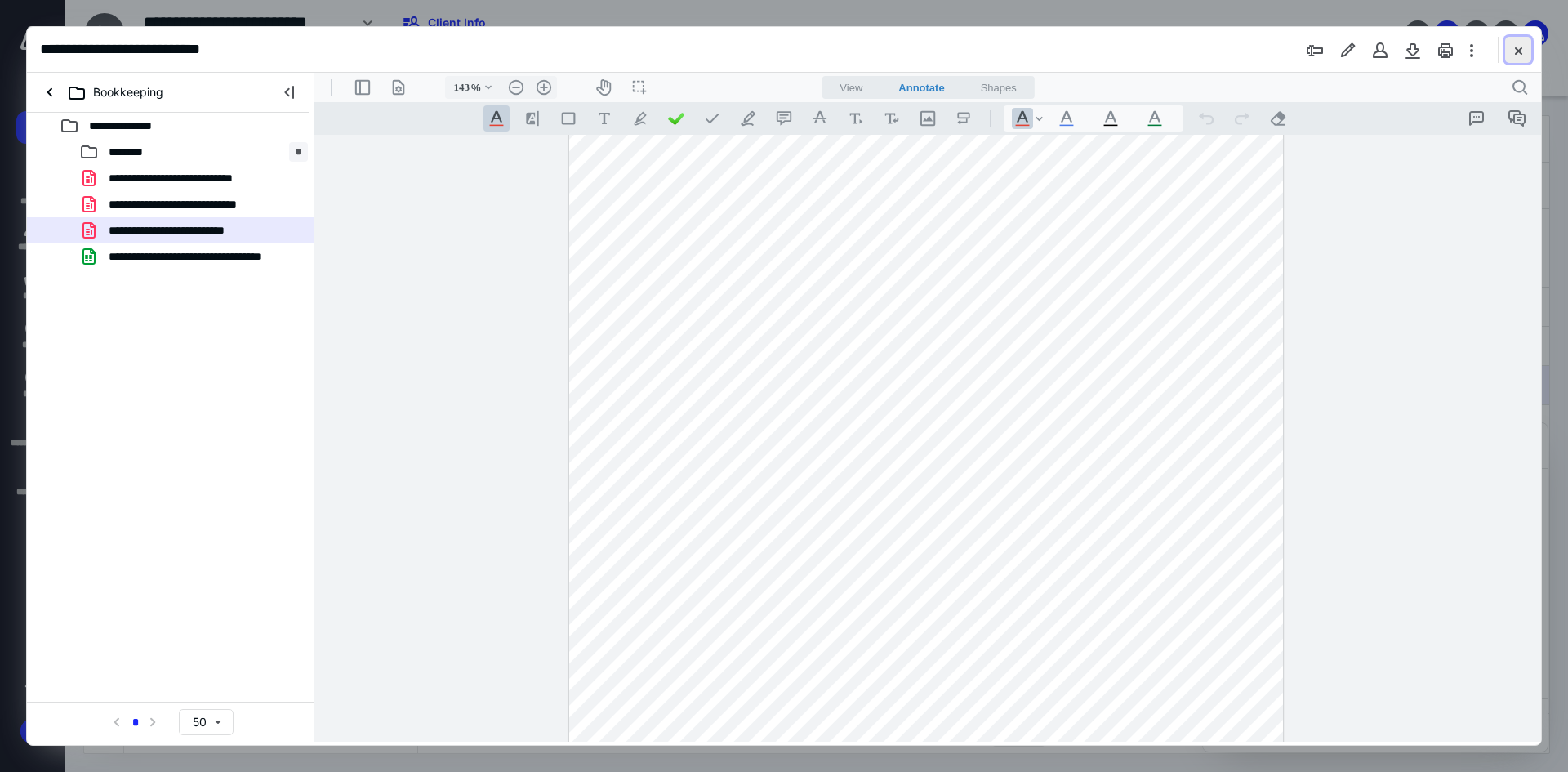 click at bounding box center [1518, 50] 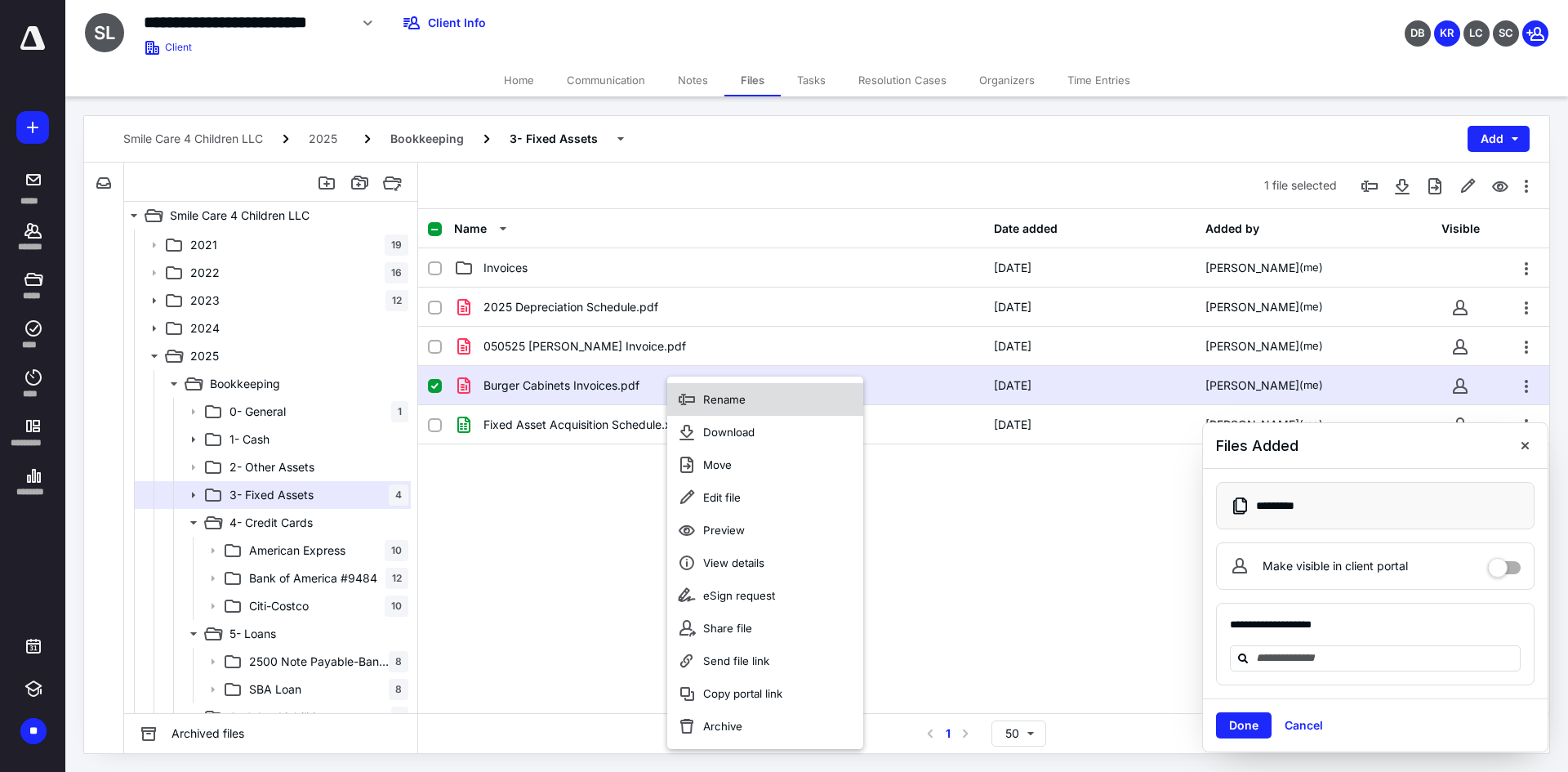 click on "Rename" at bounding box center [765, 399] 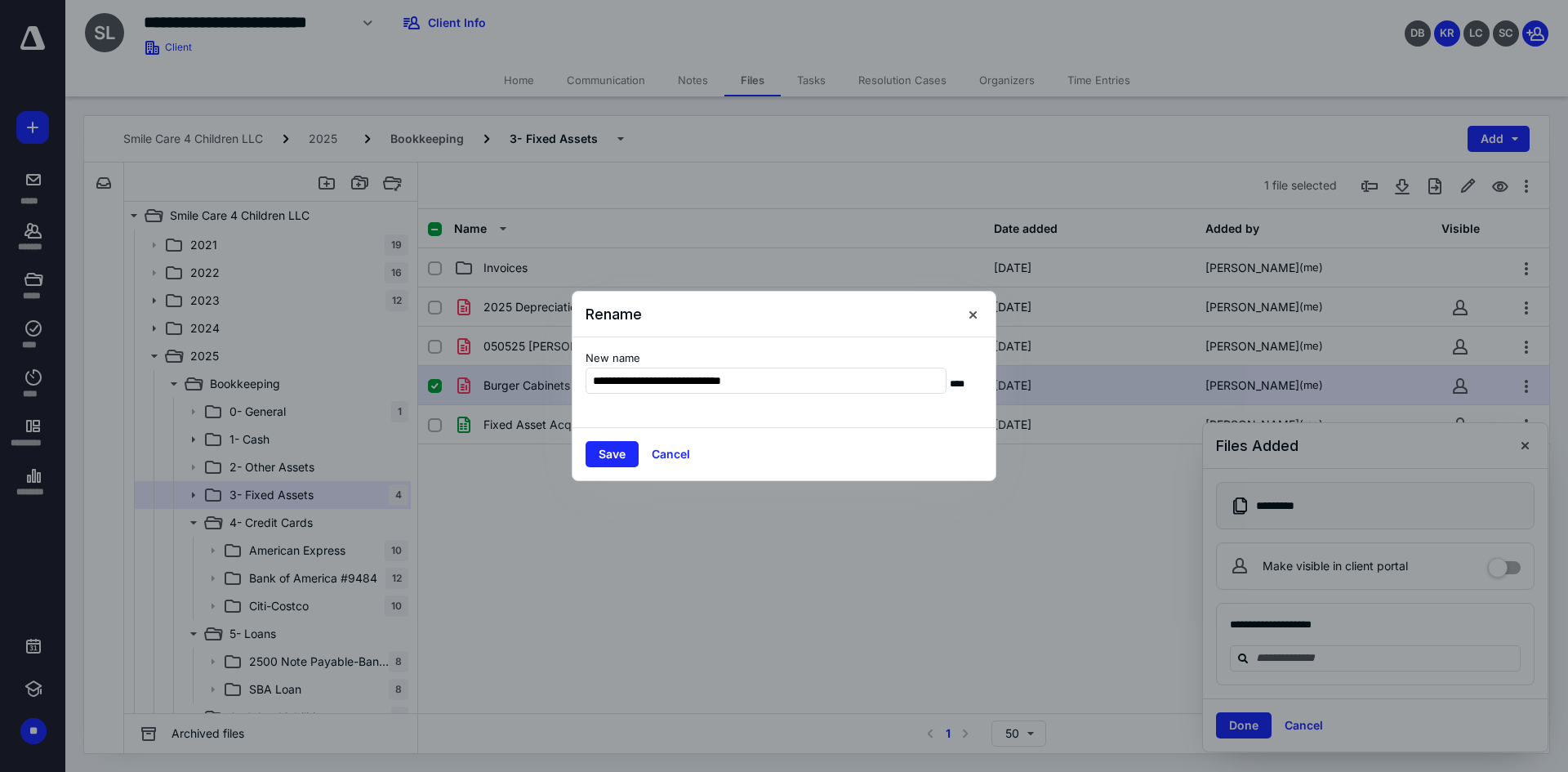 type on "**********" 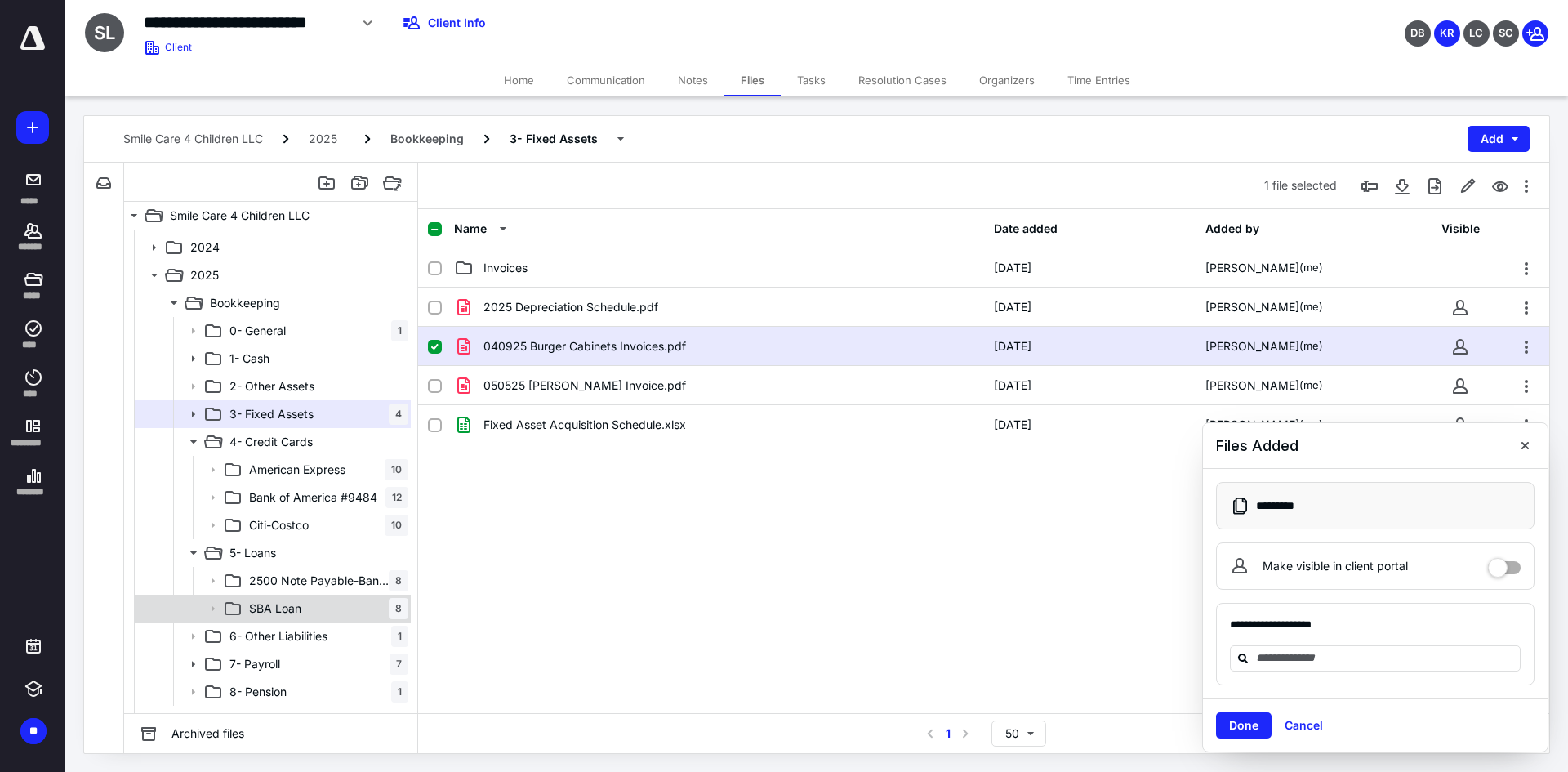 scroll, scrollTop: 163, scrollLeft: 0, axis: vertical 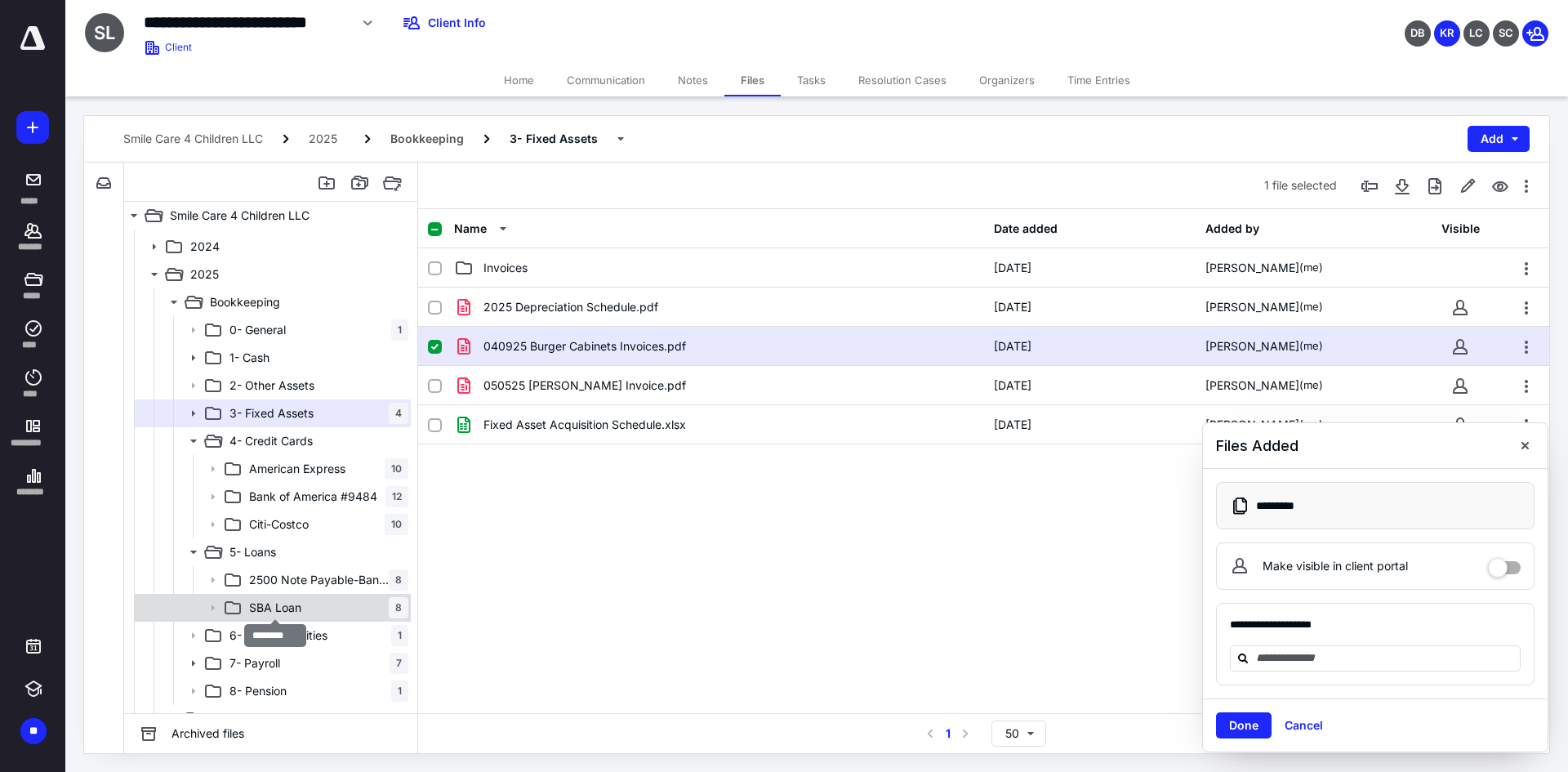 click on "SBA Loan" at bounding box center [275, 608] 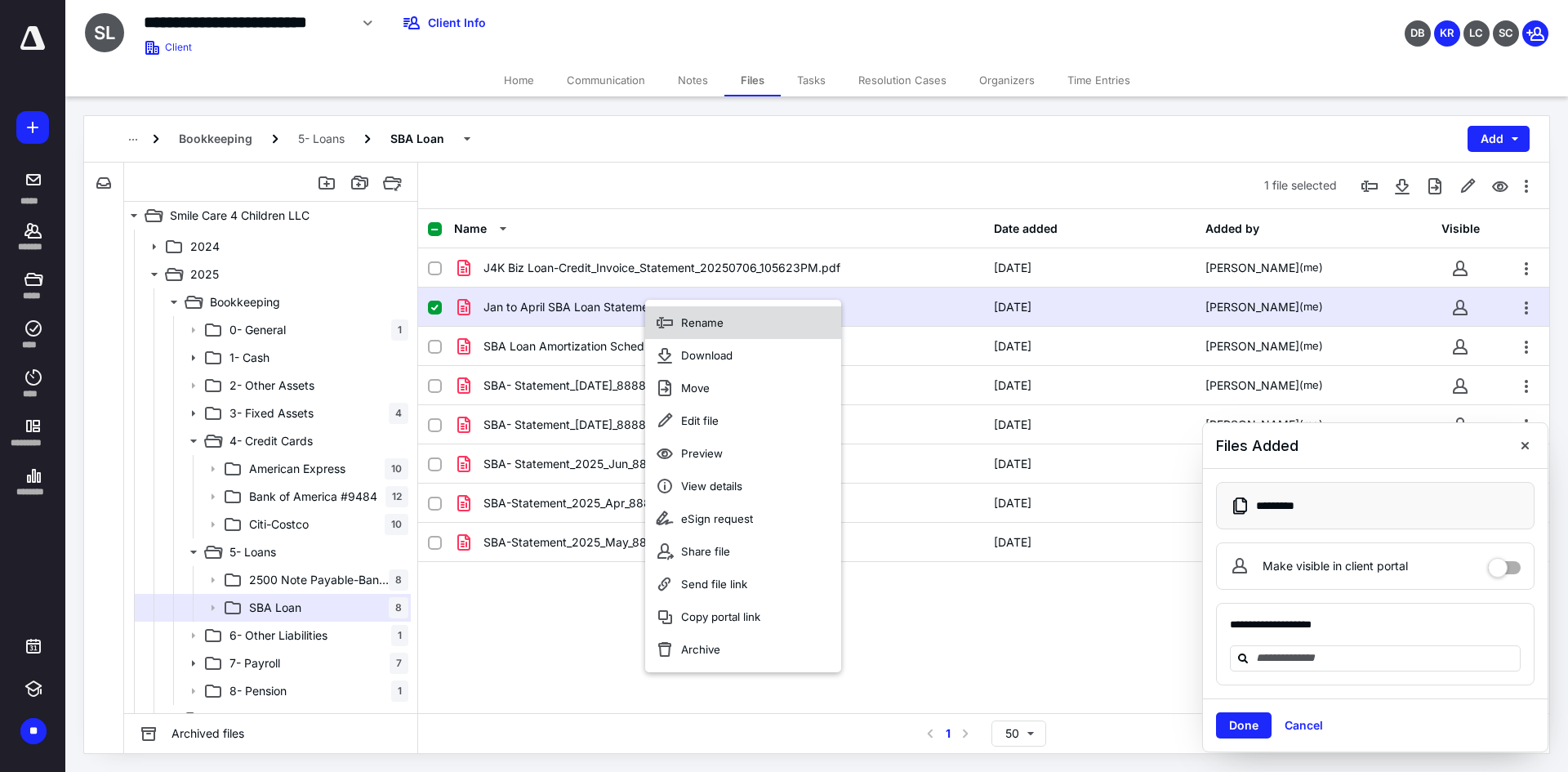 click on "Rename" at bounding box center [743, 323] 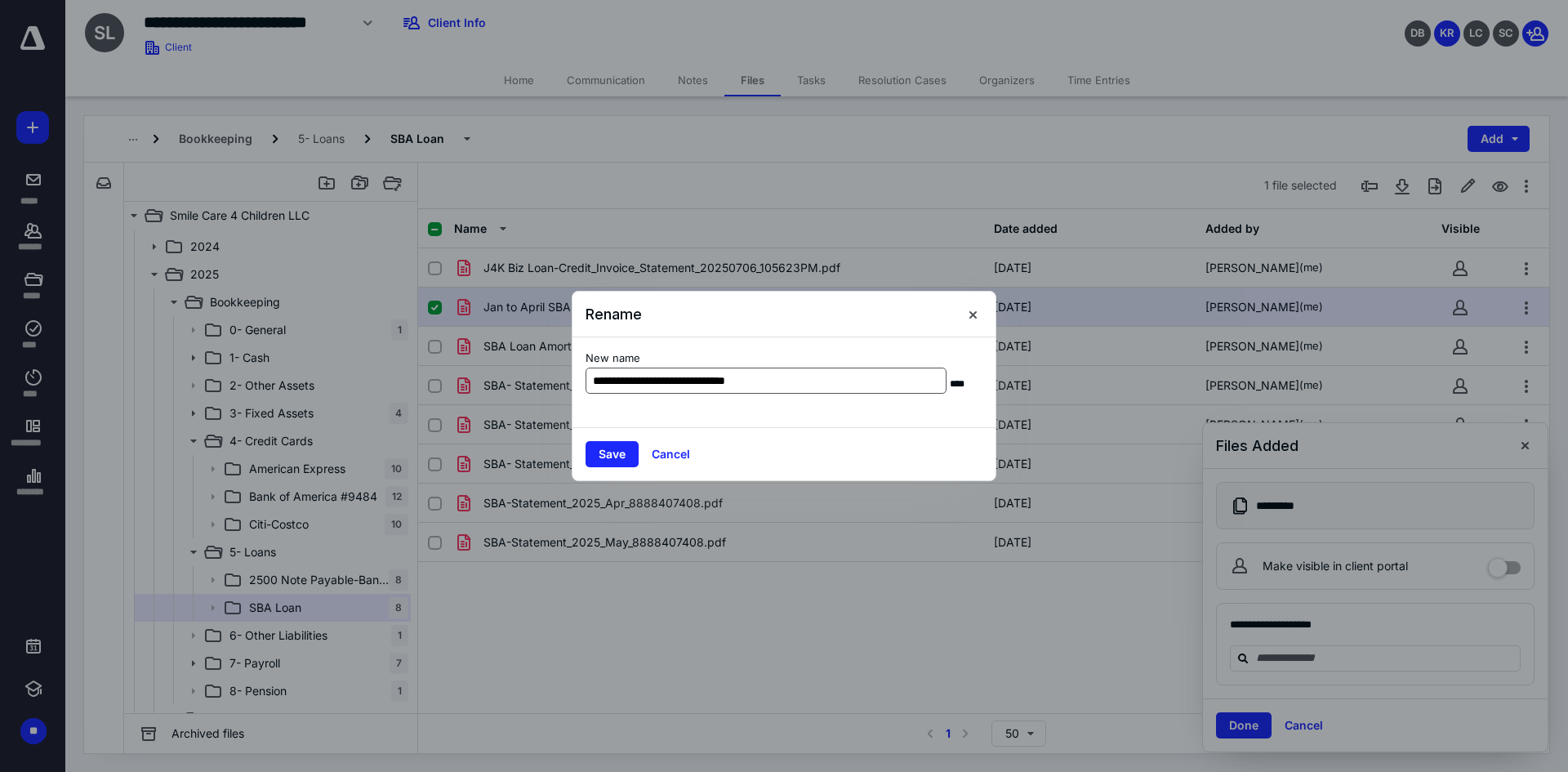 click on "**********" at bounding box center [766, 381] 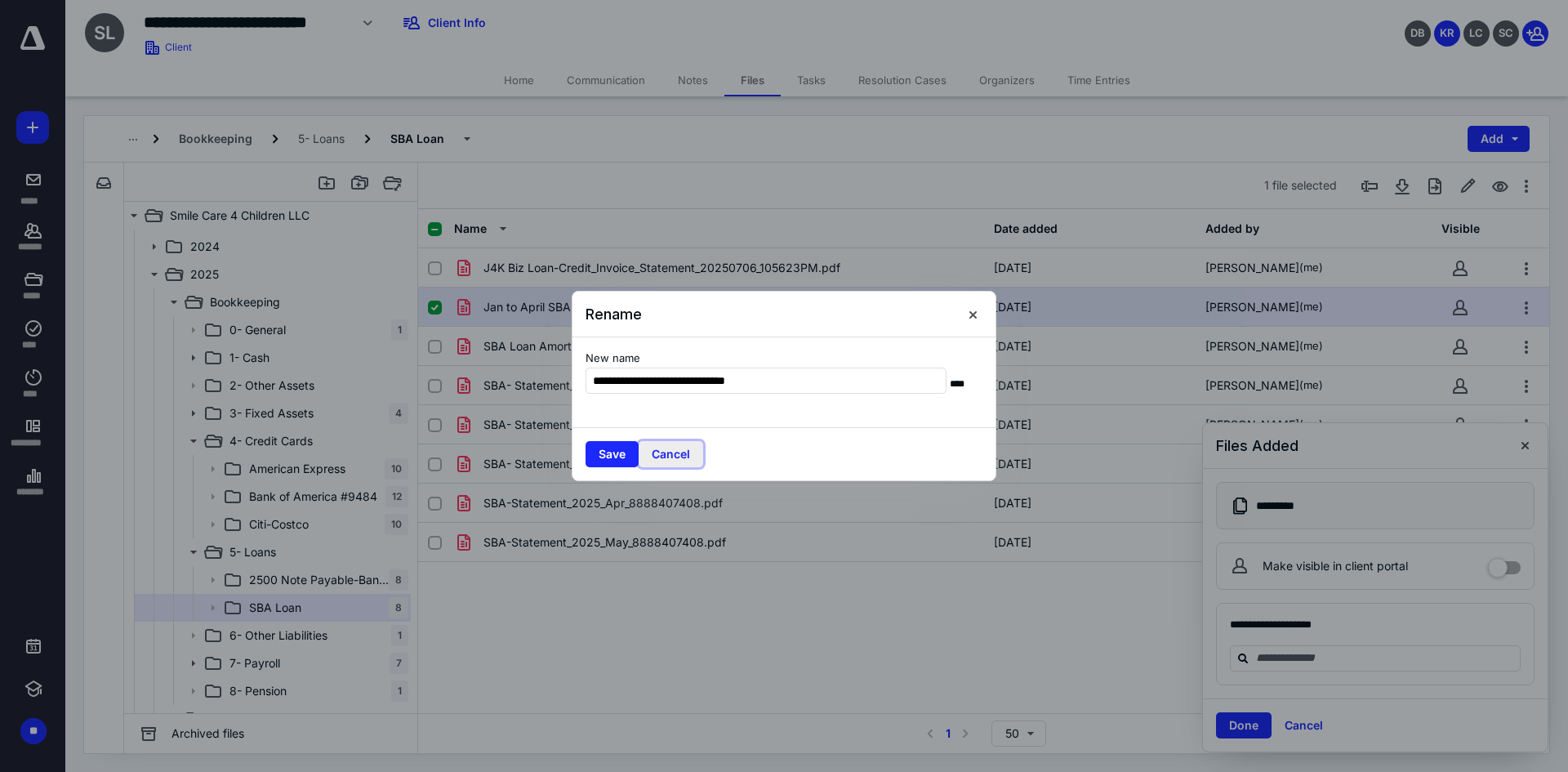 click on "Cancel" at bounding box center (670, 454) 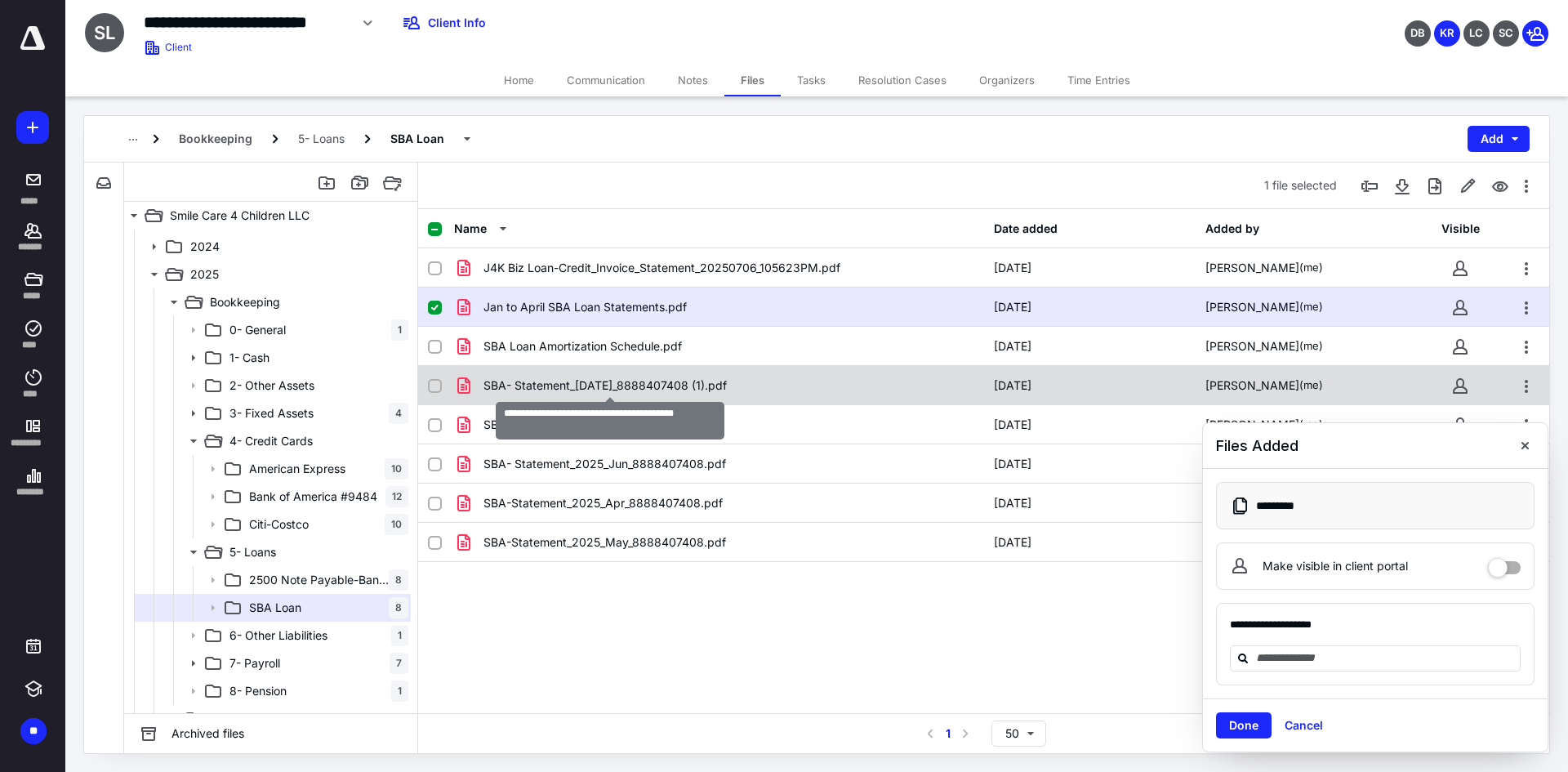 click on "SBA- Statement_2025_Jul_8888407408 (1).pdf" at bounding box center (605, 386) 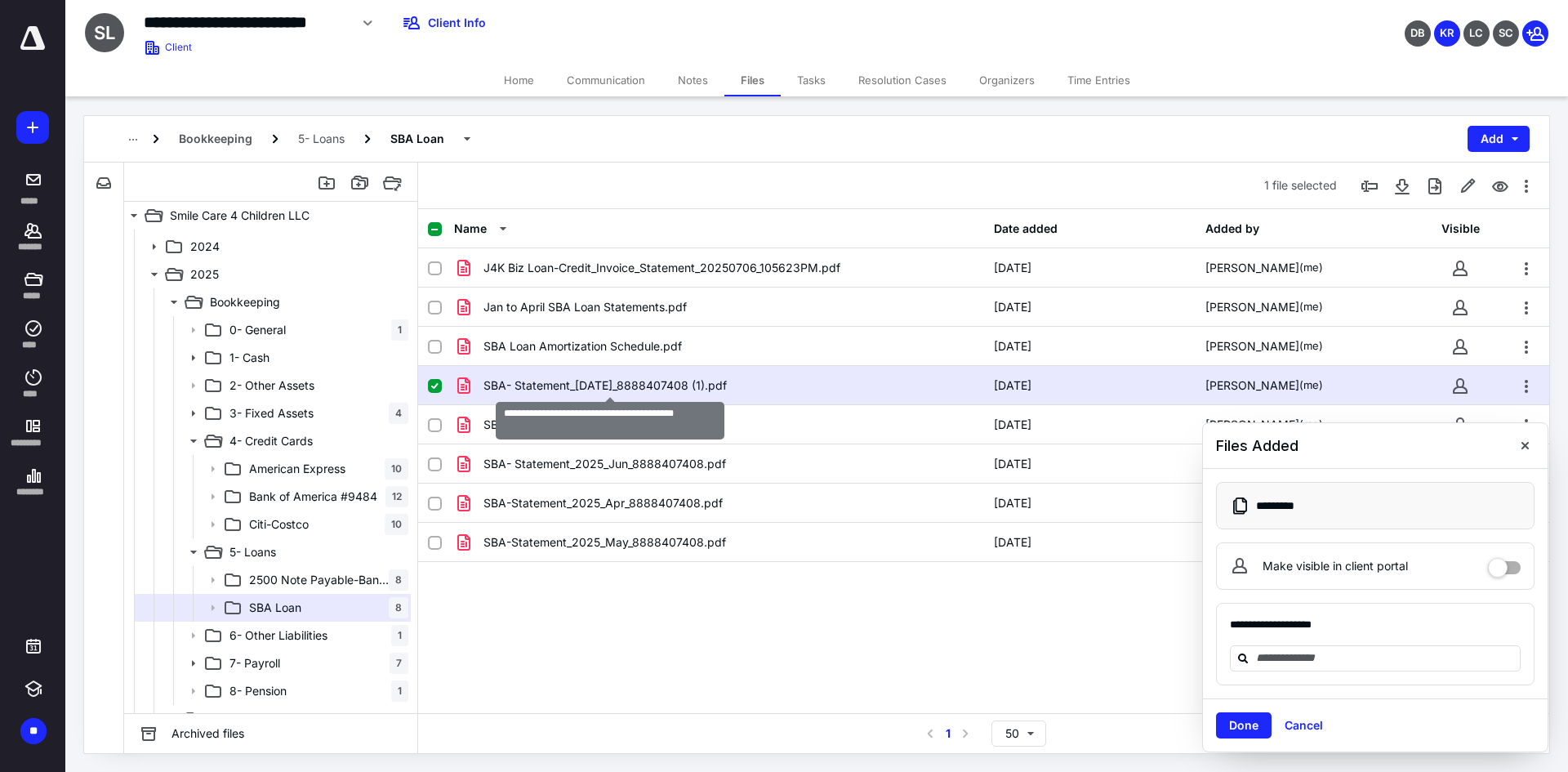 click on "SBA- Statement_2025_Jul_8888407408 (1).pdf" at bounding box center [605, 386] 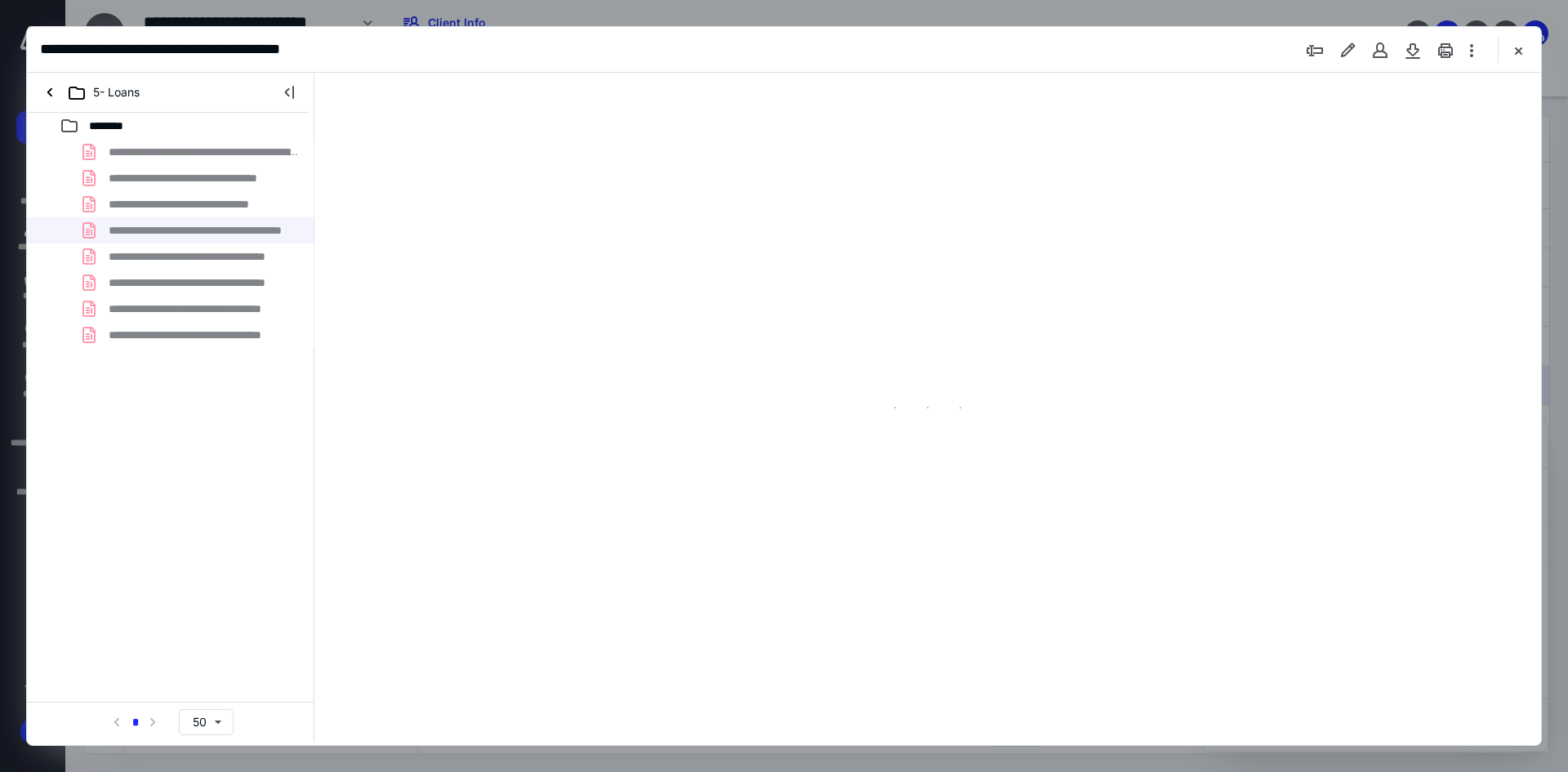 scroll, scrollTop: 0, scrollLeft: 0, axis: both 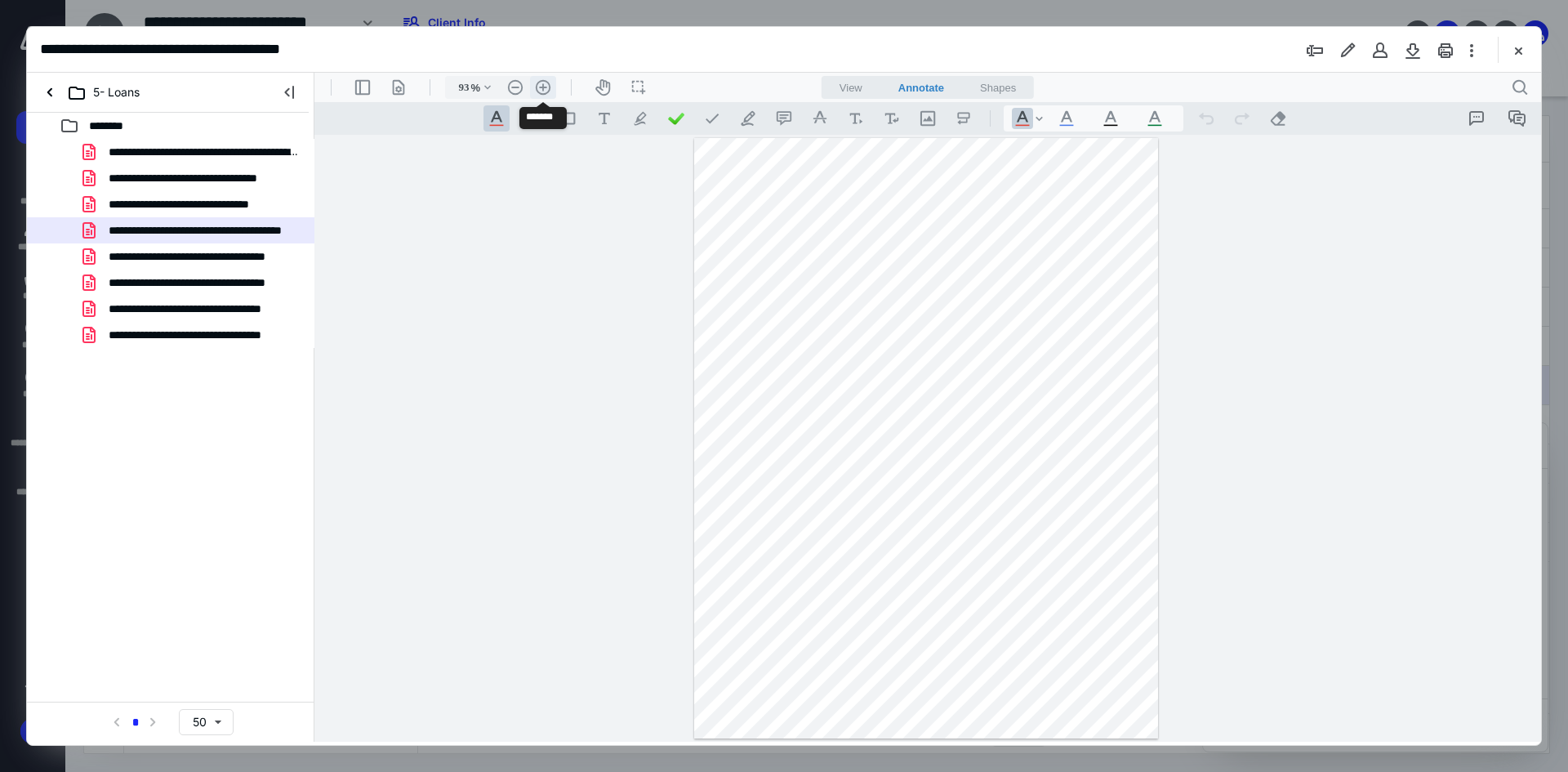 click on ".cls-1{fill:#abb0c4;} icon - header - zoom - in - line" at bounding box center [543, 87] 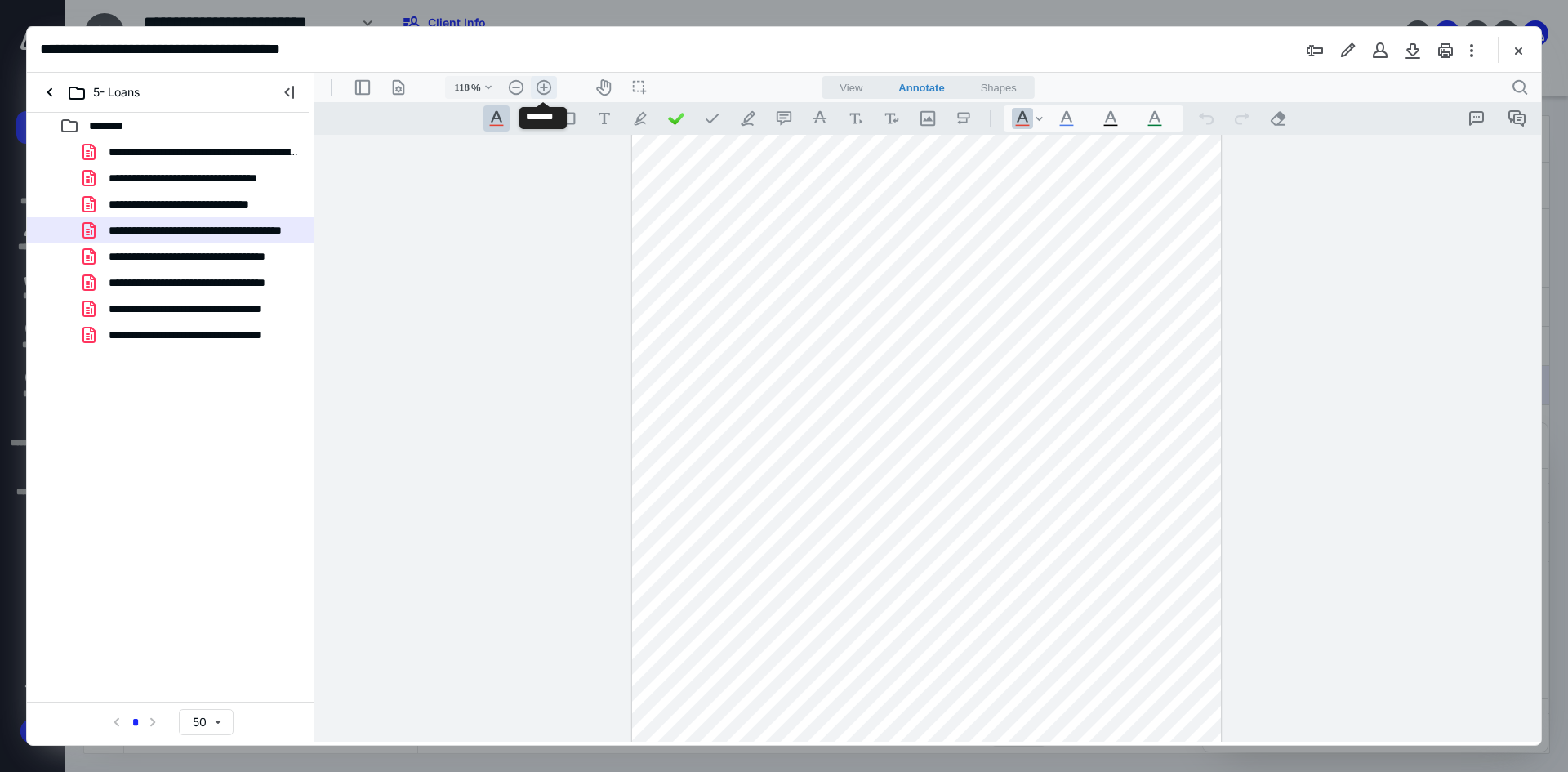 click on ".cls-1{fill:#abb0c4;} icon - header - zoom - in - line" at bounding box center (544, 87) 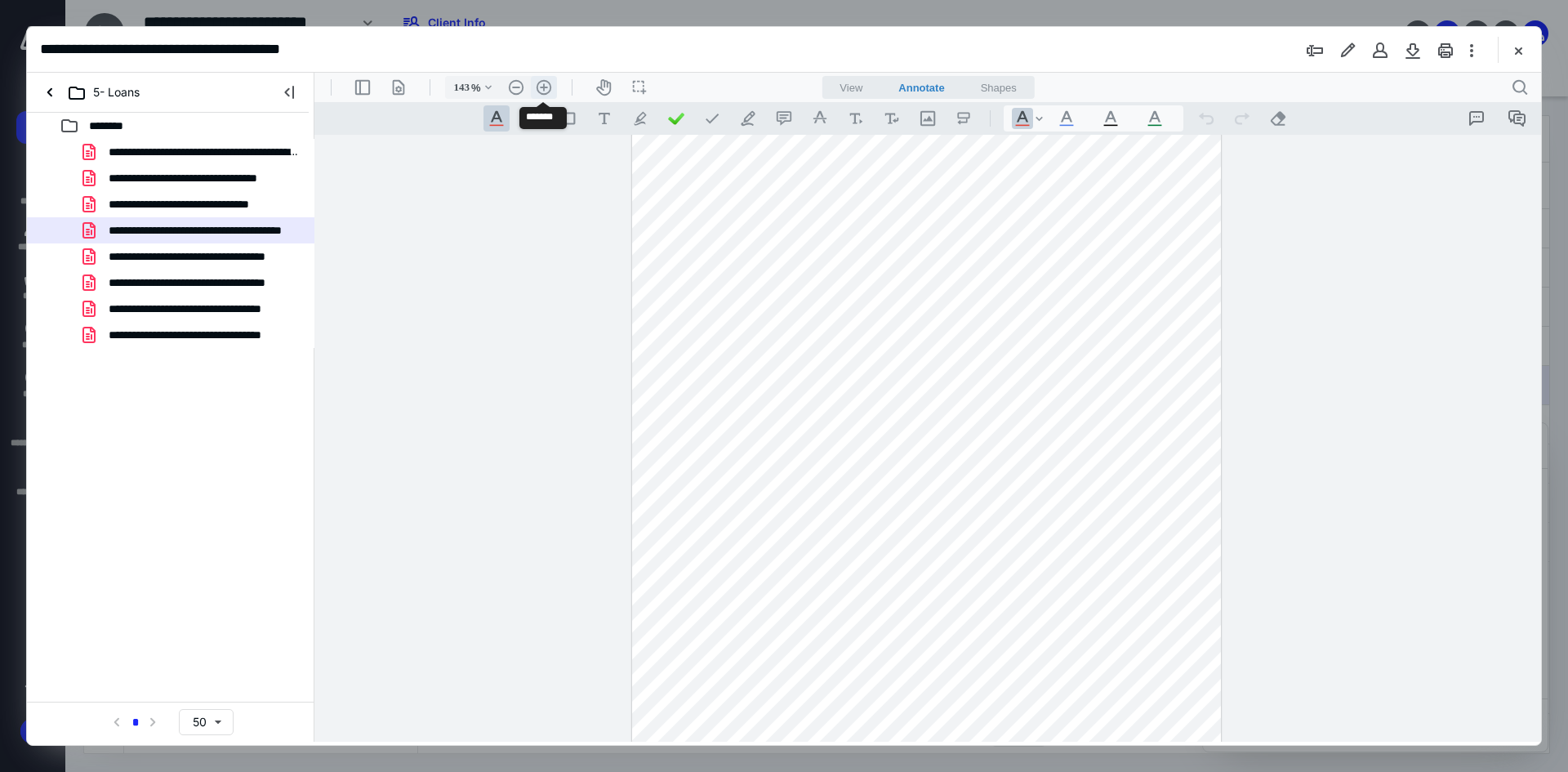 scroll, scrollTop: 145, scrollLeft: 0, axis: vertical 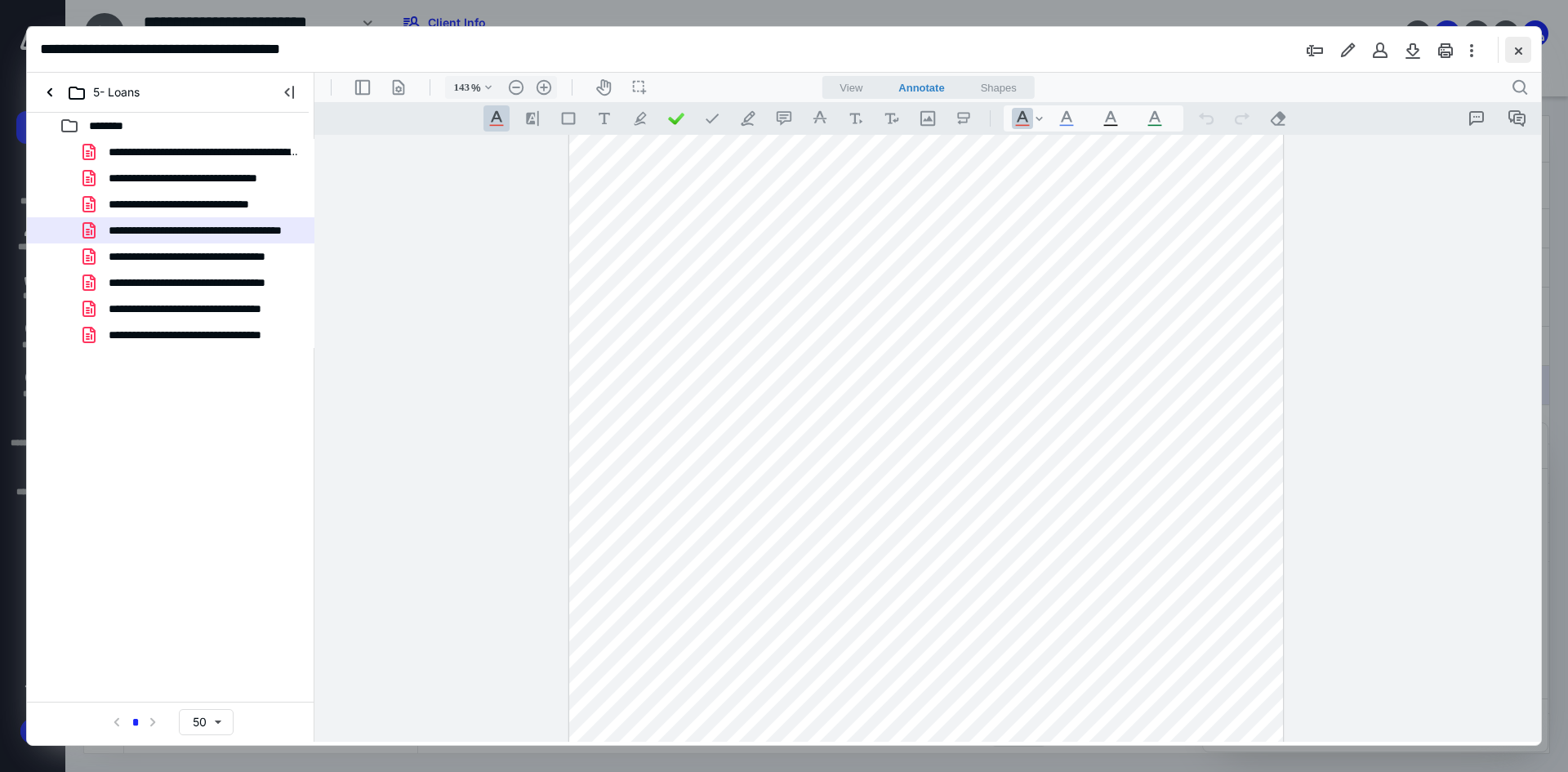 click at bounding box center [1518, 50] 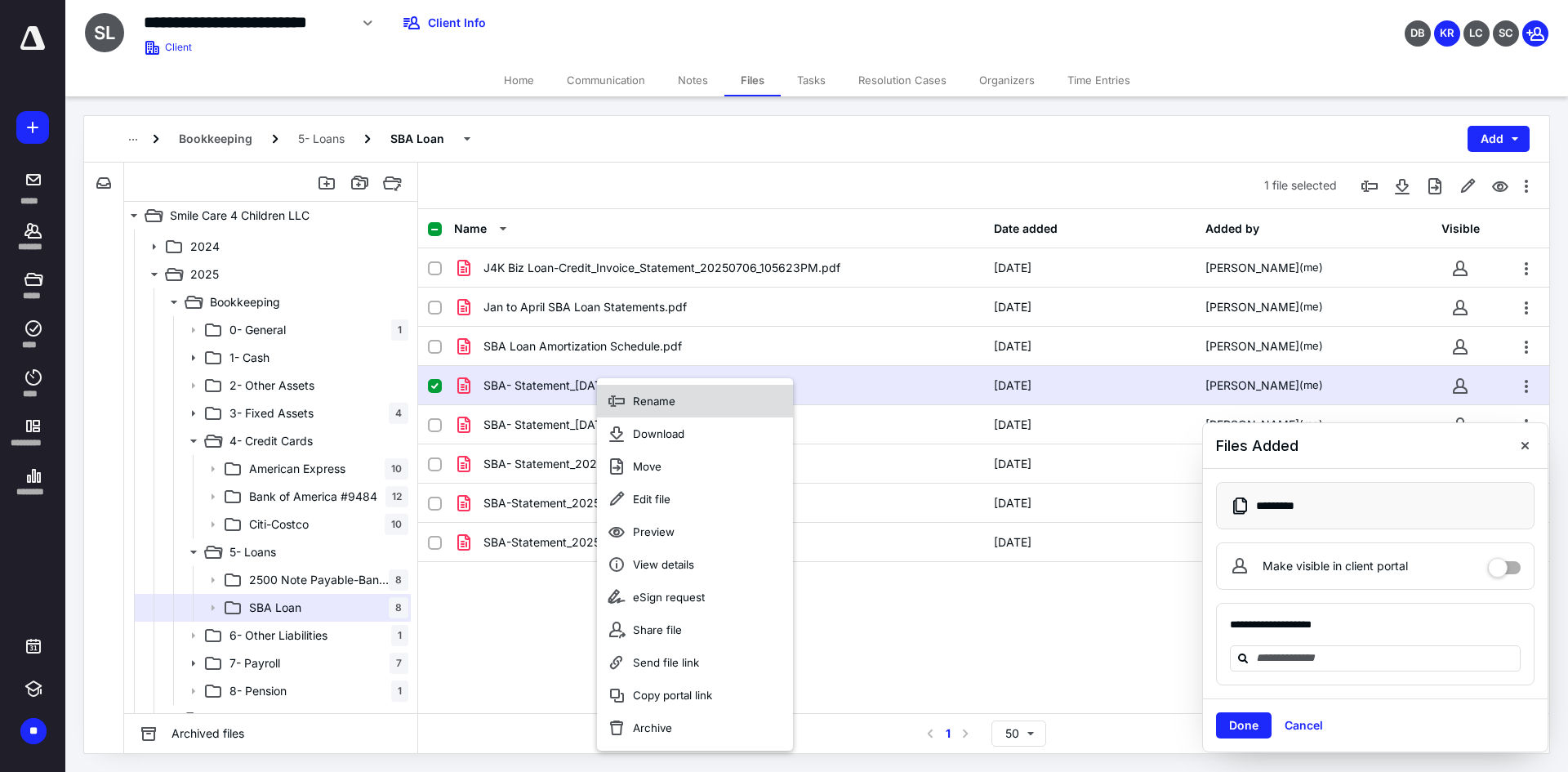 click on "Rename" at bounding box center [695, 401] 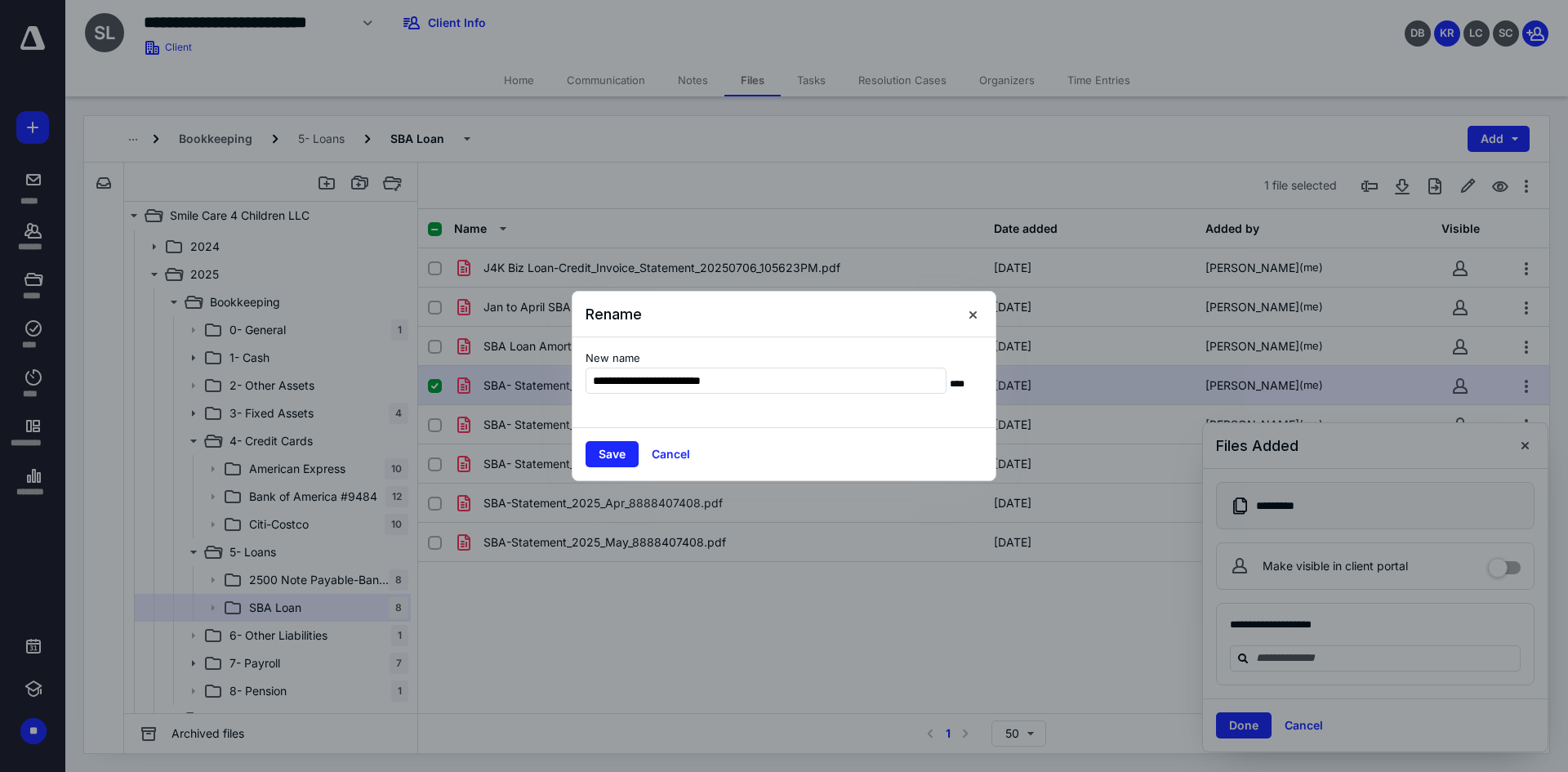 type on "**********" 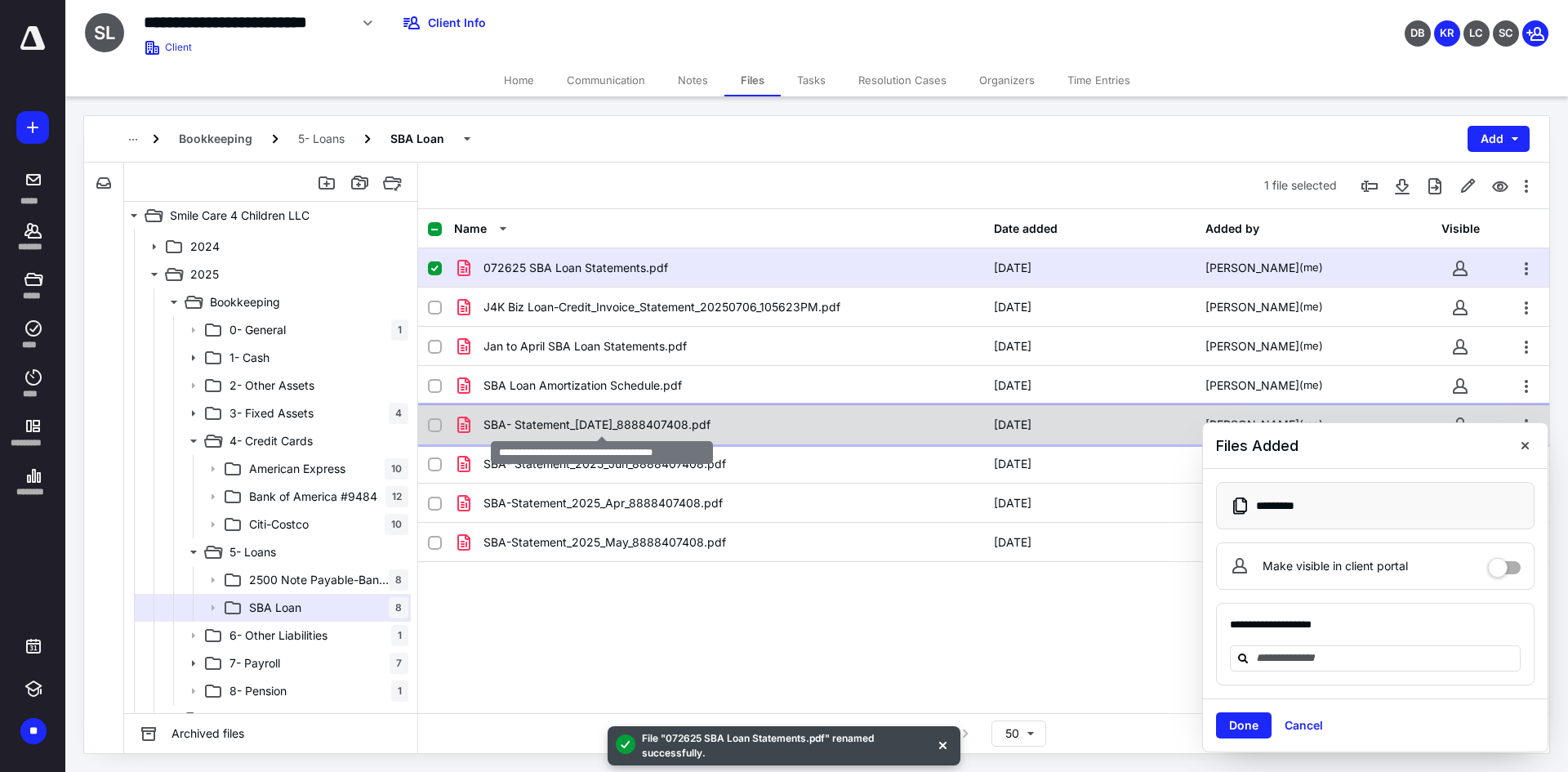 click on "SBA- Statement_2025_Jul_8888407408.pdf" at bounding box center [597, 425] 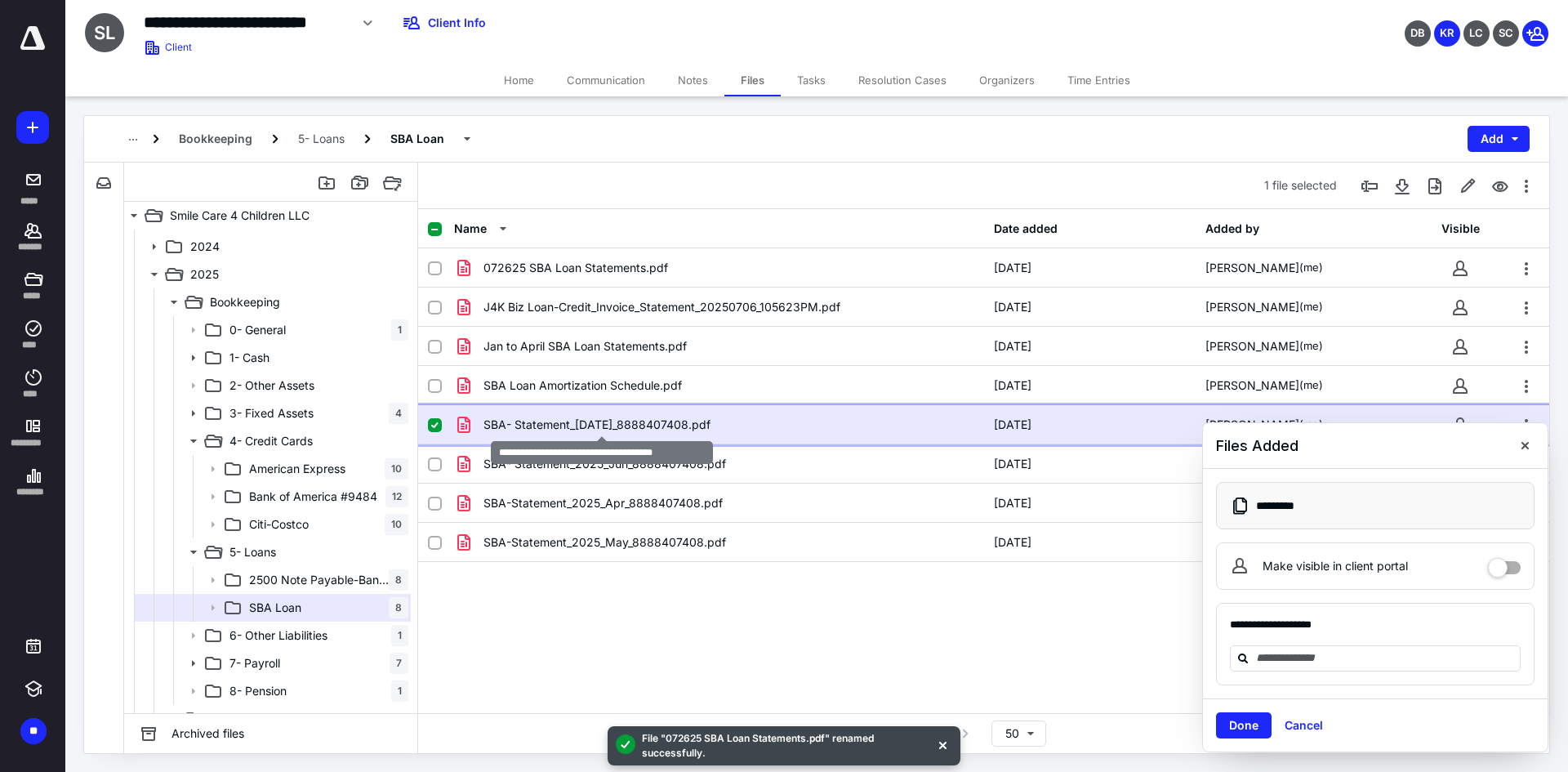 click on "SBA- Statement_2025_Jul_8888407408.pdf" at bounding box center [597, 425] 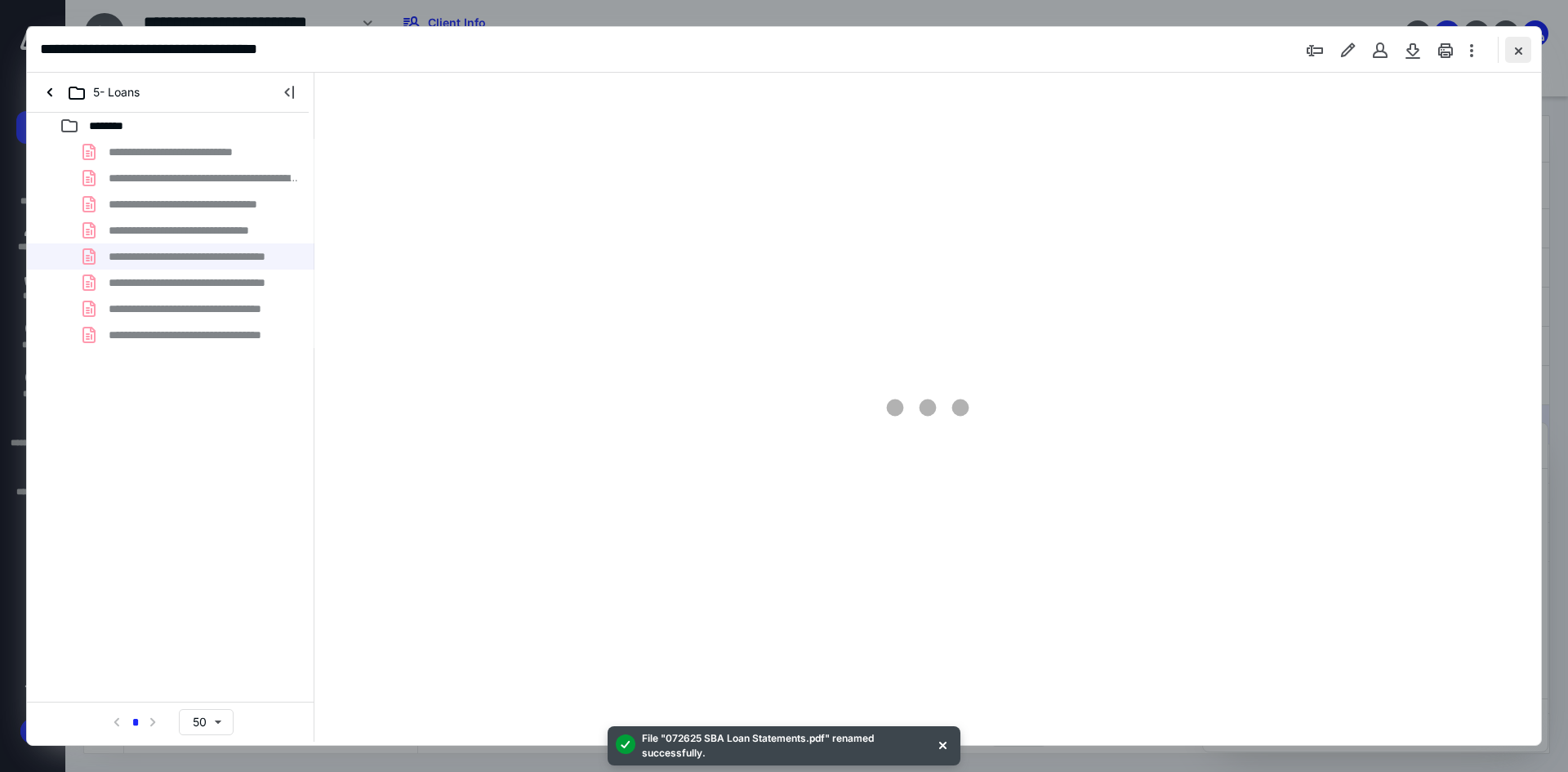 scroll, scrollTop: 0, scrollLeft: 0, axis: both 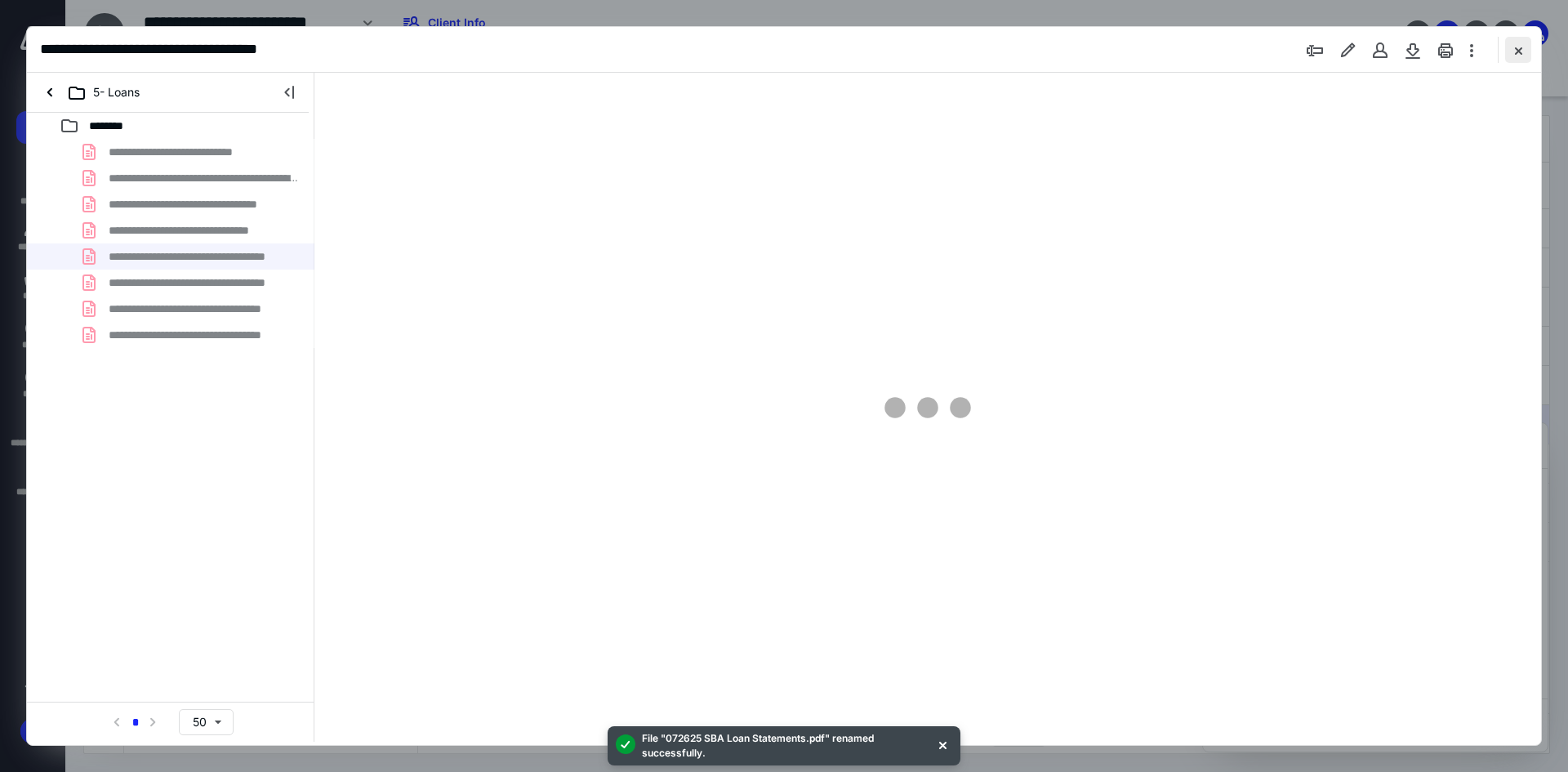 type on "93" 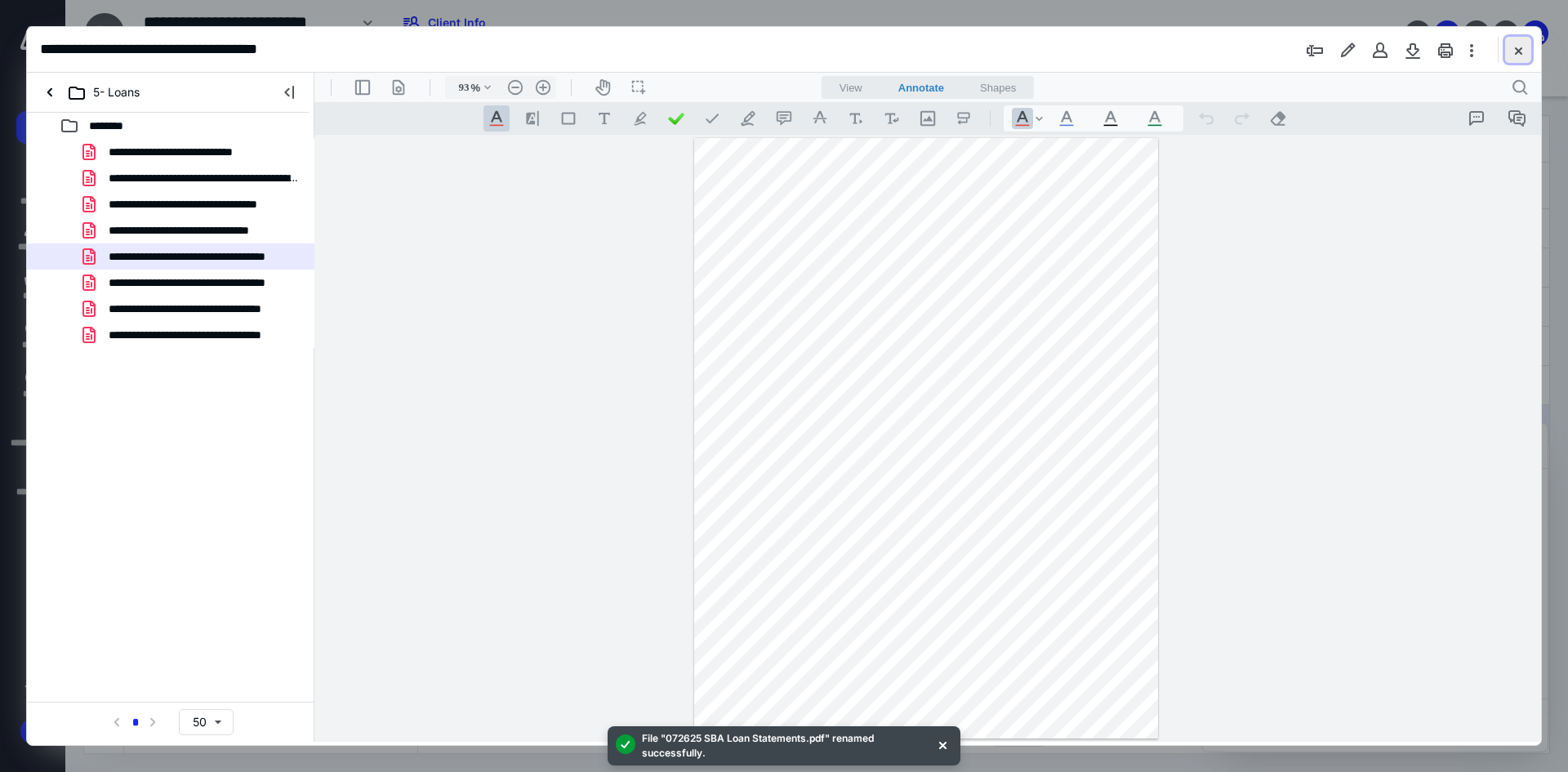 click at bounding box center (1518, 50) 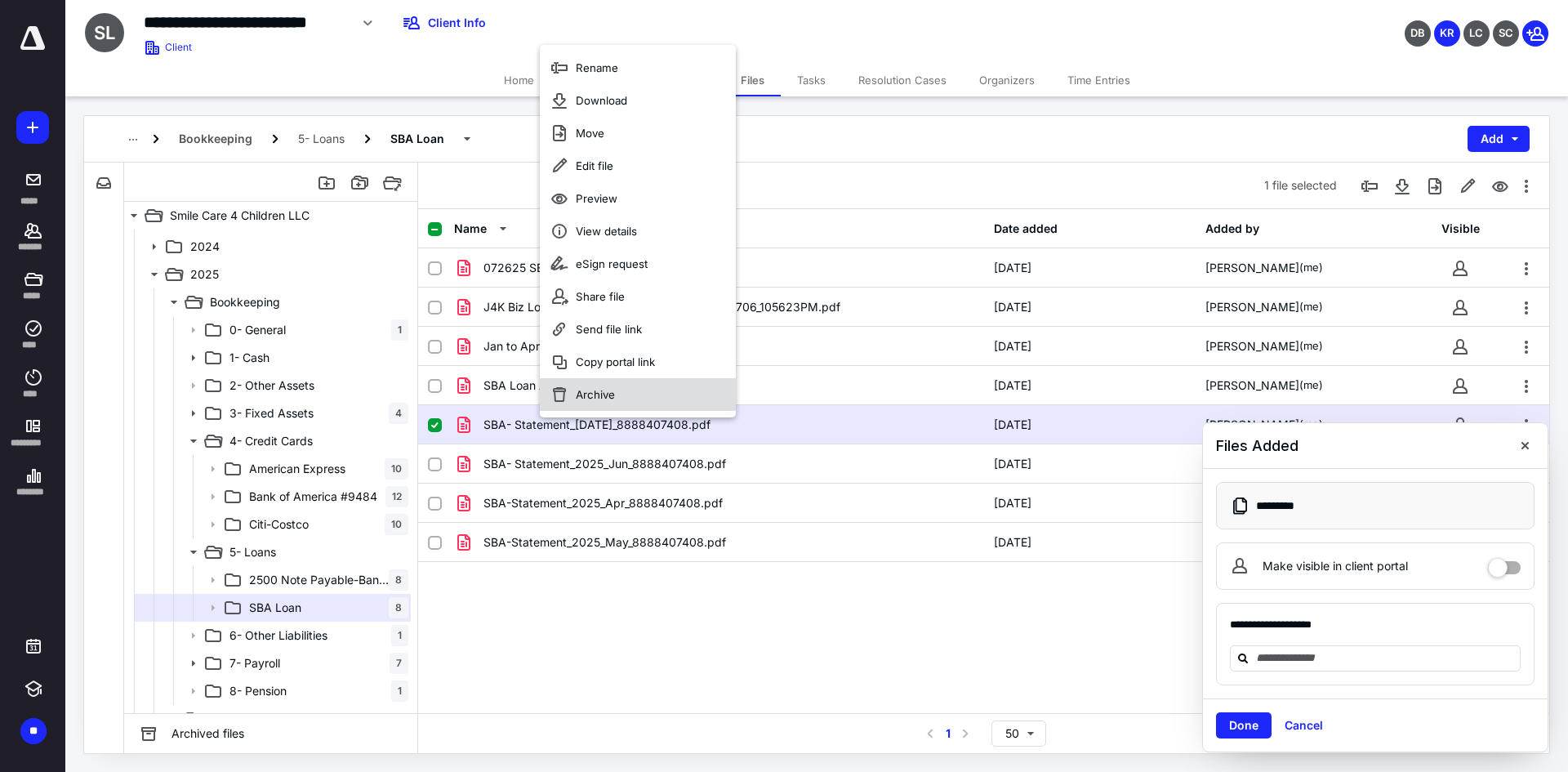 click on "Archive" at bounding box center (595, 395) 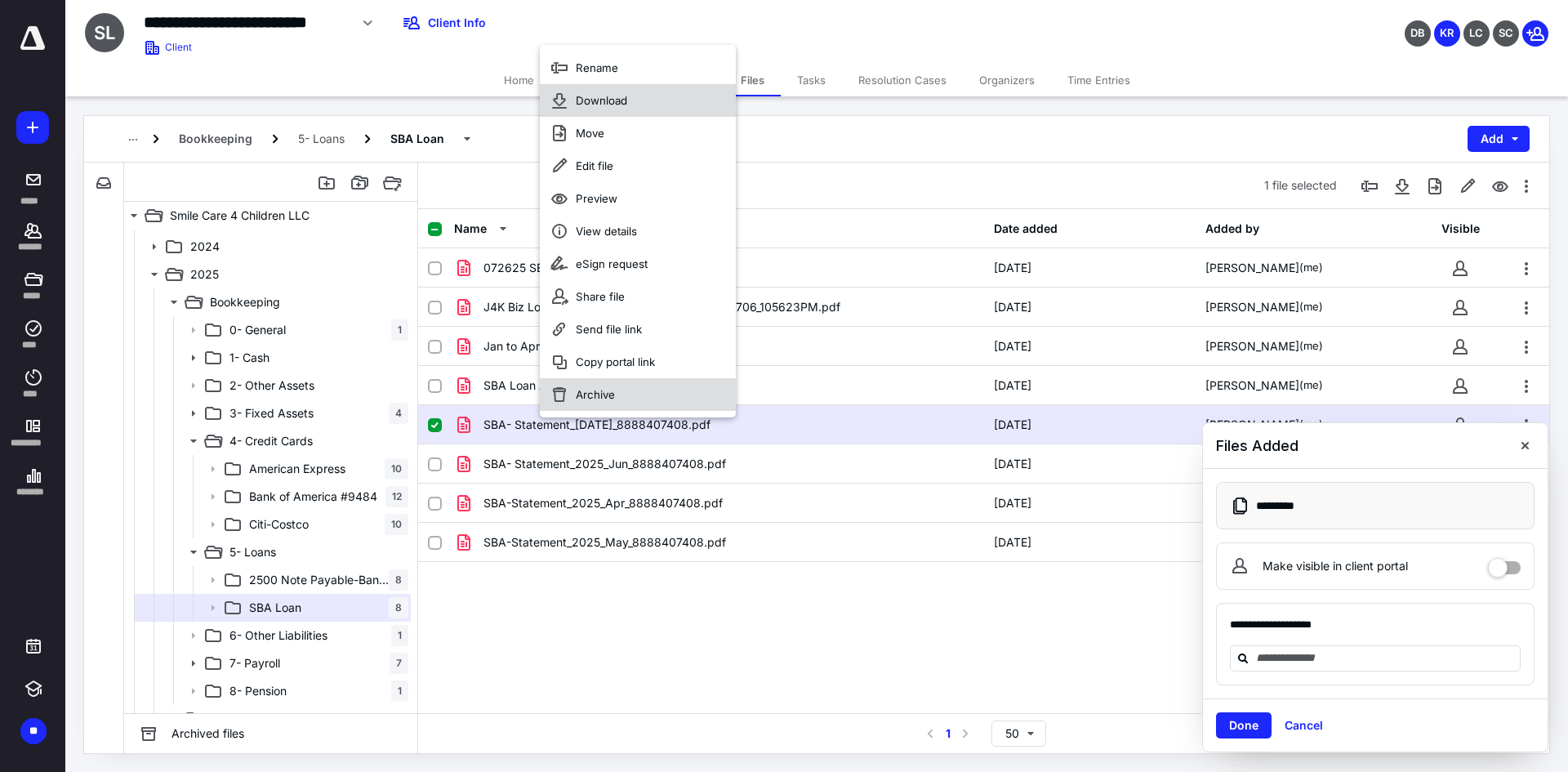 checkbox on "false" 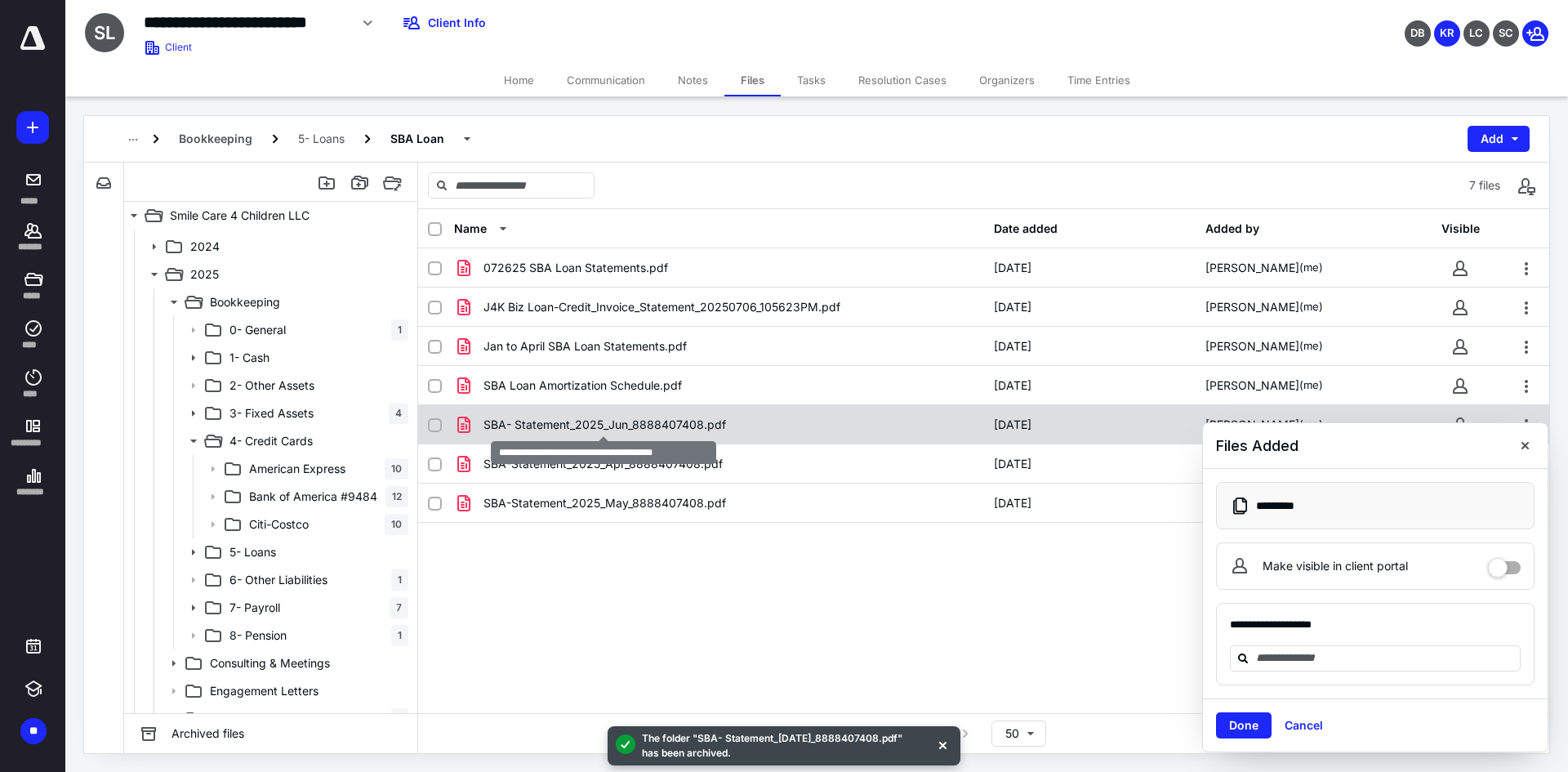 click on "SBA- Statement_2025_Jun_8888407408.pdf" at bounding box center [604, 425] 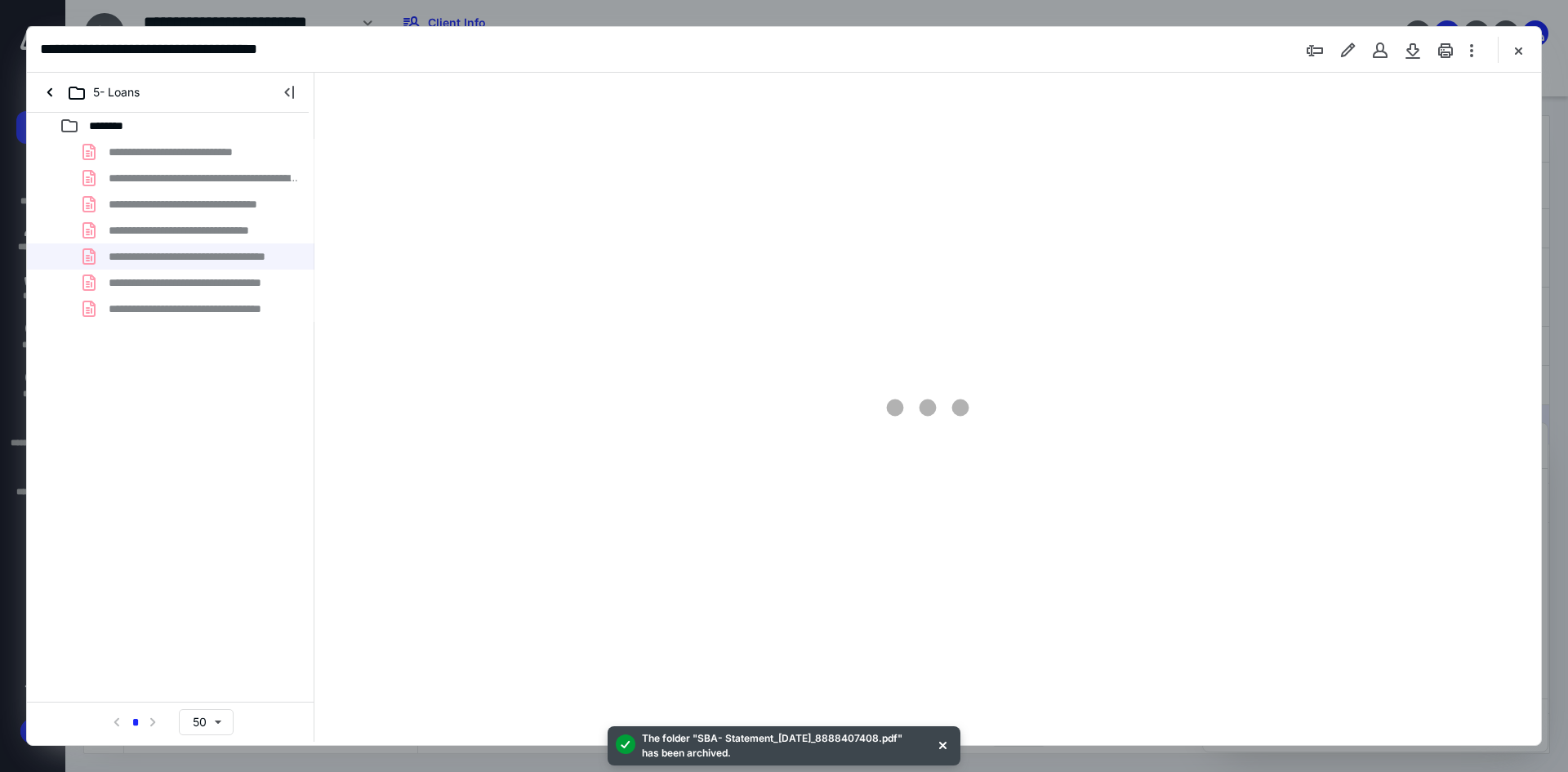 scroll, scrollTop: 0, scrollLeft: 0, axis: both 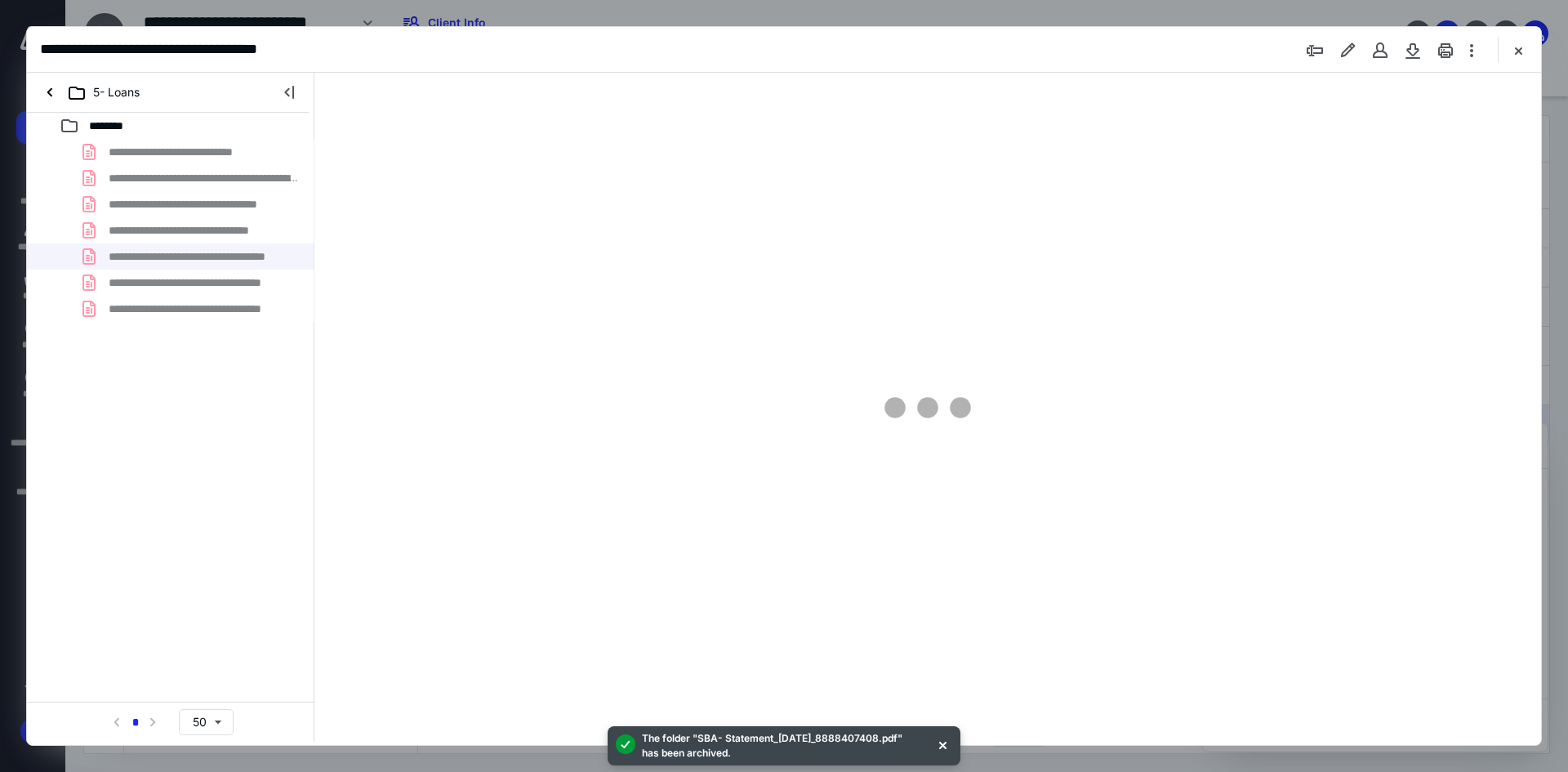 type on "93" 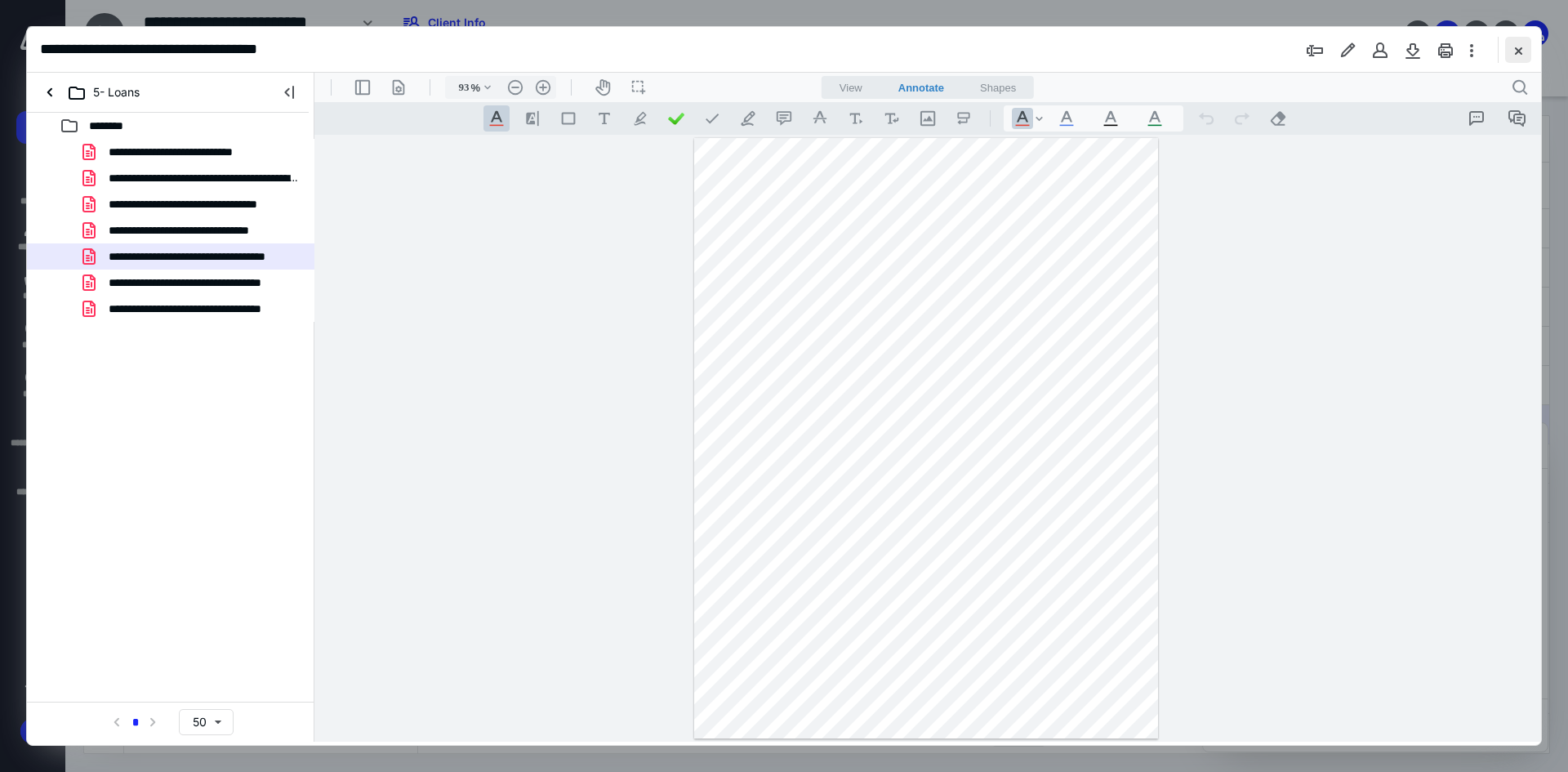 click at bounding box center [1518, 50] 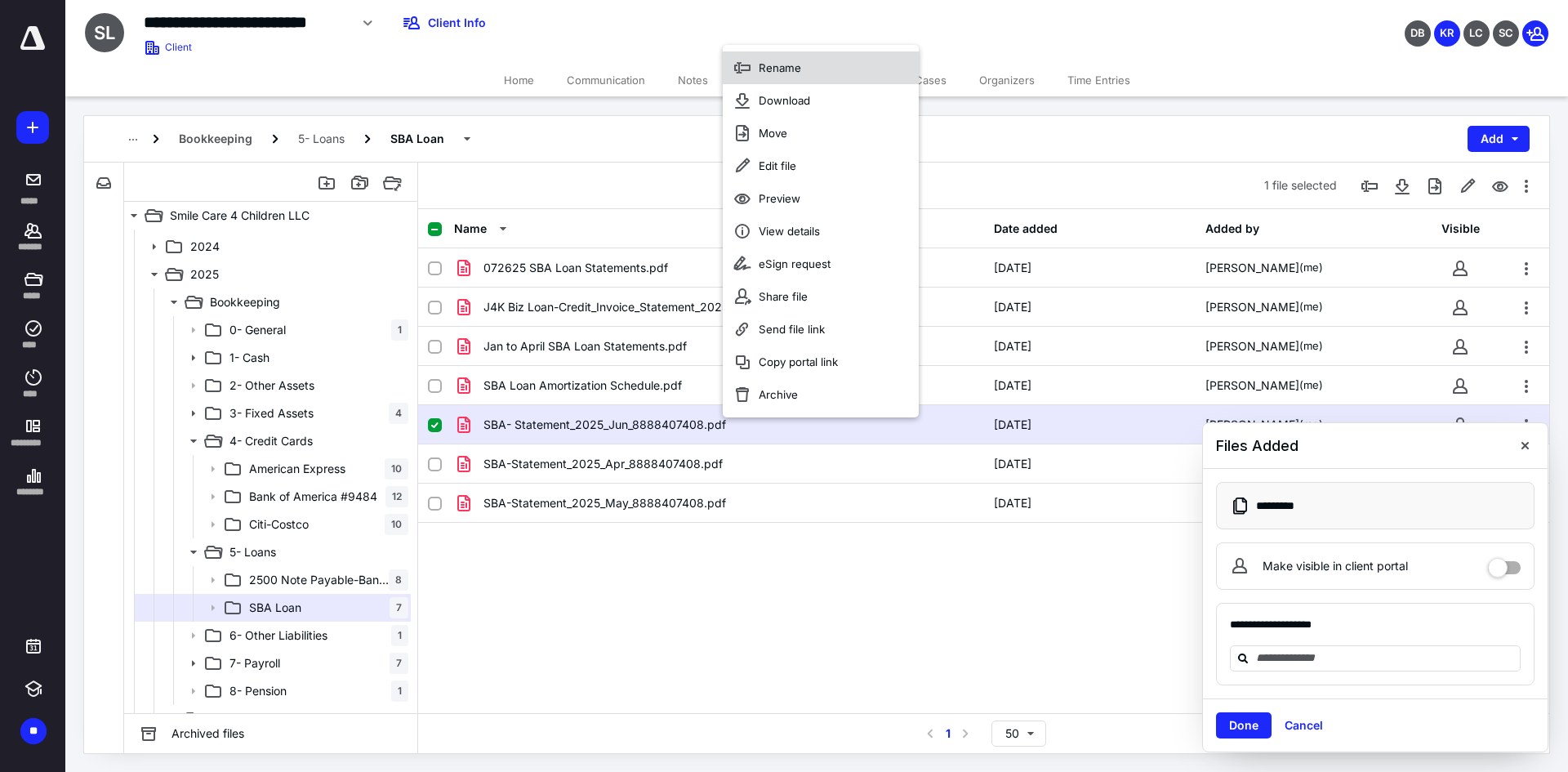 click on "Rename" at bounding box center (821, 68) 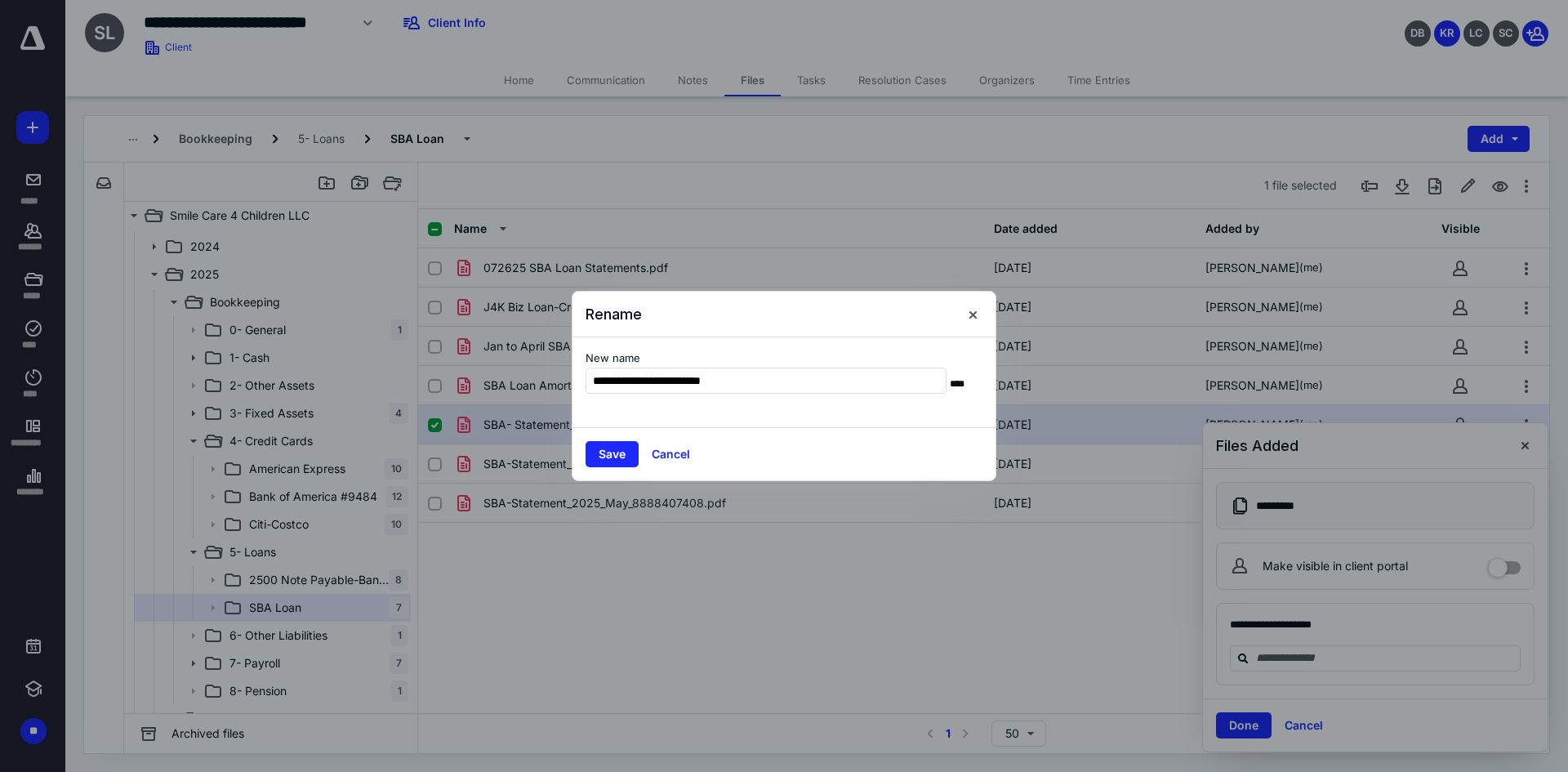 type on "**********" 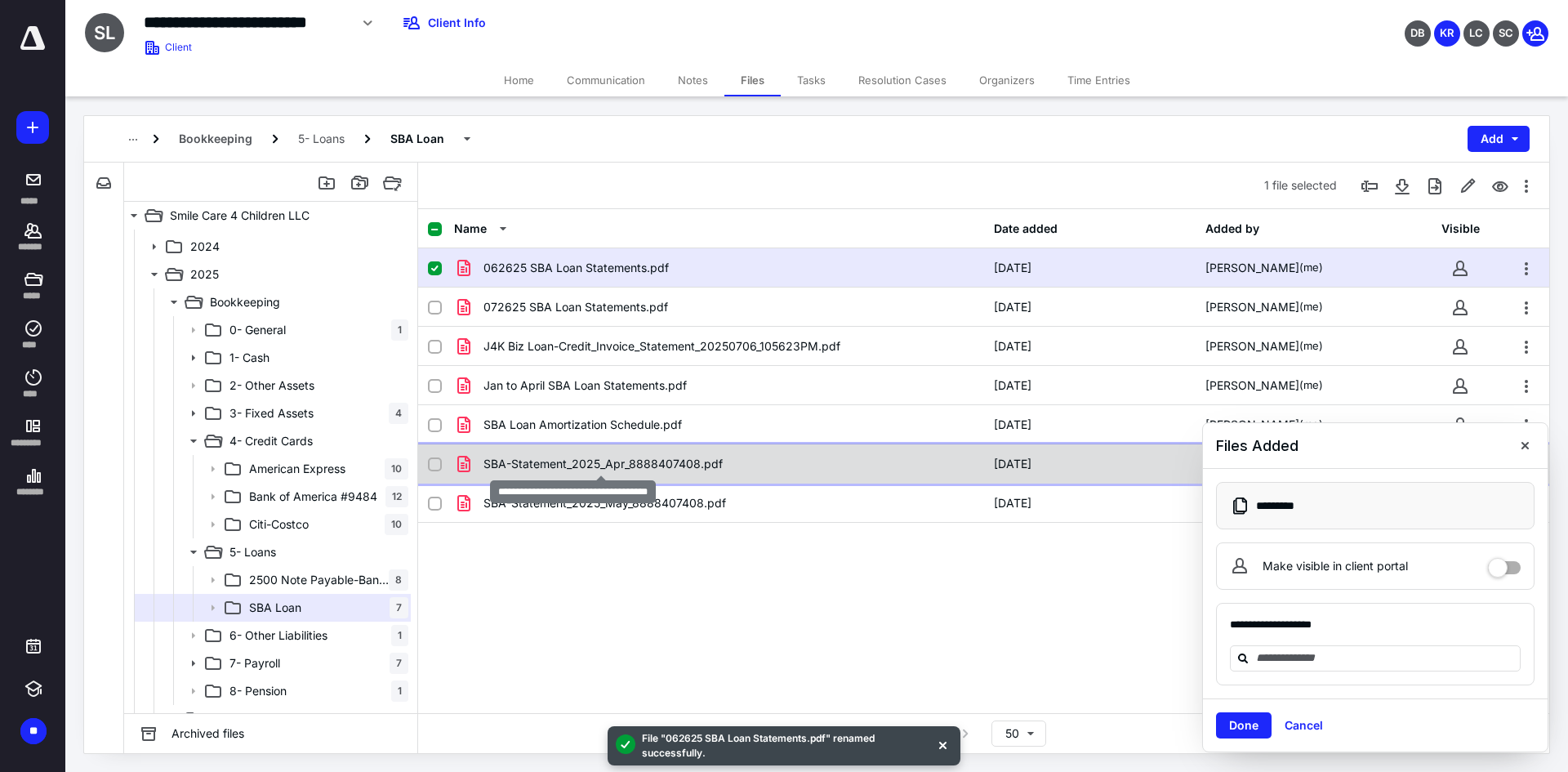 checkbox on "false" 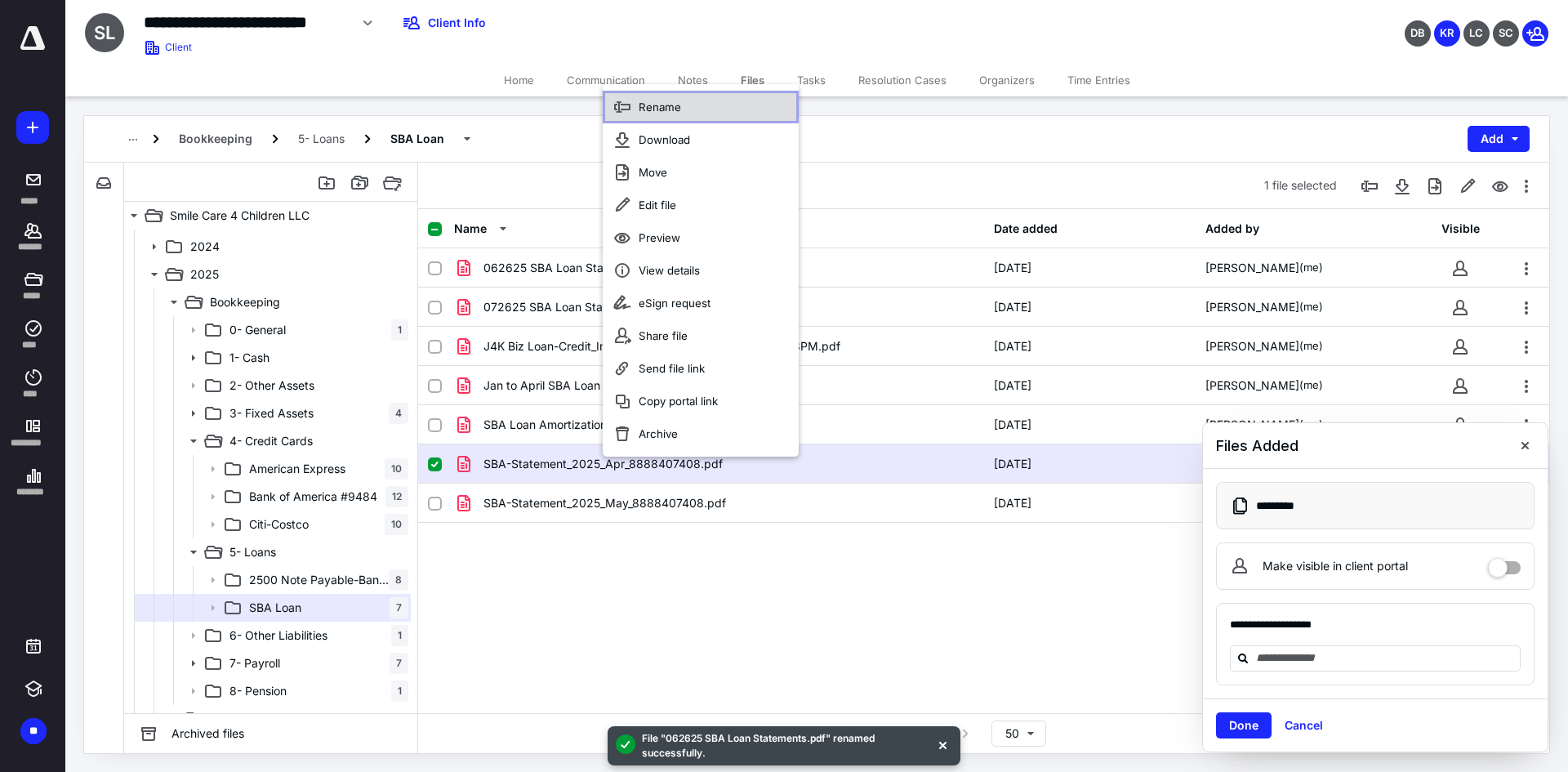 click on "Rename" at bounding box center (701, 107) 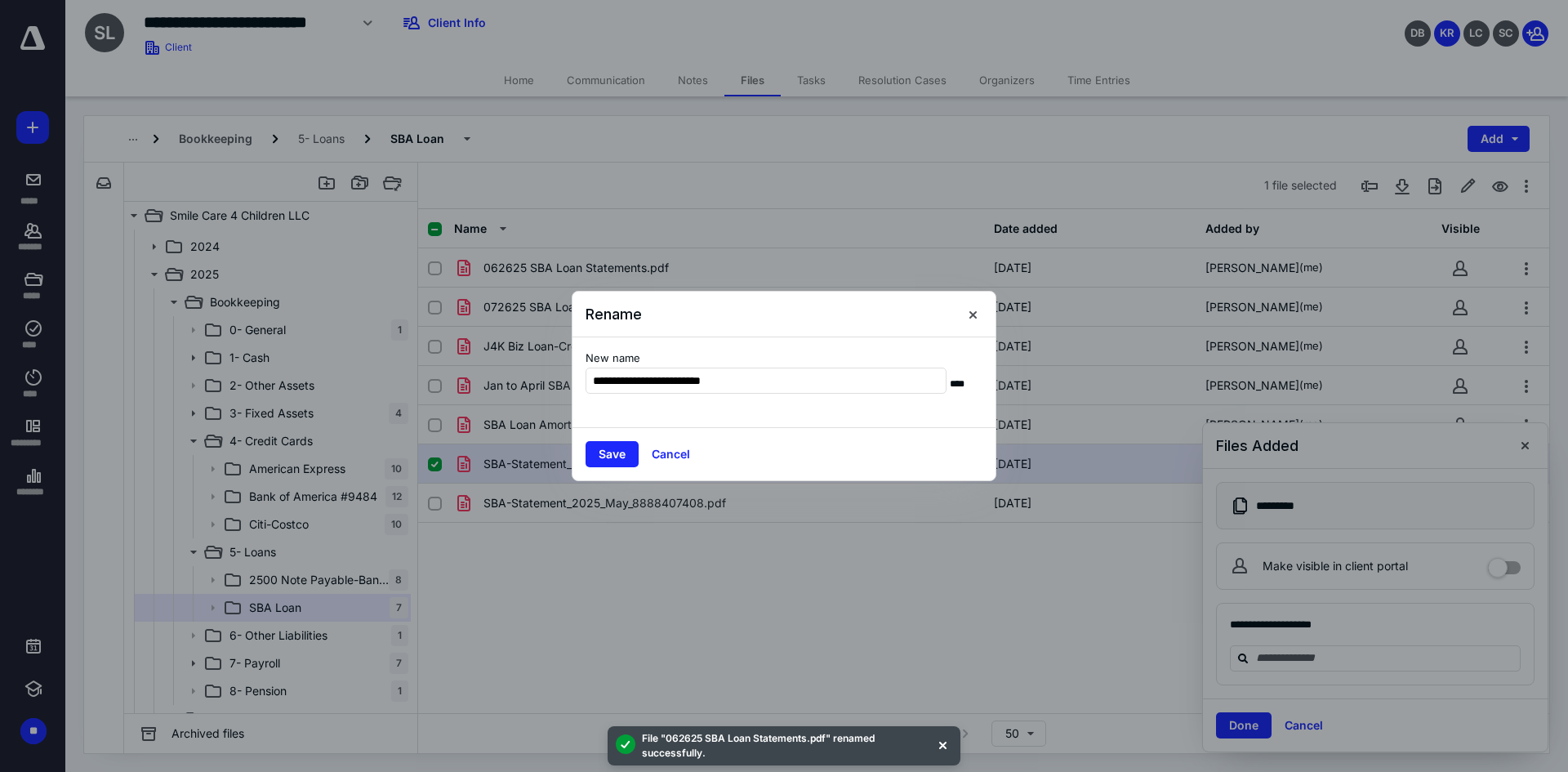 type on "**********" 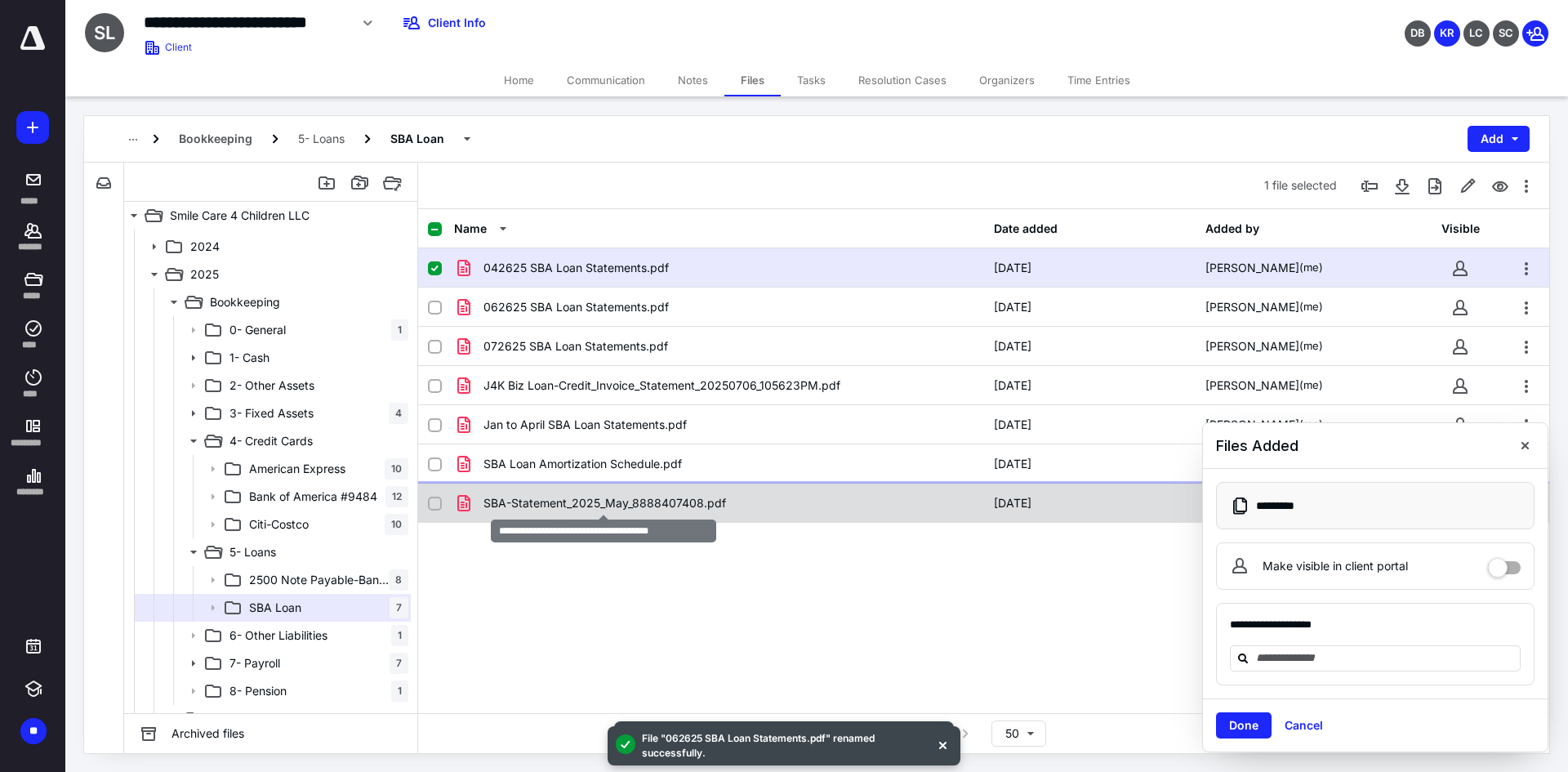checkbox on "false" 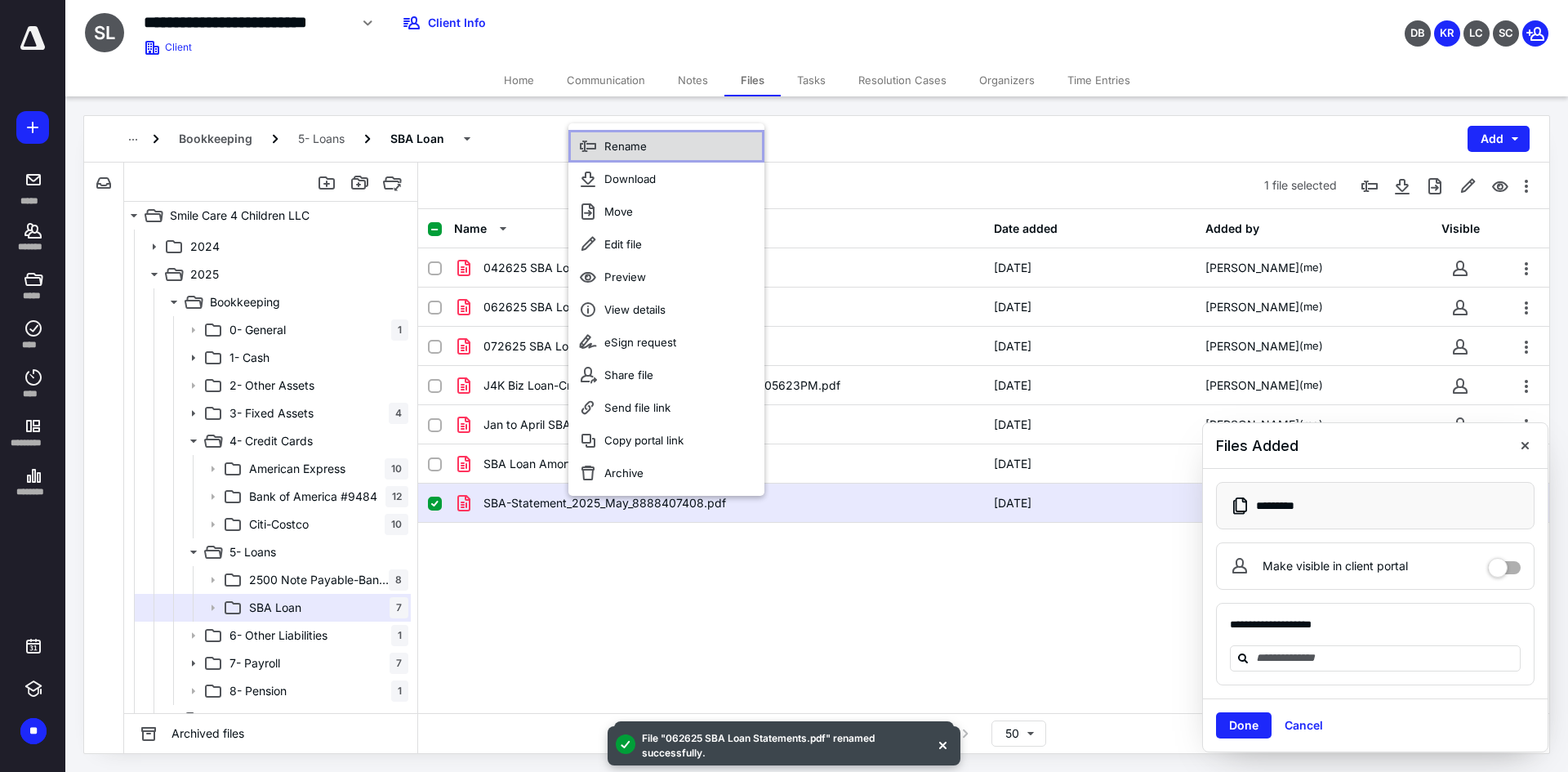 click on "Rename" at bounding box center (626, 146) 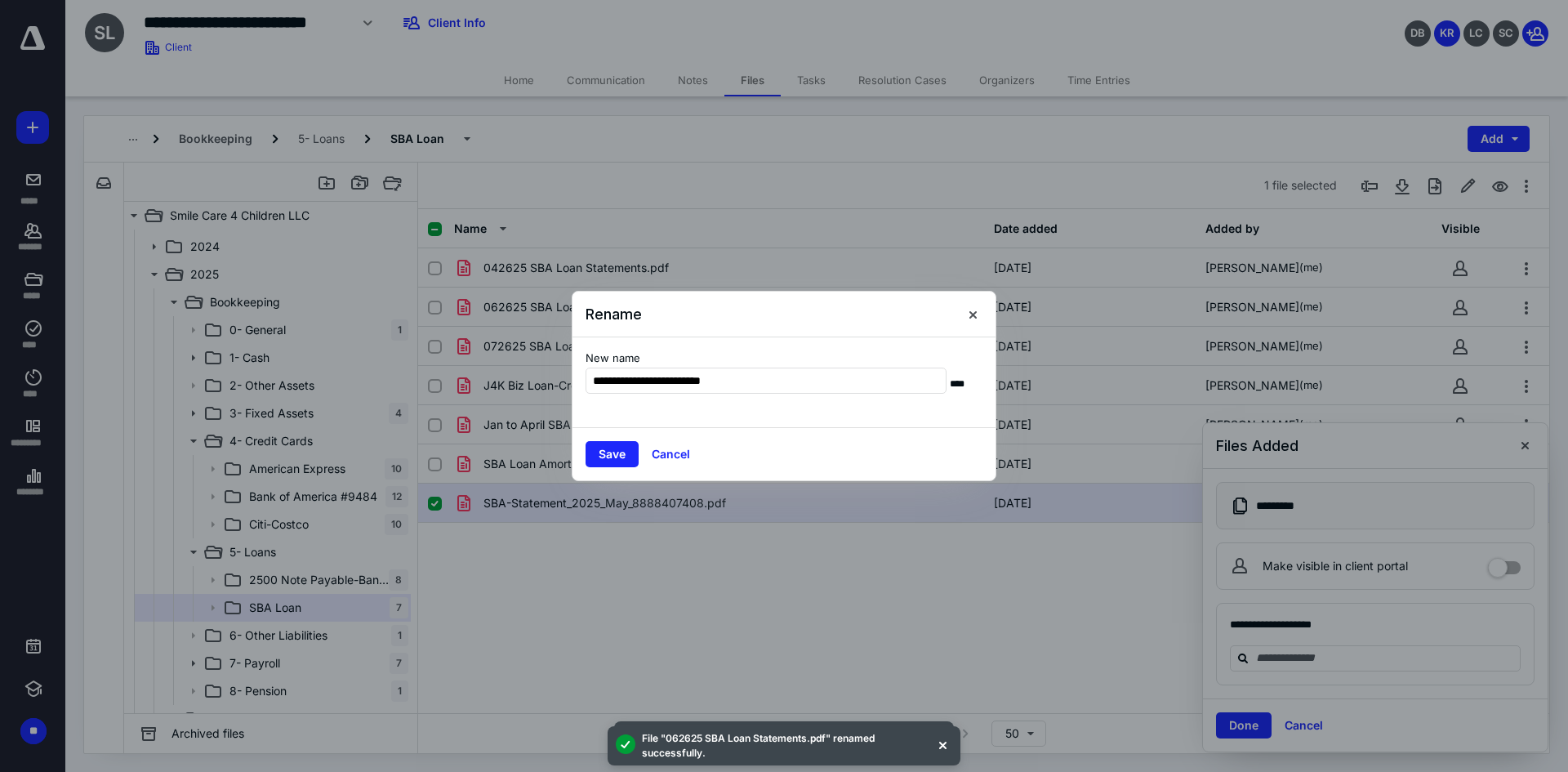 type on "**********" 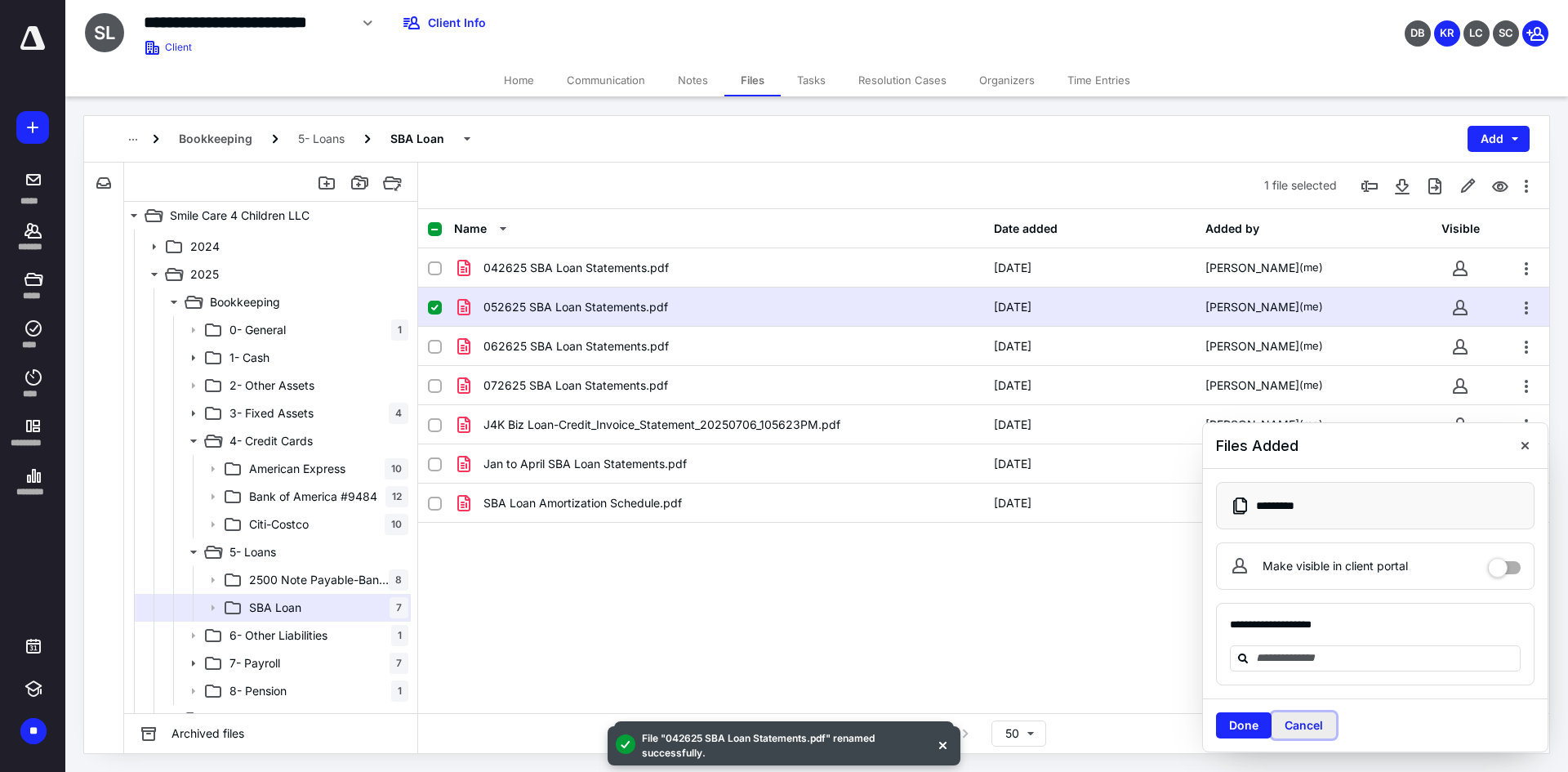 click on "Cancel" at bounding box center [1303, 725] 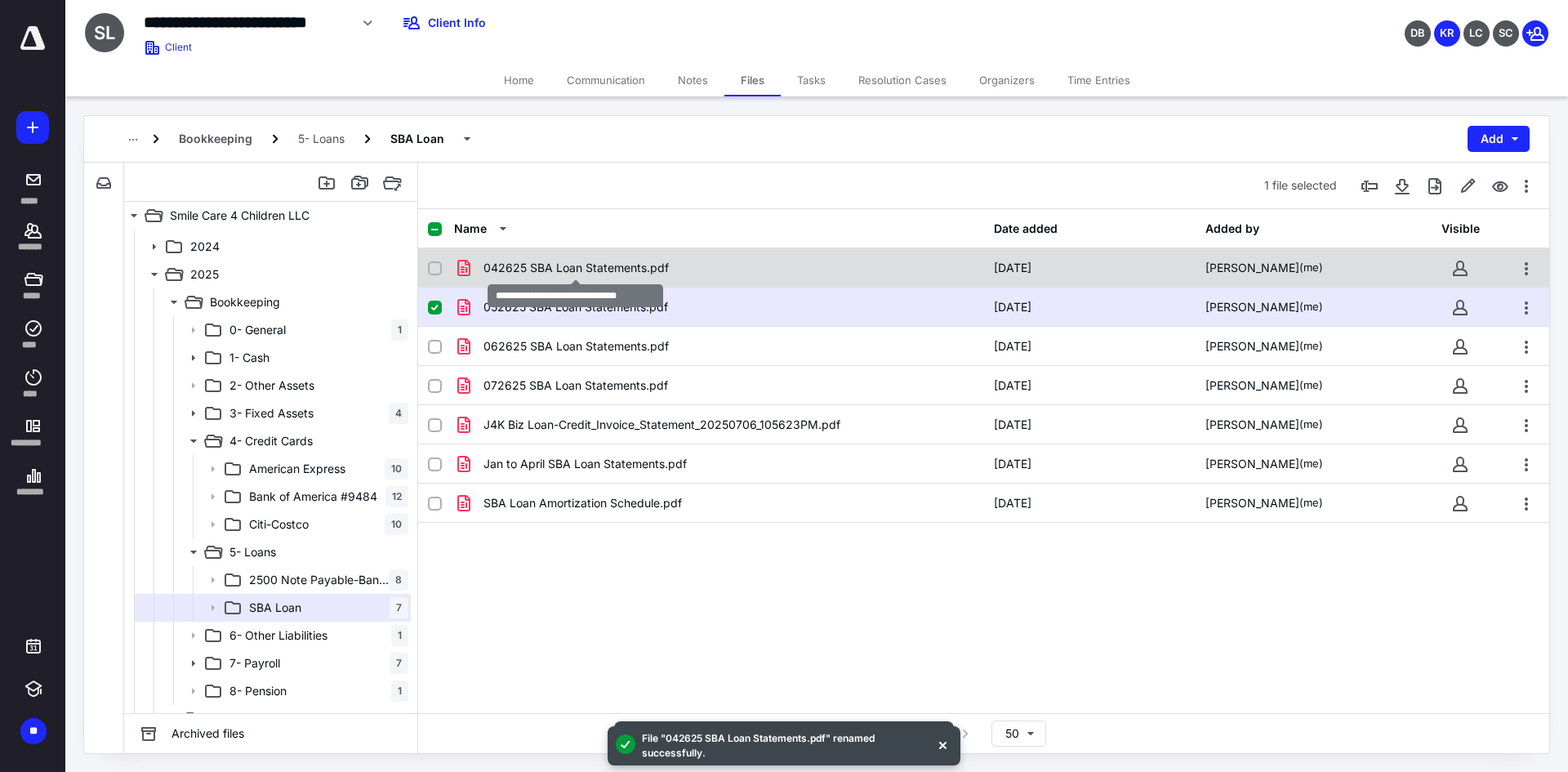 click on "042625 SBA Loan Statements.pdf" at bounding box center (576, 268) 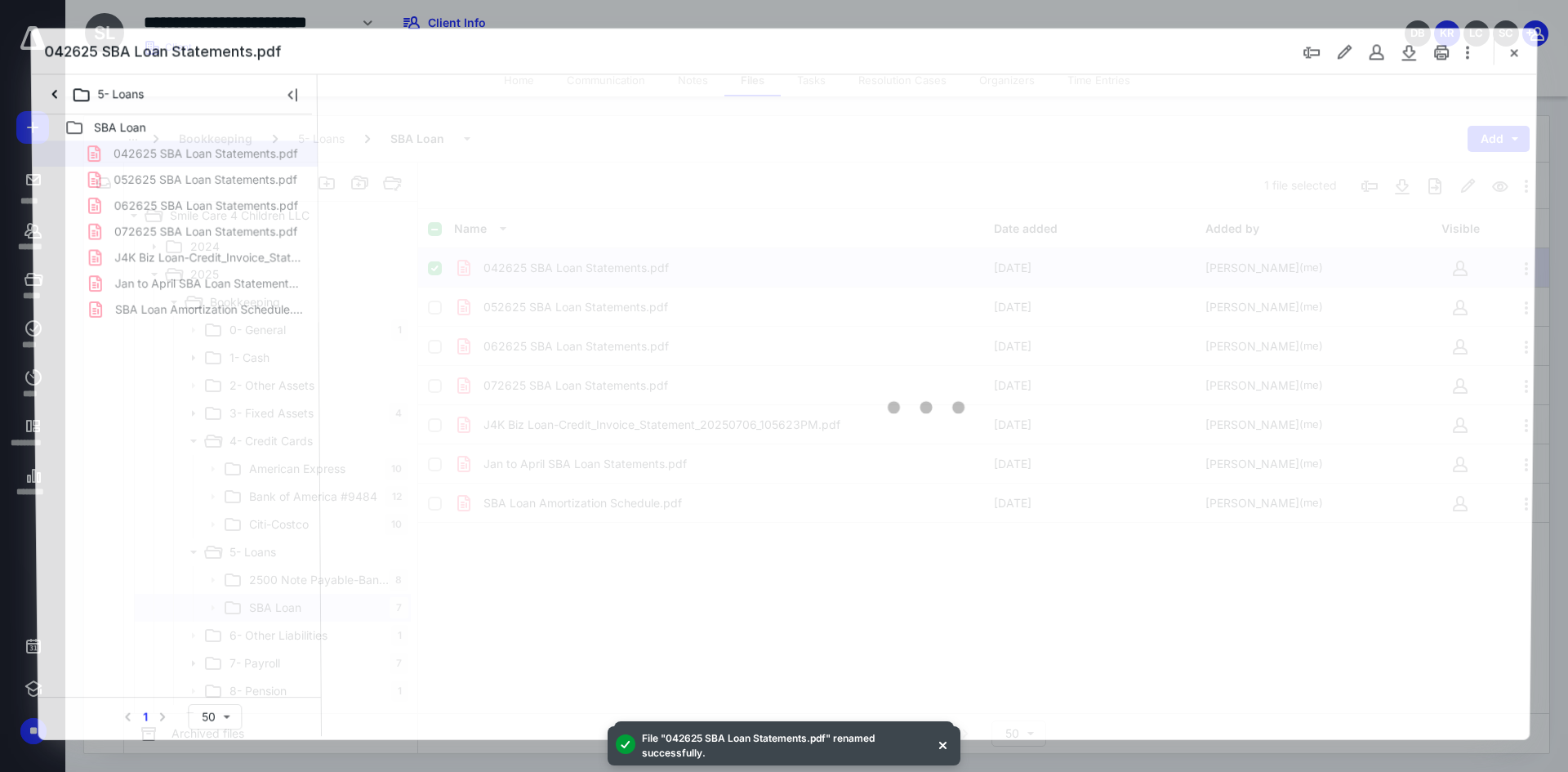 scroll, scrollTop: 0, scrollLeft: 0, axis: both 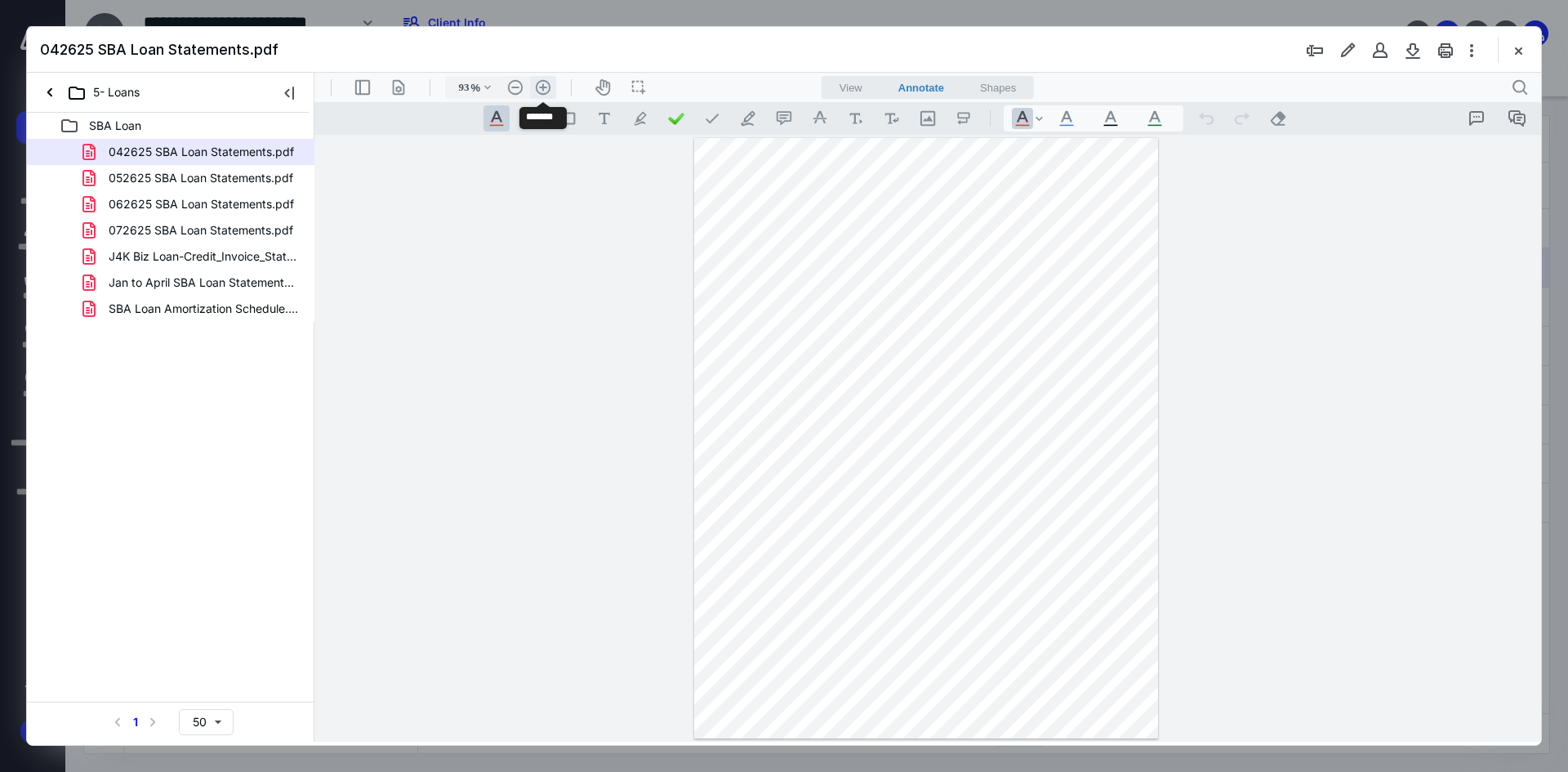 click on ".cls-1{fill:#abb0c4;} icon - header - zoom - in - line" at bounding box center (543, 87) 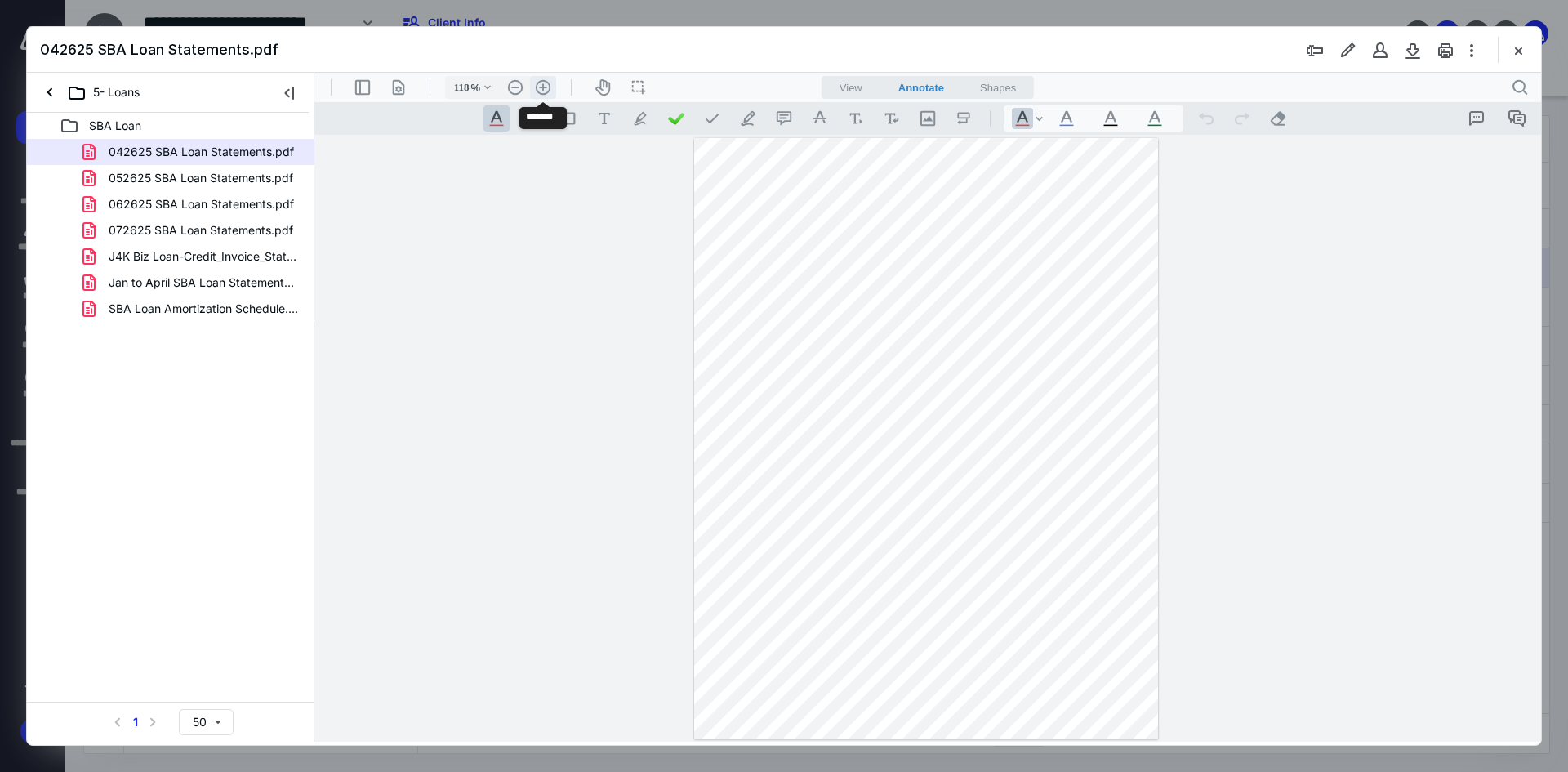 click on ".cls-1{fill:#abb0c4;} icon - header - zoom - in - line" at bounding box center [543, 87] 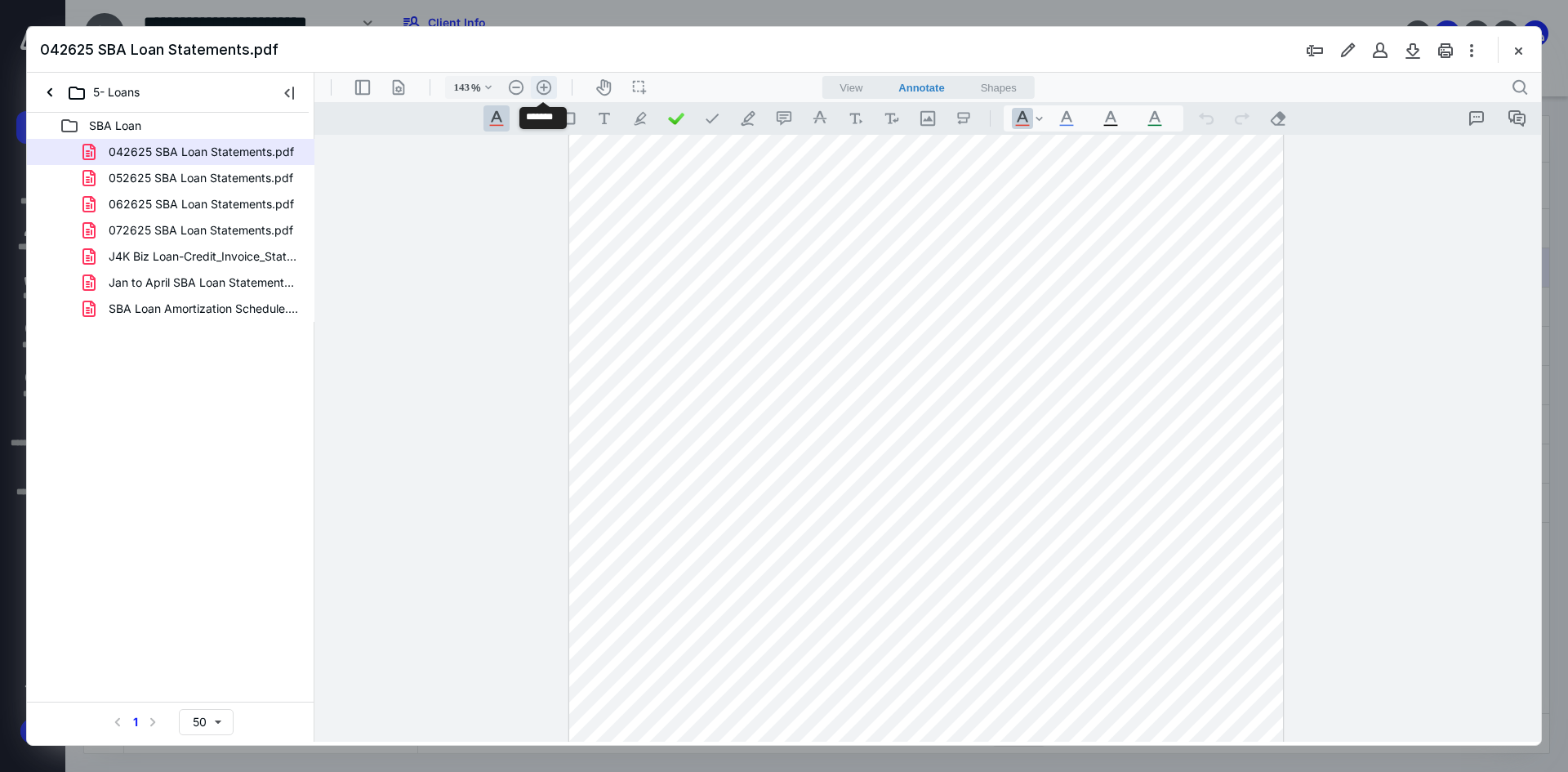 scroll, scrollTop: 145, scrollLeft: 0, axis: vertical 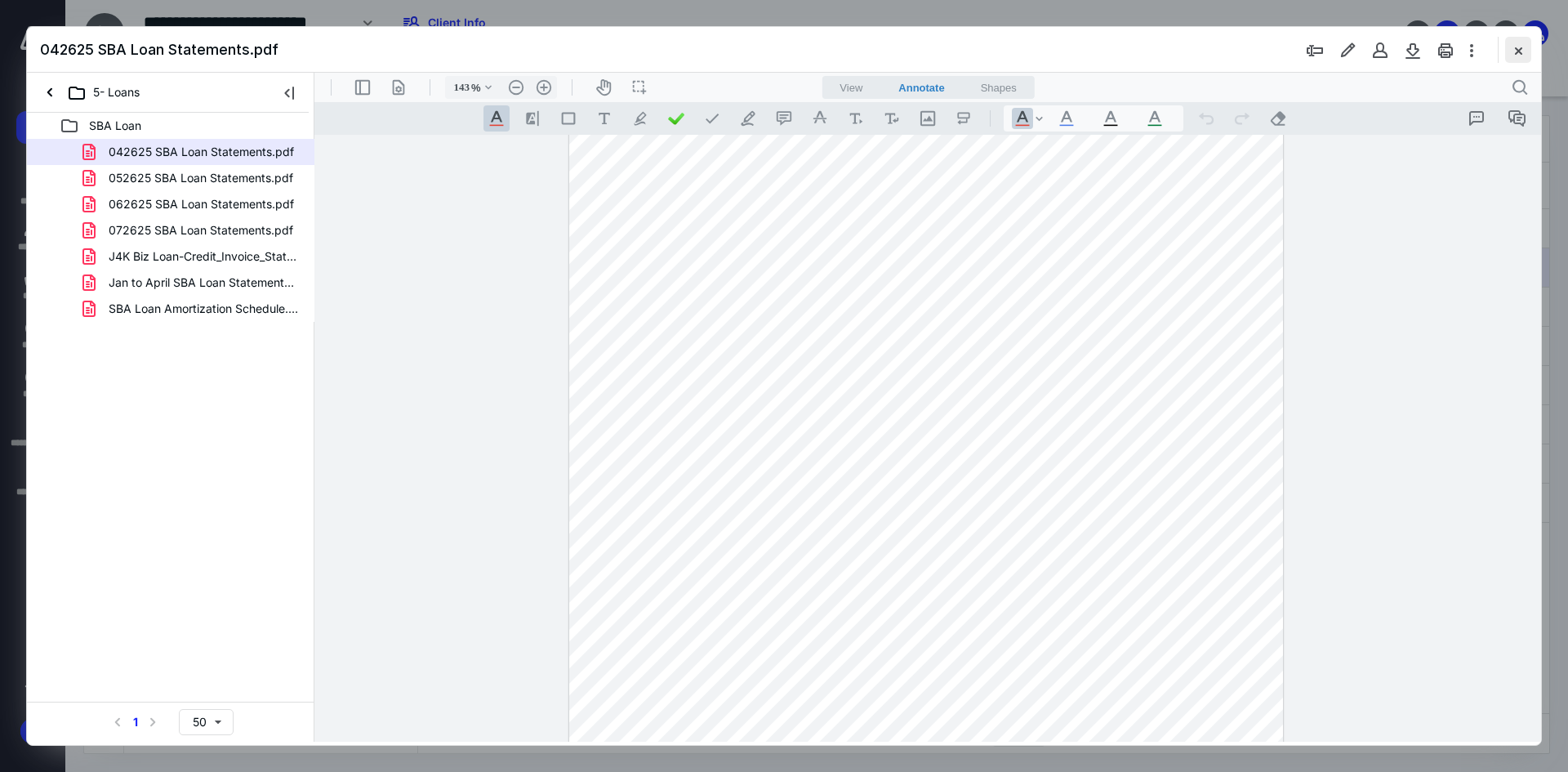 click at bounding box center [1518, 50] 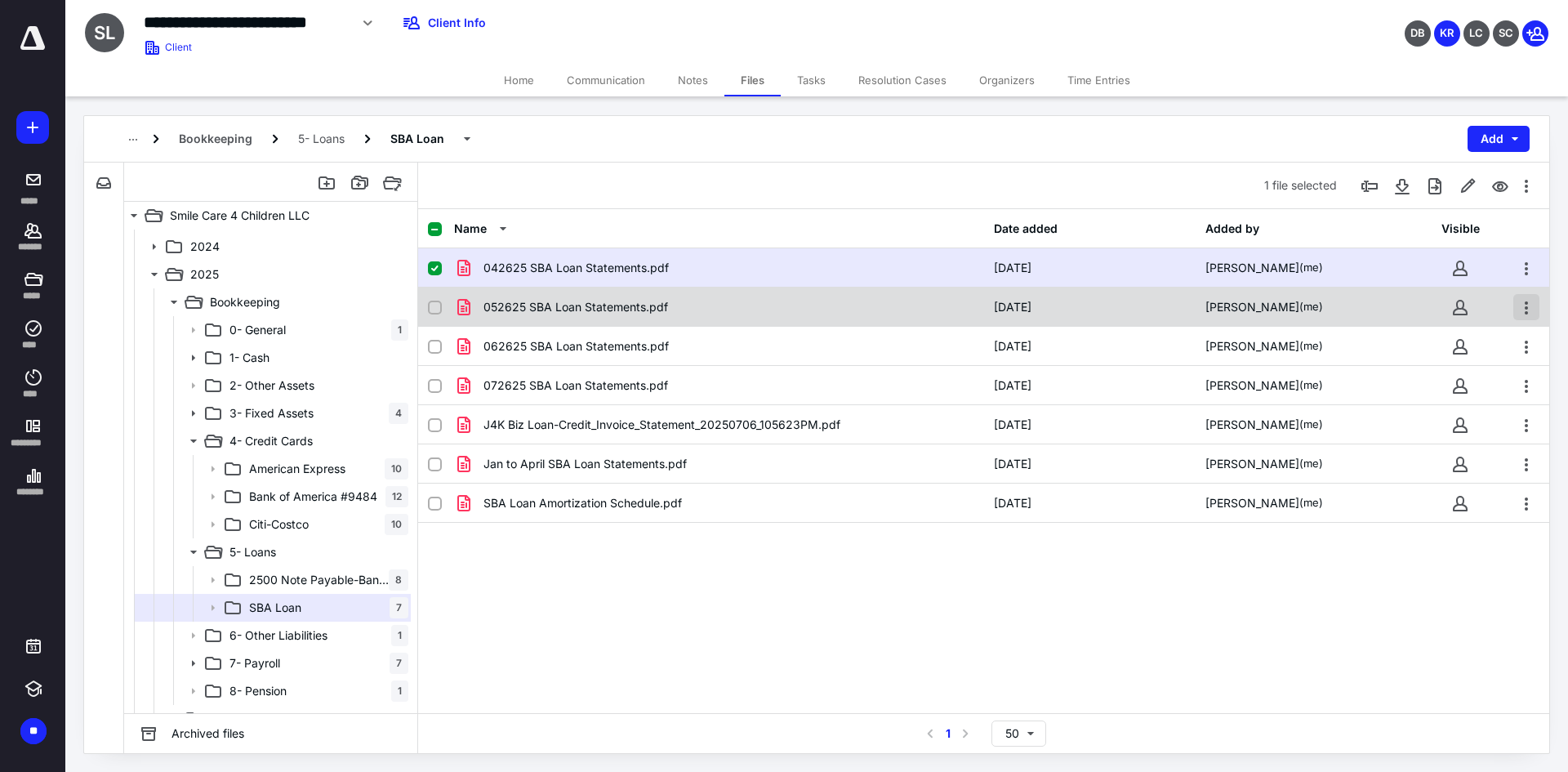 click at bounding box center (1526, 307) 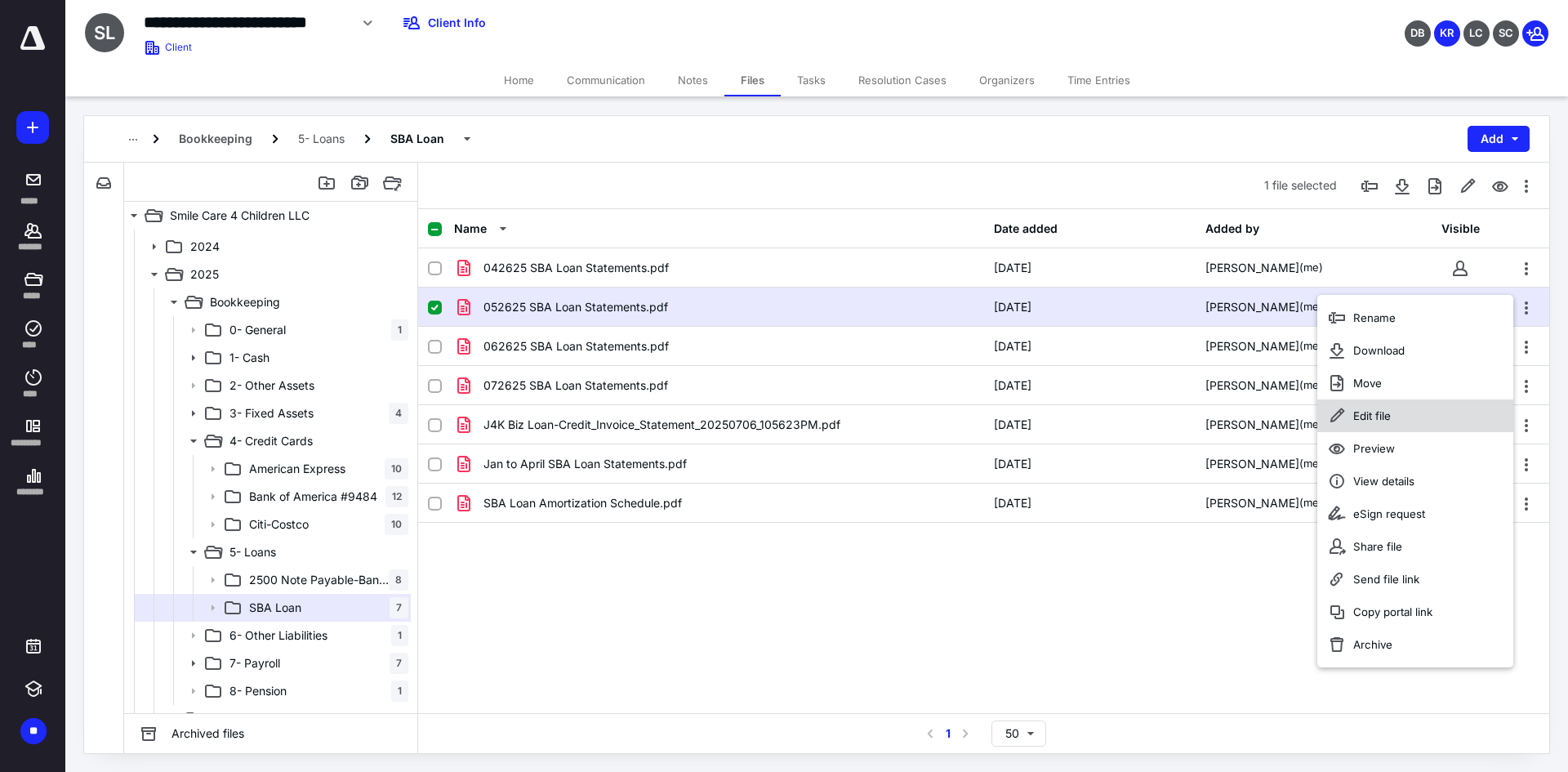 click on "Edit file" at bounding box center (1372, 416) 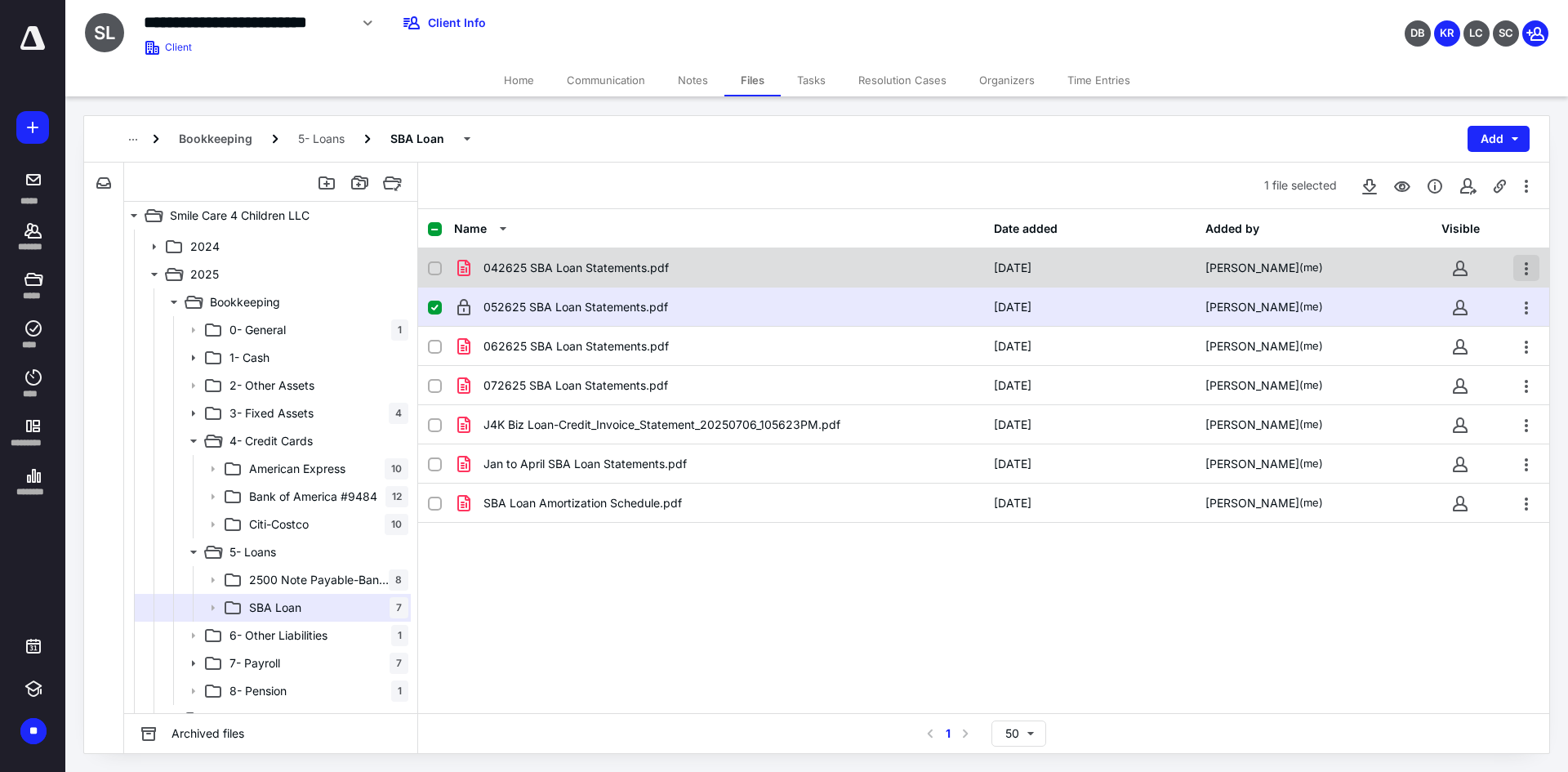 click at bounding box center [1526, 268] 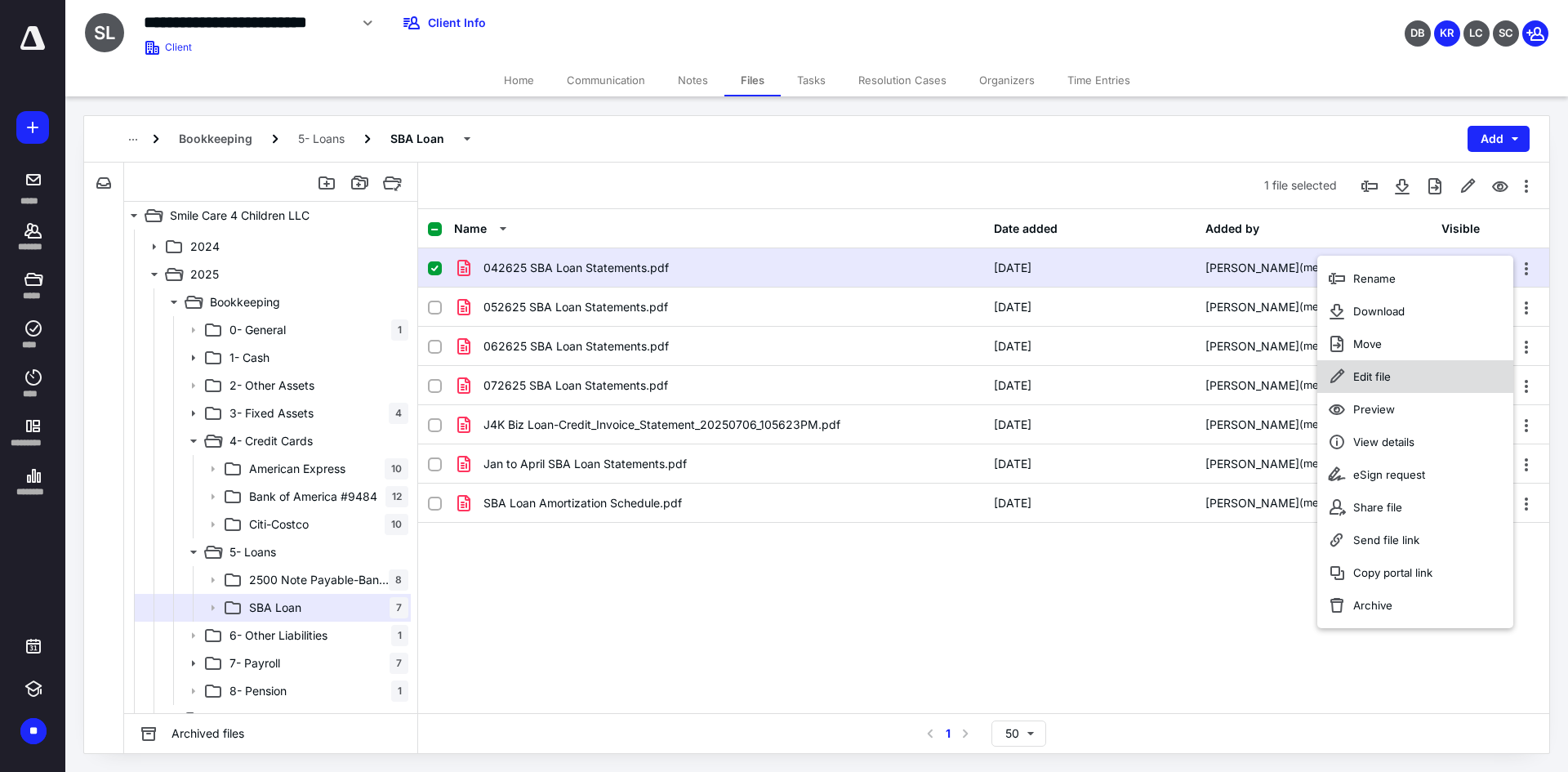 drag, startPoint x: 1366, startPoint y: 377, endPoint x: 1333, endPoint y: 376, distance: 33.01515 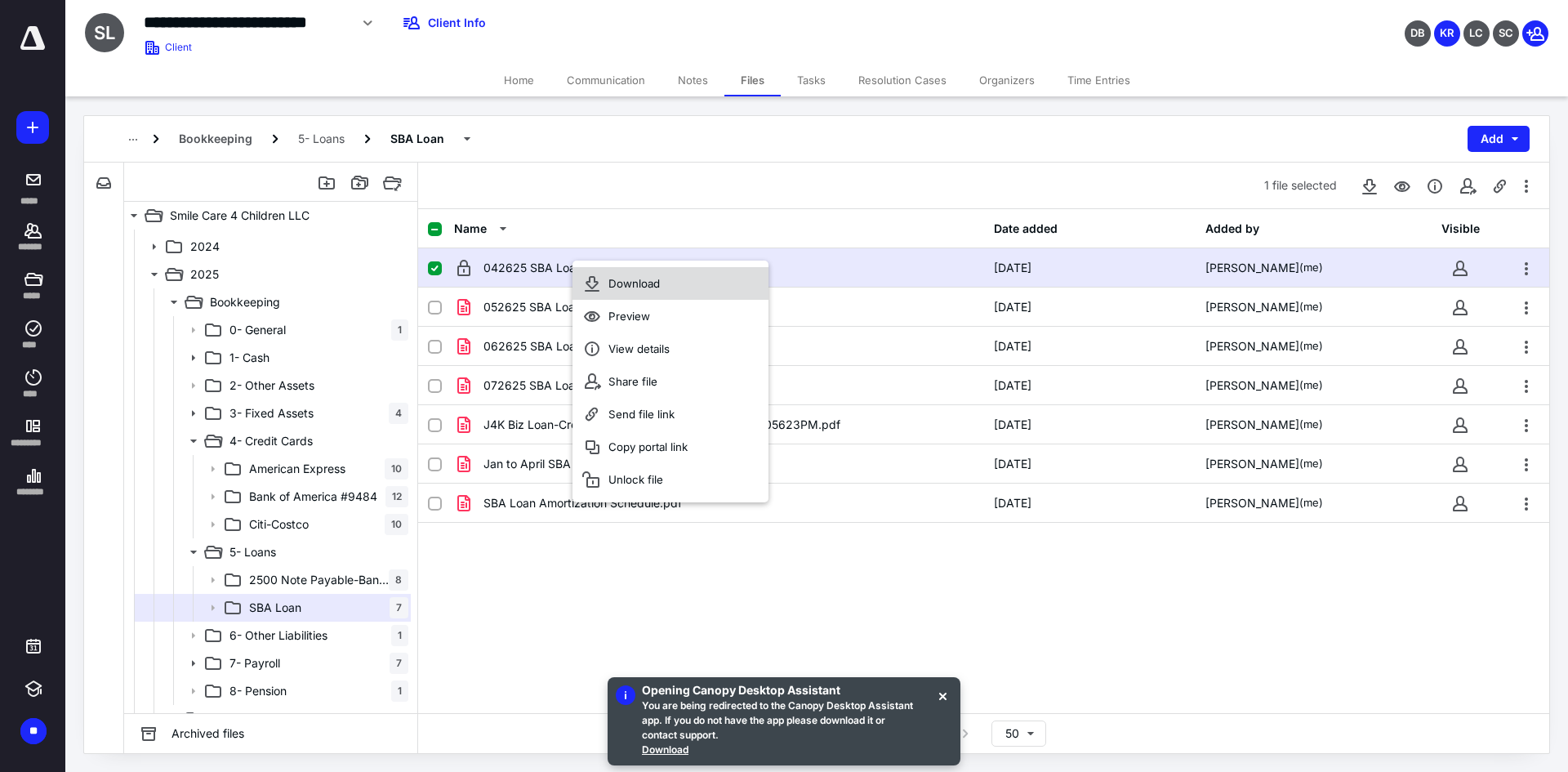 click on "Download" at bounding box center [634, 283] 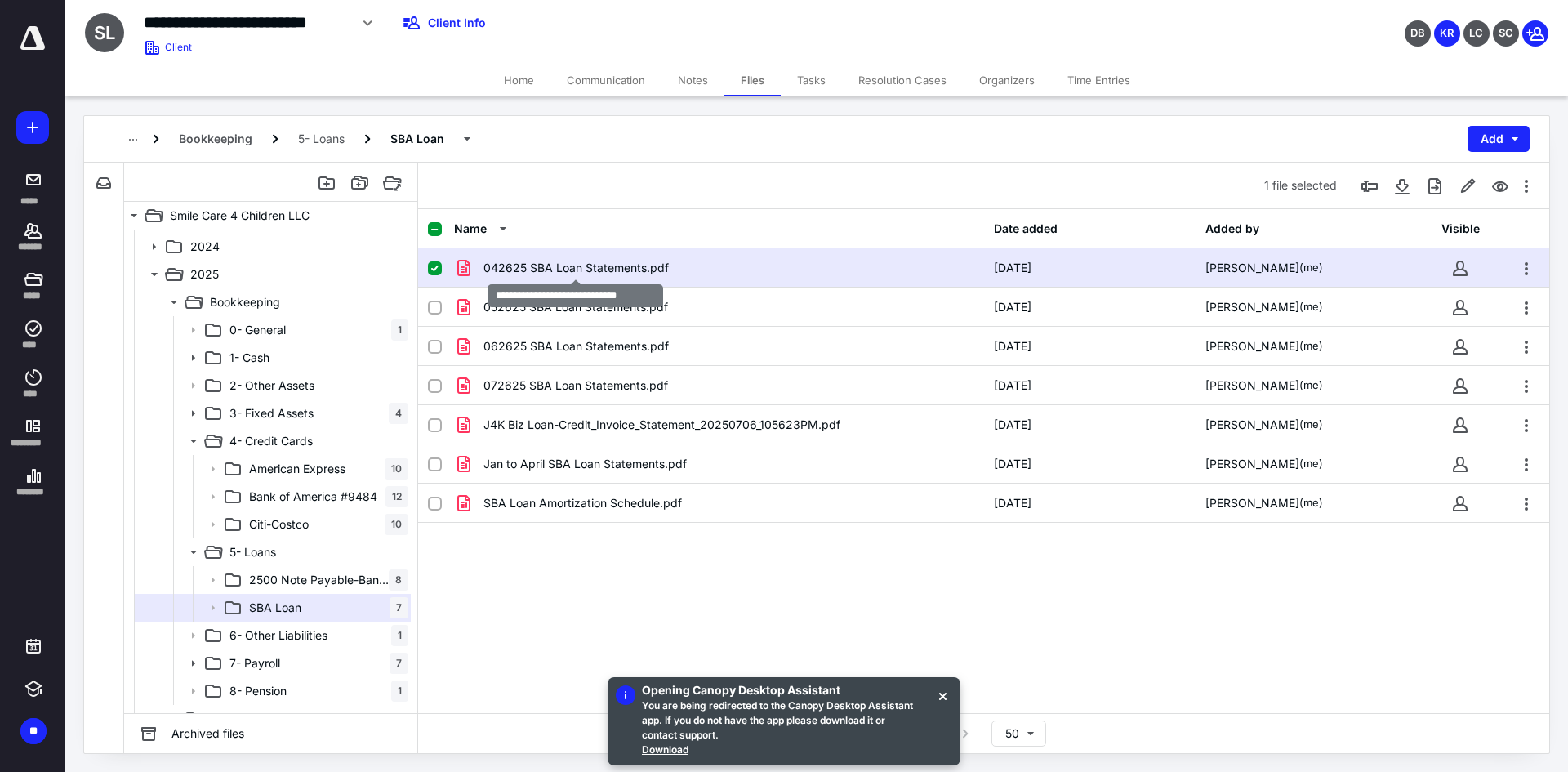 click on "042625 SBA Loan Statements.pdf" at bounding box center (576, 268) 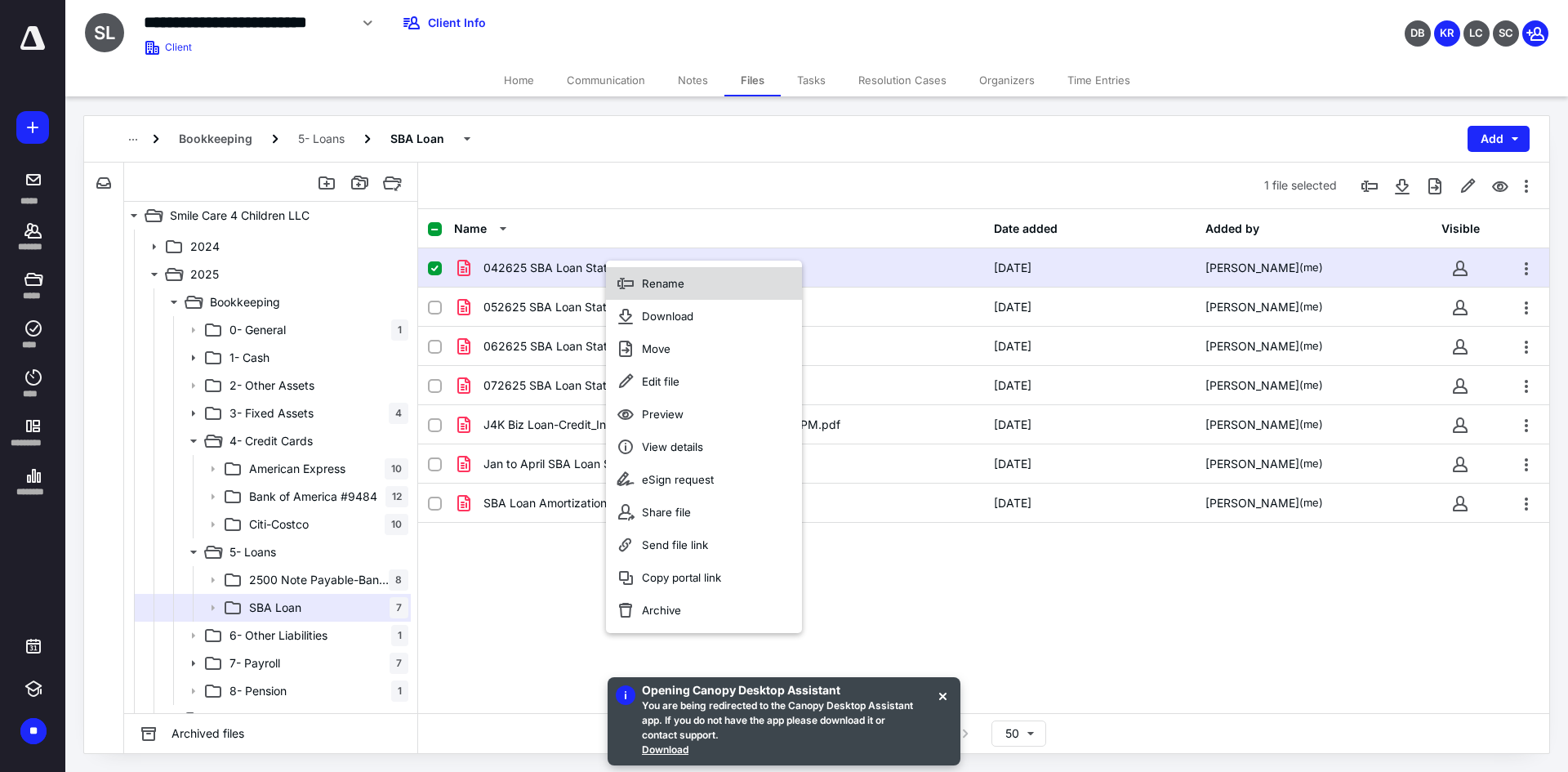 click 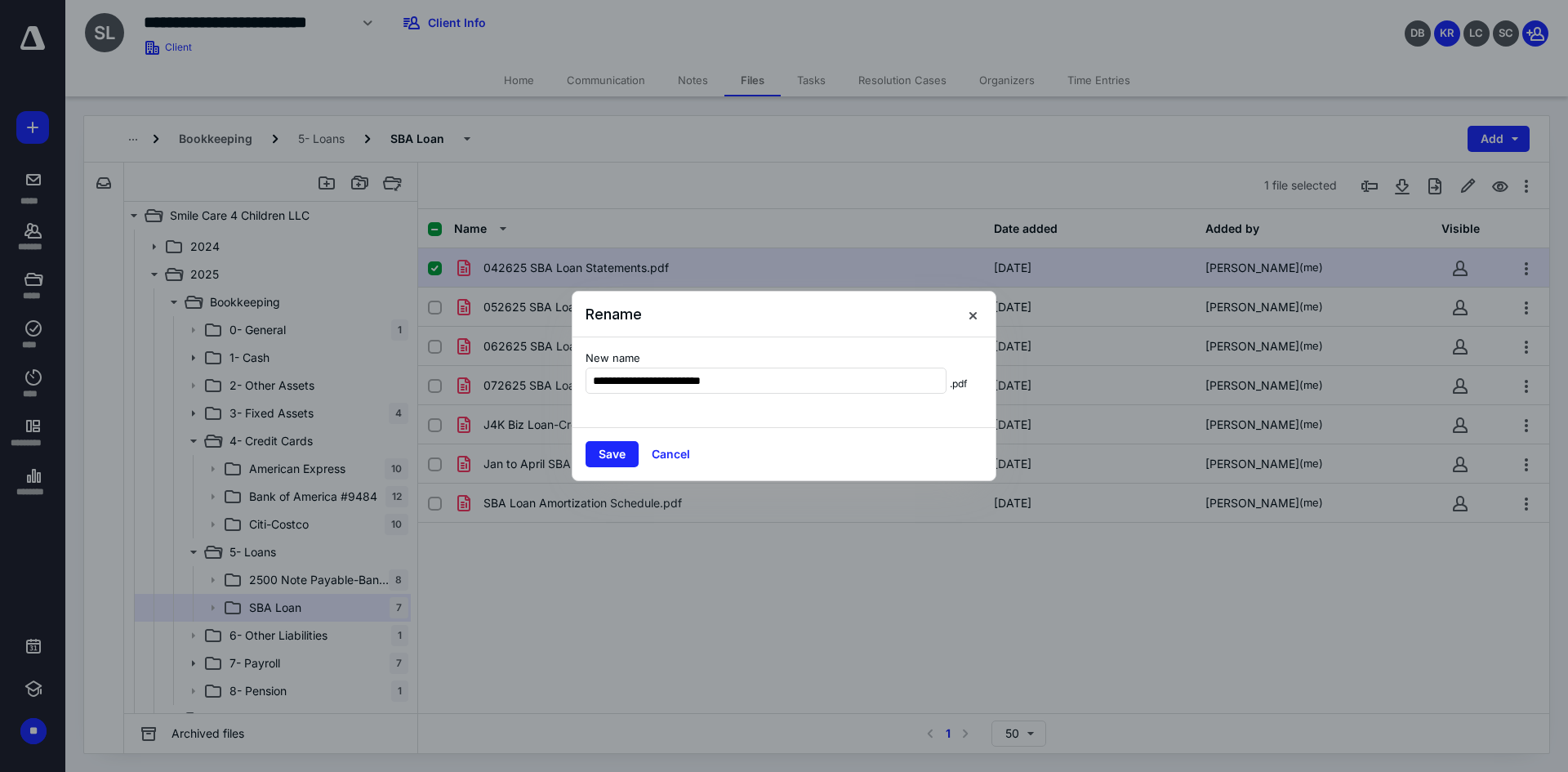 type on "**********" 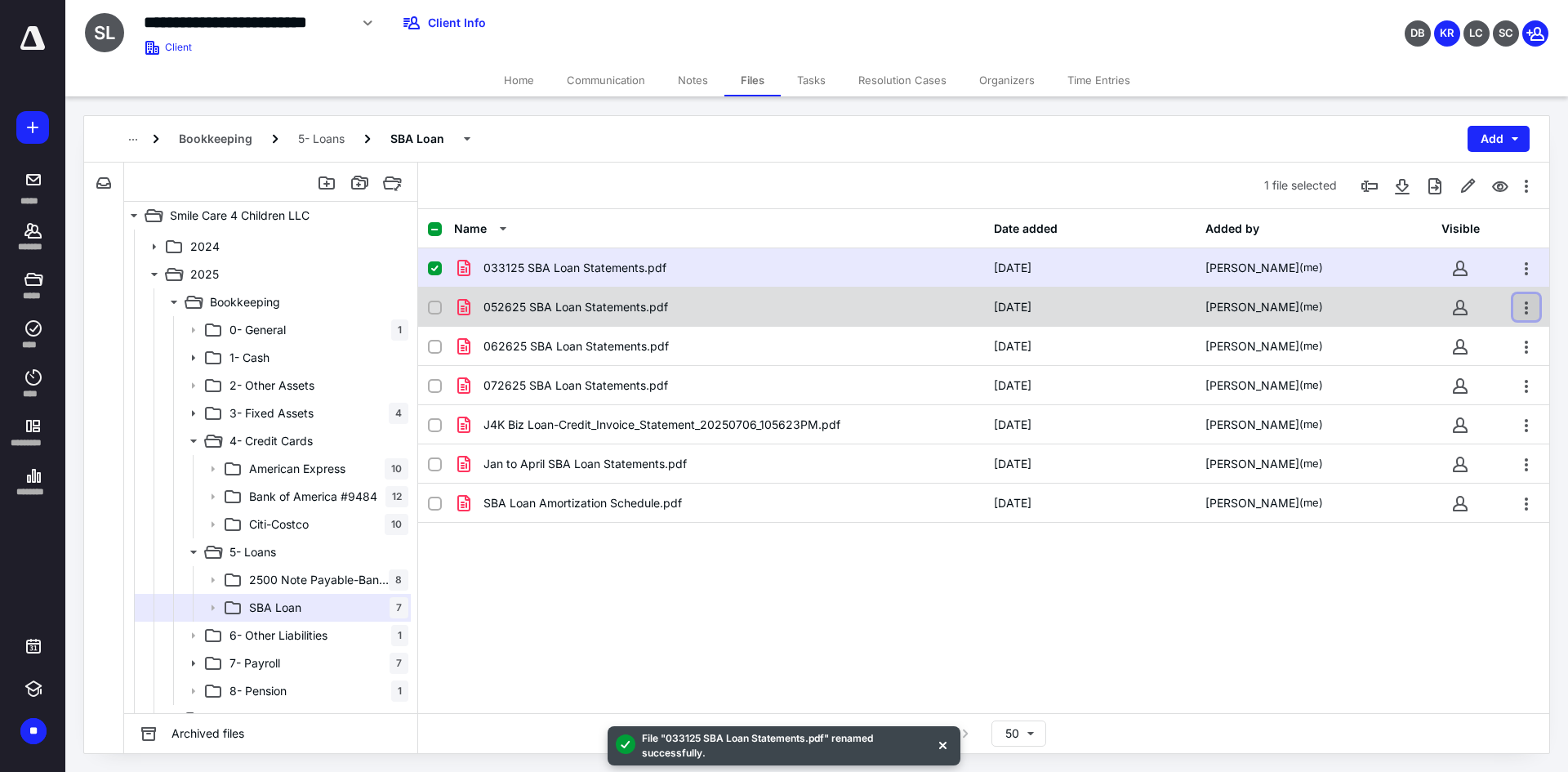 click at bounding box center [1526, 307] 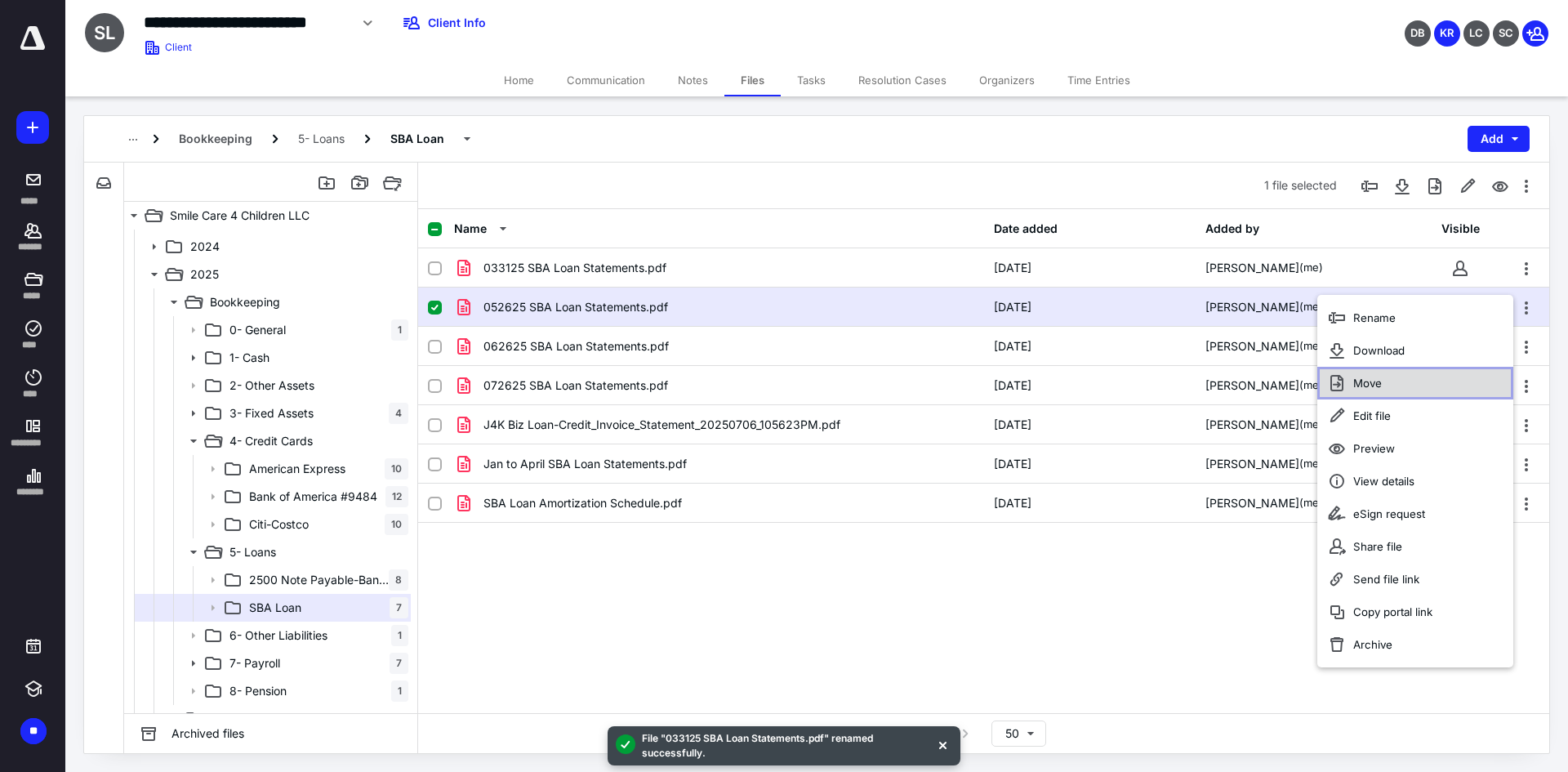click on "Move" at bounding box center (1367, 383) 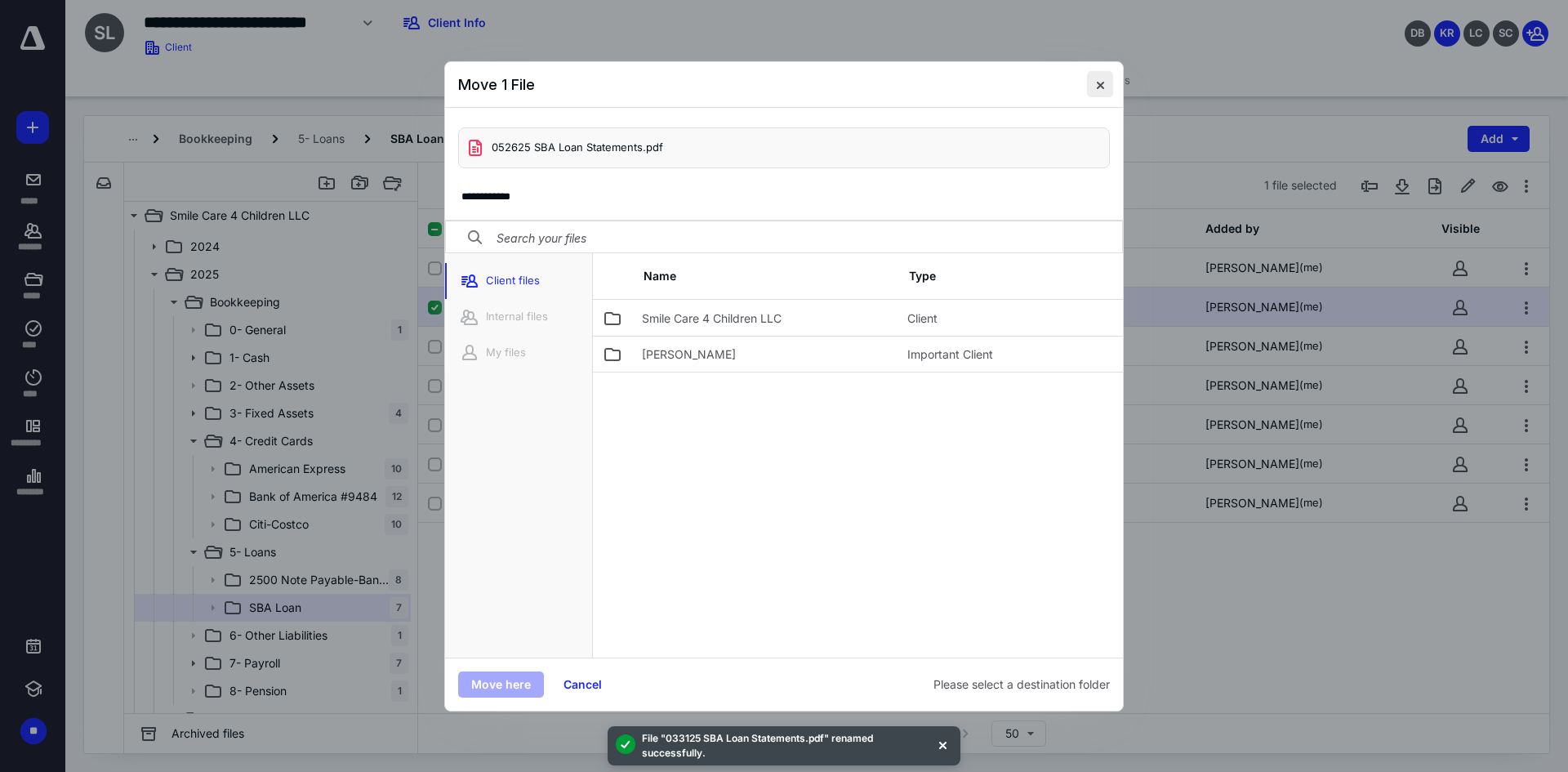 click at bounding box center [1100, 84] 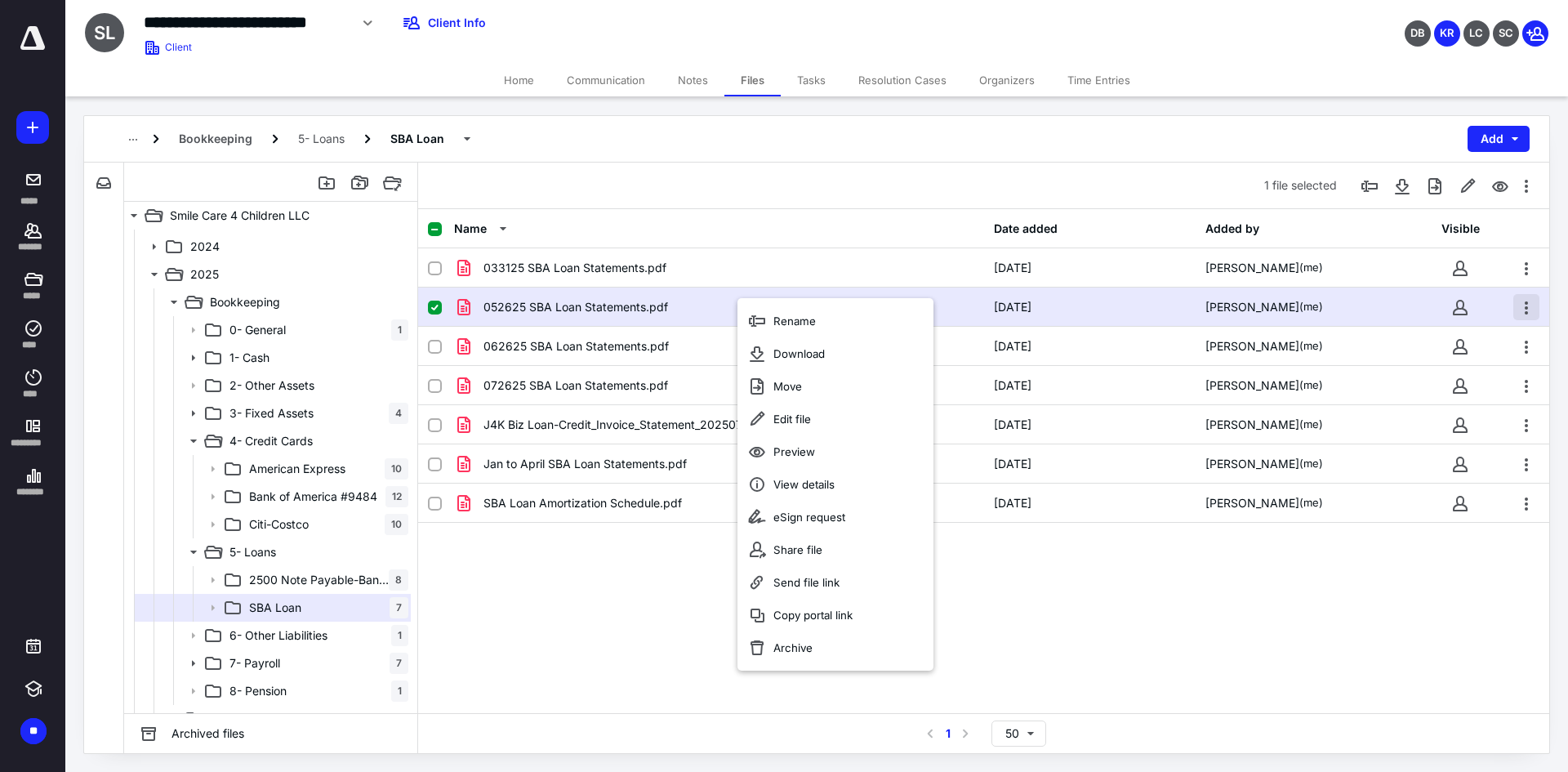 click at bounding box center (1526, 307) 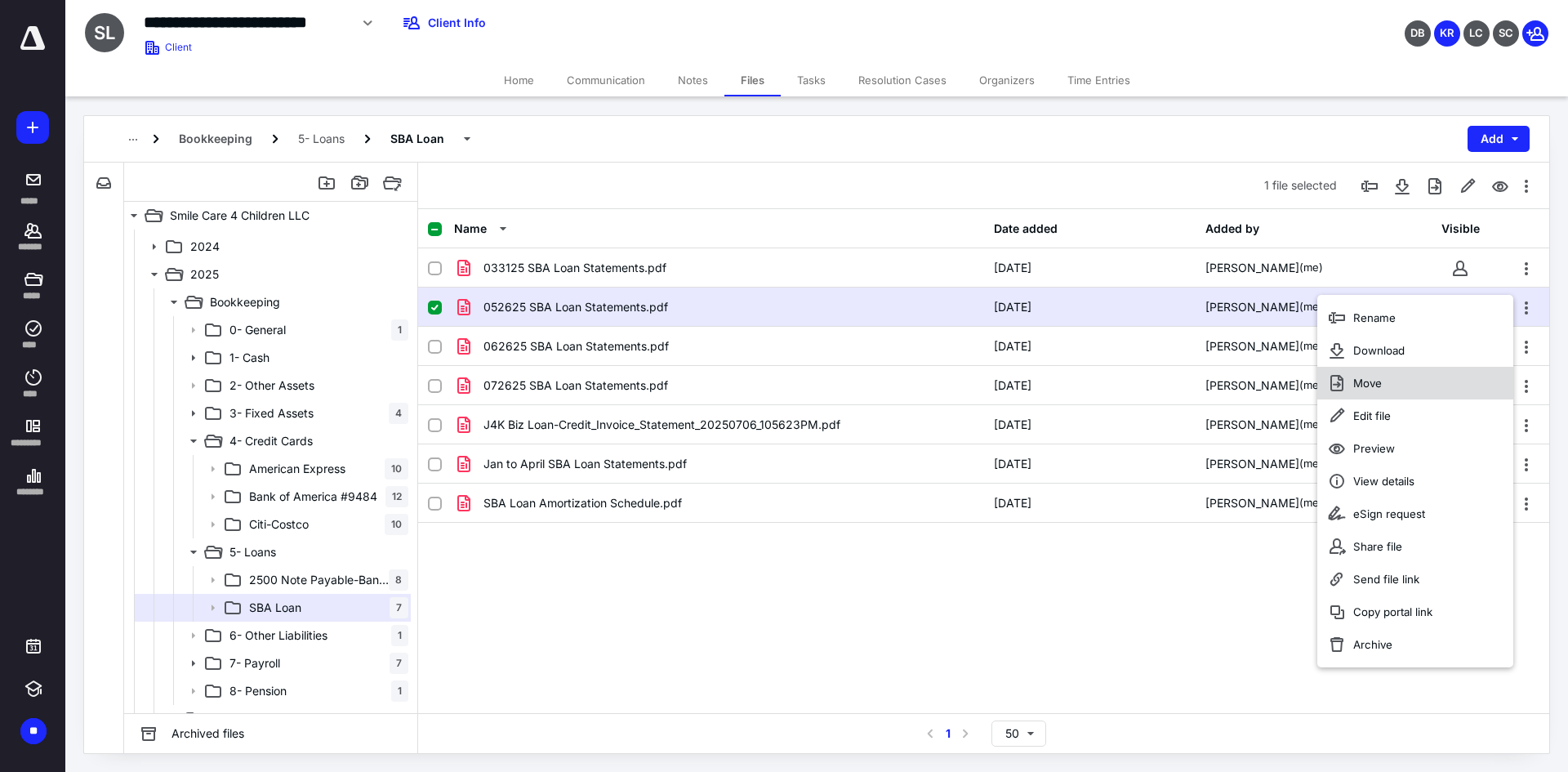 click on "Move" at bounding box center [1415, 383] 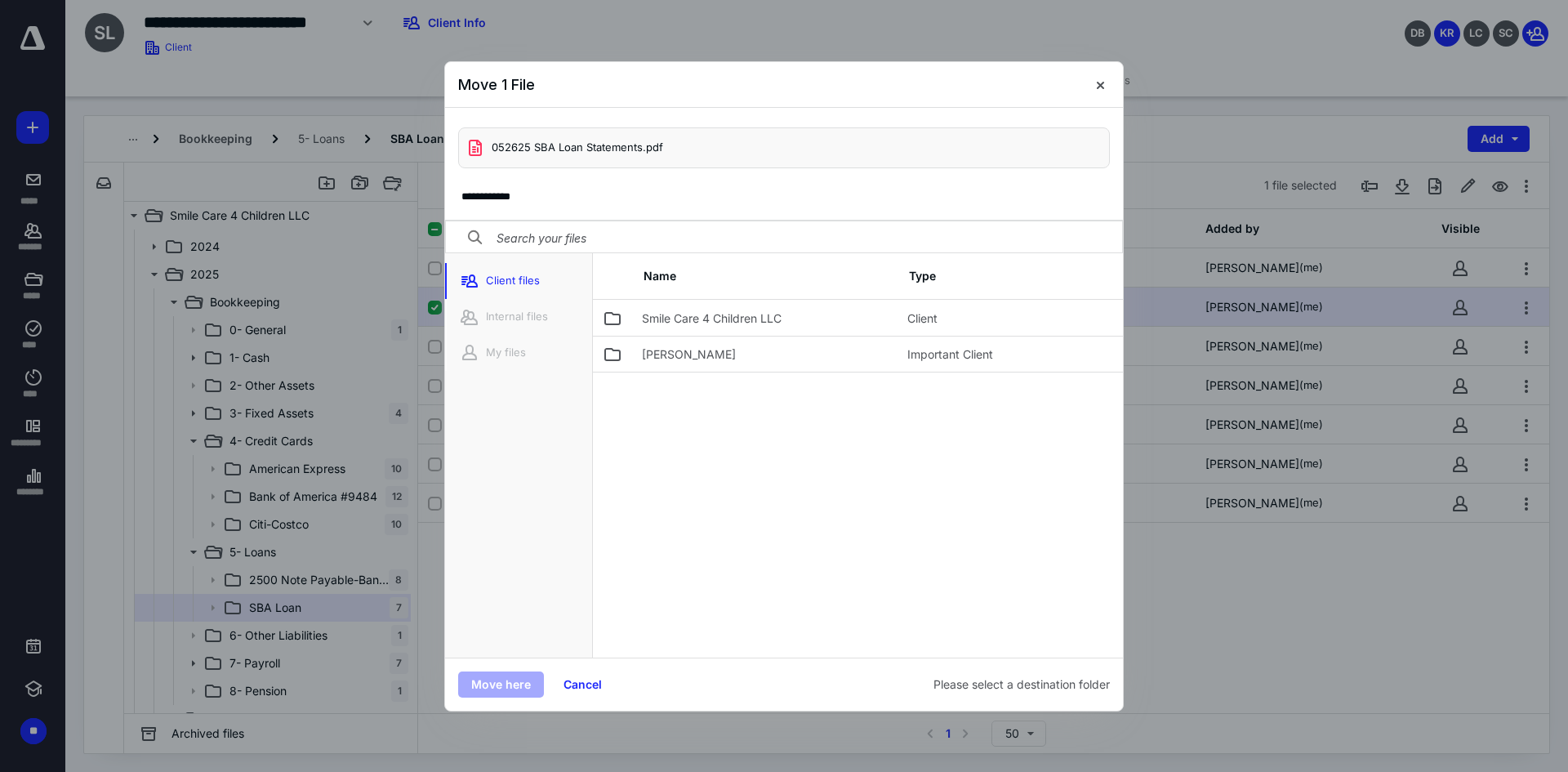 click at bounding box center [1100, 84] 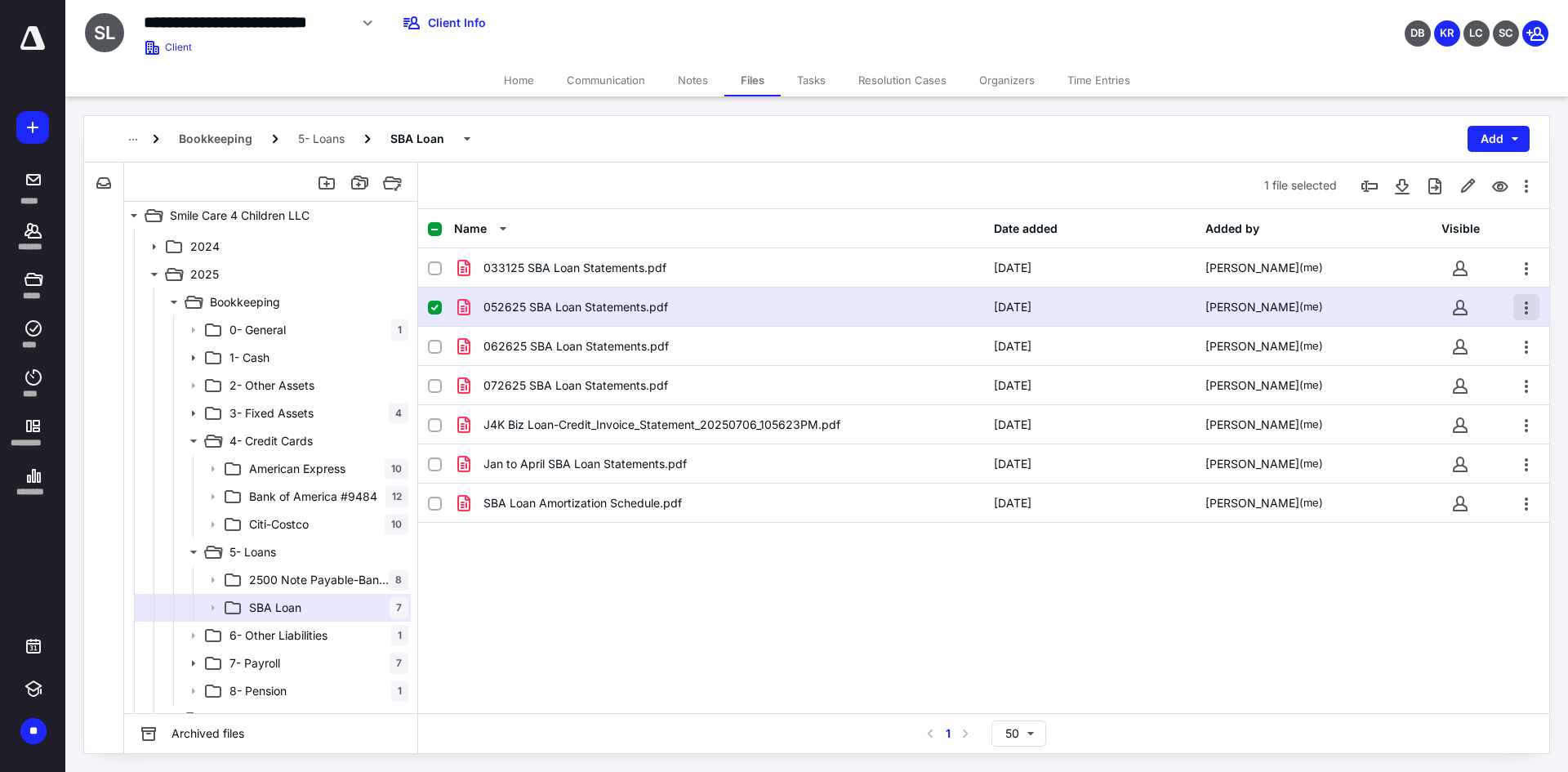 click at bounding box center (1526, 307) 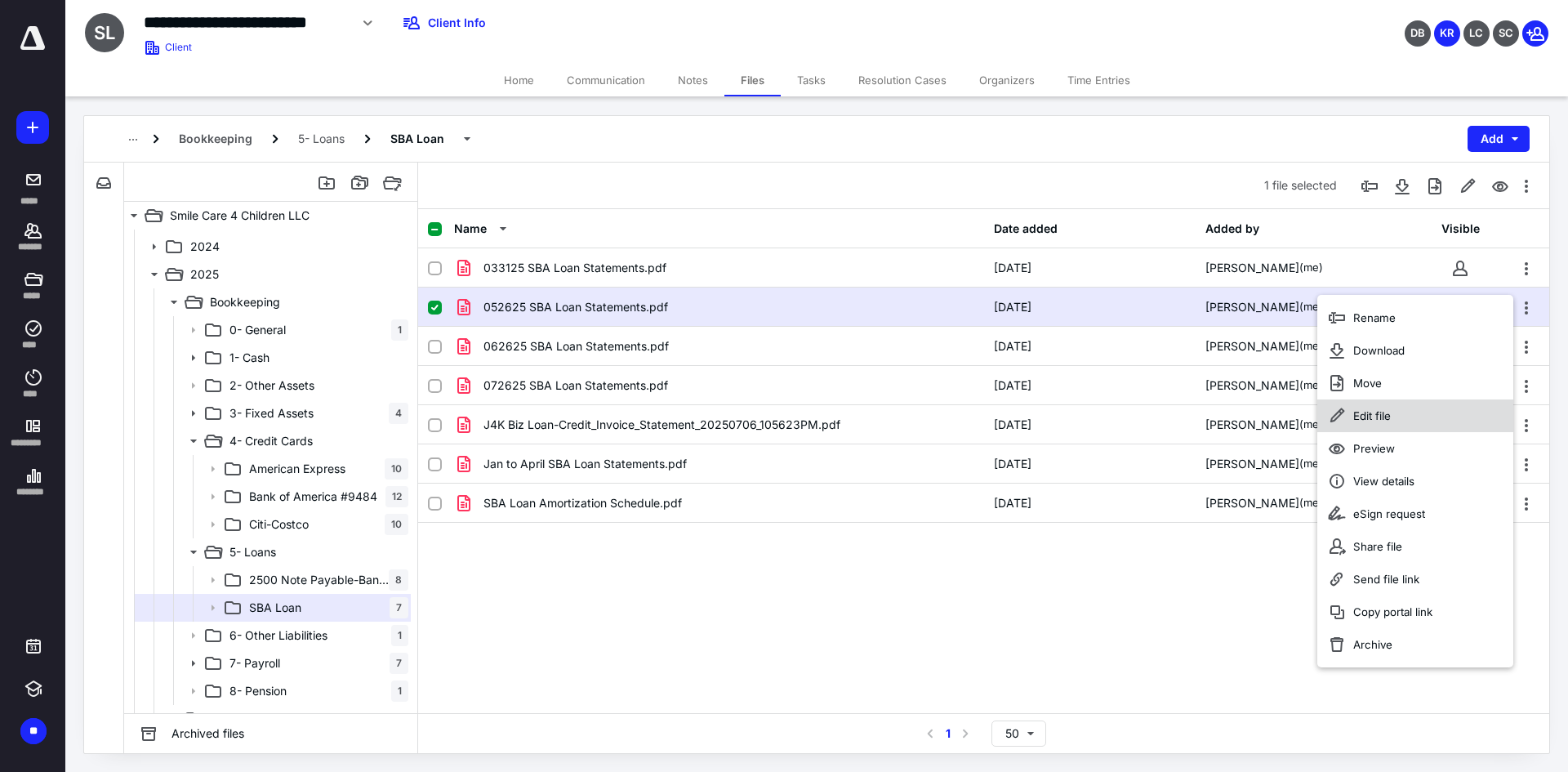 click on "Edit file" at bounding box center (1372, 416) 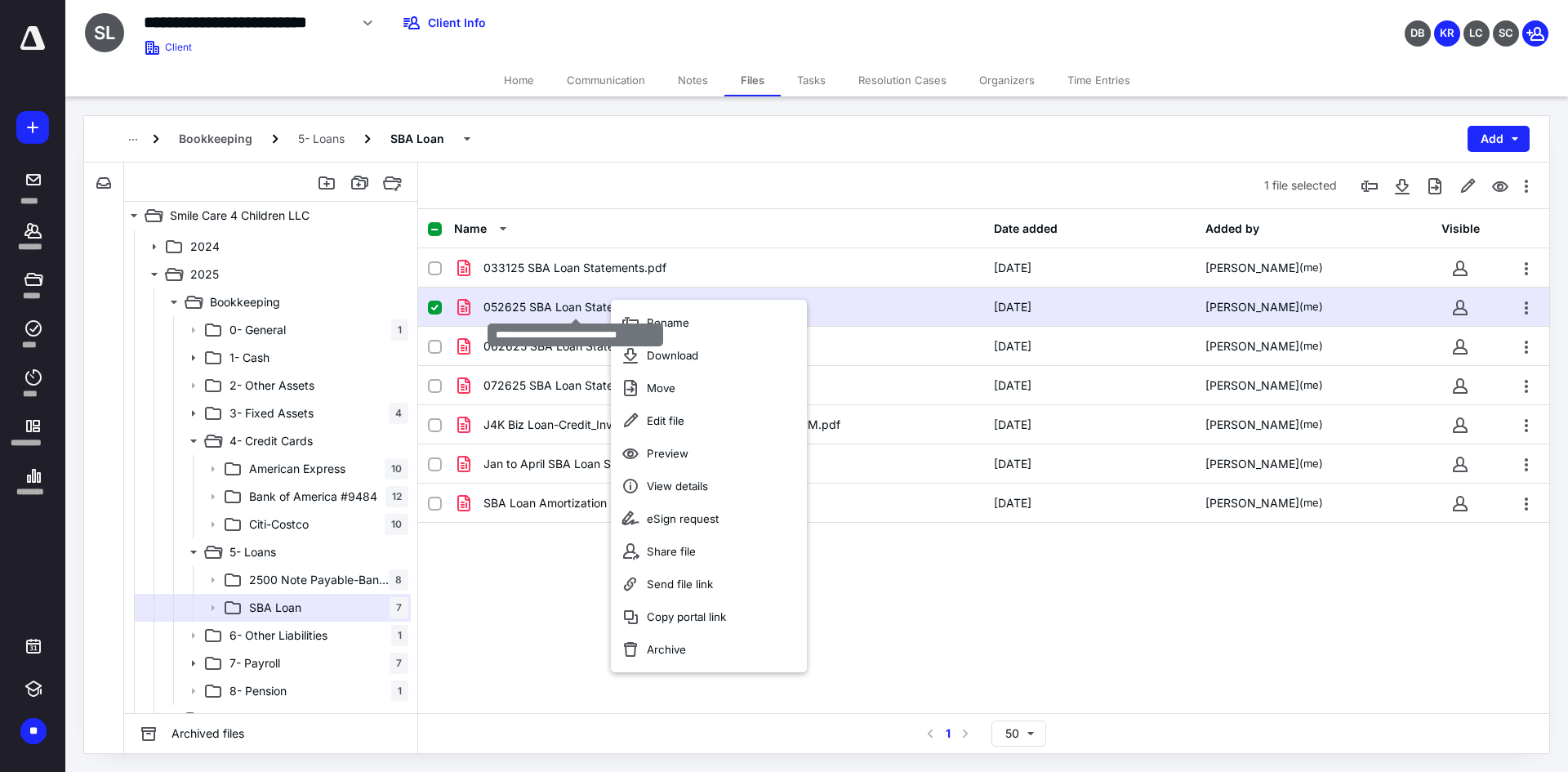 click on "052625 SBA Loan Statements.pdf" at bounding box center (576, 307) 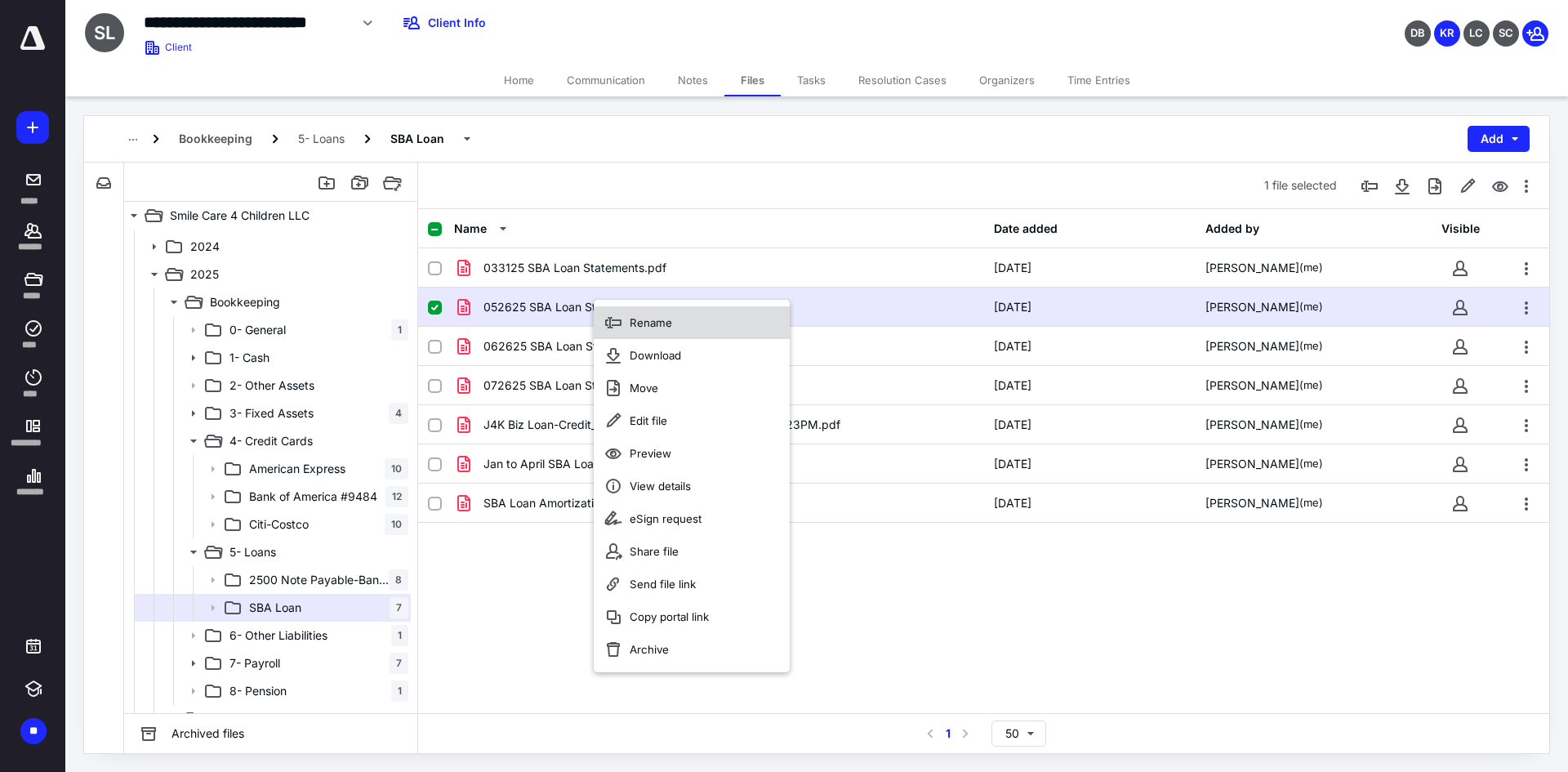 click on "Rename" at bounding box center [692, 323] 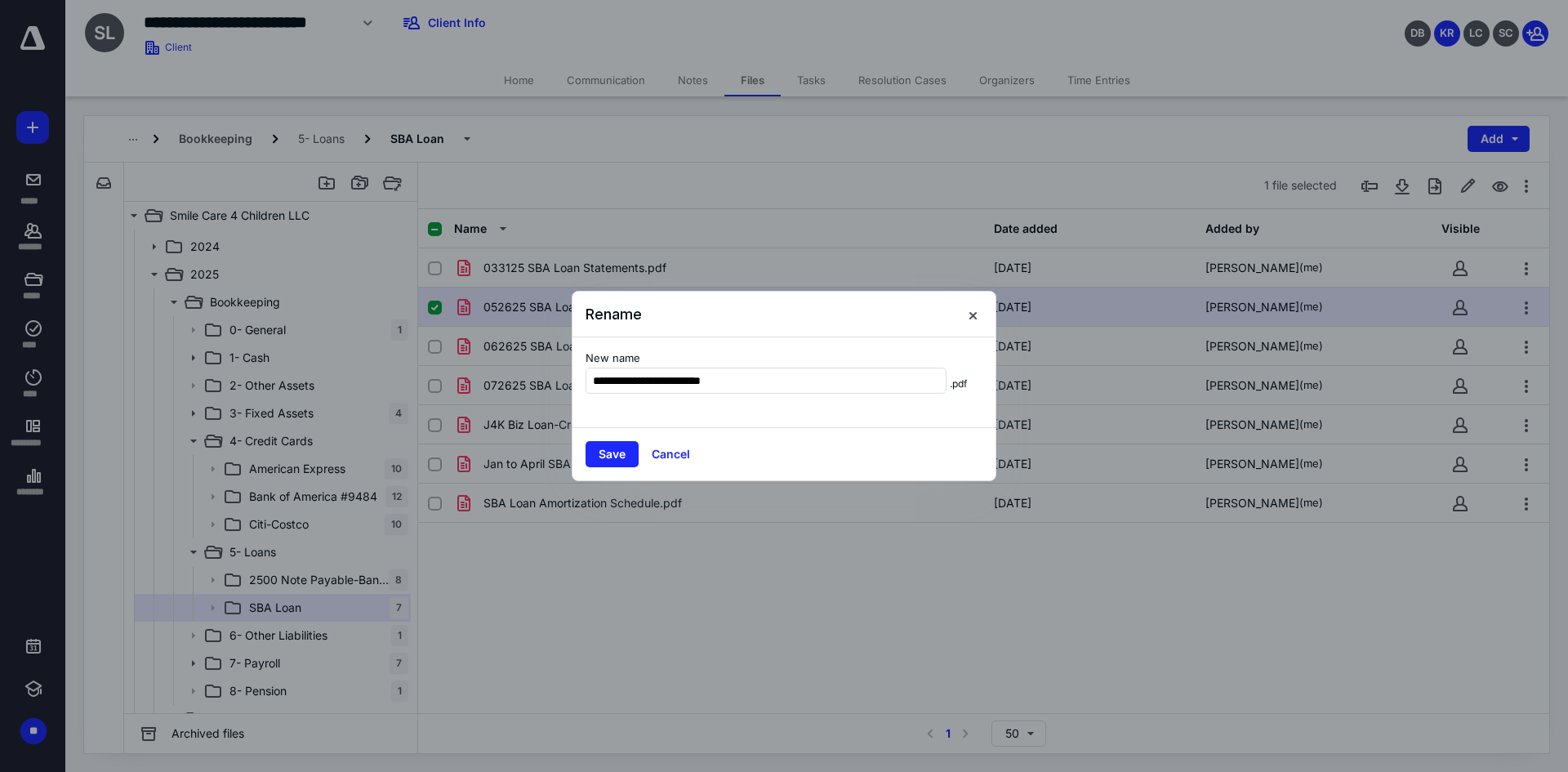 type on "**********" 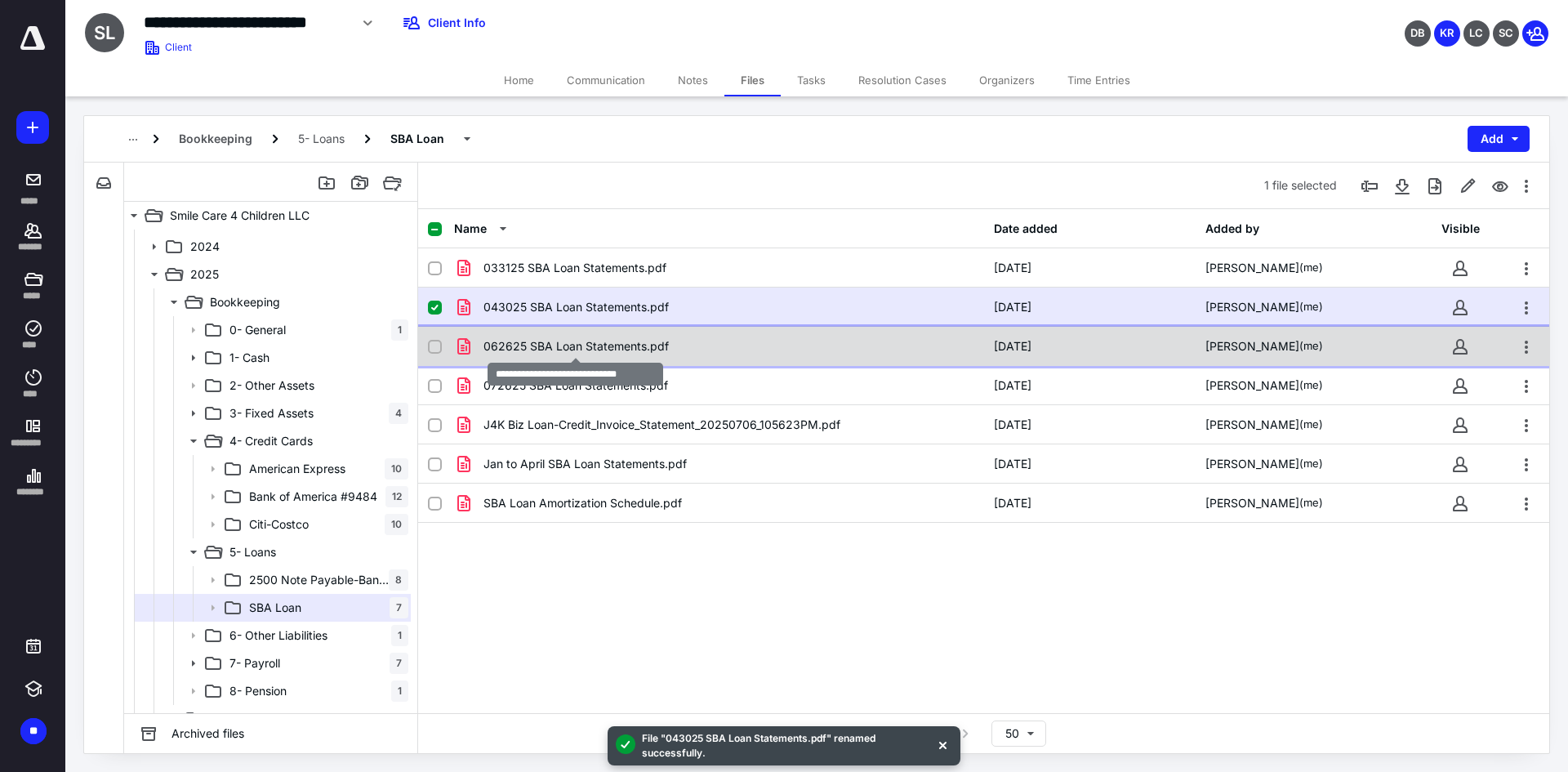 click on "062625 SBA Loan Statements.pdf" at bounding box center (576, 346) 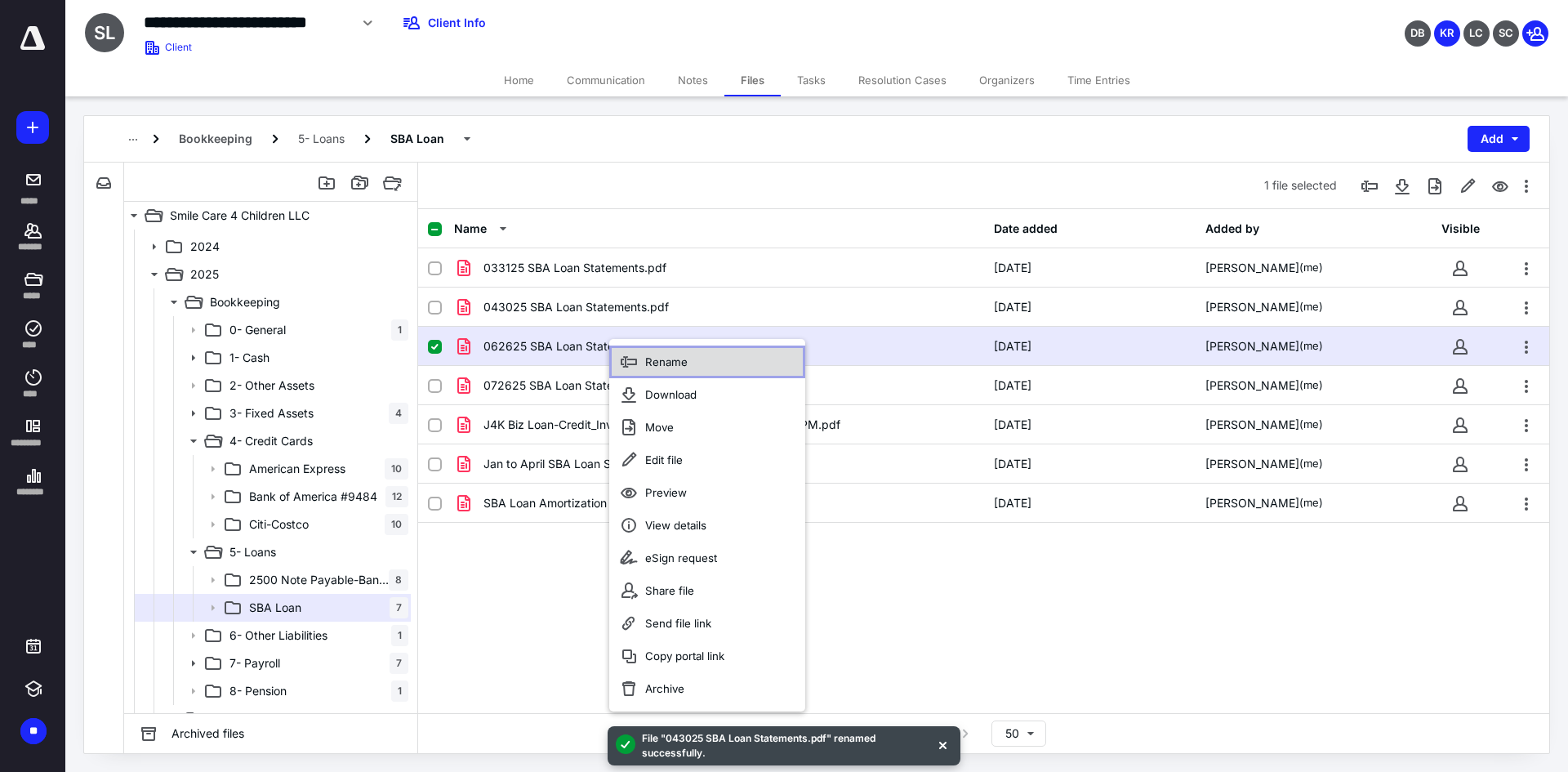 click on "Rename" at bounding box center (707, 362) 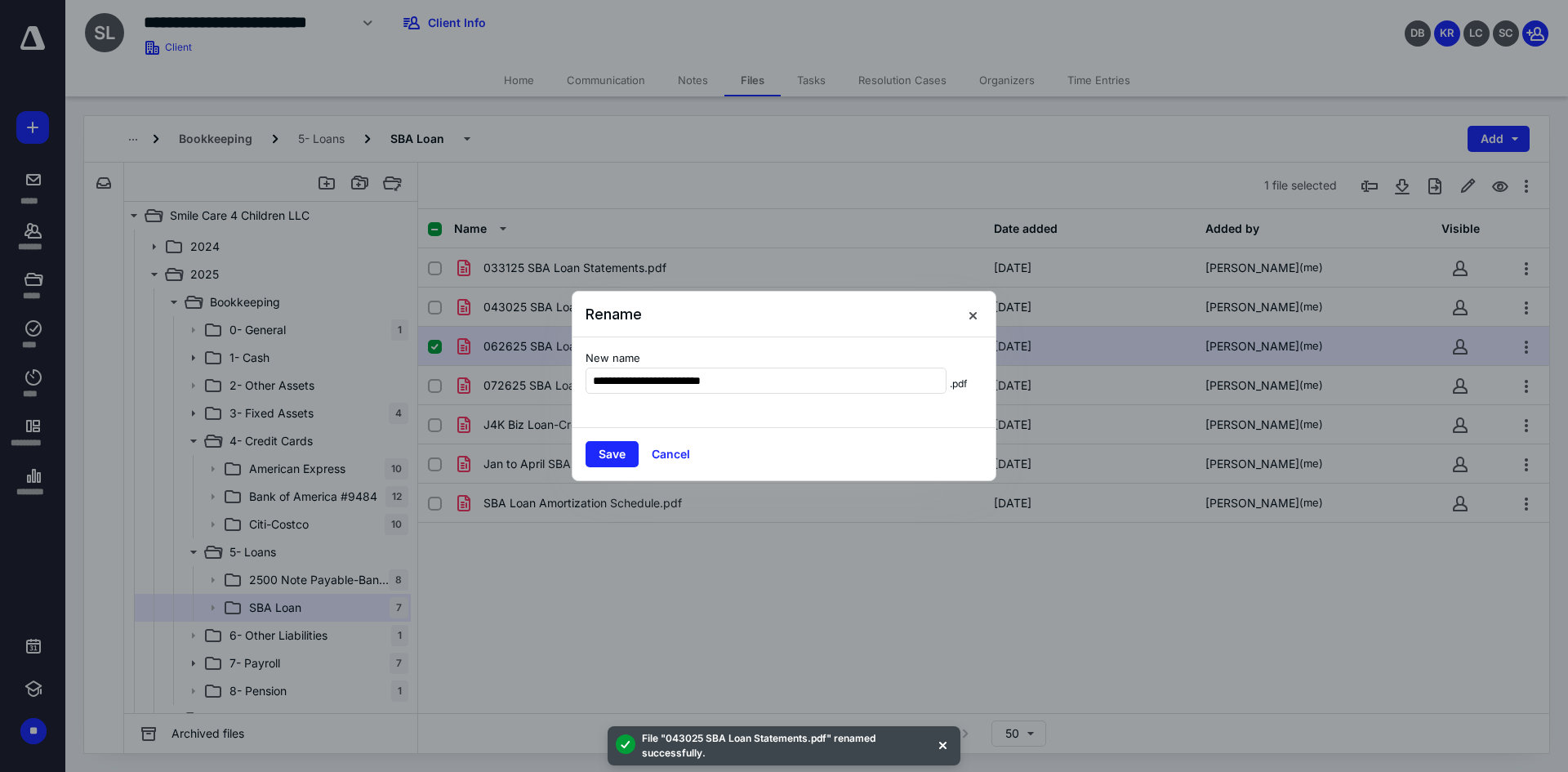 type on "**********" 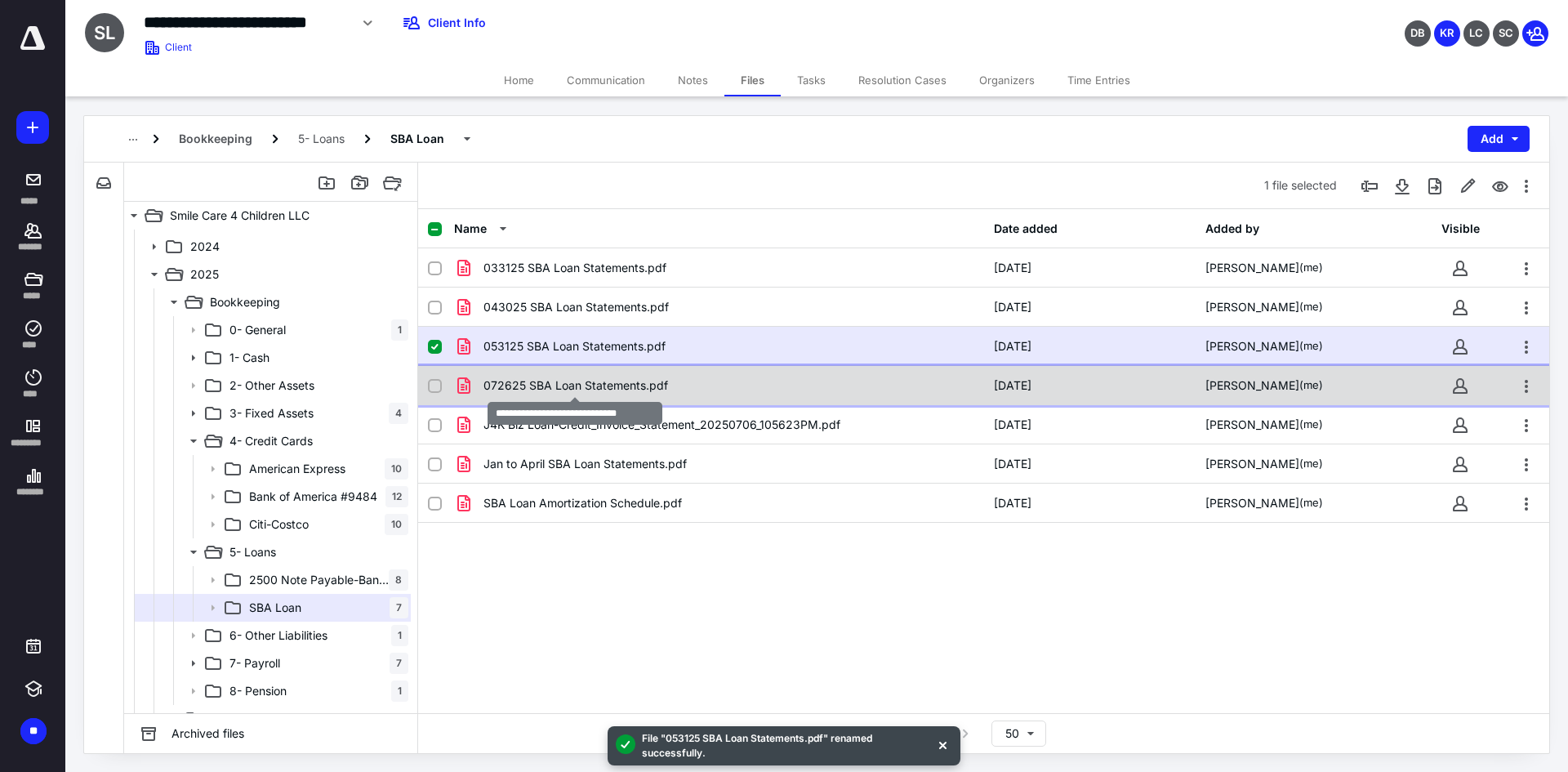 click on "072625 SBA Loan Statements.pdf" at bounding box center (576, 386) 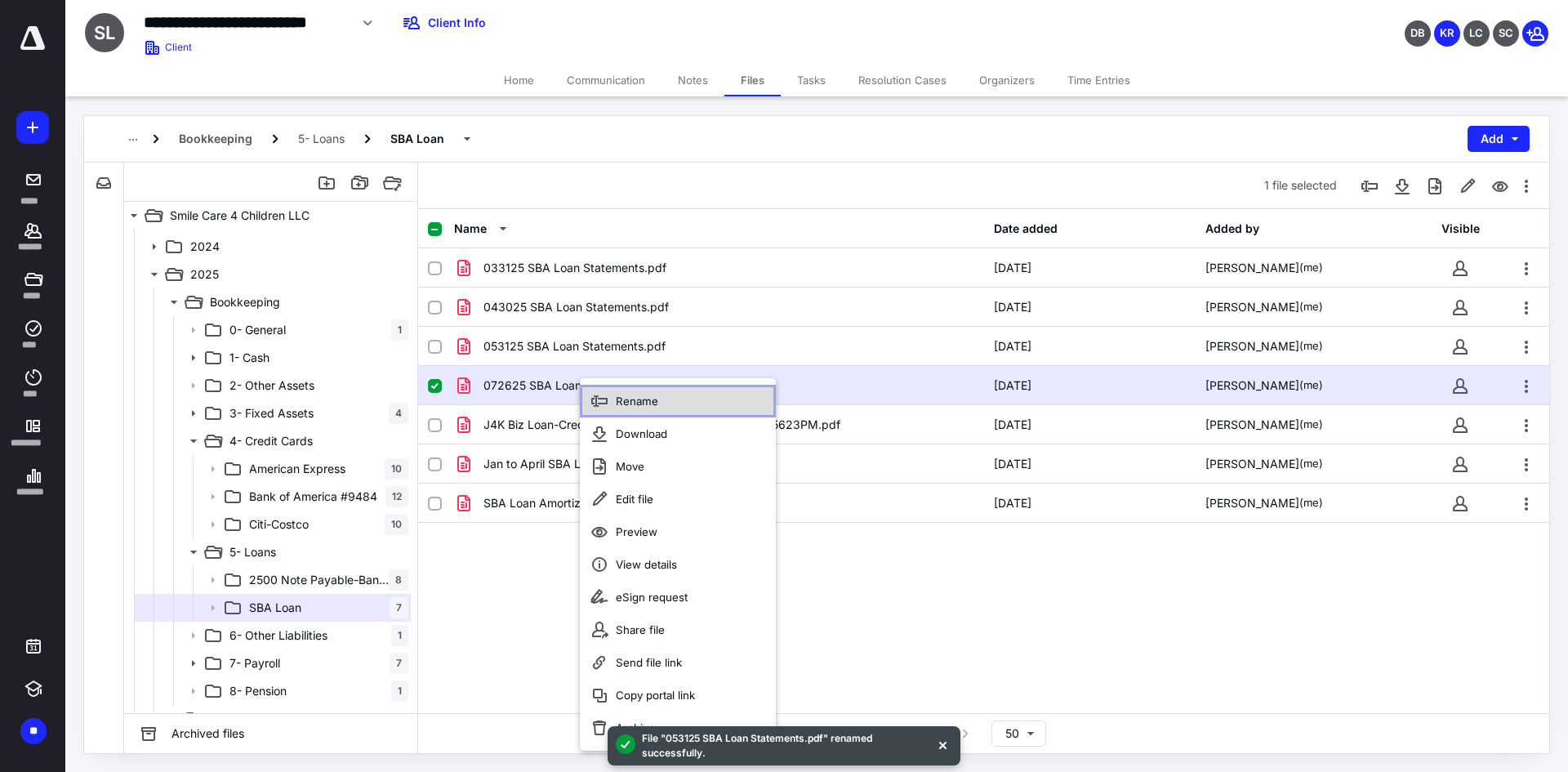 click 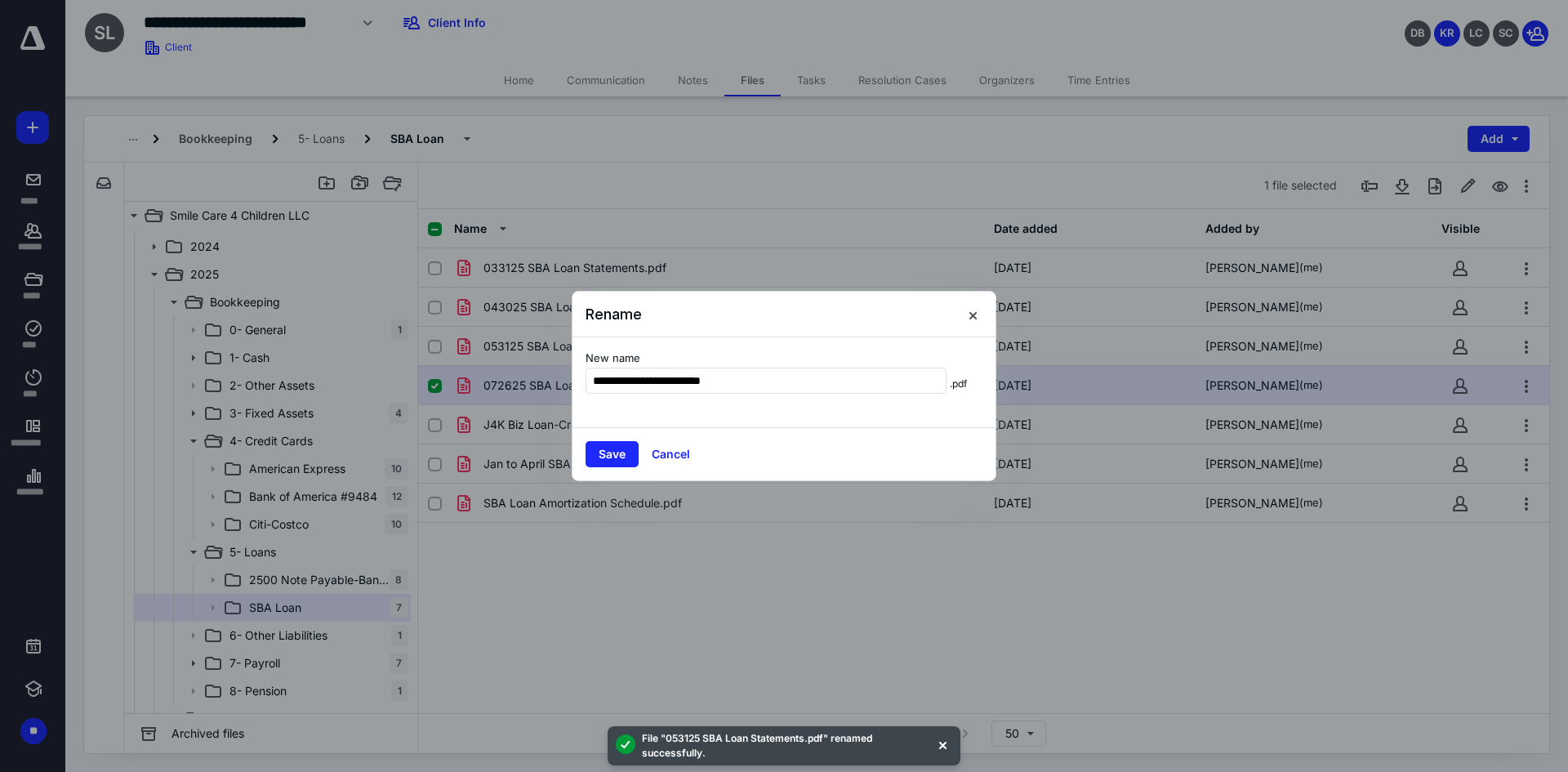 type on "**********" 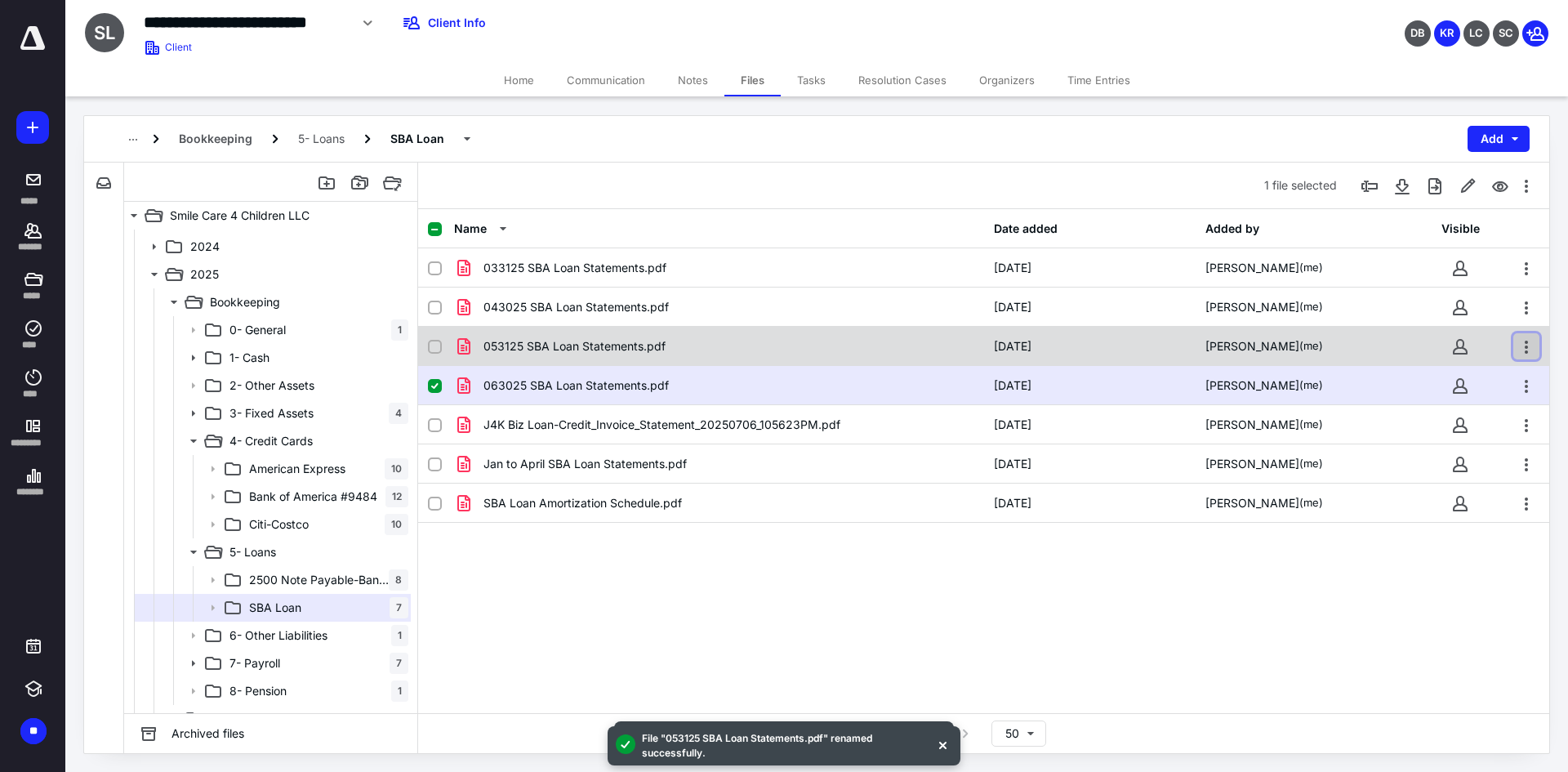 click at bounding box center [1526, 346] 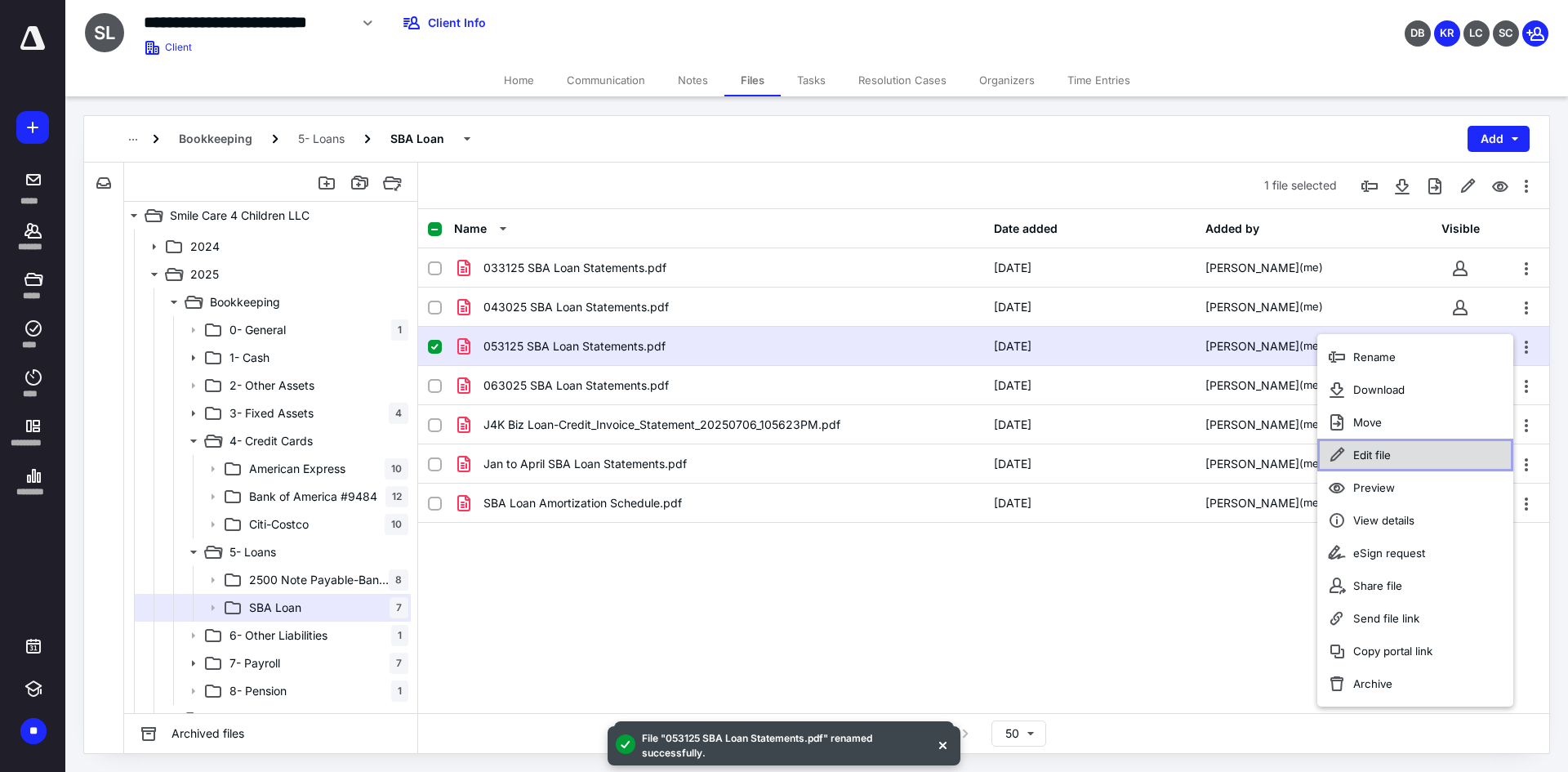 click on "Edit file" at bounding box center [1372, 455] 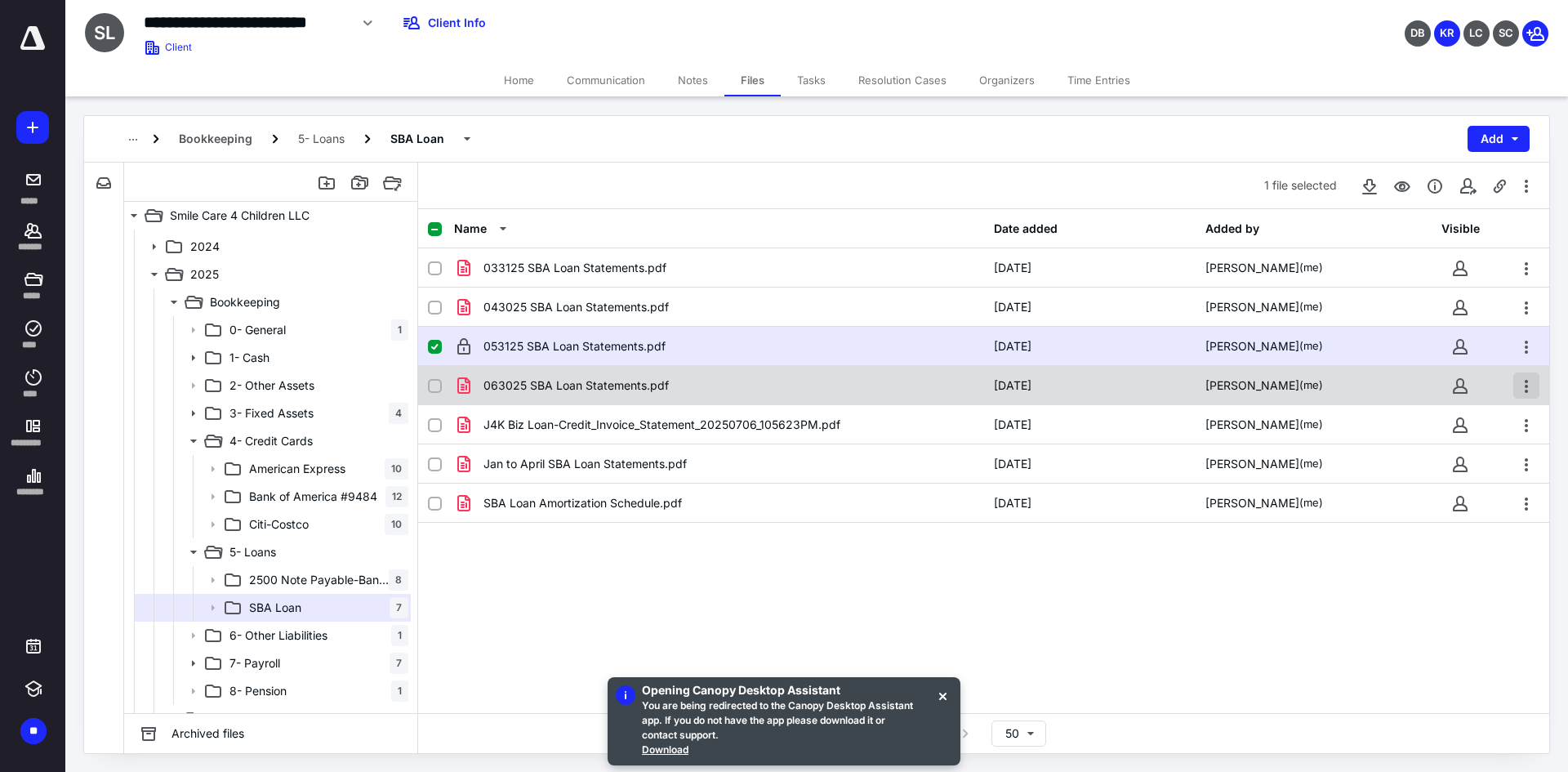 click at bounding box center (1526, 386) 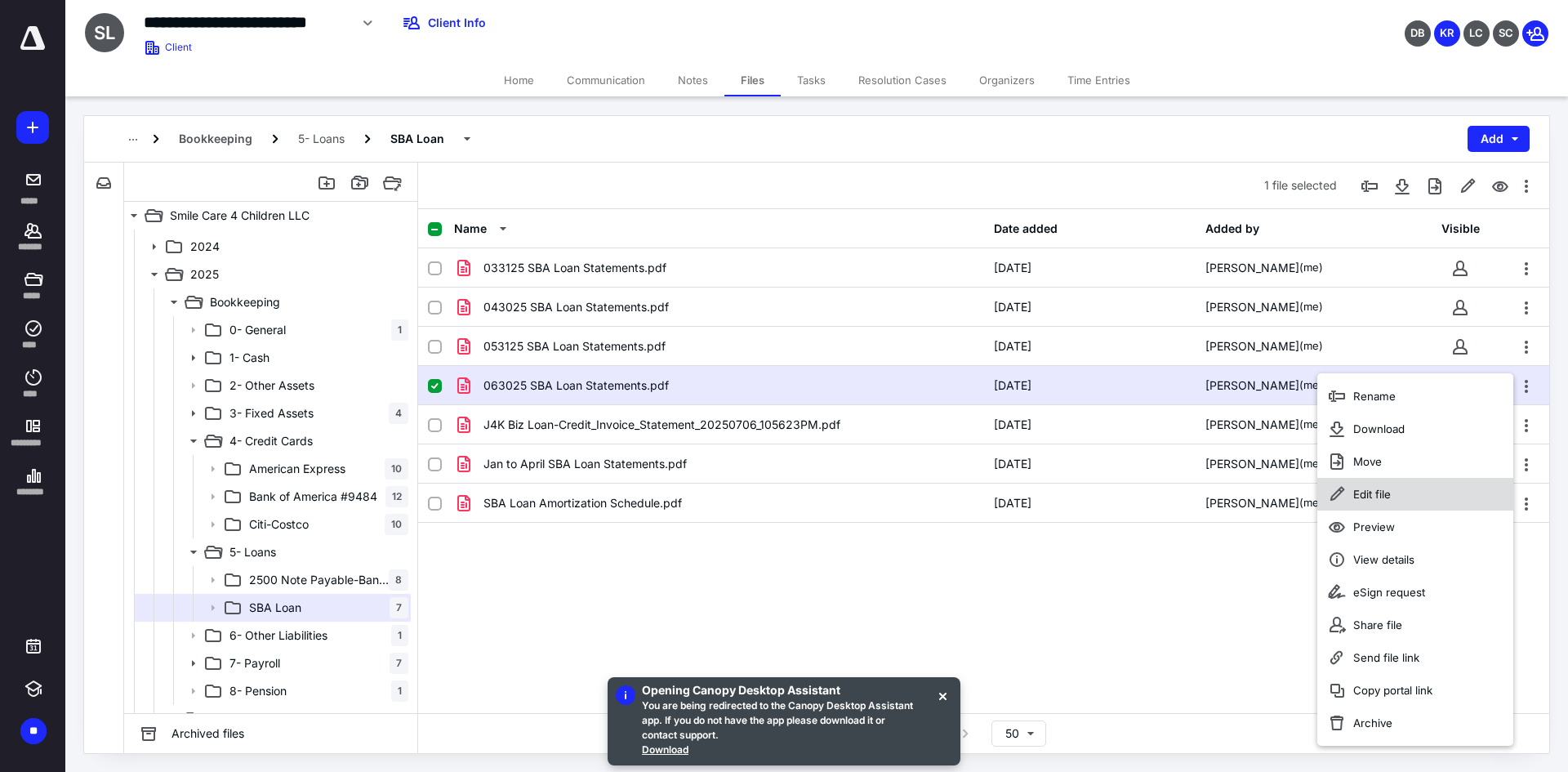 click on "Edit file" at bounding box center (1372, 494) 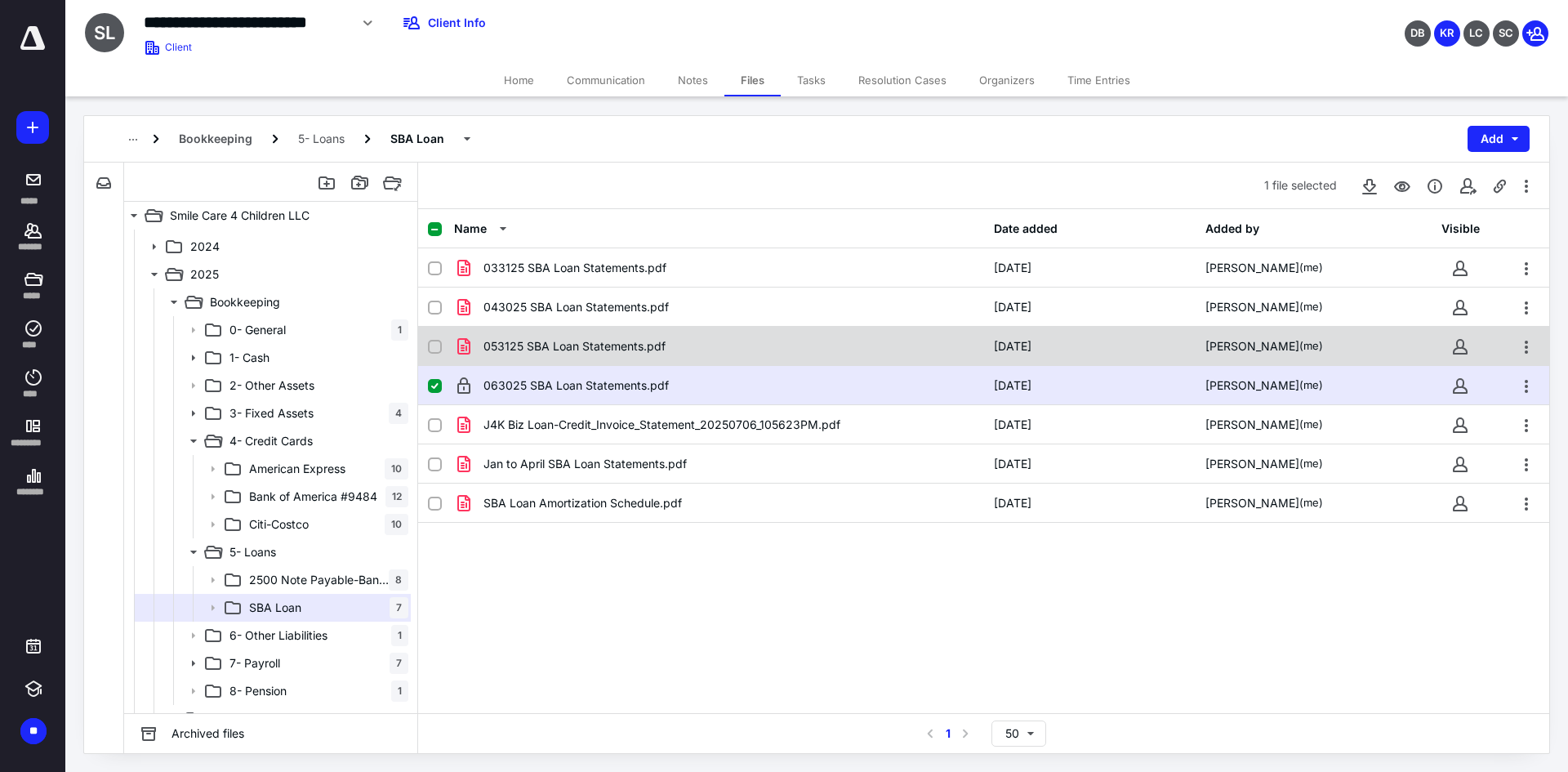 click on "053125 SBA Loan Statements.pdf" at bounding box center [574, 346] 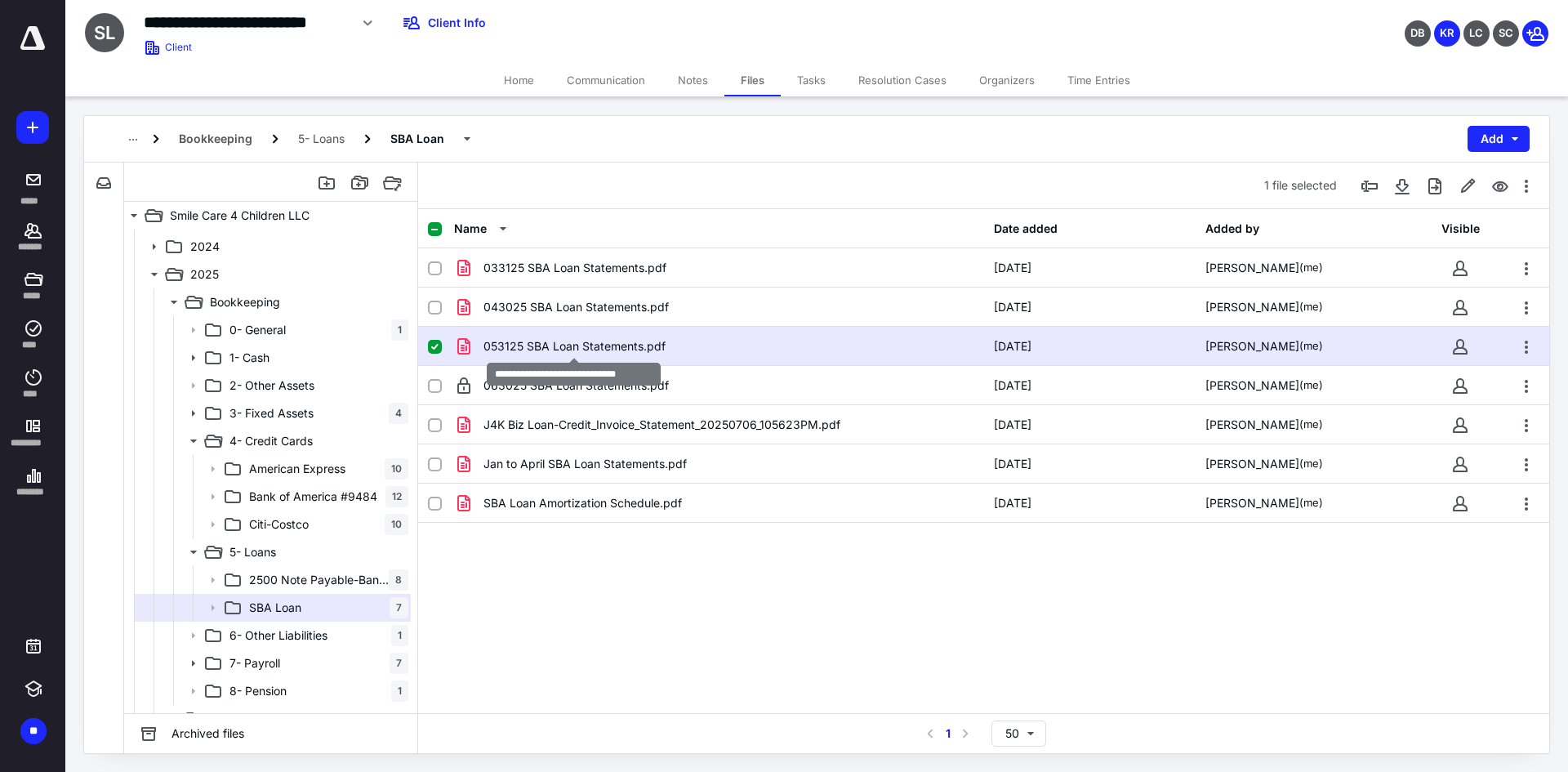 click on "053125 SBA Loan Statements.pdf" at bounding box center [574, 346] 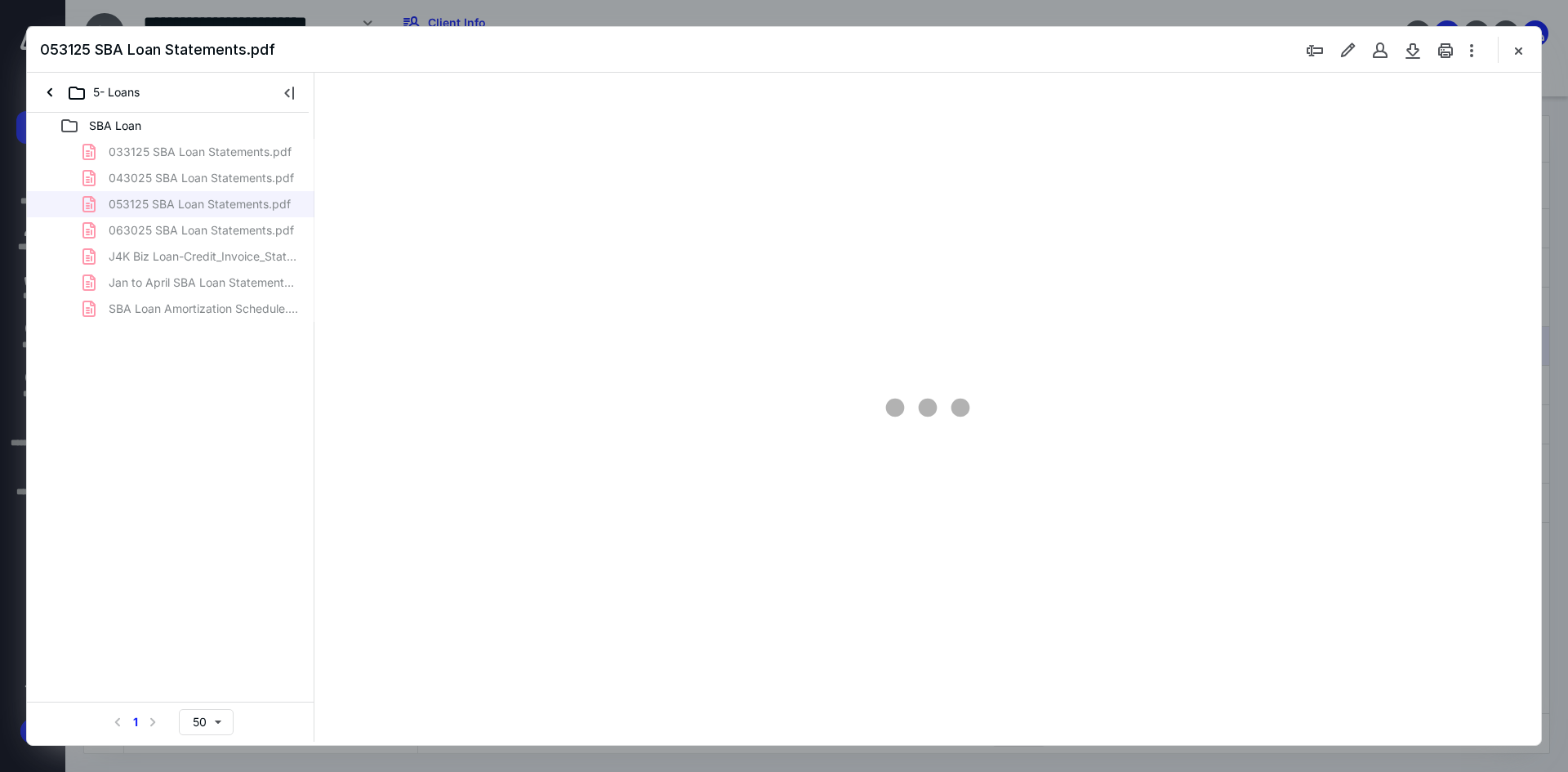 scroll, scrollTop: 0, scrollLeft: 0, axis: both 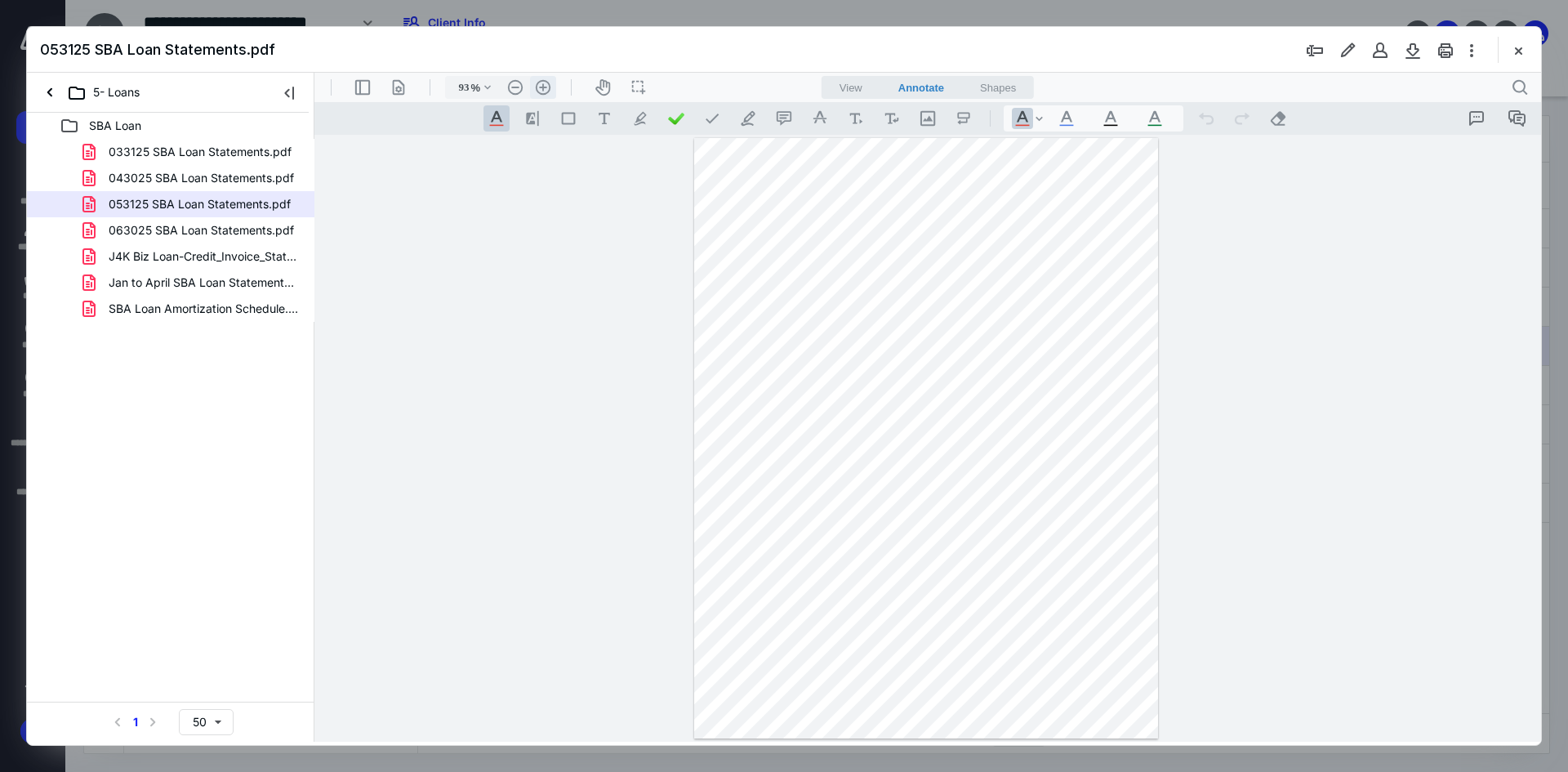 click on ".cls-1{fill:#abb0c4;} icon - header - zoom - in - line" at bounding box center (543, 87) 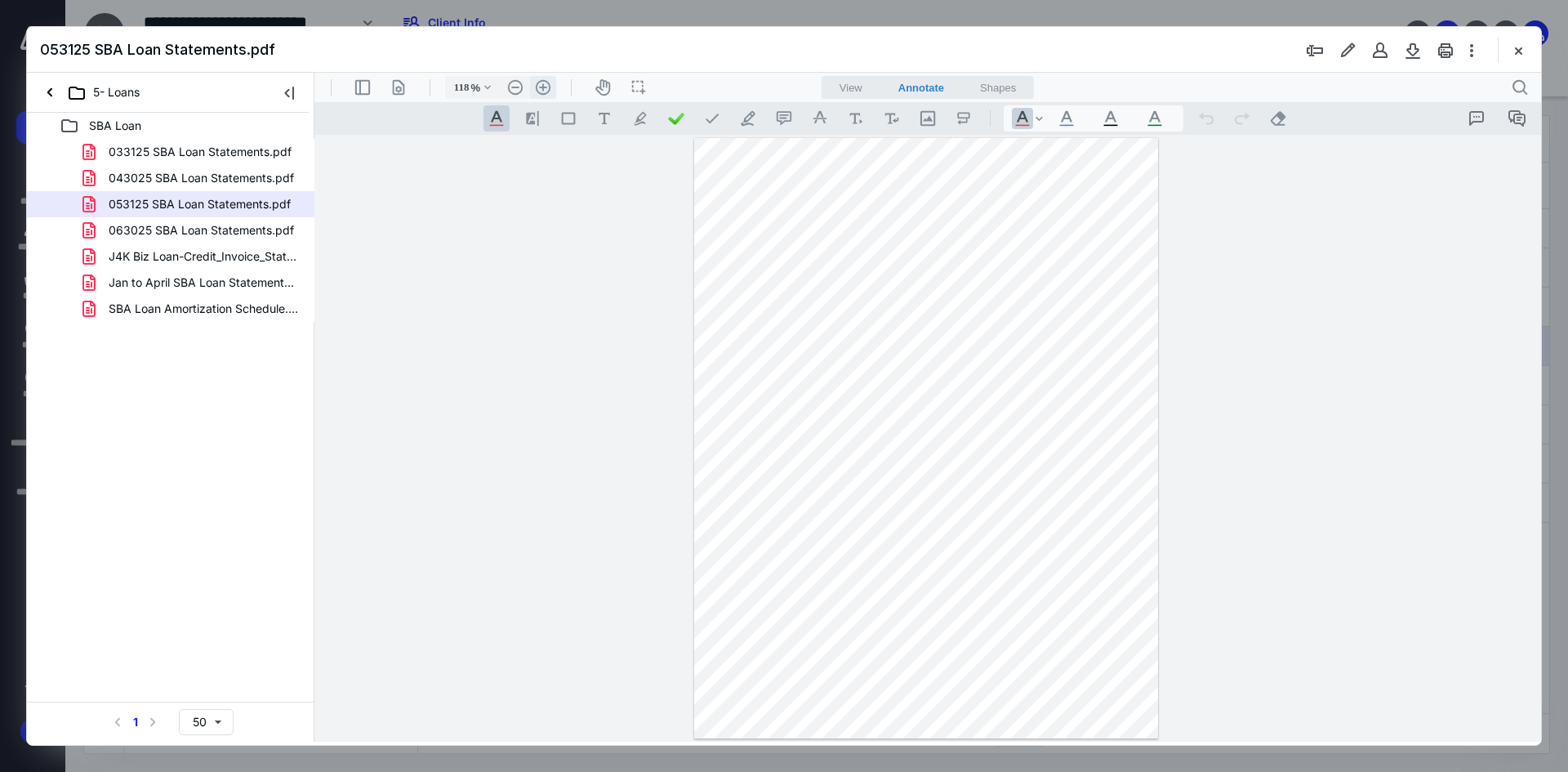 click on ".cls-1{fill:#abb0c4;} icon - header - zoom - in - line" at bounding box center (543, 87) 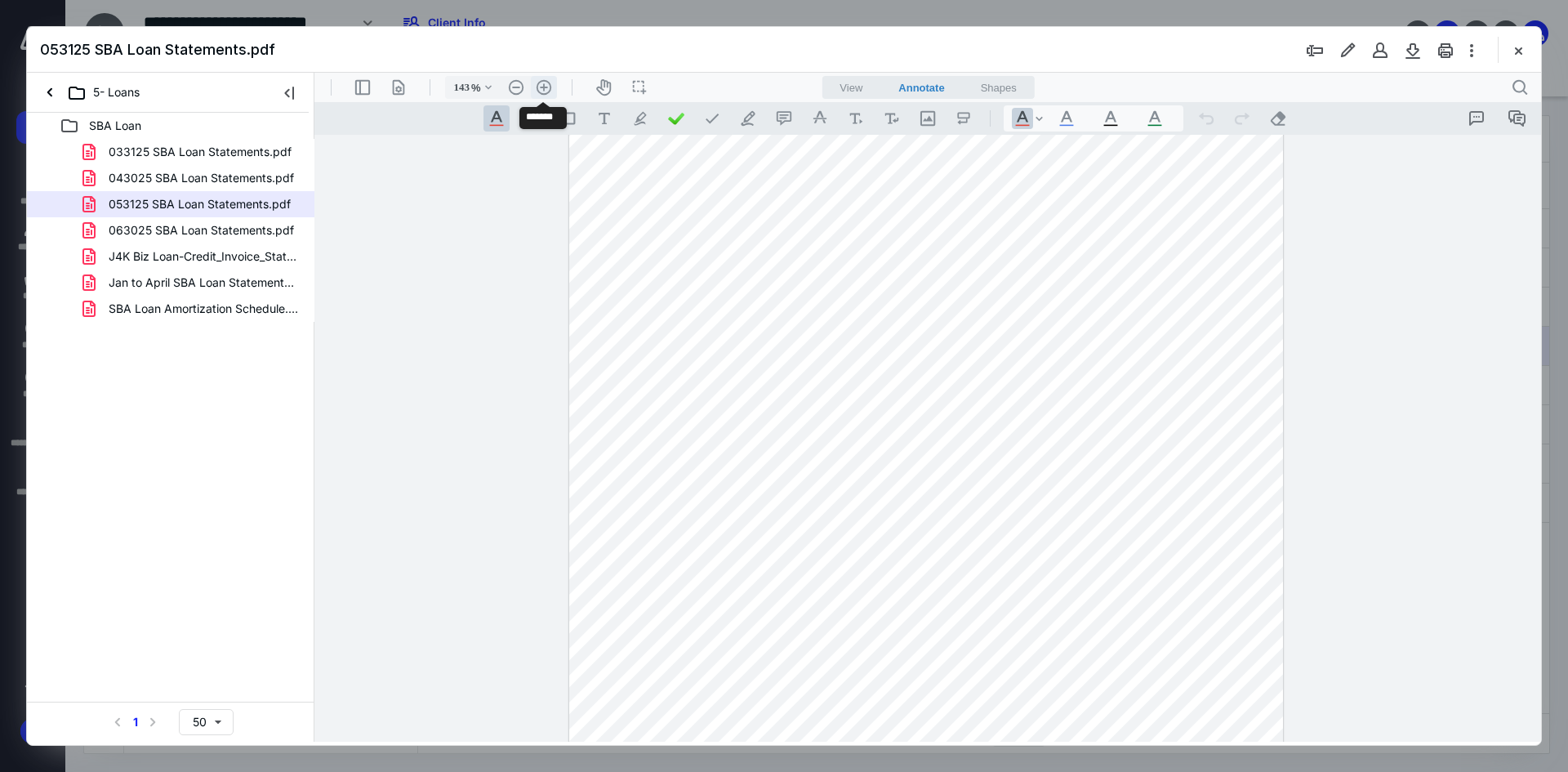 scroll, scrollTop: 218, scrollLeft: 0, axis: vertical 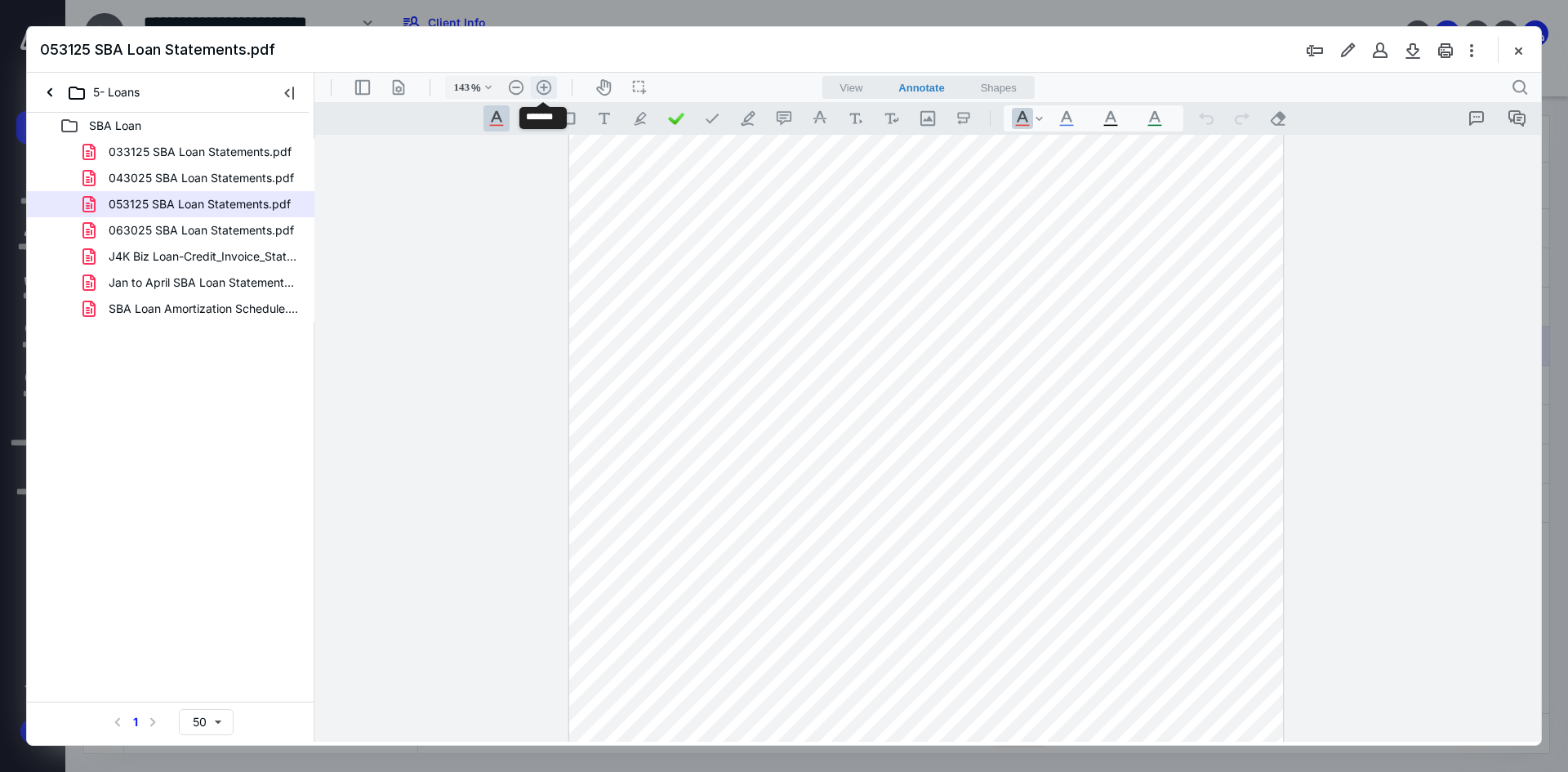 click on ".cls-1{fill:#abb0c4;} icon - header - zoom - in - line" at bounding box center [544, 87] 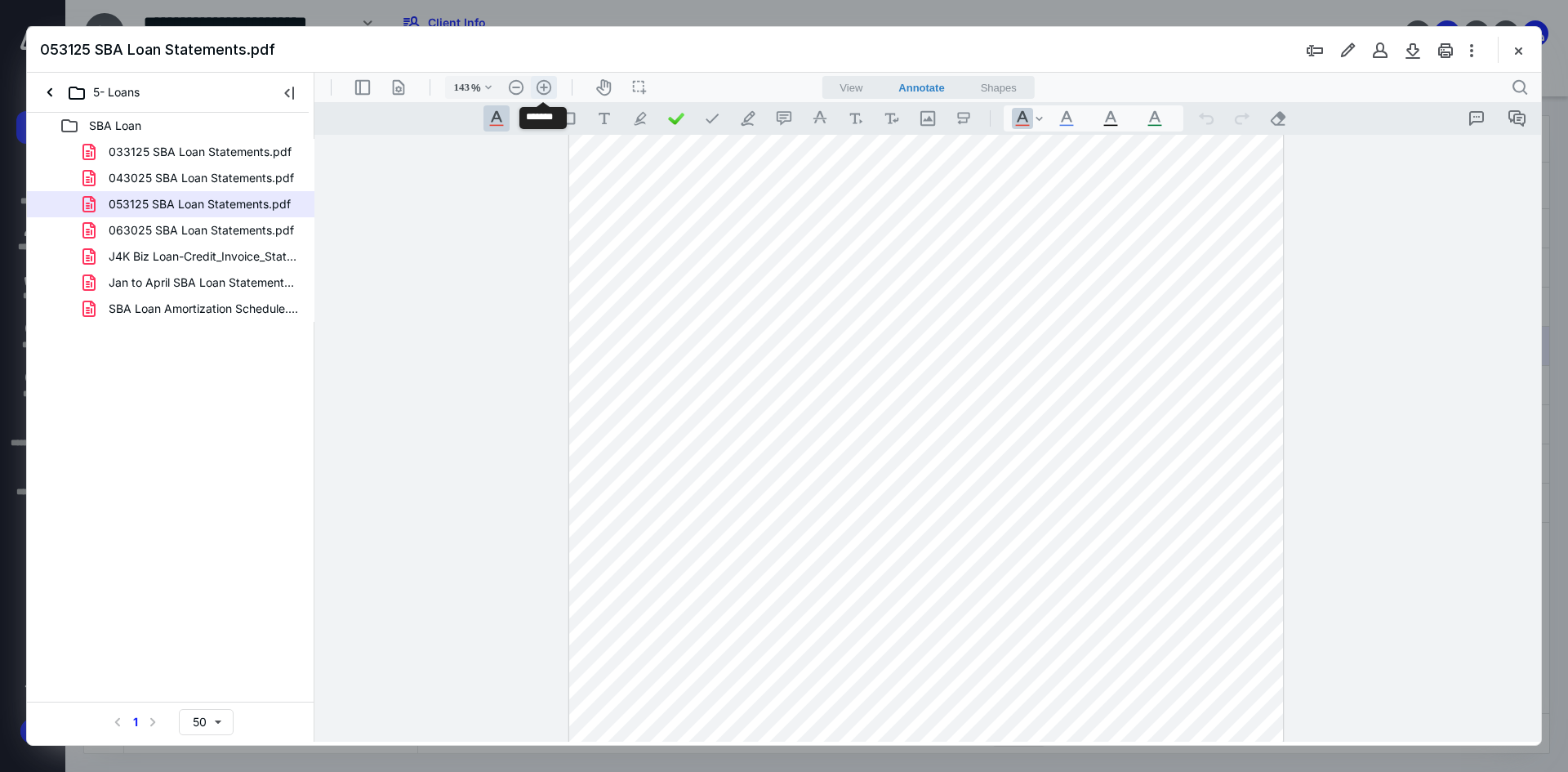 type on "168" 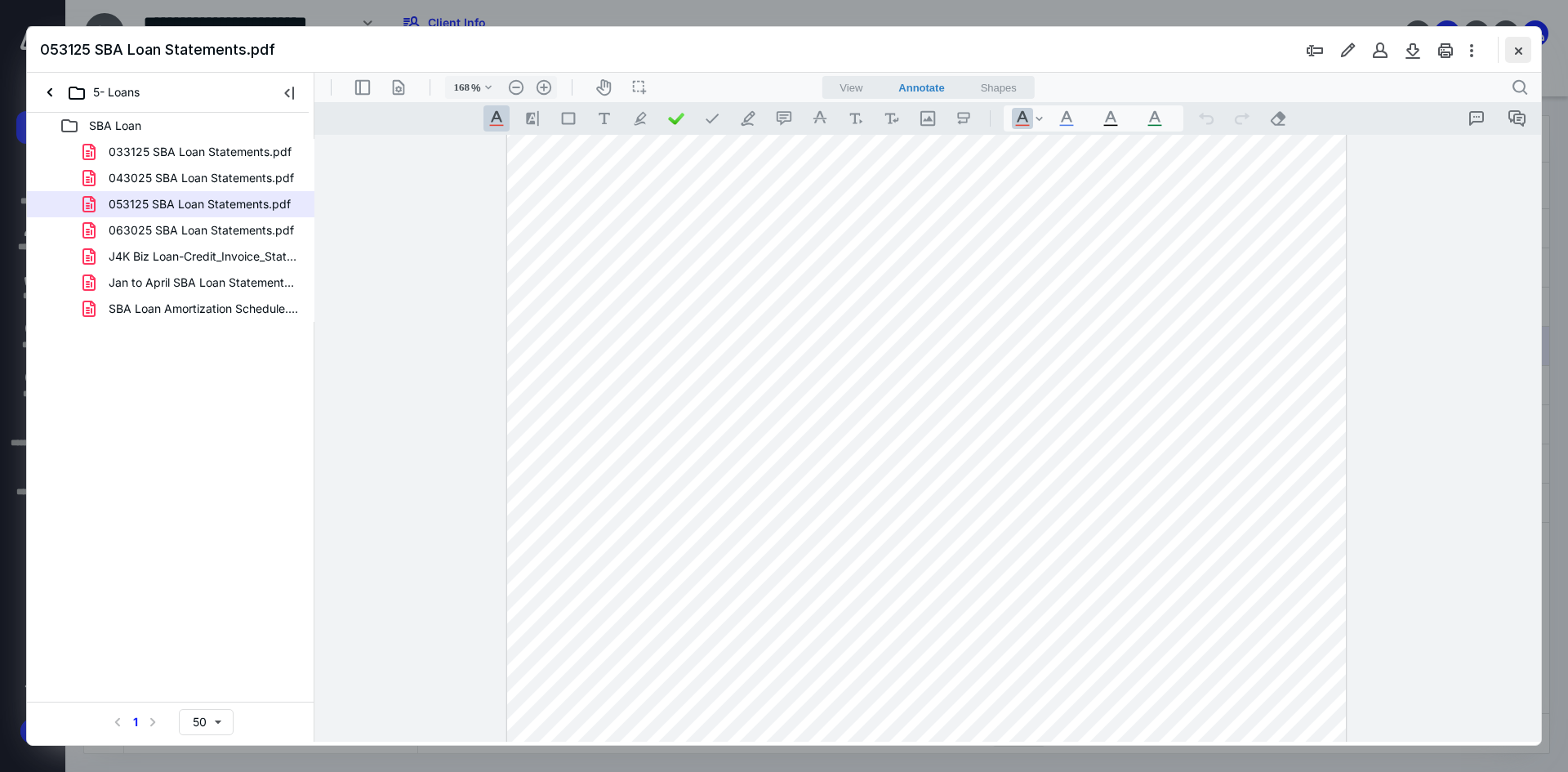 click at bounding box center [1518, 50] 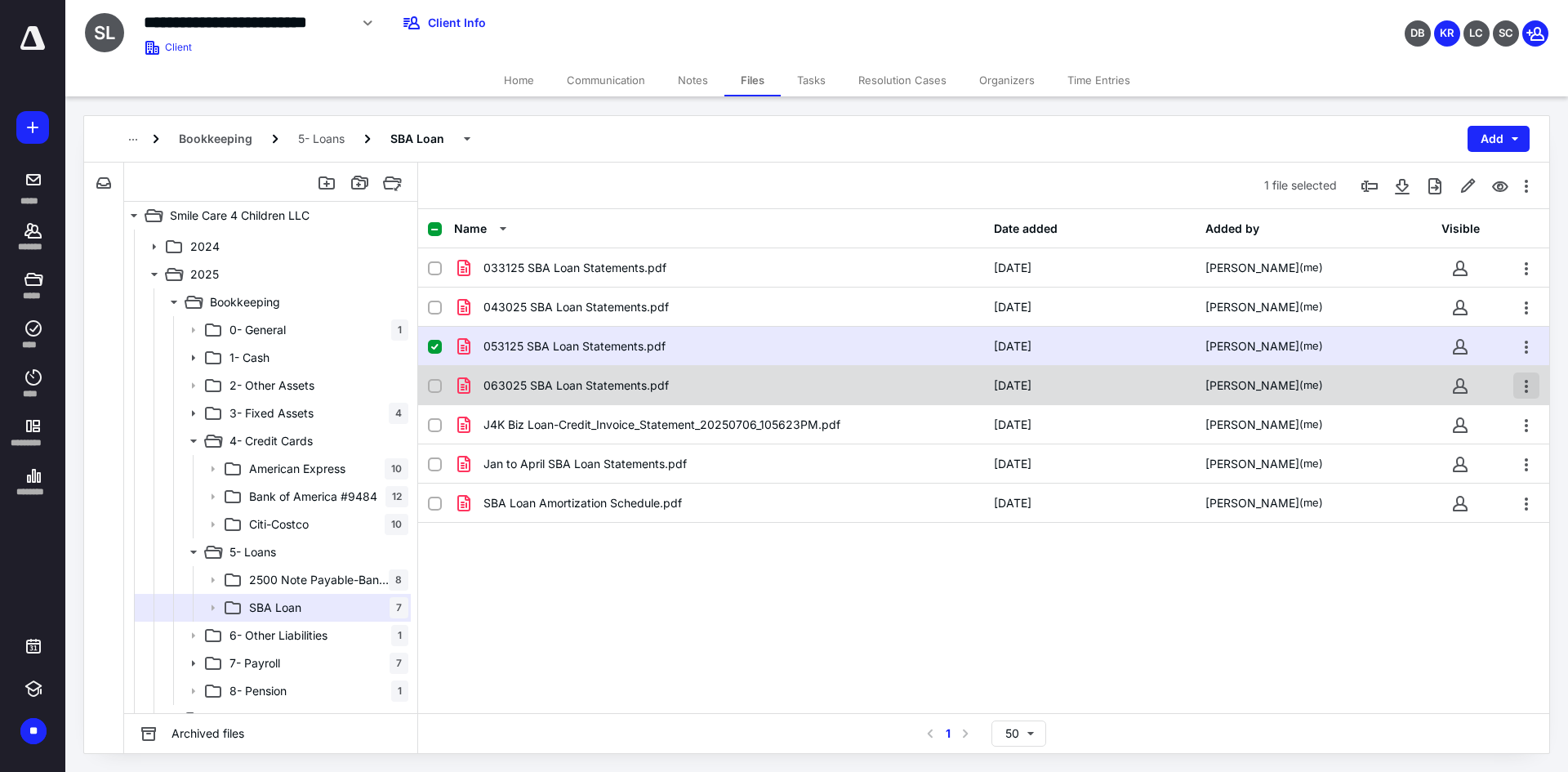 click at bounding box center (1526, 386) 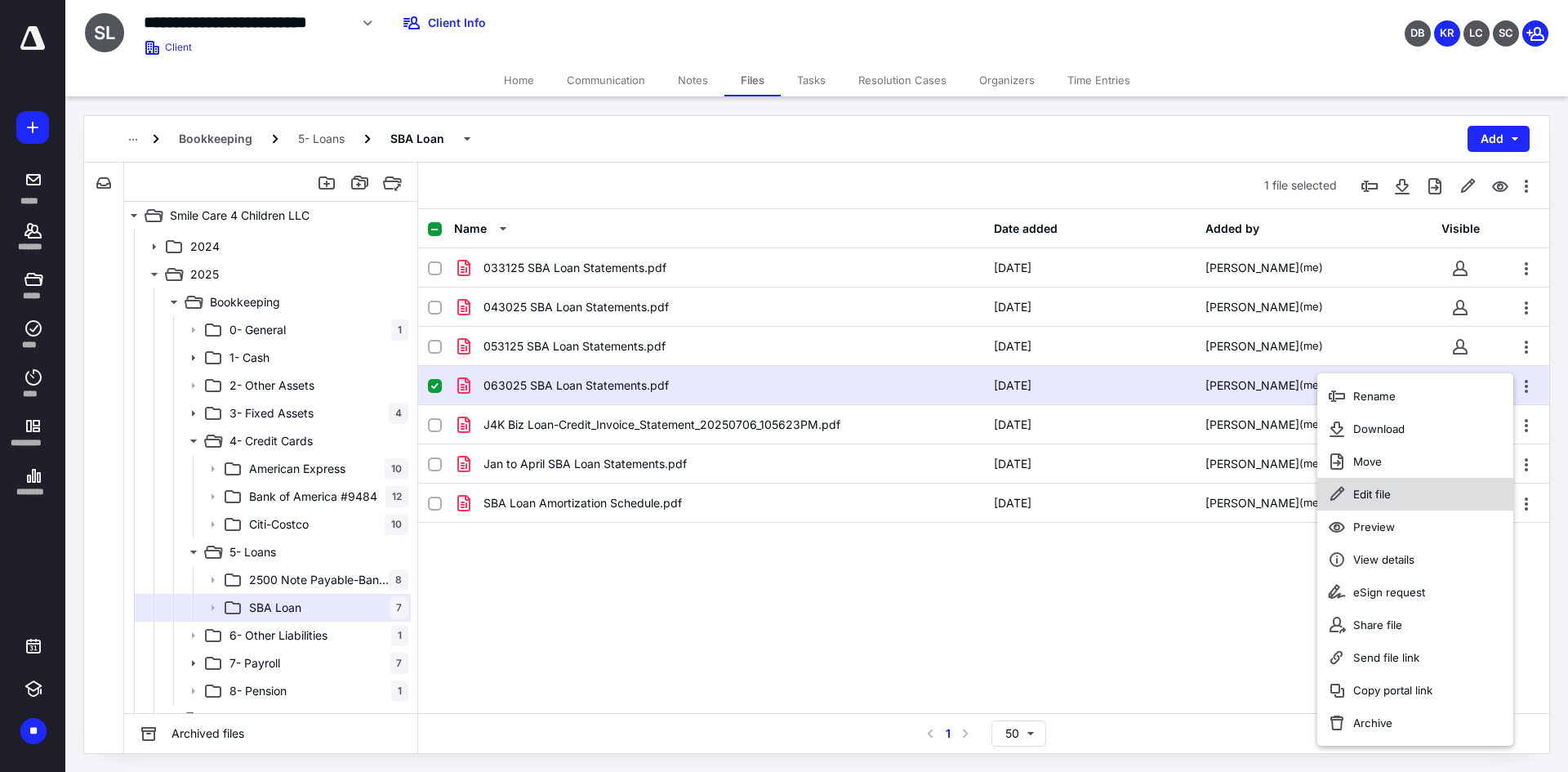 click on "Edit file" at bounding box center (1372, 494) 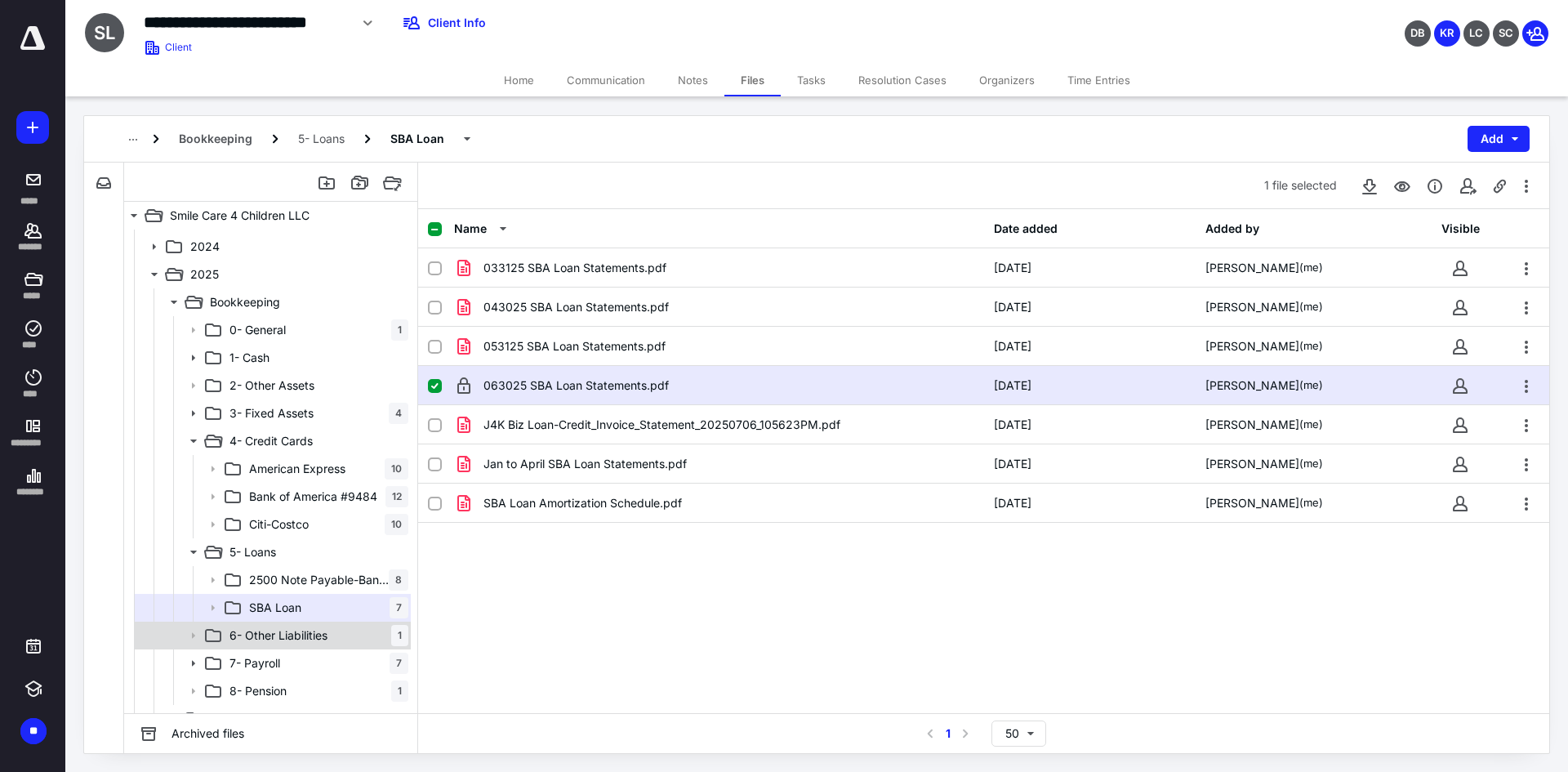 scroll, scrollTop: 245, scrollLeft: 0, axis: vertical 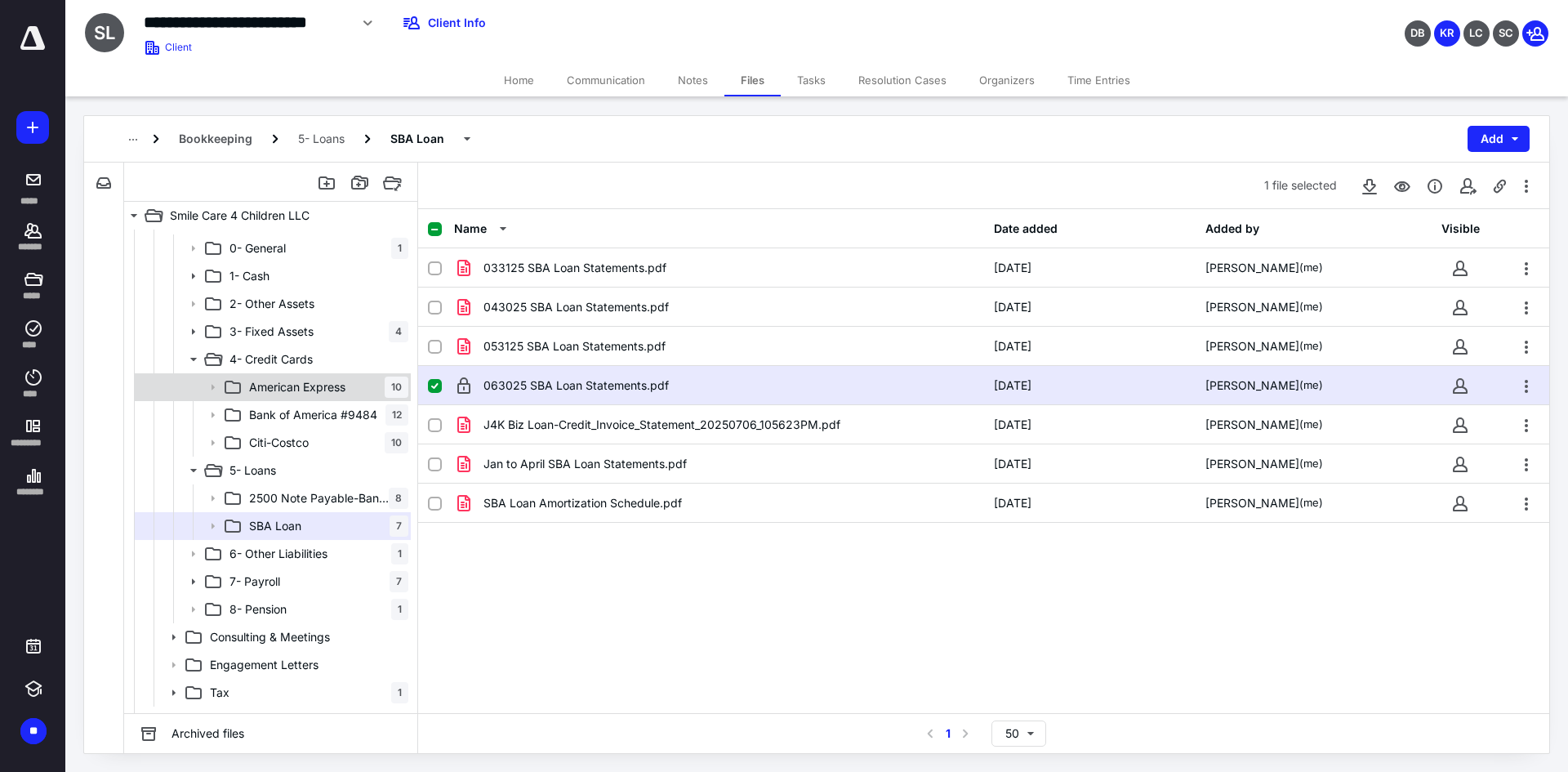 click on "American Express" at bounding box center (297, 387) 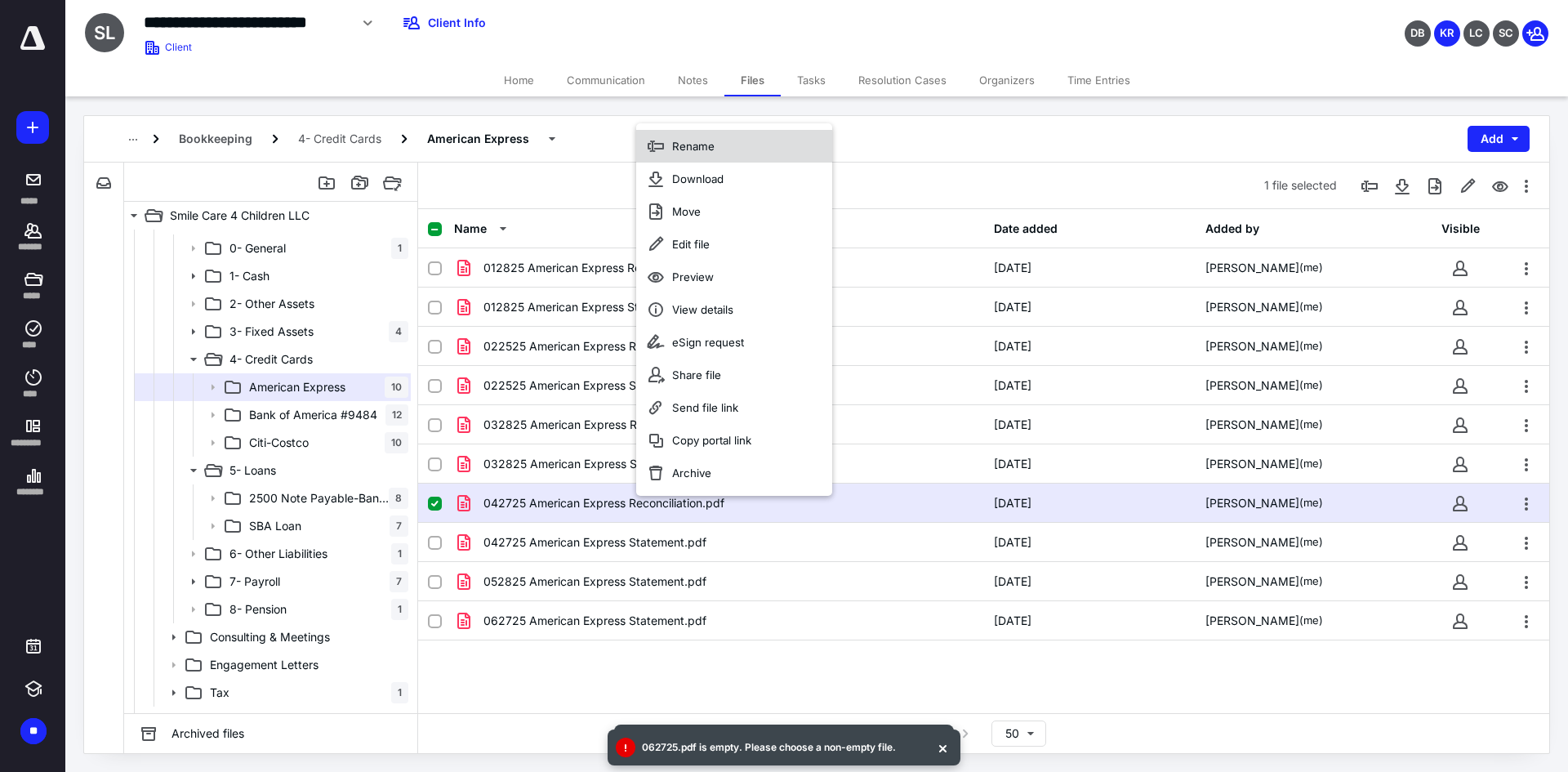 click on "Rename" at bounding box center [693, 146] 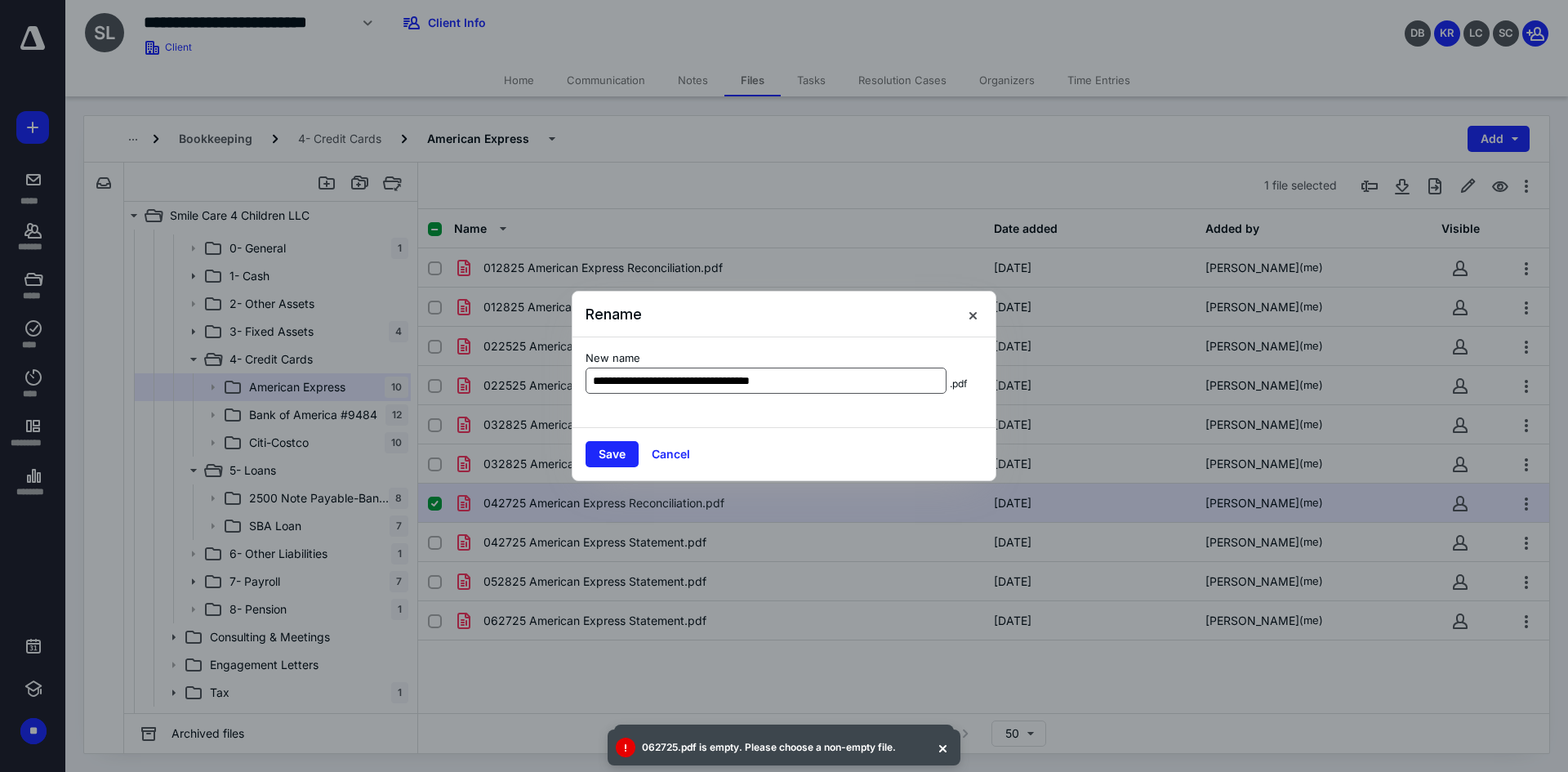 click on "**********" at bounding box center (766, 381) 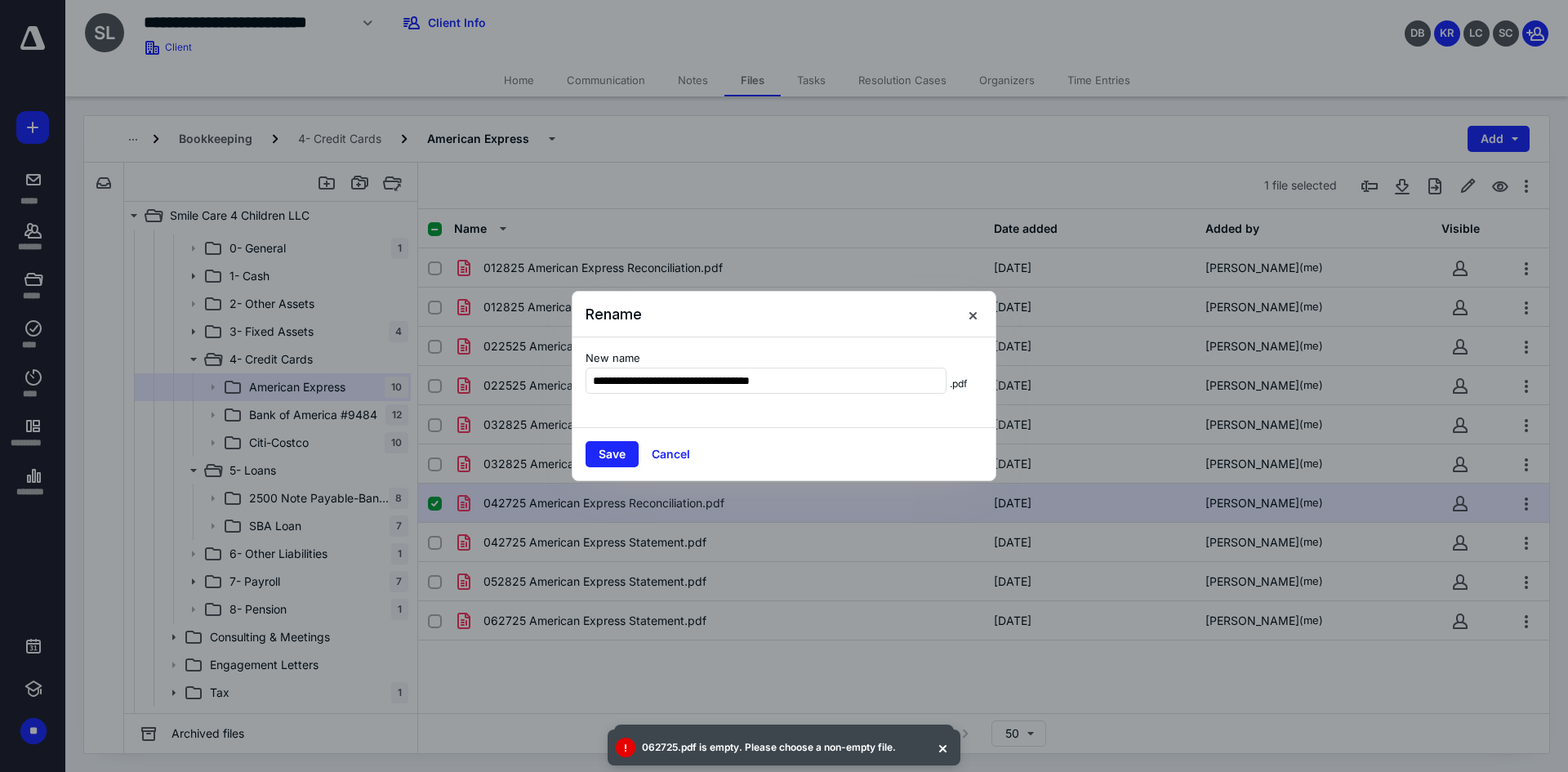 click on "**********" at bounding box center (784, 382) 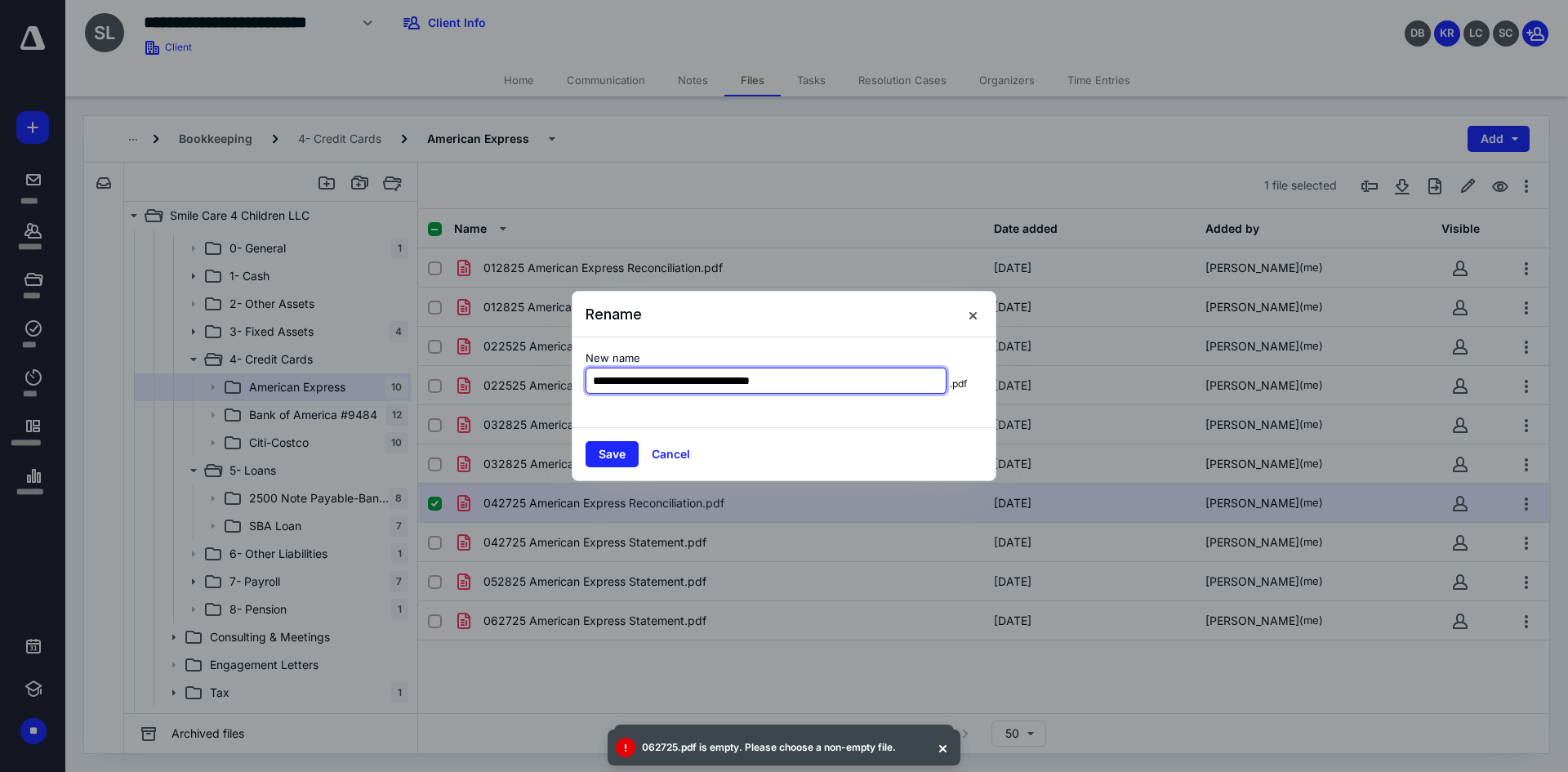 drag, startPoint x: 634, startPoint y: 377, endPoint x: 831, endPoint y: 379, distance: 197.0102 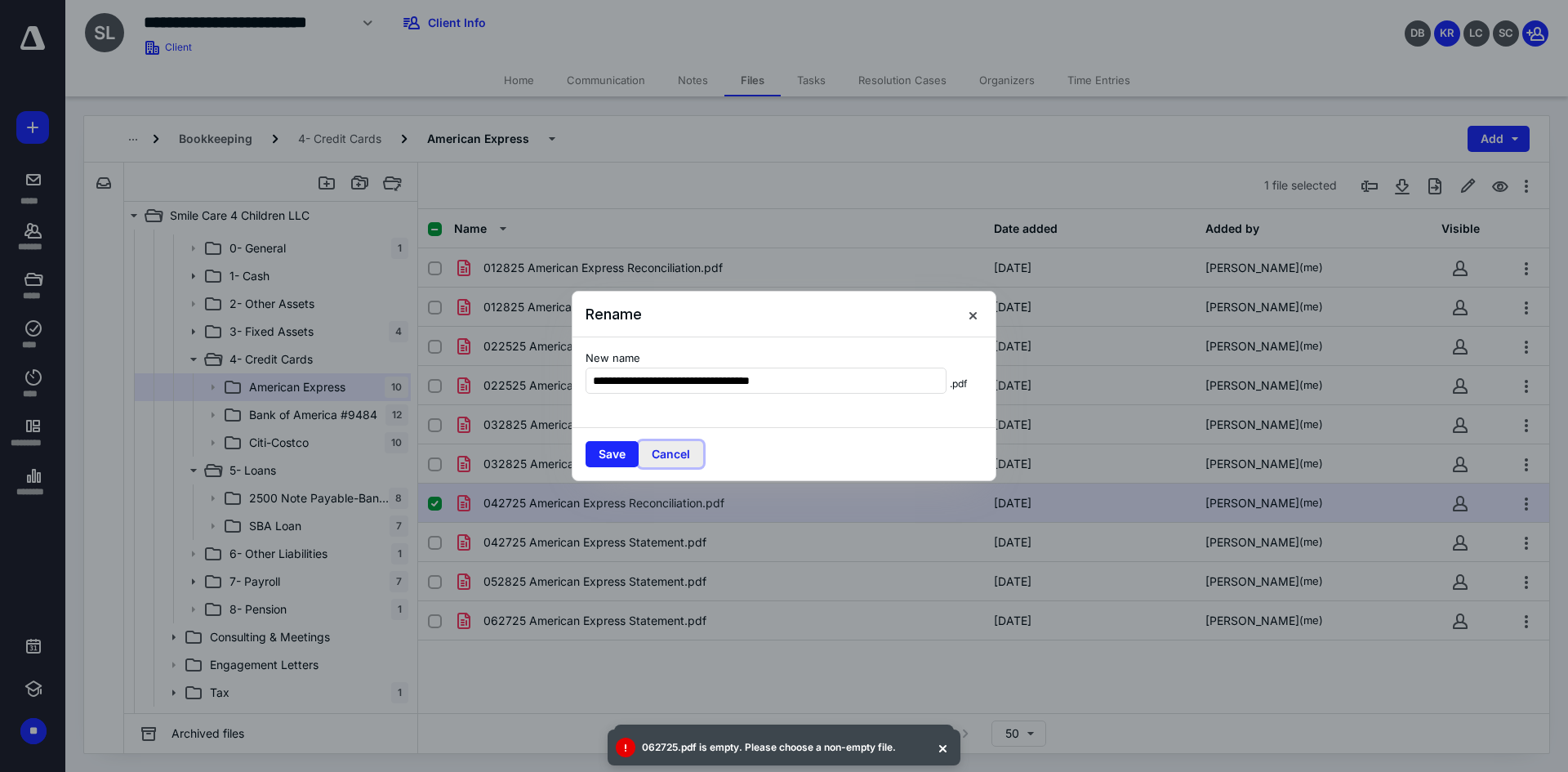 click on "Cancel" at bounding box center (670, 454) 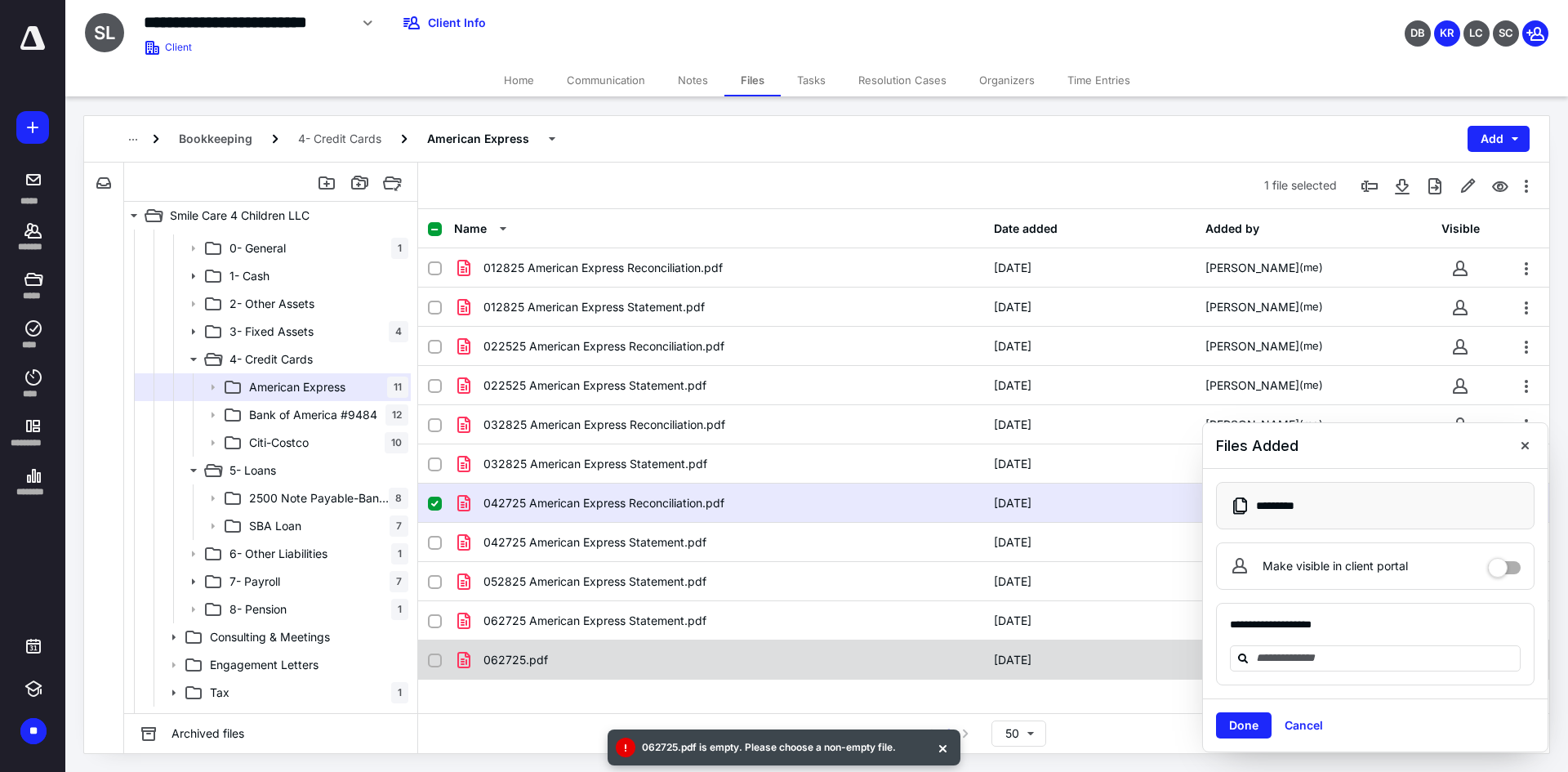 click on "062725.pdf" at bounding box center (515, 660) 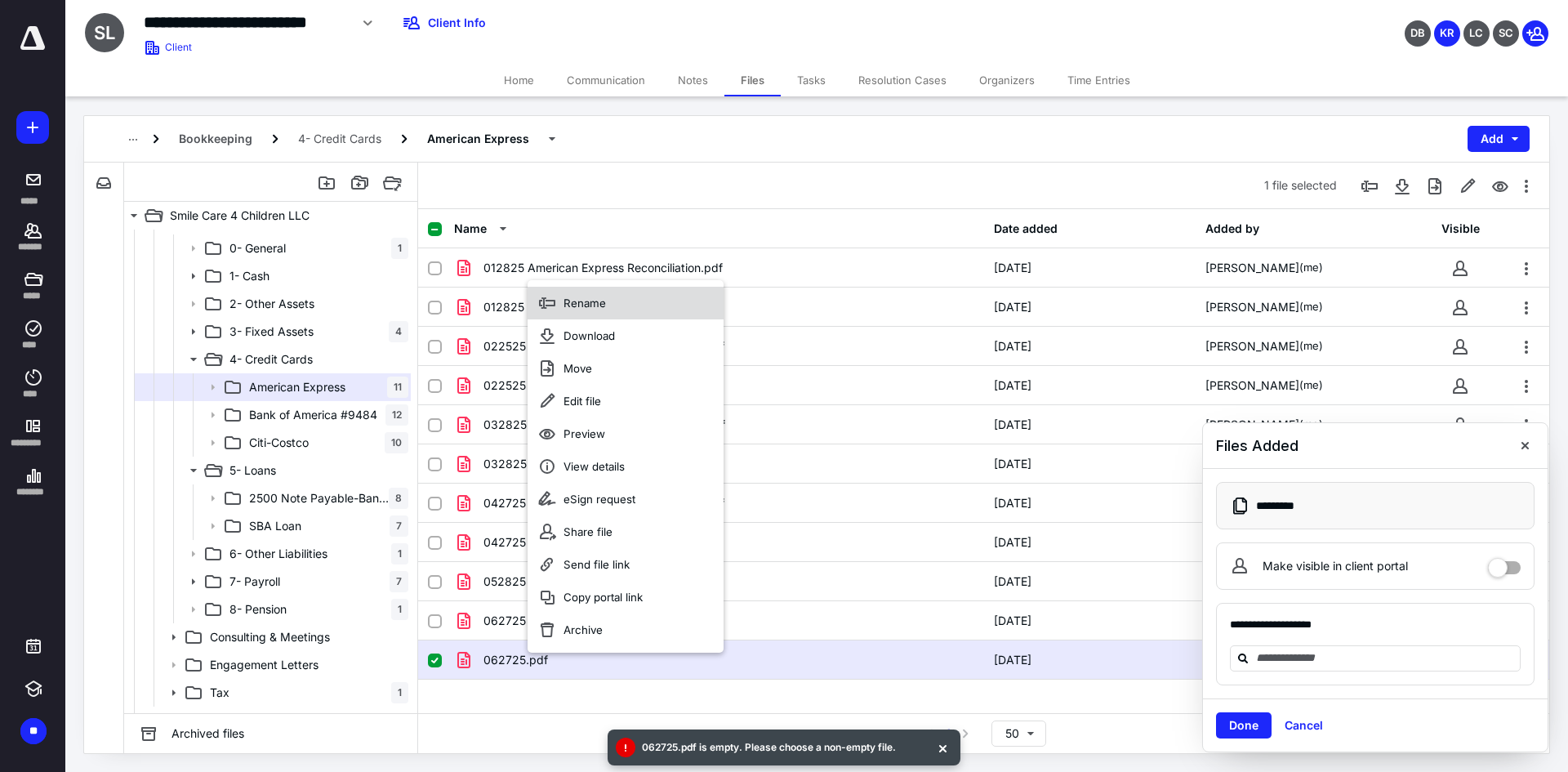 click on "Rename" at bounding box center (585, 303) 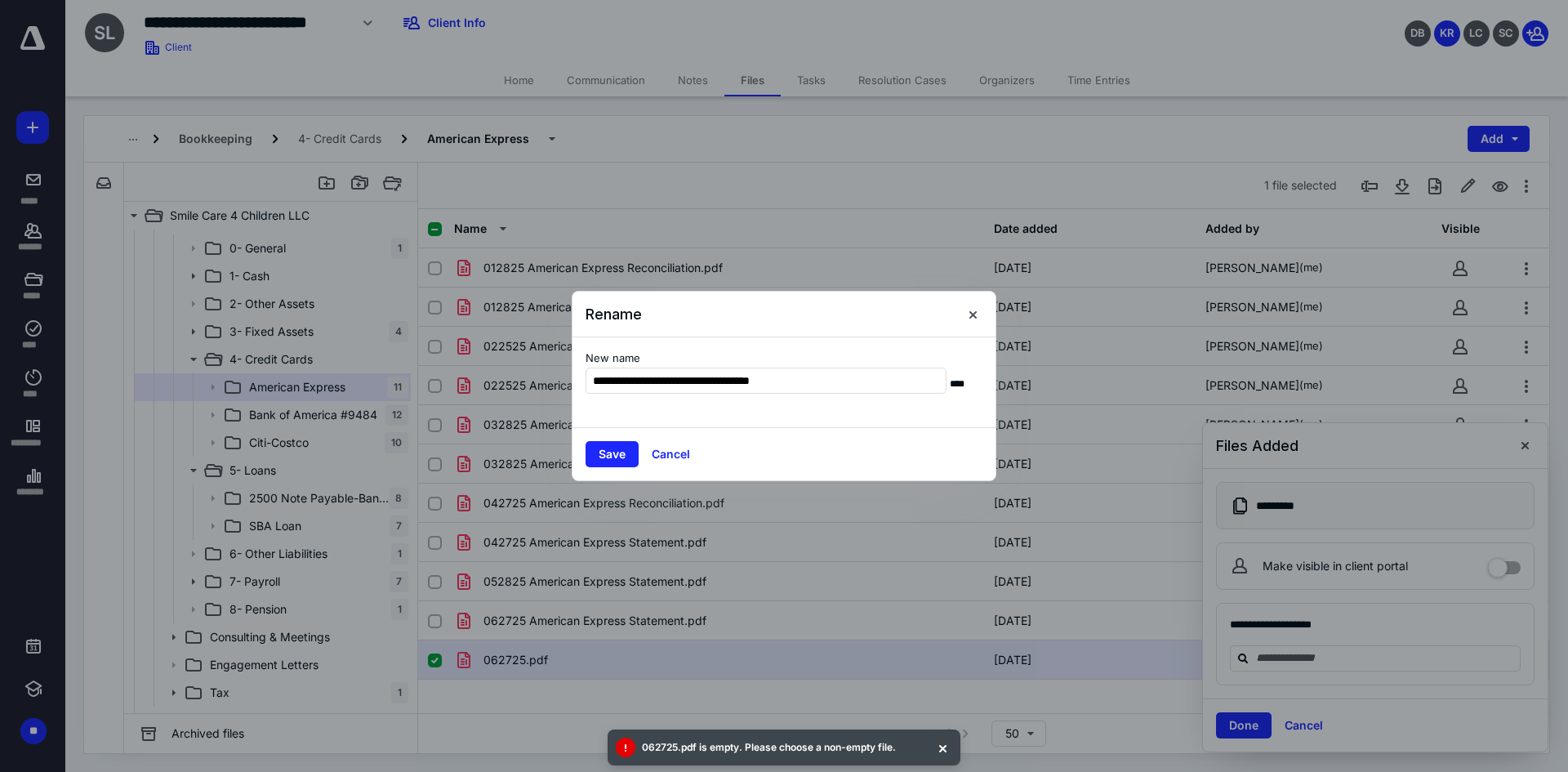 type on "**********" 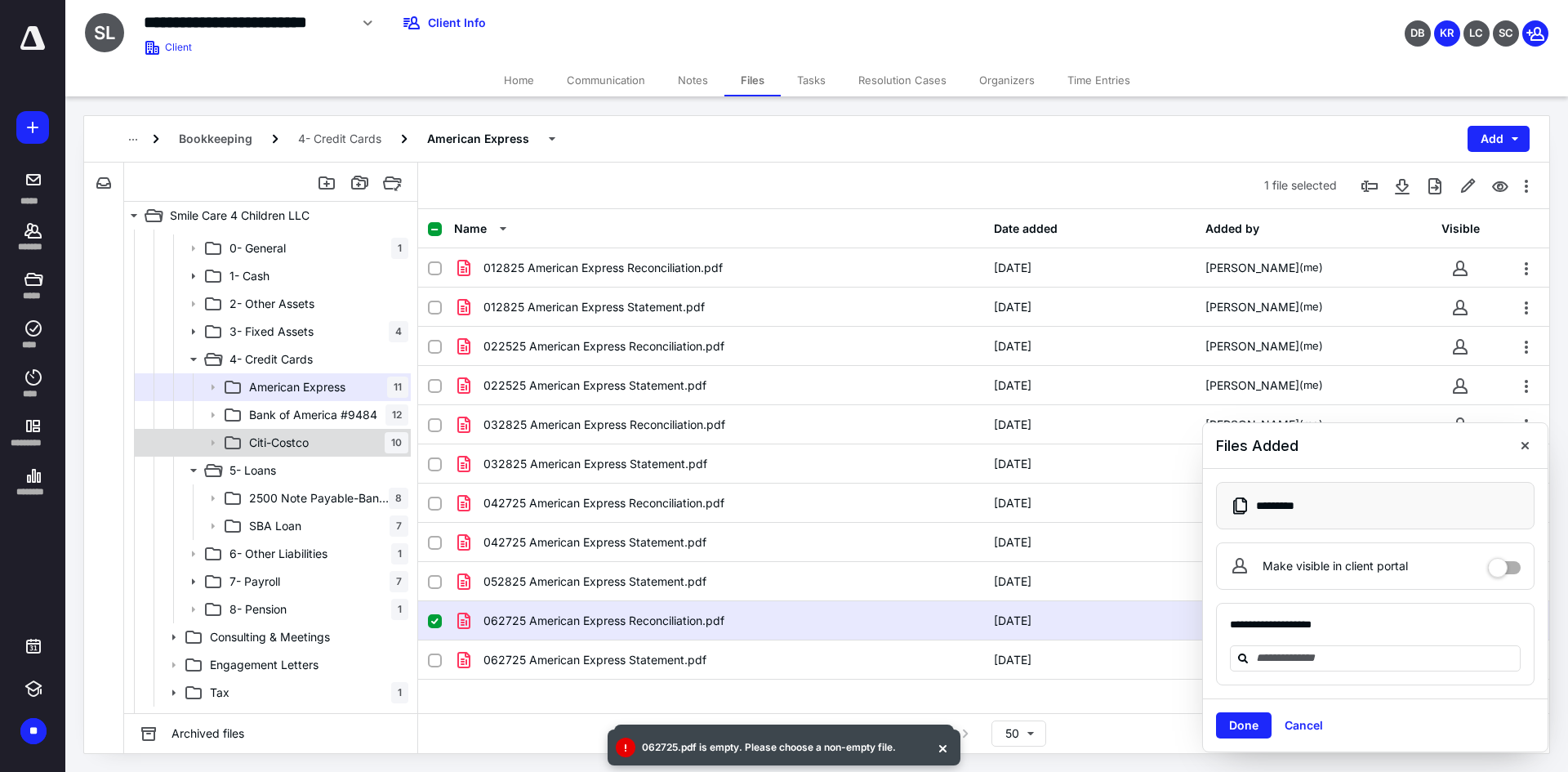 click on "Citi-Costco" at bounding box center (278, 443) 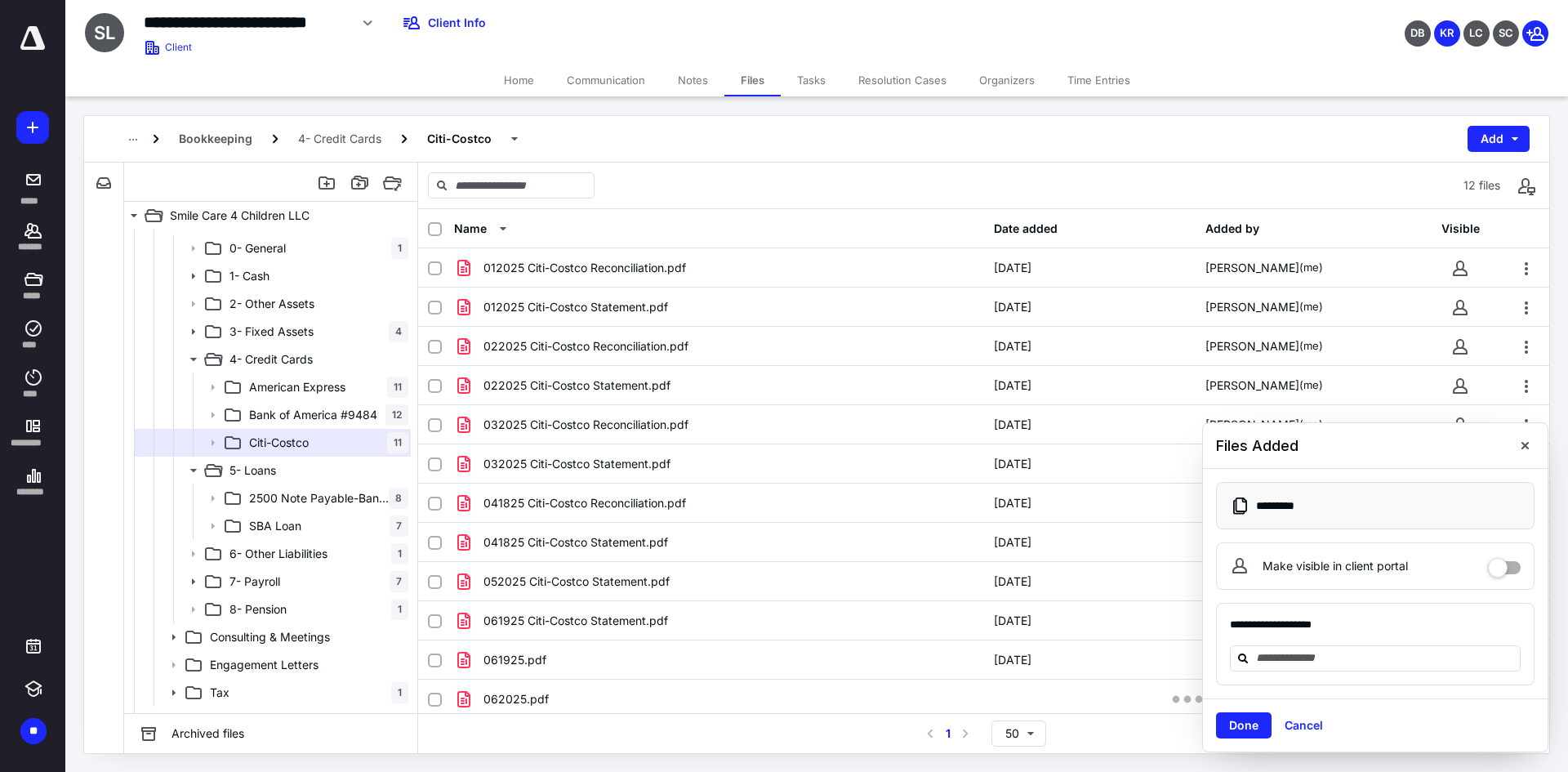 click on "Cancel" at bounding box center [1303, 725] 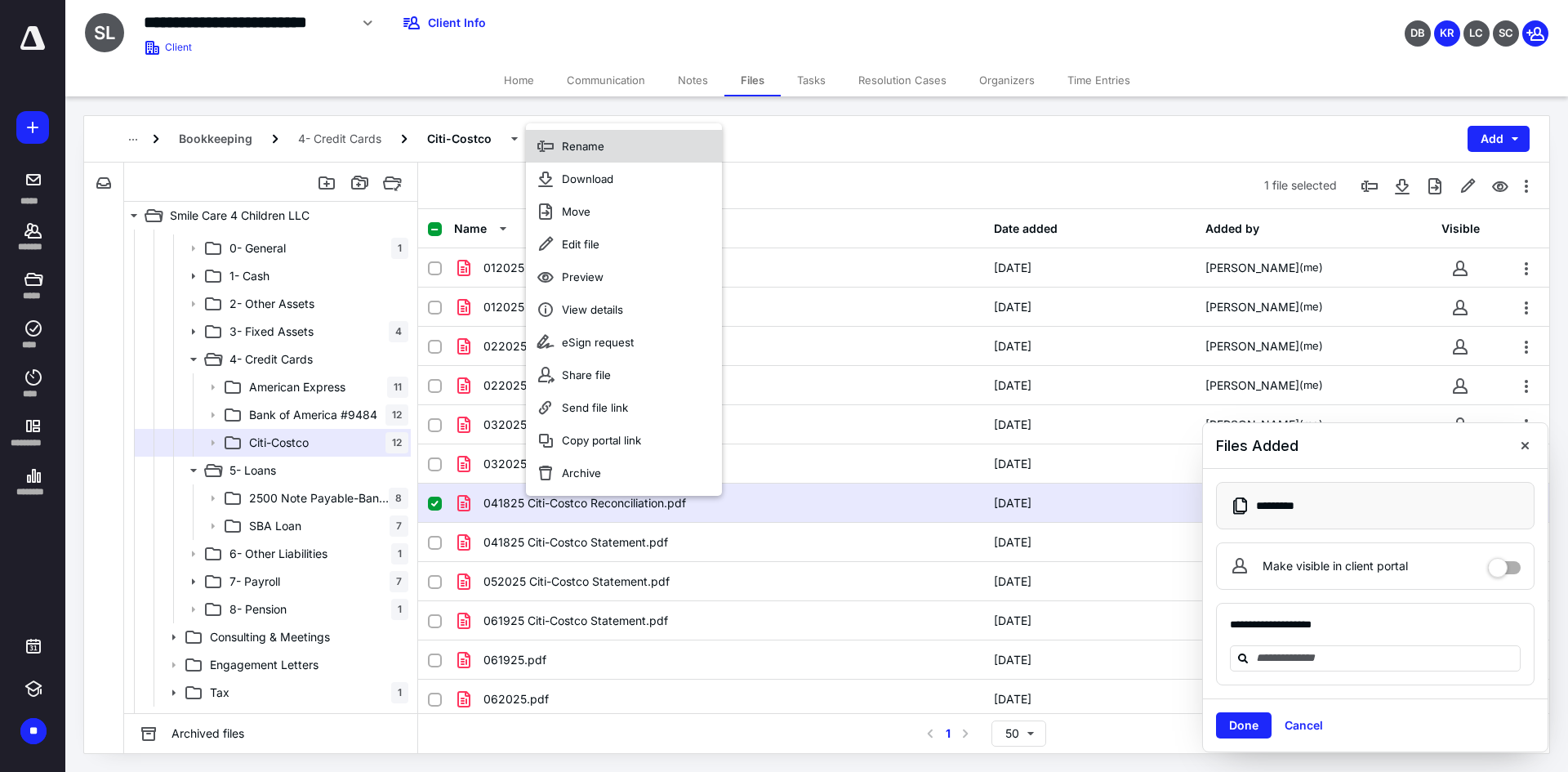 click on "Rename" at bounding box center [583, 146] 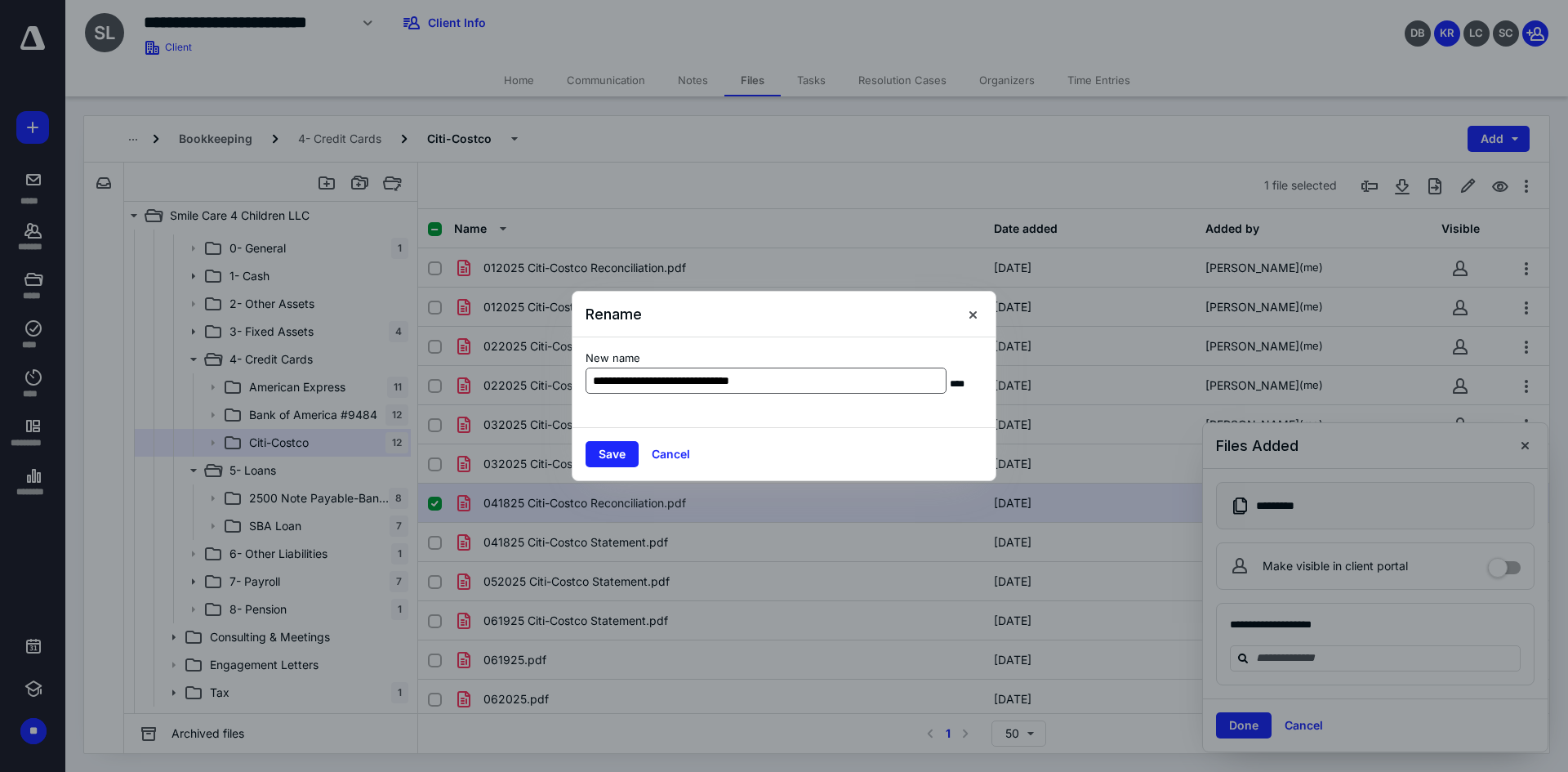 click on "**********" at bounding box center (766, 381) 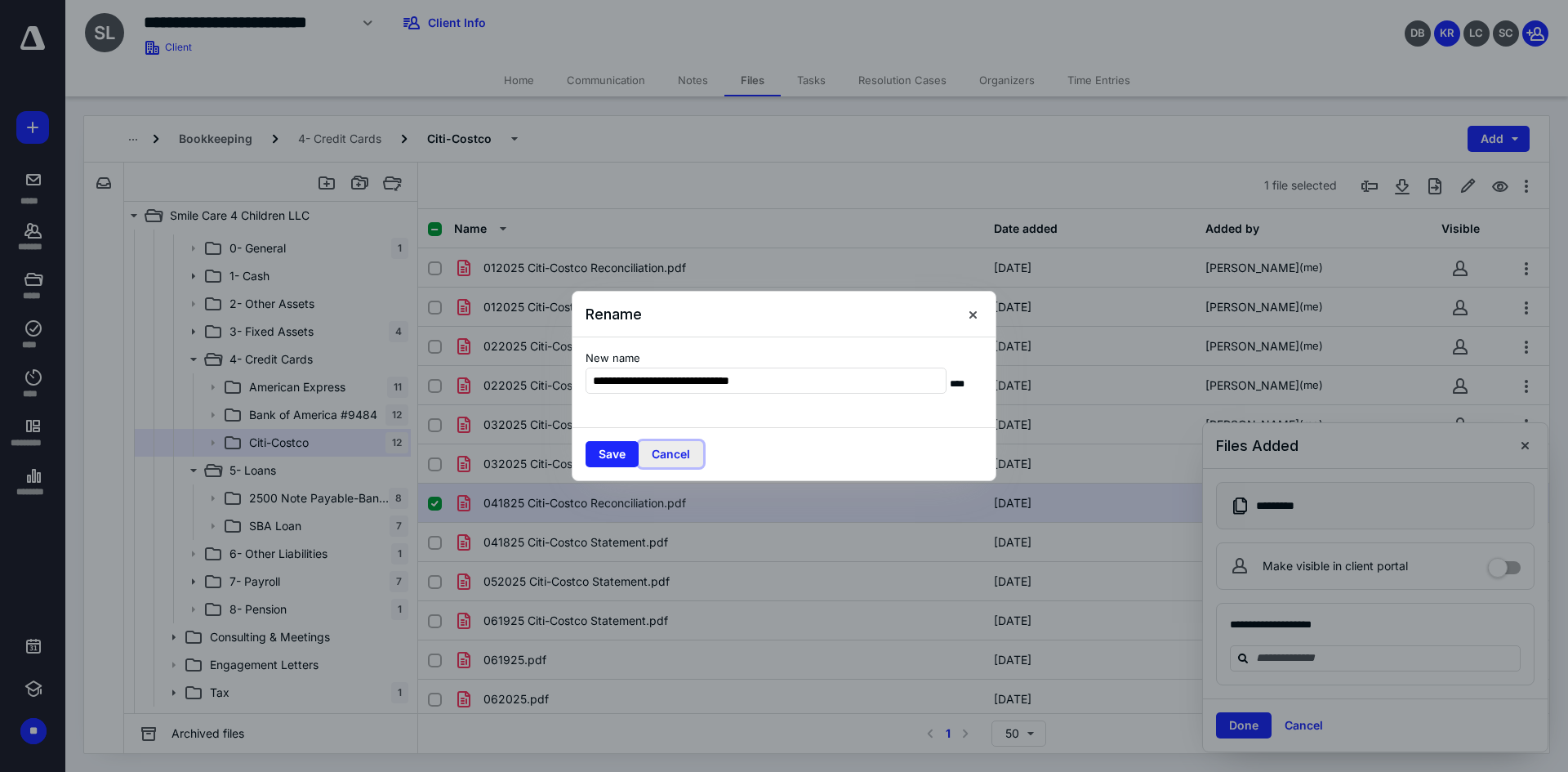click on "Cancel" at bounding box center [670, 454] 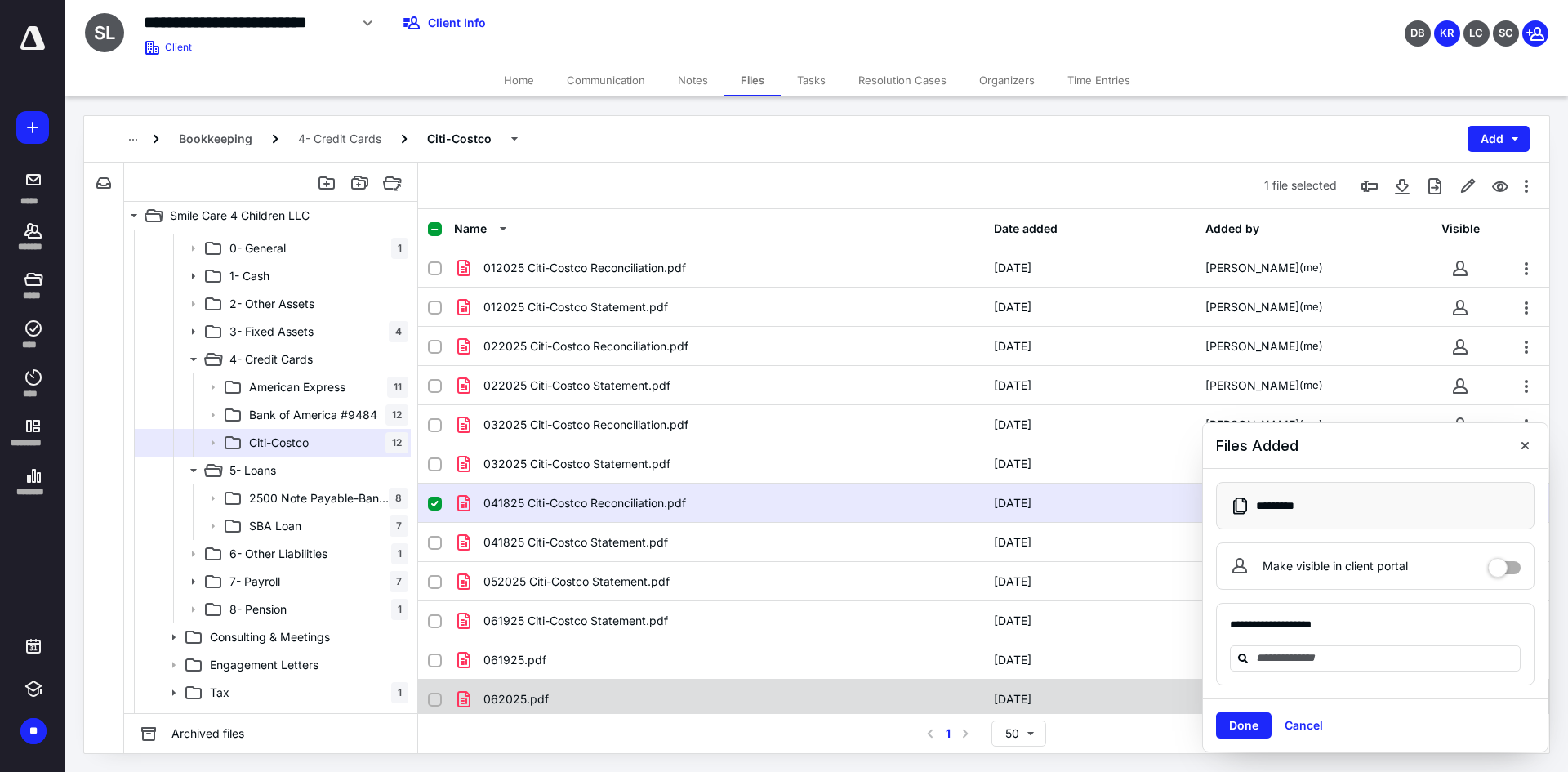 checkbox on "false" 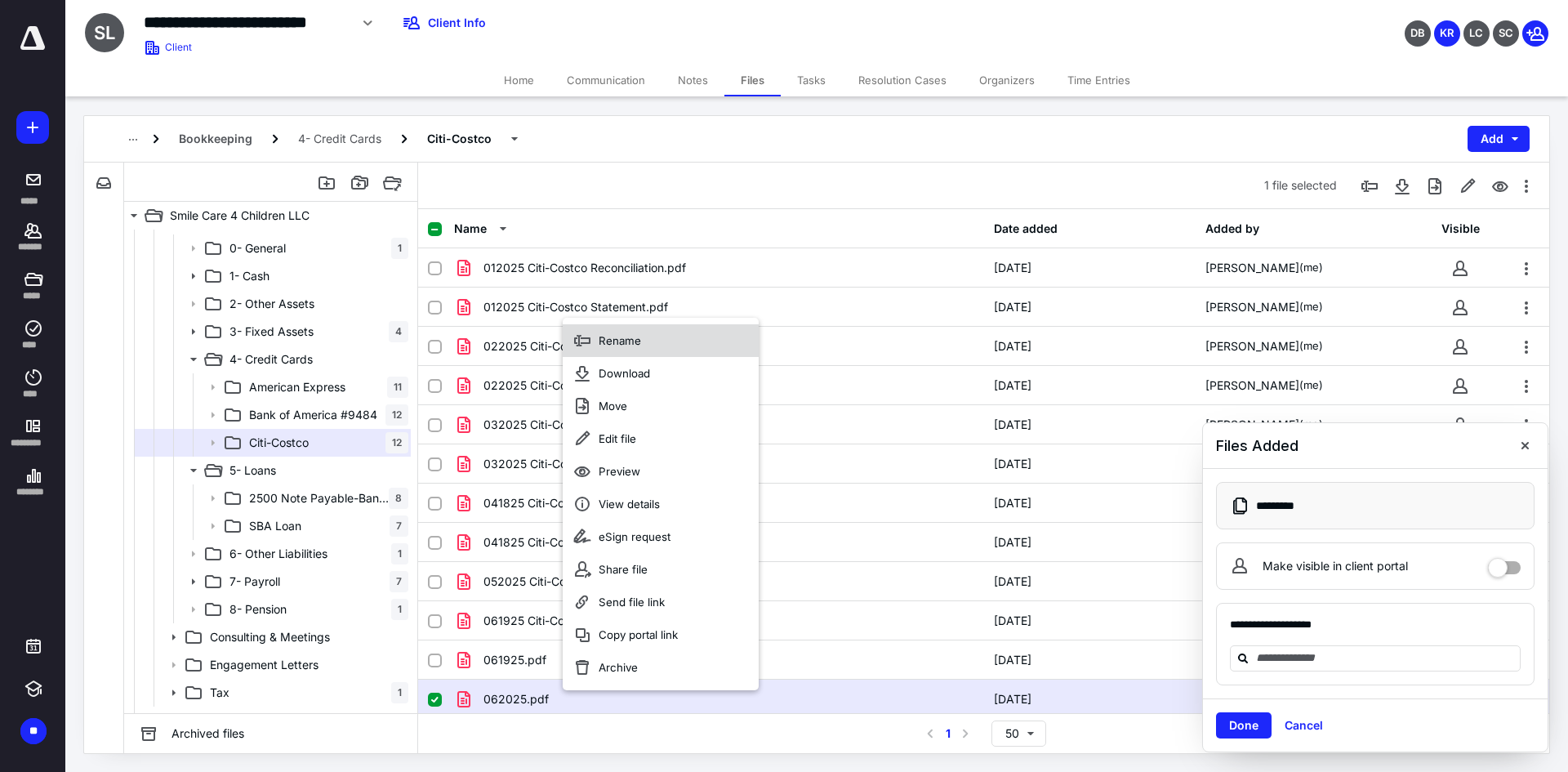 click on "Rename" at bounding box center (661, 341) 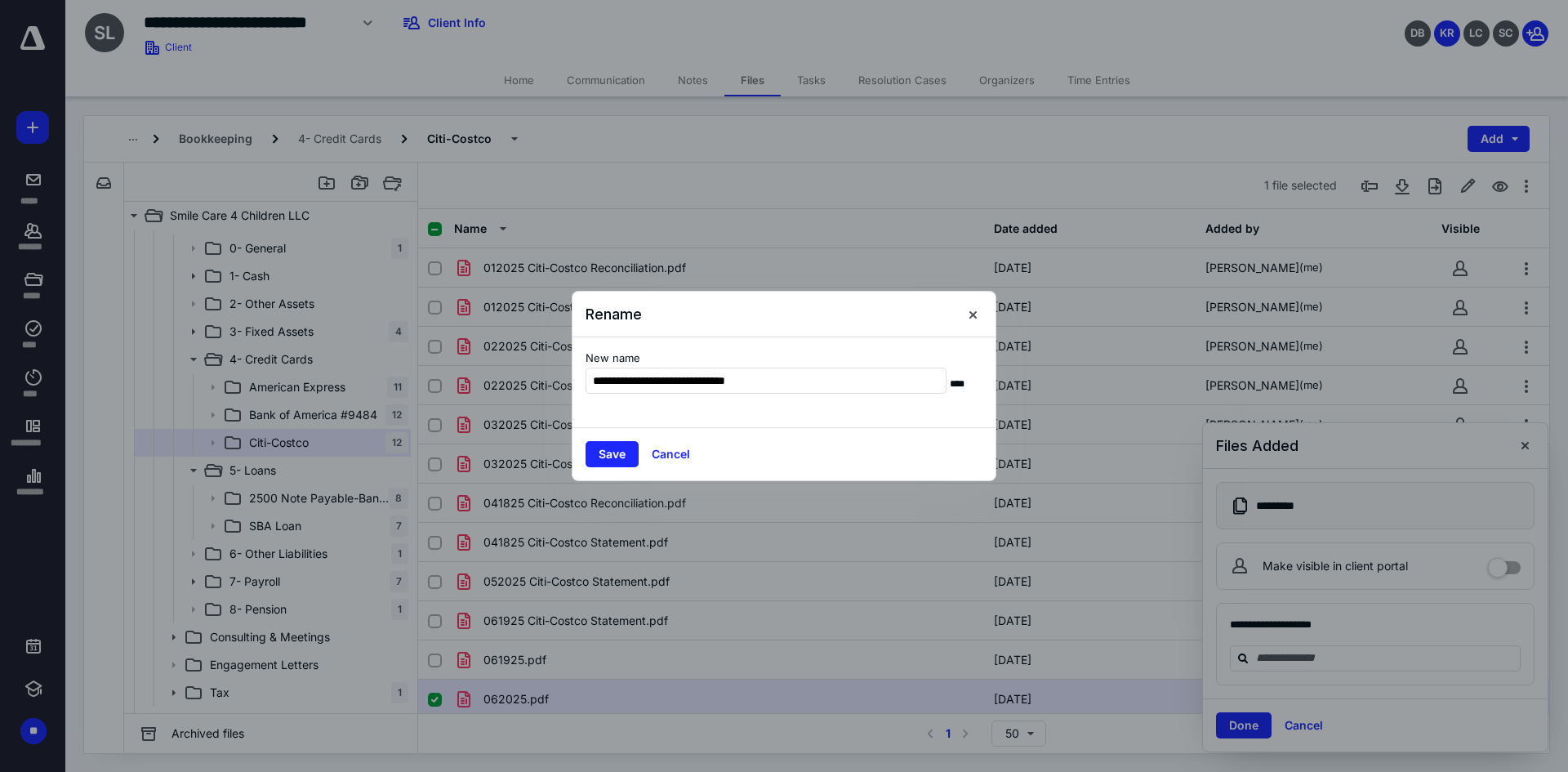 type on "**********" 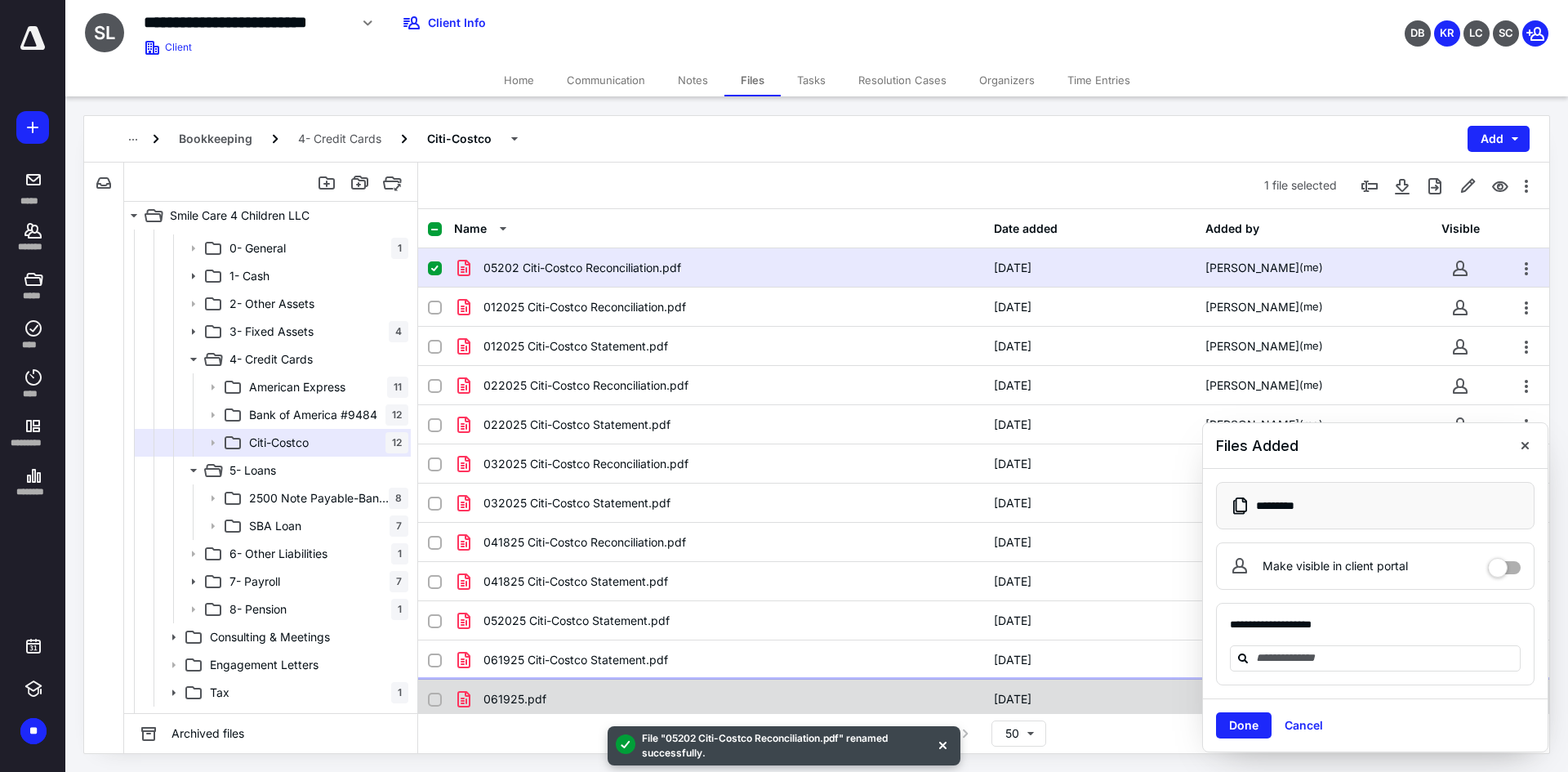 checkbox on "false" 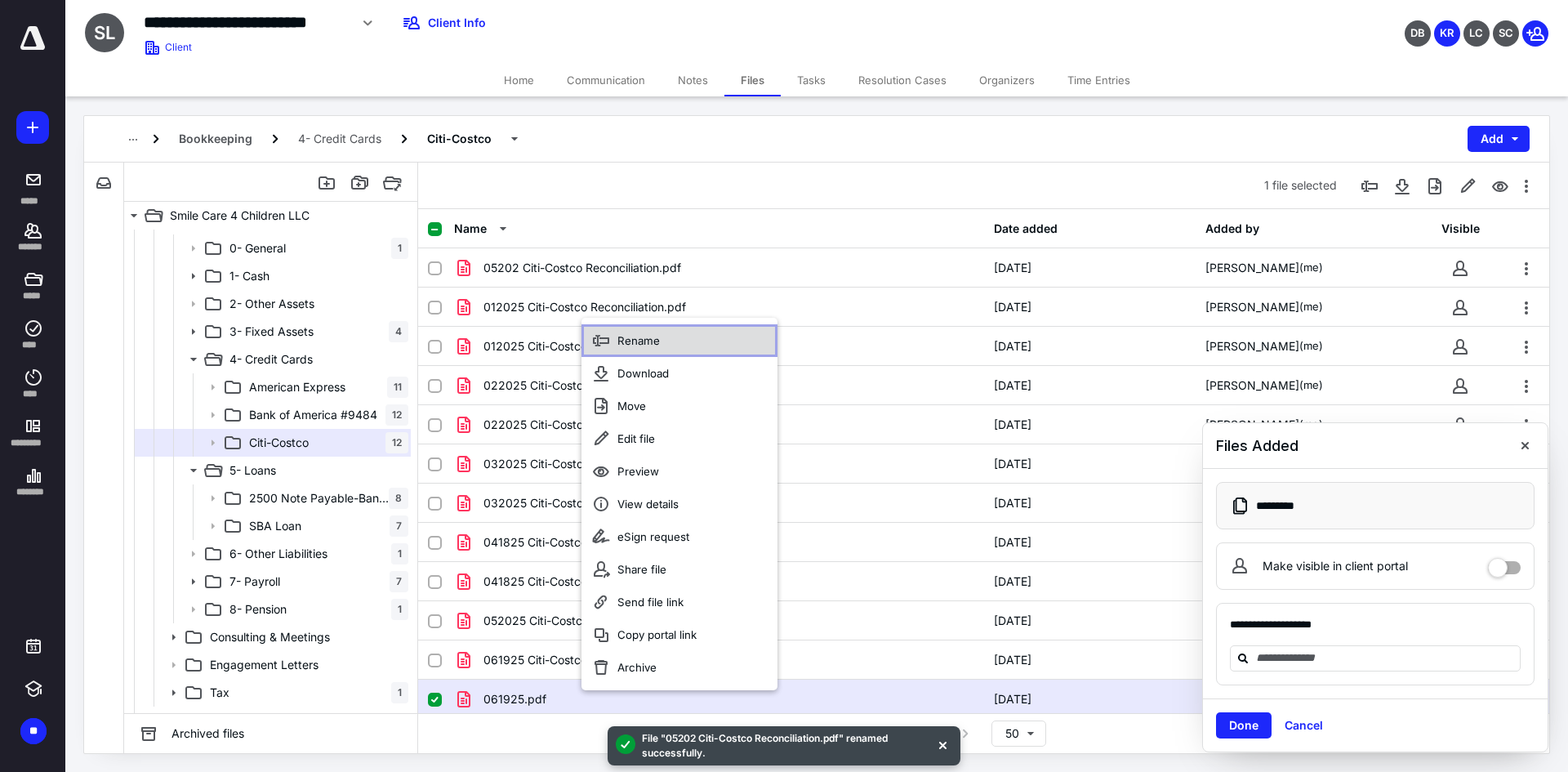click on "Rename" at bounding box center (679, 341) 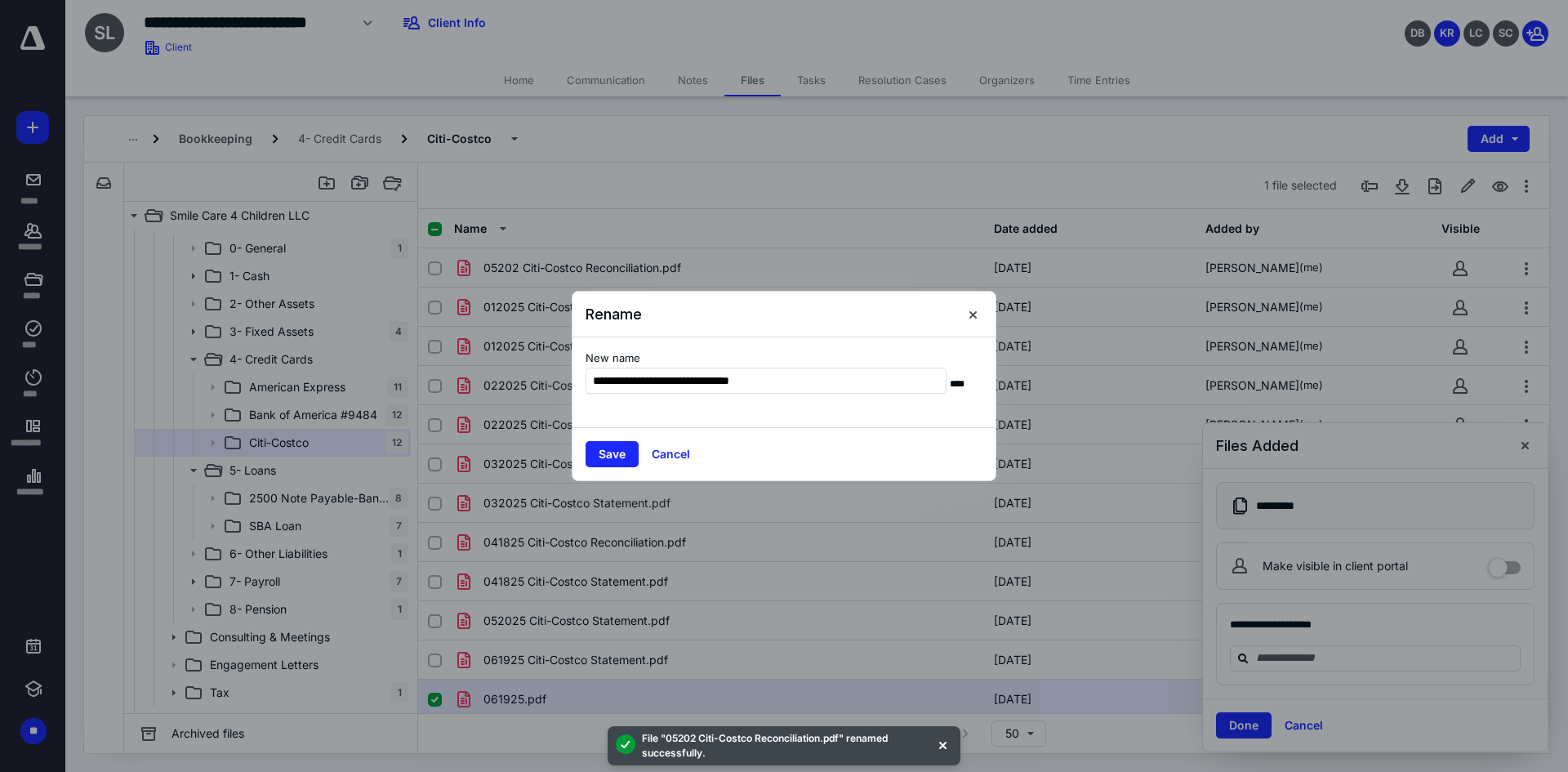 type on "**********" 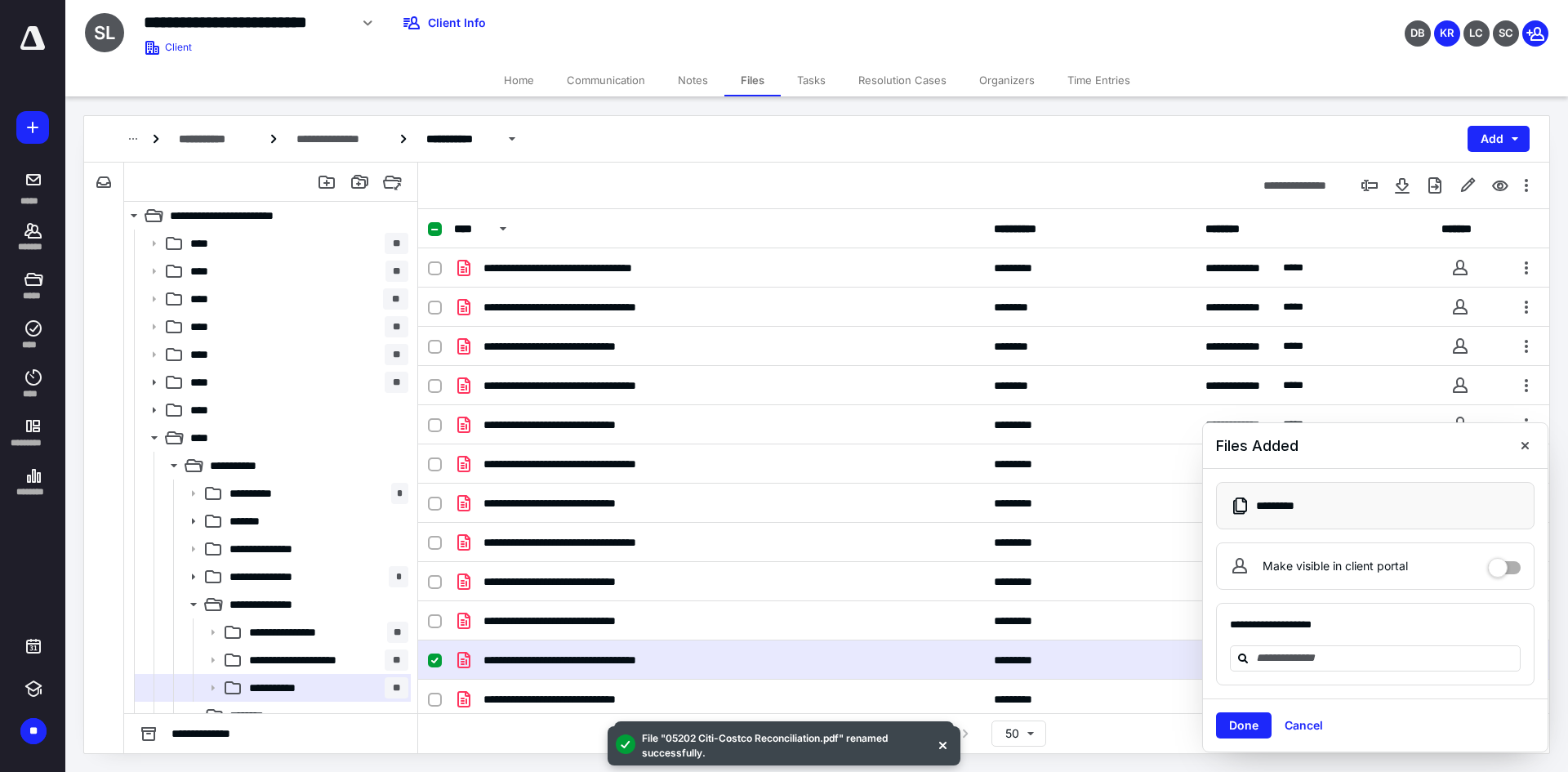 scroll, scrollTop: 0, scrollLeft: 0, axis: both 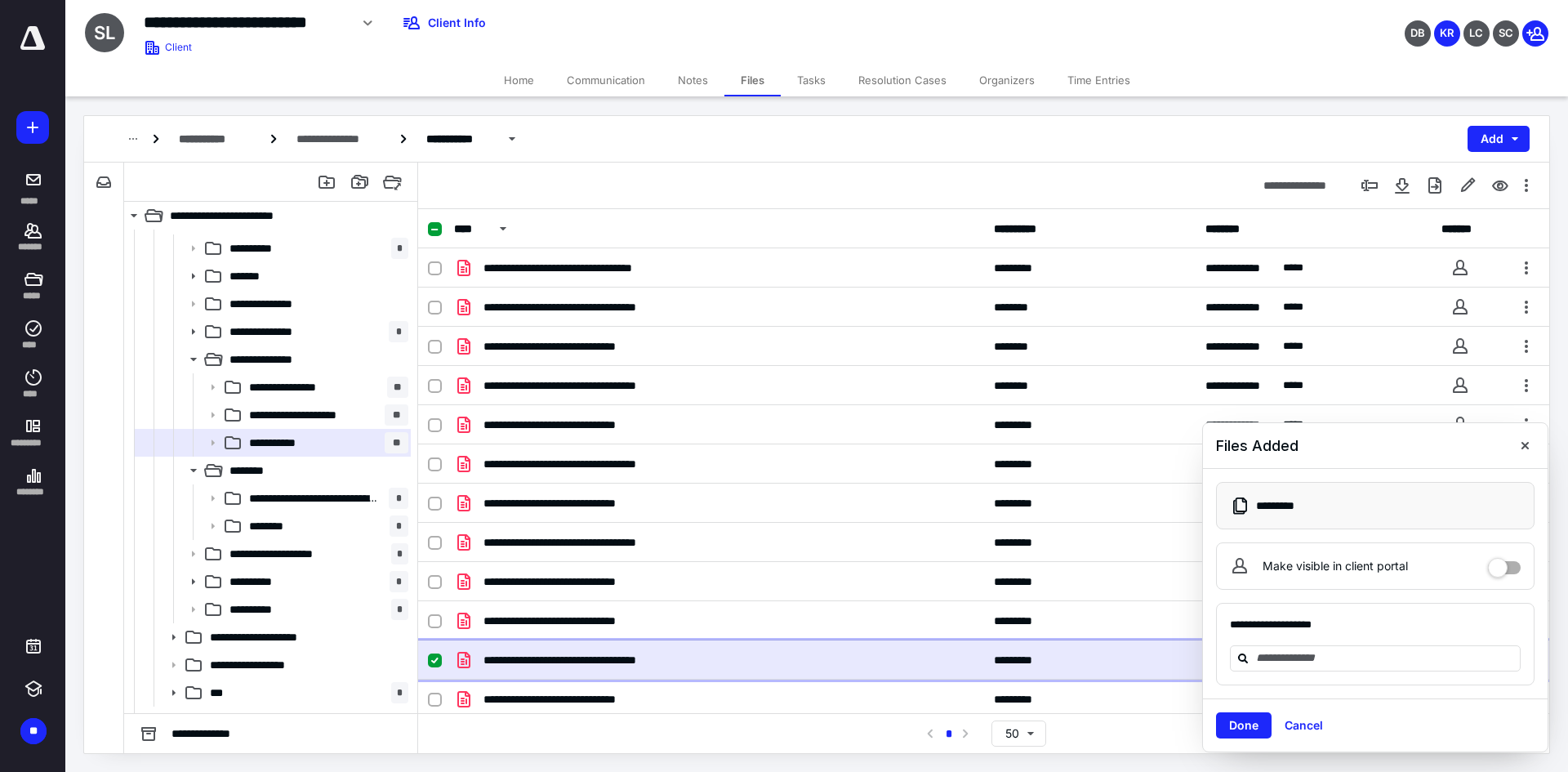 click on "**********" at bounding box center (586, 660) 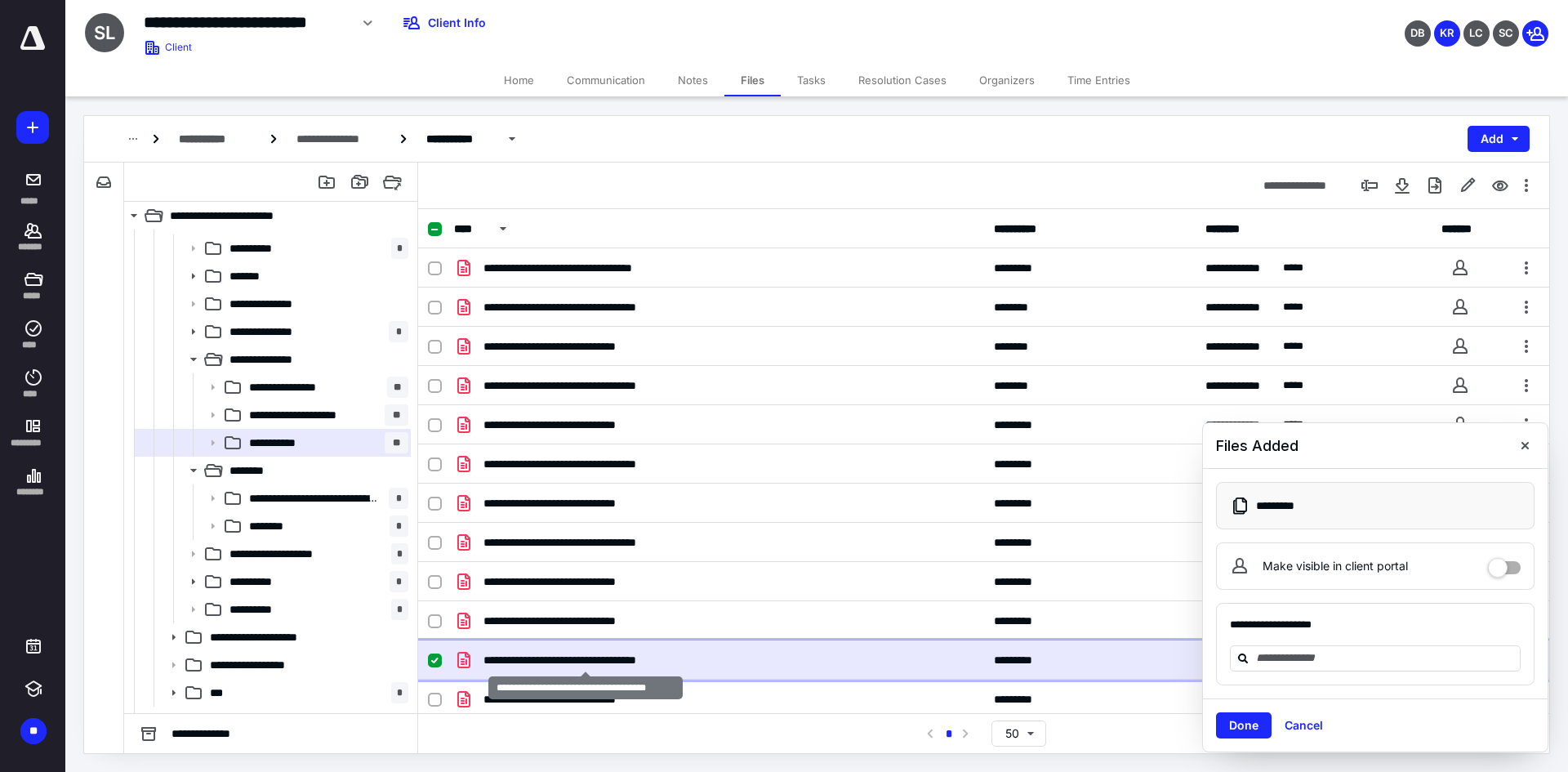 click on "**********" at bounding box center (586, 660) 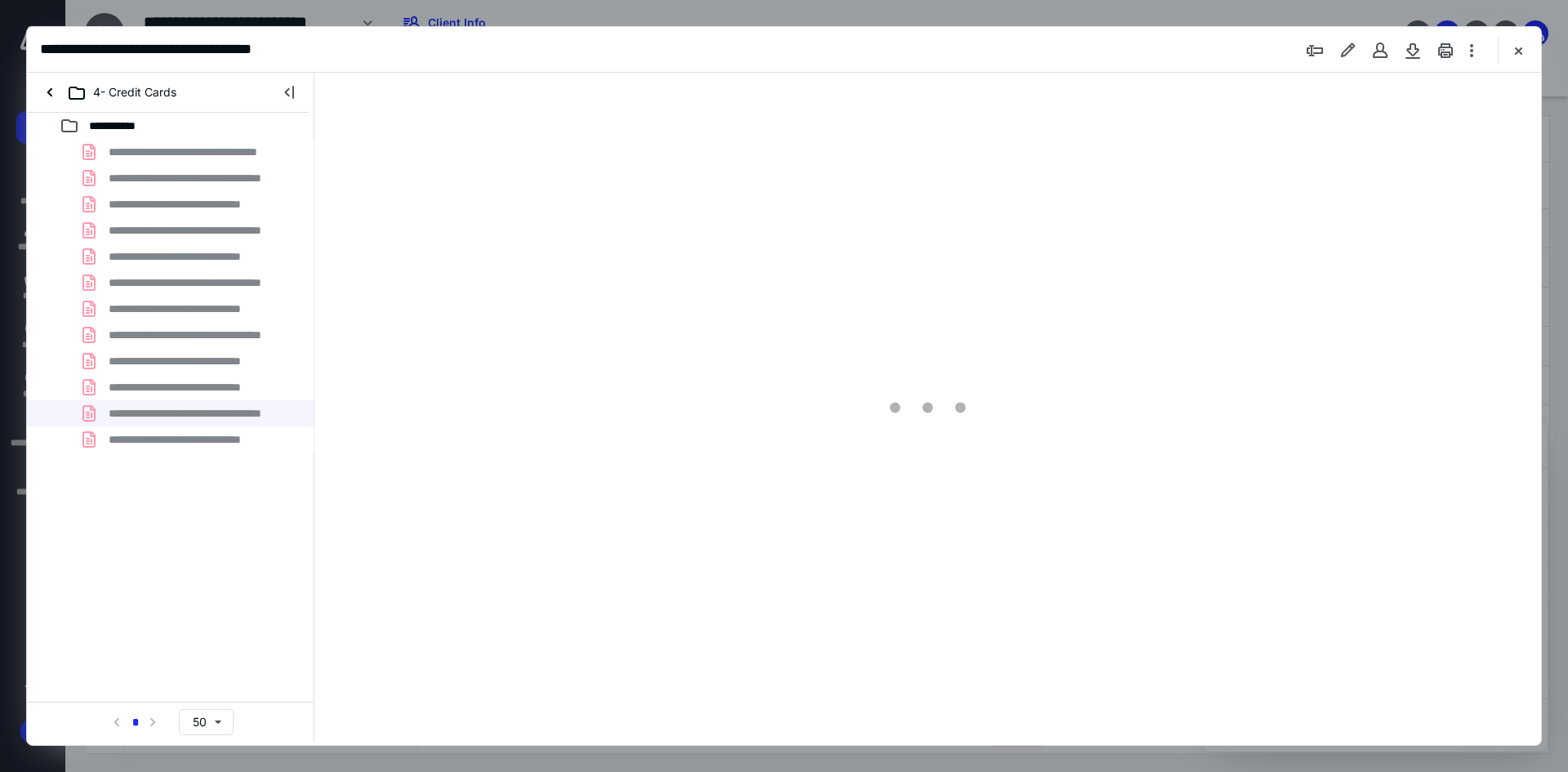 scroll, scrollTop: 0, scrollLeft: 0, axis: both 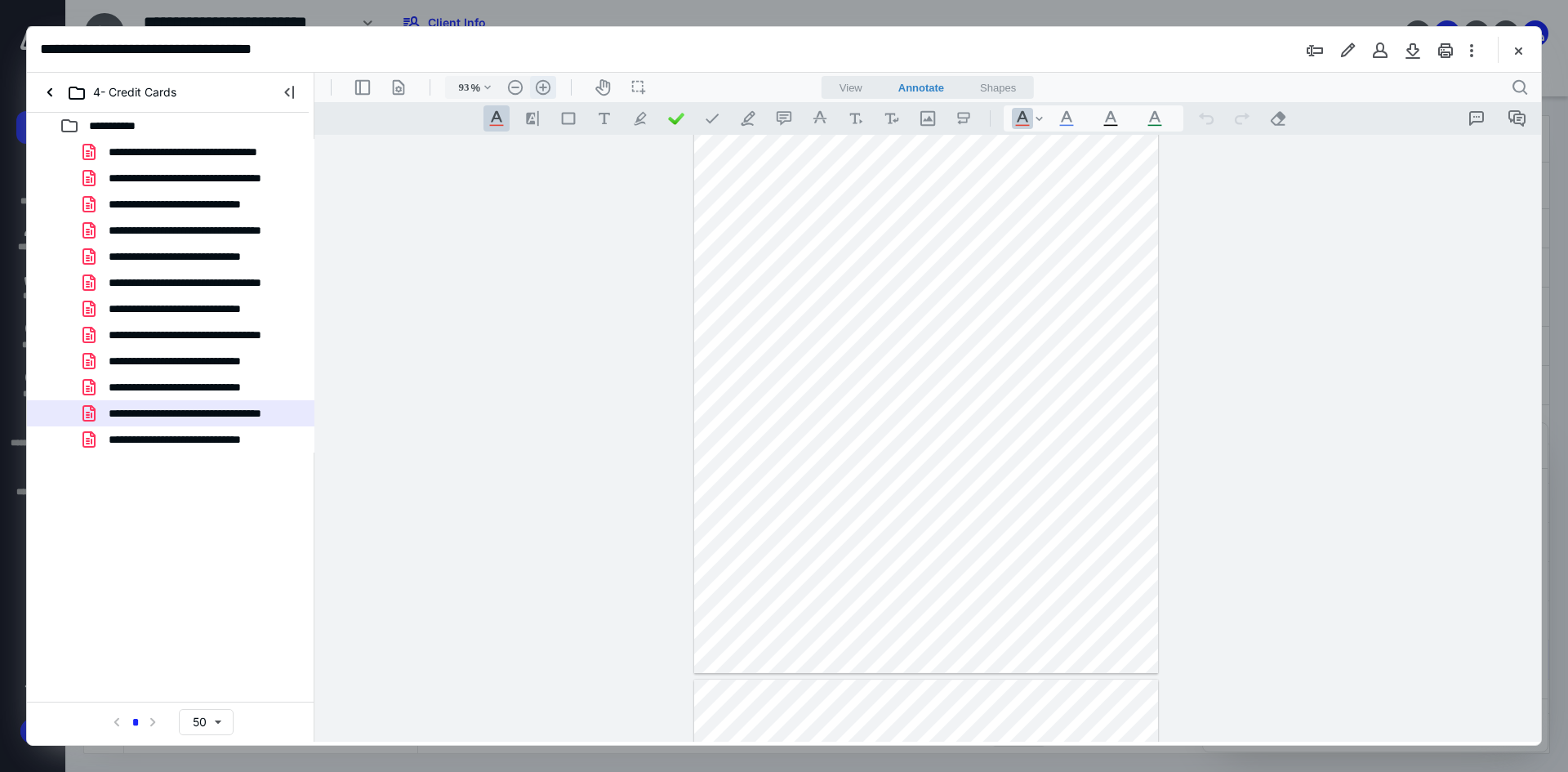 click on ".cls-1{fill:#abb0c4;} icon - header - zoom - in - line" at bounding box center (543, 87) 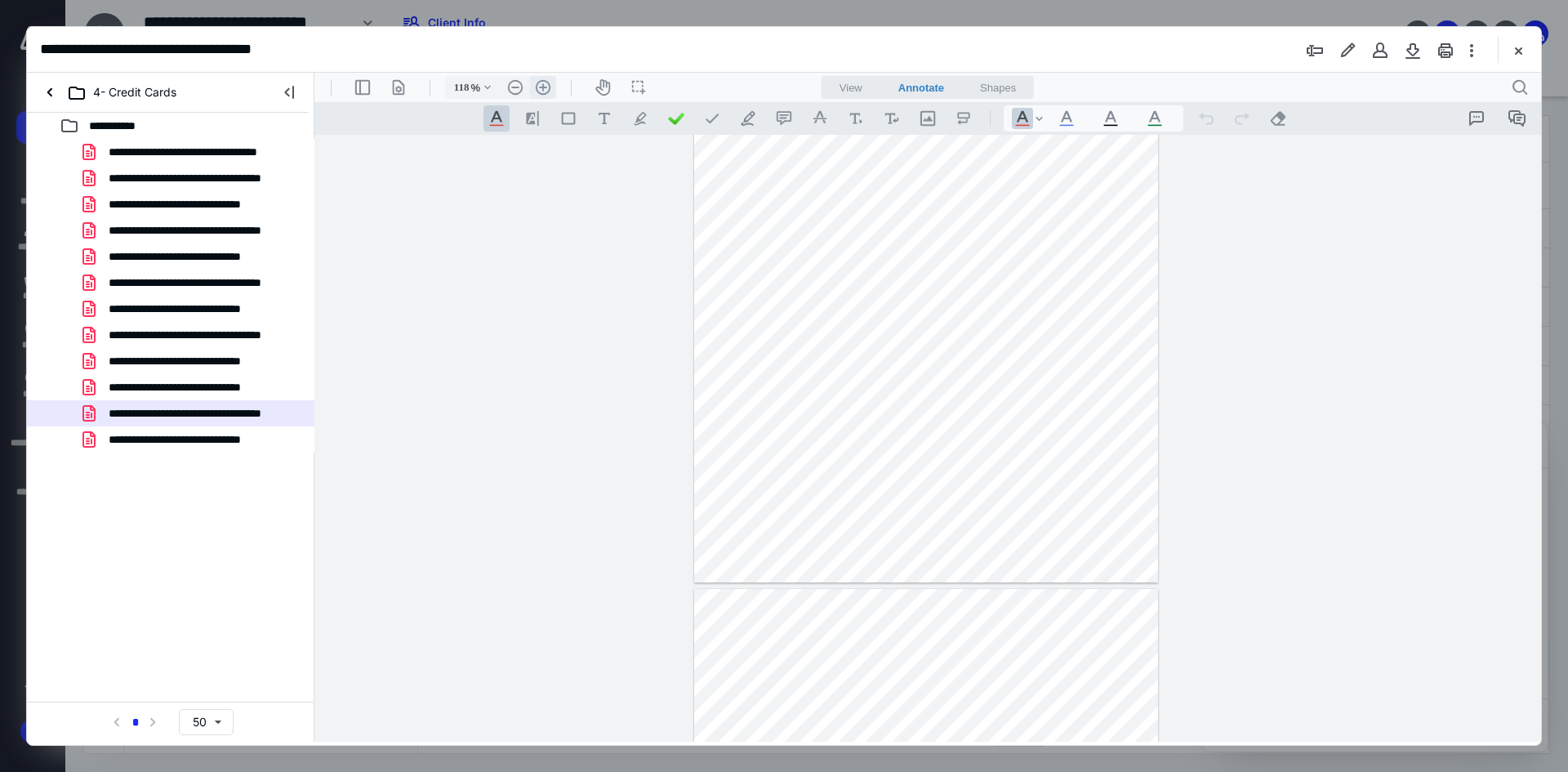 click on ".cls-1{fill:#abb0c4;} icon - header - zoom - in - line" at bounding box center [543, 87] 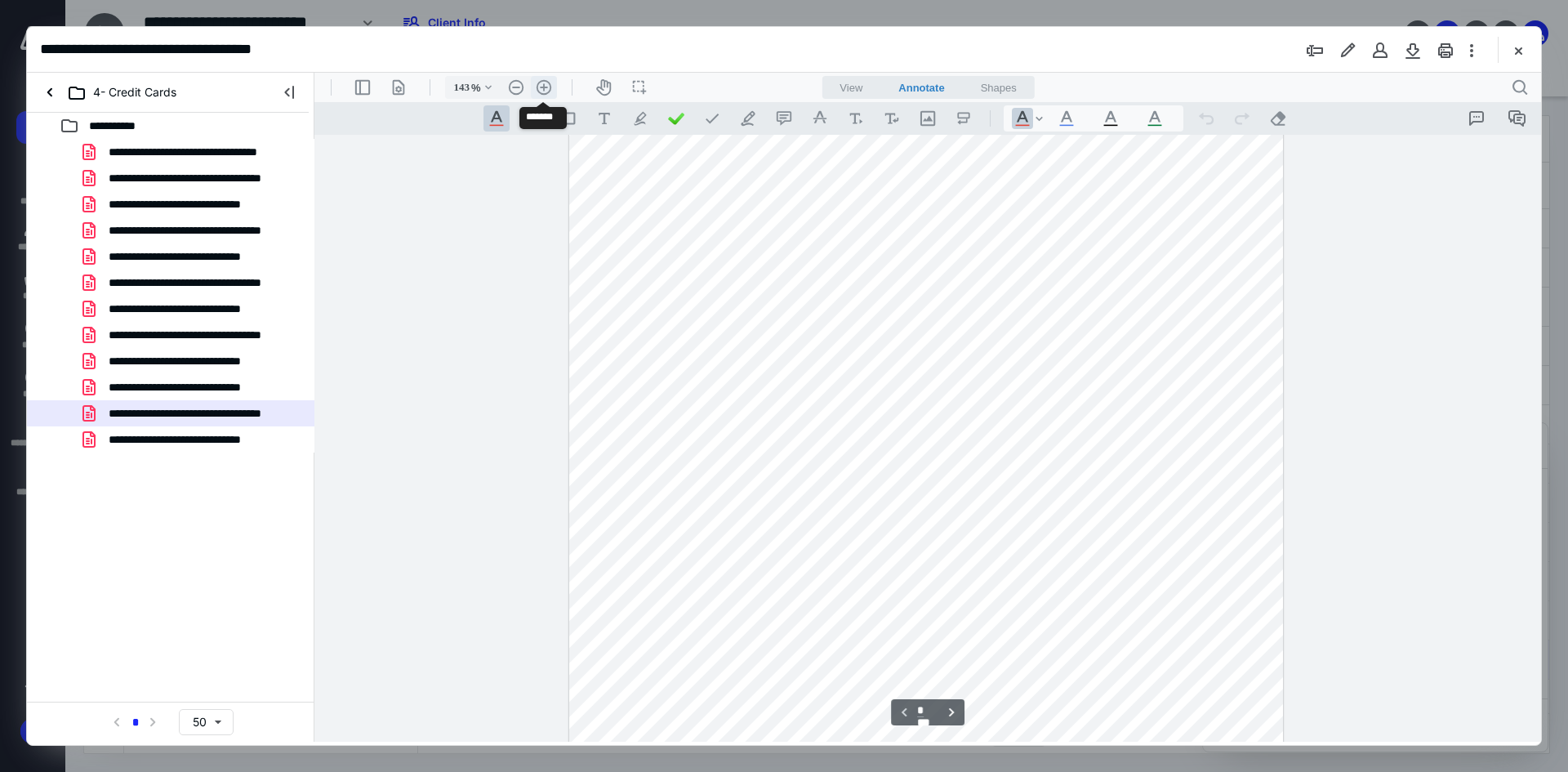 click on ".cls-1{fill:#abb0c4;} icon - header - zoom - in - line" at bounding box center (544, 87) 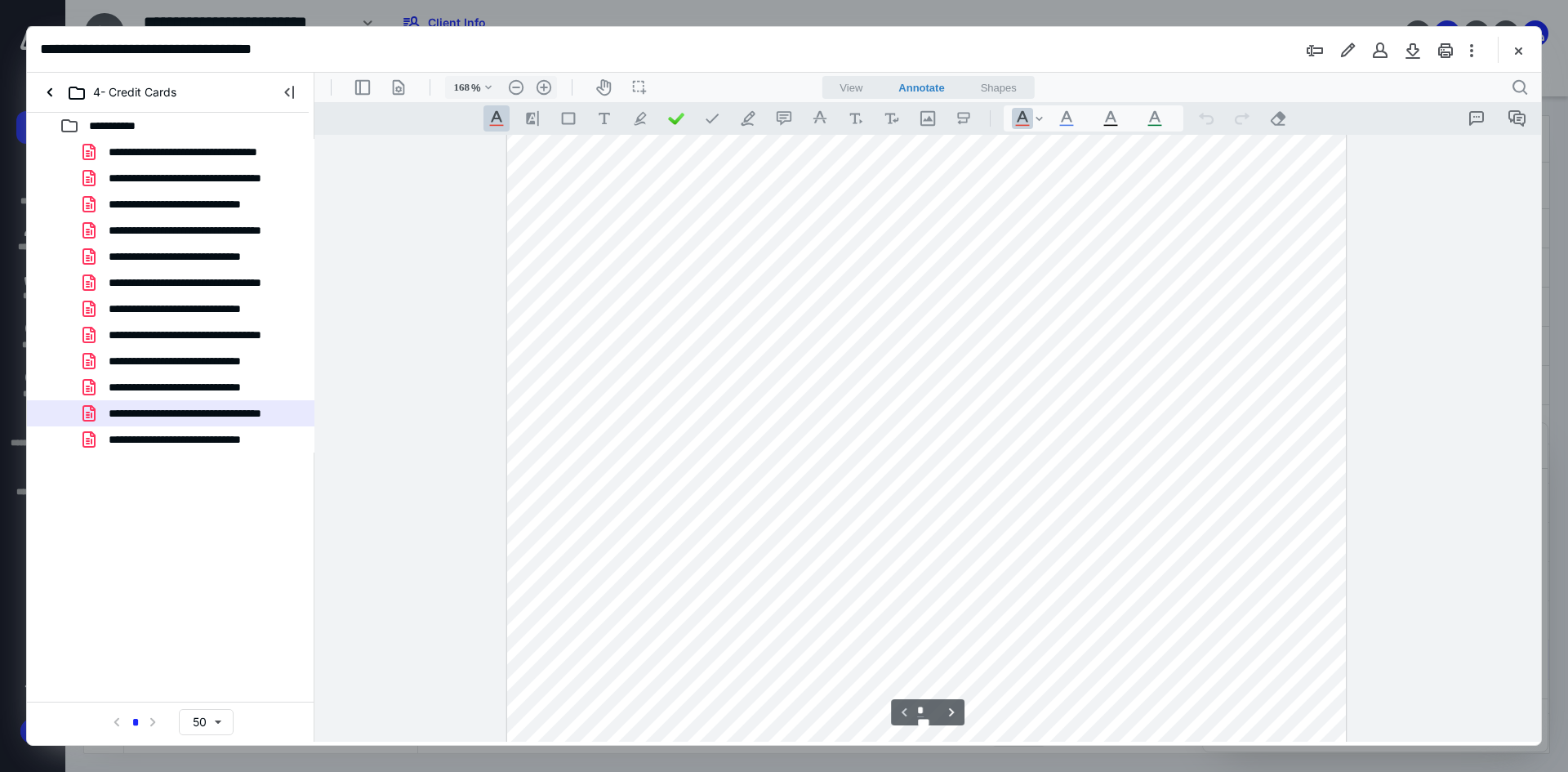 scroll, scrollTop: 174, scrollLeft: 0, axis: vertical 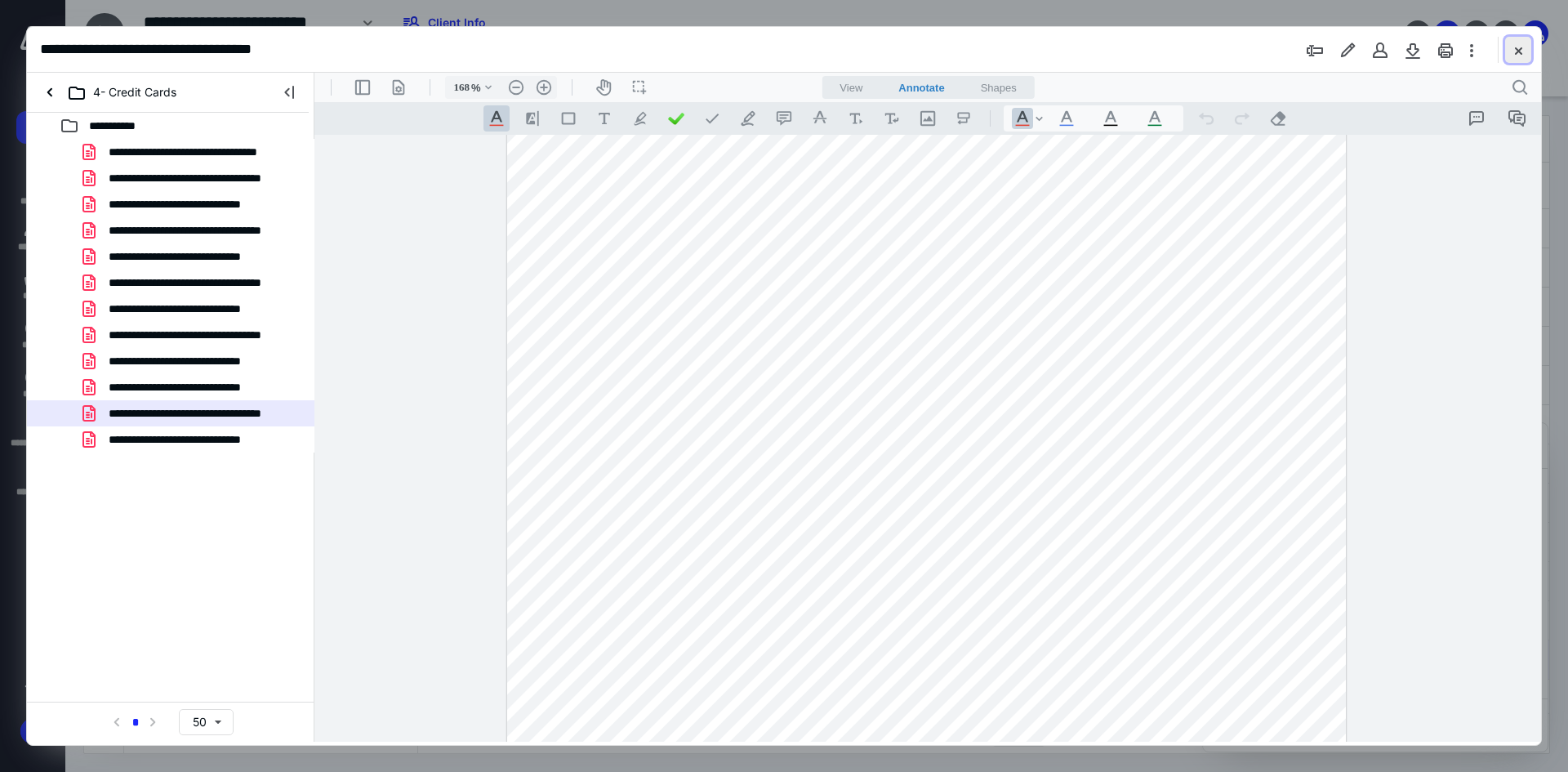 click at bounding box center [1518, 50] 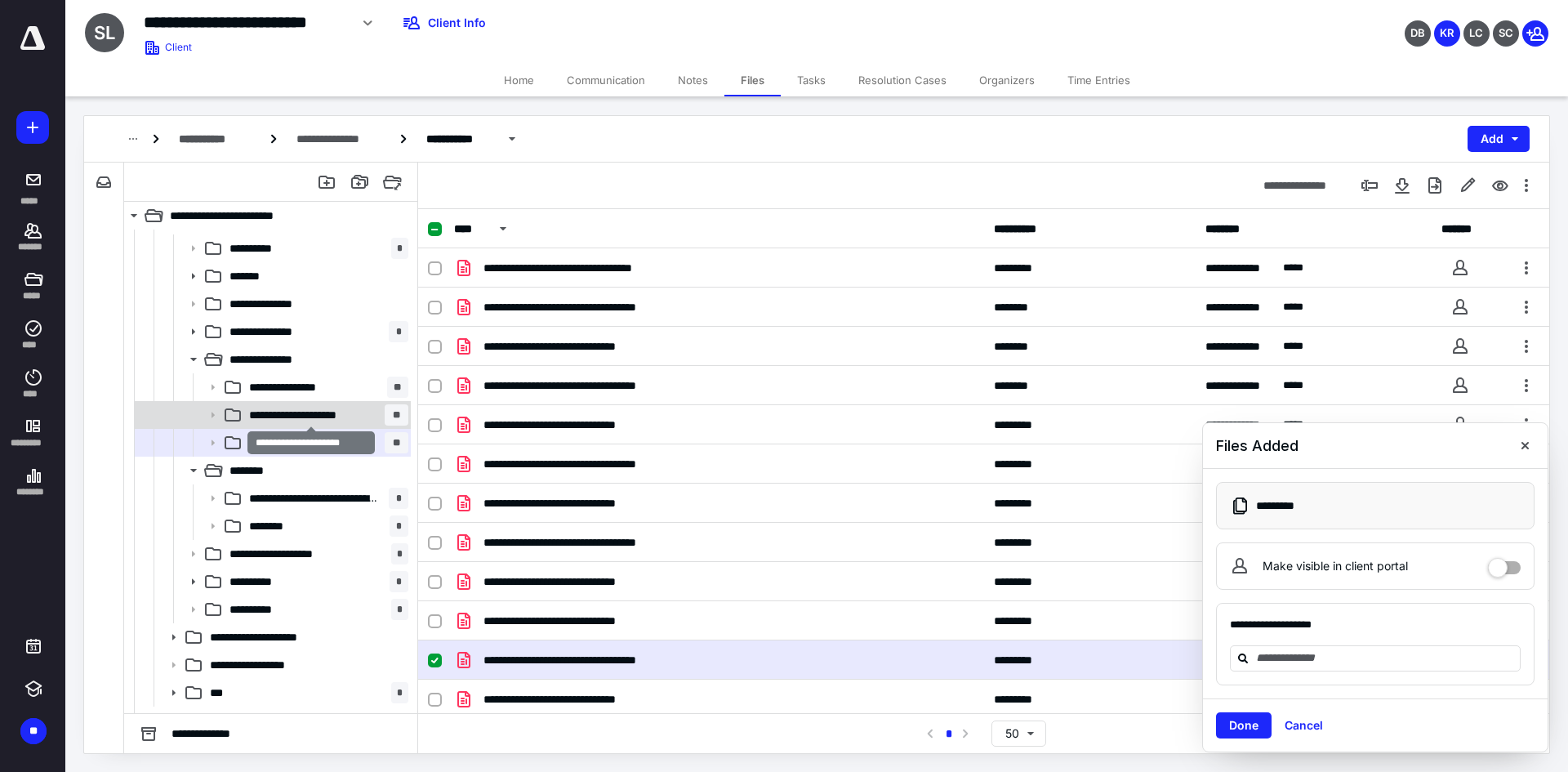 click on "**********" at bounding box center [311, 415] 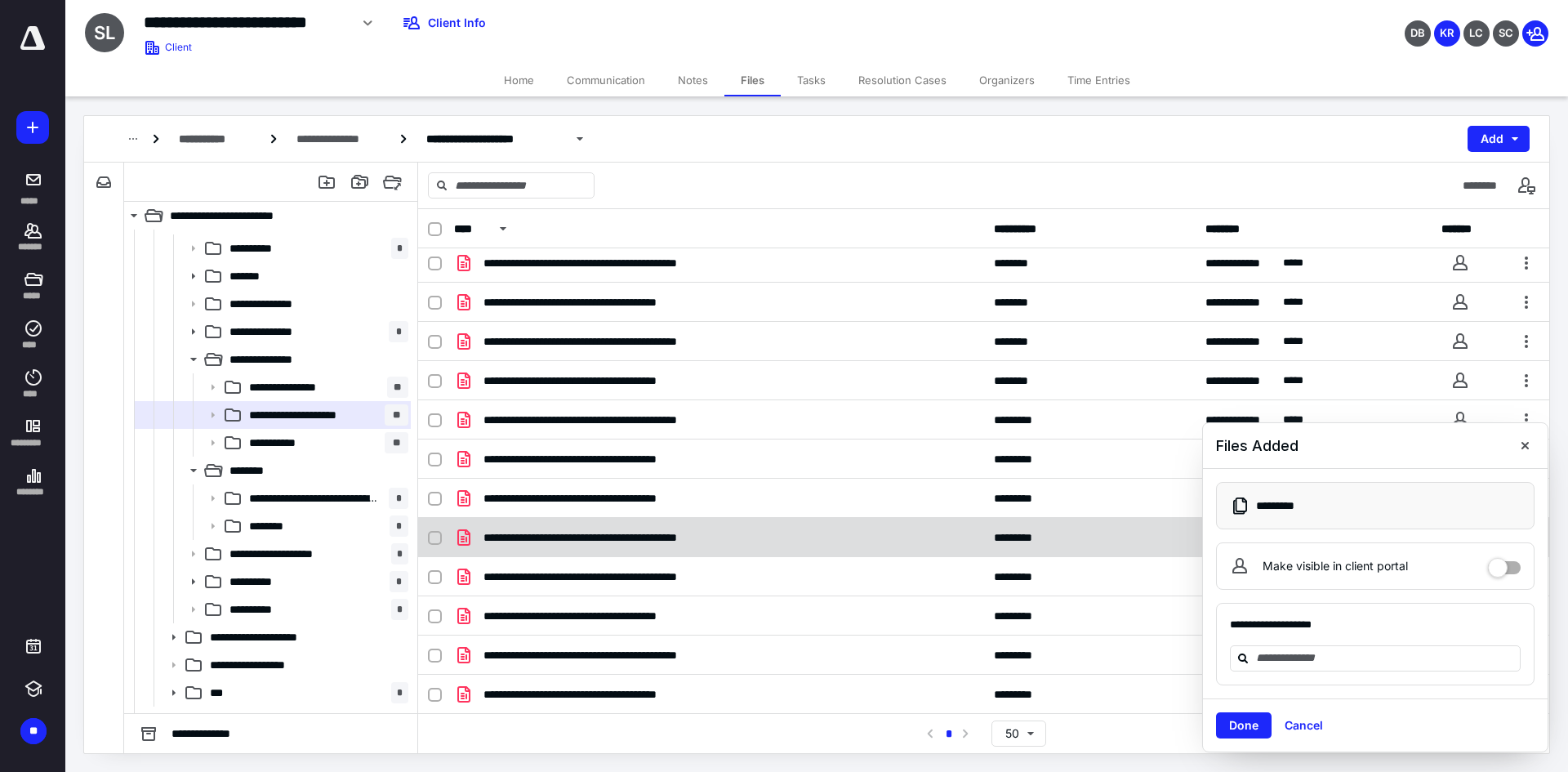 scroll, scrollTop: 6, scrollLeft: 0, axis: vertical 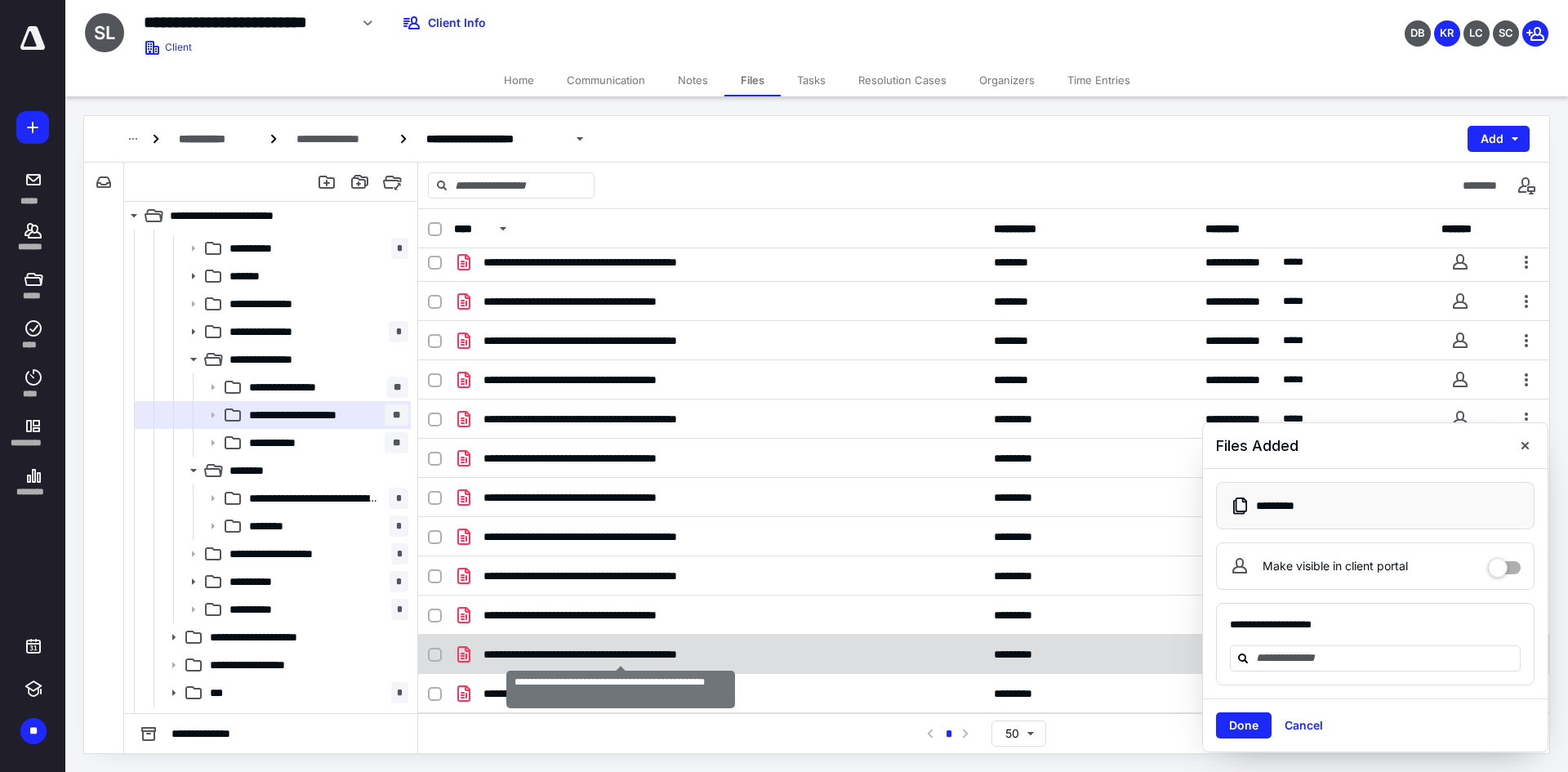 click on "**********" at bounding box center [621, 654] 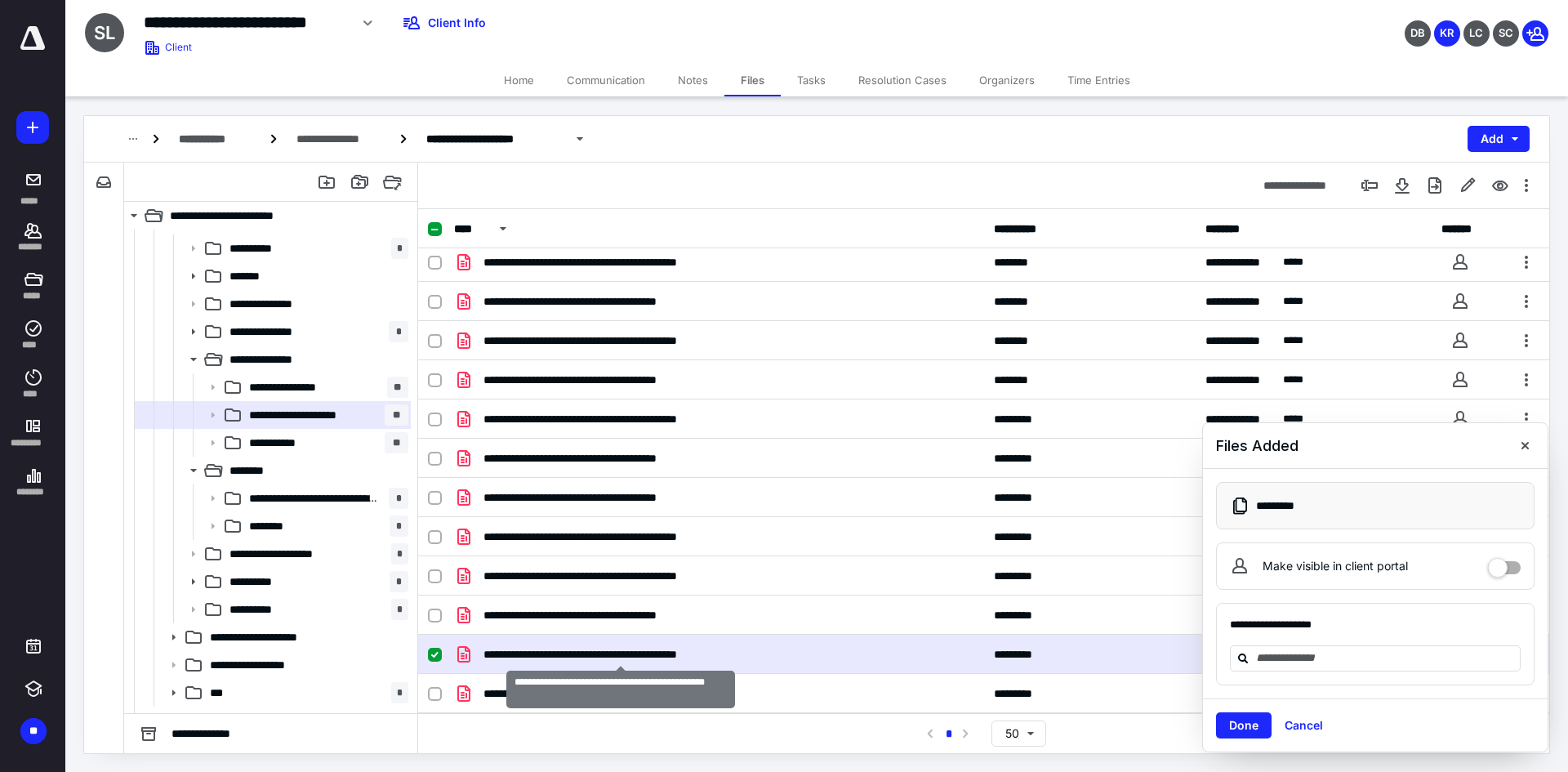click on "**********" at bounding box center (621, 654) 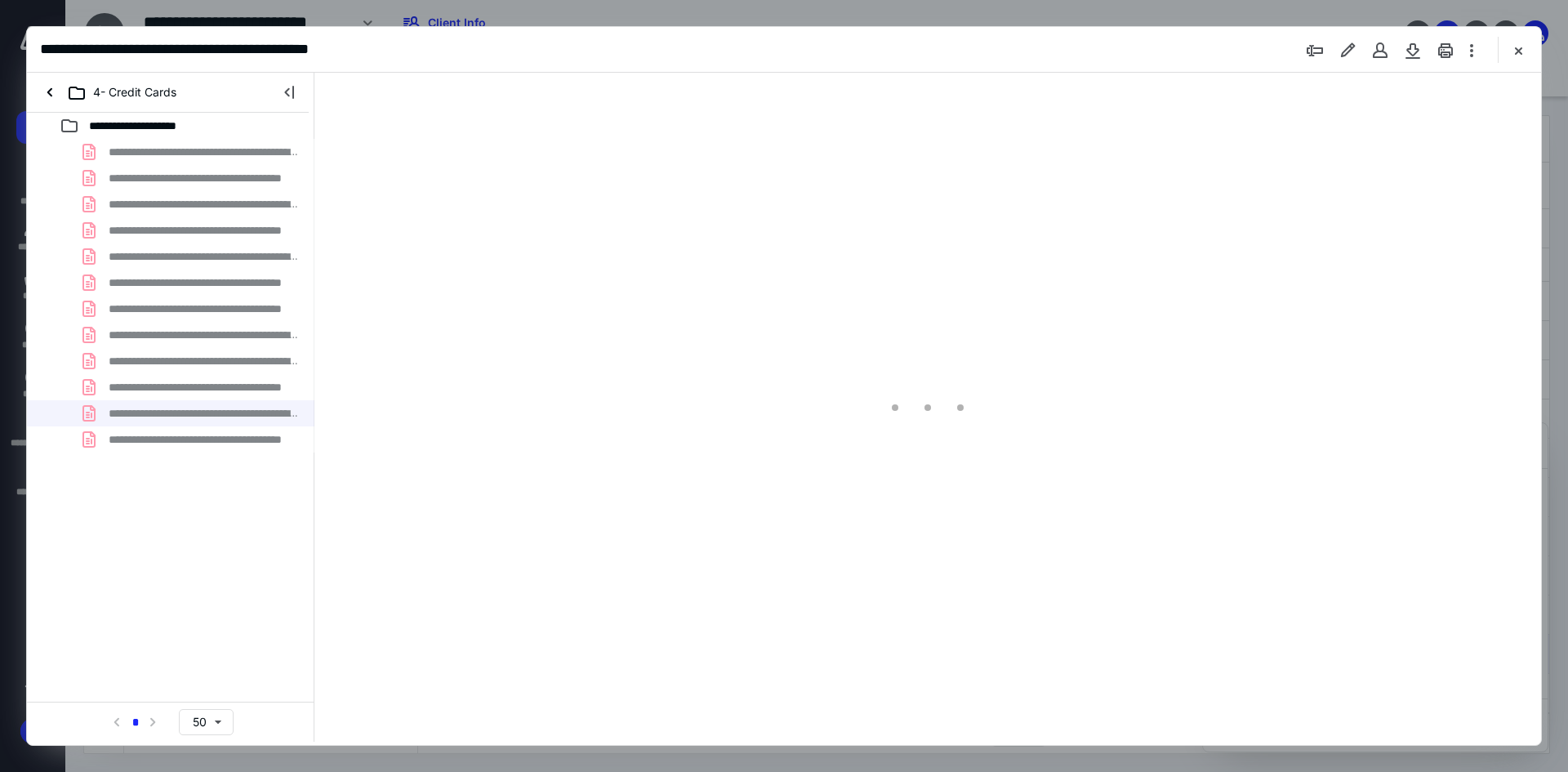 scroll, scrollTop: 0, scrollLeft: 0, axis: both 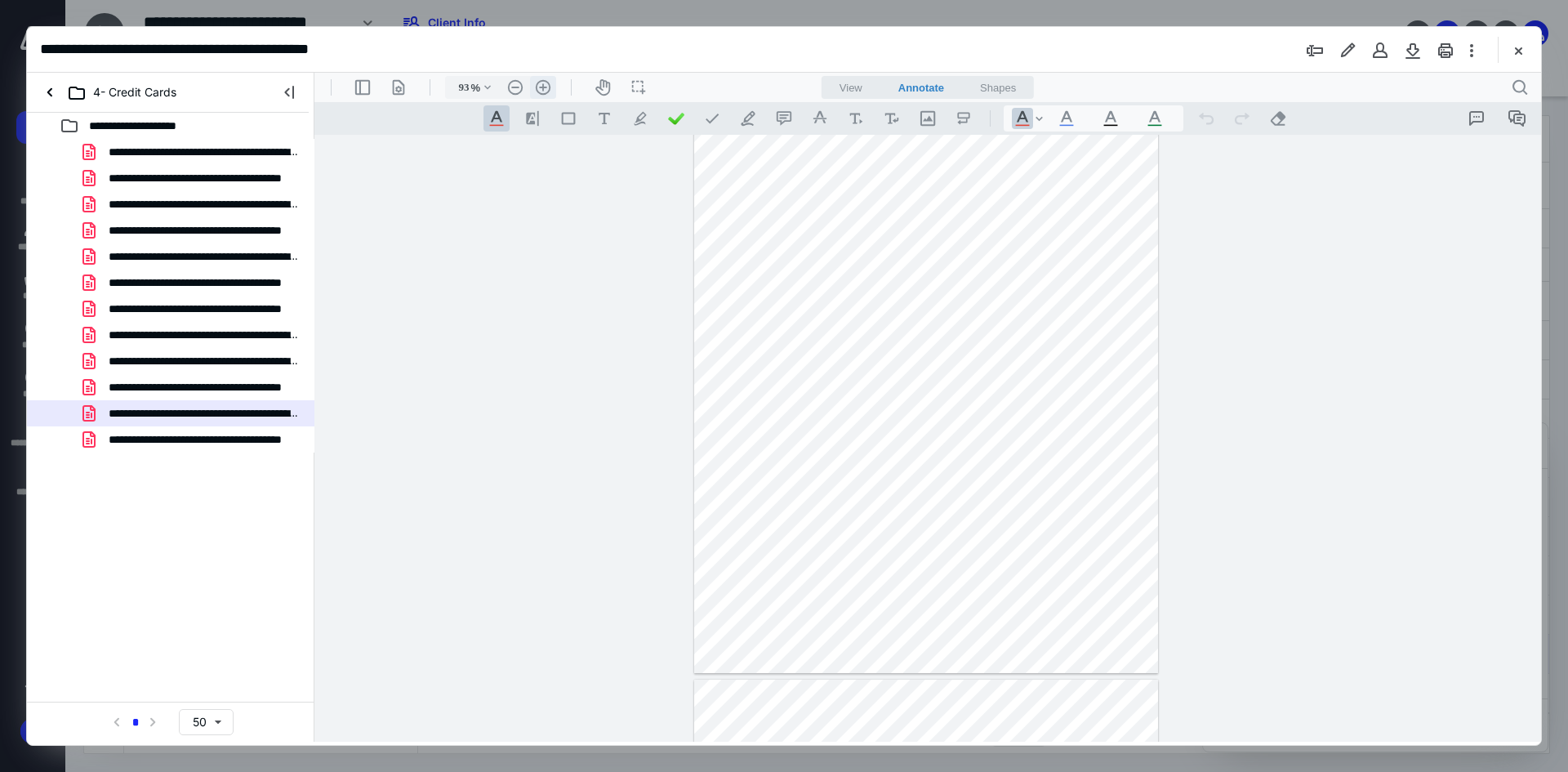 click on ".cls-1{fill:#abb0c4;} icon - header - zoom - in - line" at bounding box center [543, 87] 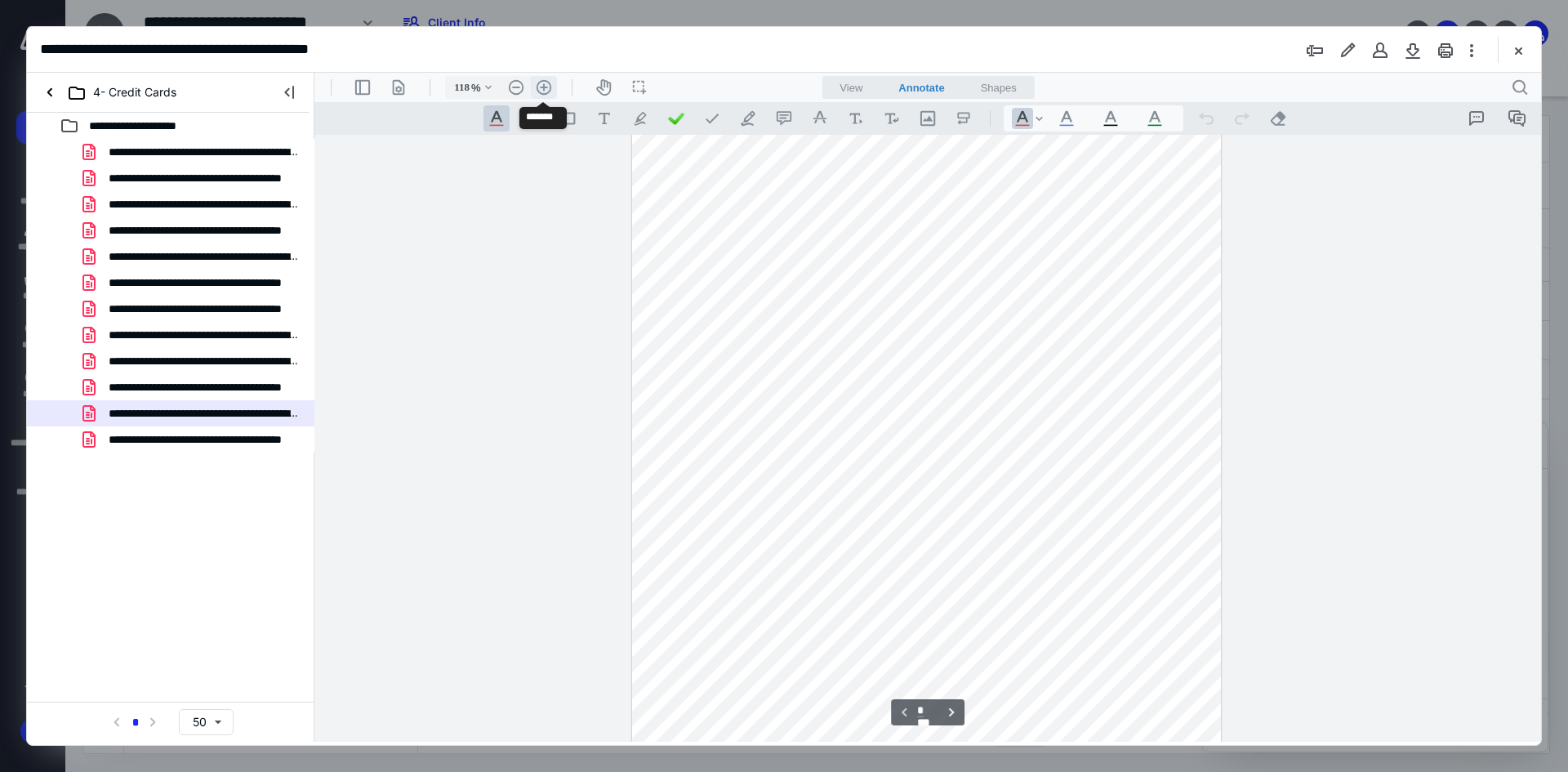 click on ".cls-1{fill:#abb0c4;} icon - header - zoom - in - line" at bounding box center (544, 87) 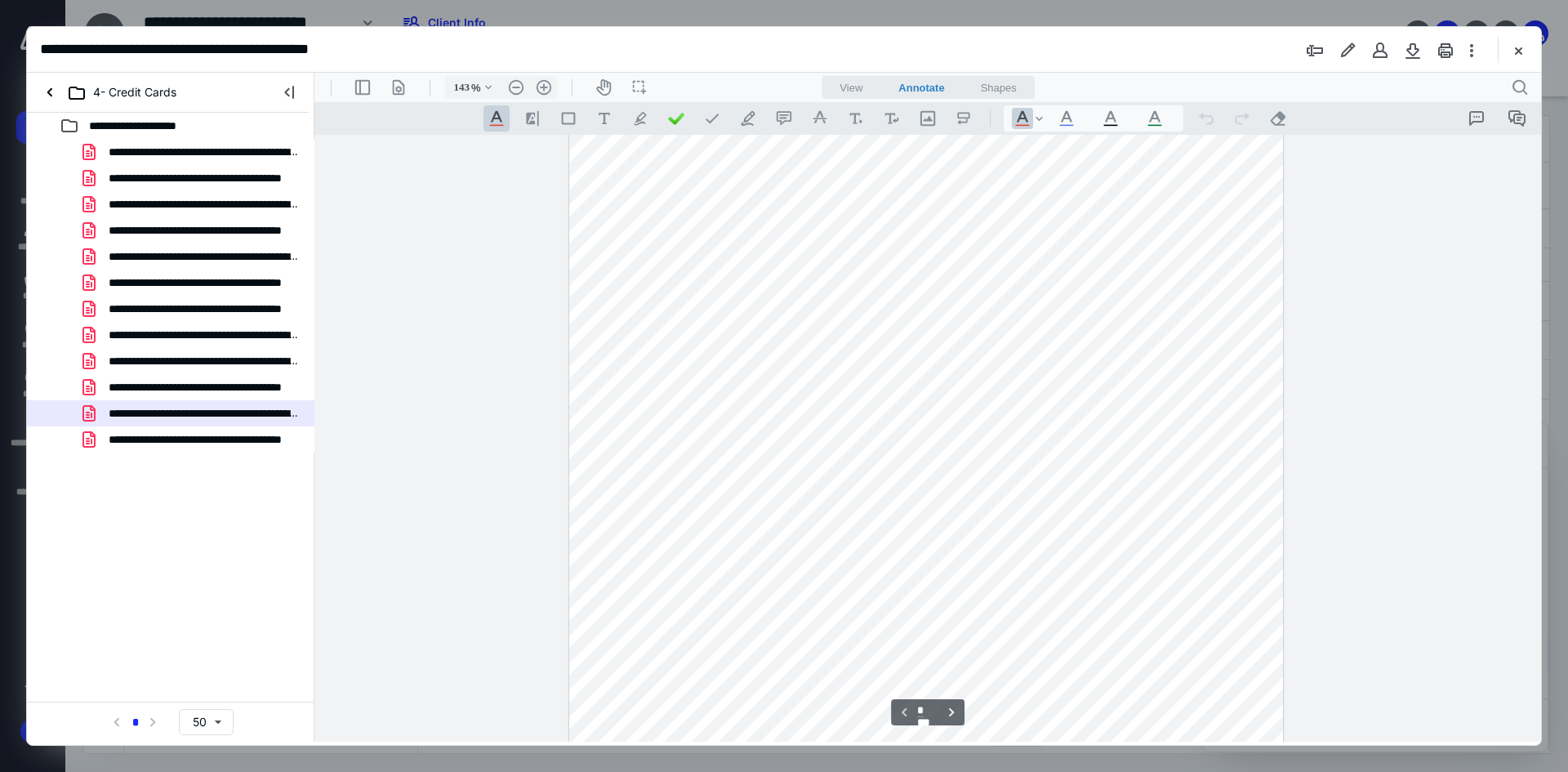scroll, scrollTop: 0, scrollLeft: 0, axis: both 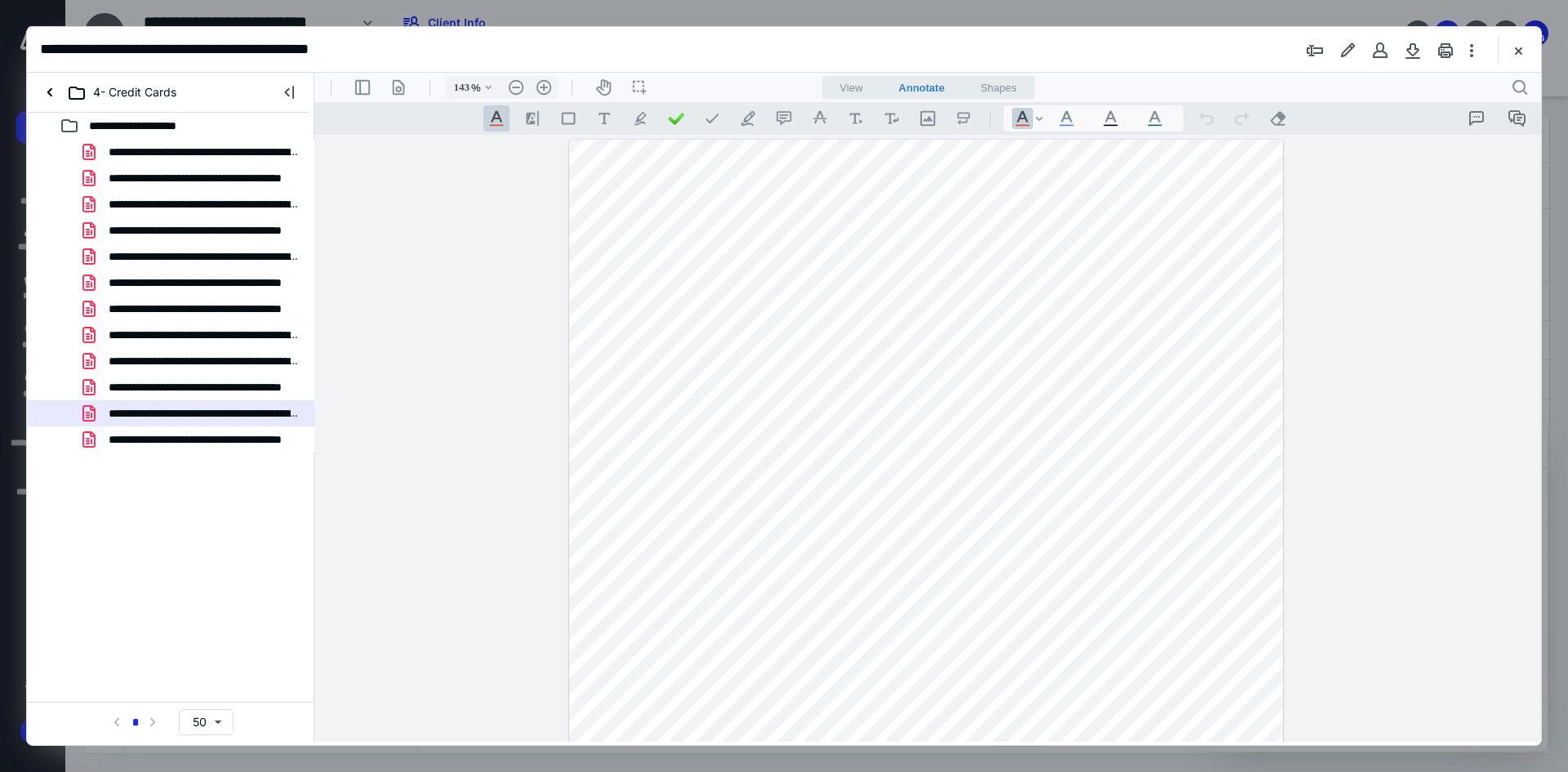 click at bounding box center [1518, 50] 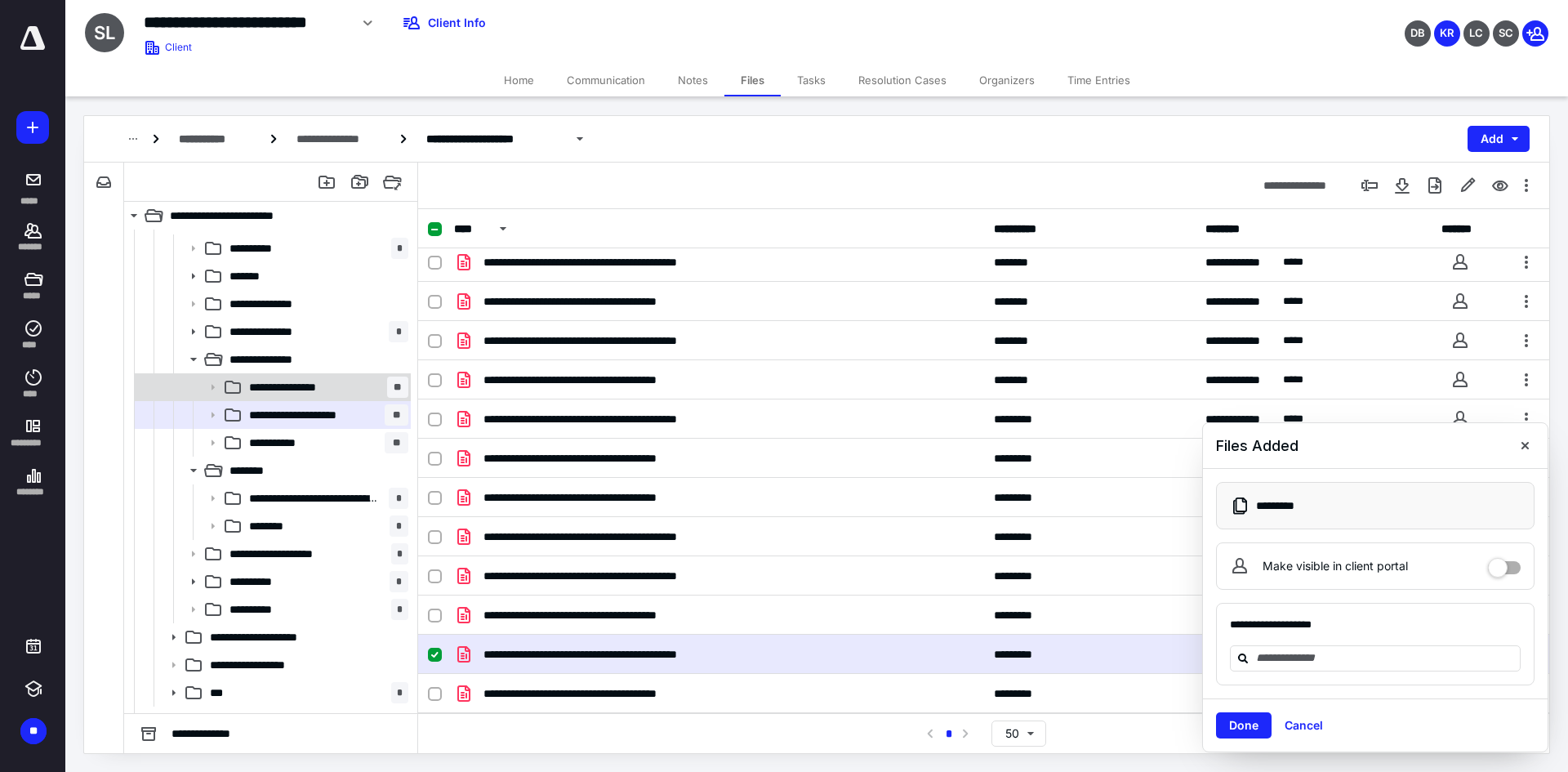 click on "**********" at bounding box center [298, 387] 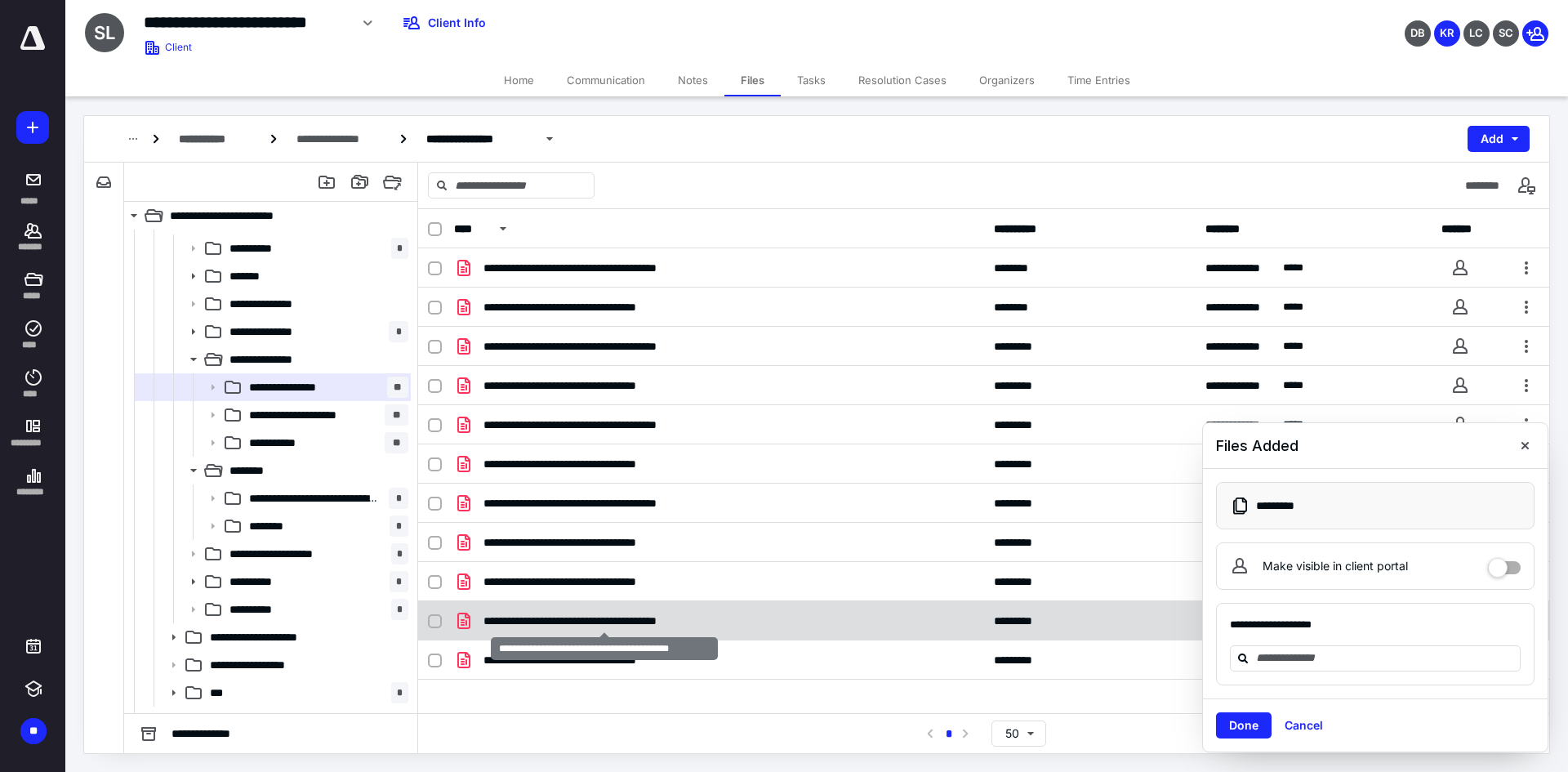 click on "**********" at bounding box center (604, 621) 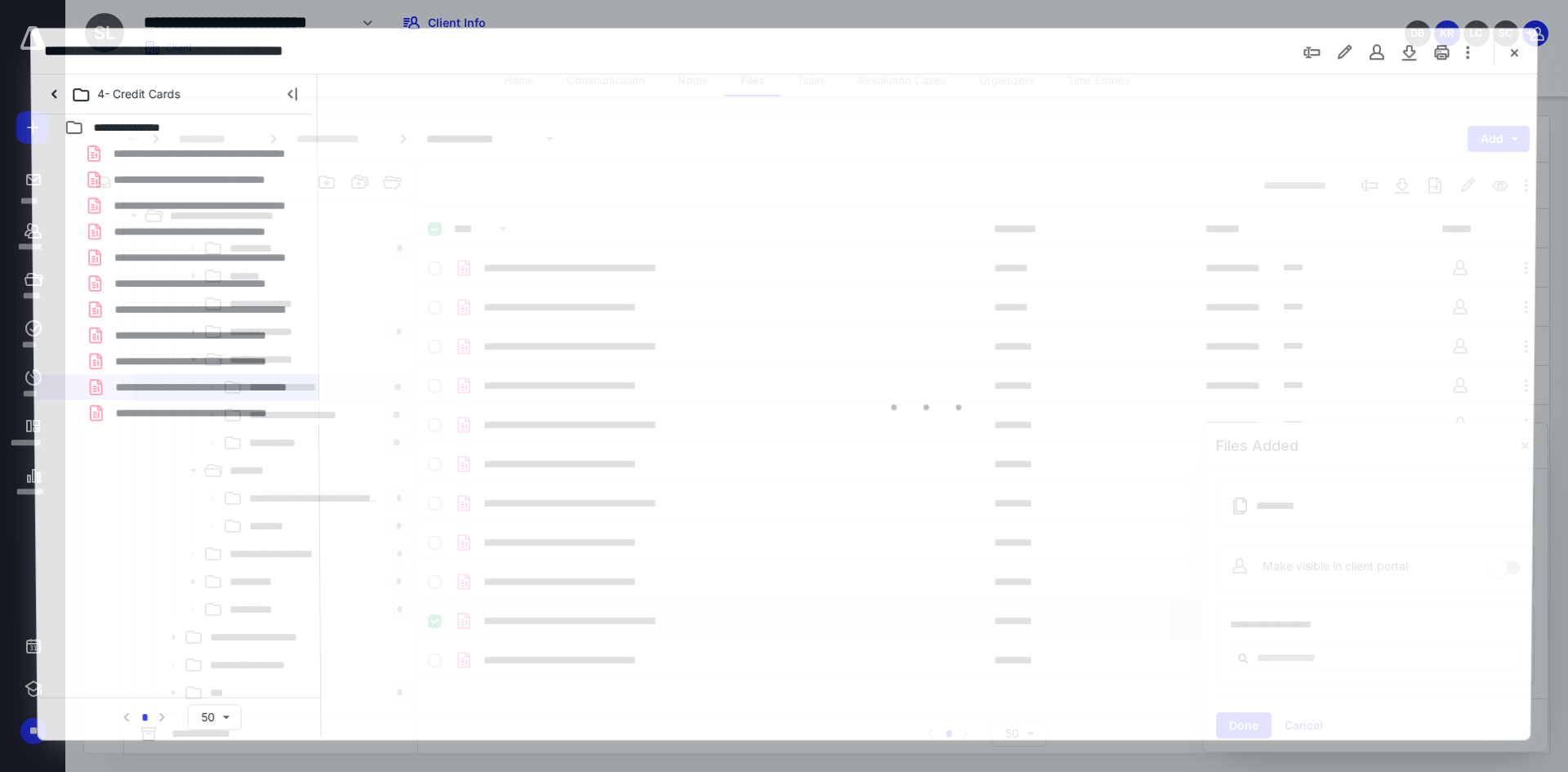 scroll, scrollTop: 0, scrollLeft: 0, axis: both 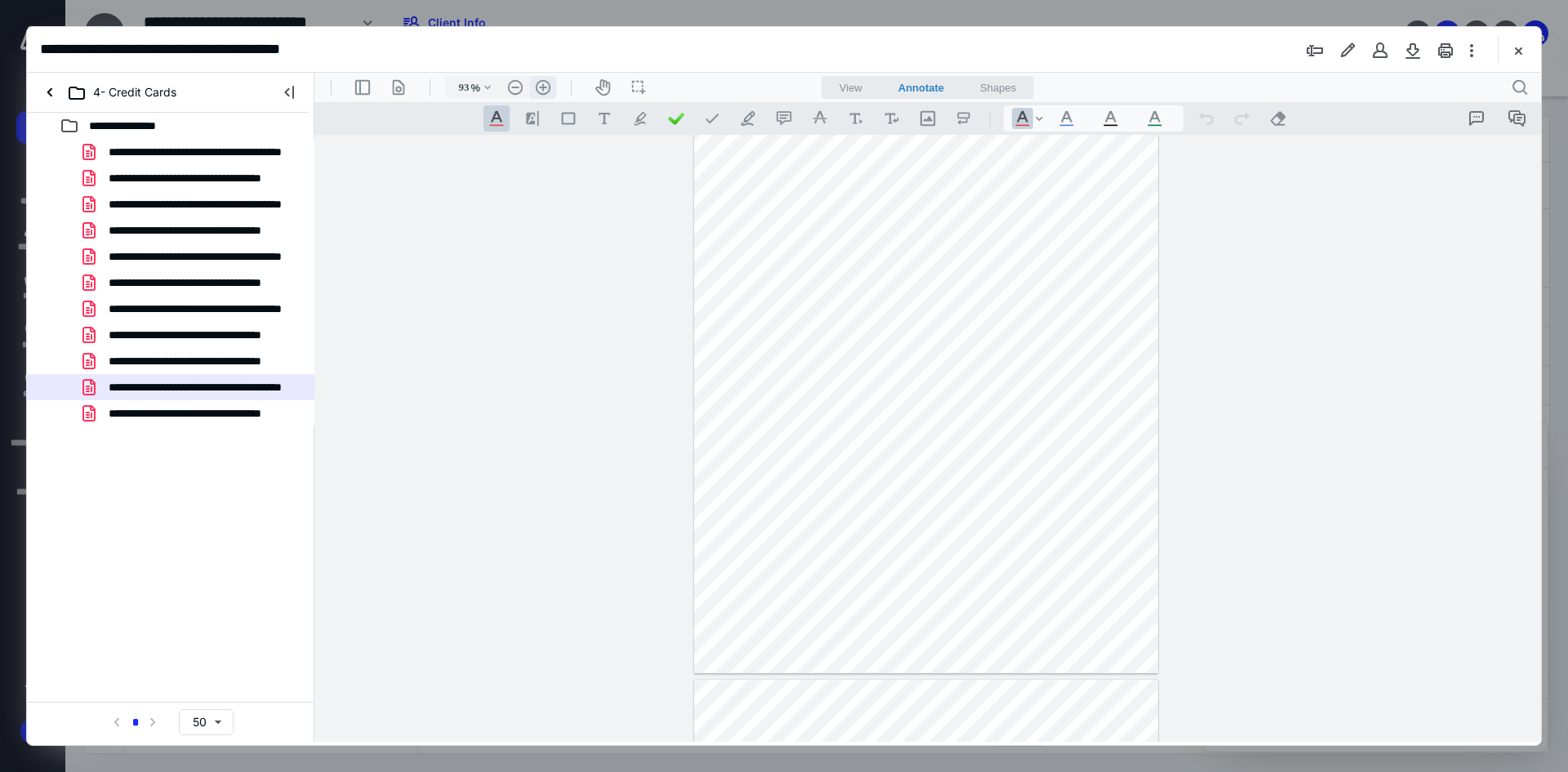 click on ".cls-1{fill:#abb0c4;} icon - header - zoom - in - line" at bounding box center [543, 87] 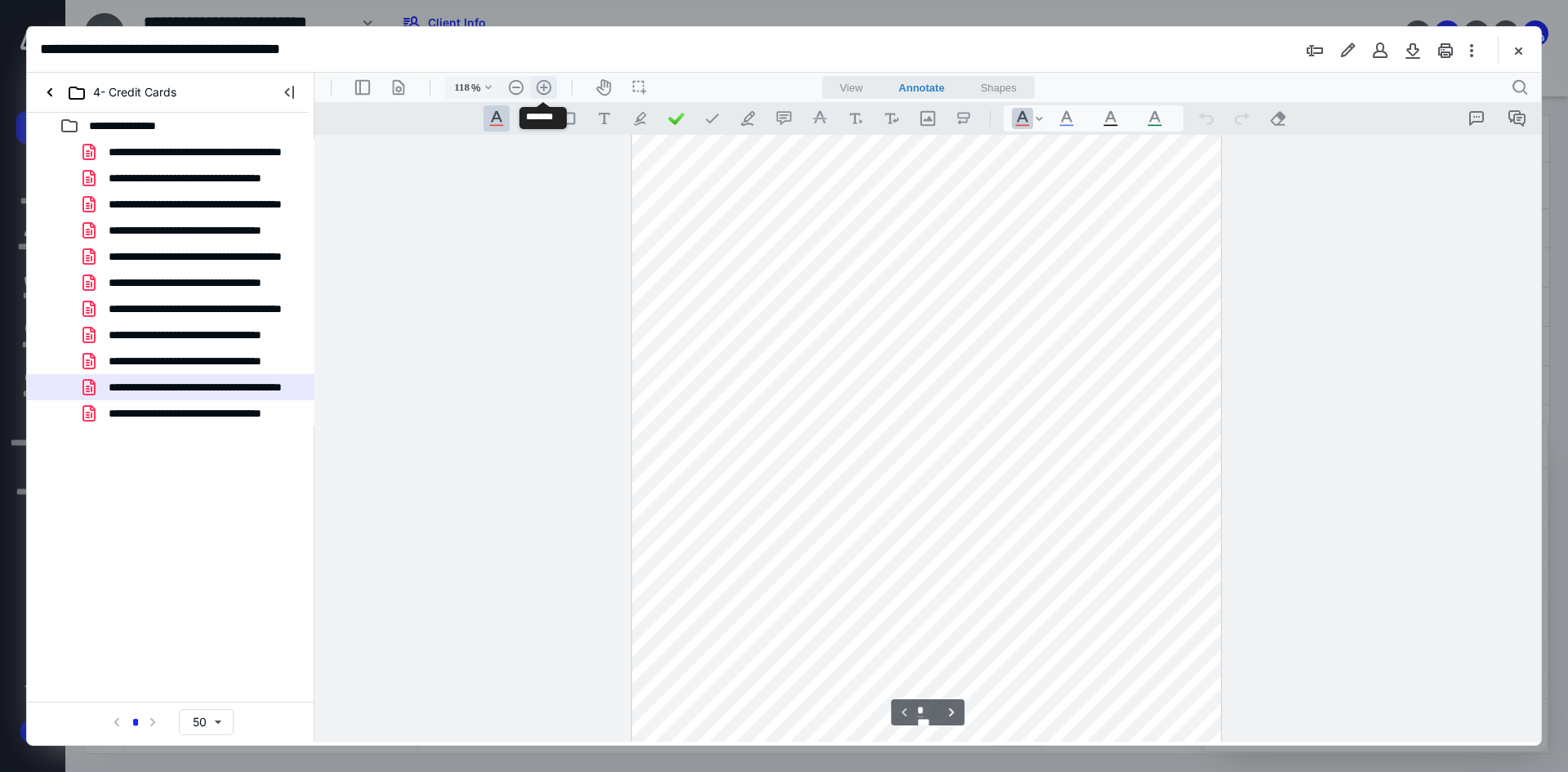 click on ".cls-1{fill:#abb0c4;} icon - header - zoom - in - line" at bounding box center (544, 87) 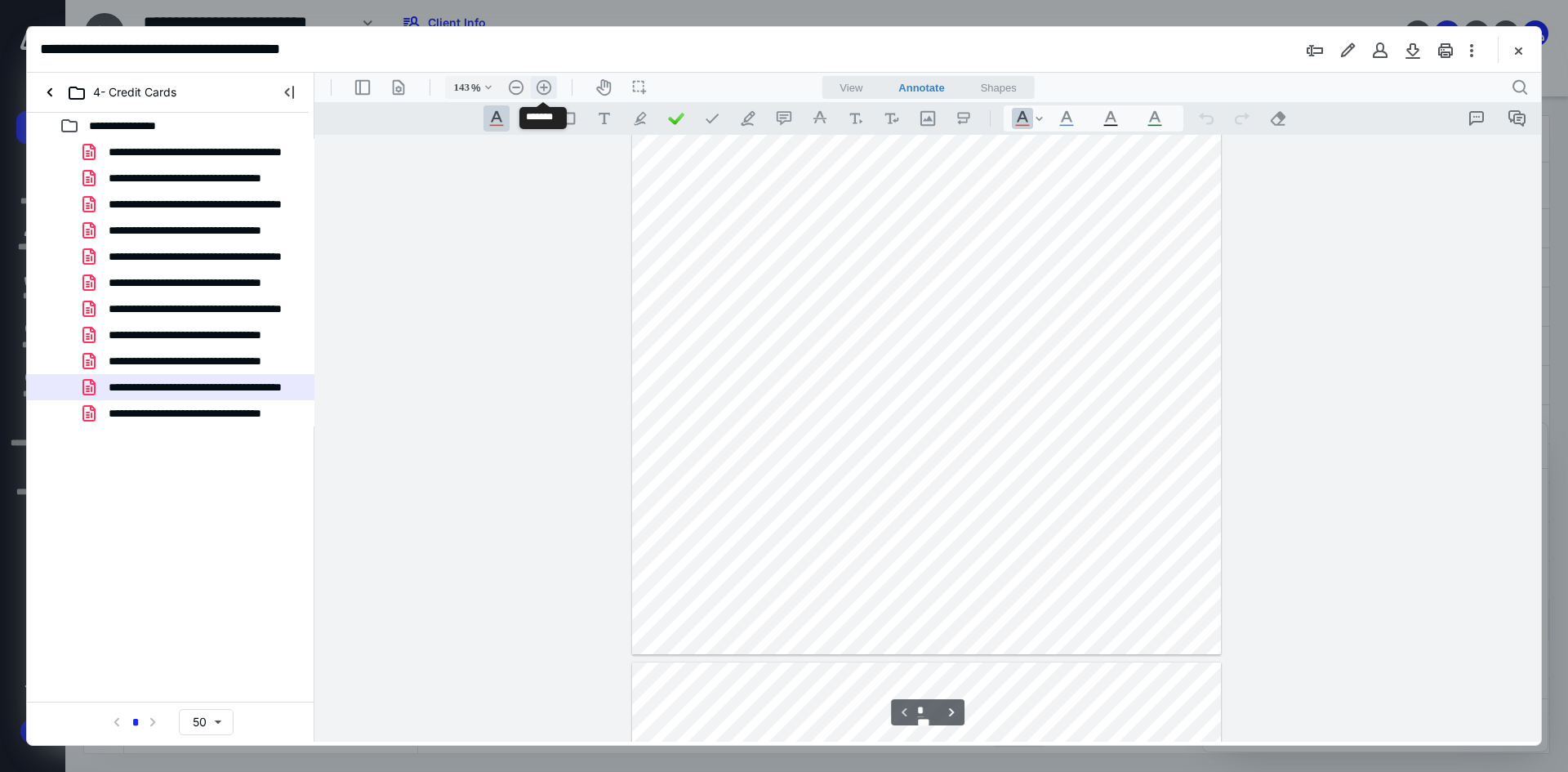 click on ".cls-1{fill:#abb0c4;} icon - header - zoom - in - line" at bounding box center (544, 87) 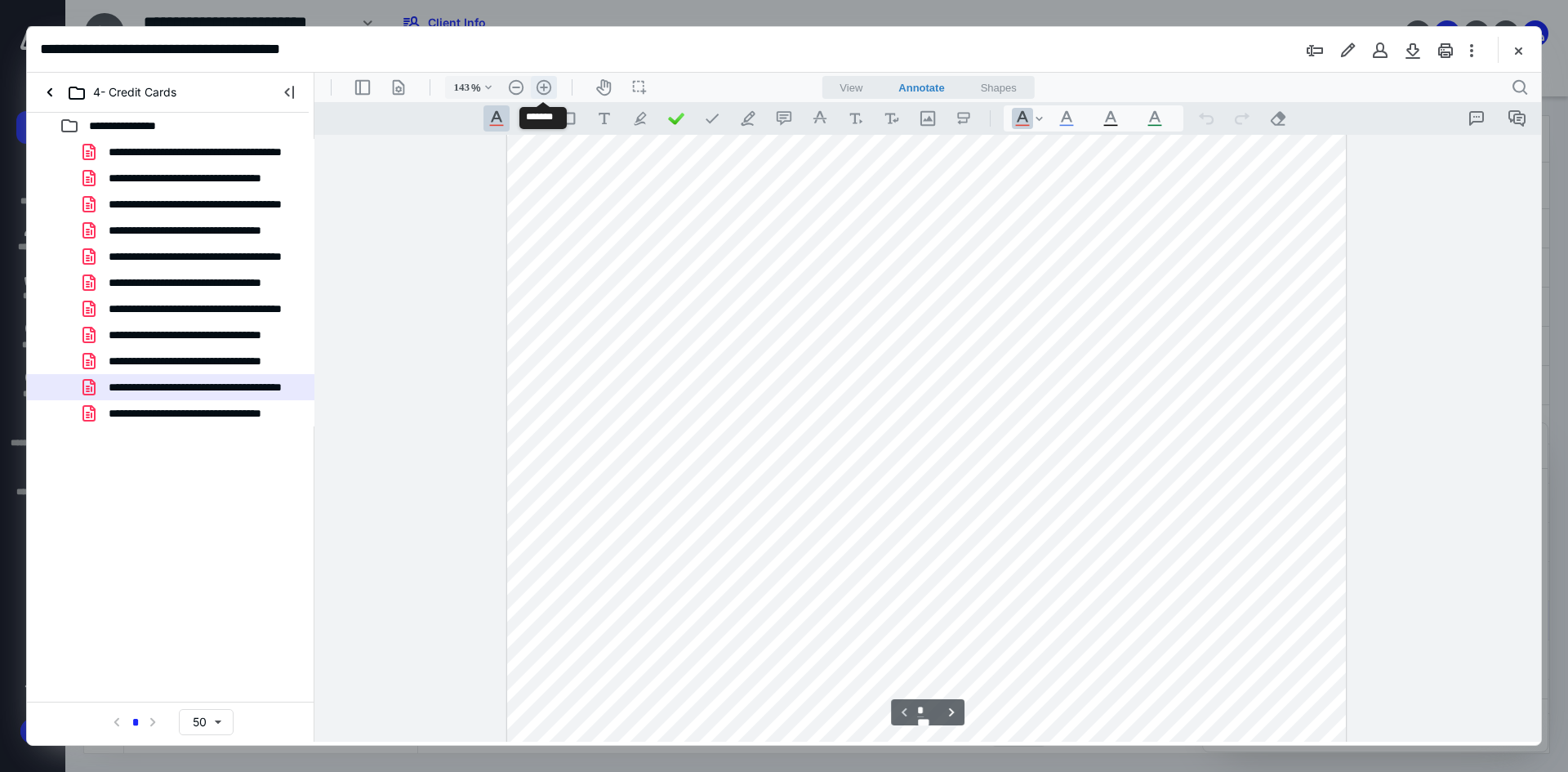 type on "168" 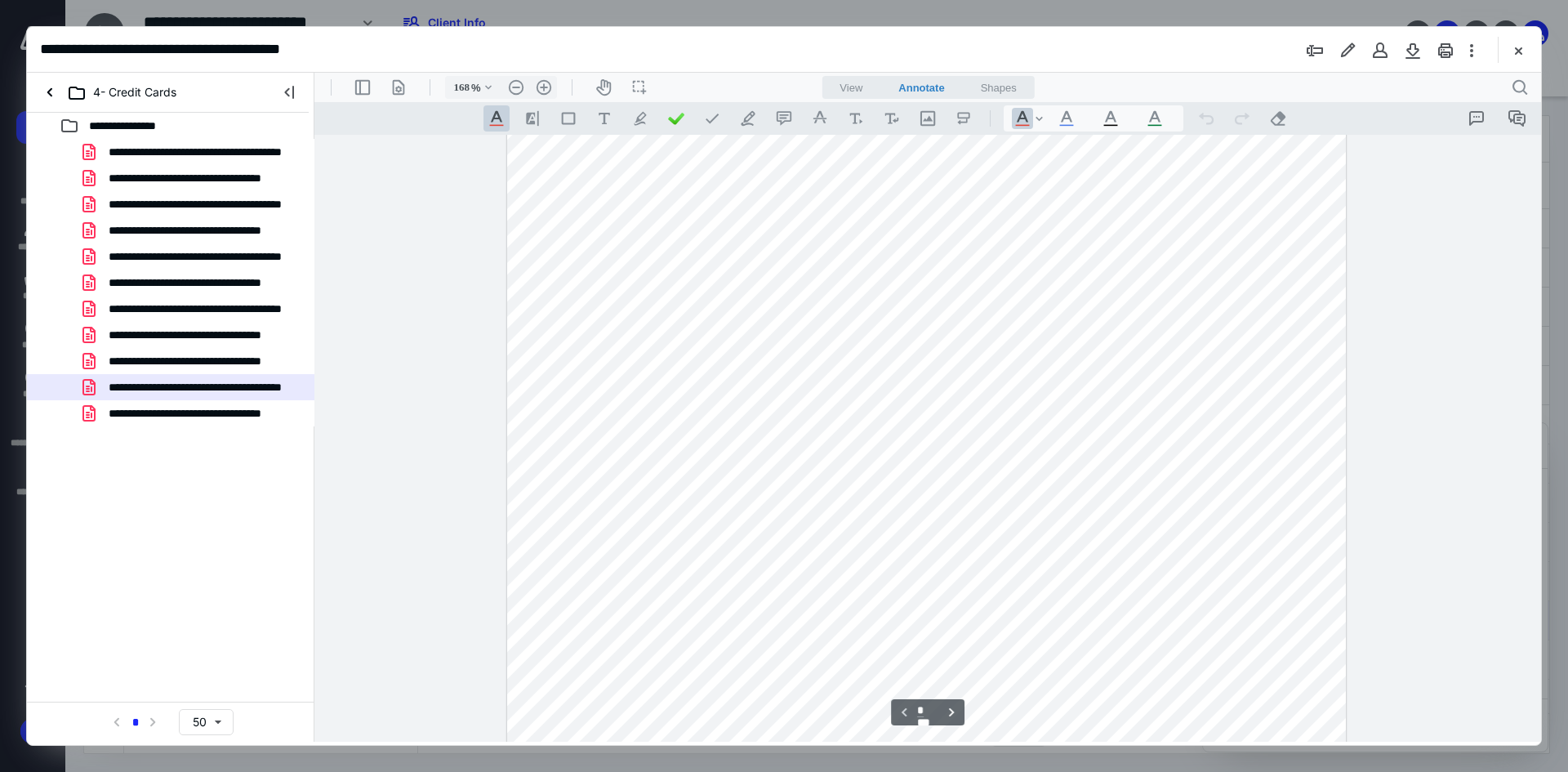 scroll, scrollTop: 0, scrollLeft: 0, axis: both 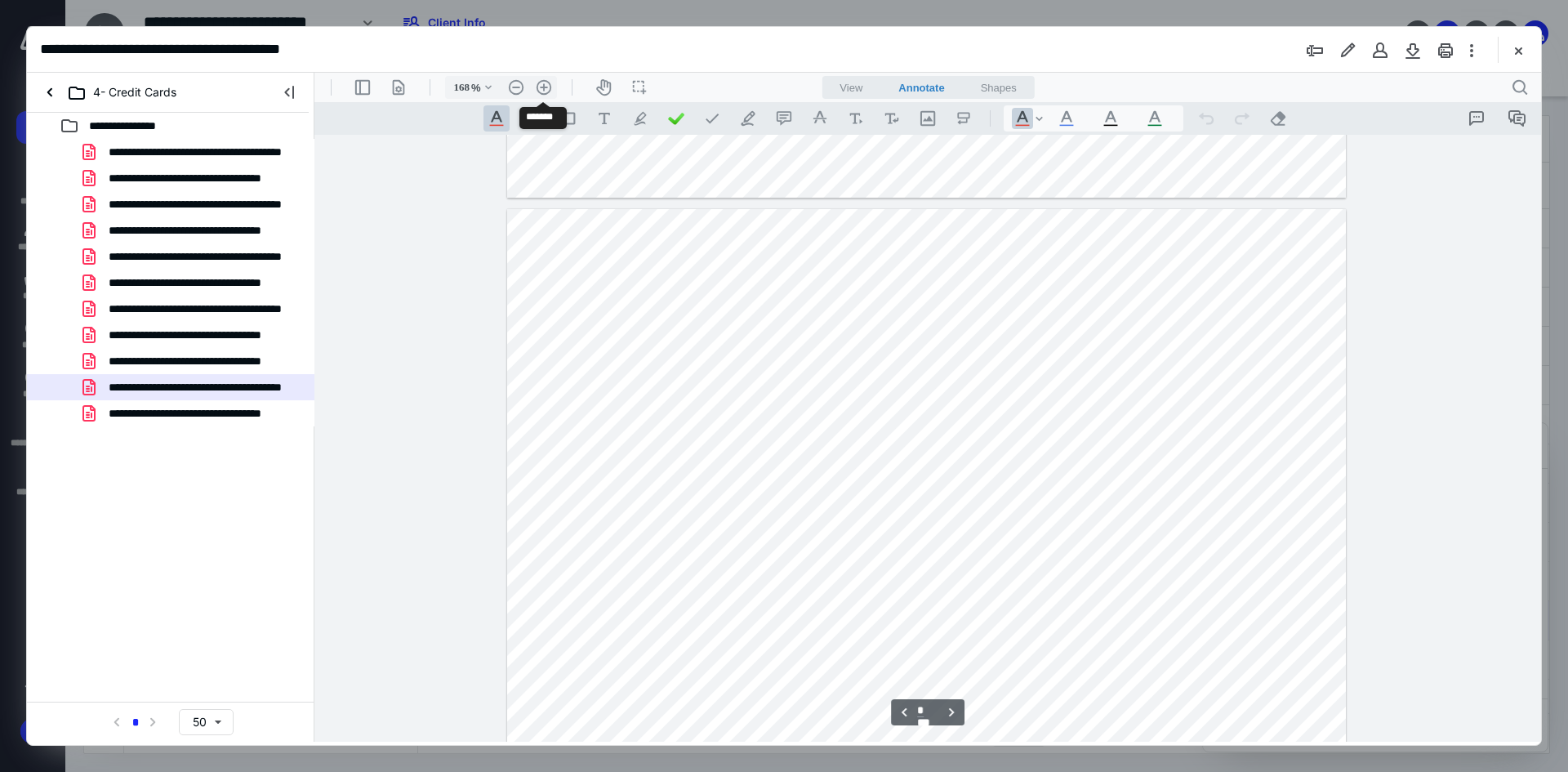 type on "*" 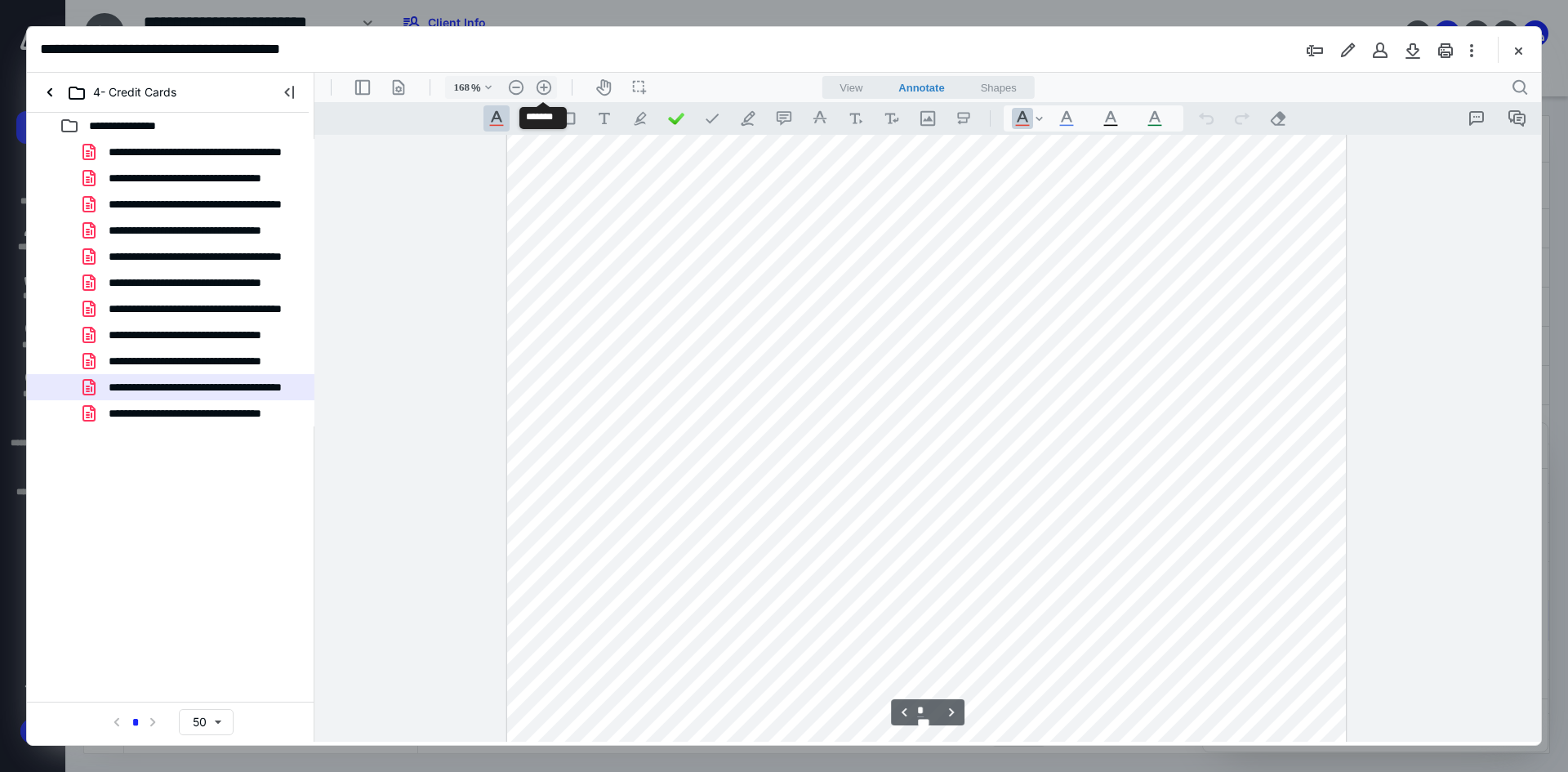 scroll, scrollTop: 3403, scrollLeft: 0, axis: vertical 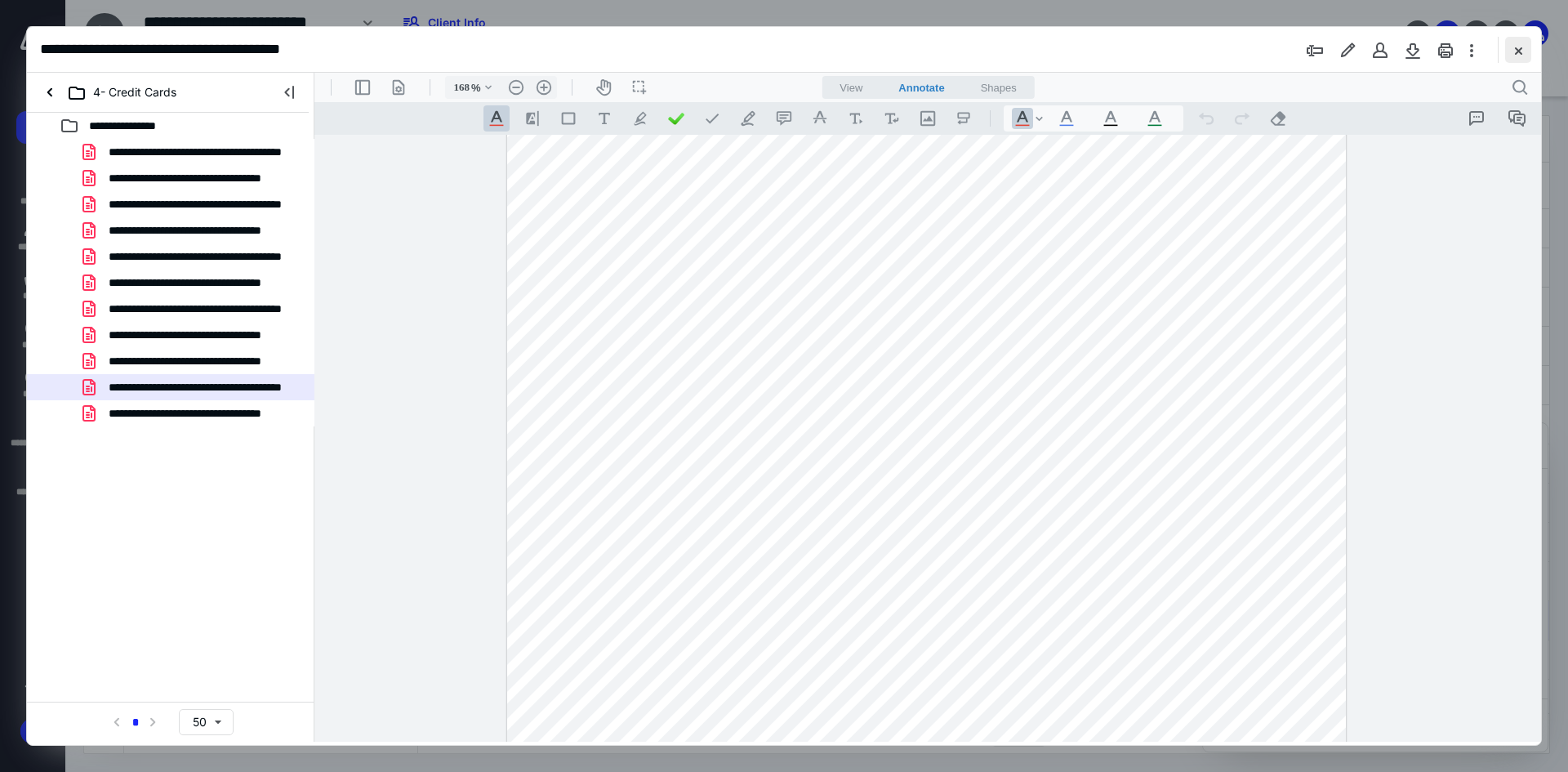 click at bounding box center [1518, 50] 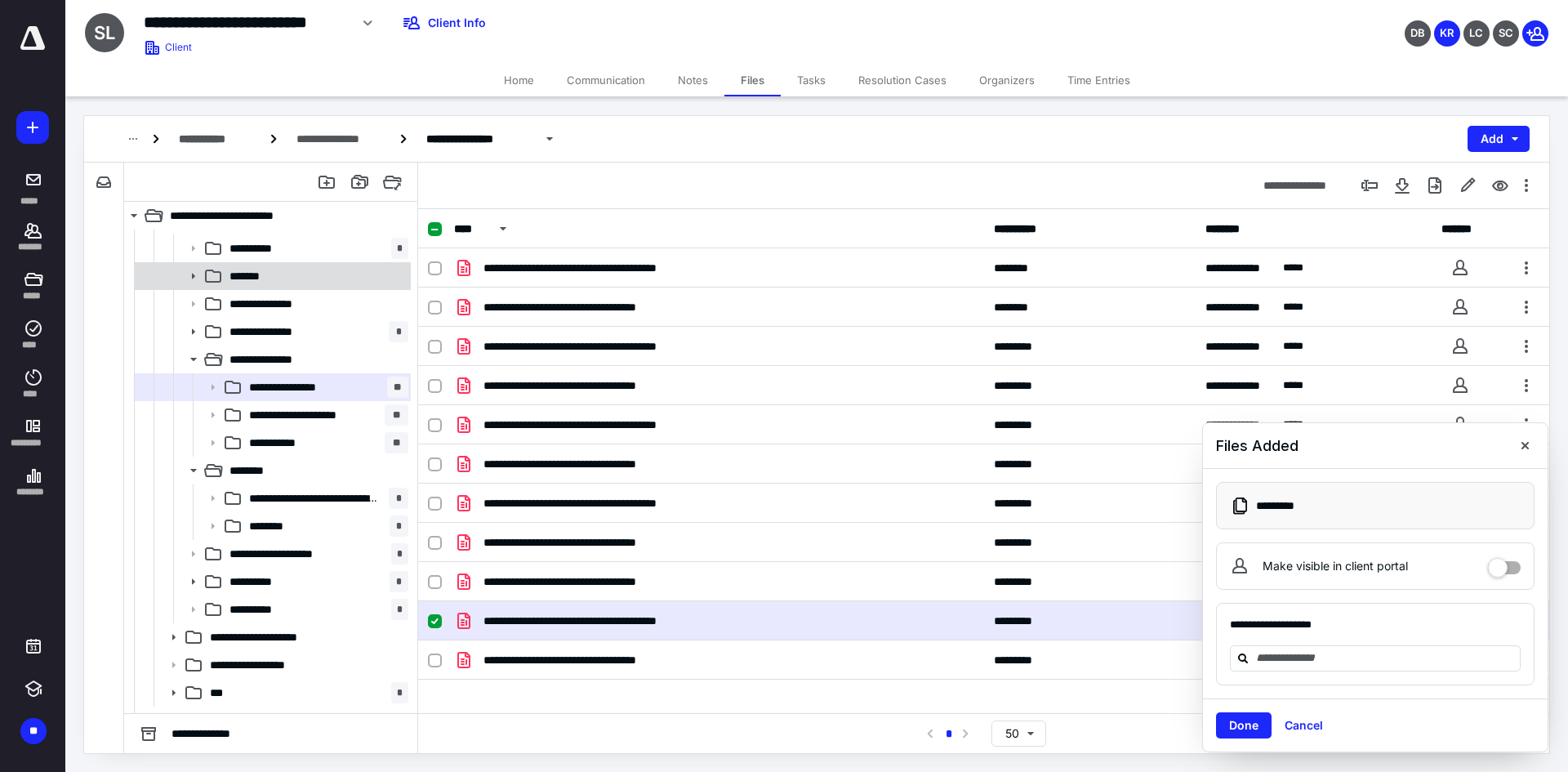click on "*******" at bounding box center (315, 276) 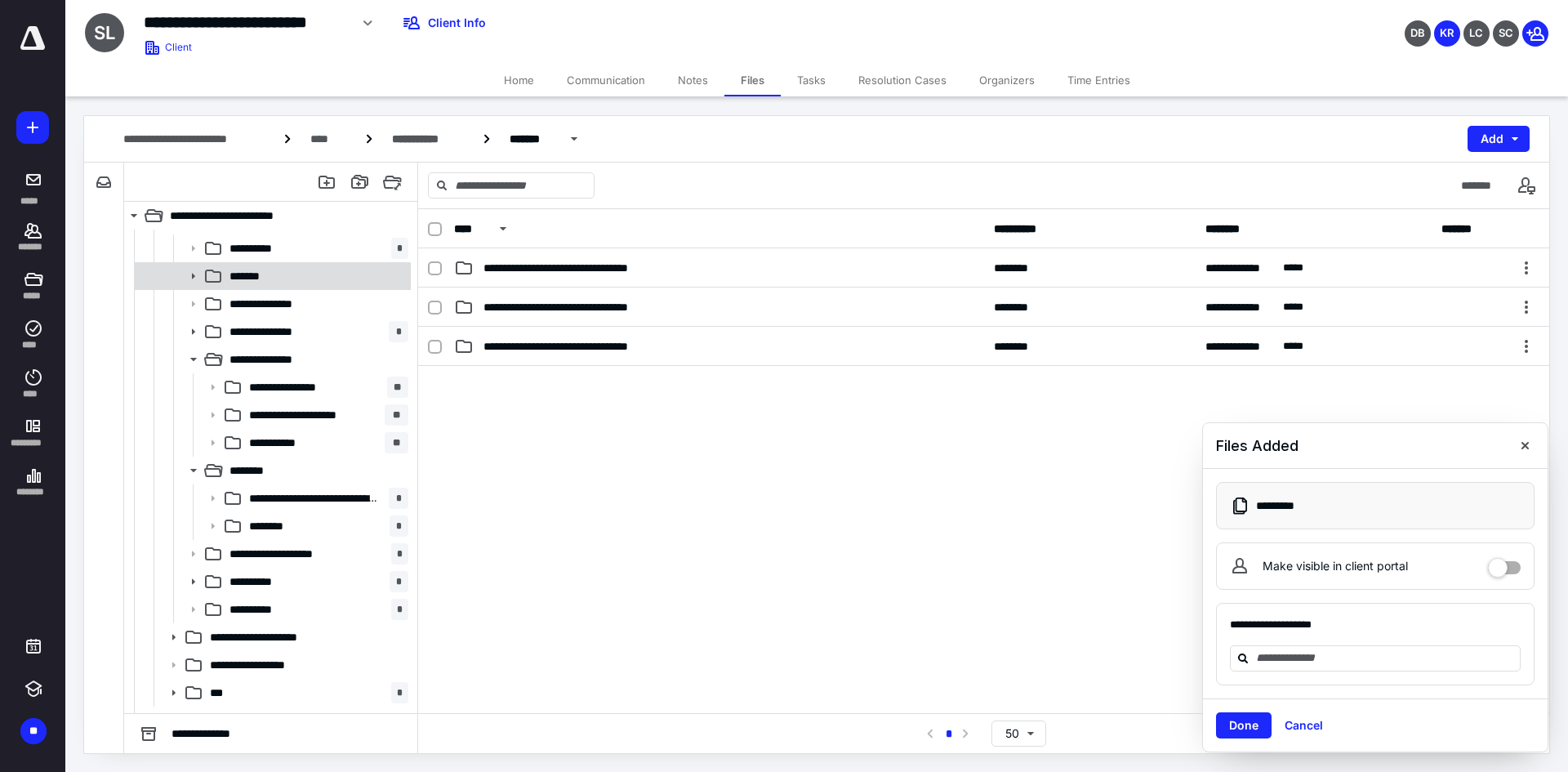 click on "*******" at bounding box center [315, 276] 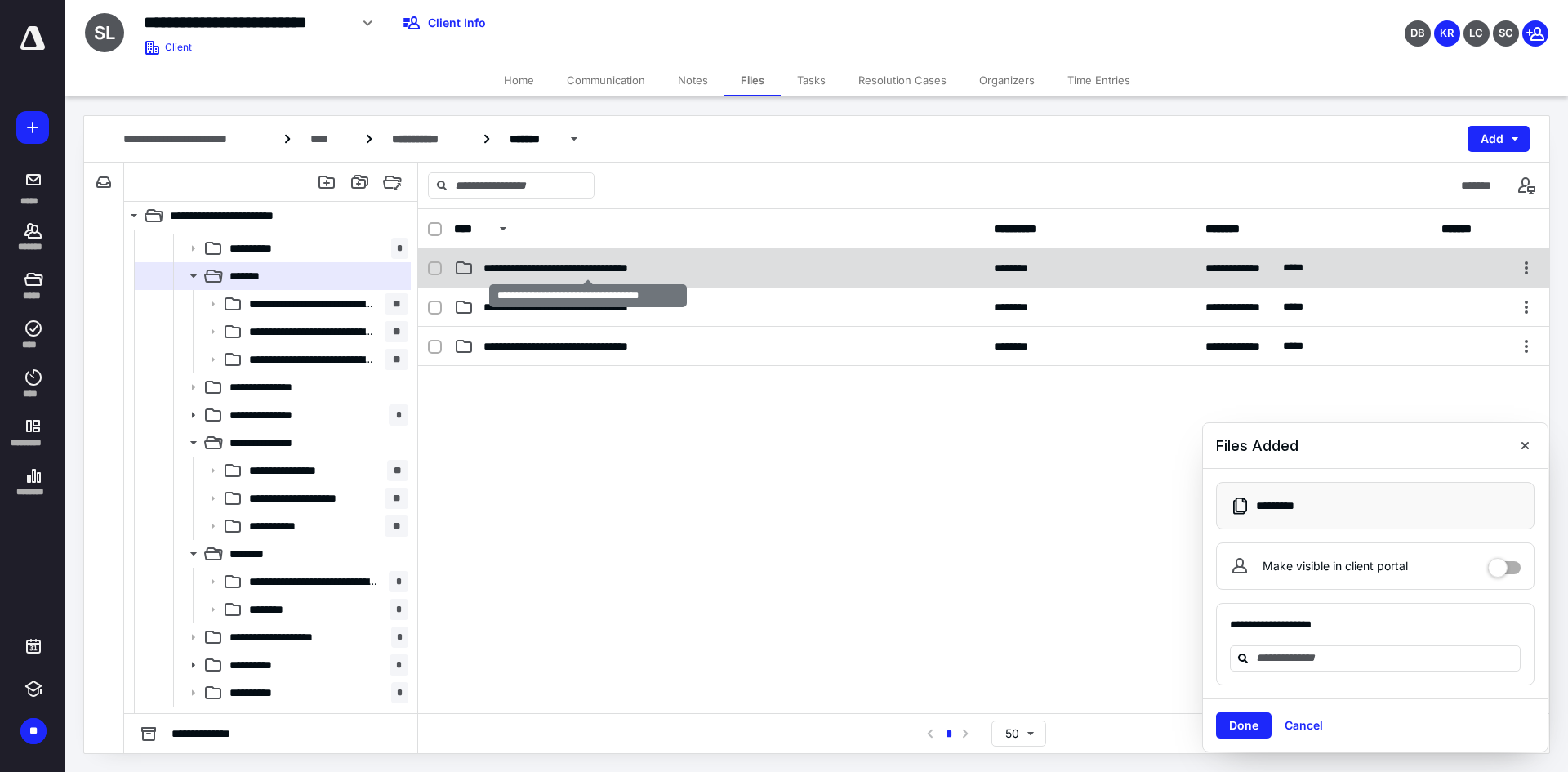 click on "**********" at bounding box center (588, 268) 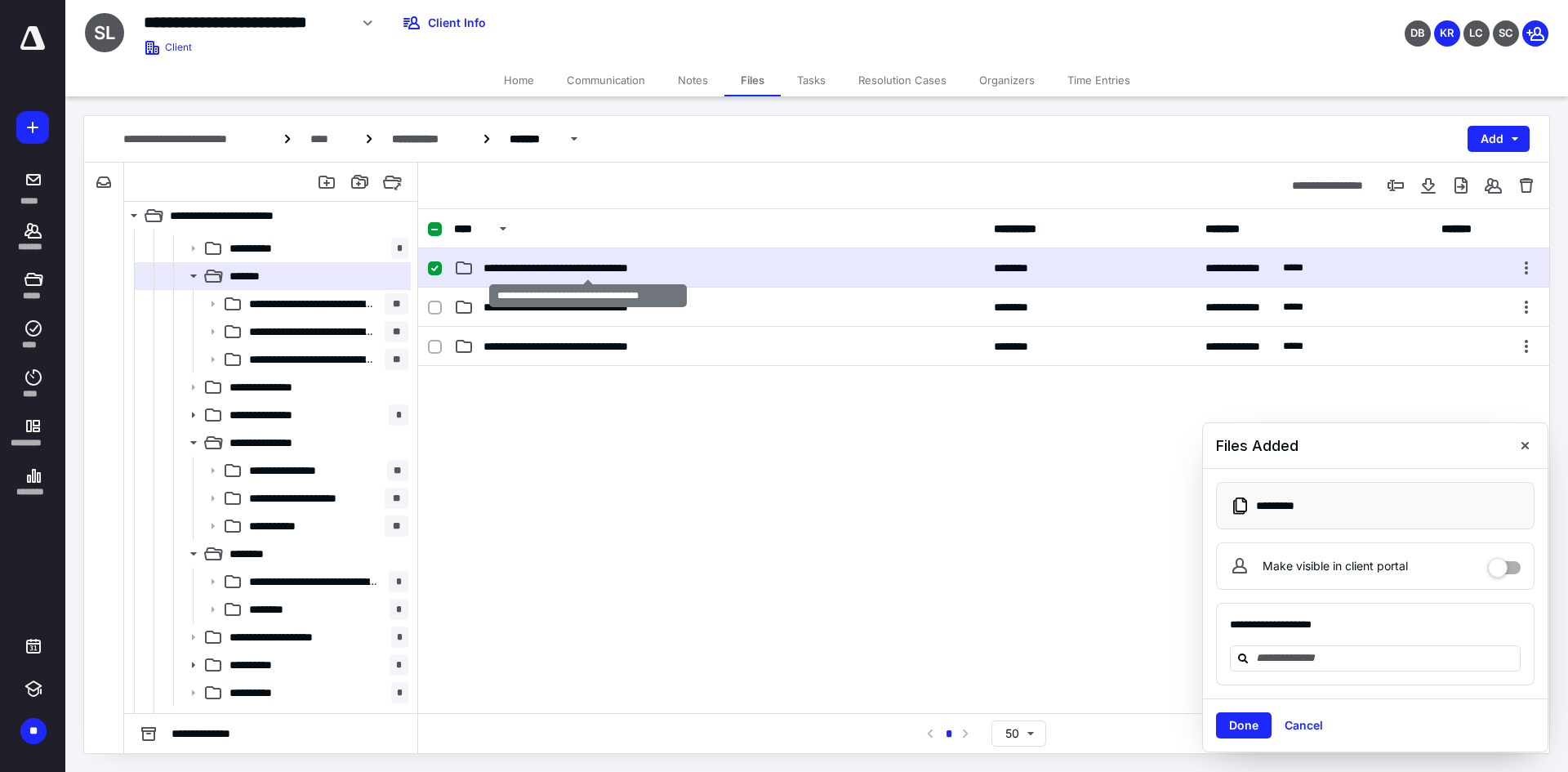 click on "**********" at bounding box center (588, 268) 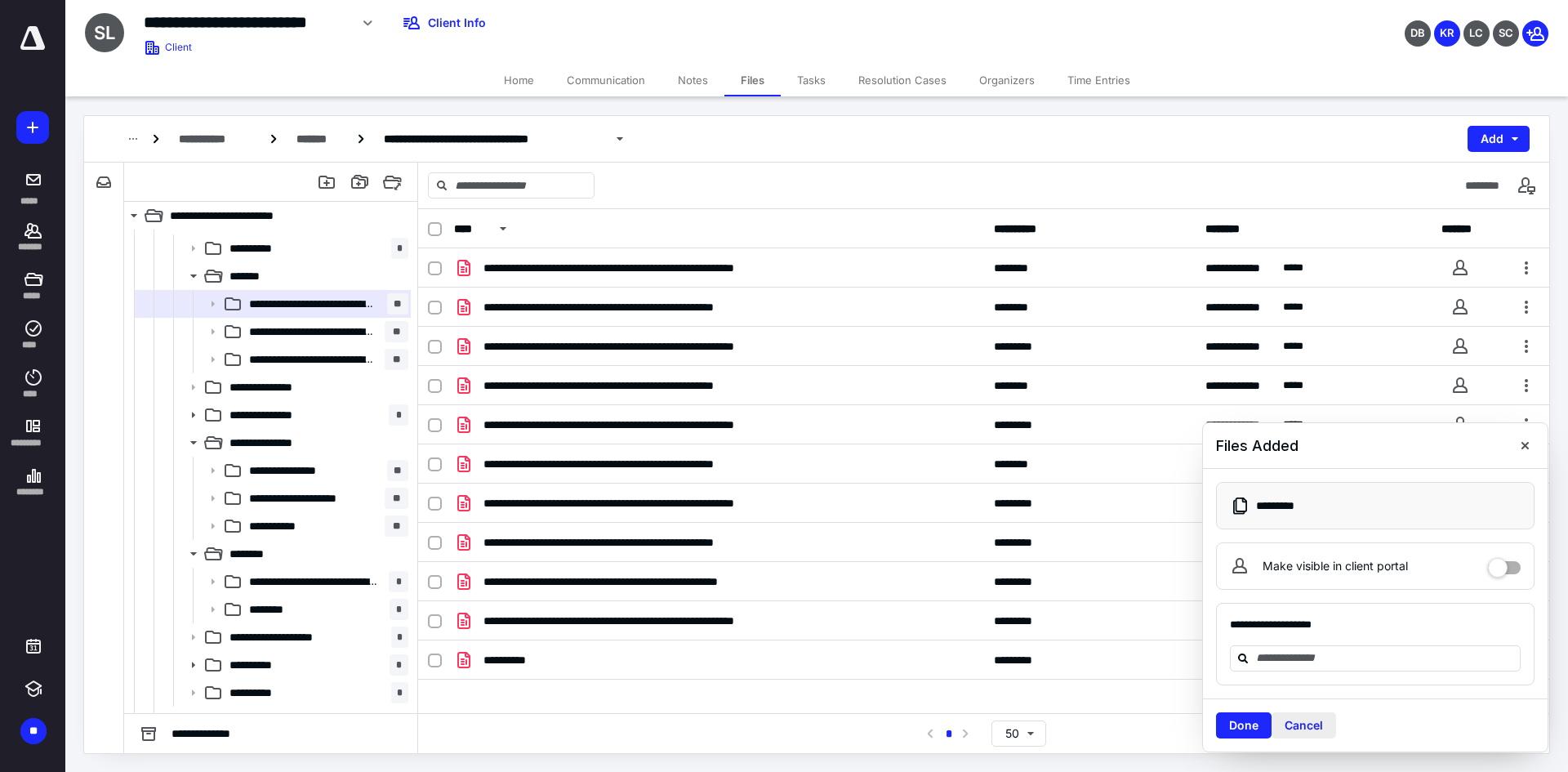 click on "Cancel" at bounding box center (1303, 725) 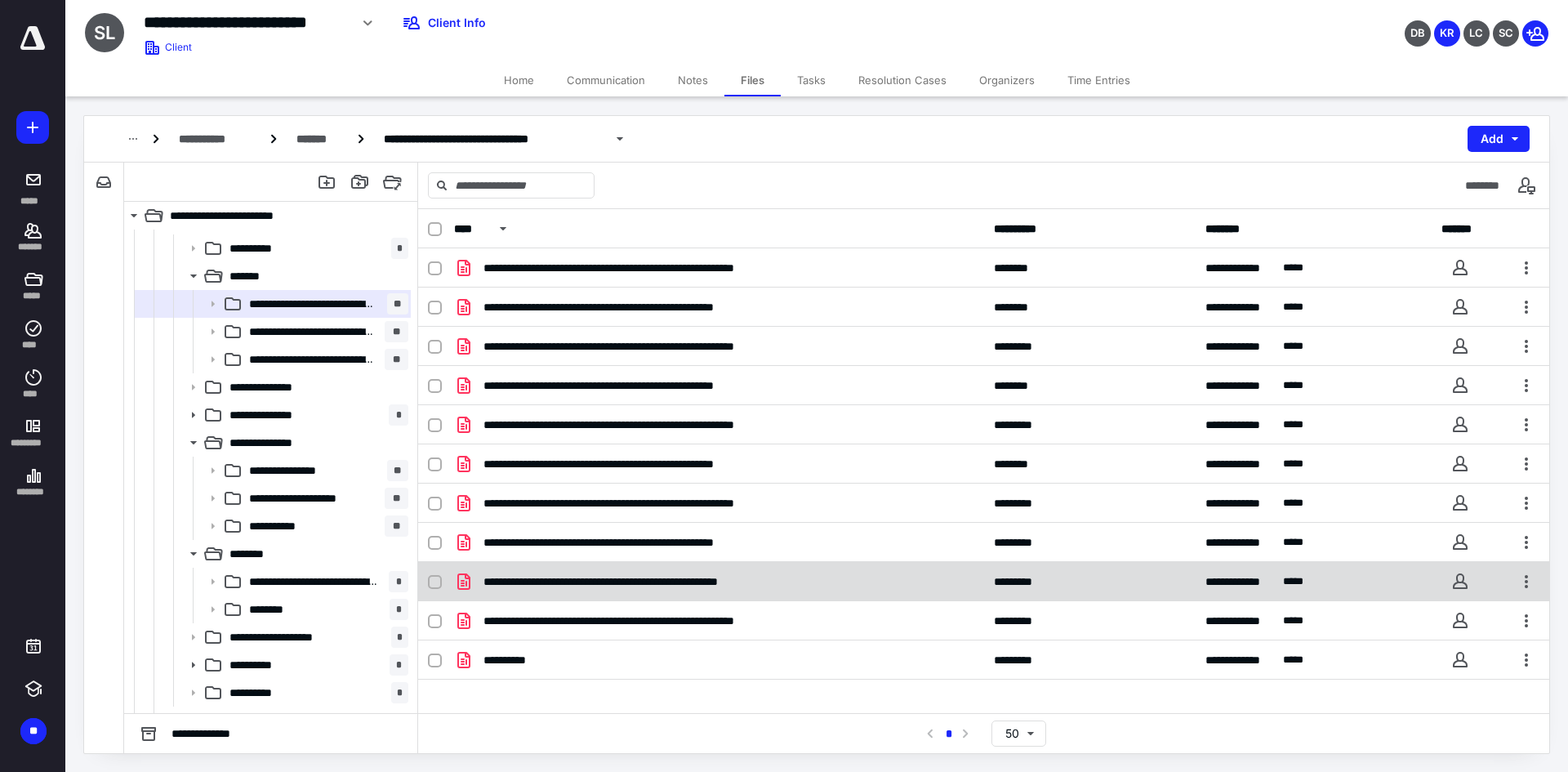 checkbox on "true" 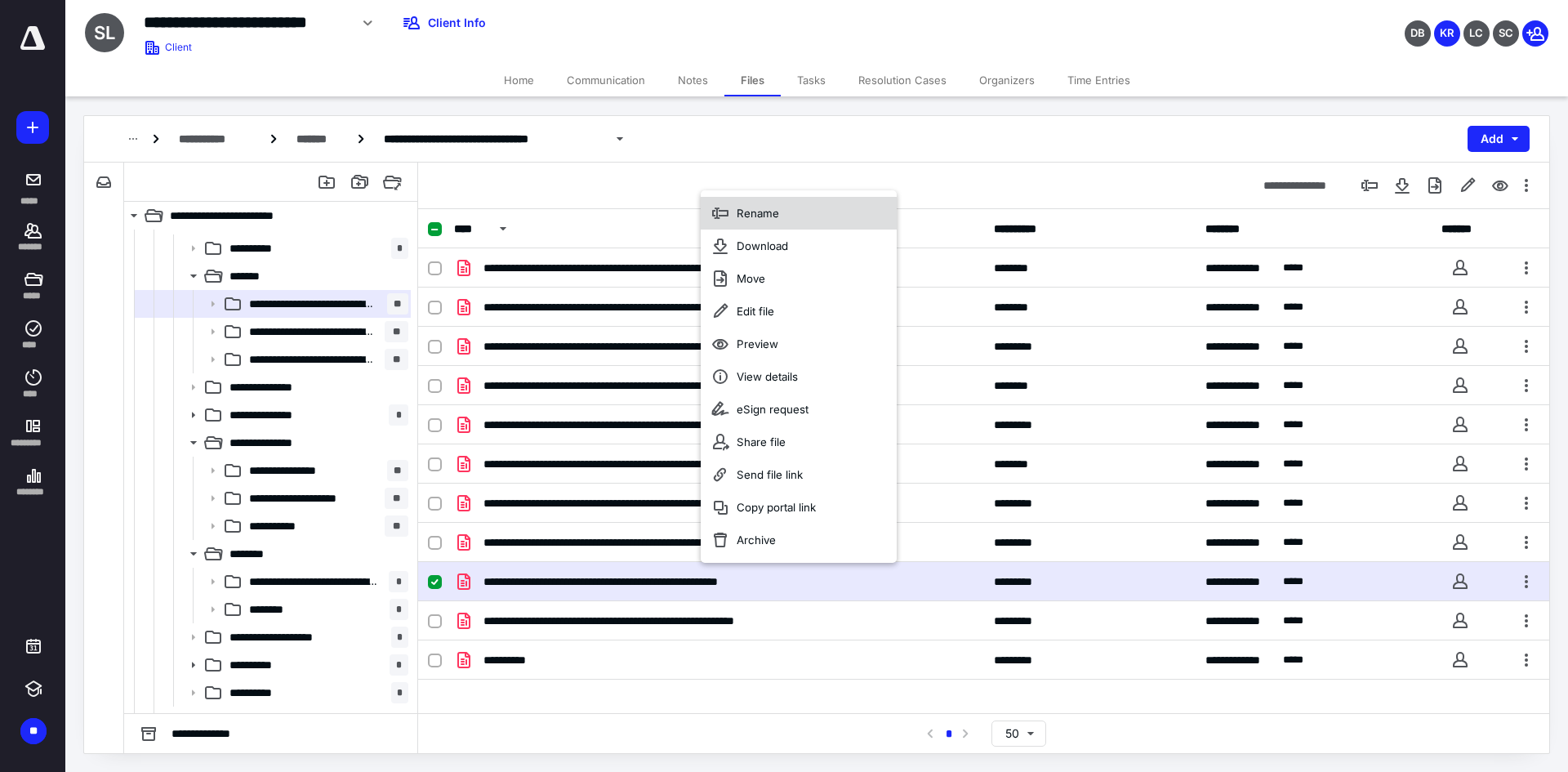 click on "Rename" at bounding box center [758, 213] 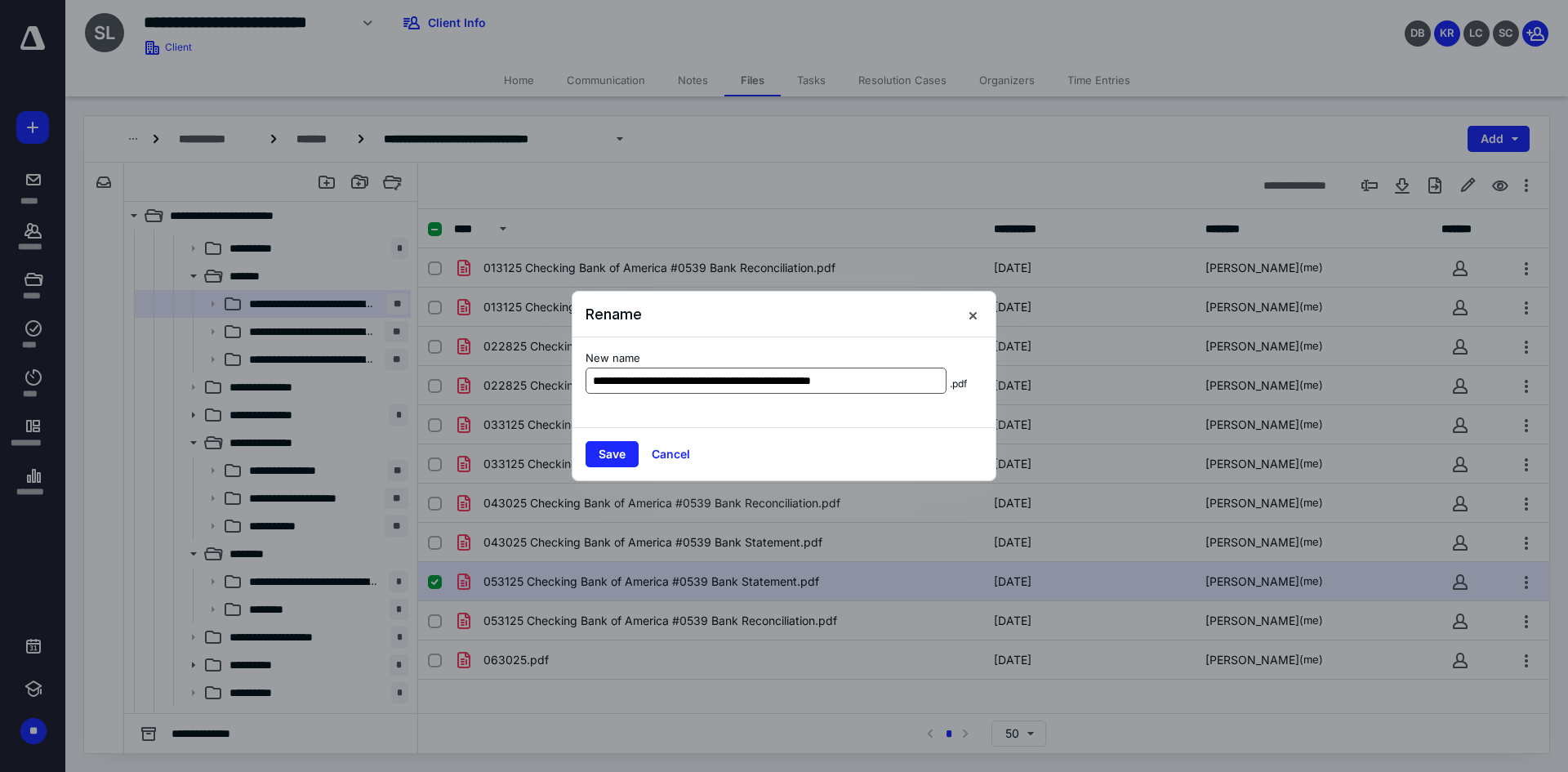 click on "**********" at bounding box center [766, 381] 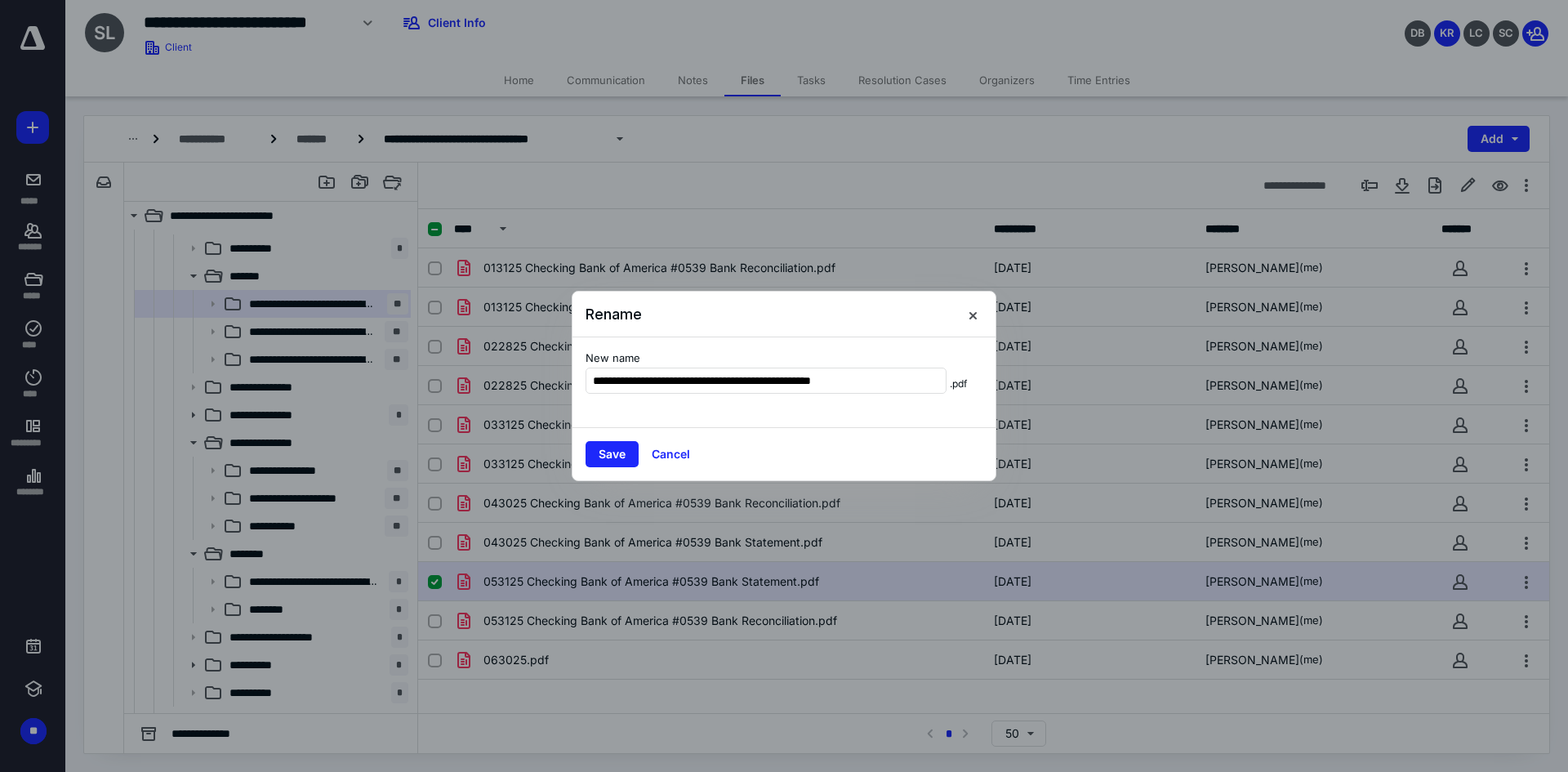 drag, startPoint x: 631, startPoint y: 379, endPoint x: 1006, endPoint y: 361, distance: 375.43175 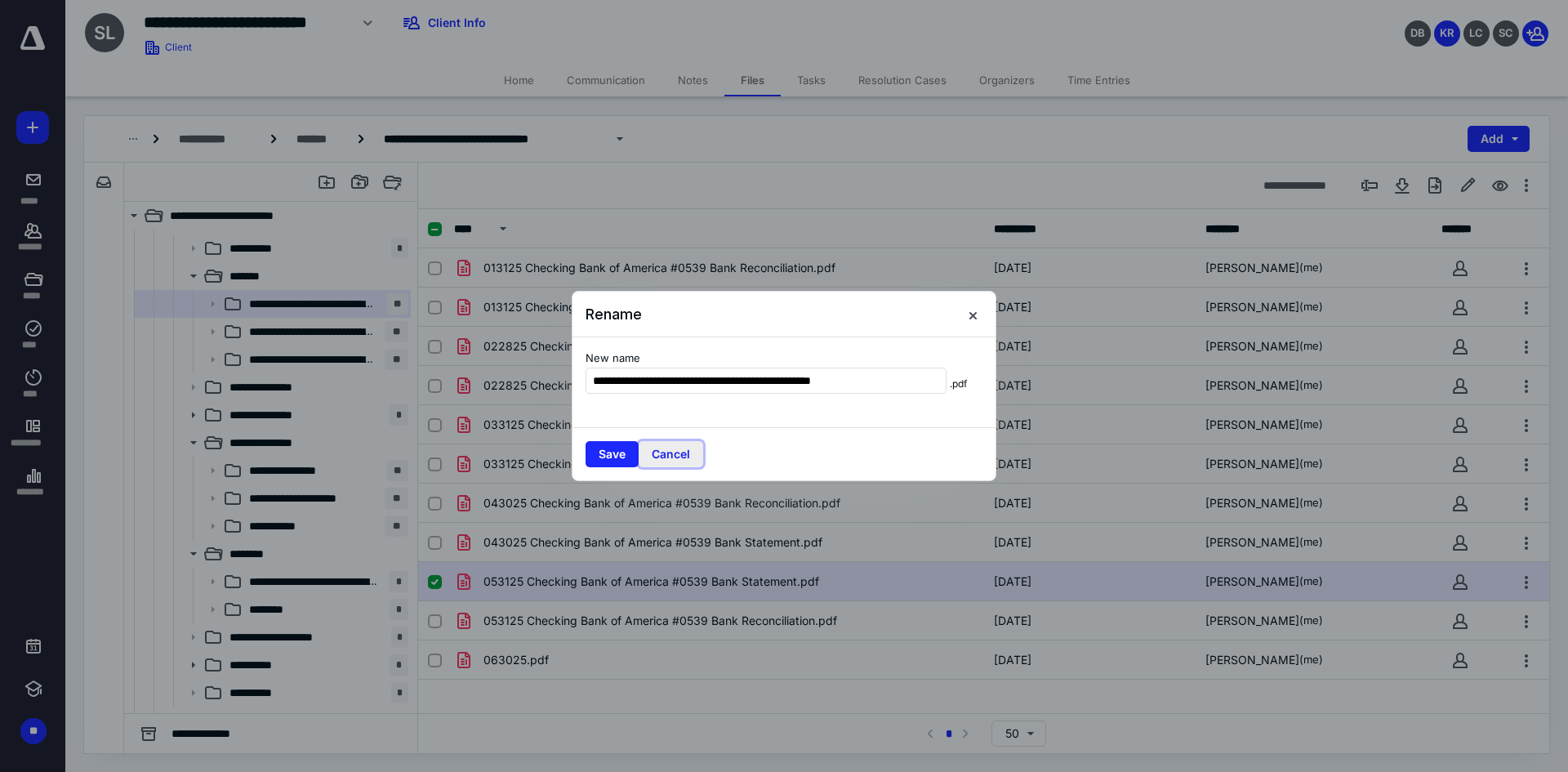 click on "Cancel" at bounding box center [670, 454] 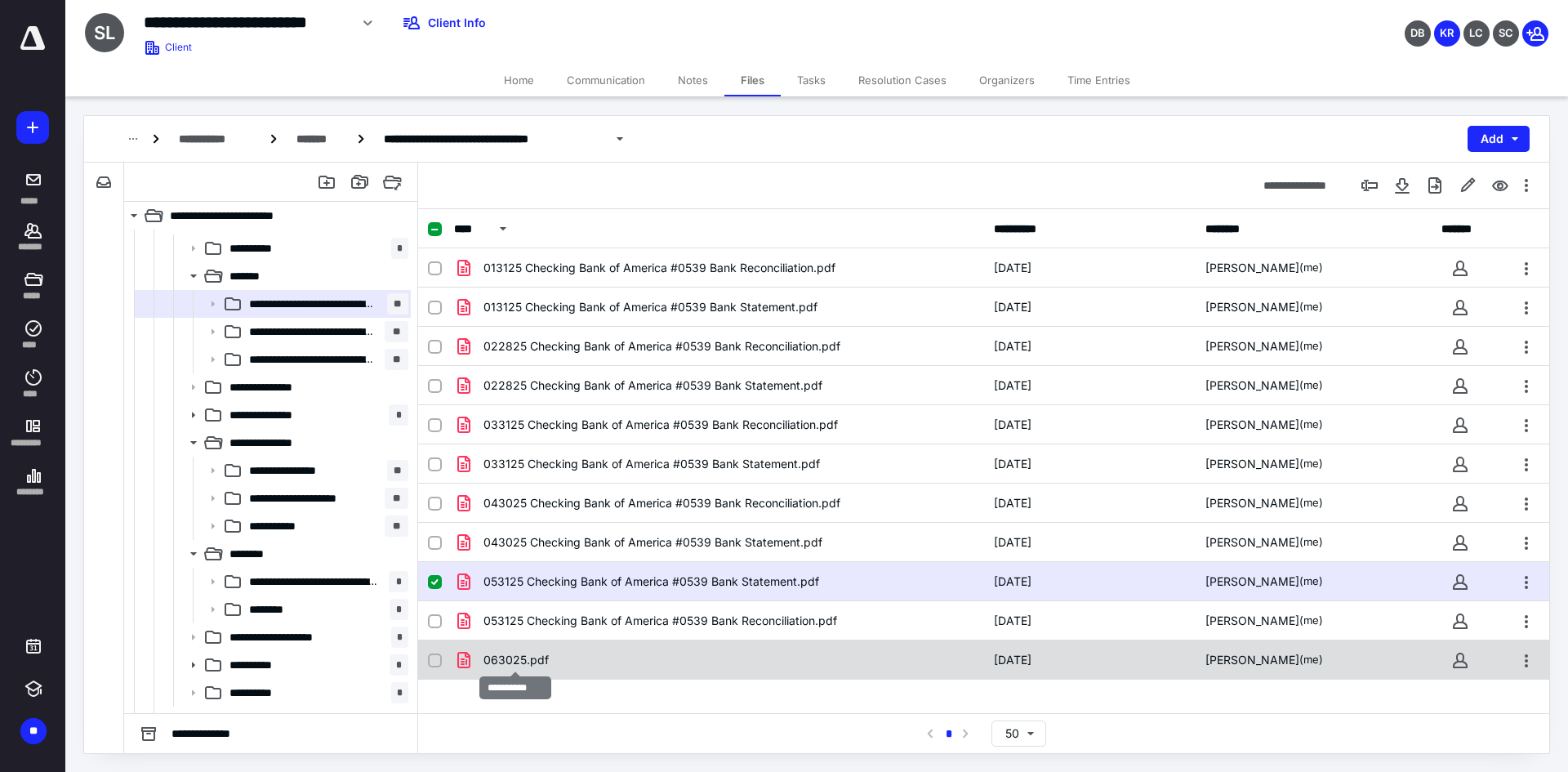 checkbox on "false" 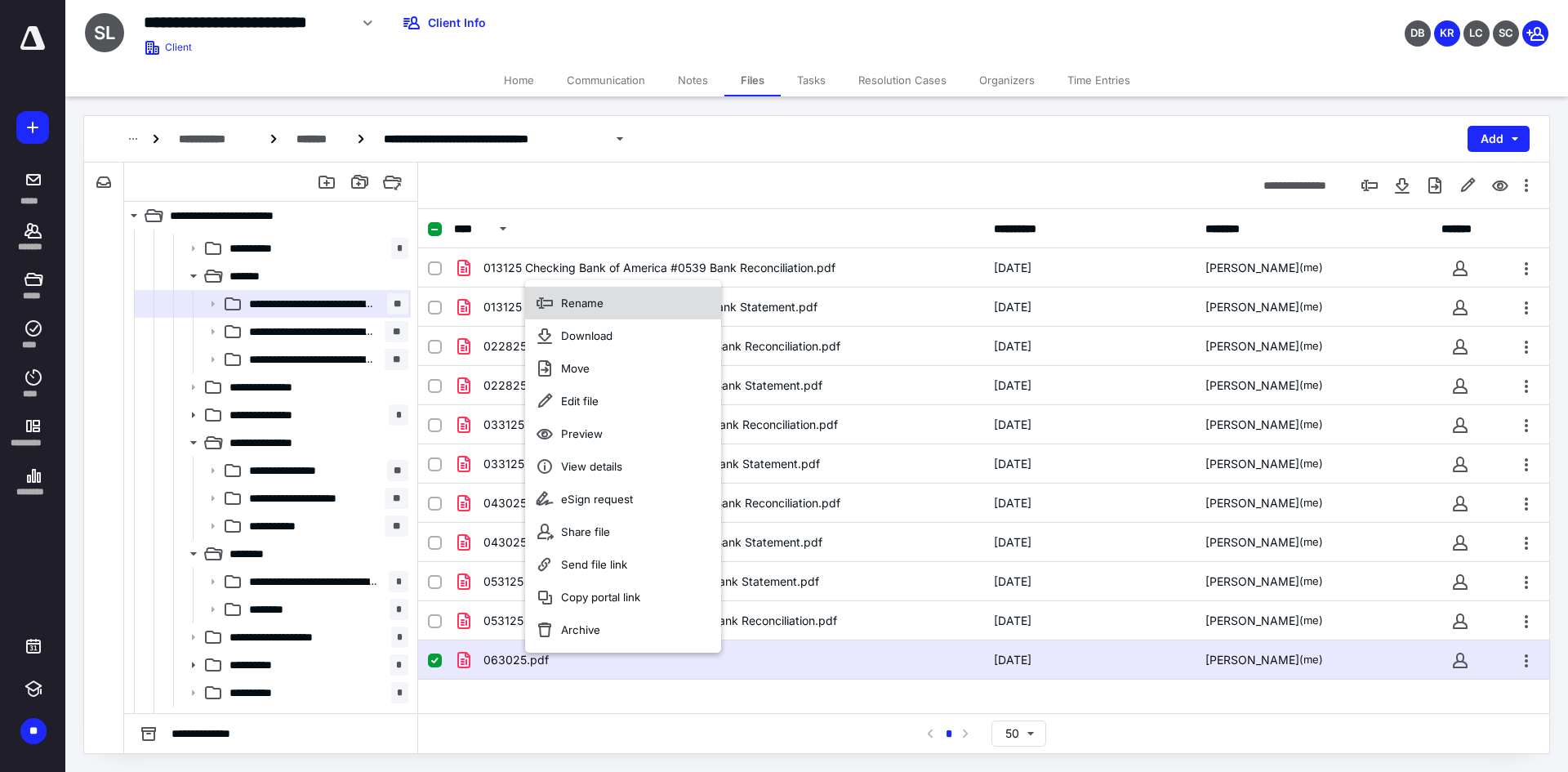 click on "Rename" at bounding box center [623, 303] 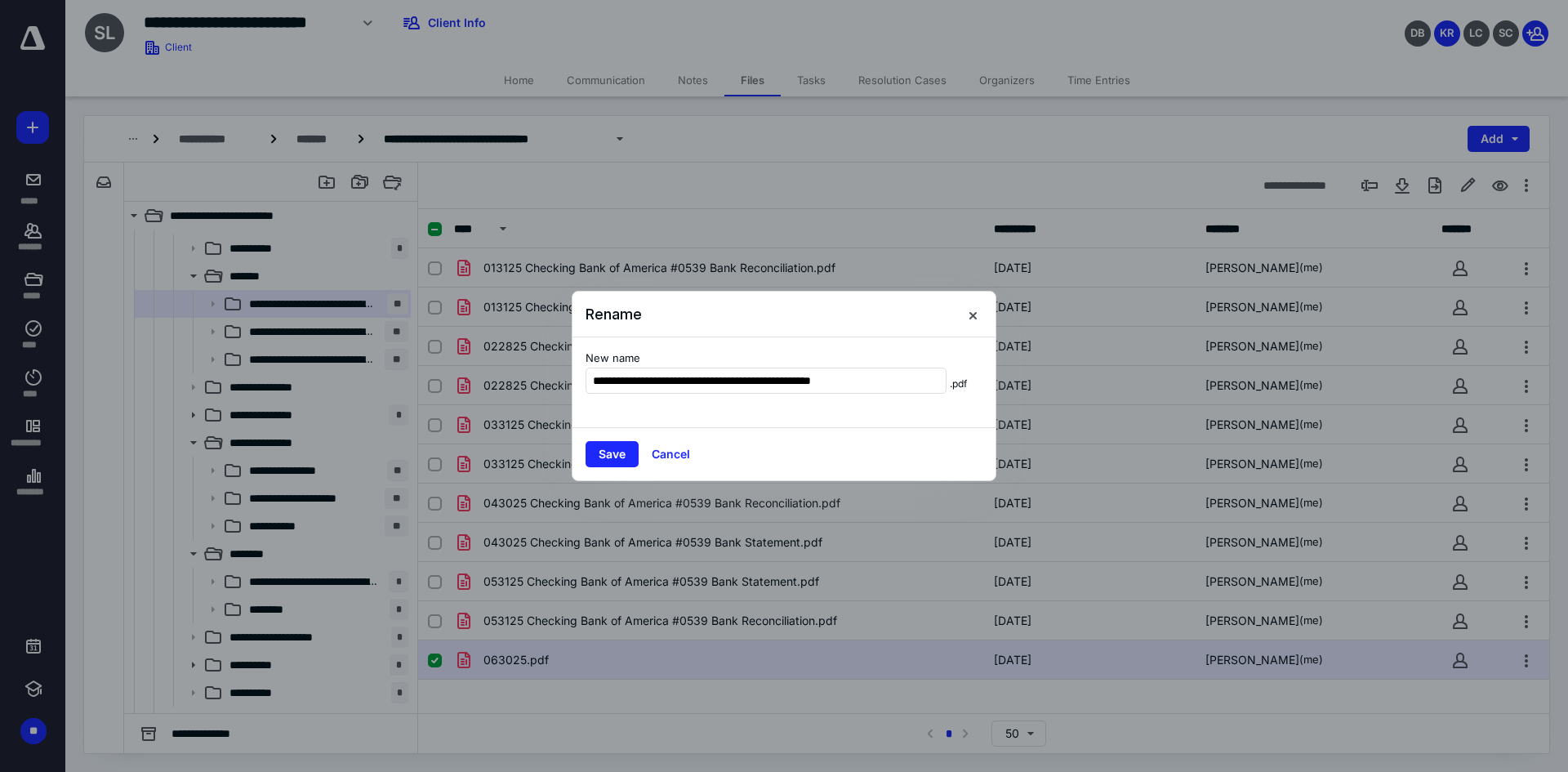 type on "**********" 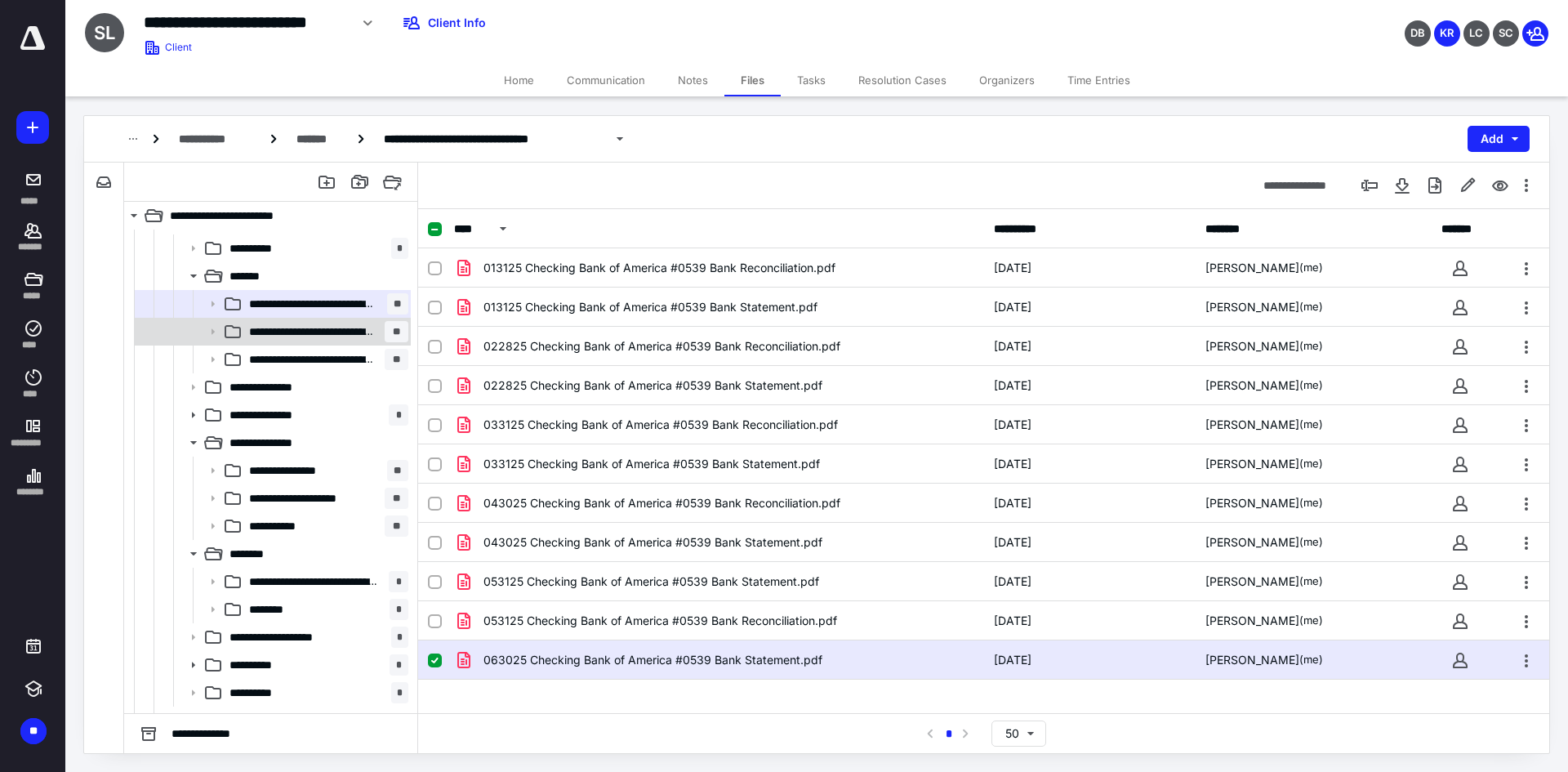 click on "**********" at bounding box center [311, 332] 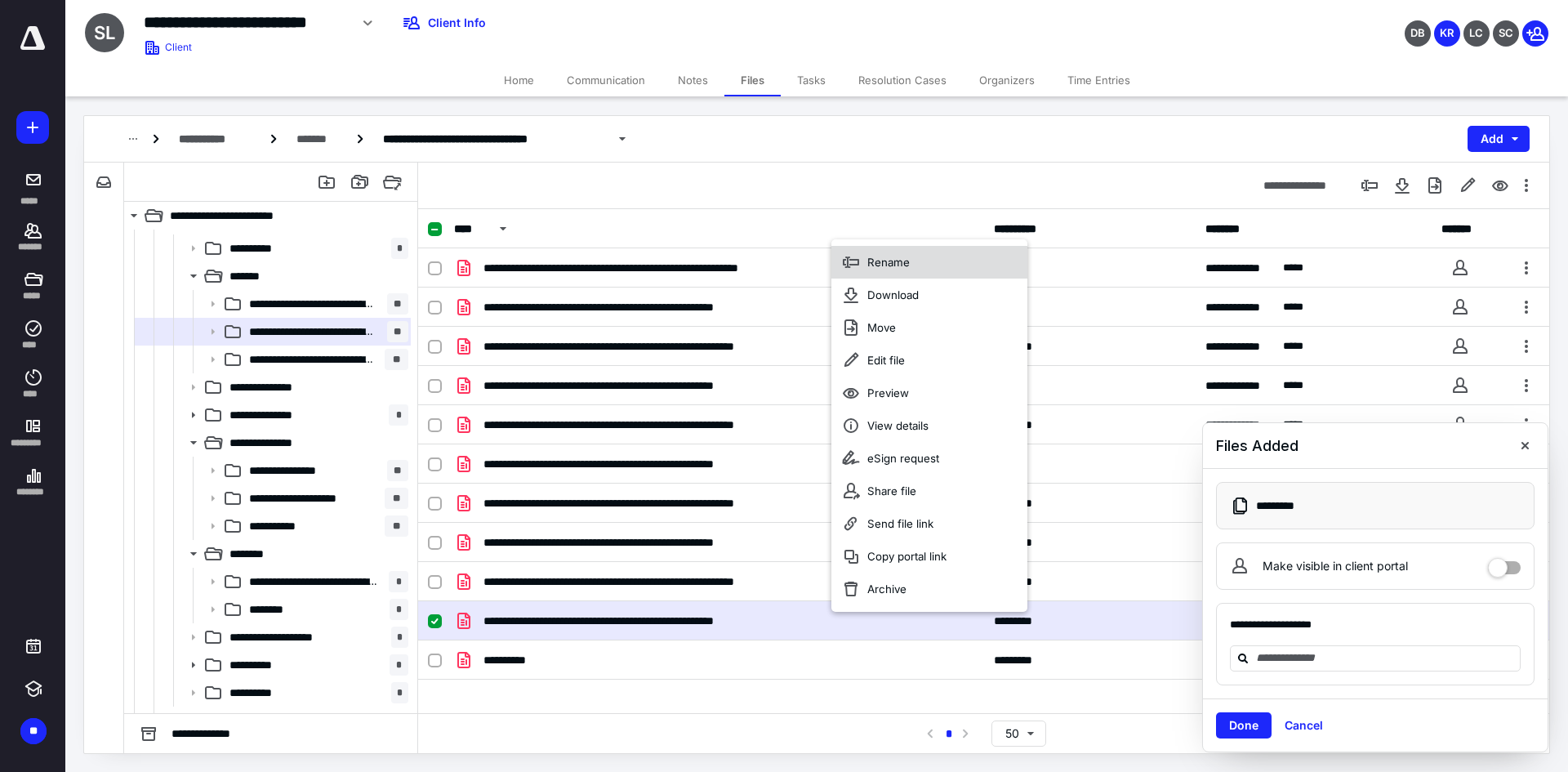 click on "Rename" at bounding box center (889, 262) 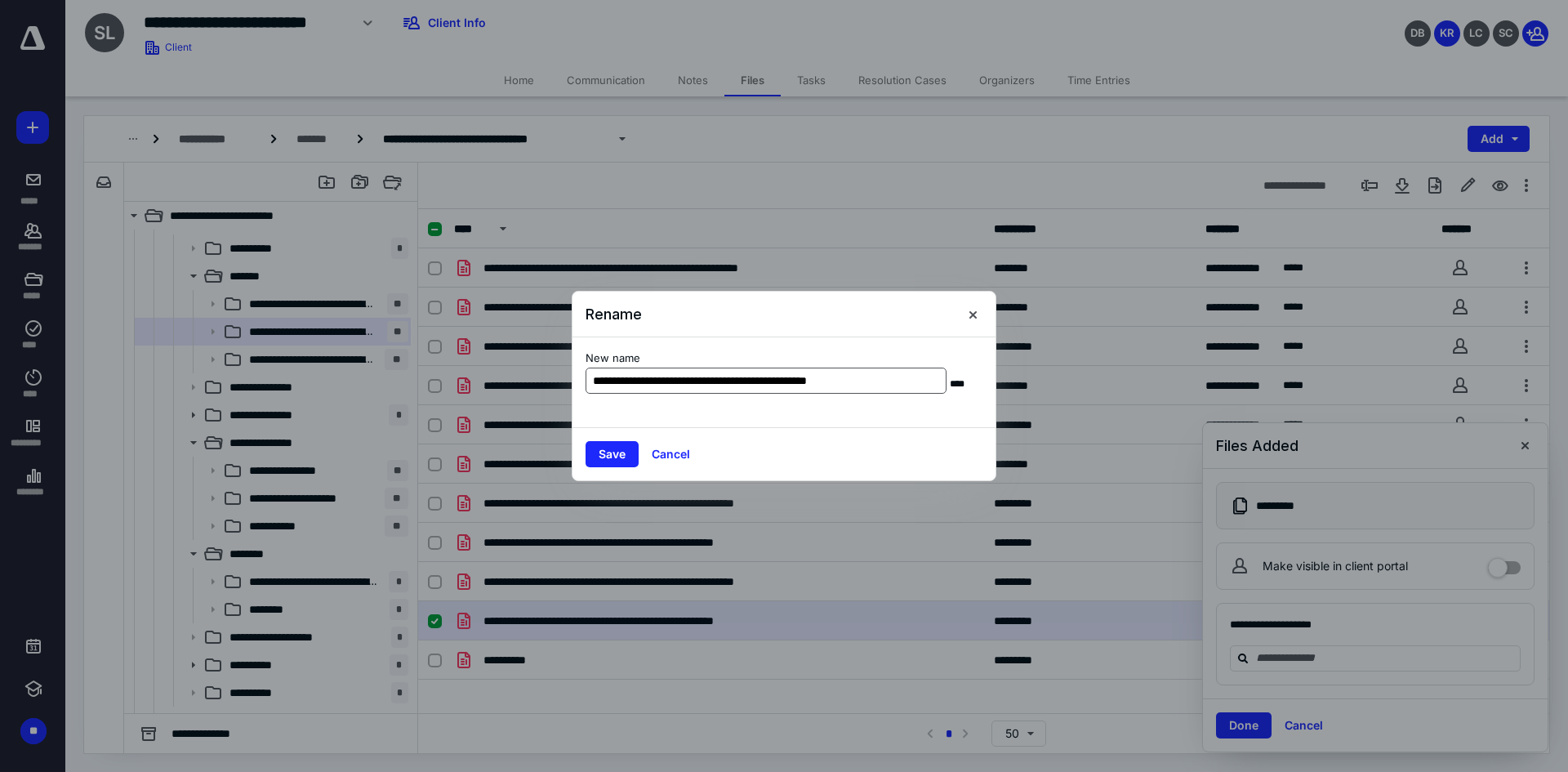 click on "**********" at bounding box center (766, 381) 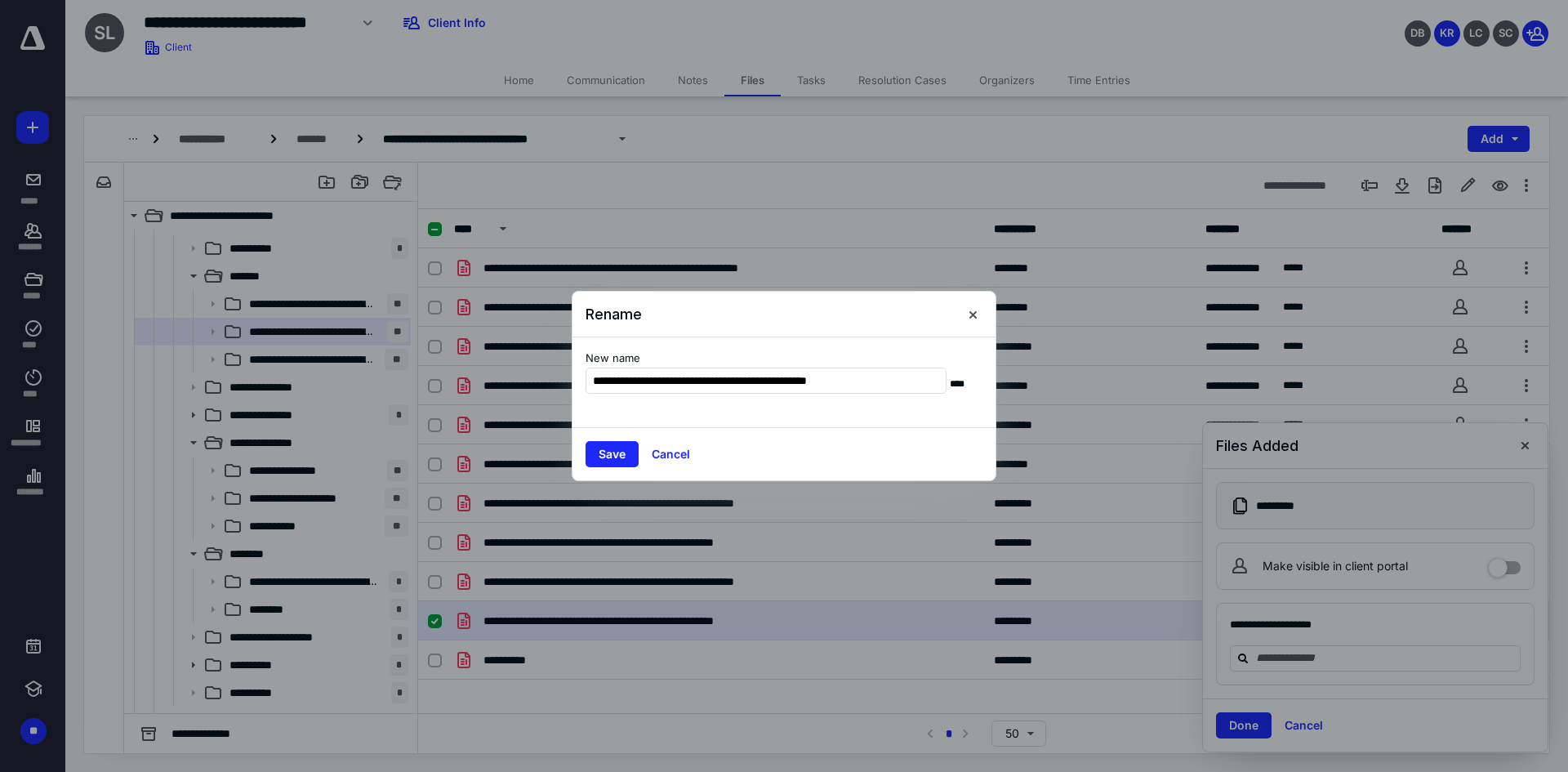 click on "**********" at bounding box center (784, 382) 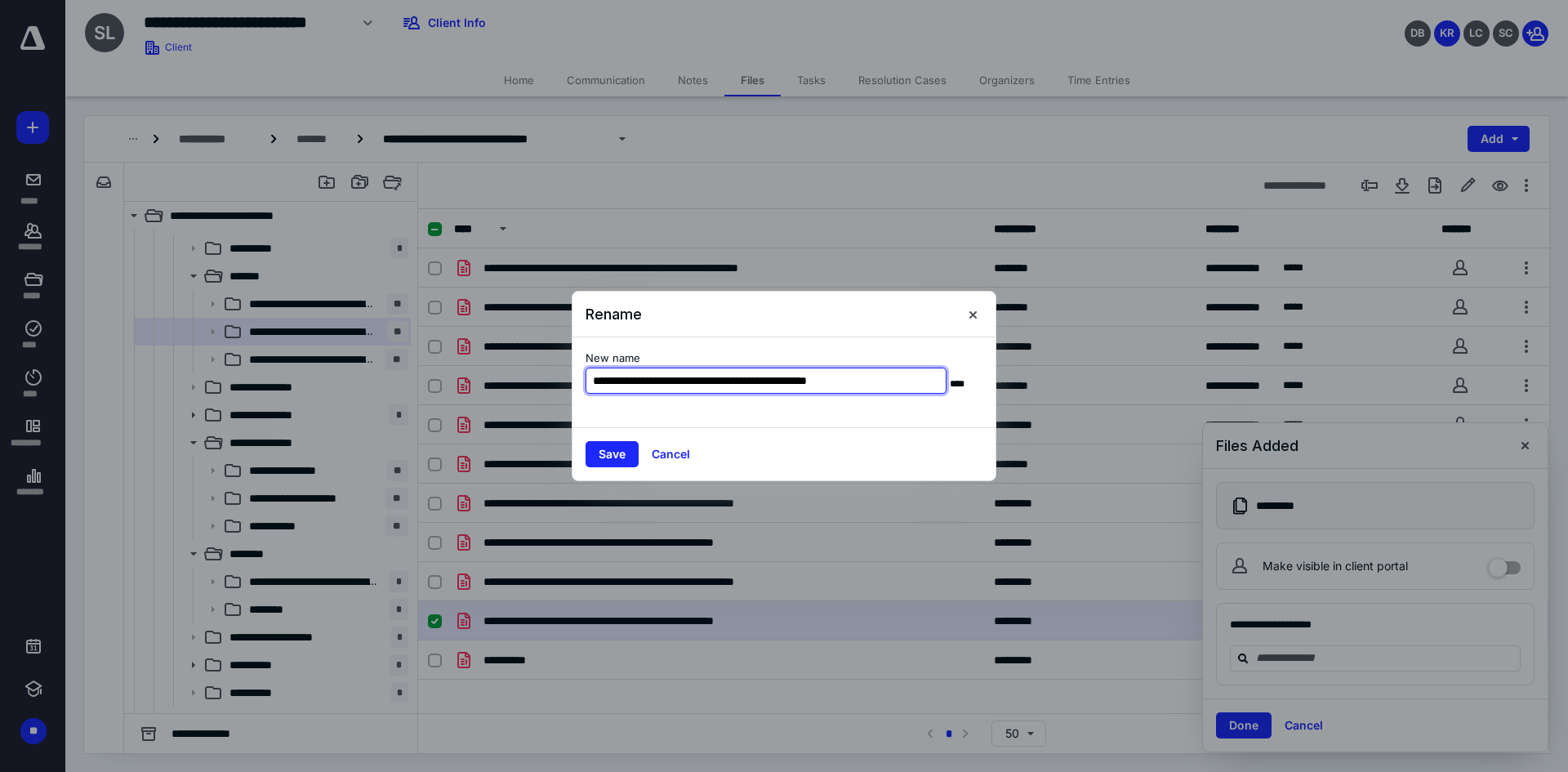 drag, startPoint x: 633, startPoint y: 378, endPoint x: 1021, endPoint y: 375, distance: 388.0116 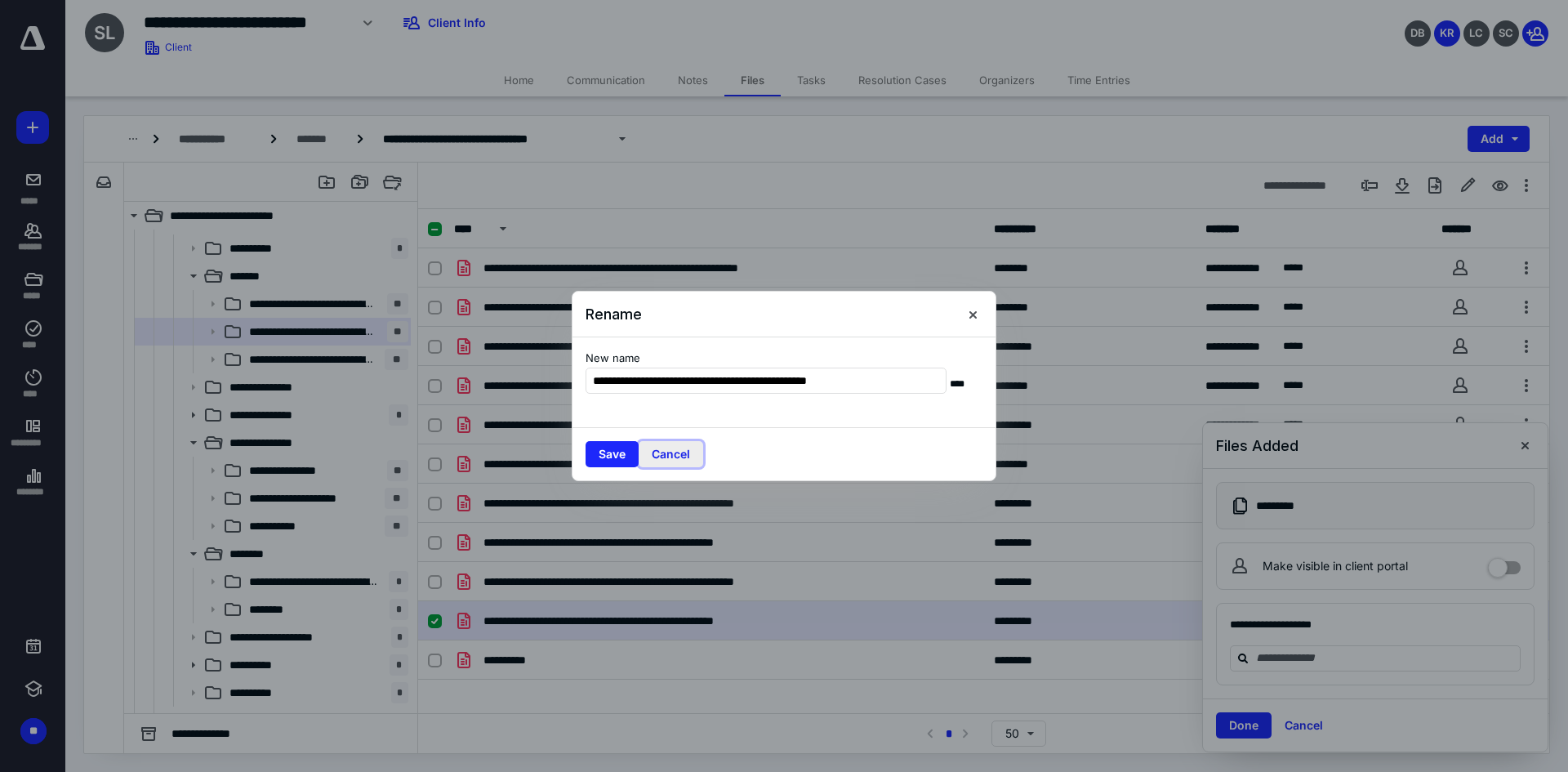 click on "Cancel" at bounding box center [670, 454] 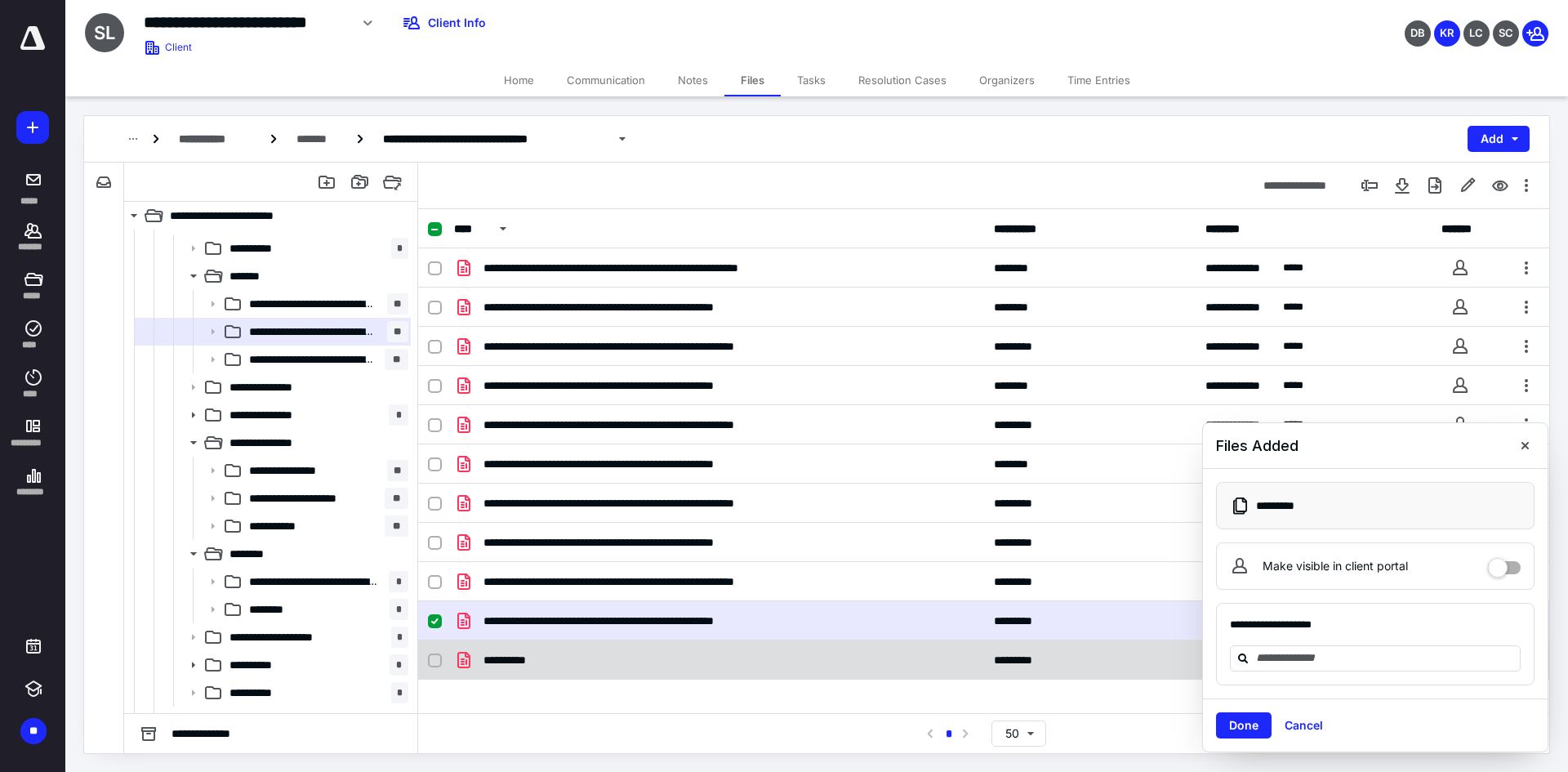 checkbox on "false" 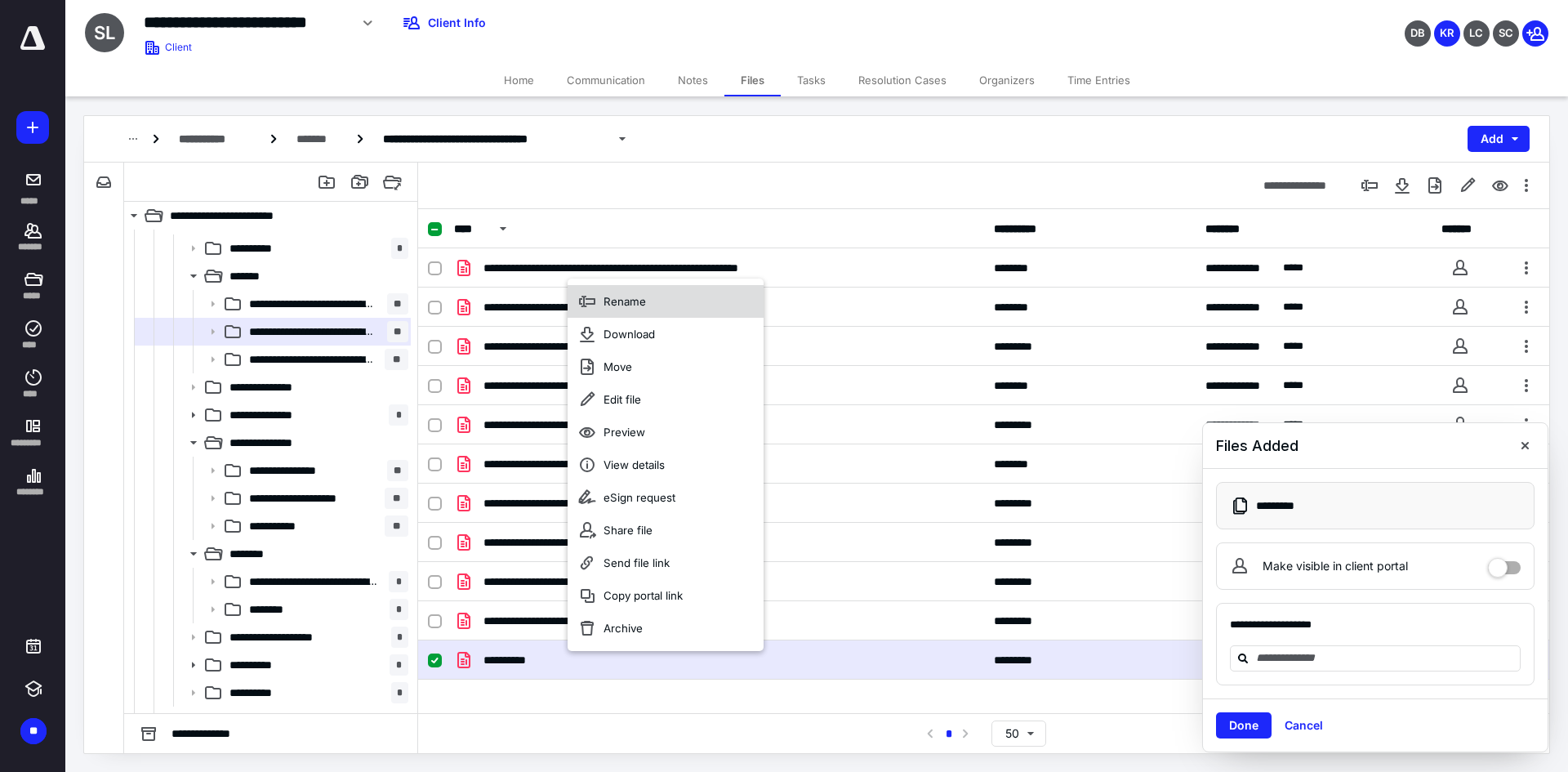 click on "Rename" at bounding box center (666, 301) 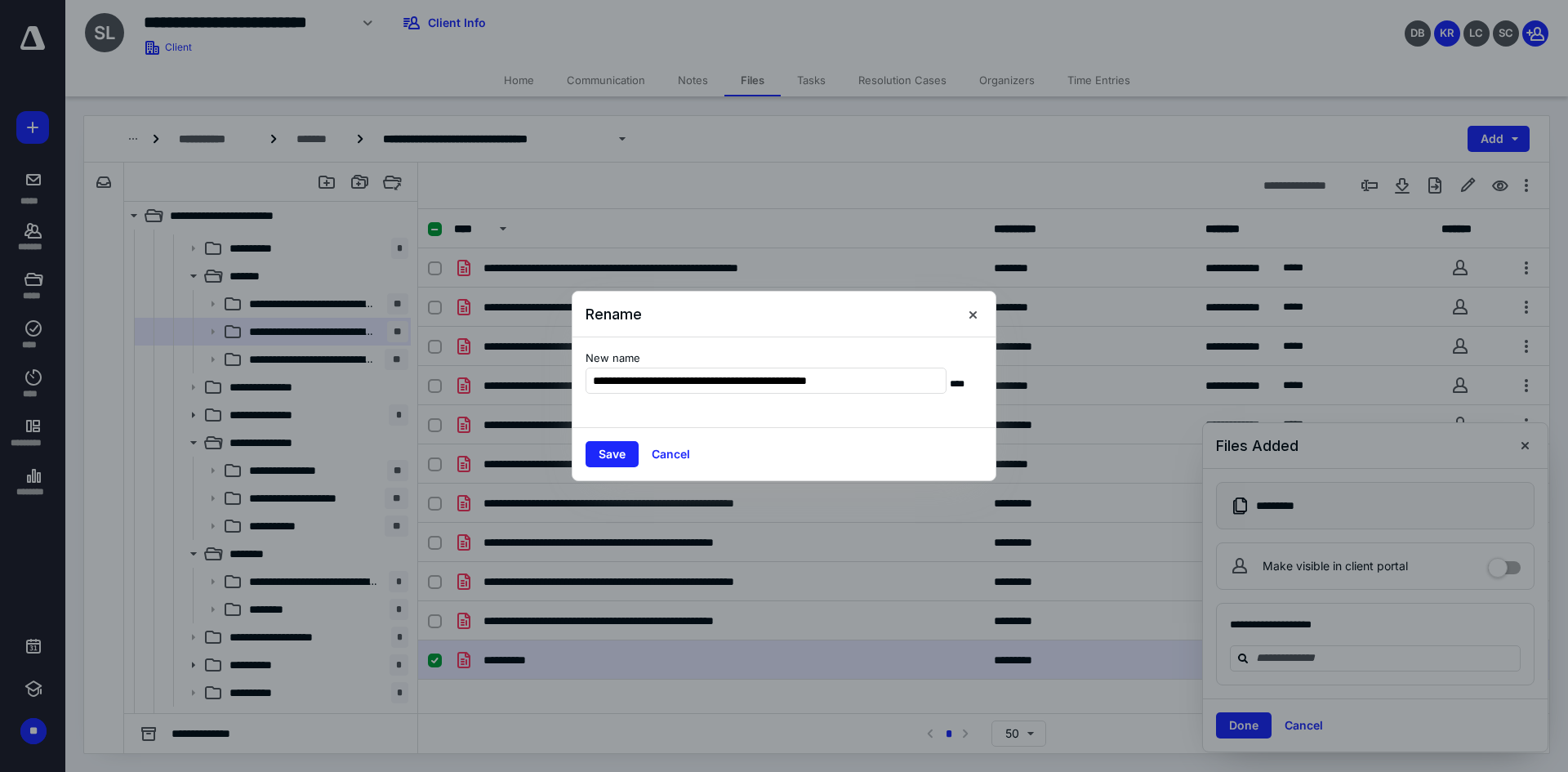 type on "**********" 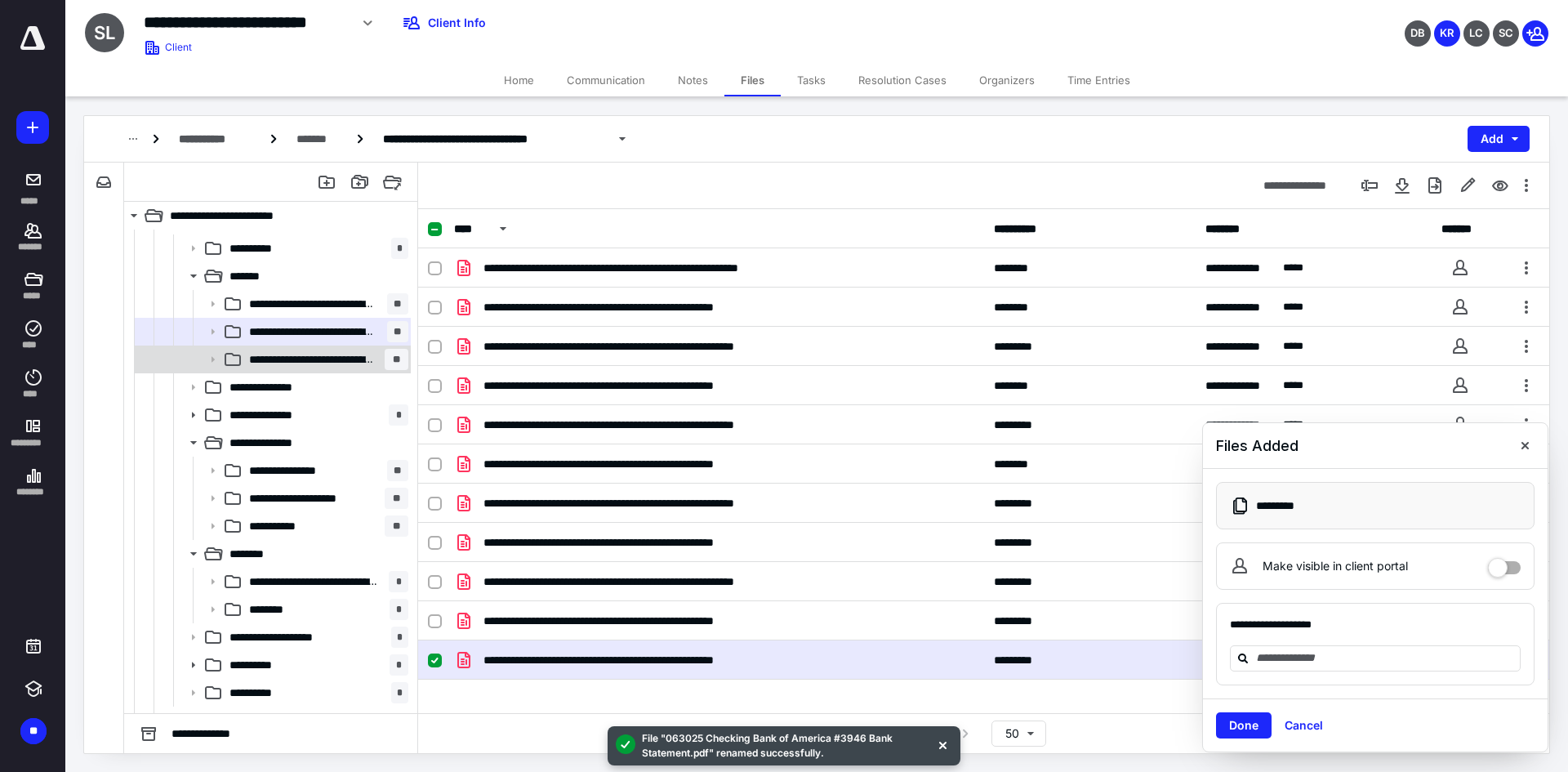 click on "**********" at bounding box center [311, 359] 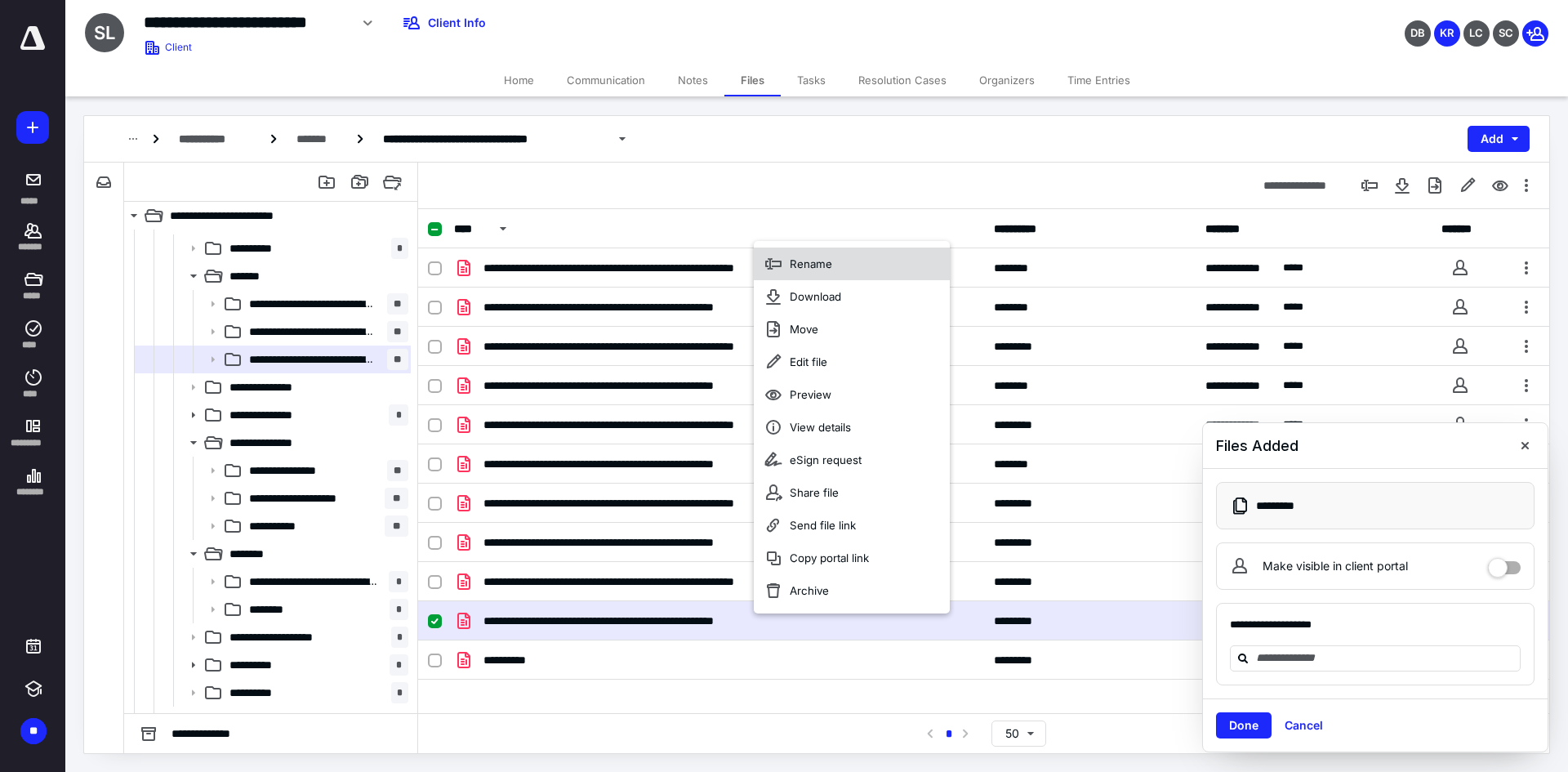 click 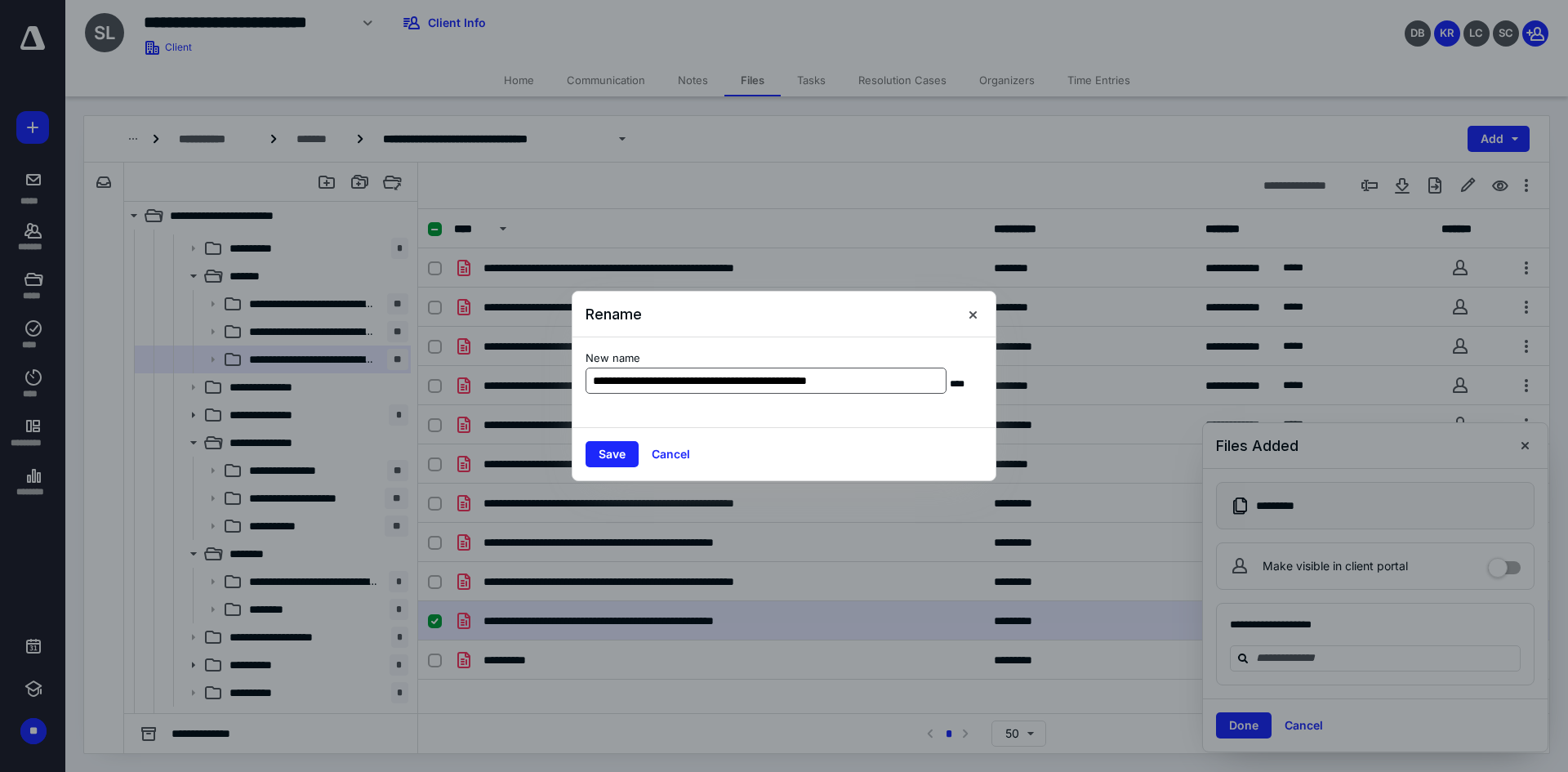 click on "**********" at bounding box center [766, 381] 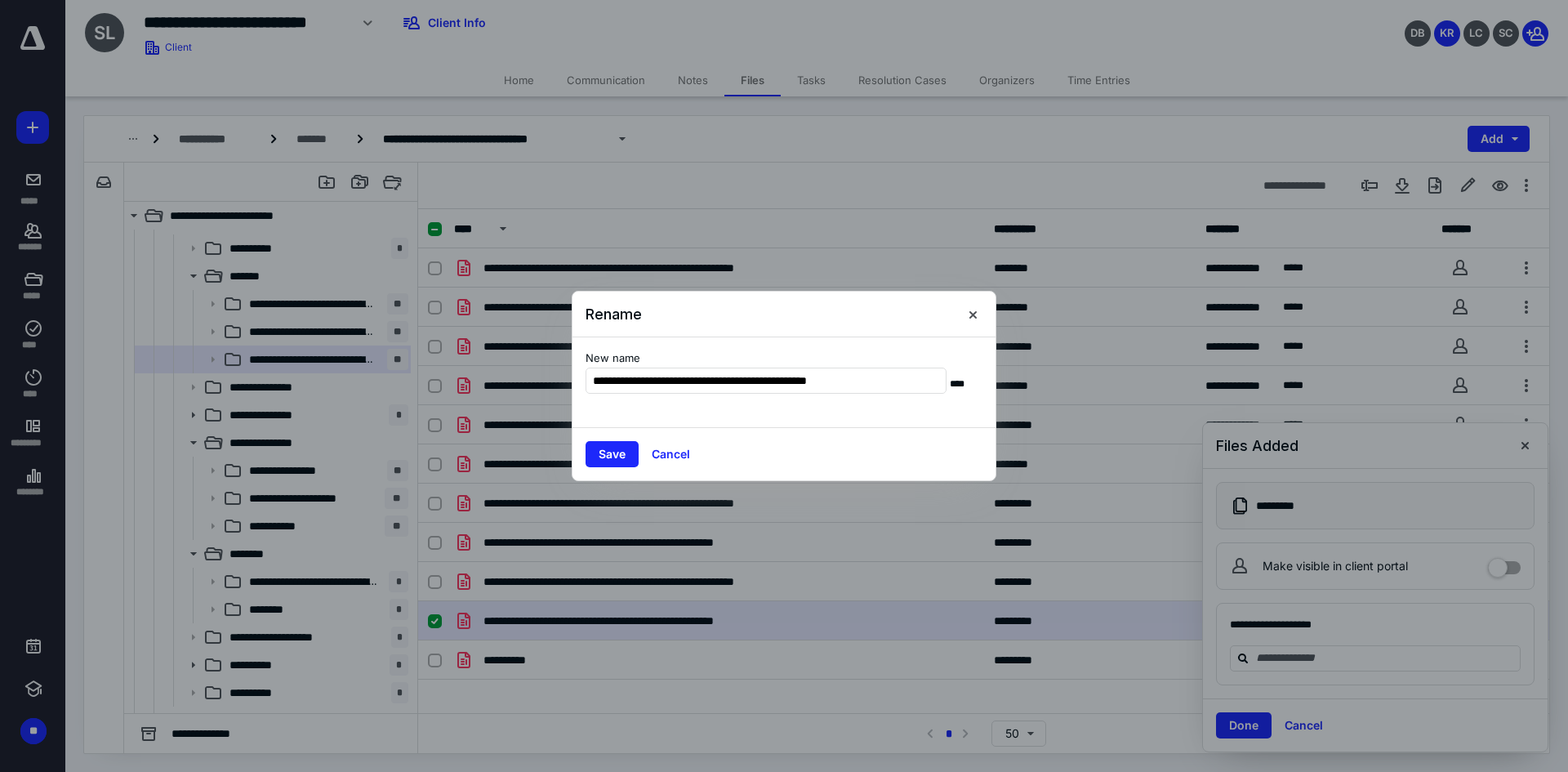 drag, startPoint x: 632, startPoint y: 375, endPoint x: 990, endPoint y: 347, distance: 359.0933 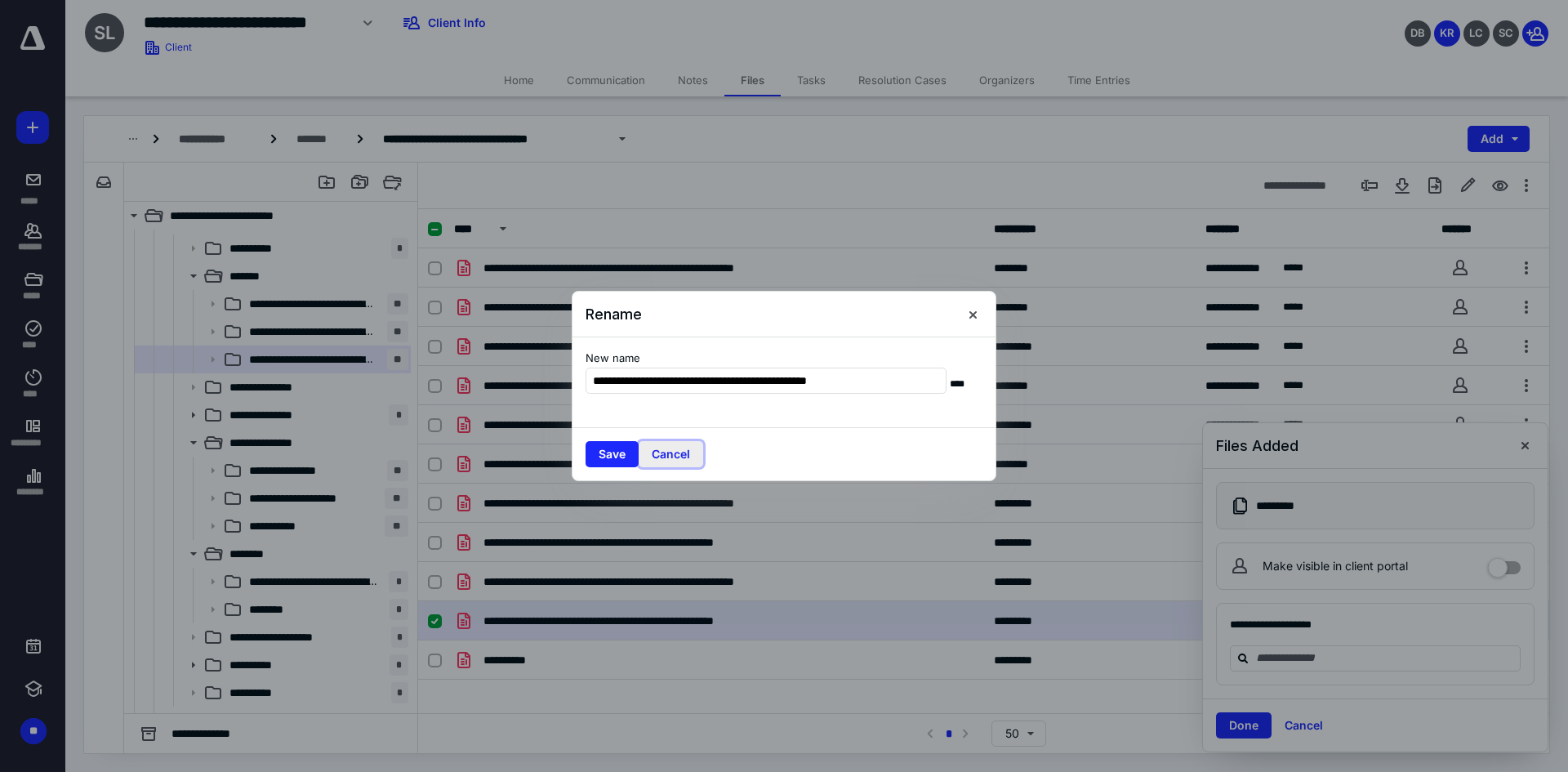 click on "Cancel" at bounding box center [670, 454] 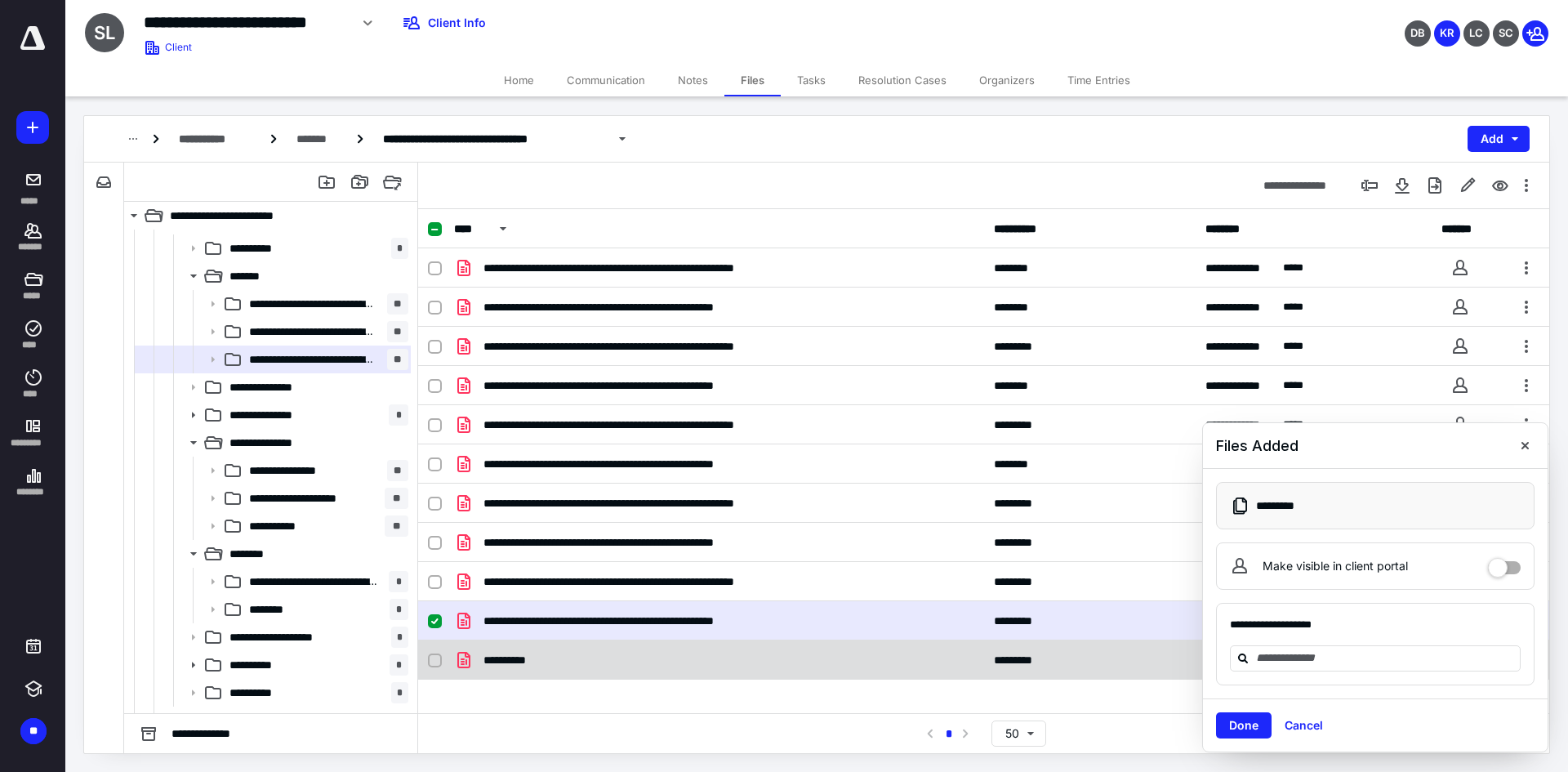 checkbox on "false" 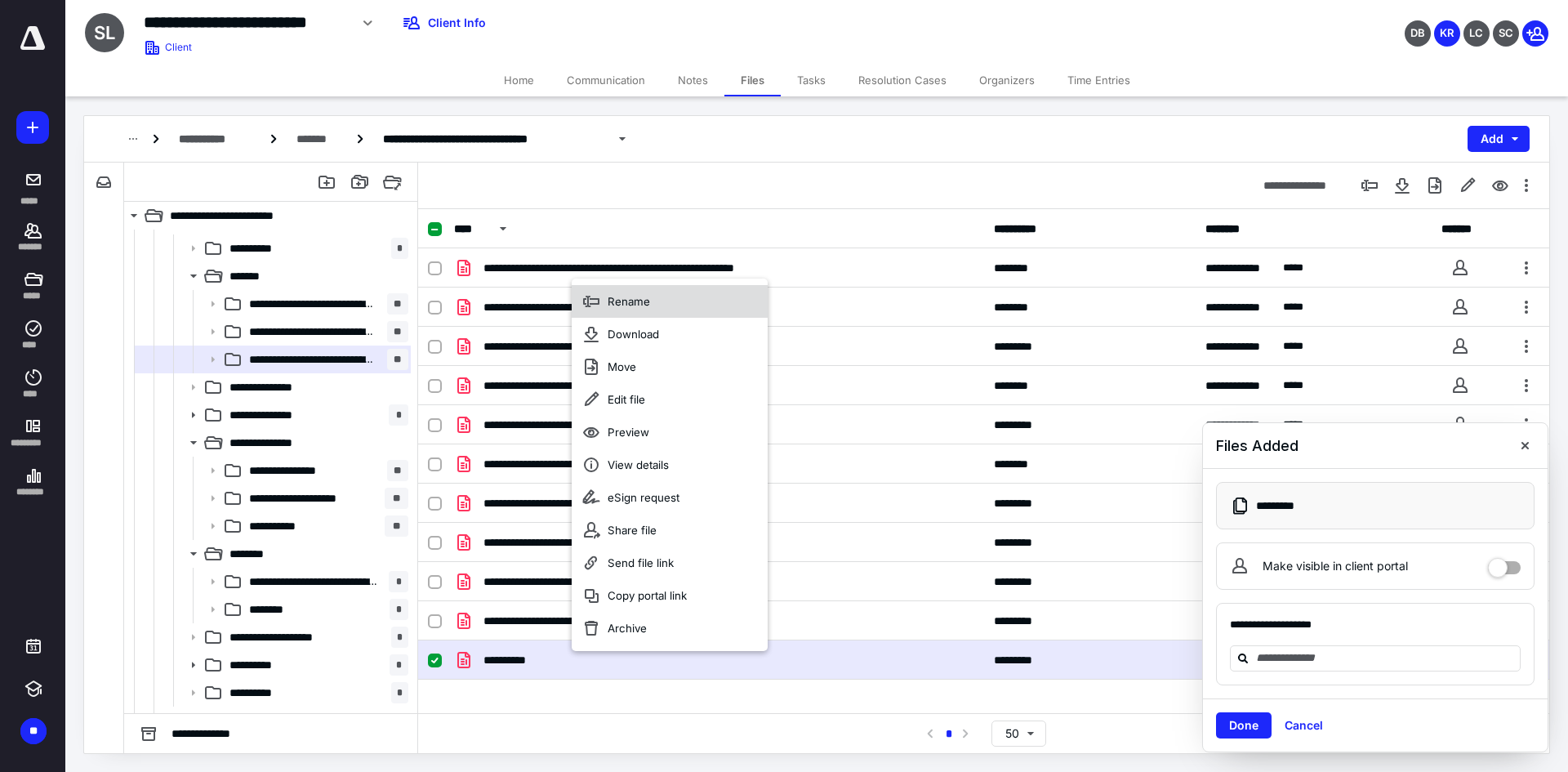 click on "Rename" at bounding box center (670, 301) 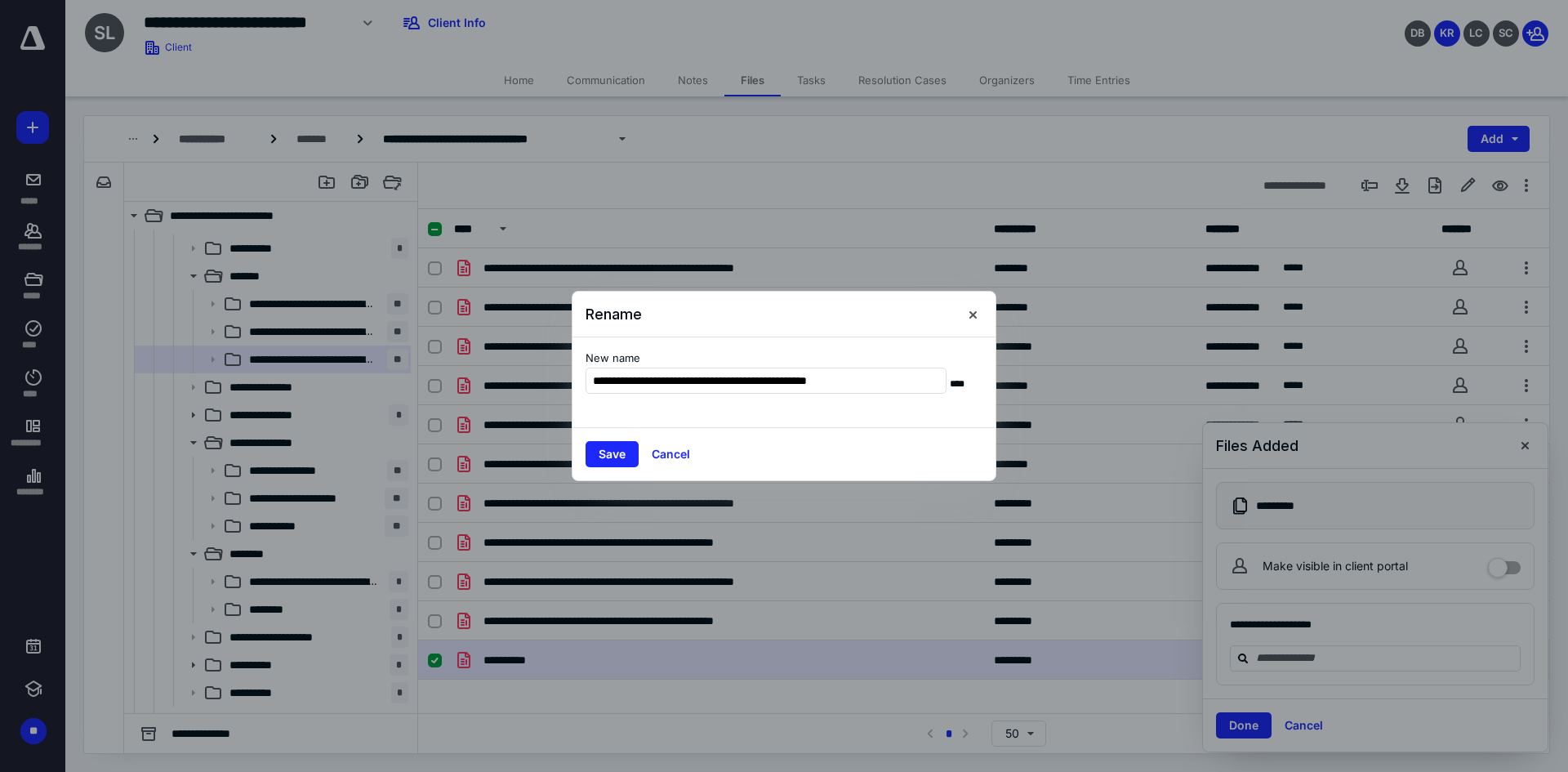 type on "**********" 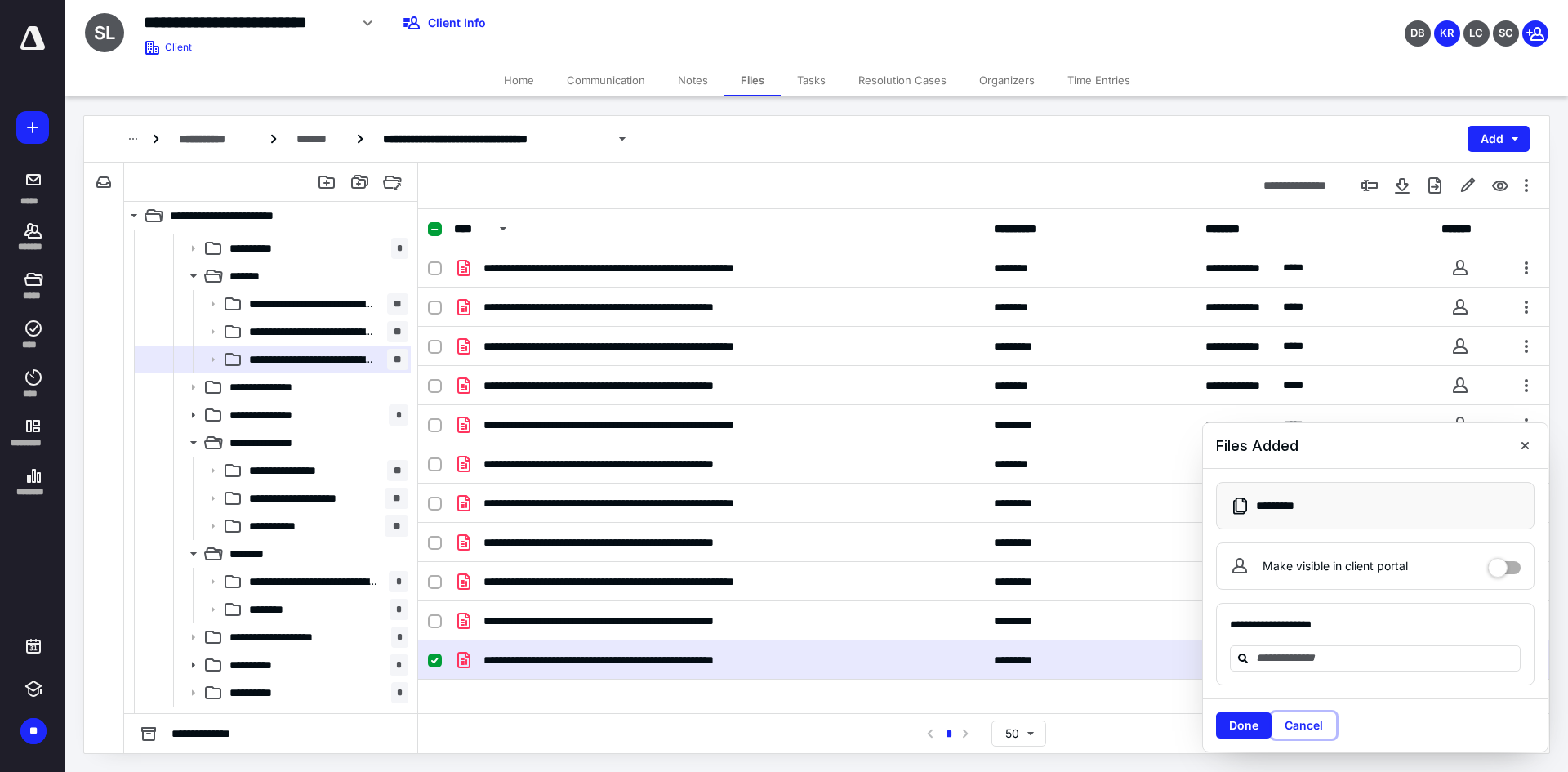 click on "Cancel" at bounding box center (1303, 725) 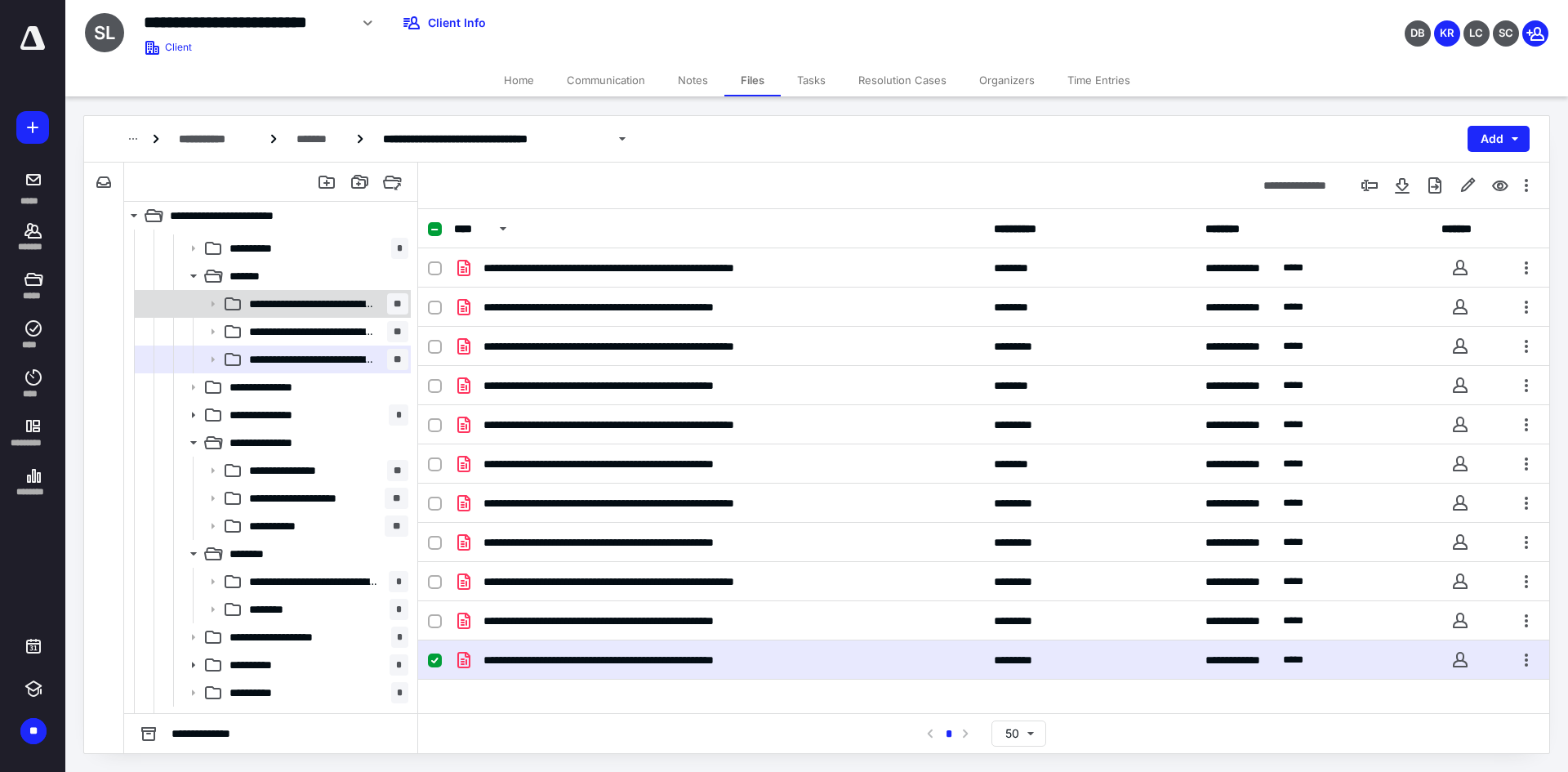 click on "**********" at bounding box center (312, 304) 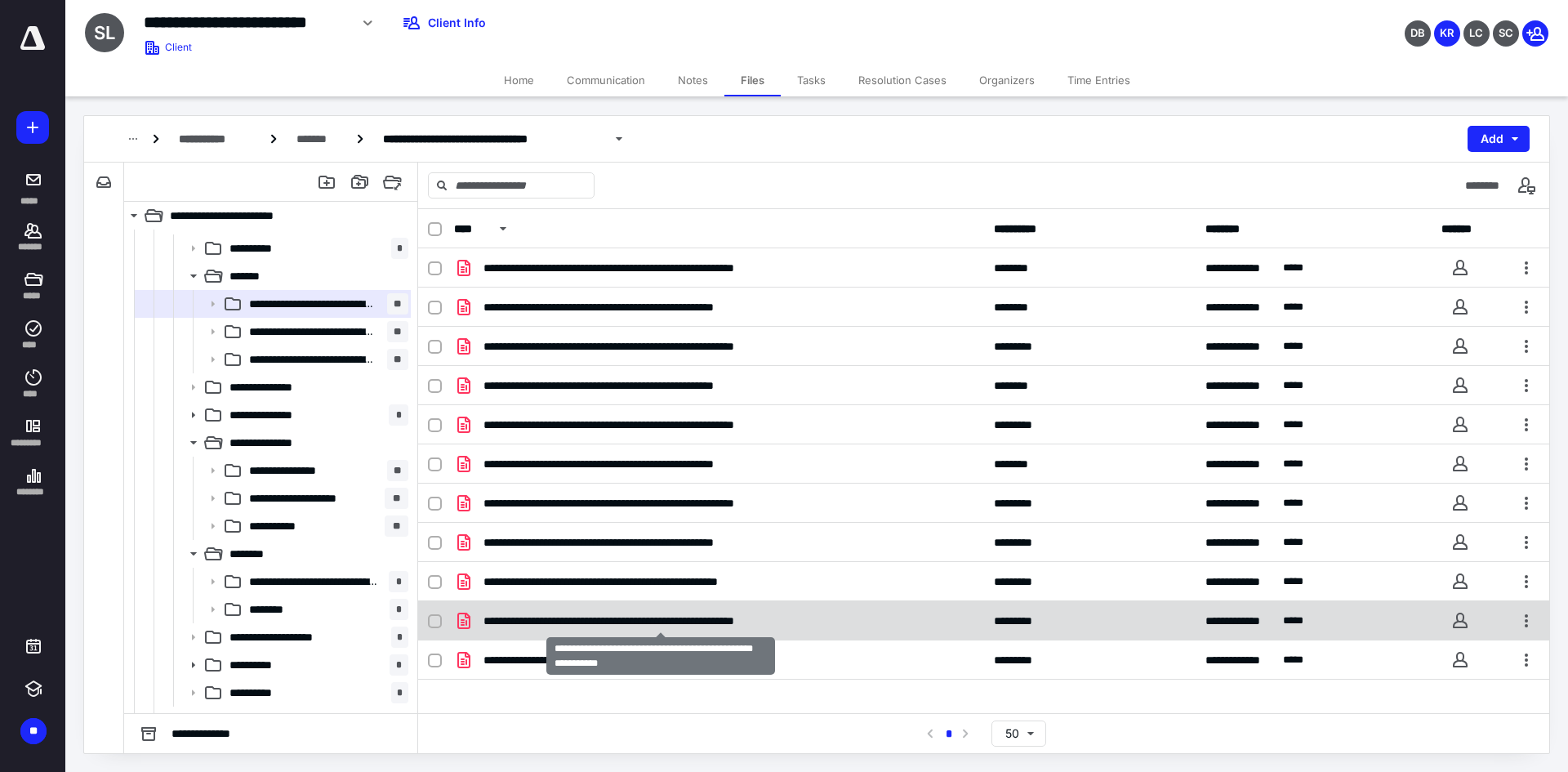 click on "**********" at bounding box center [661, 621] 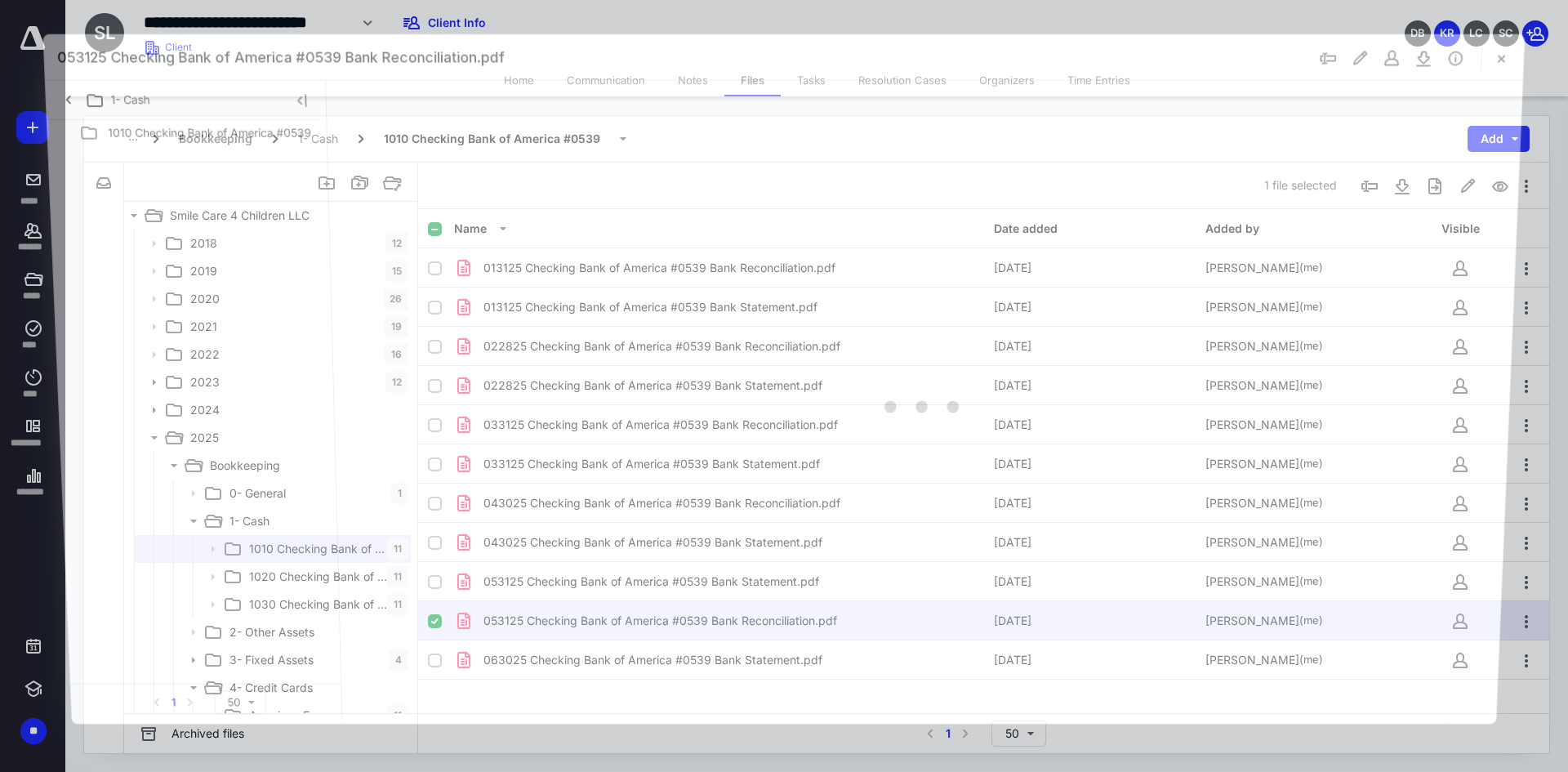 scroll, scrollTop: 245, scrollLeft: 0, axis: vertical 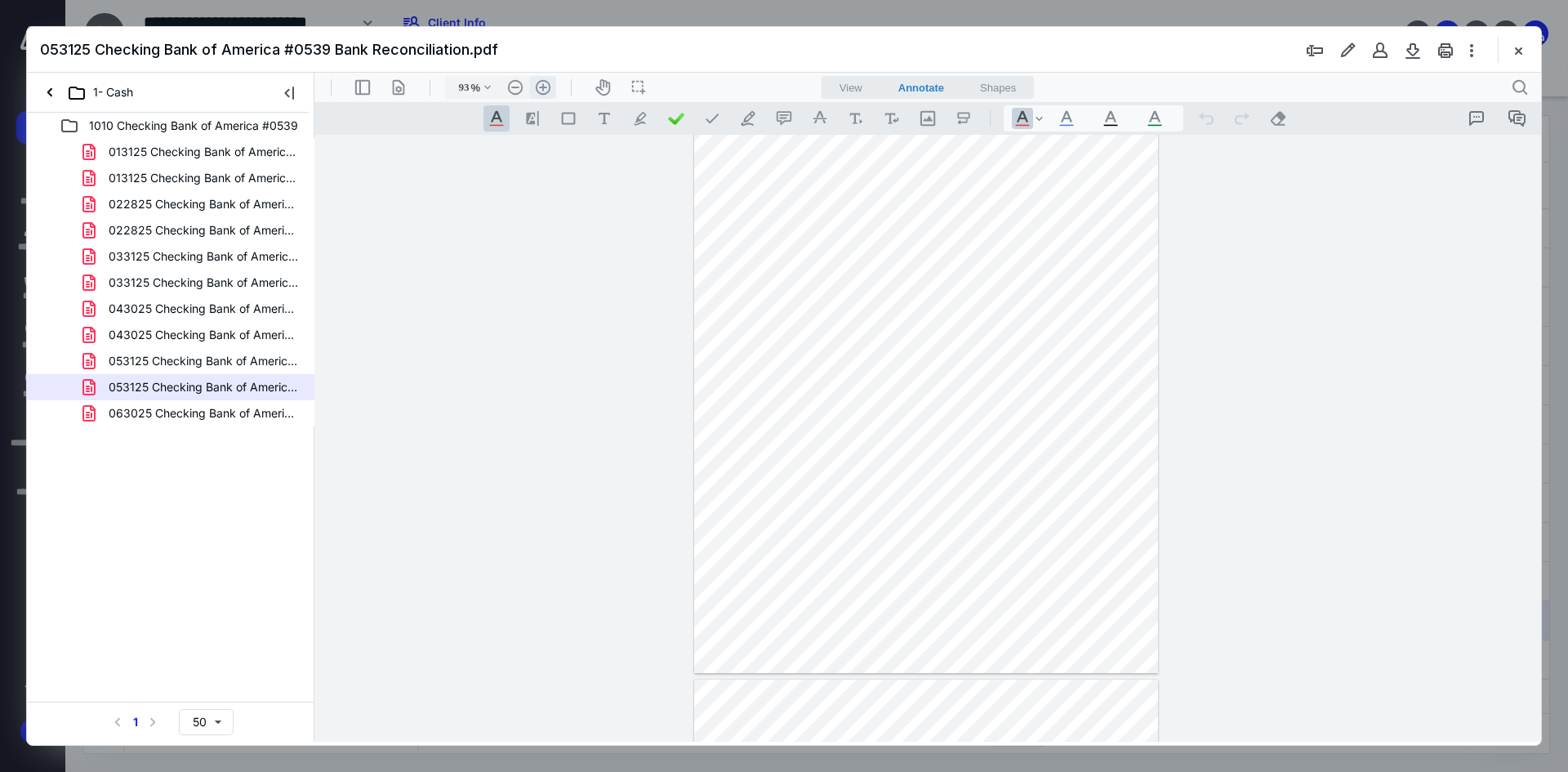 click on ".cls-1{fill:#abb0c4;} icon - header - zoom - in - line" at bounding box center (543, 87) 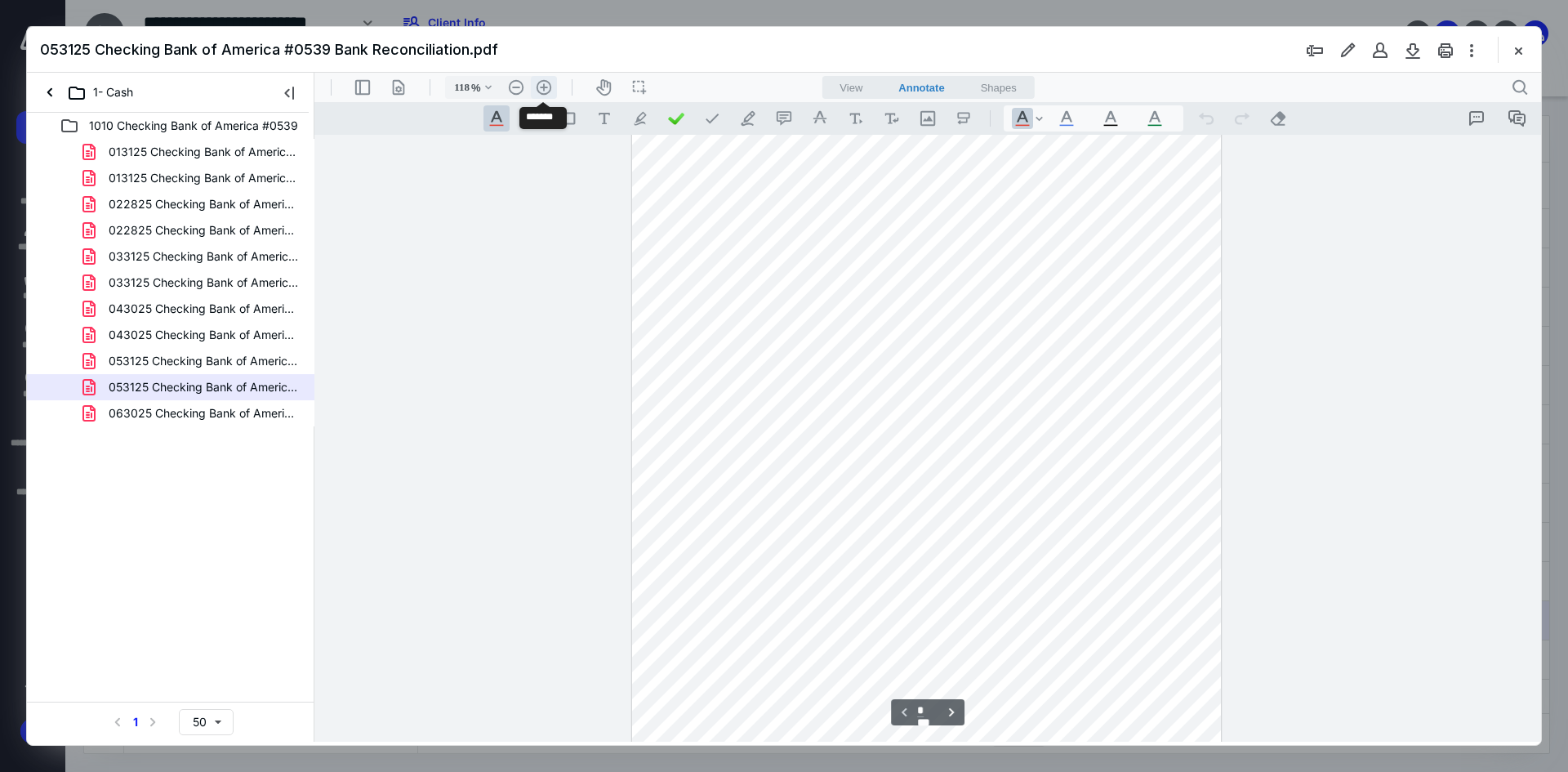 click on ".cls-1{fill:#abb0c4;} icon - header - zoom - in - line" at bounding box center (544, 87) 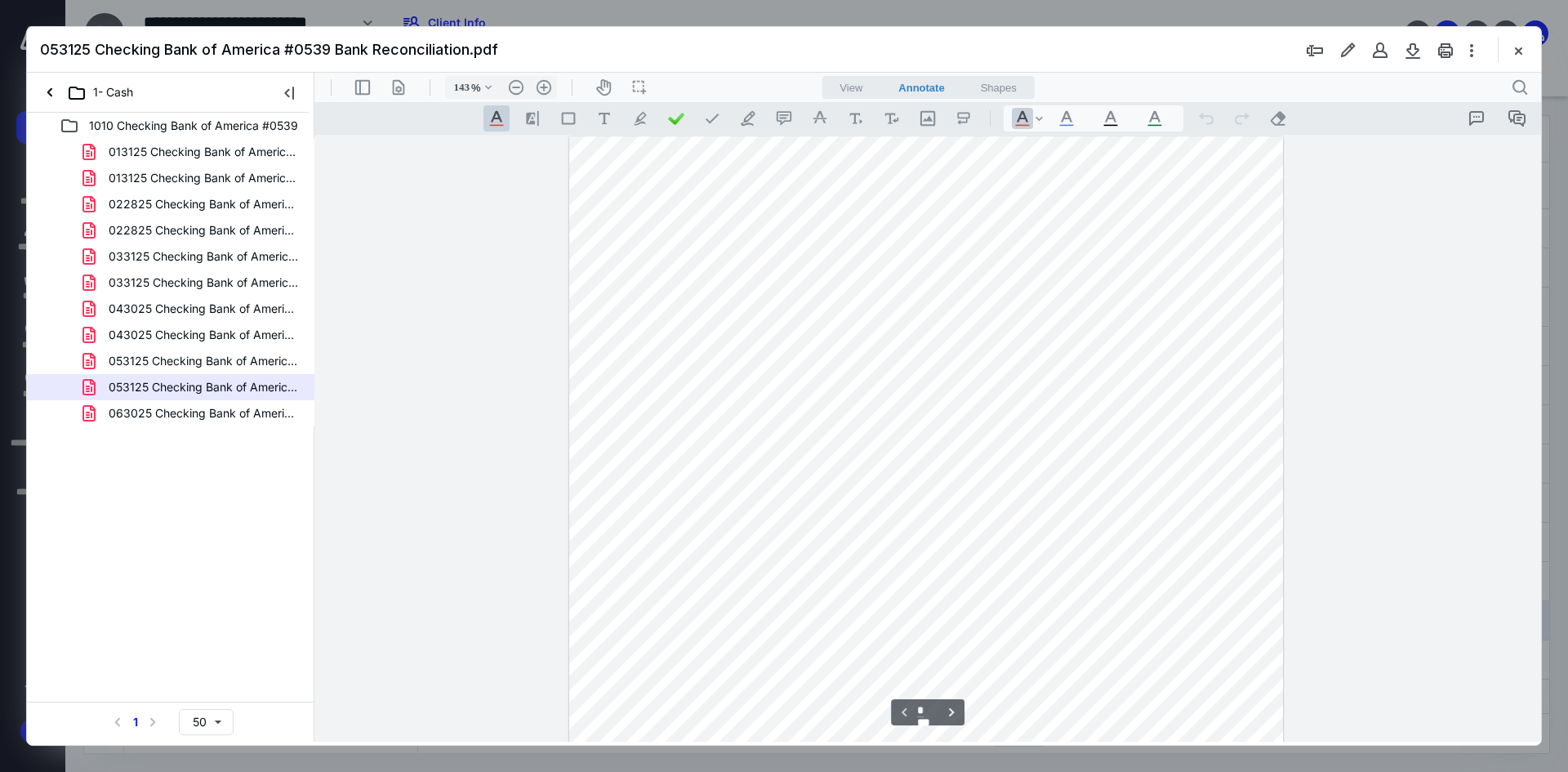 scroll, scrollTop: 2, scrollLeft: 0, axis: vertical 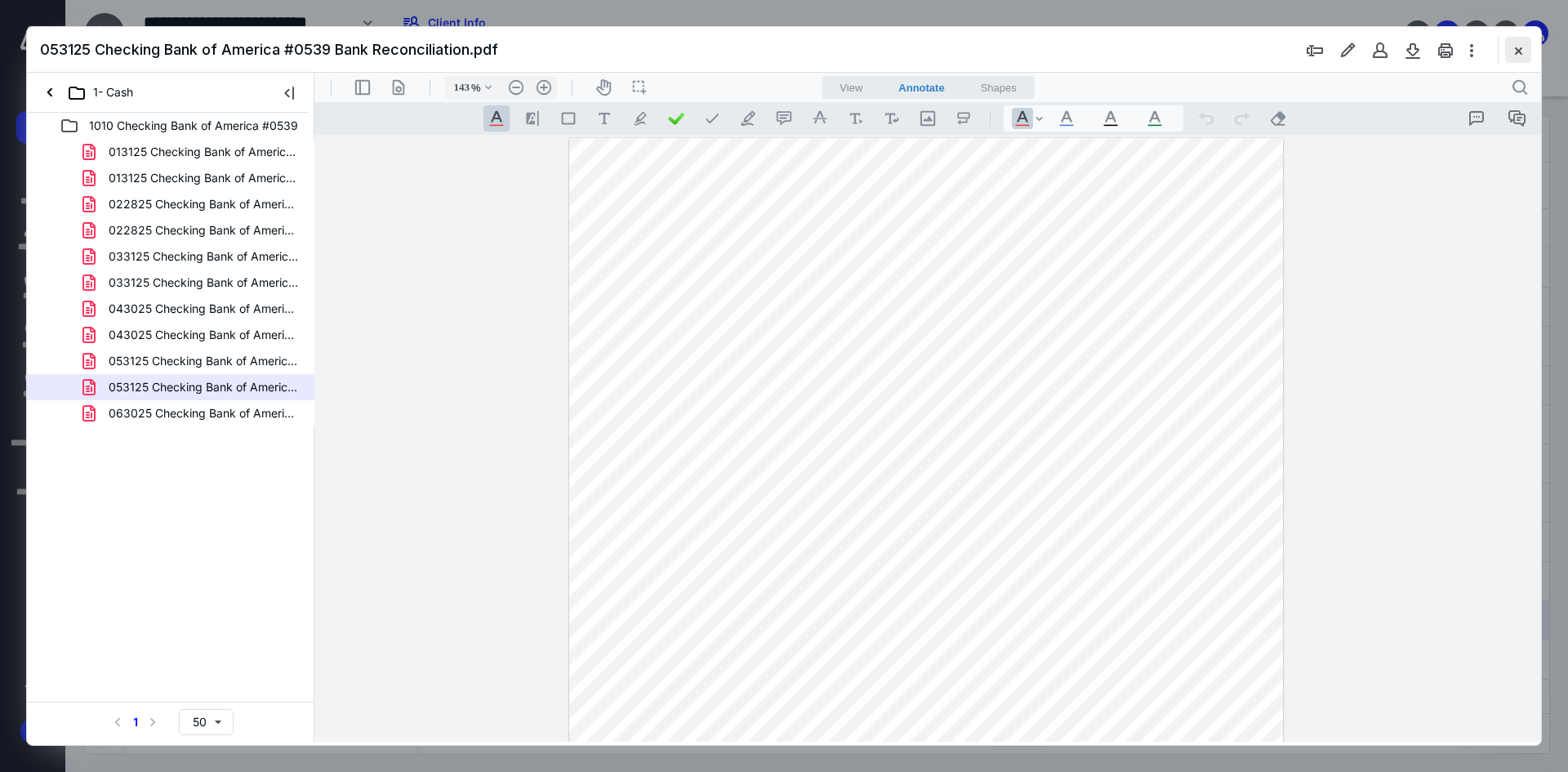 click at bounding box center [1518, 50] 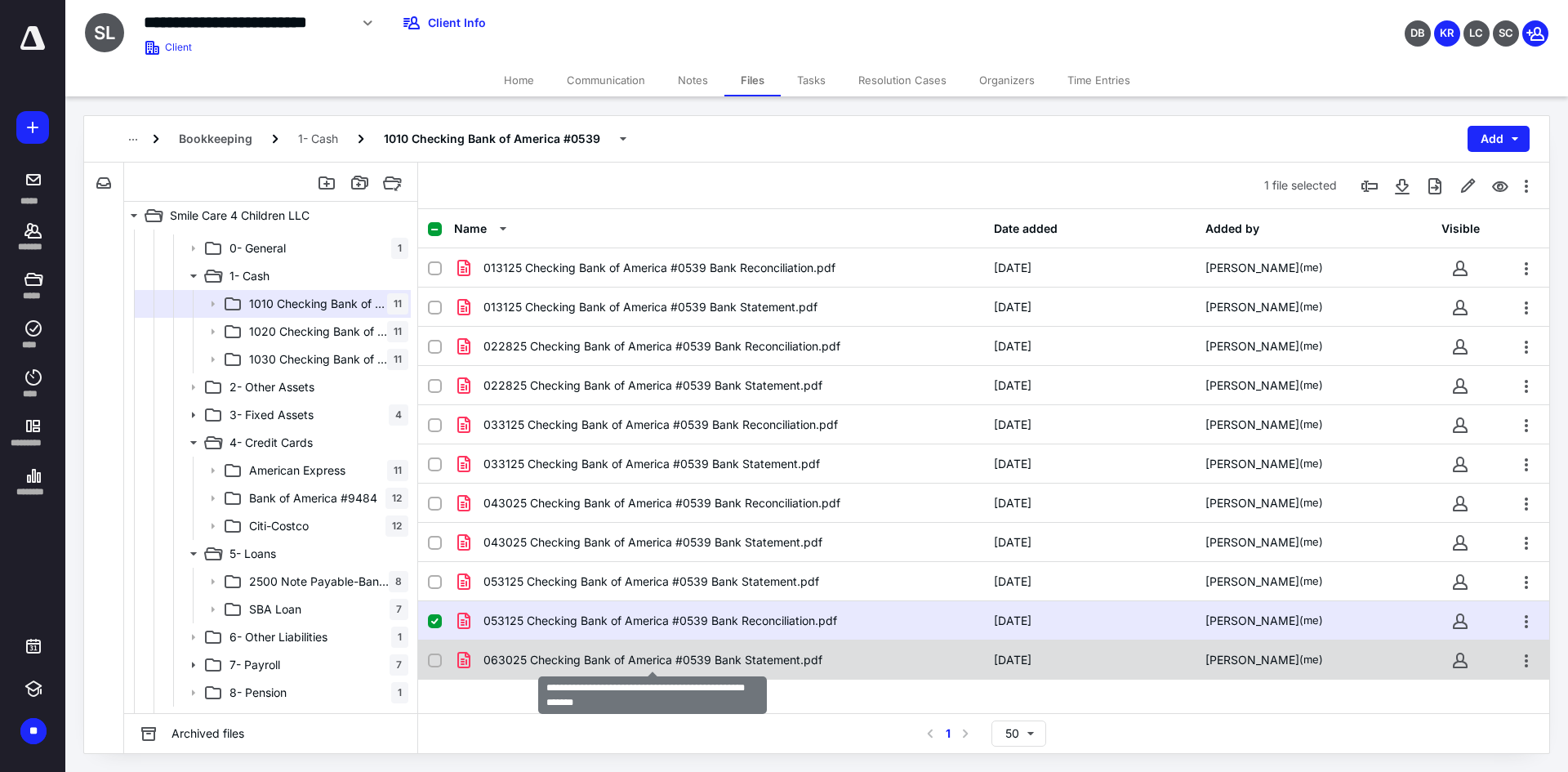 click on "063025  Checking Bank of America #0539 Bank Statement.pdf" at bounding box center [653, 660] 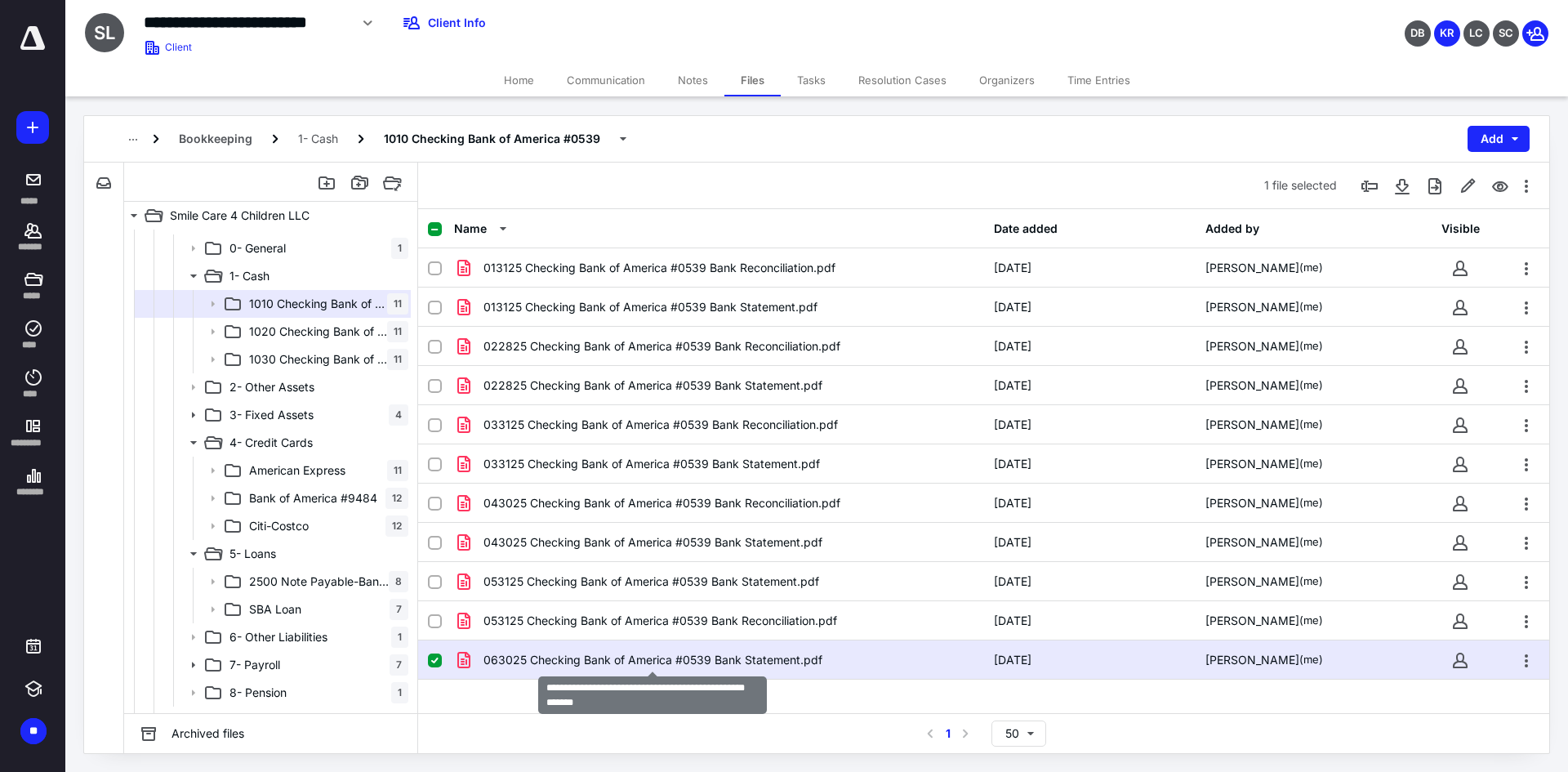 click on "063025  Checking Bank of America #0539 Bank Statement.pdf" at bounding box center (653, 660) 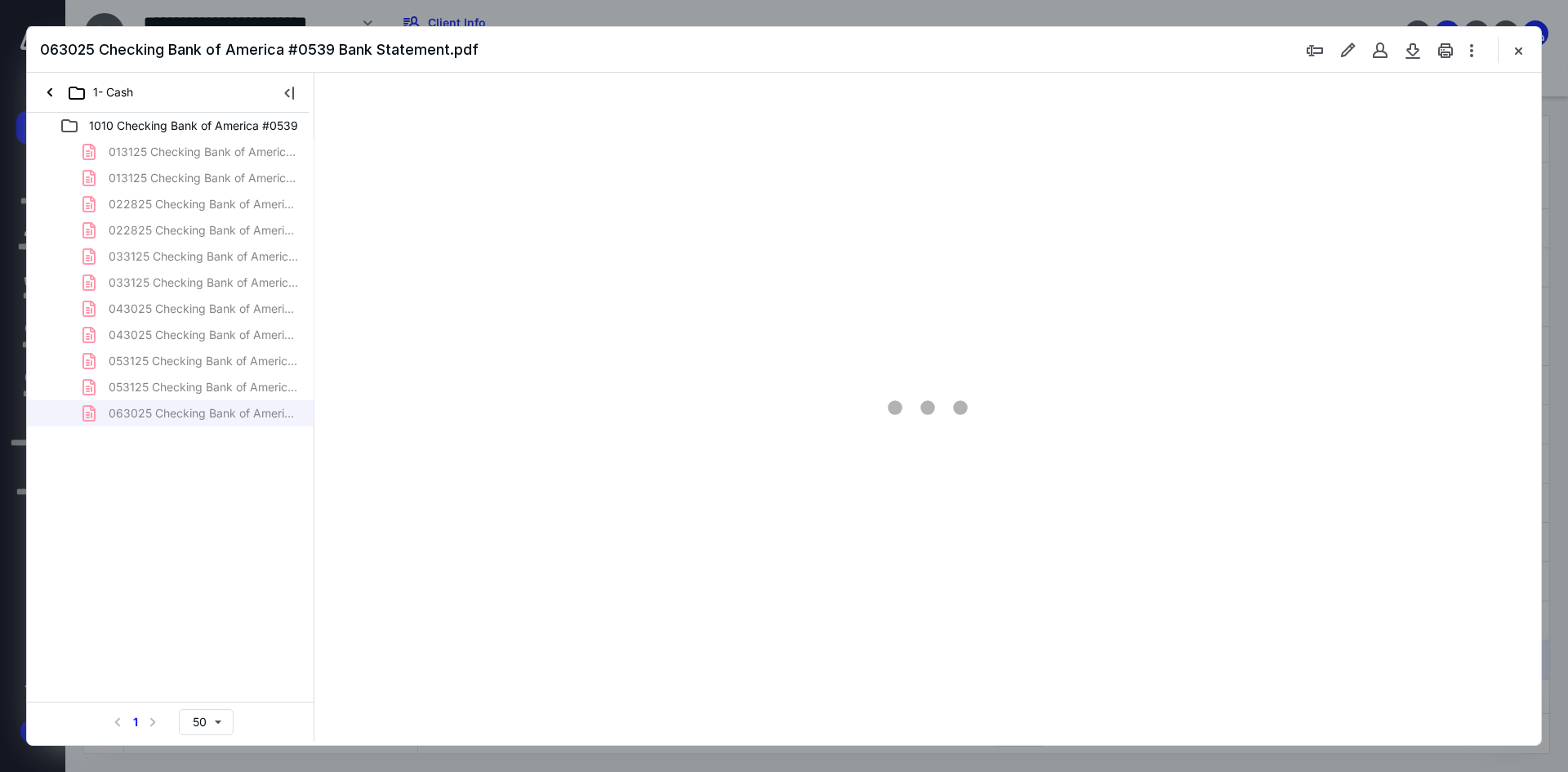 scroll, scrollTop: 0, scrollLeft: 0, axis: both 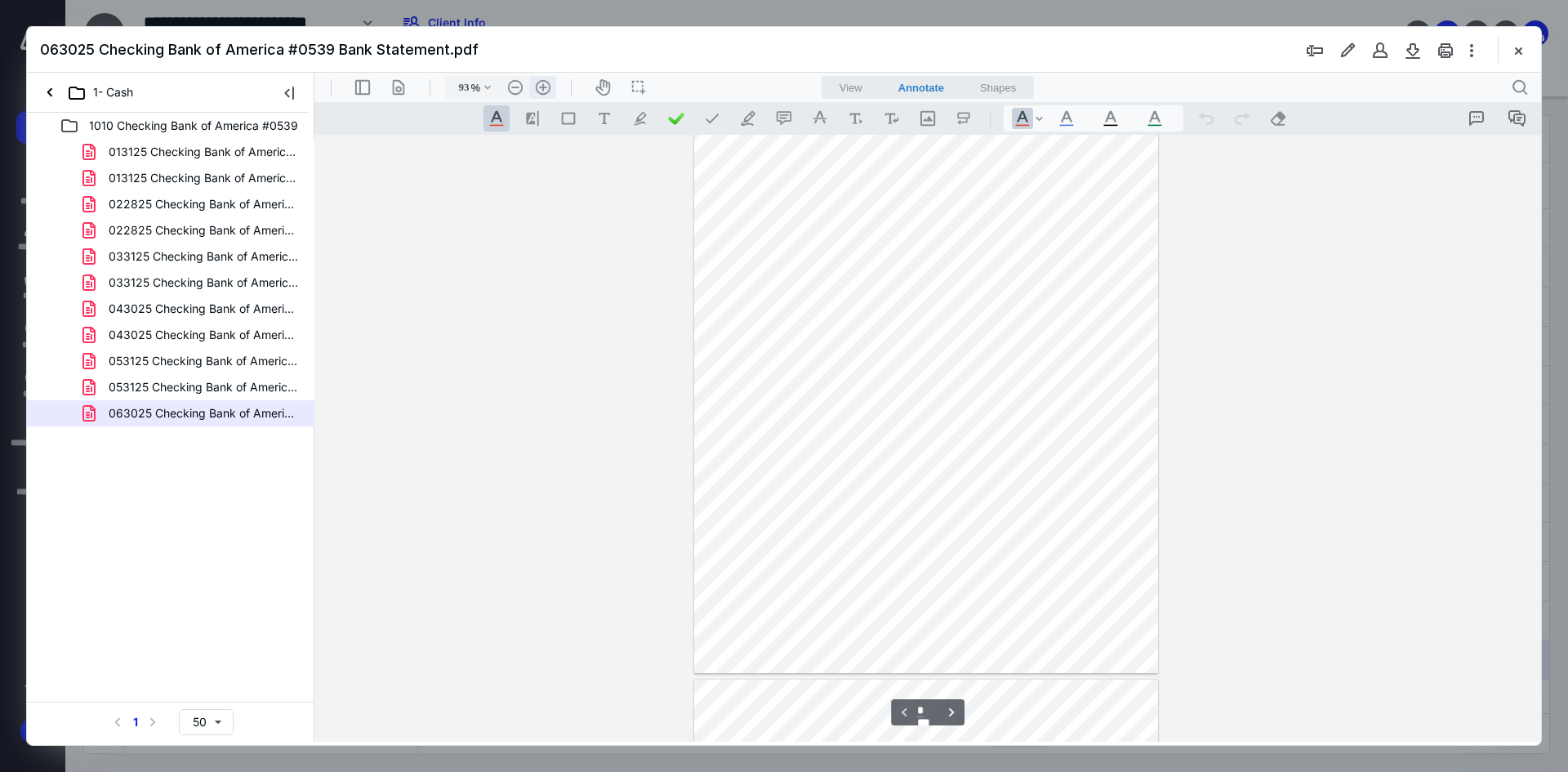 click on ".cls-1{fill:#abb0c4;} icon - header - zoom - in - line" at bounding box center [543, 87] 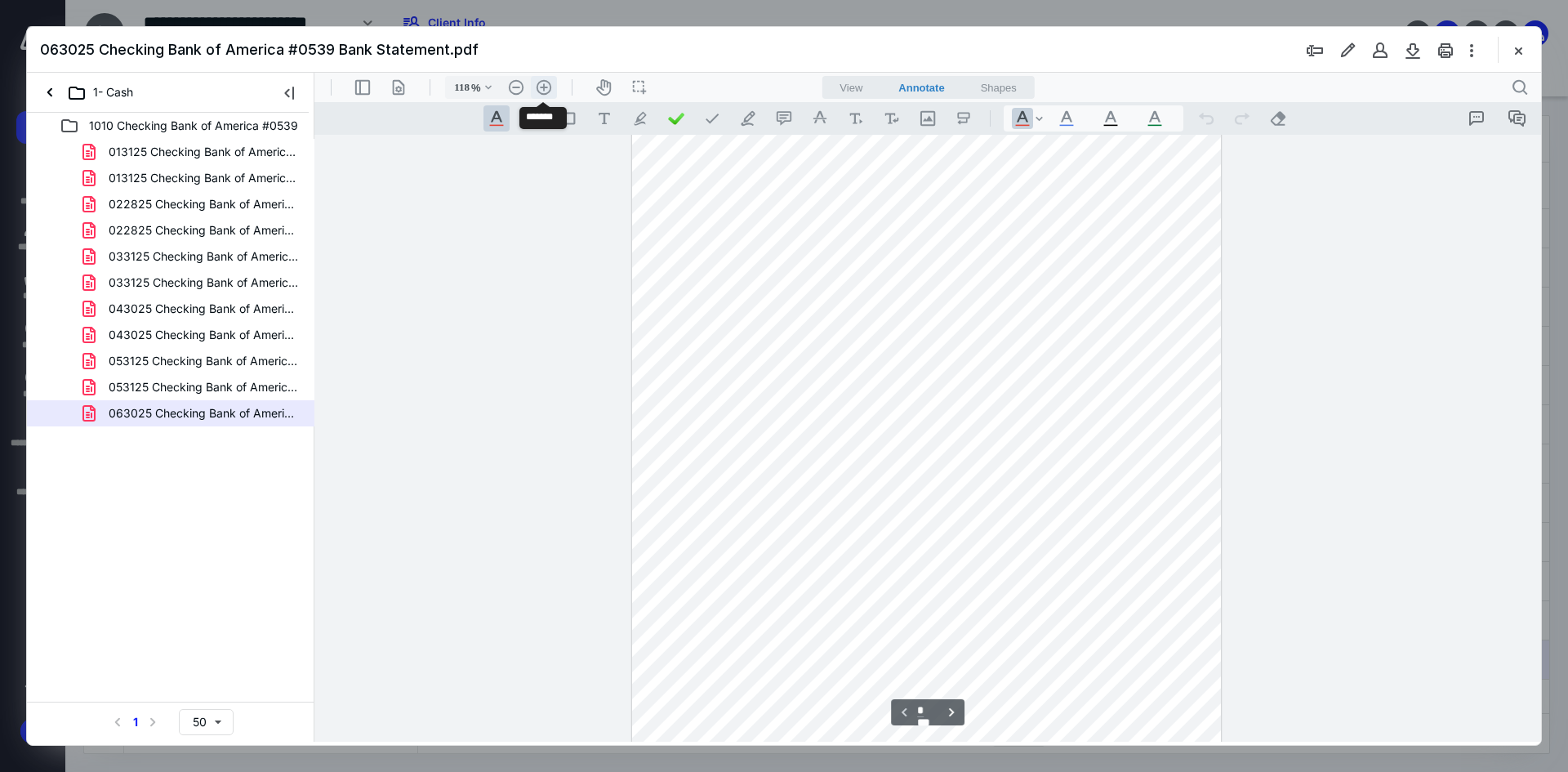 click on ".cls-1{fill:#abb0c4;} icon - header - zoom - in - line" at bounding box center [544, 87] 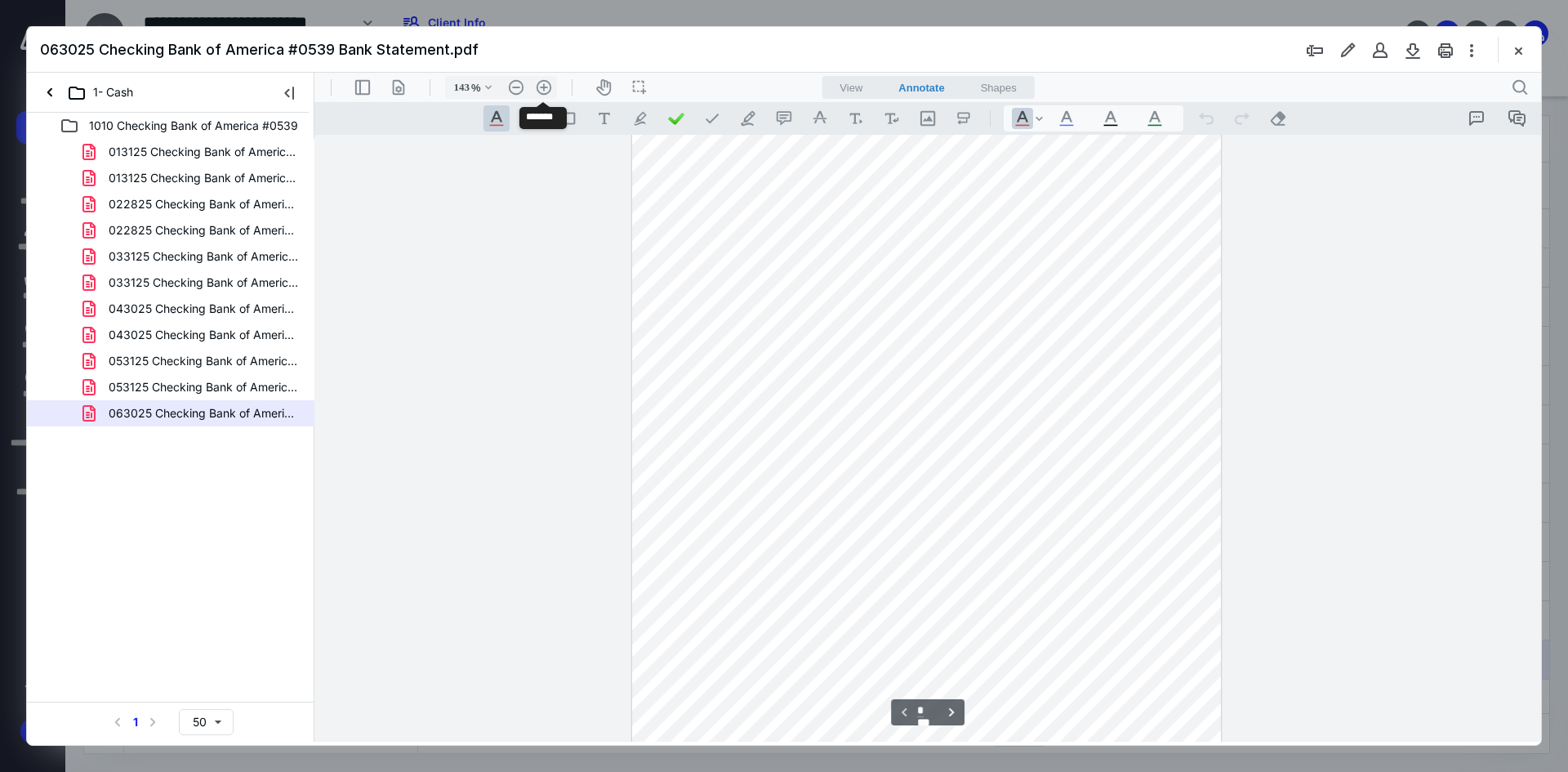 scroll, scrollTop: 247, scrollLeft: 0, axis: vertical 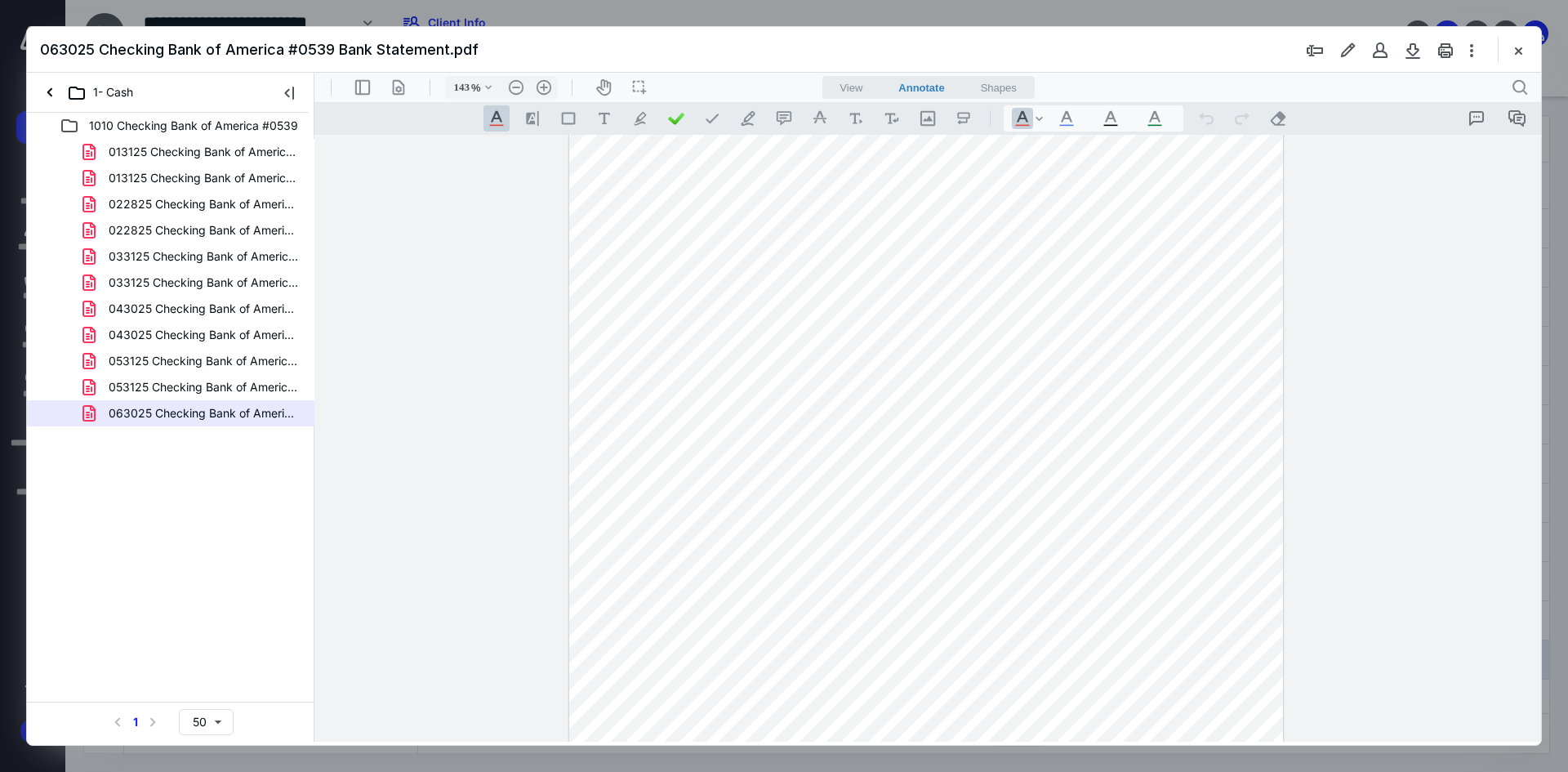 click at bounding box center [1518, 50] 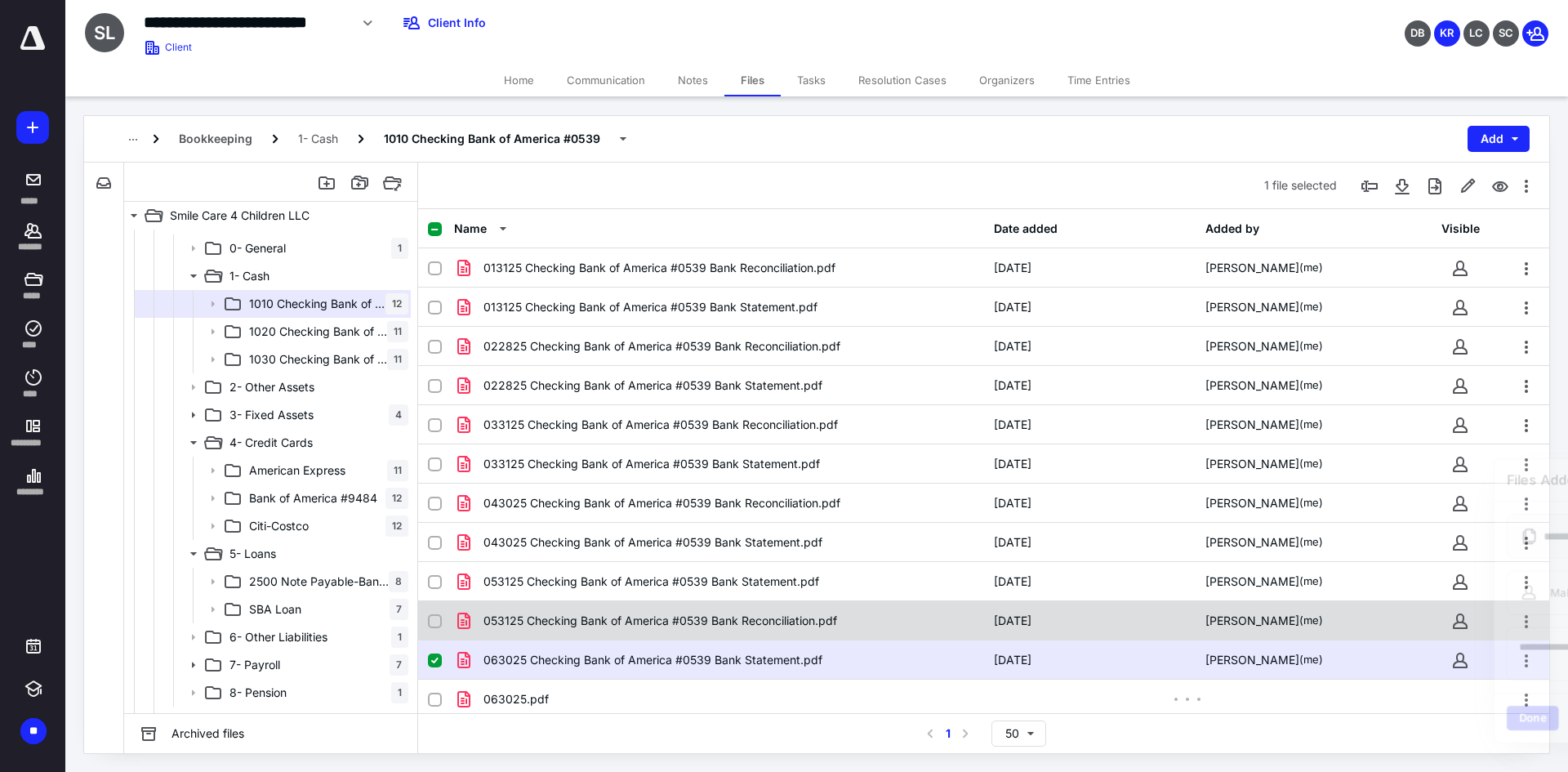 checkbox on "true" 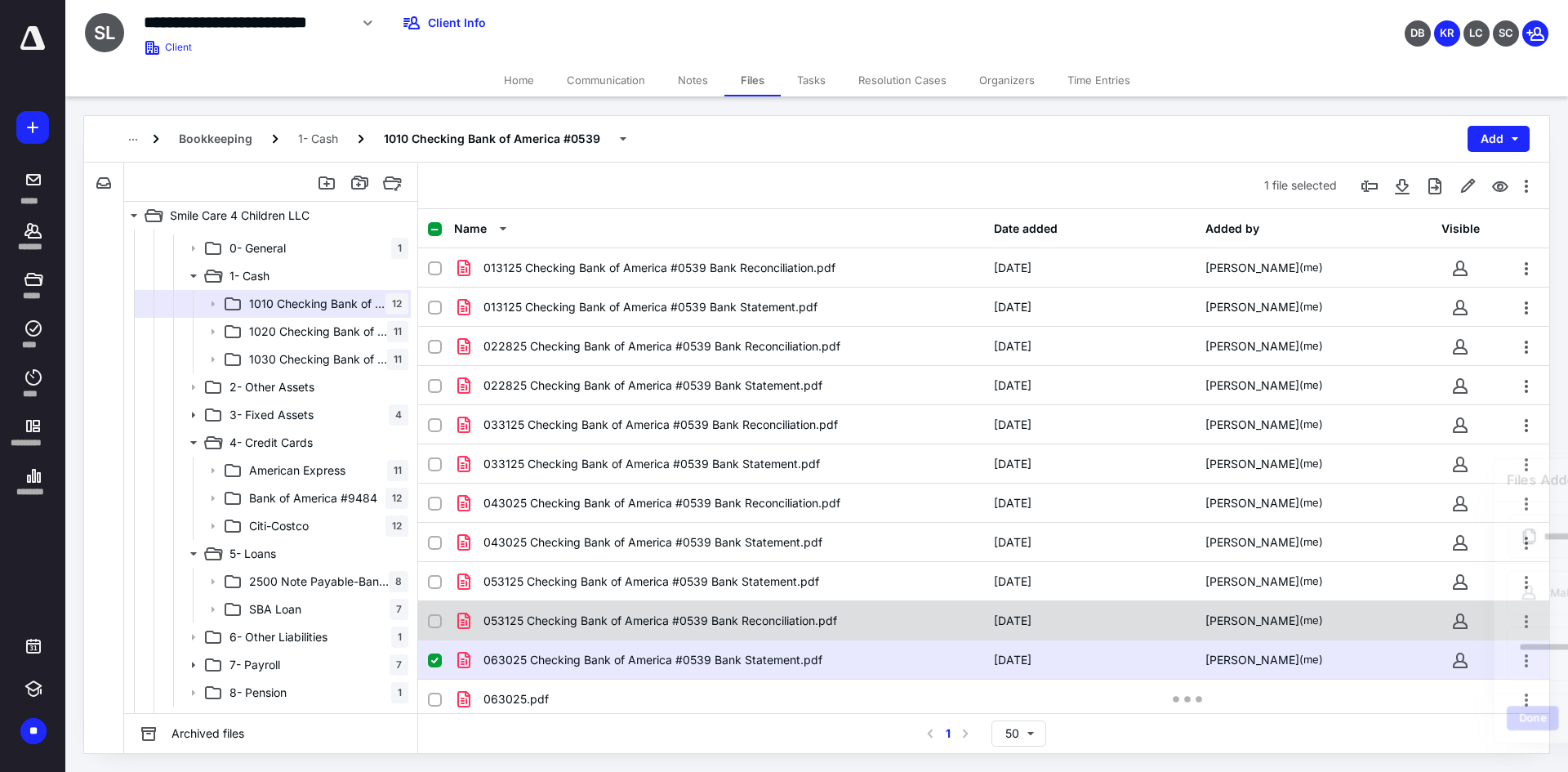 checkbox on "false" 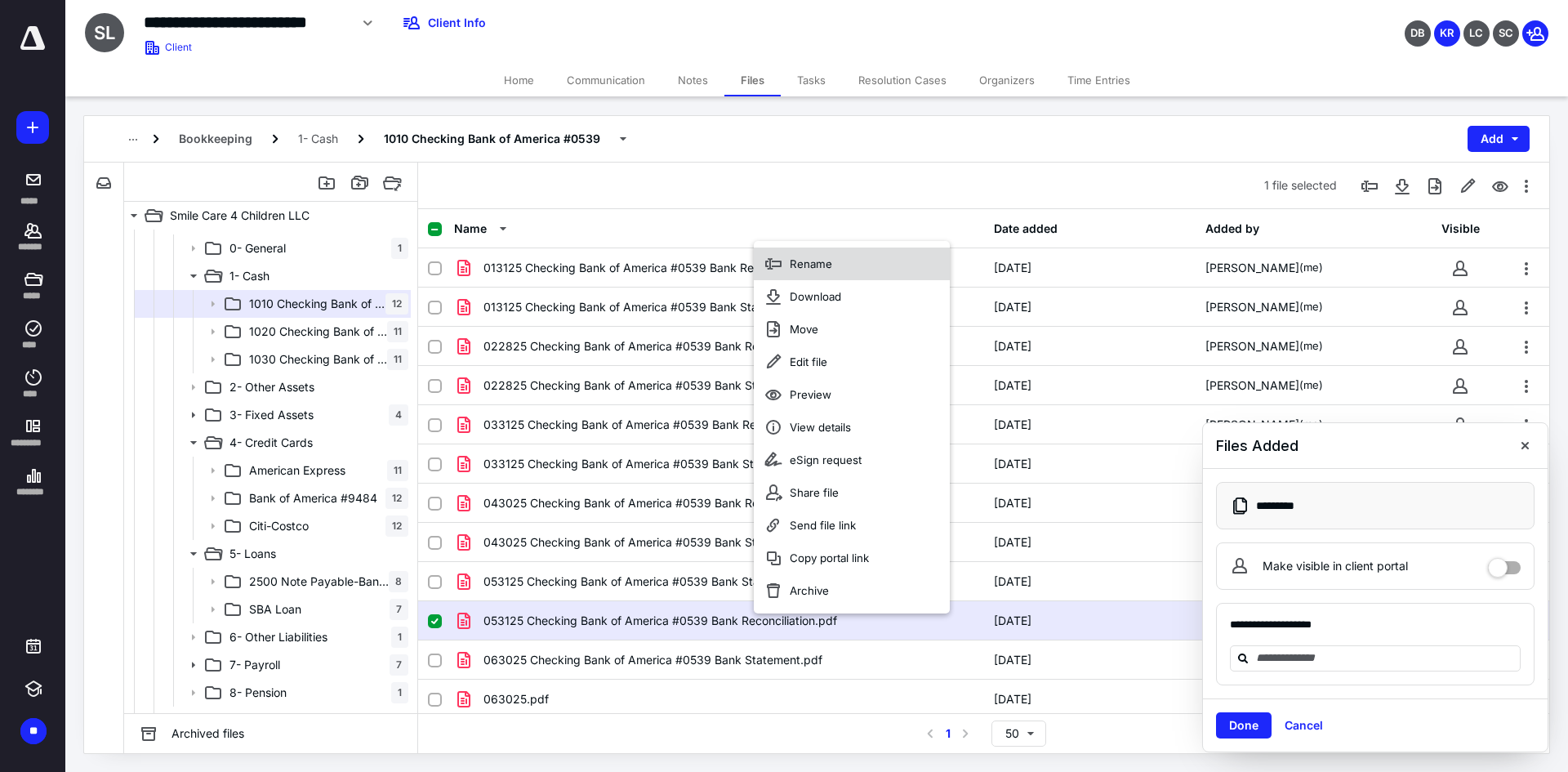 click 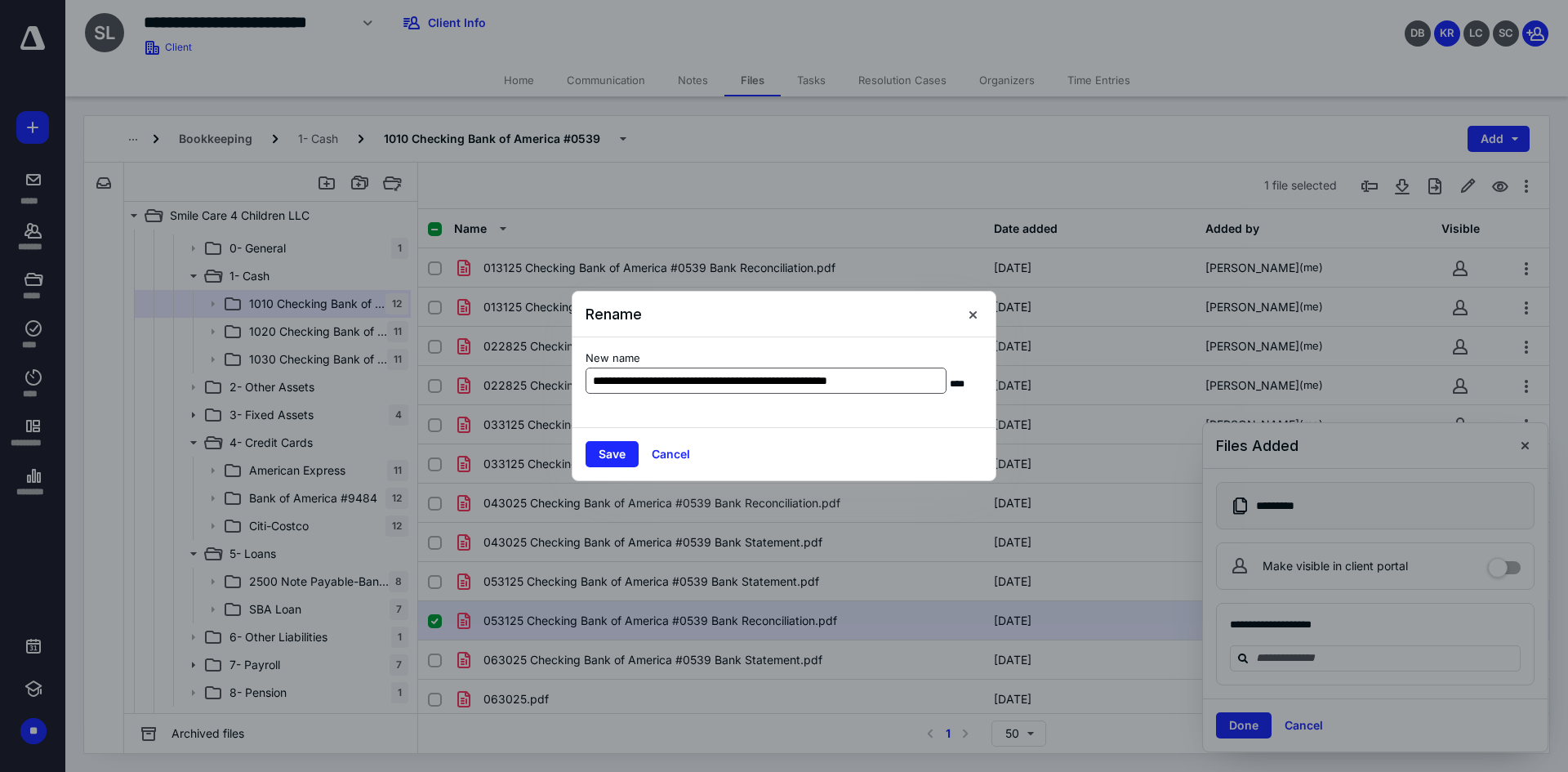 click on "**********" at bounding box center [766, 381] 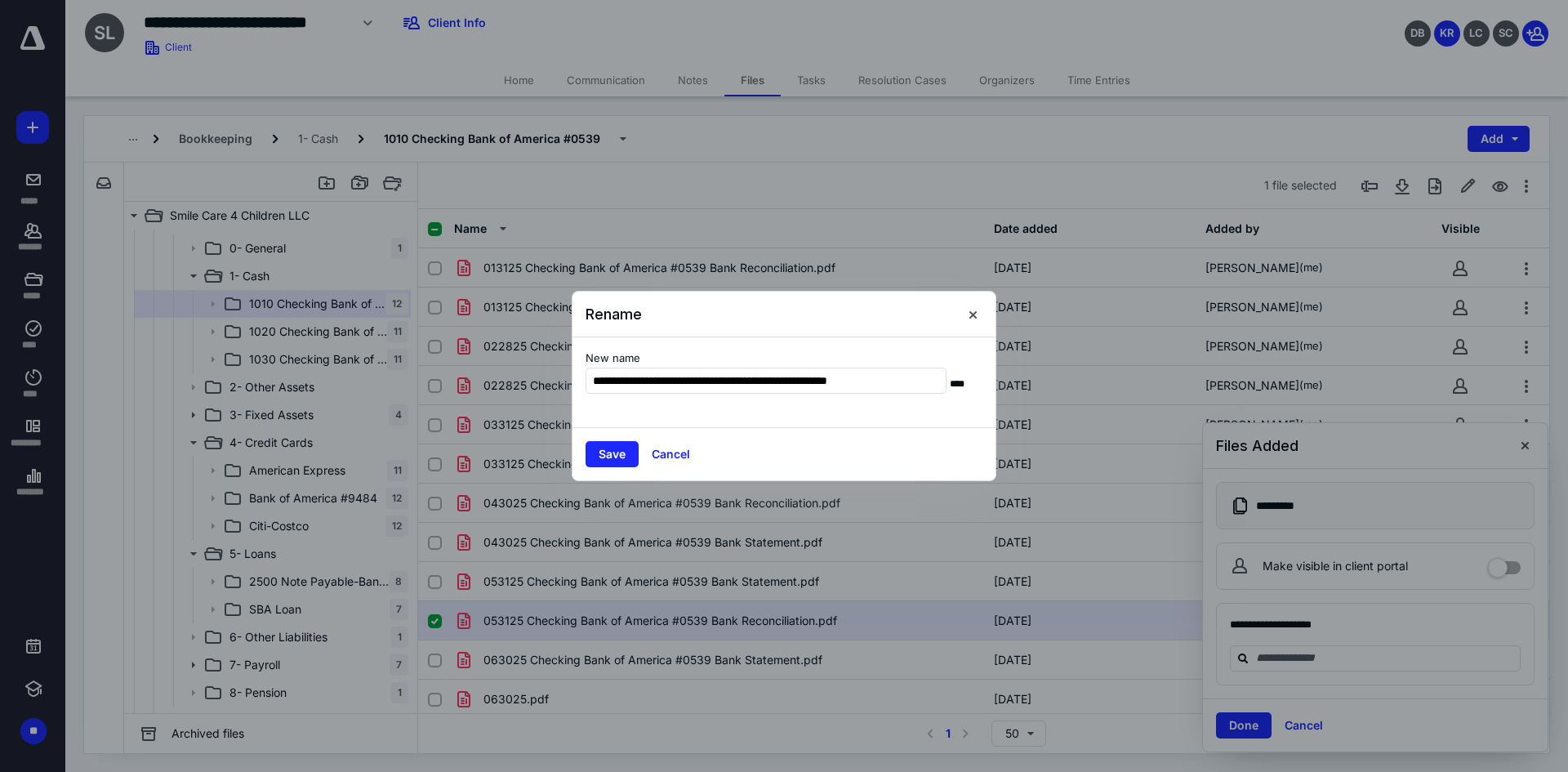 click on "**********" at bounding box center [784, 382] 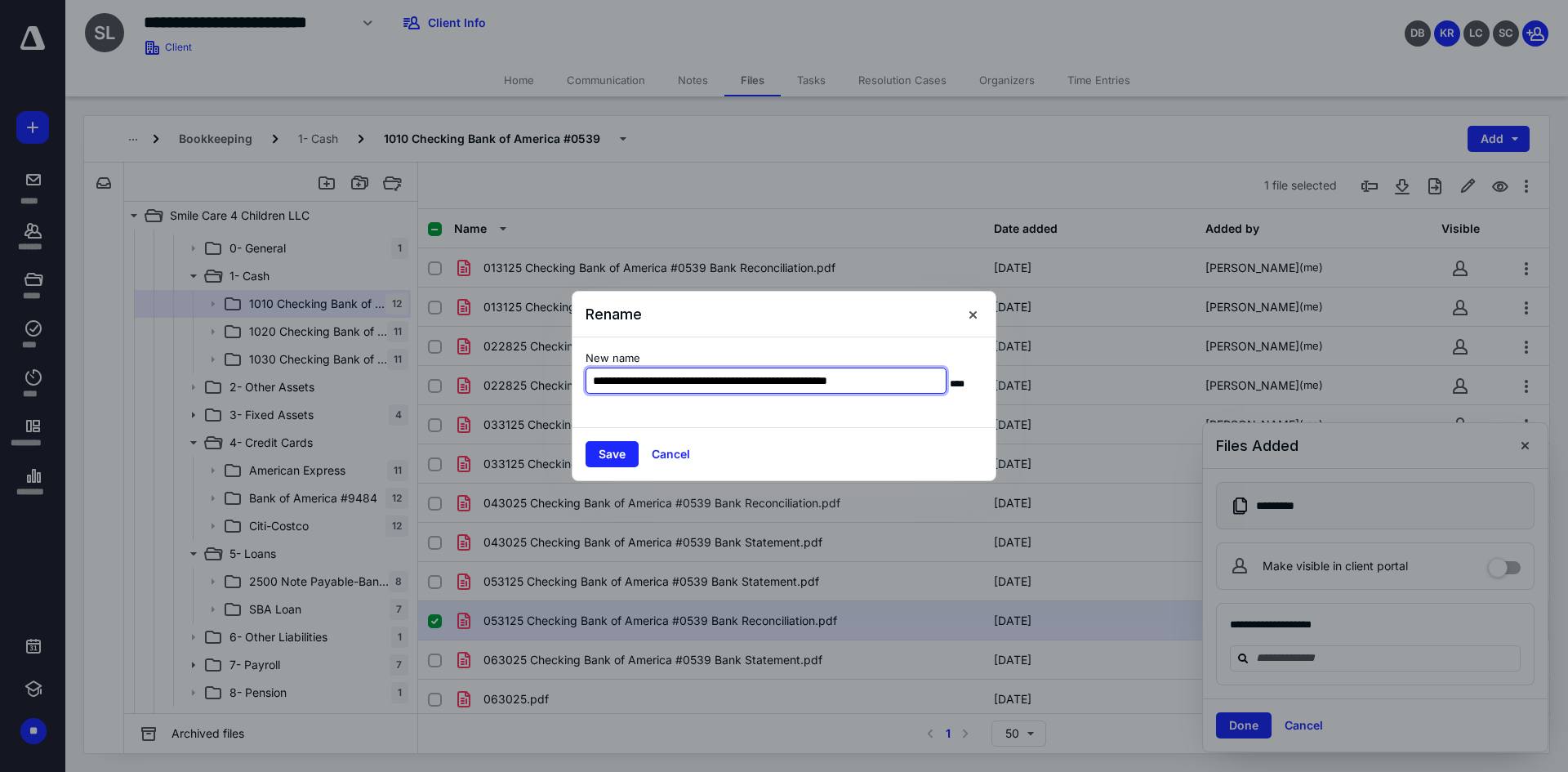 drag, startPoint x: 633, startPoint y: 377, endPoint x: 948, endPoint y: 354, distance: 315.83857 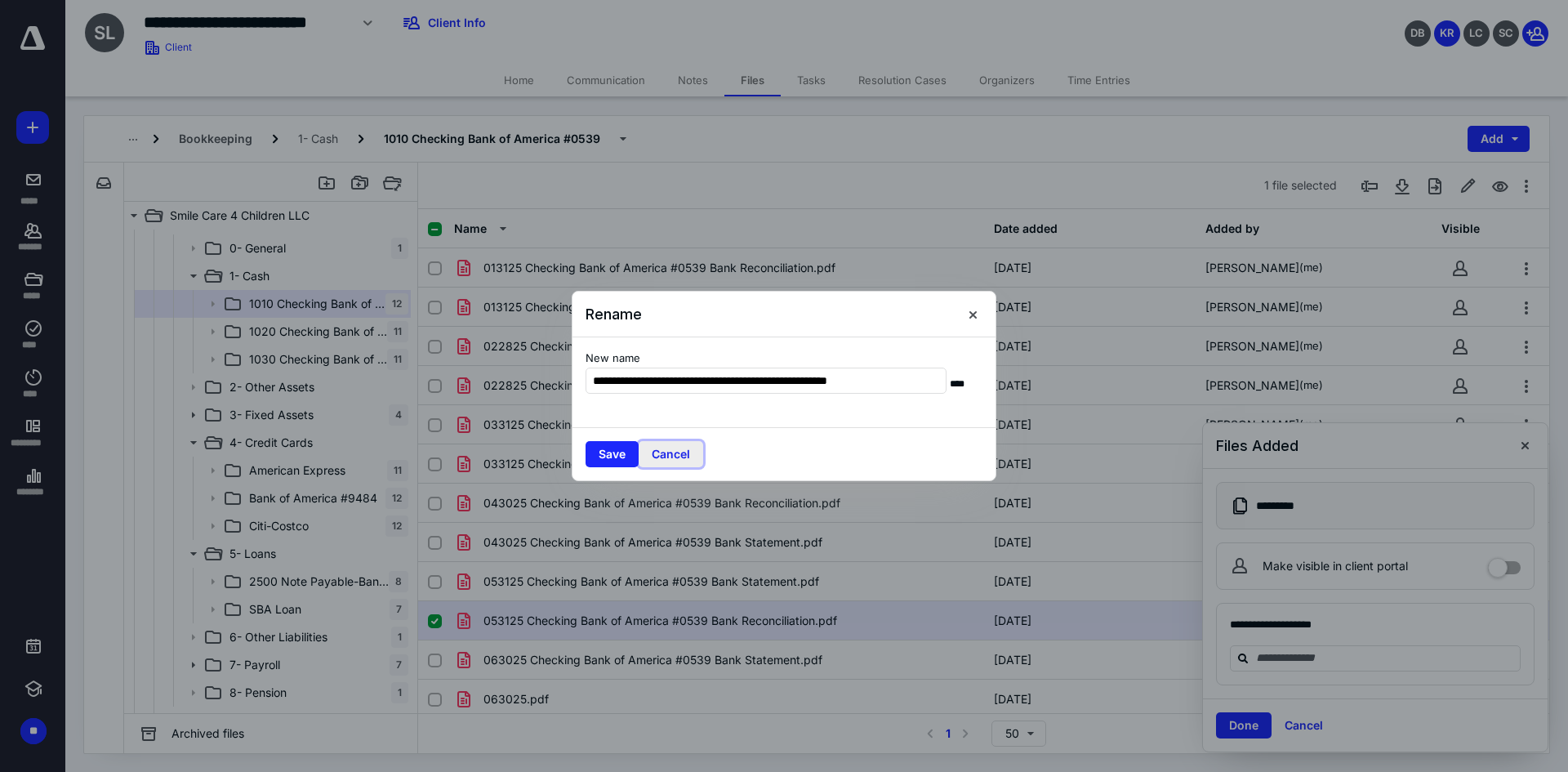click on "Cancel" at bounding box center (670, 454) 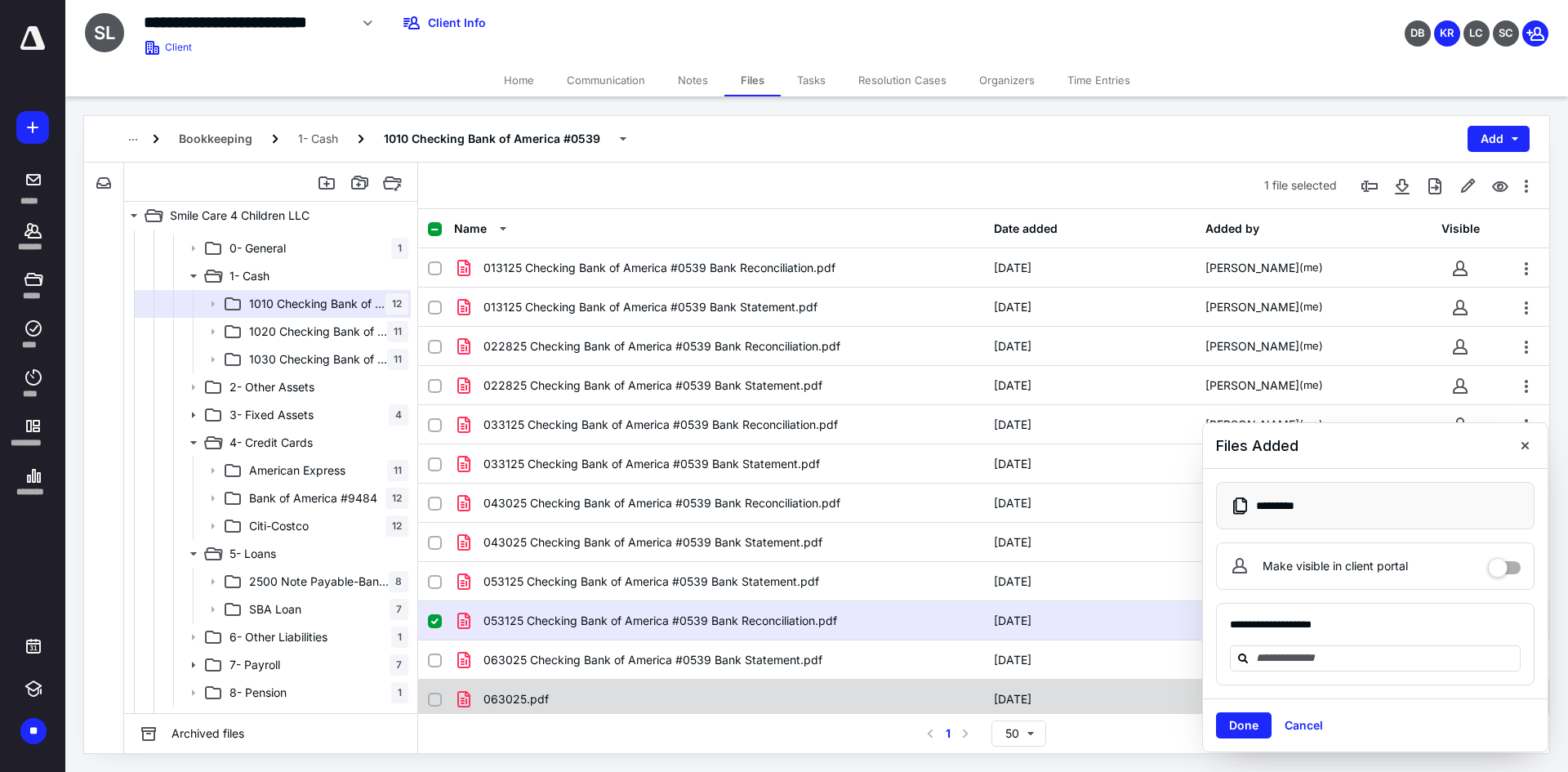 checkbox on "false" 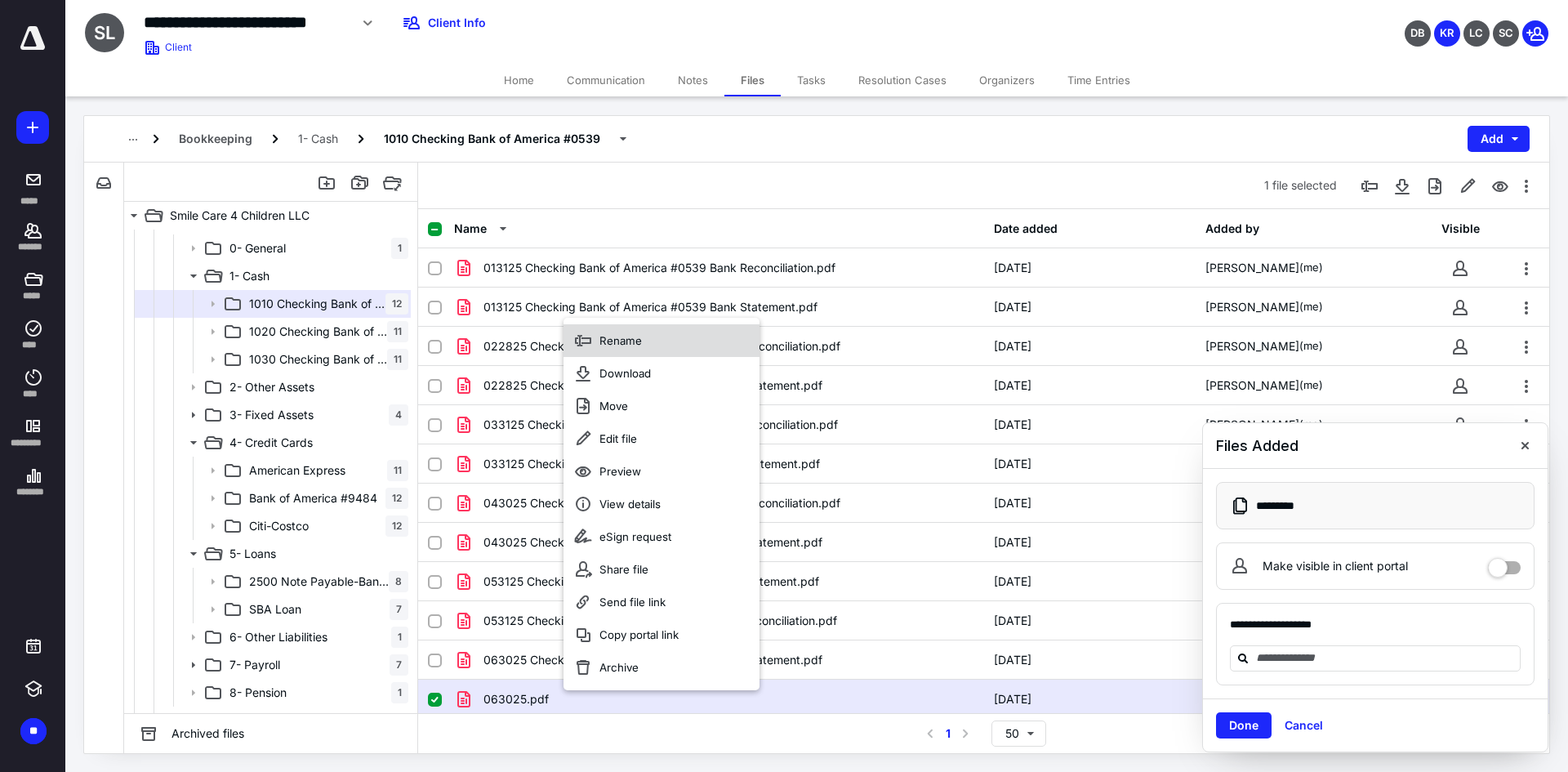 click on "Rename" at bounding box center [662, 341] 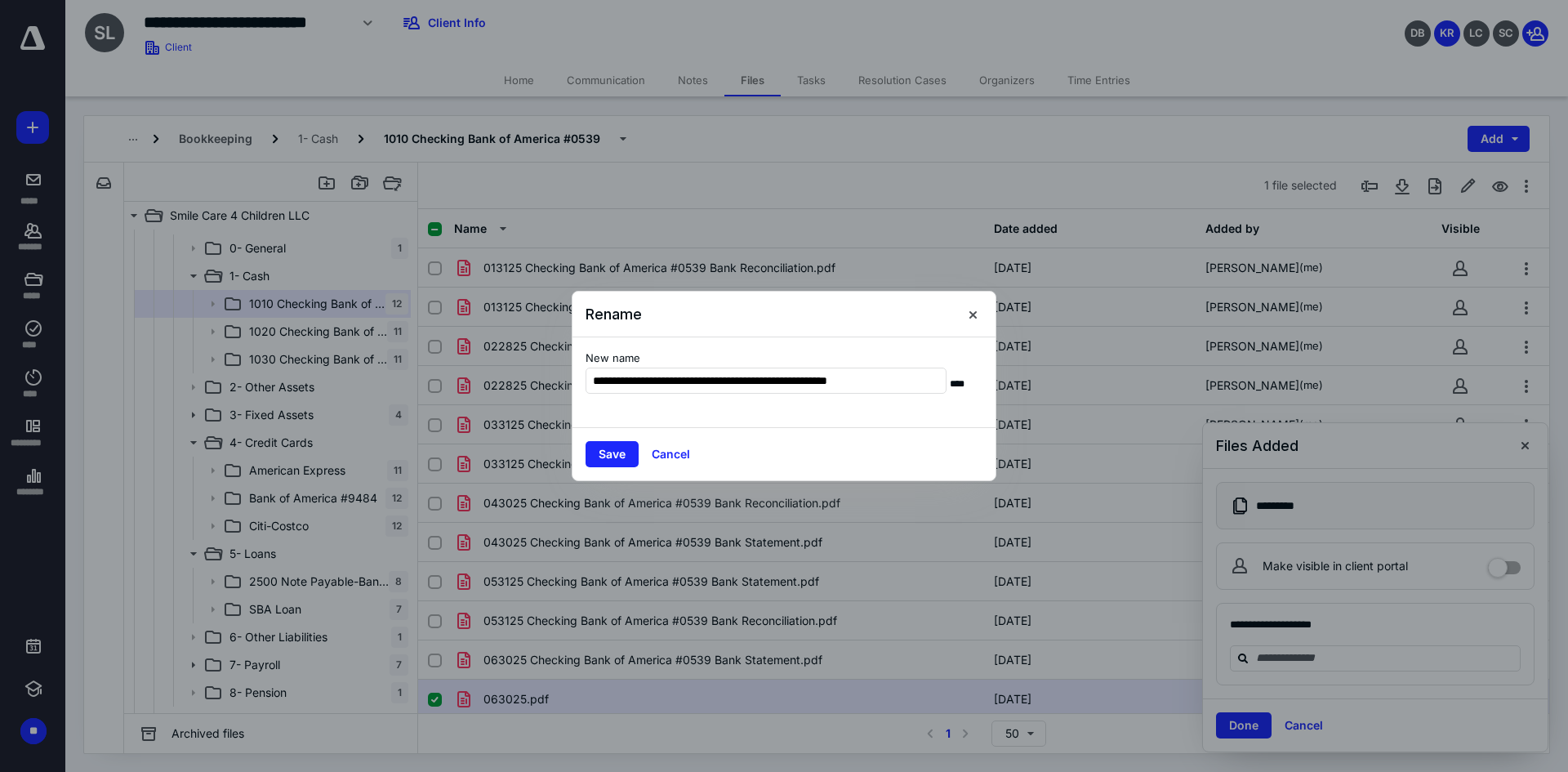 type on "**********" 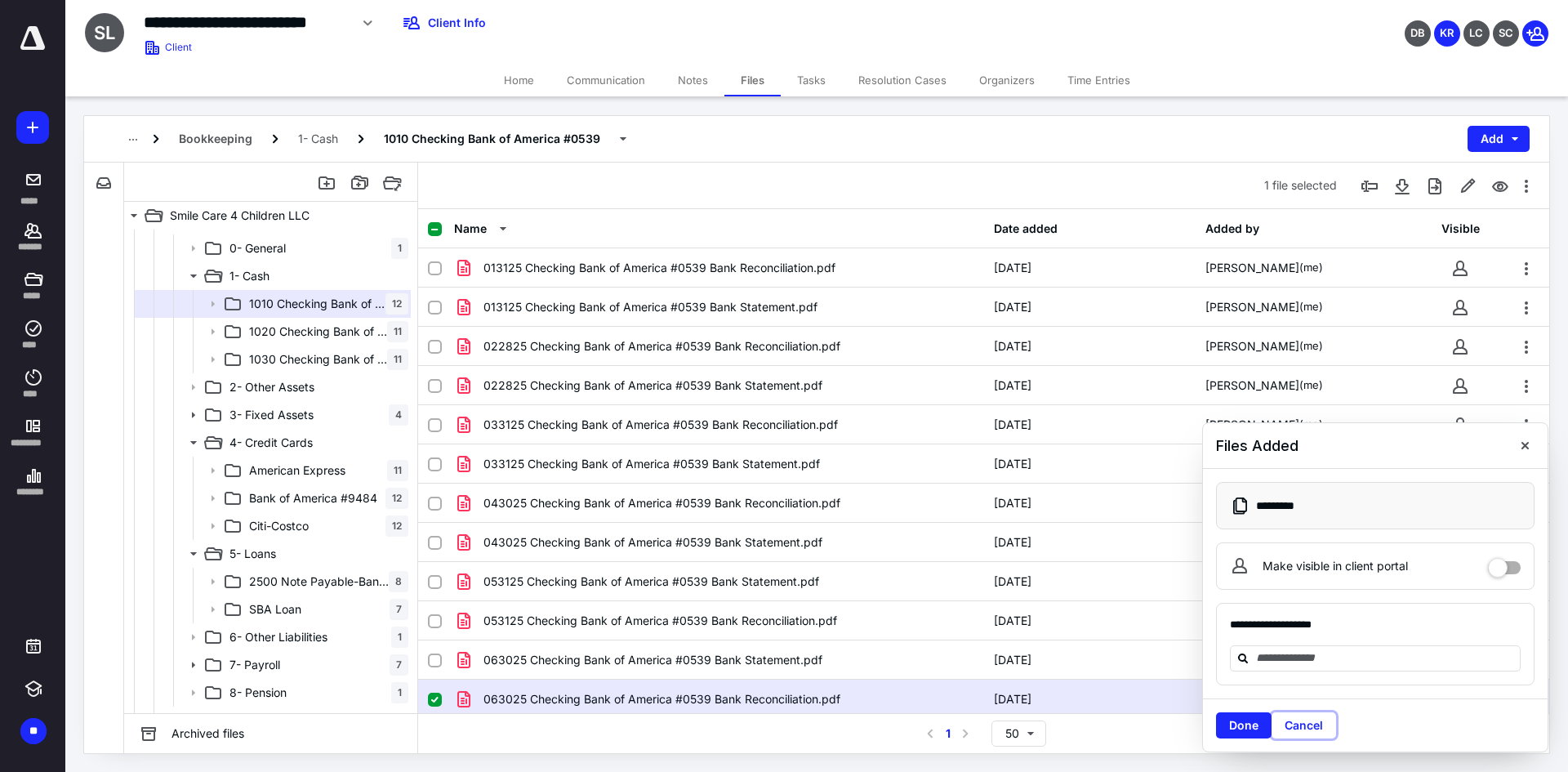 click on "Cancel" at bounding box center [1303, 725] 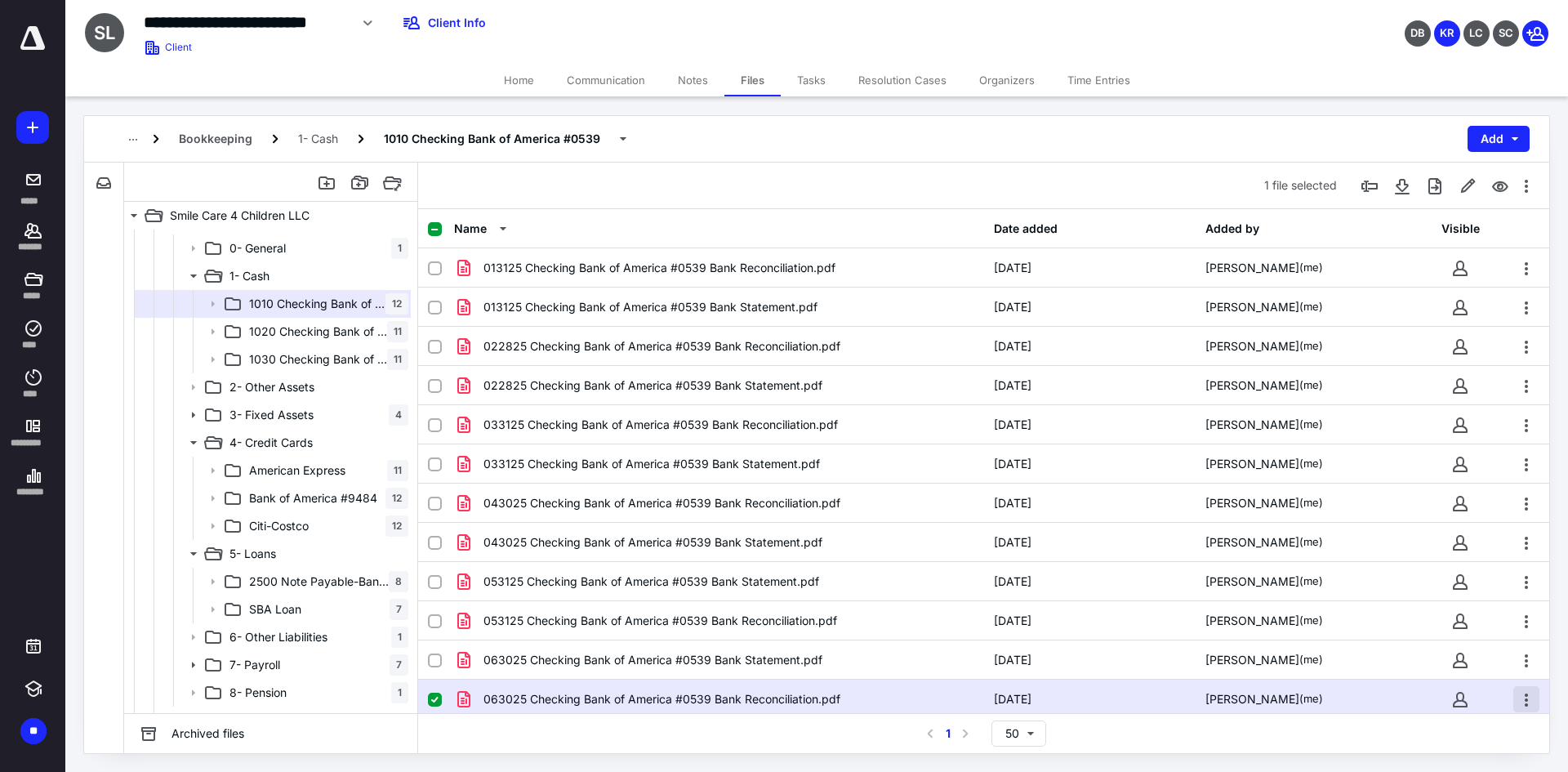 click at bounding box center (1526, 699) 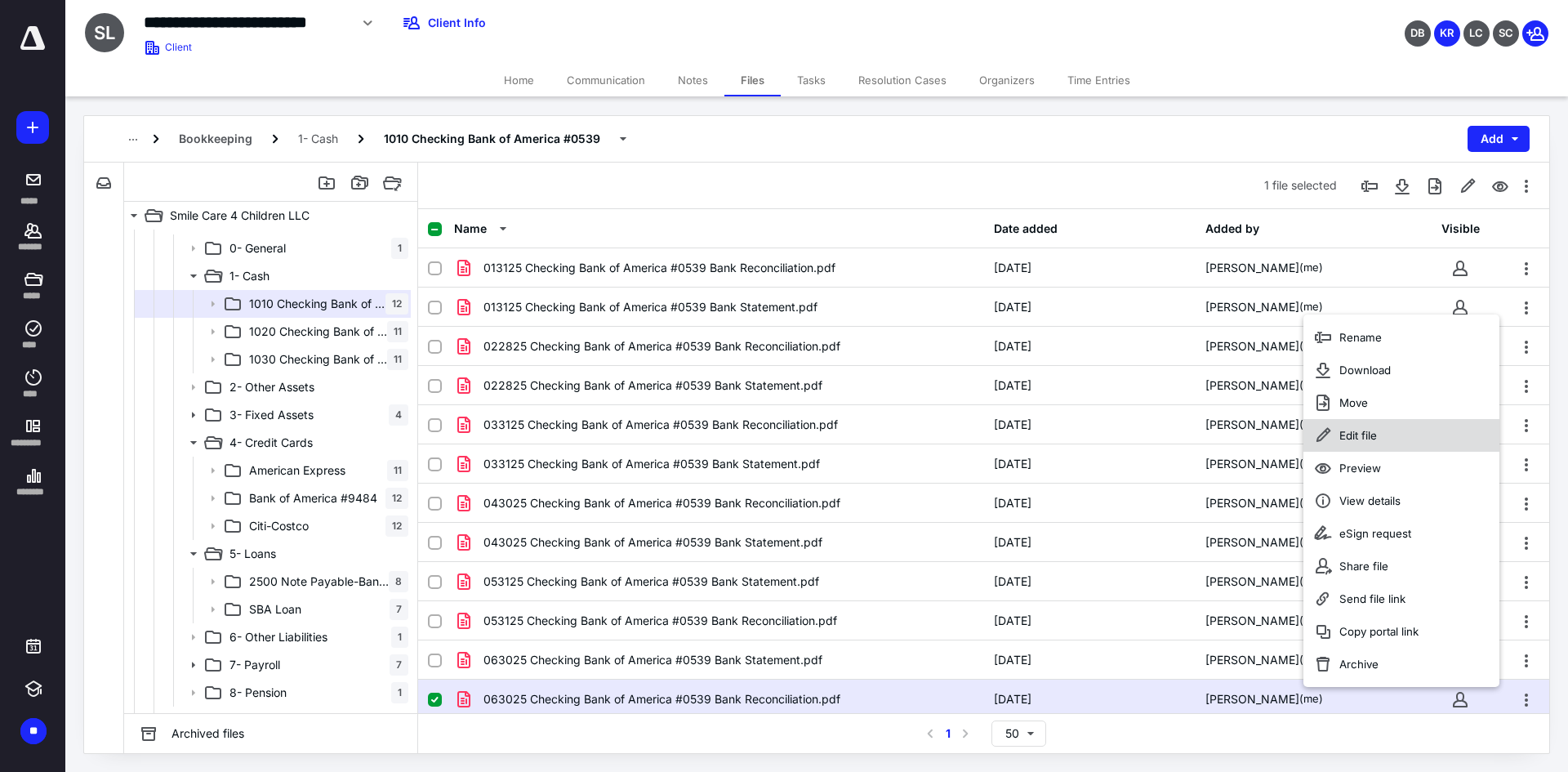 click on "Edit file" at bounding box center [1401, 435] 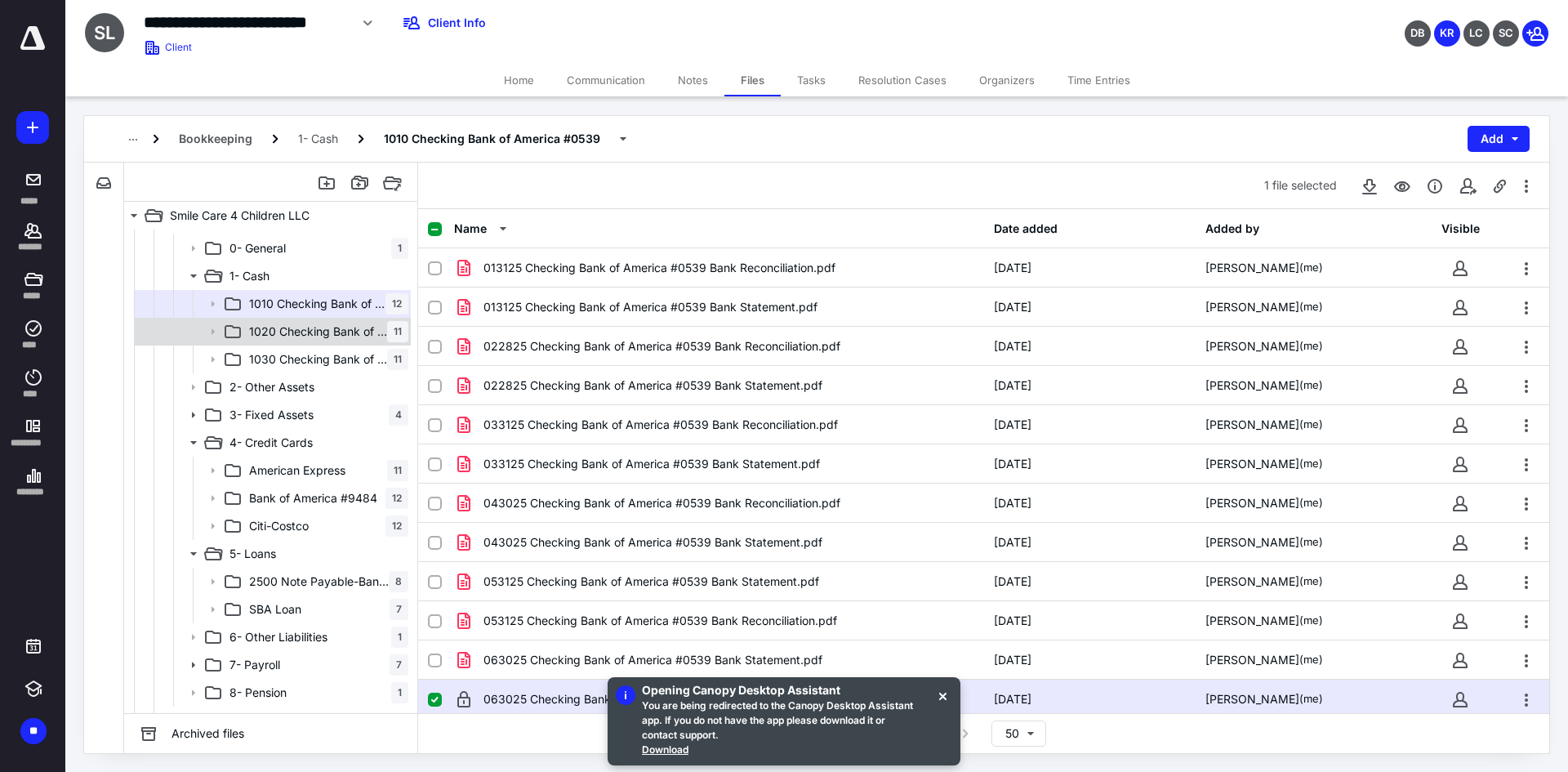 drag, startPoint x: 301, startPoint y: 337, endPoint x: 309, endPoint y: 336, distance: 8.062258 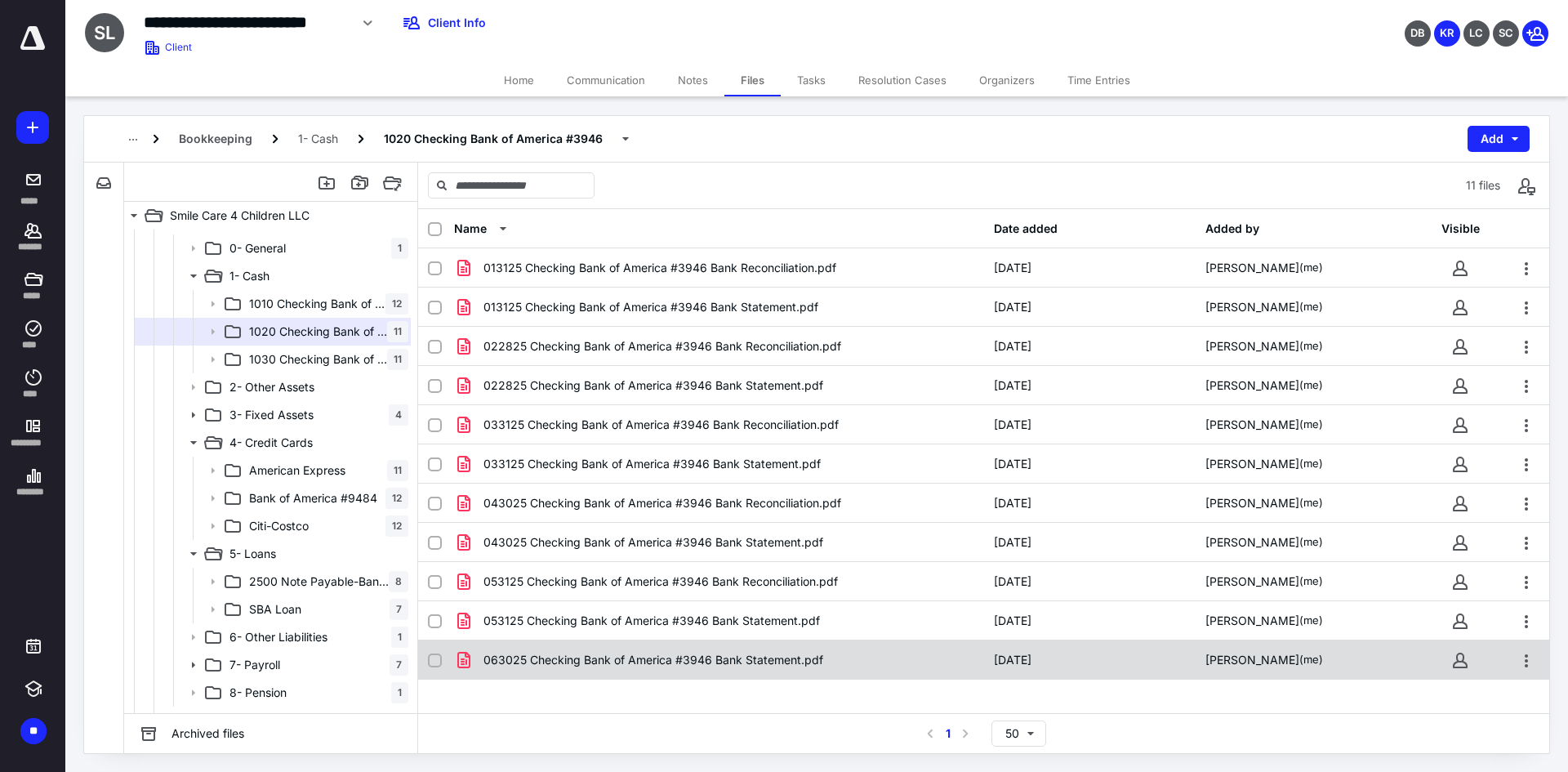 click on "063025 Checking Bank of America #3946 Bank Statement.pdf" at bounding box center (653, 660) 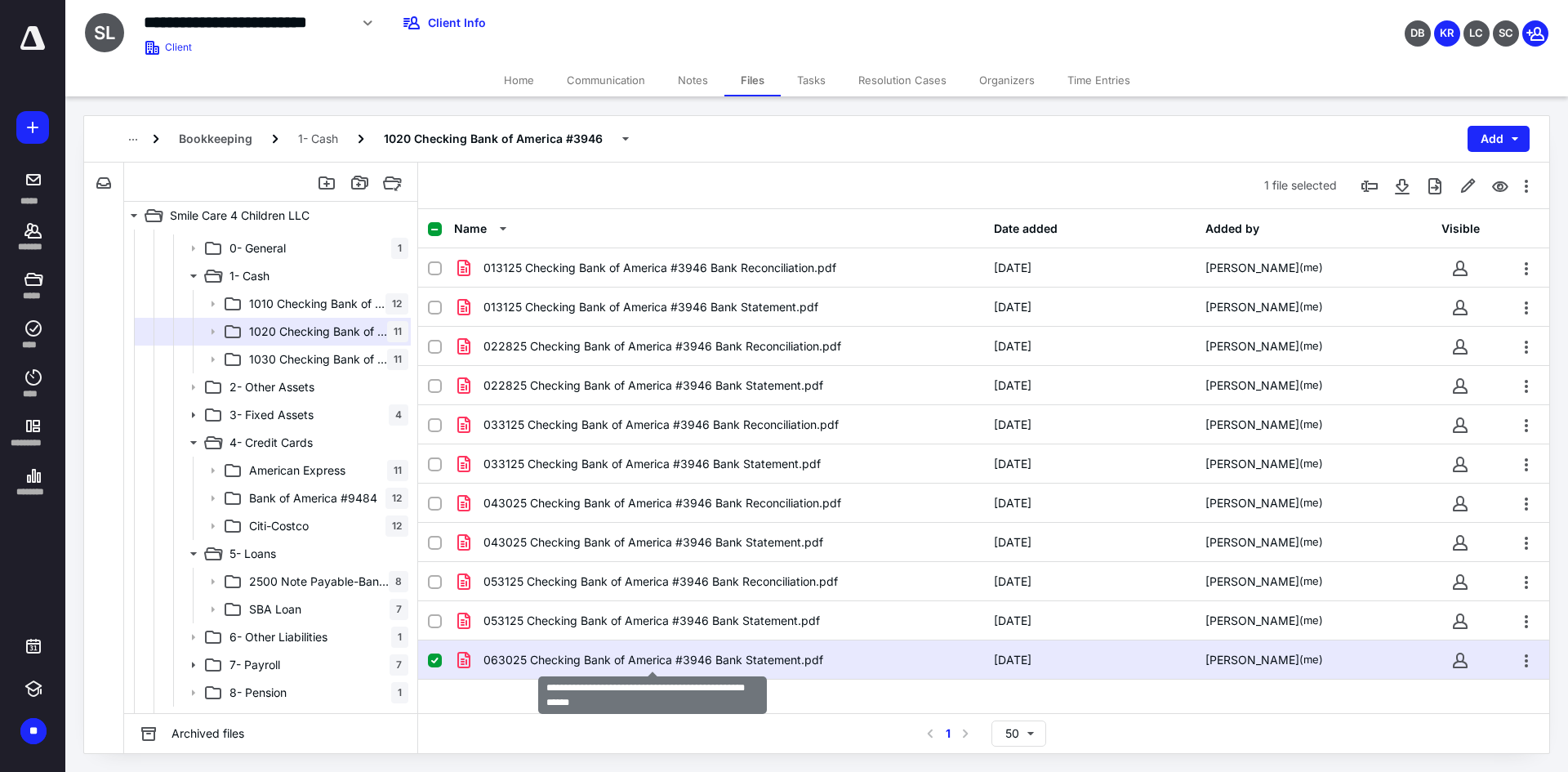 click on "063025 Checking Bank of America #3946 Bank Statement.pdf" at bounding box center (653, 660) 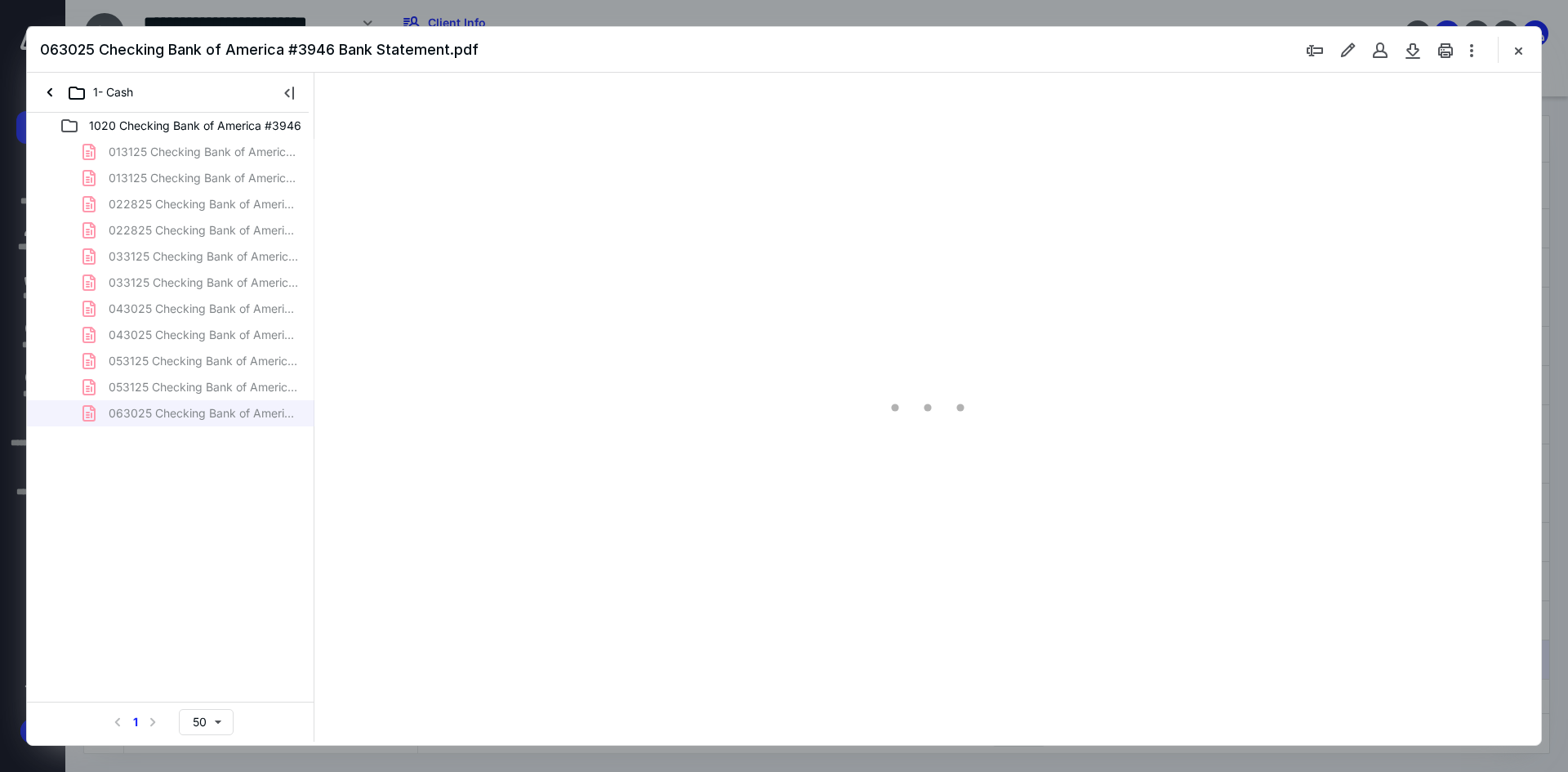scroll, scrollTop: 0, scrollLeft: 0, axis: both 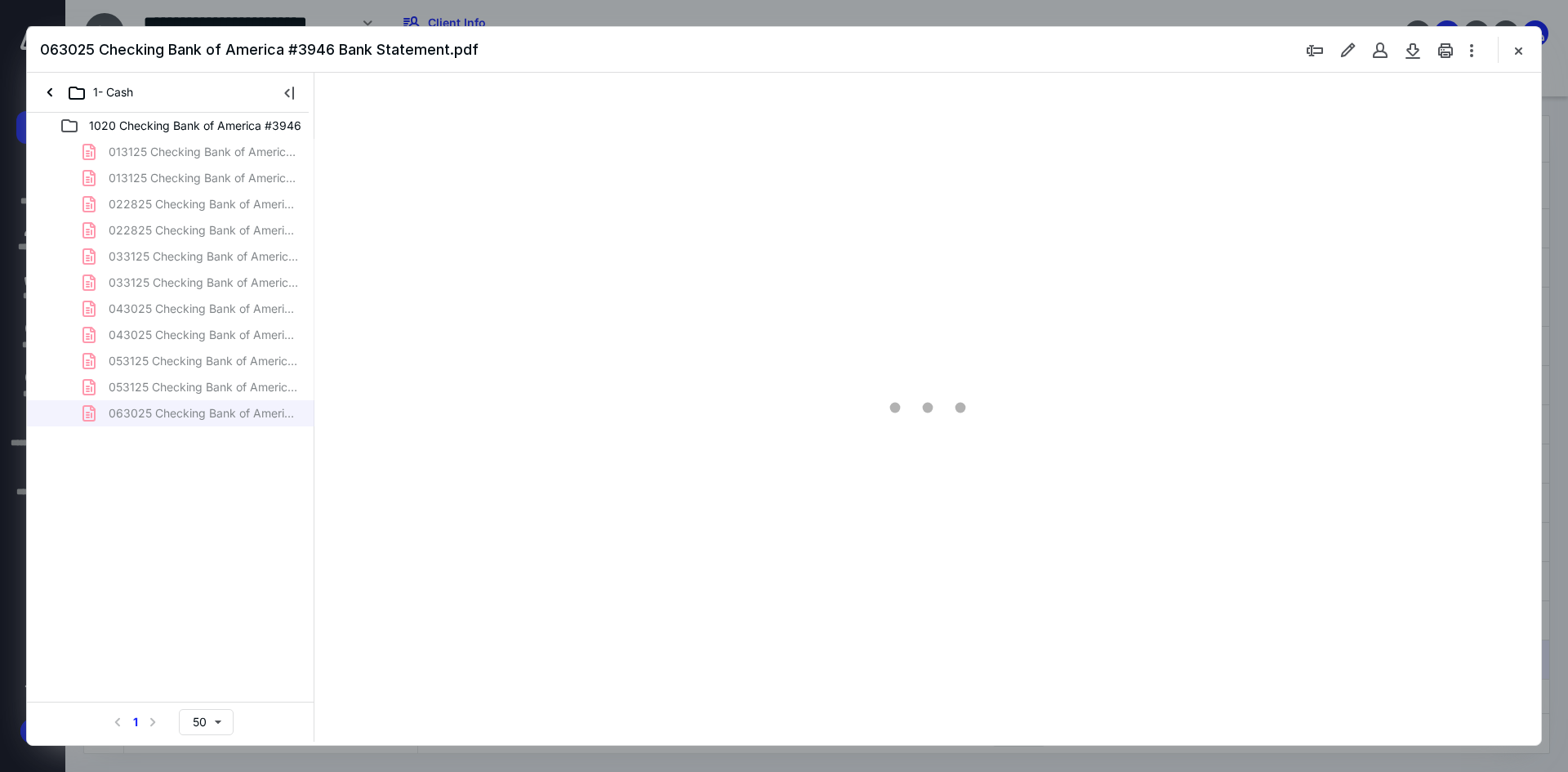 type on "93" 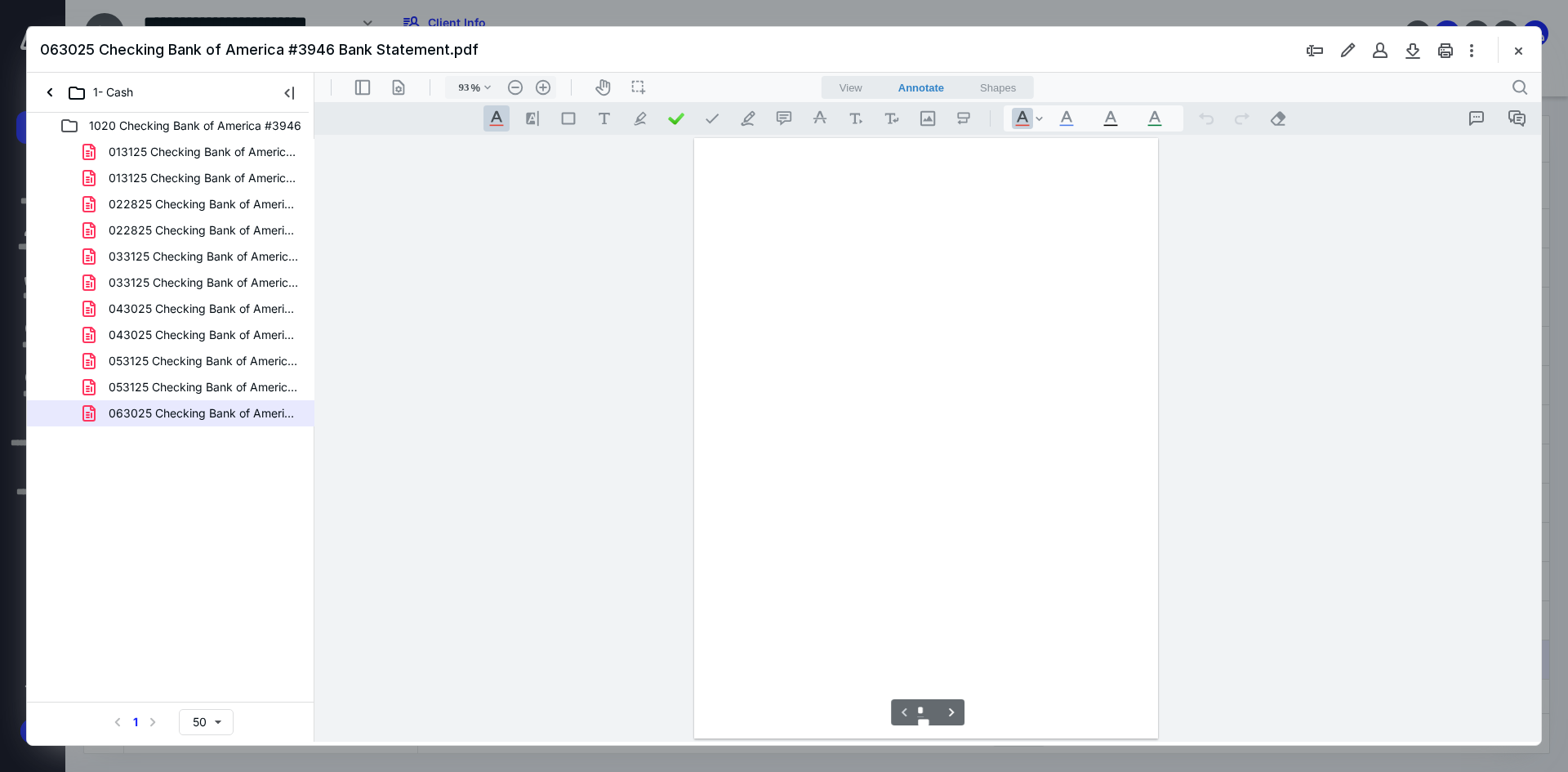 scroll, scrollTop: 65, scrollLeft: 0, axis: vertical 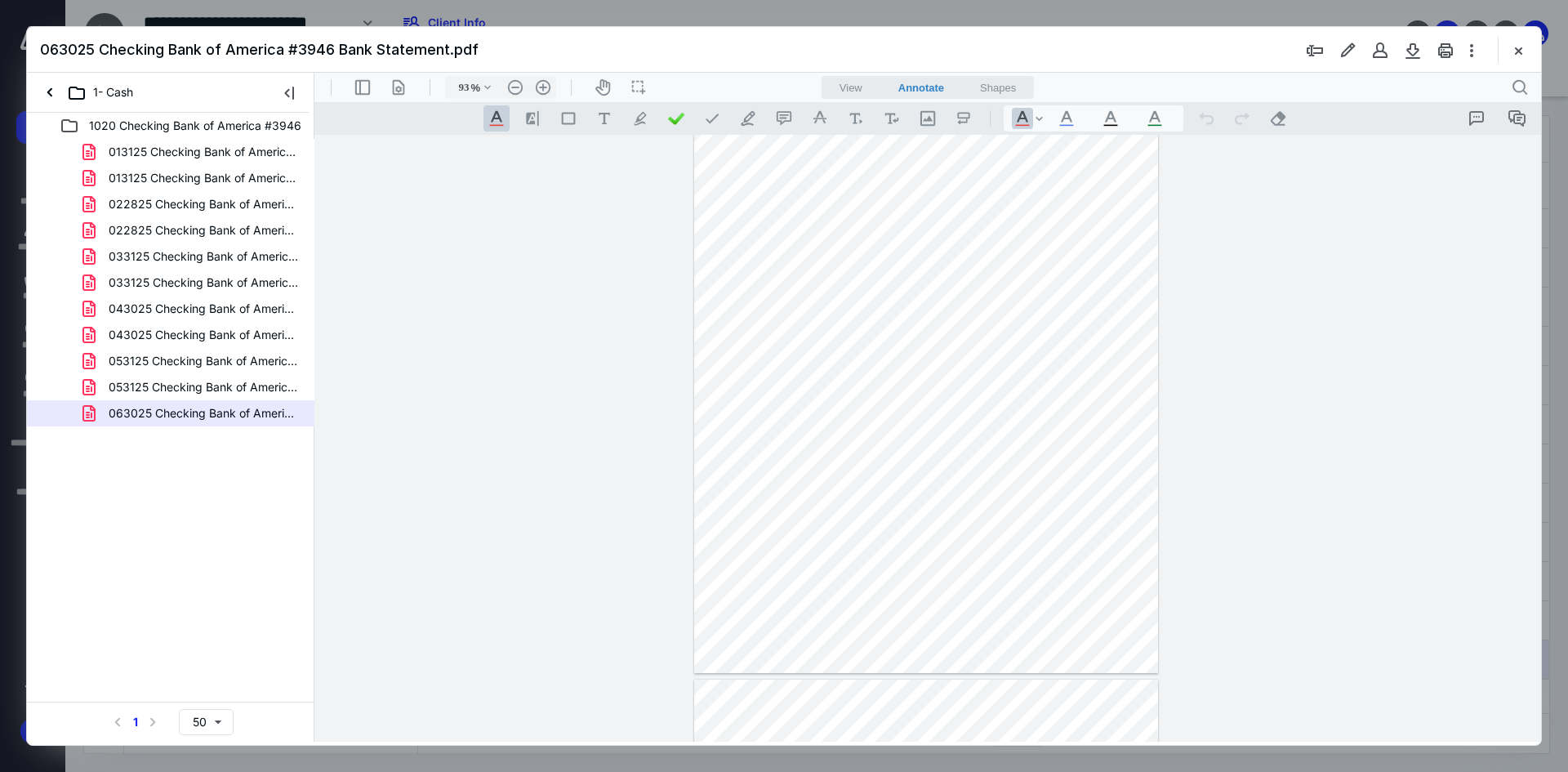 click at bounding box center [1518, 50] 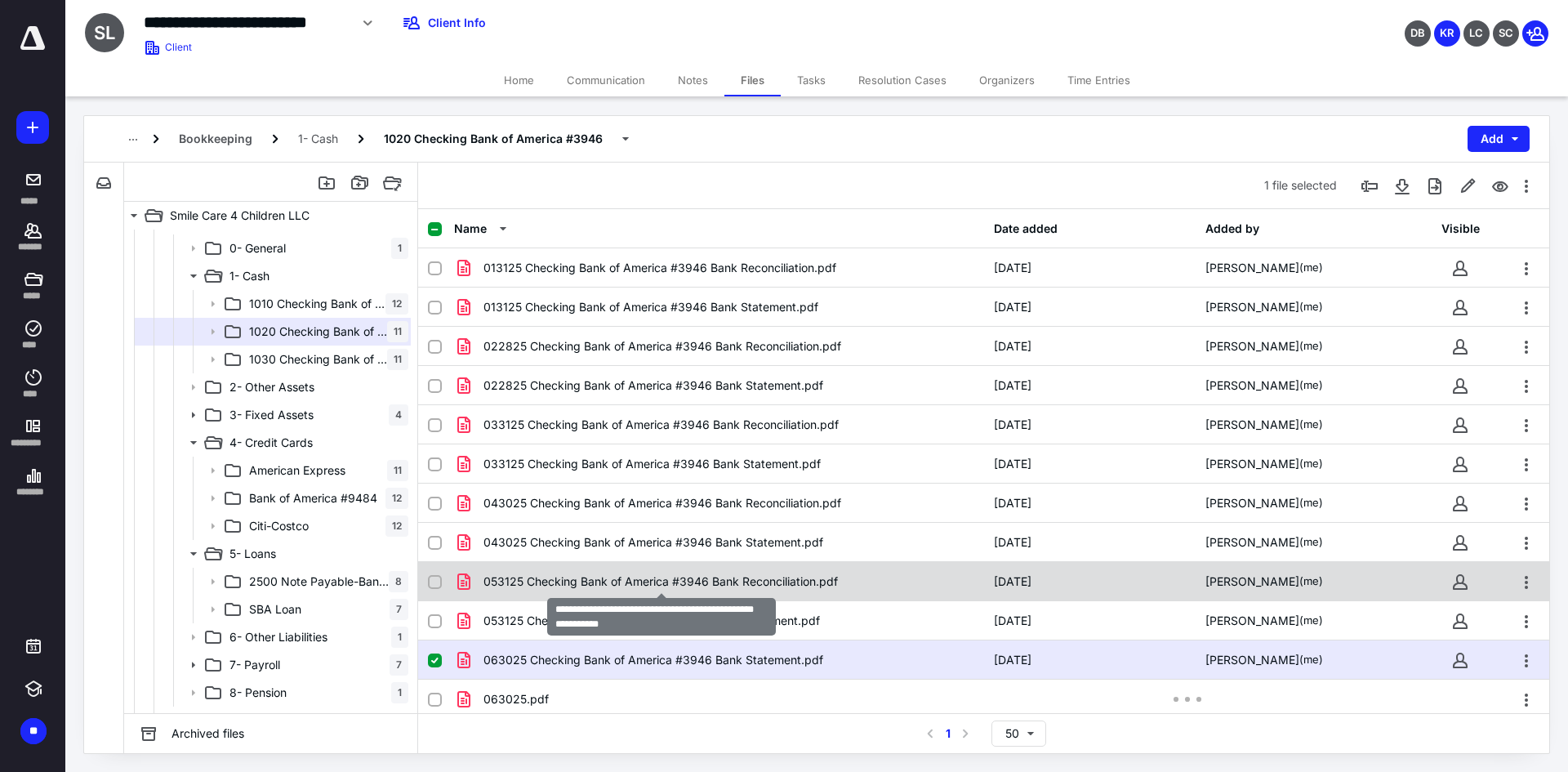 checkbox on "true" 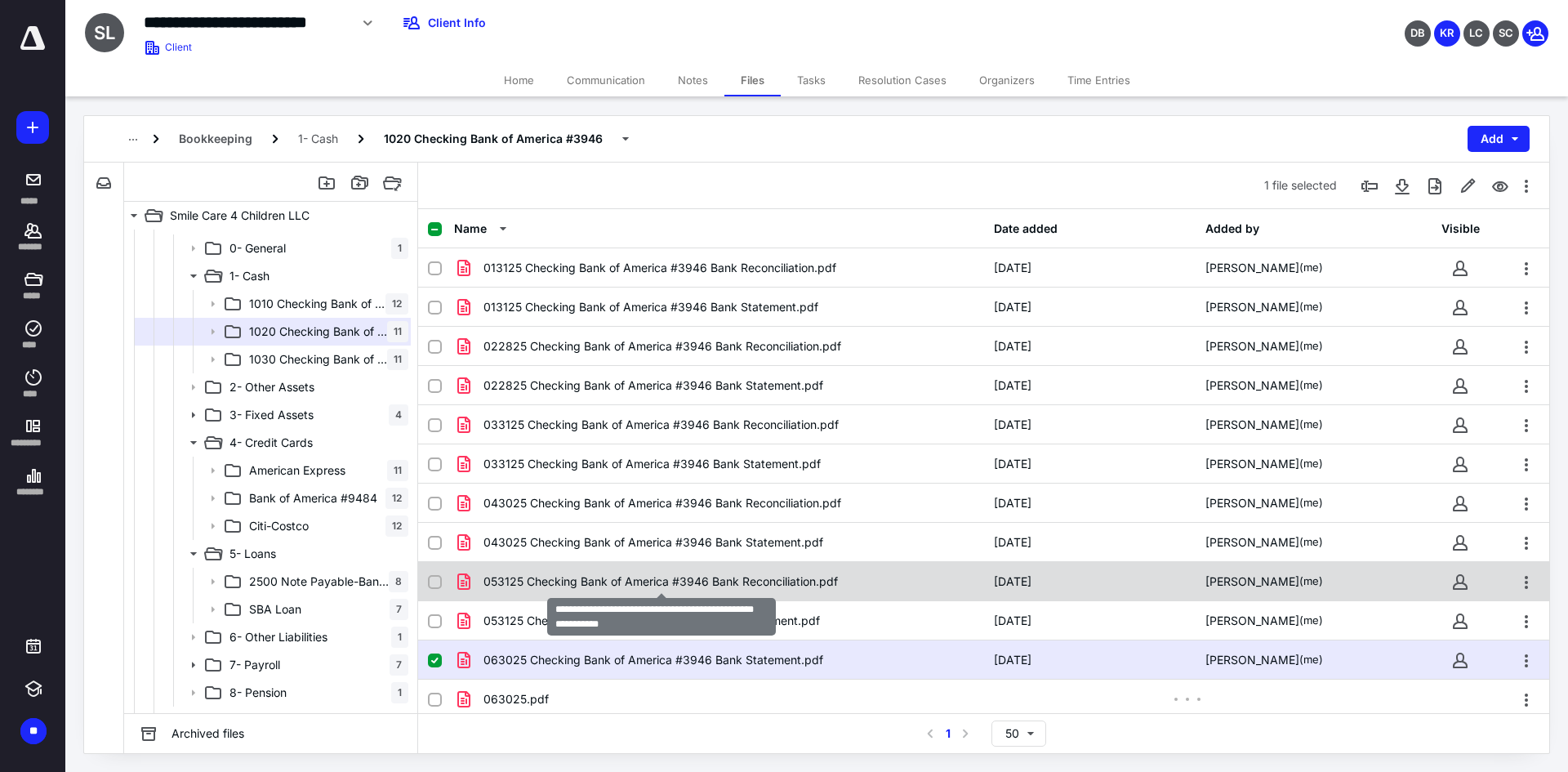 checkbox on "false" 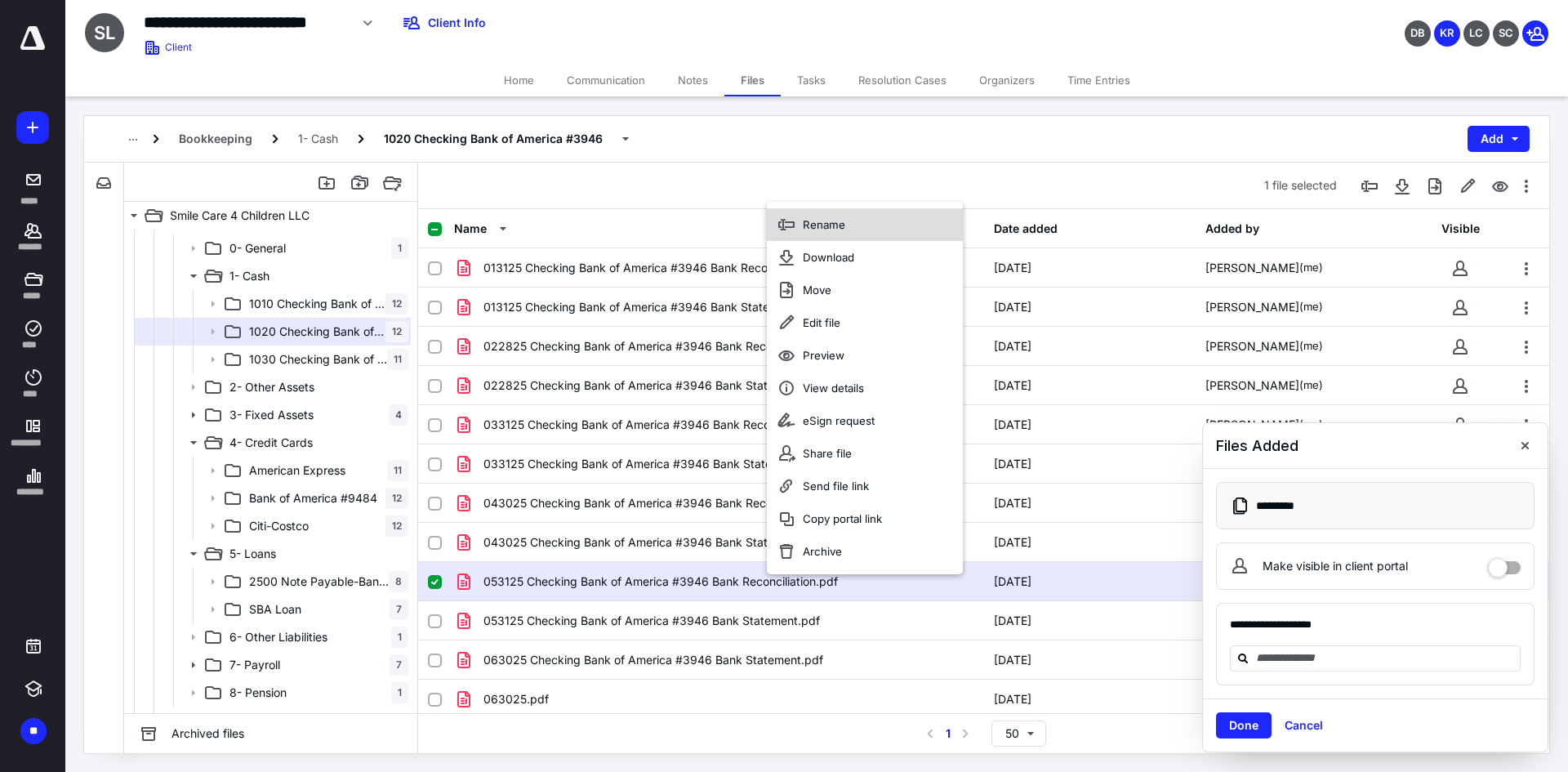 click 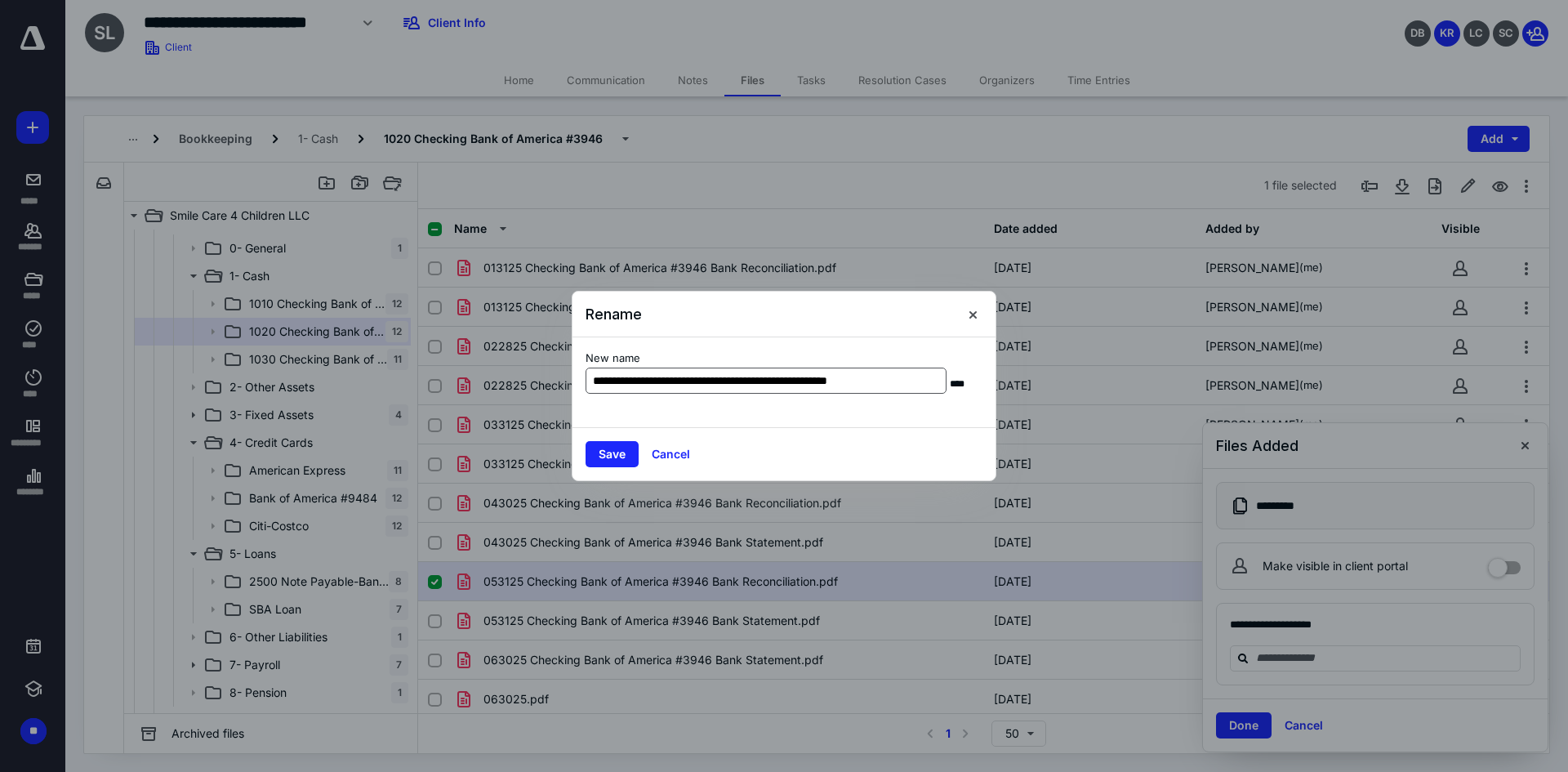 click on "**********" at bounding box center [766, 381] 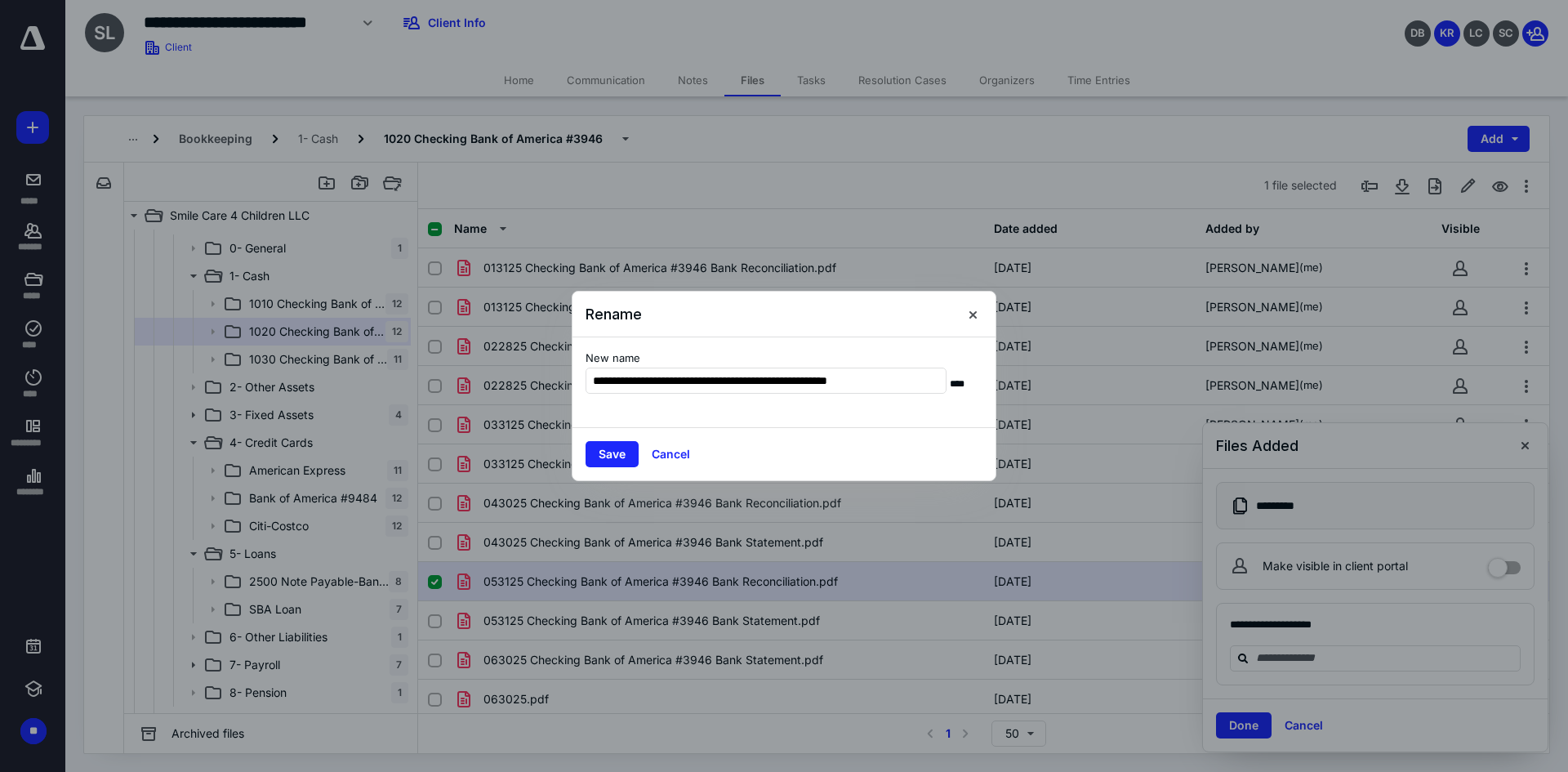 drag, startPoint x: 630, startPoint y: 382, endPoint x: 948, endPoint y: 387, distance: 318.03931 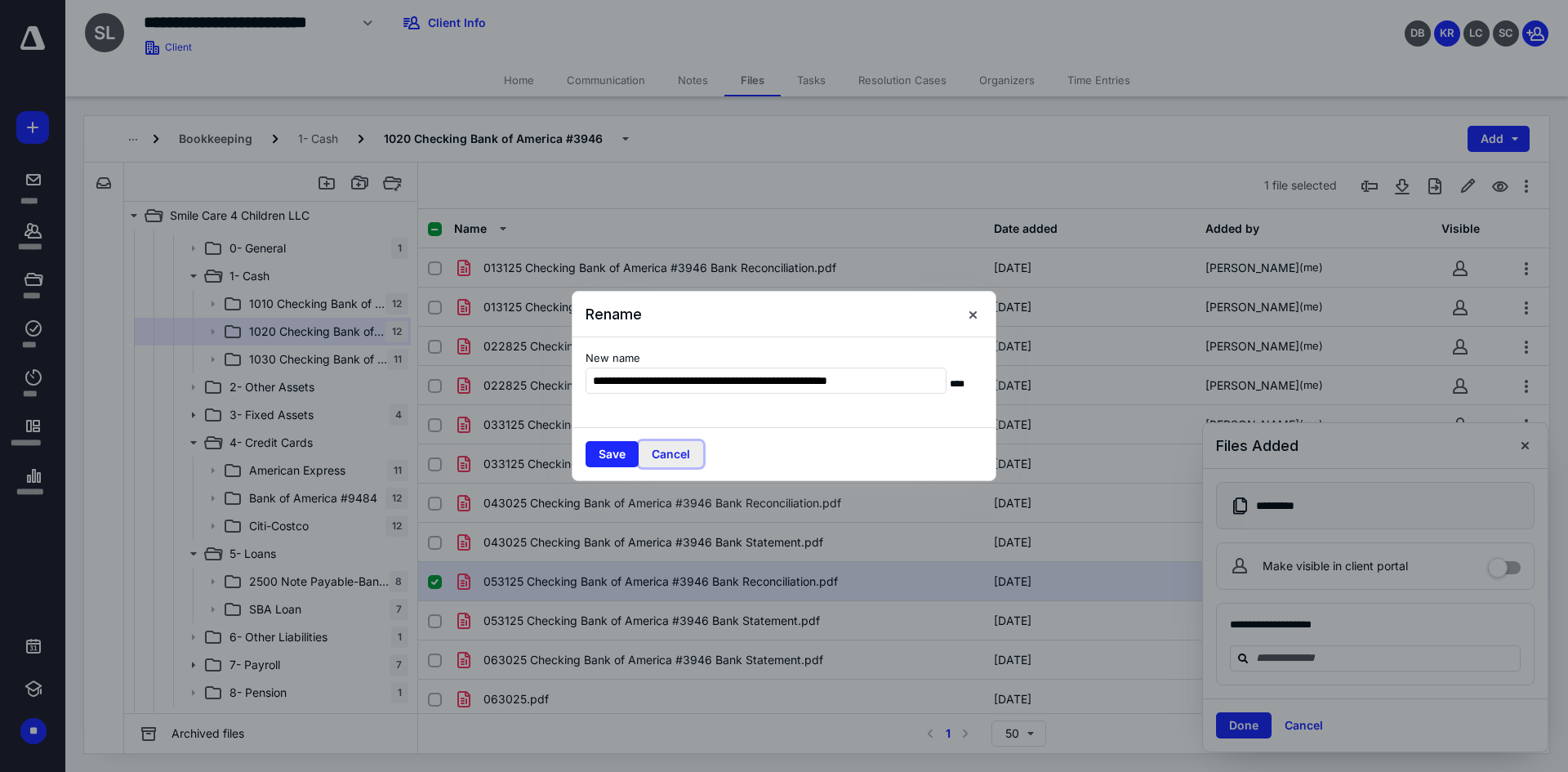 click on "Cancel" at bounding box center [670, 454] 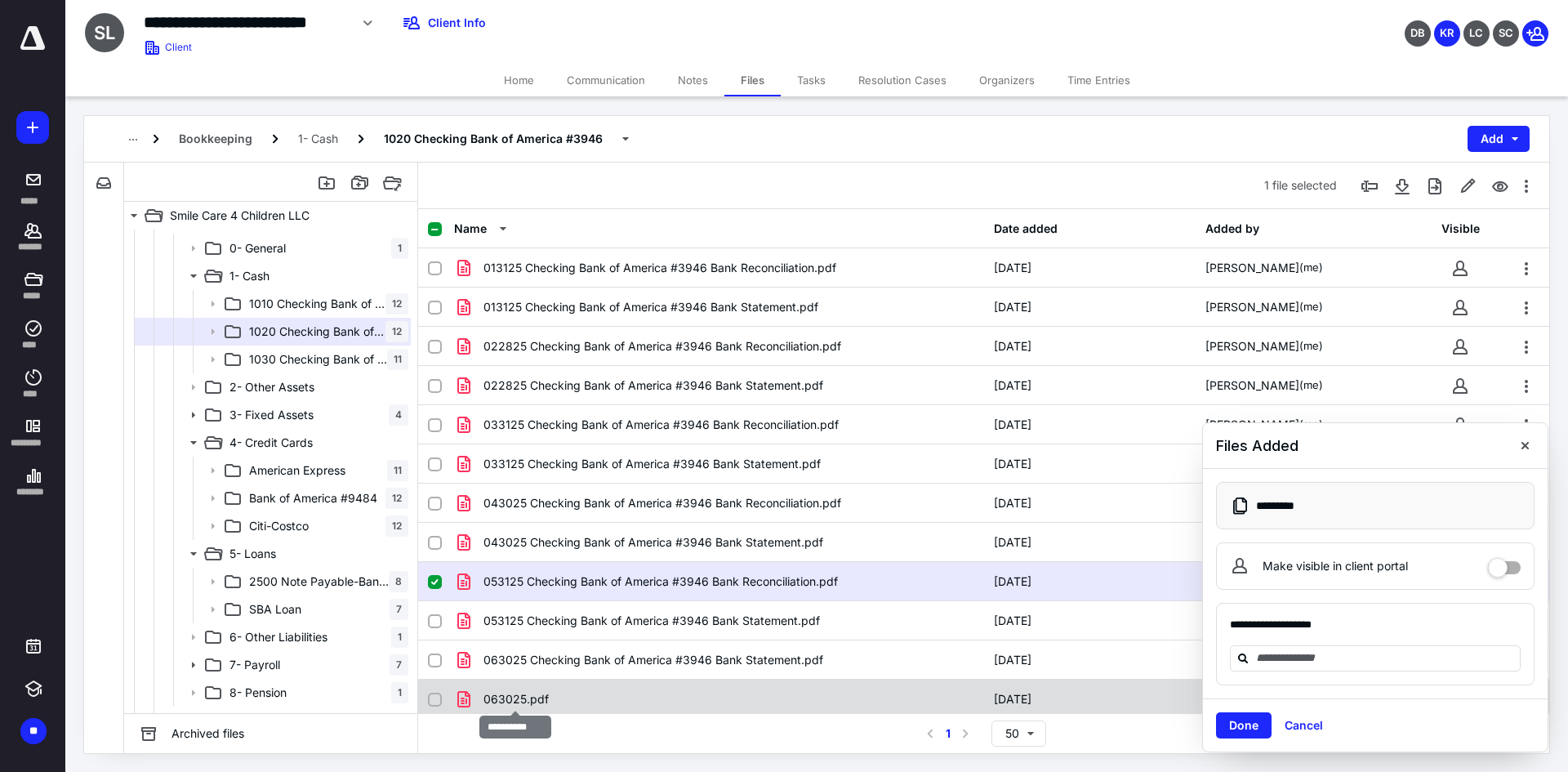 checkbox on "false" 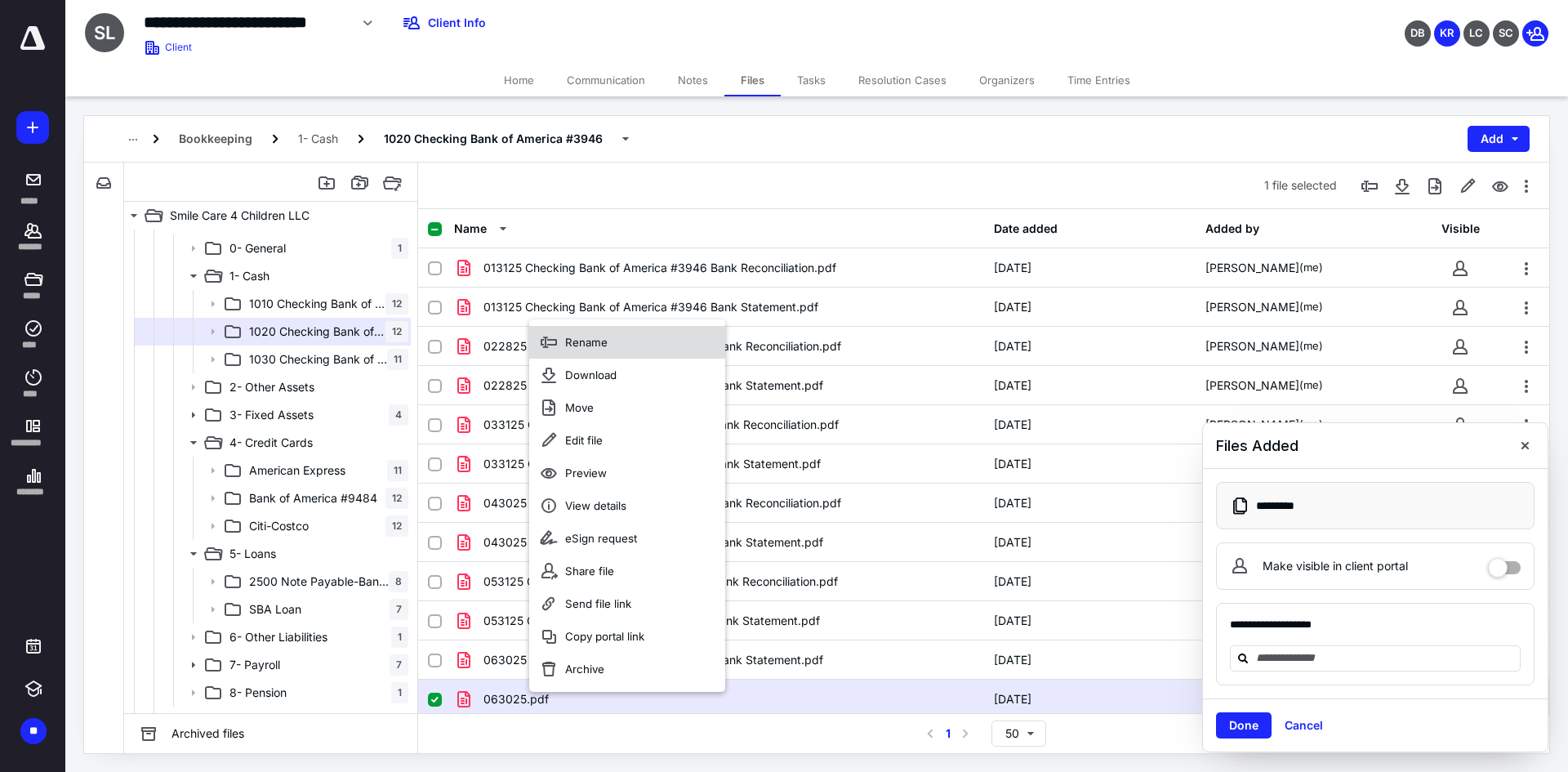 click on "Rename" at bounding box center [586, 342] 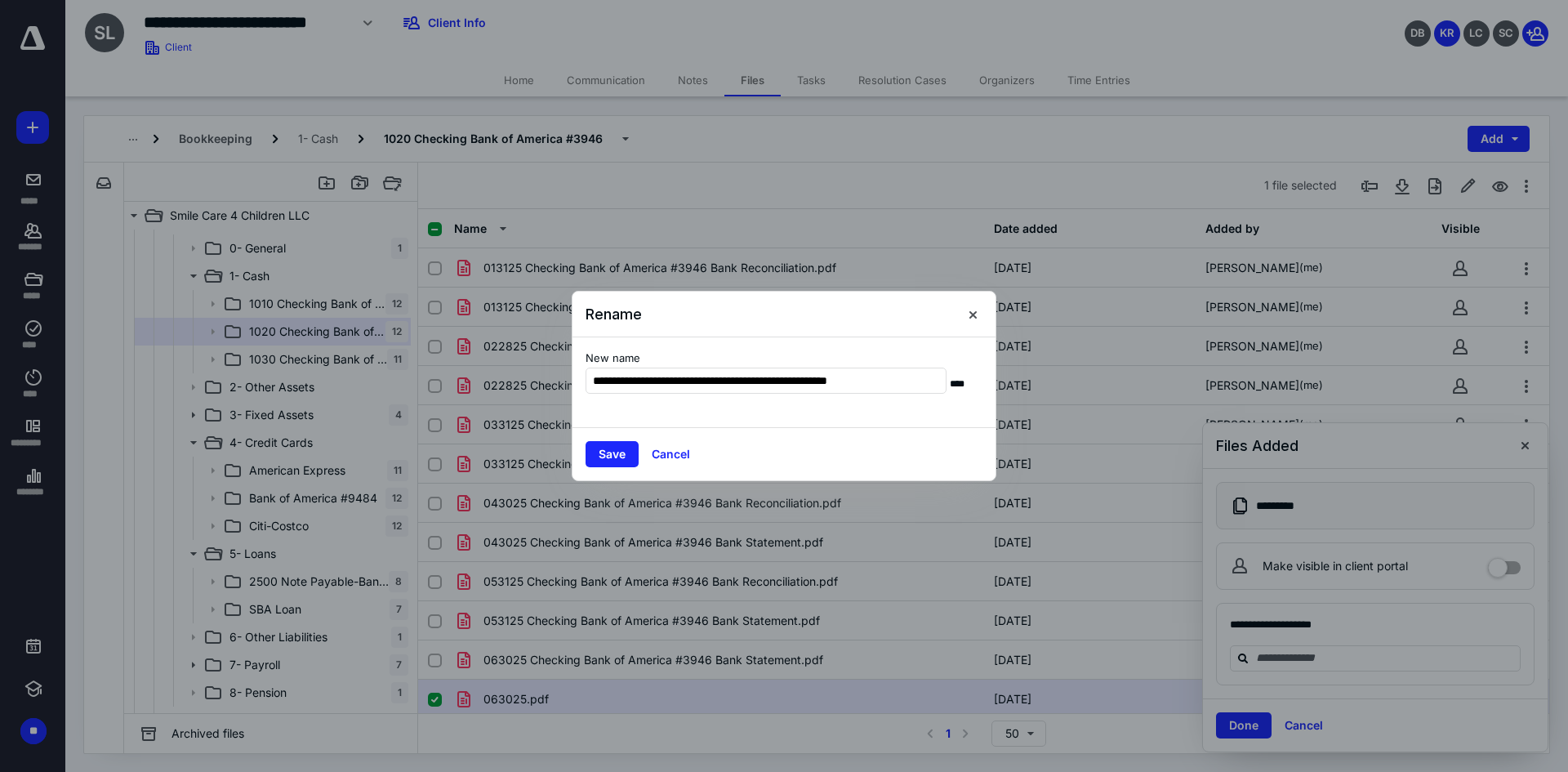 type on "**********" 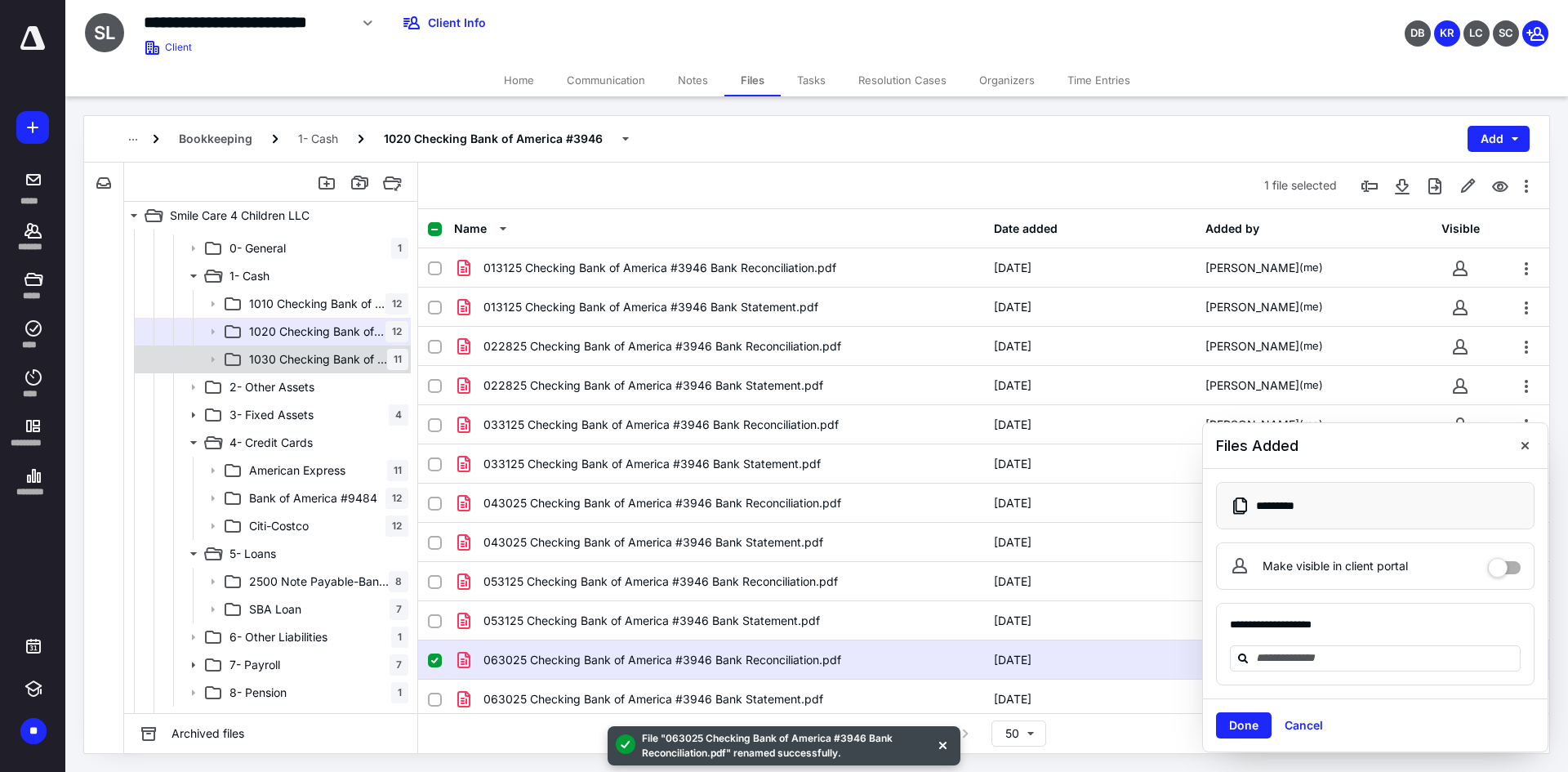 click on "1030 Checking Bank of America #3496" at bounding box center [318, 359] 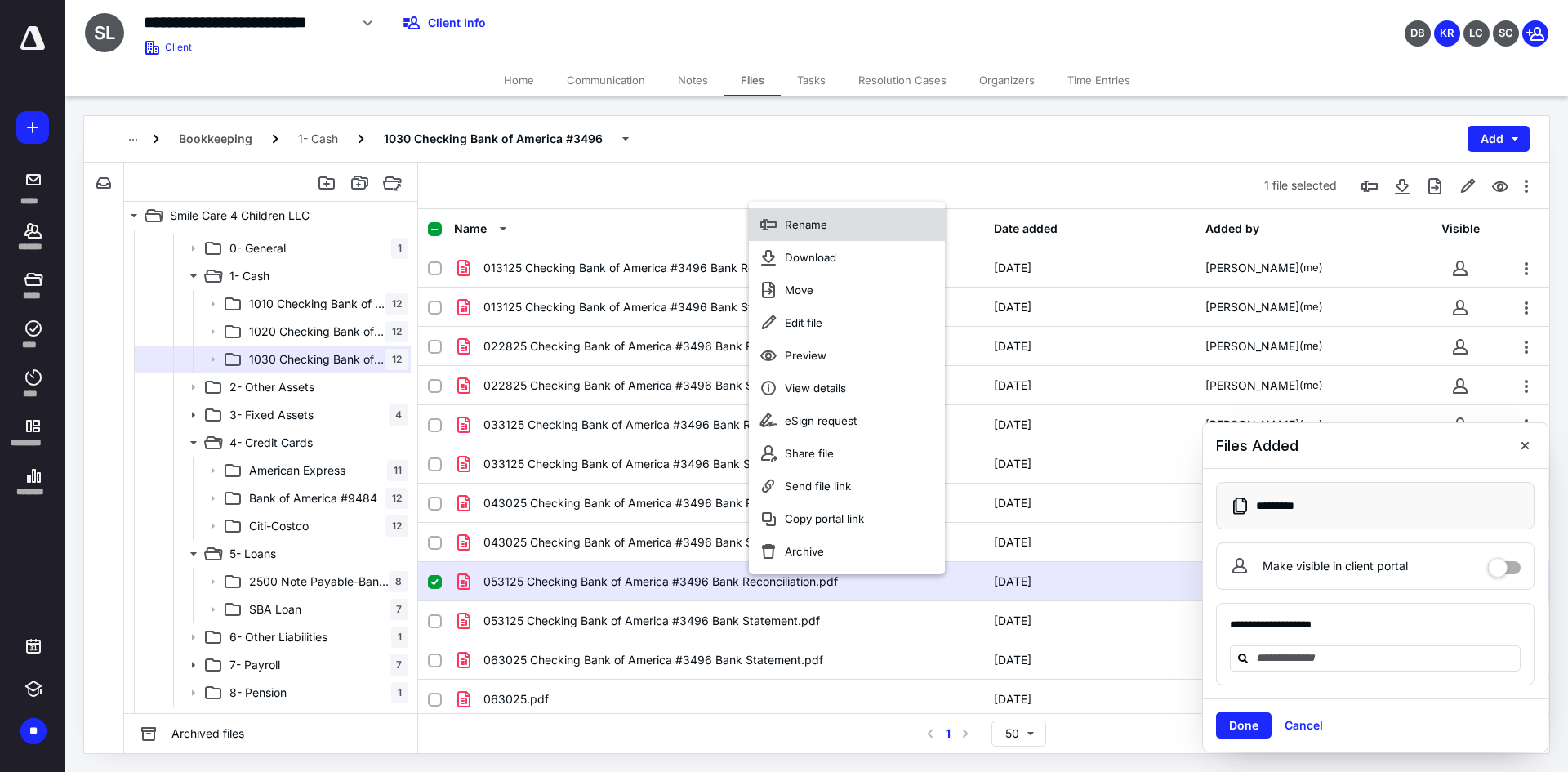 click on "Rename" at bounding box center [847, 225] 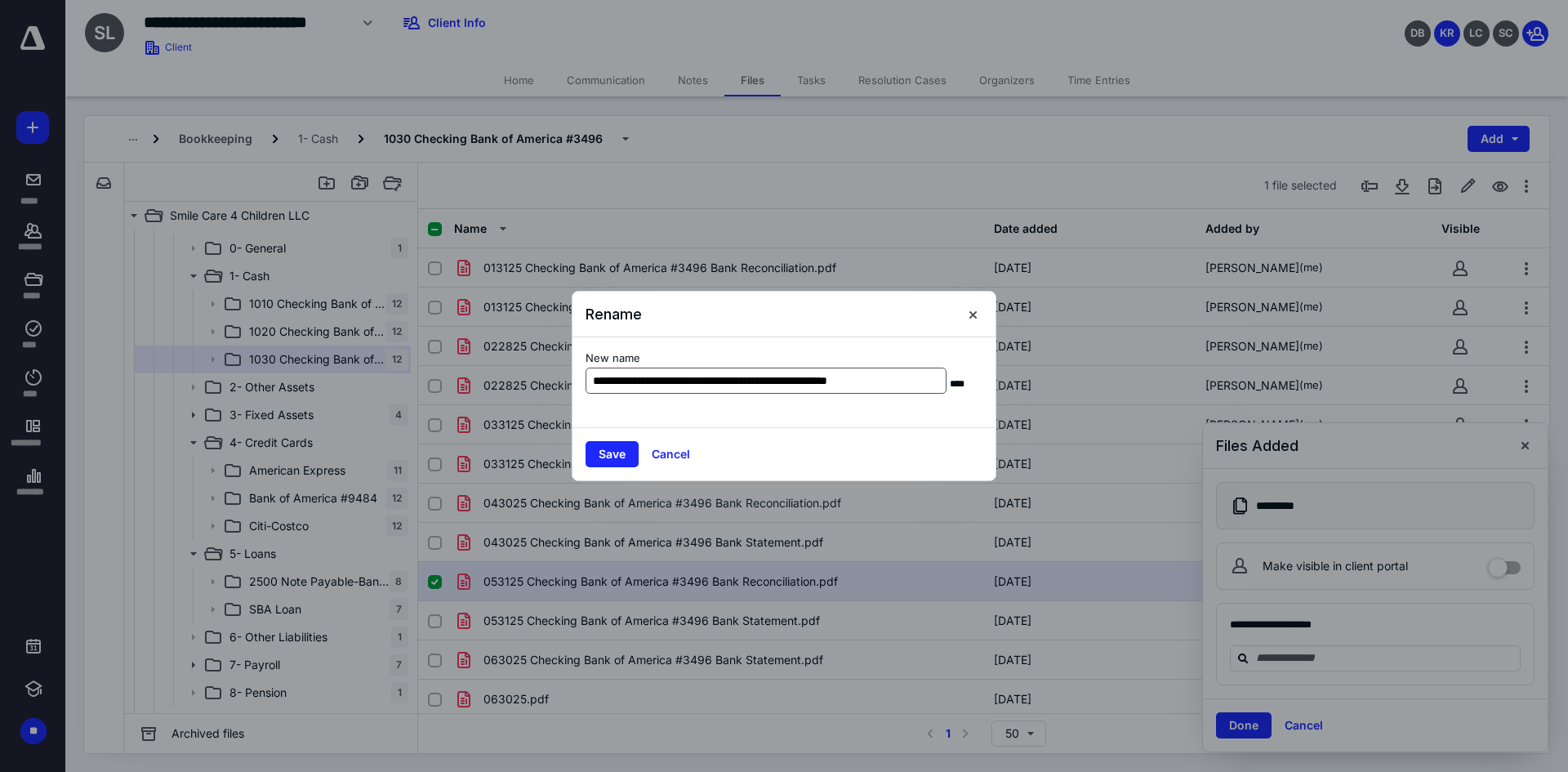 click on "**********" at bounding box center [766, 381] 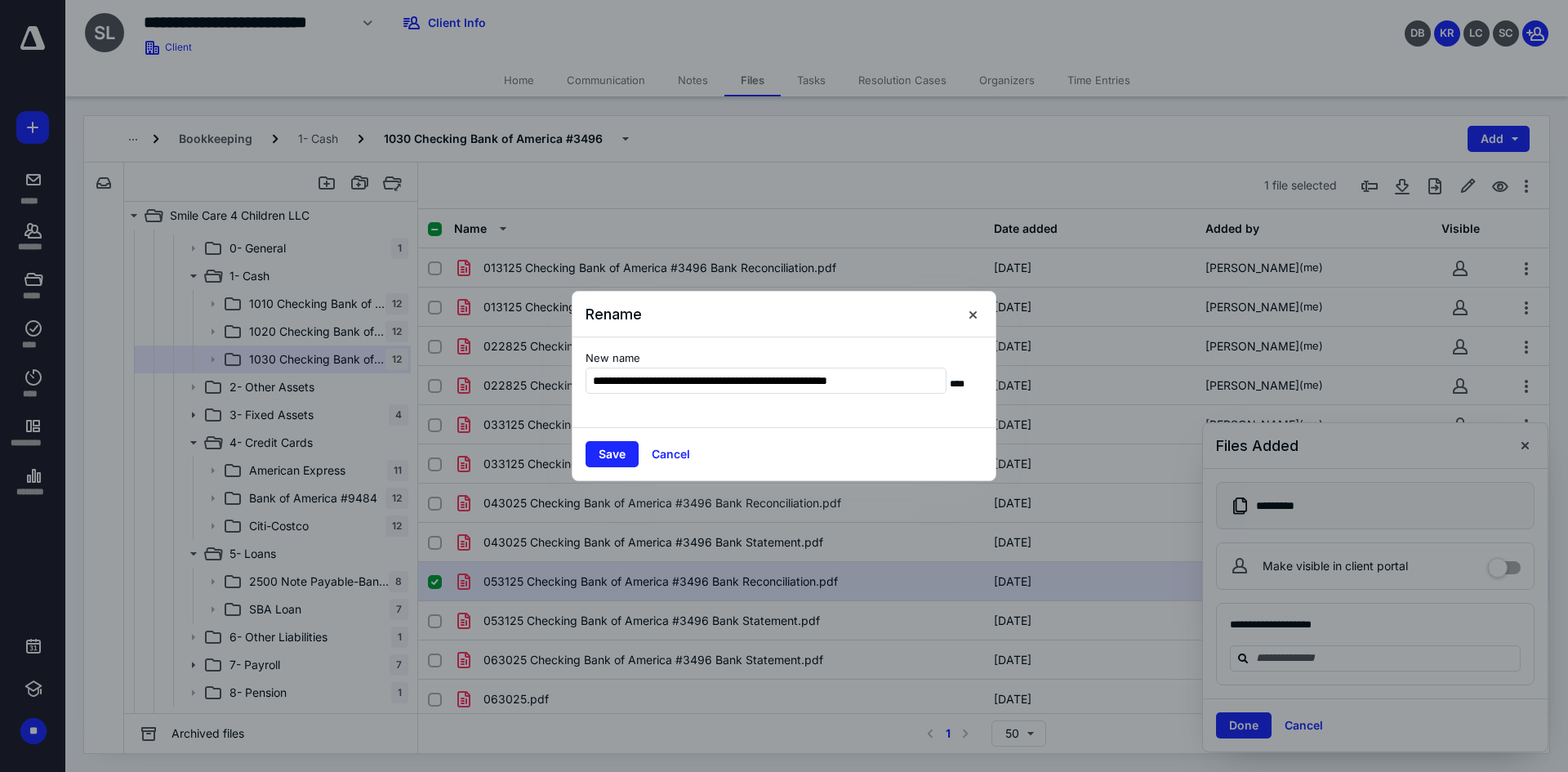 drag, startPoint x: 634, startPoint y: 382, endPoint x: 1000, endPoint y: 393, distance: 366.16526 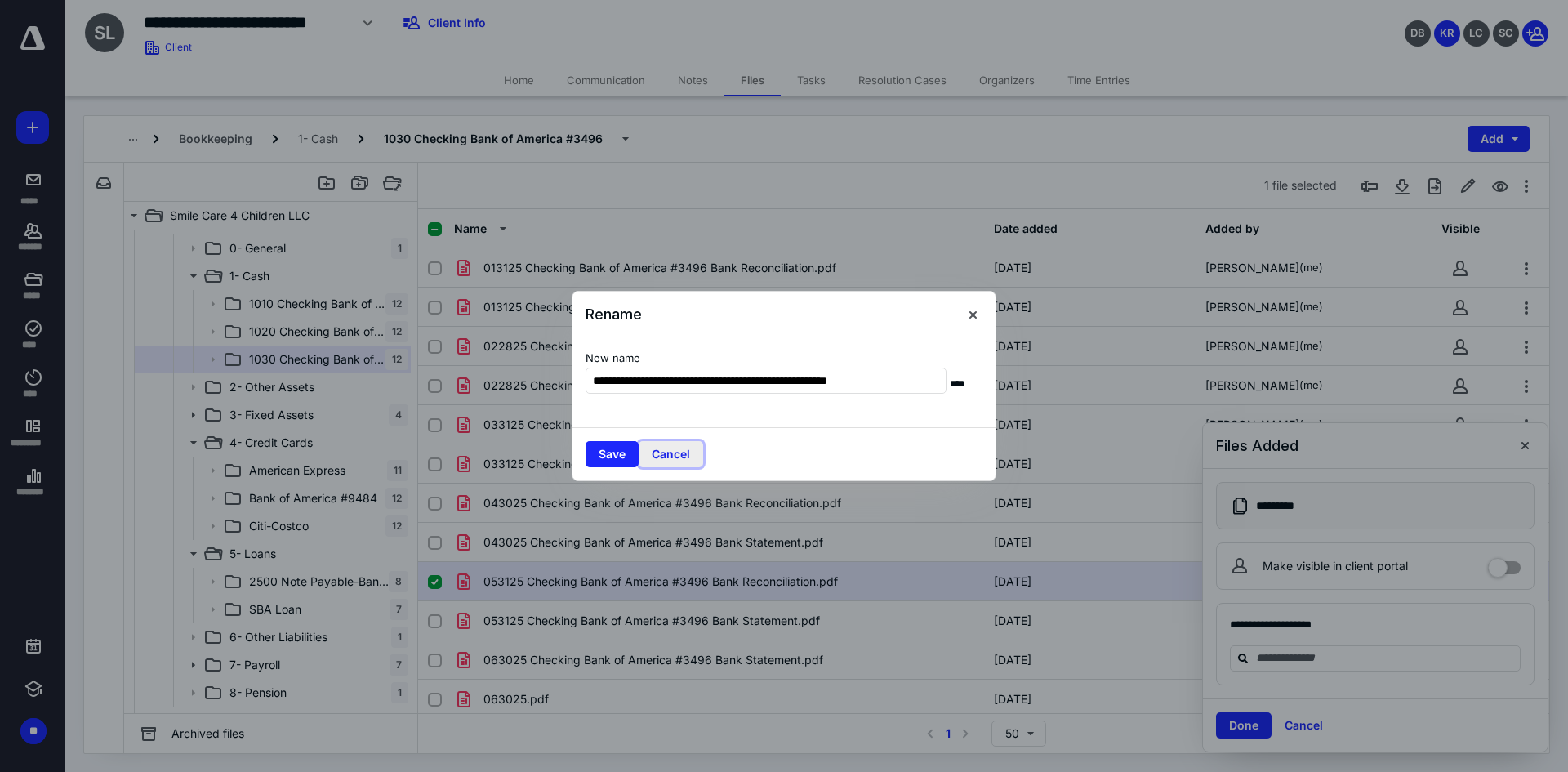 click on "Cancel" at bounding box center (670, 454) 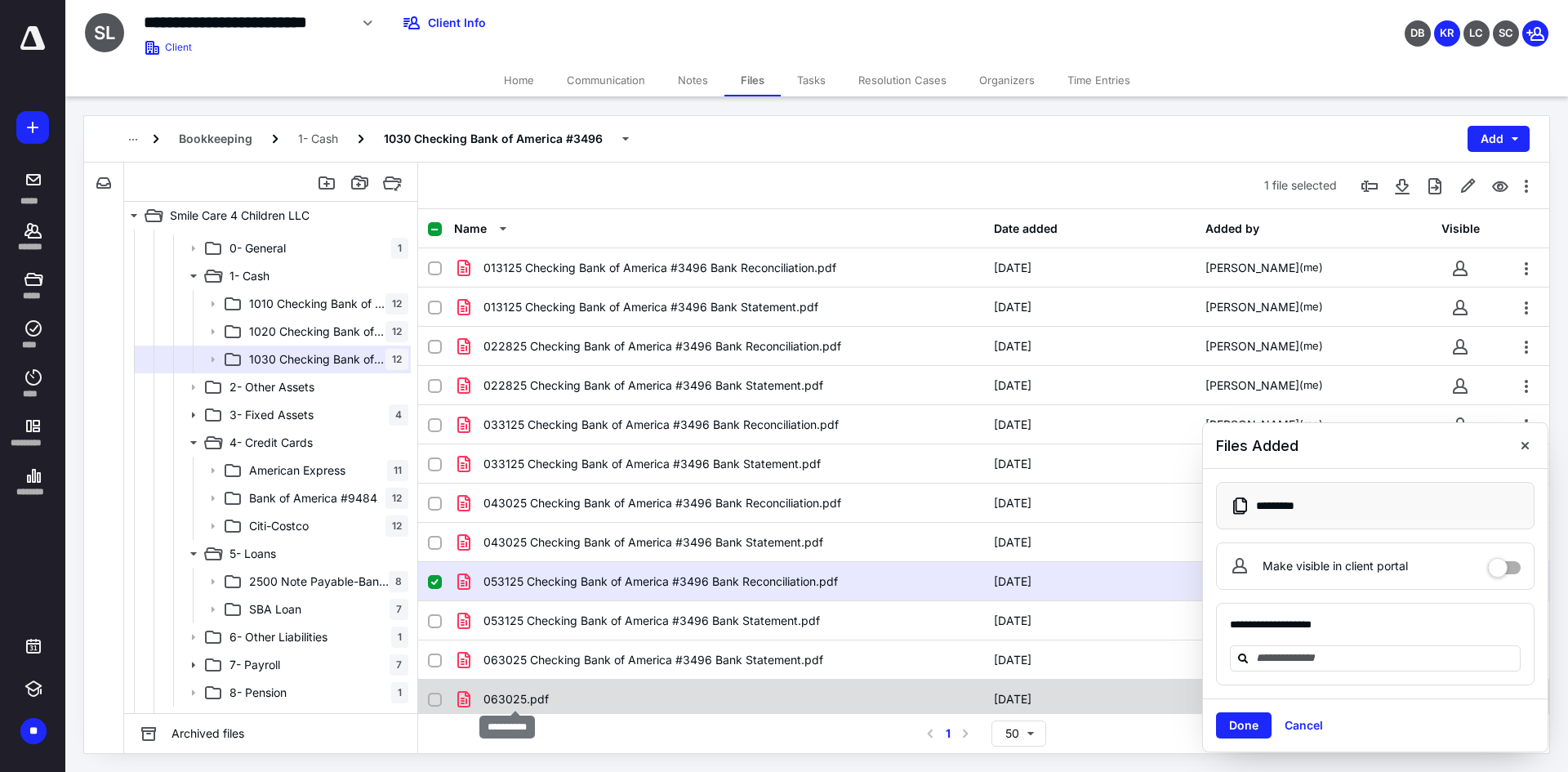 checkbox on "false" 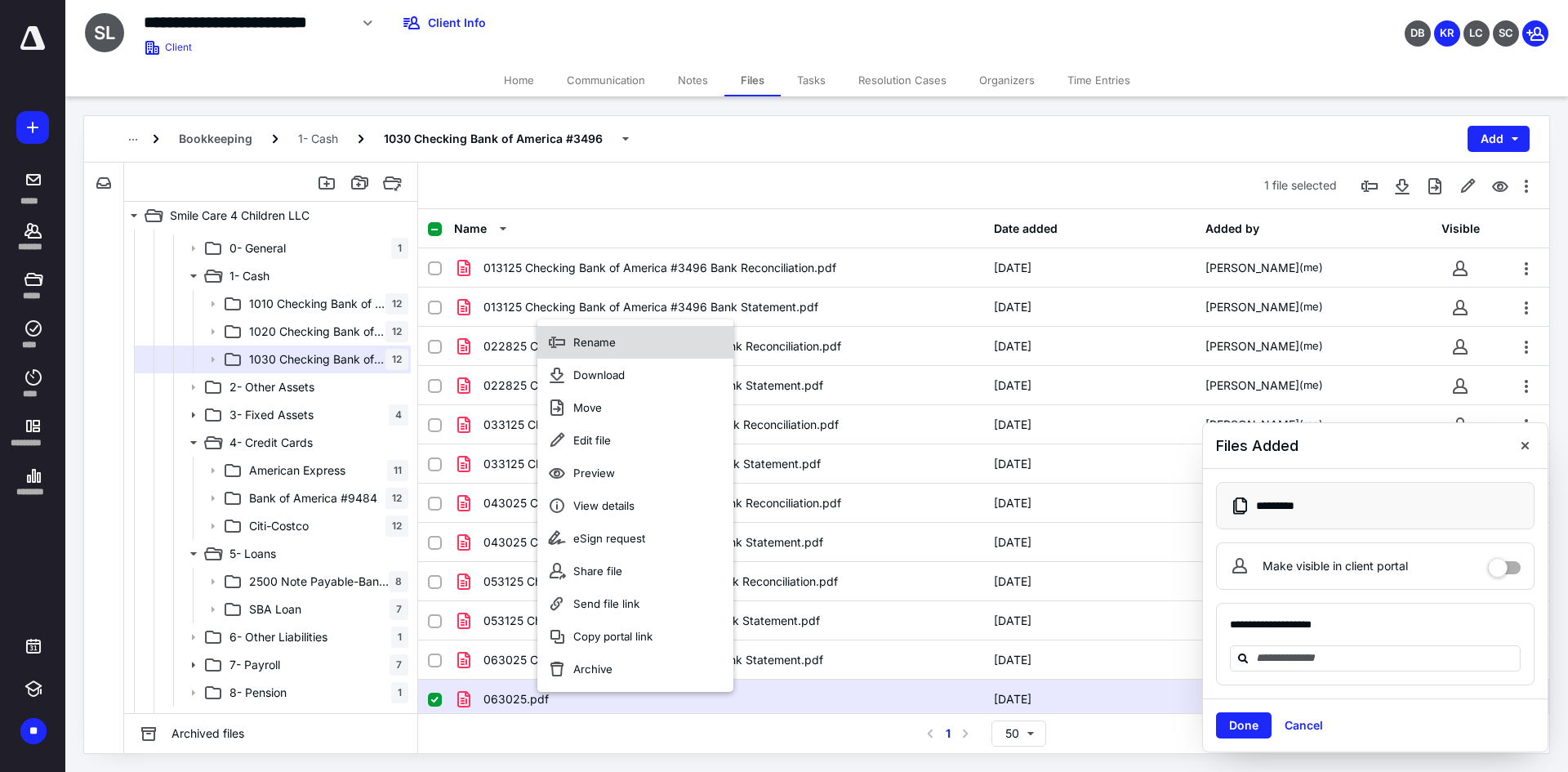 click on "Rename" at bounding box center (635, 342) 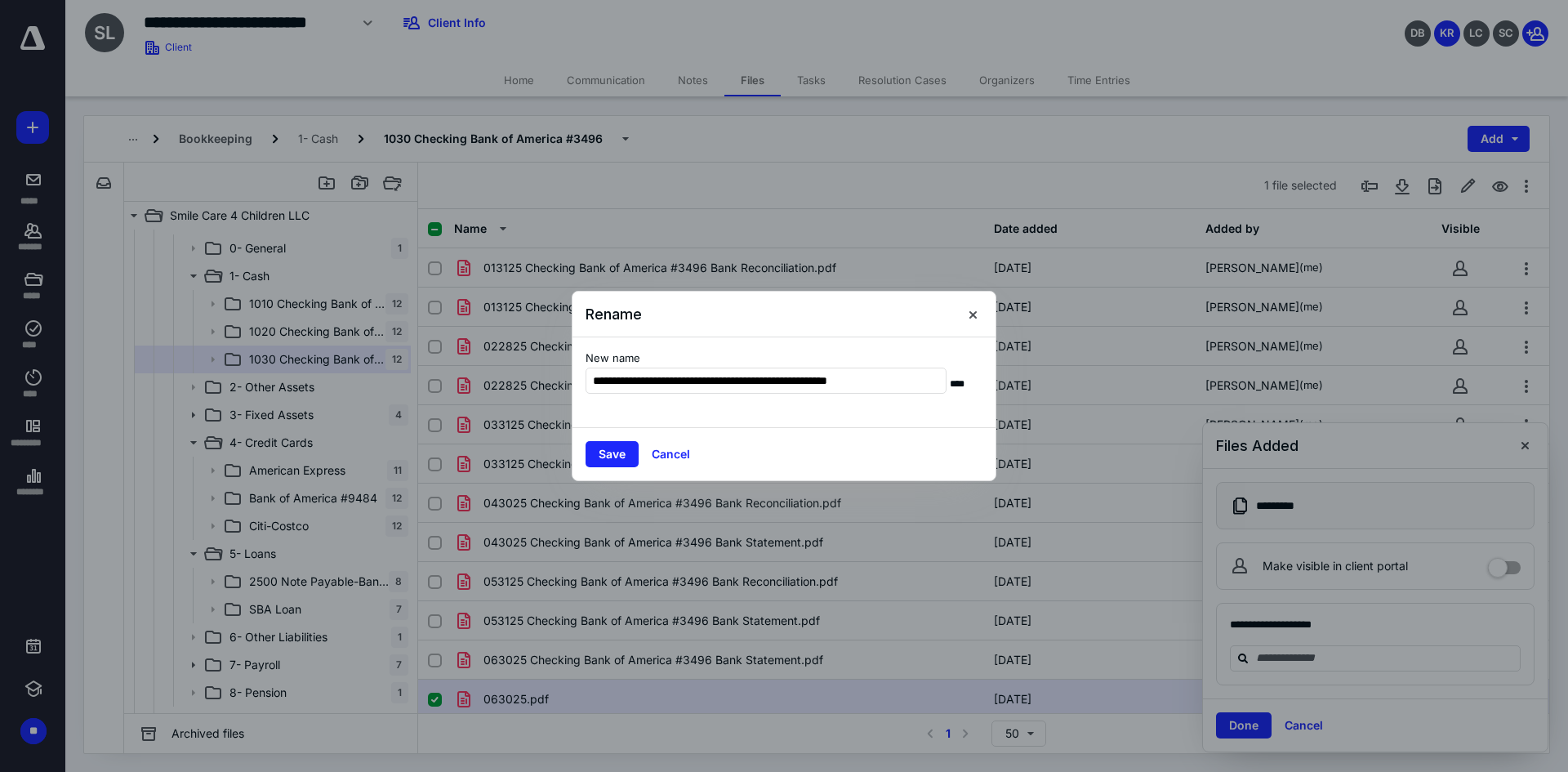 type on "**********" 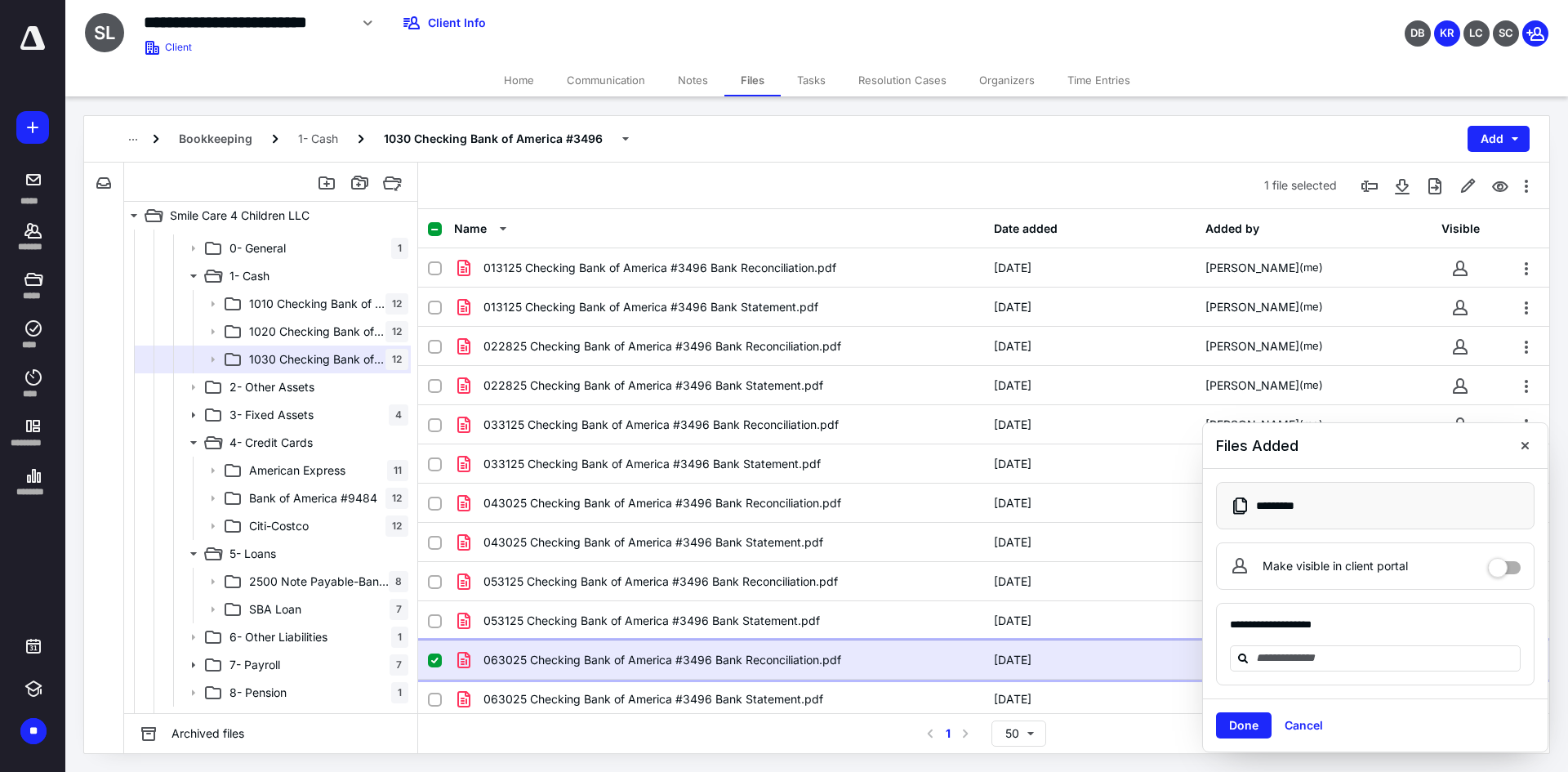 click on "063025 Checking Bank of America #3496 Bank Reconciliation.pdf" at bounding box center (662, 660) 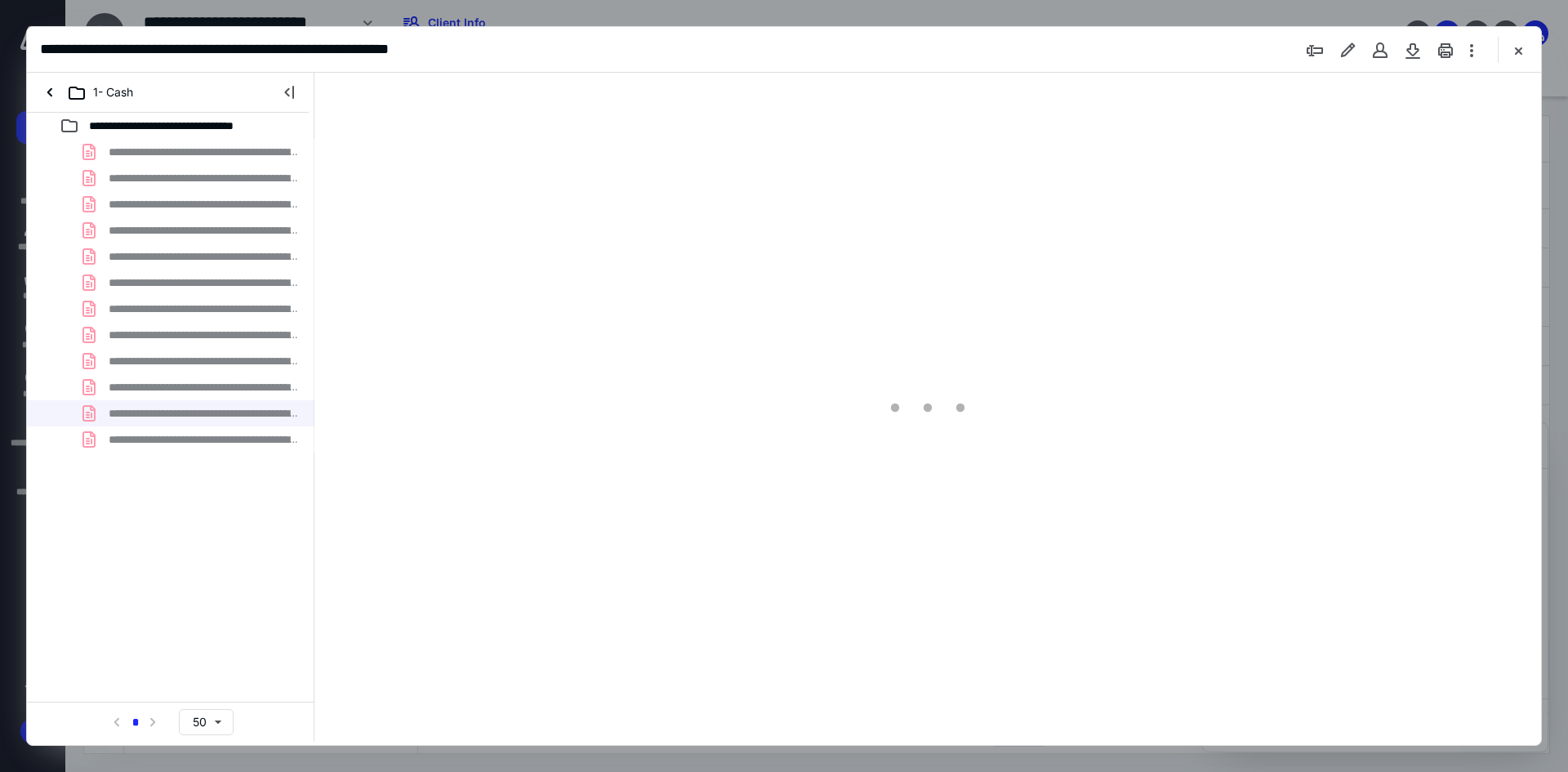 scroll, scrollTop: 0, scrollLeft: 0, axis: both 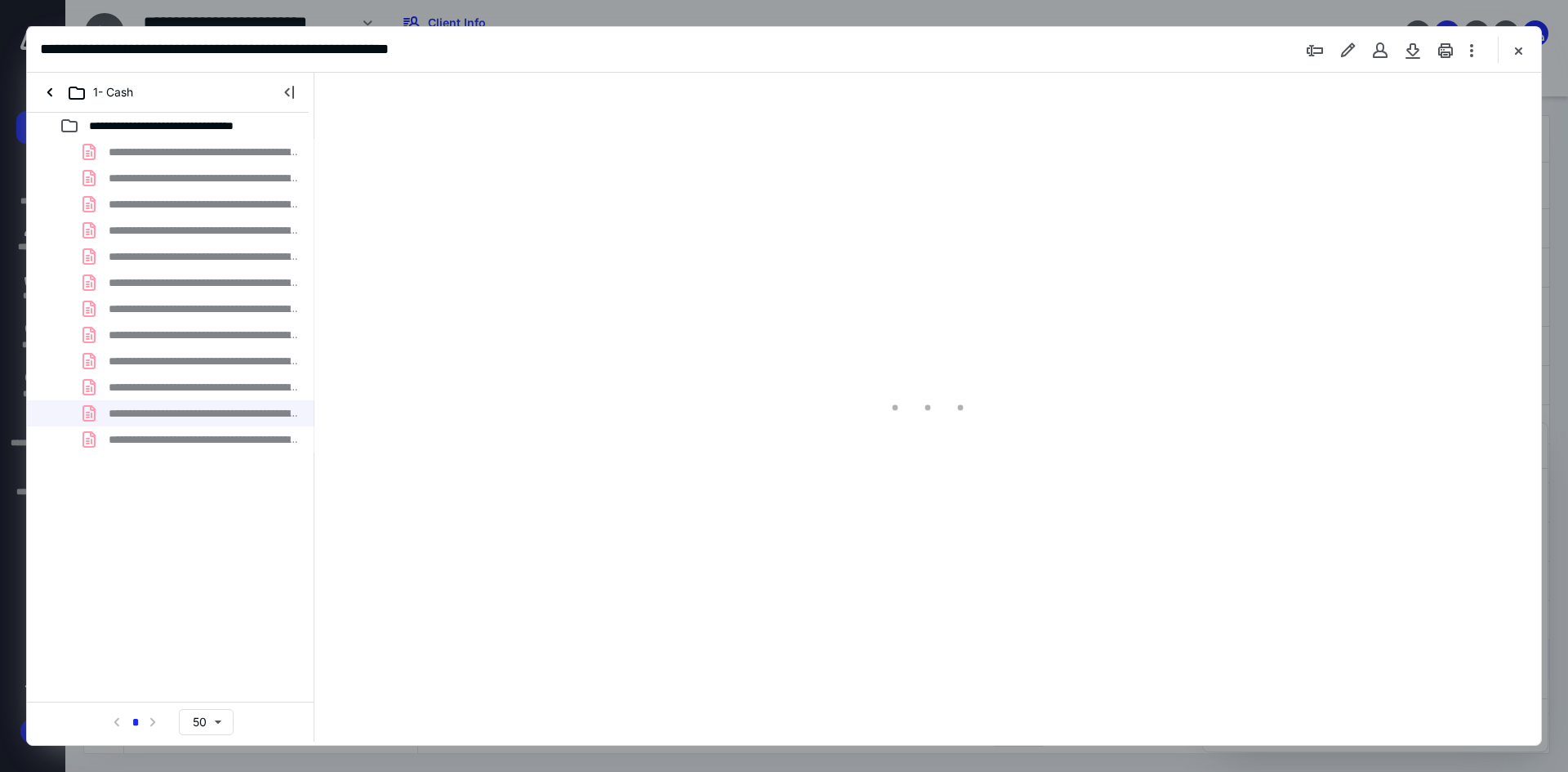type on "93" 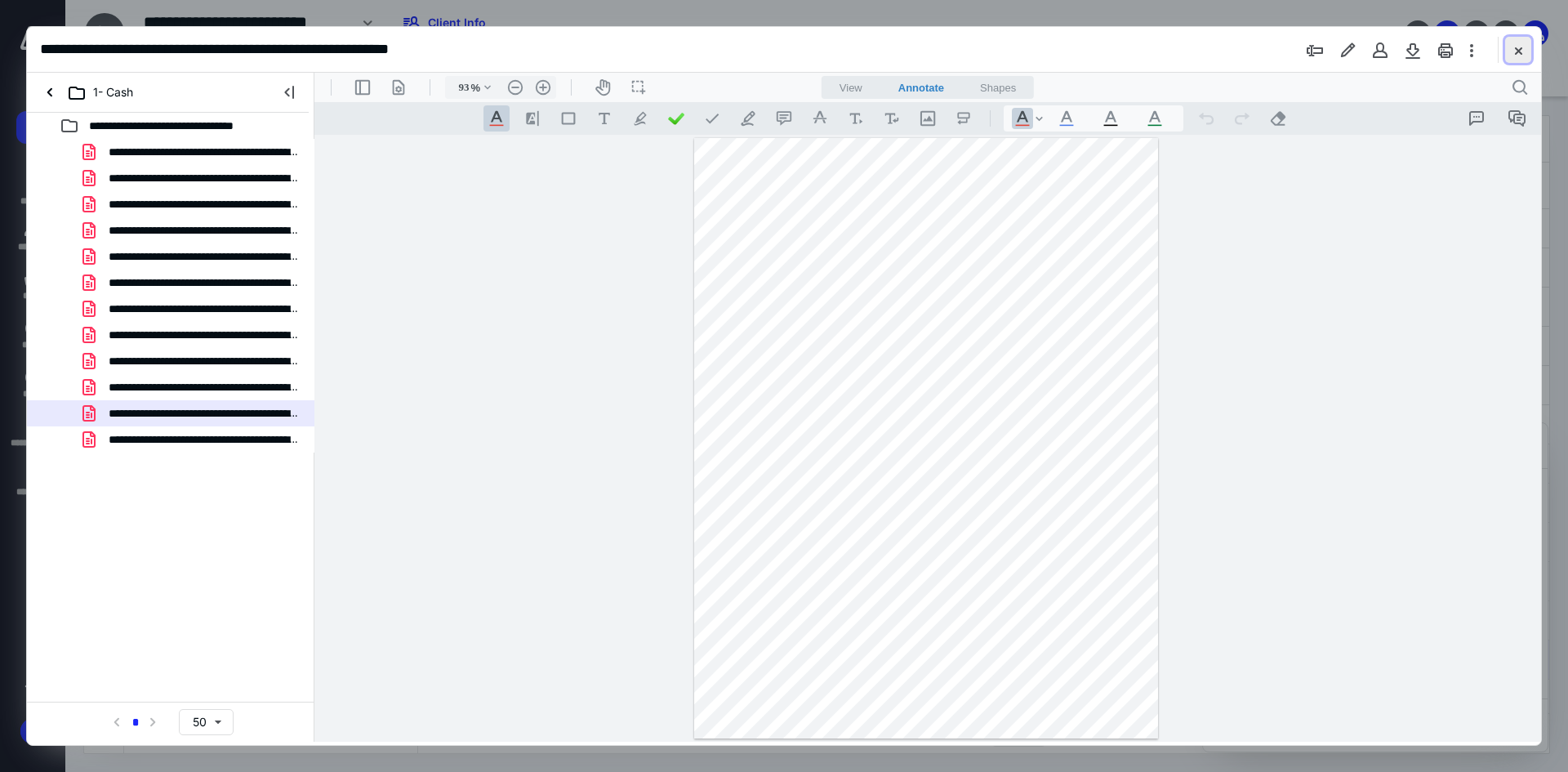 click at bounding box center (1518, 50) 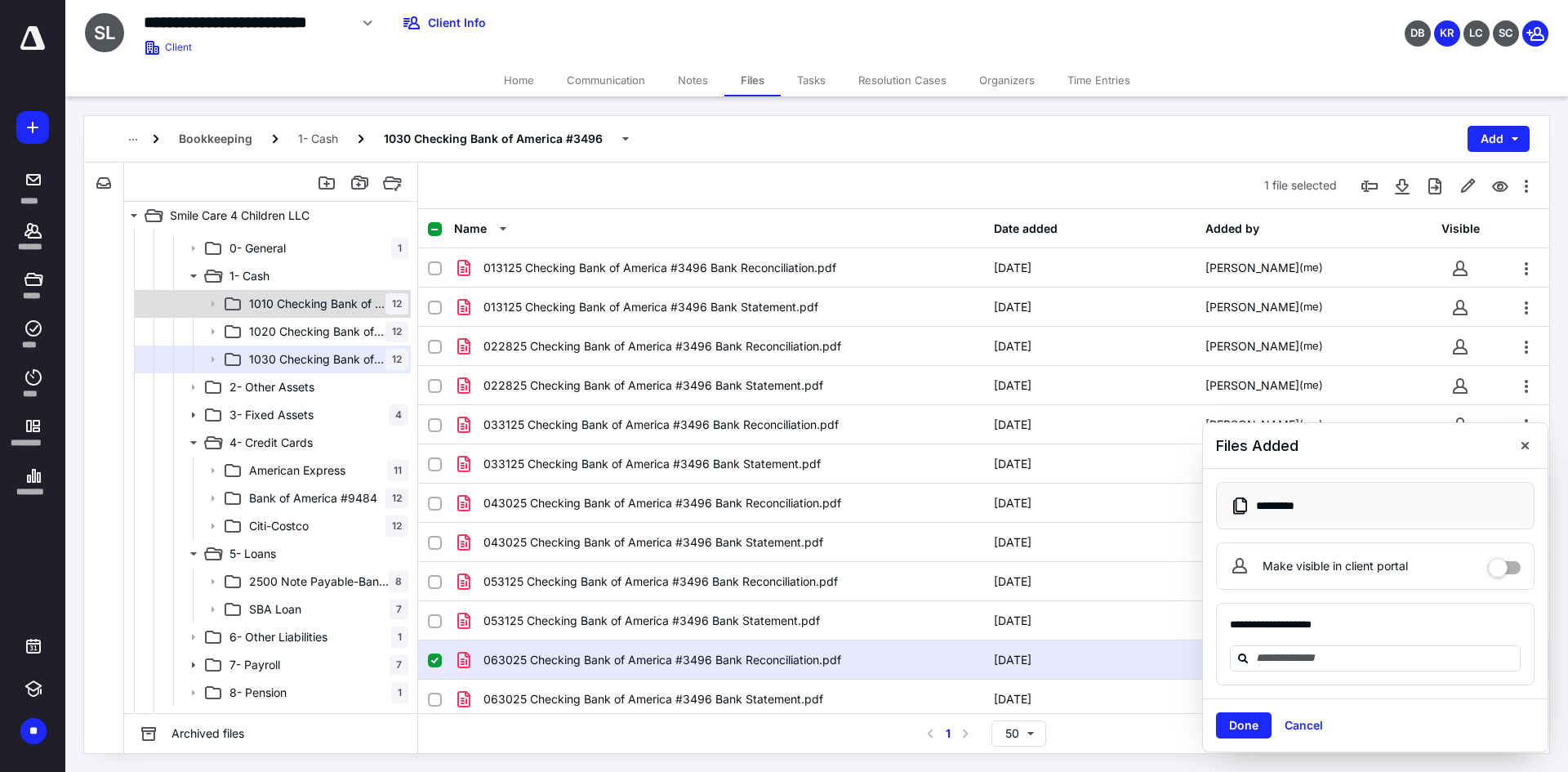 click on "1010 Checking Bank of America #0539" at bounding box center (317, 304) 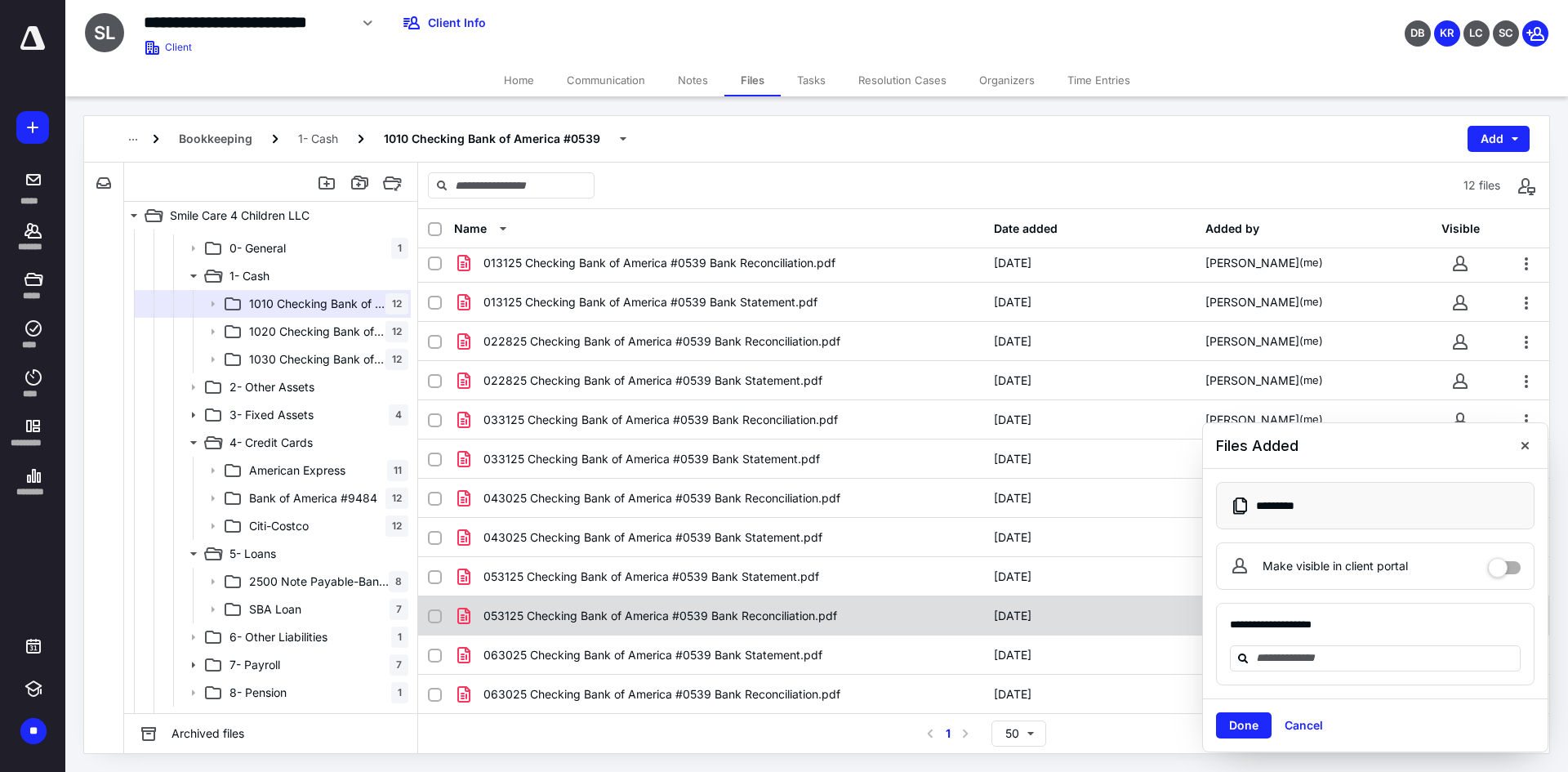 scroll, scrollTop: 0, scrollLeft: 0, axis: both 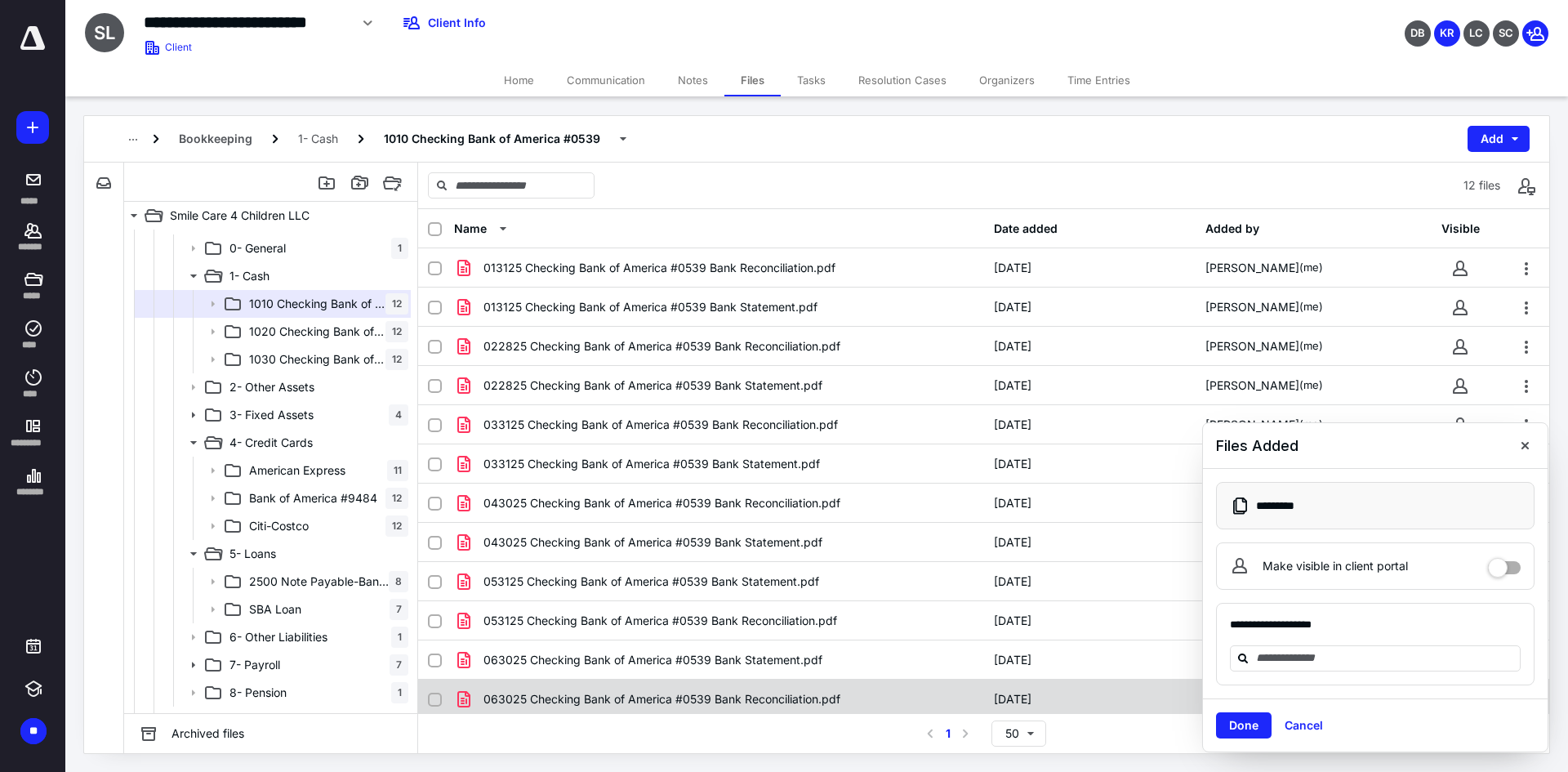 click on "063025 Checking Bank of America #0539 Bank Reconciliation.pdf" at bounding box center (662, 699) 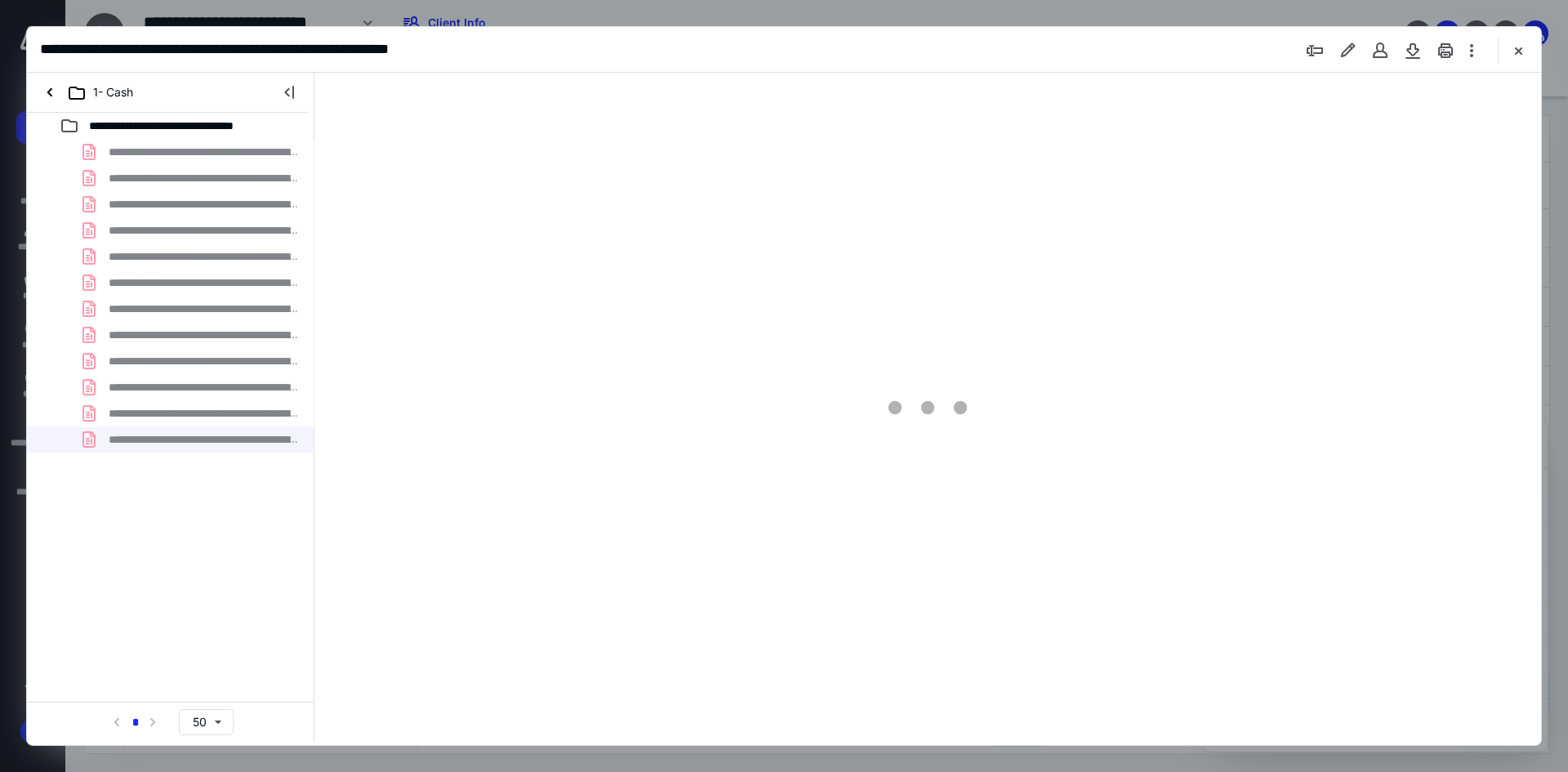 scroll, scrollTop: 0, scrollLeft: 0, axis: both 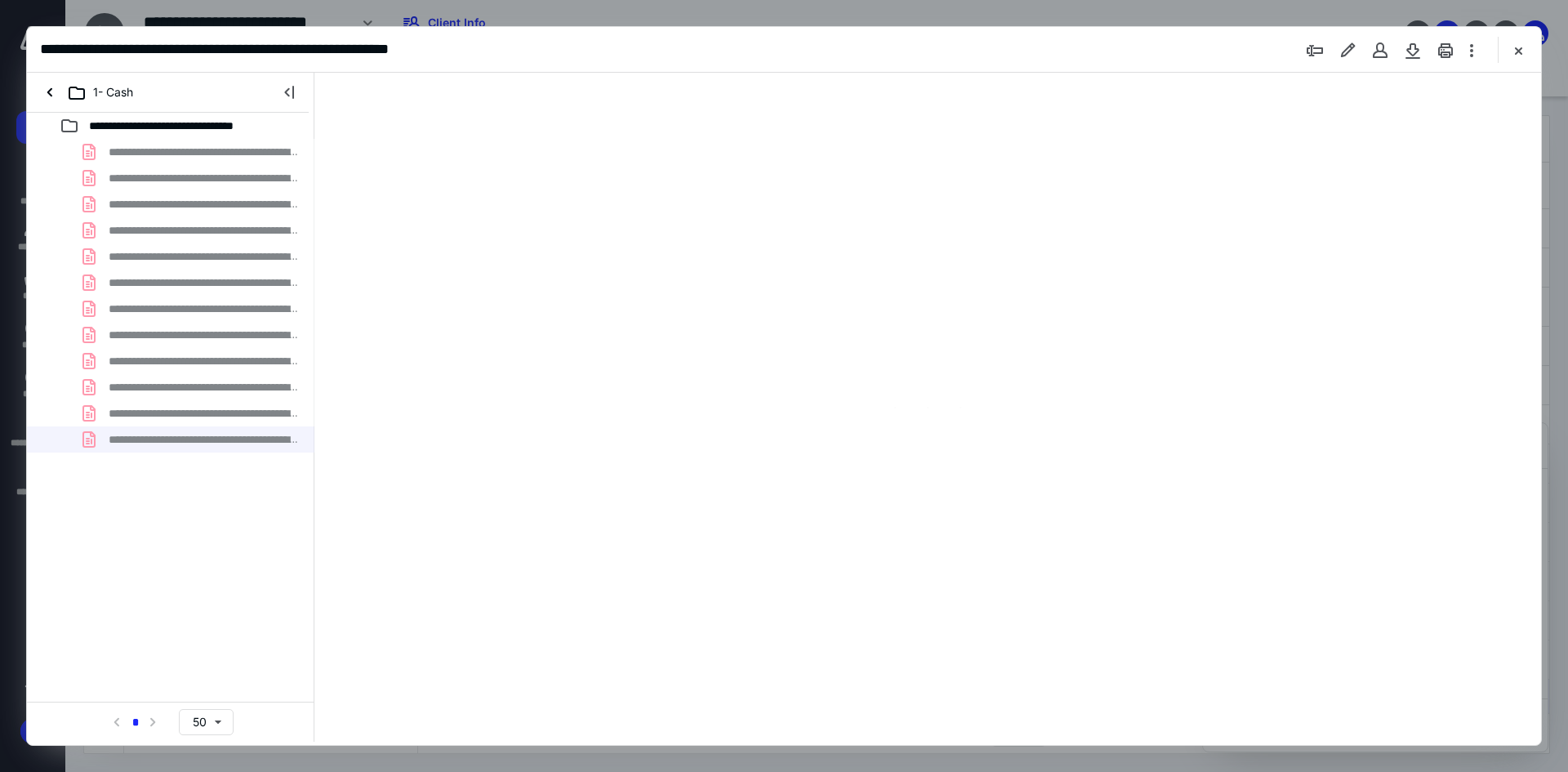 type on "93" 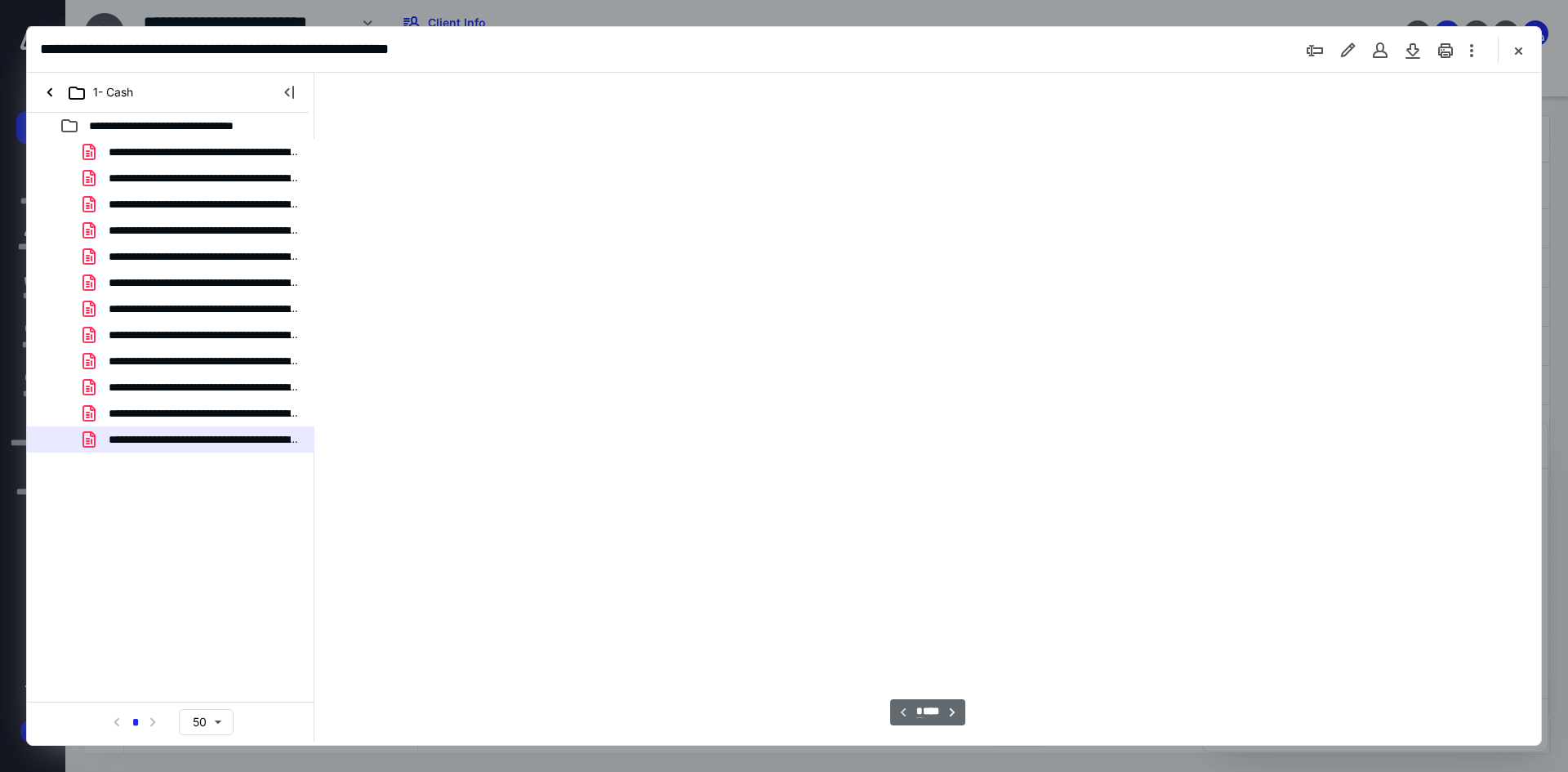 scroll, scrollTop: 65, scrollLeft: 0, axis: vertical 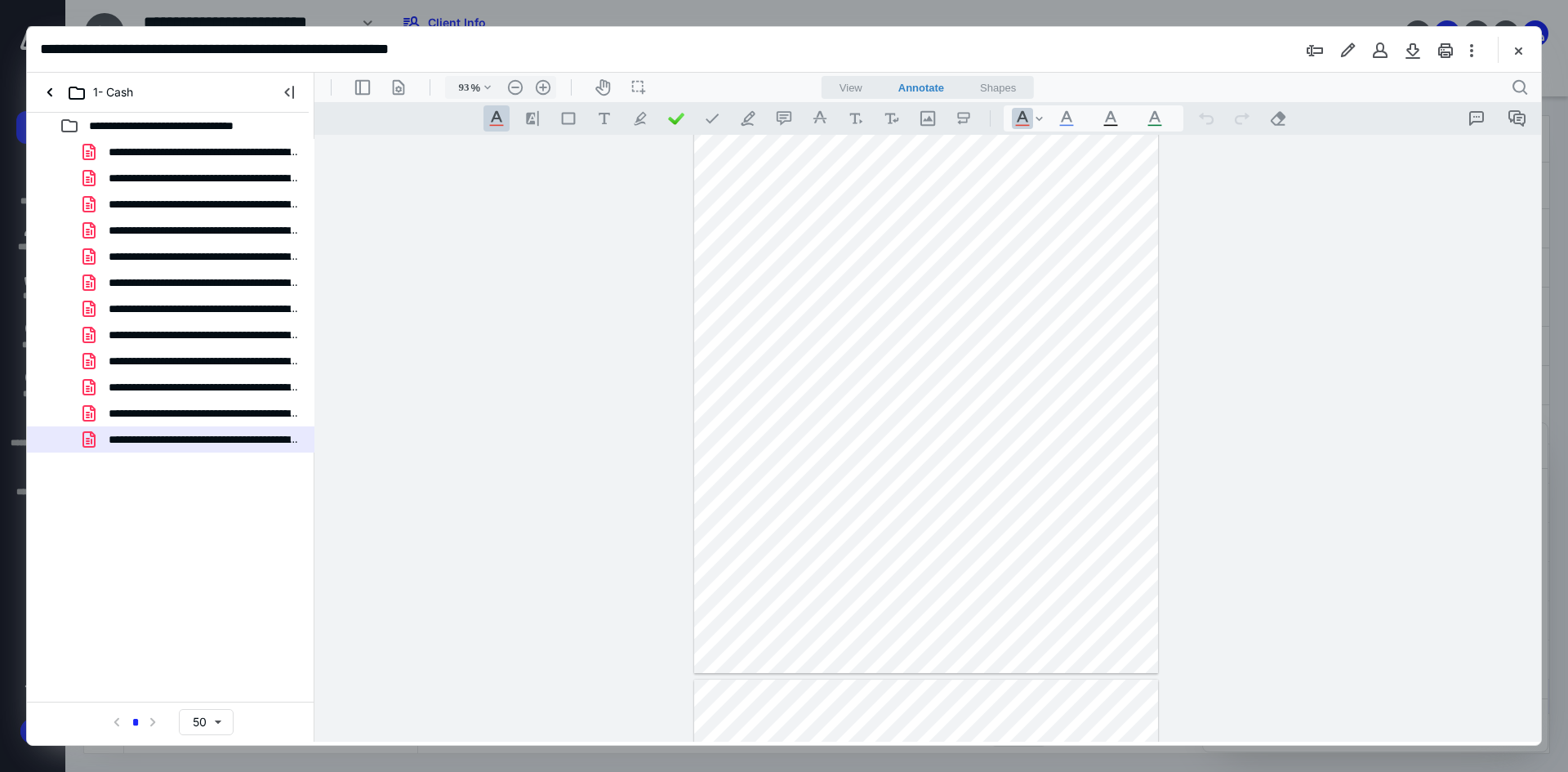 click at bounding box center (1413, 50) 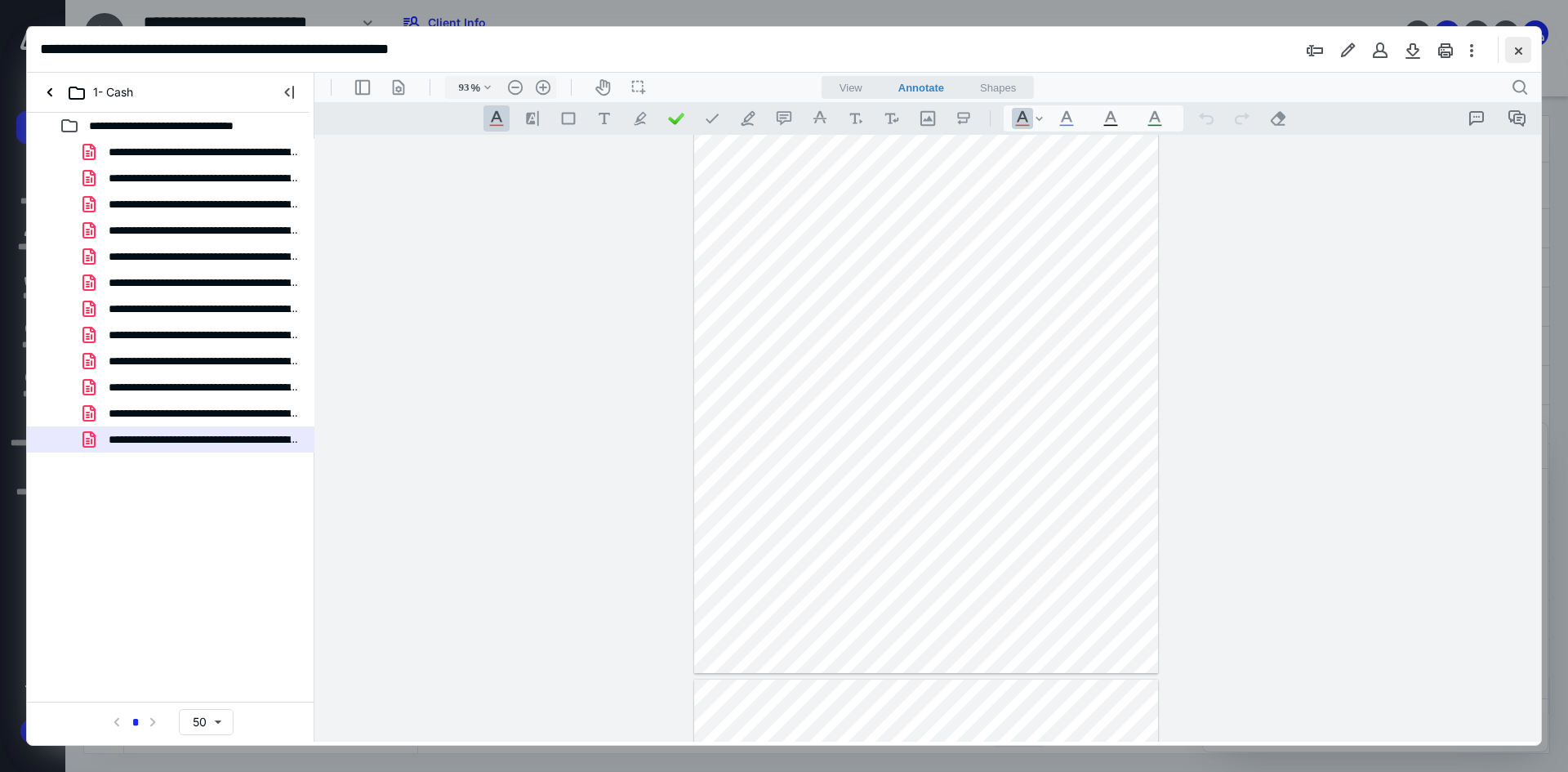 click at bounding box center (1518, 50) 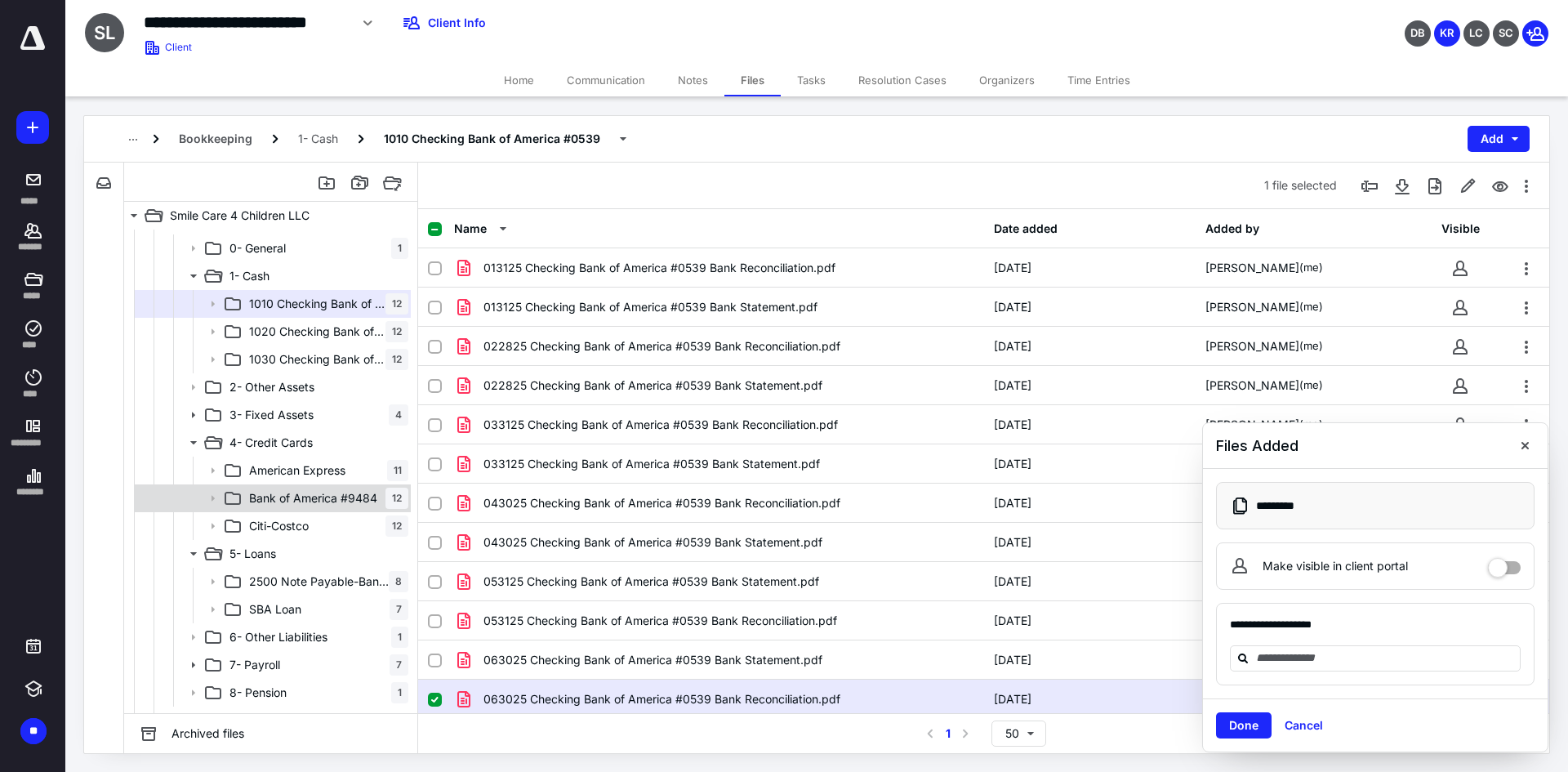 click on "Bank of America #9484" at bounding box center (313, 498) 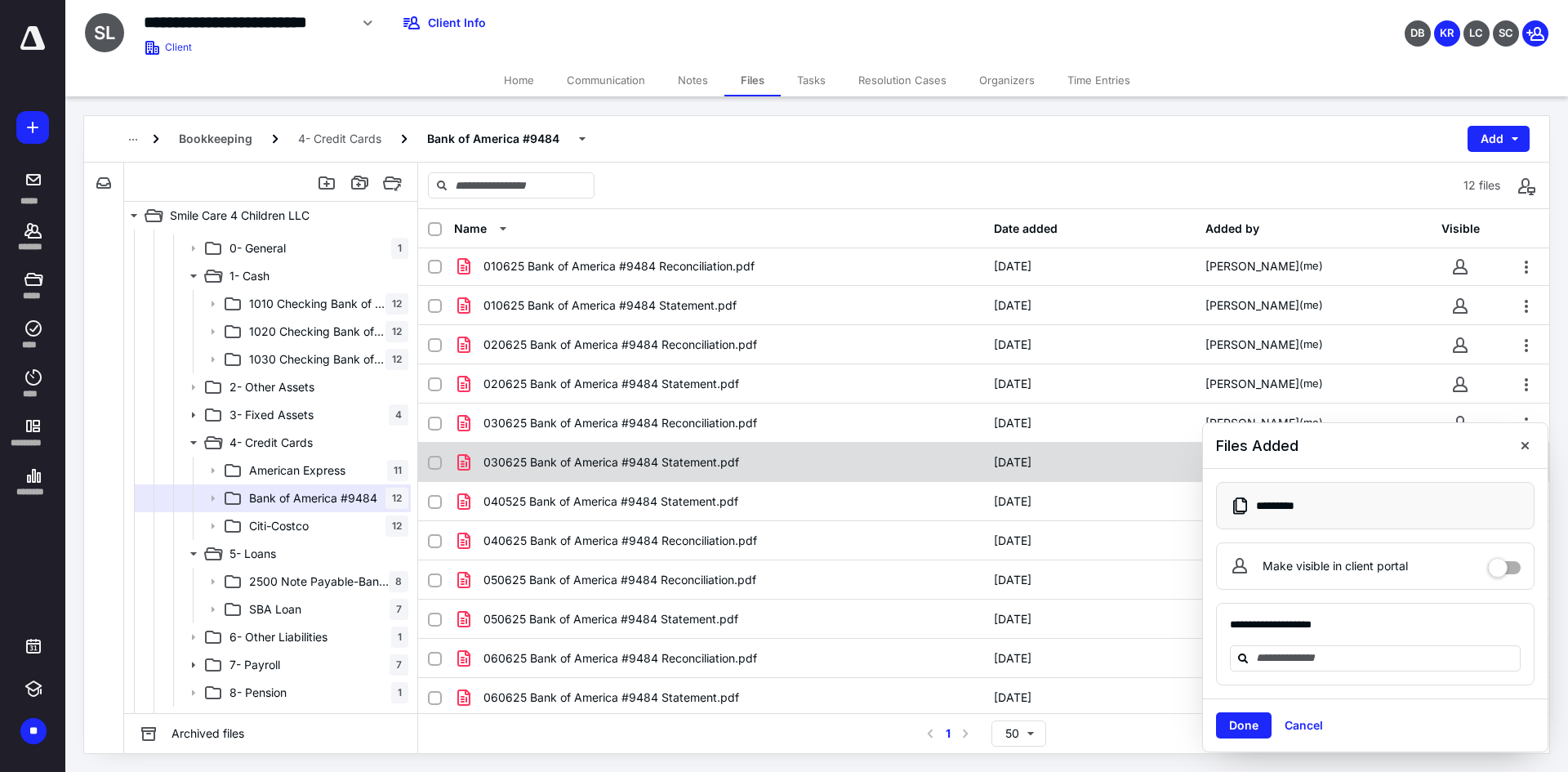 scroll, scrollTop: 6, scrollLeft: 0, axis: vertical 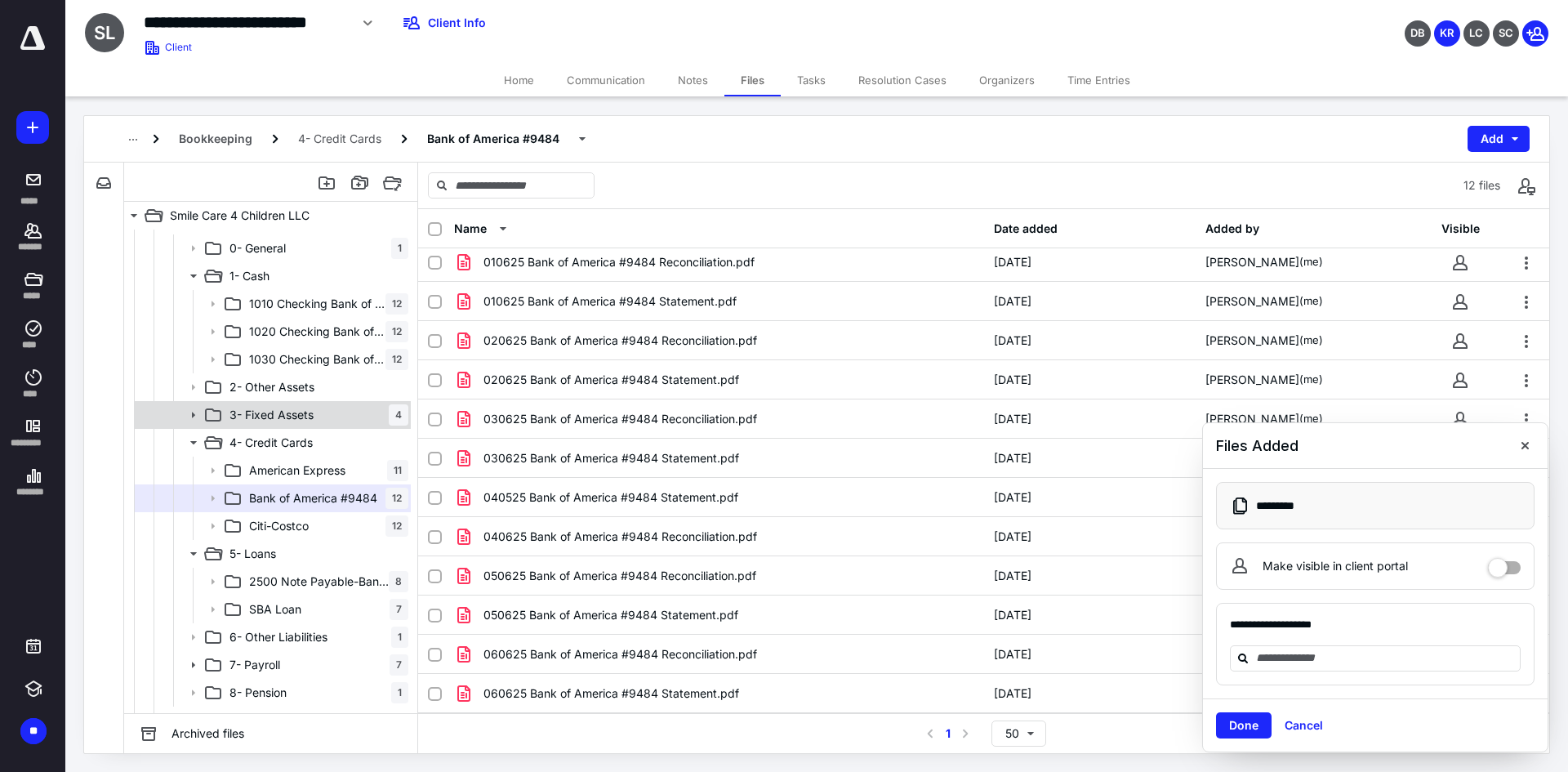 click on "3- Fixed Assets" at bounding box center [271, 415] 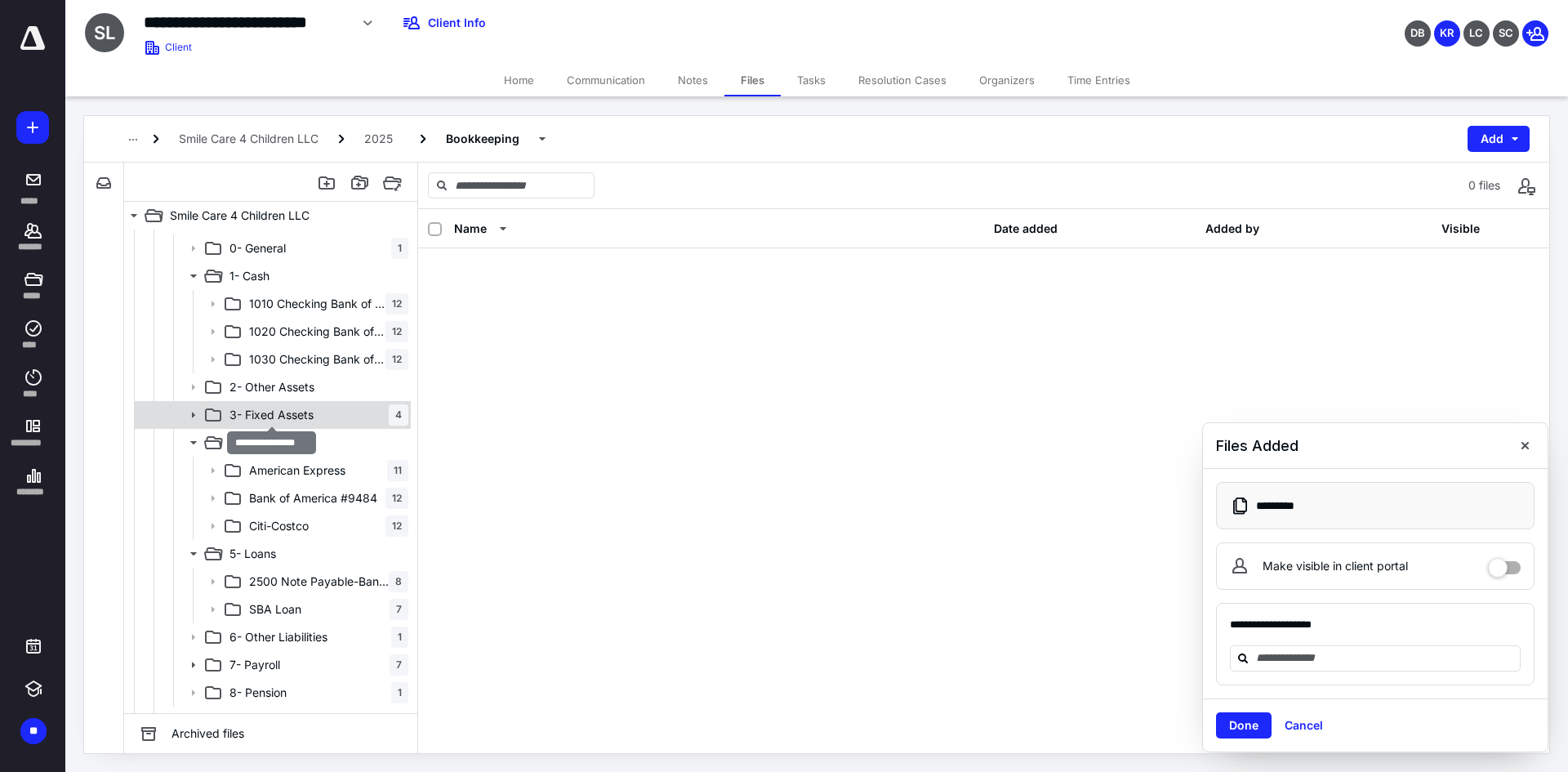scroll, scrollTop: 0, scrollLeft: 0, axis: both 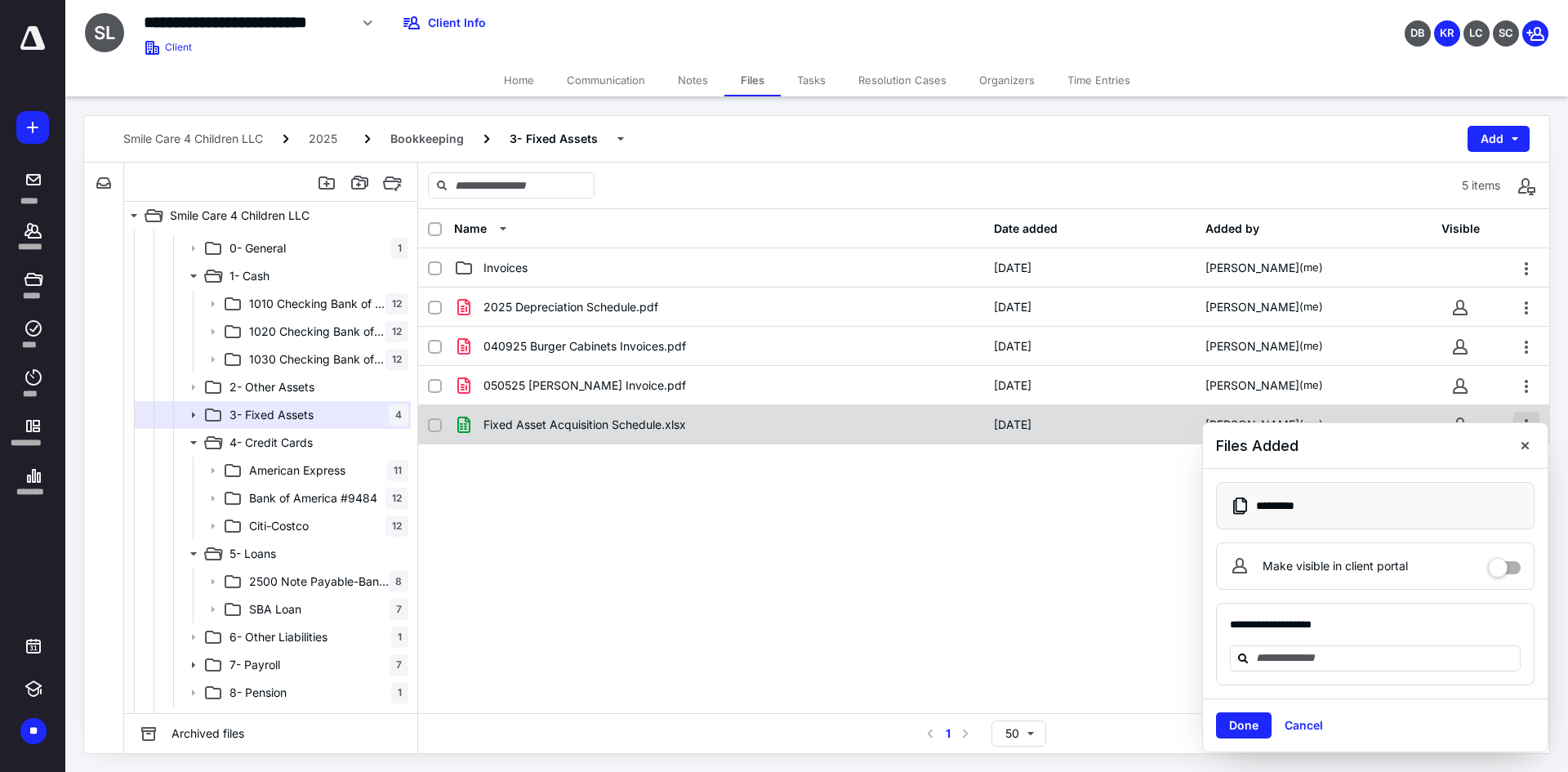 click at bounding box center (1526, 425) 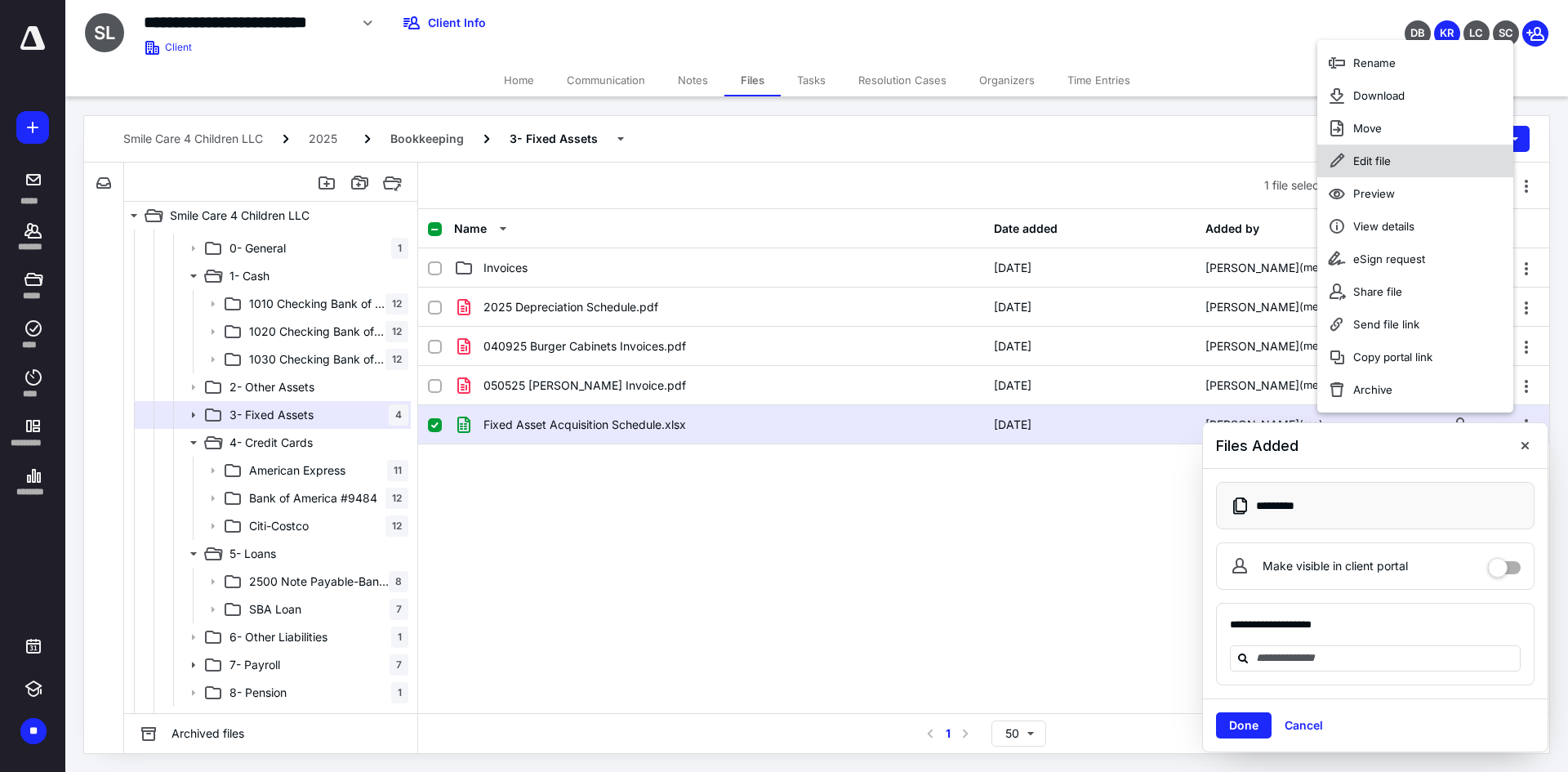 click on "Edit file" at bounding box center [1372, 161] 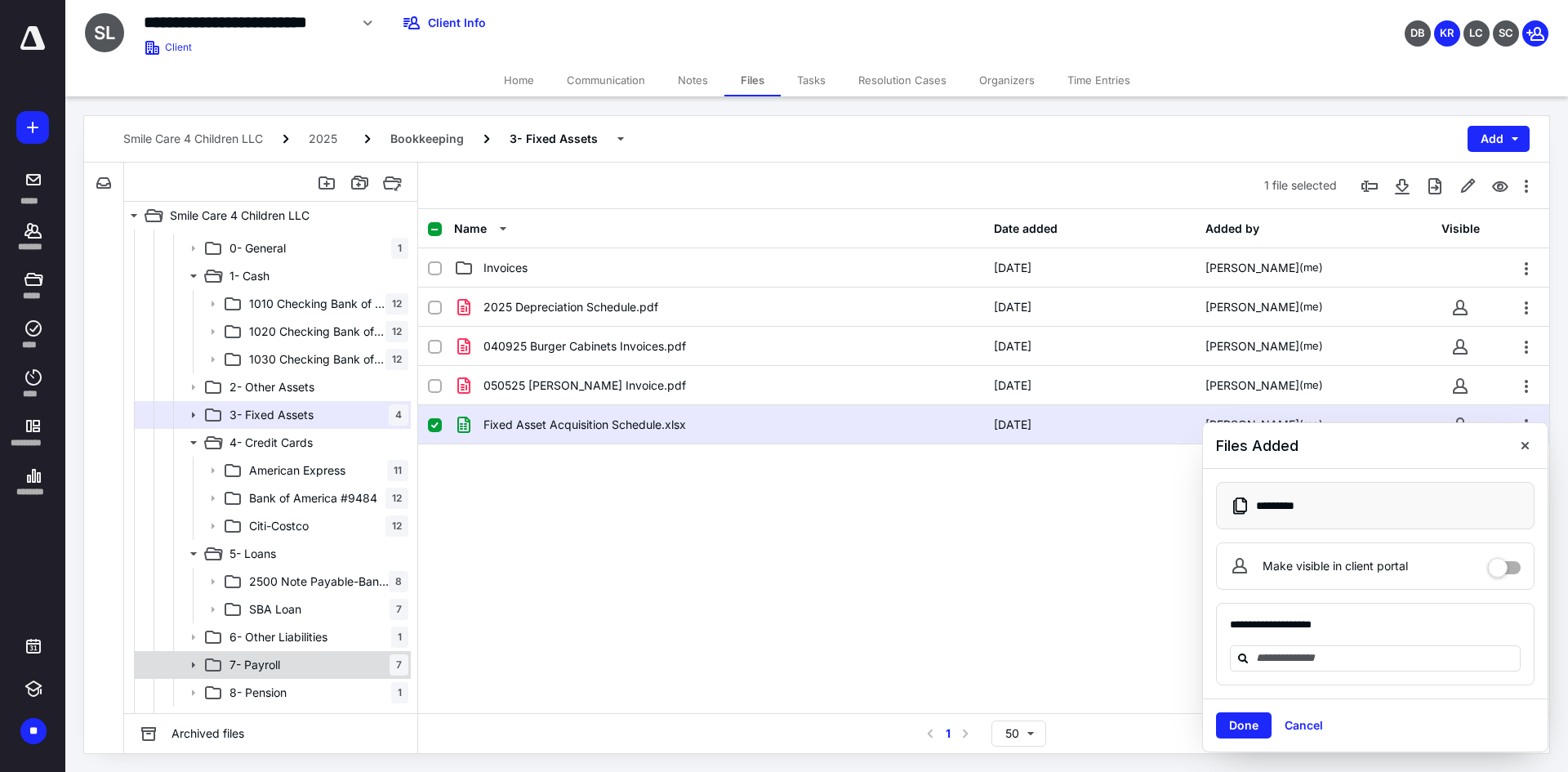 click on "7- Payroll" at bounding box center [255, 665] 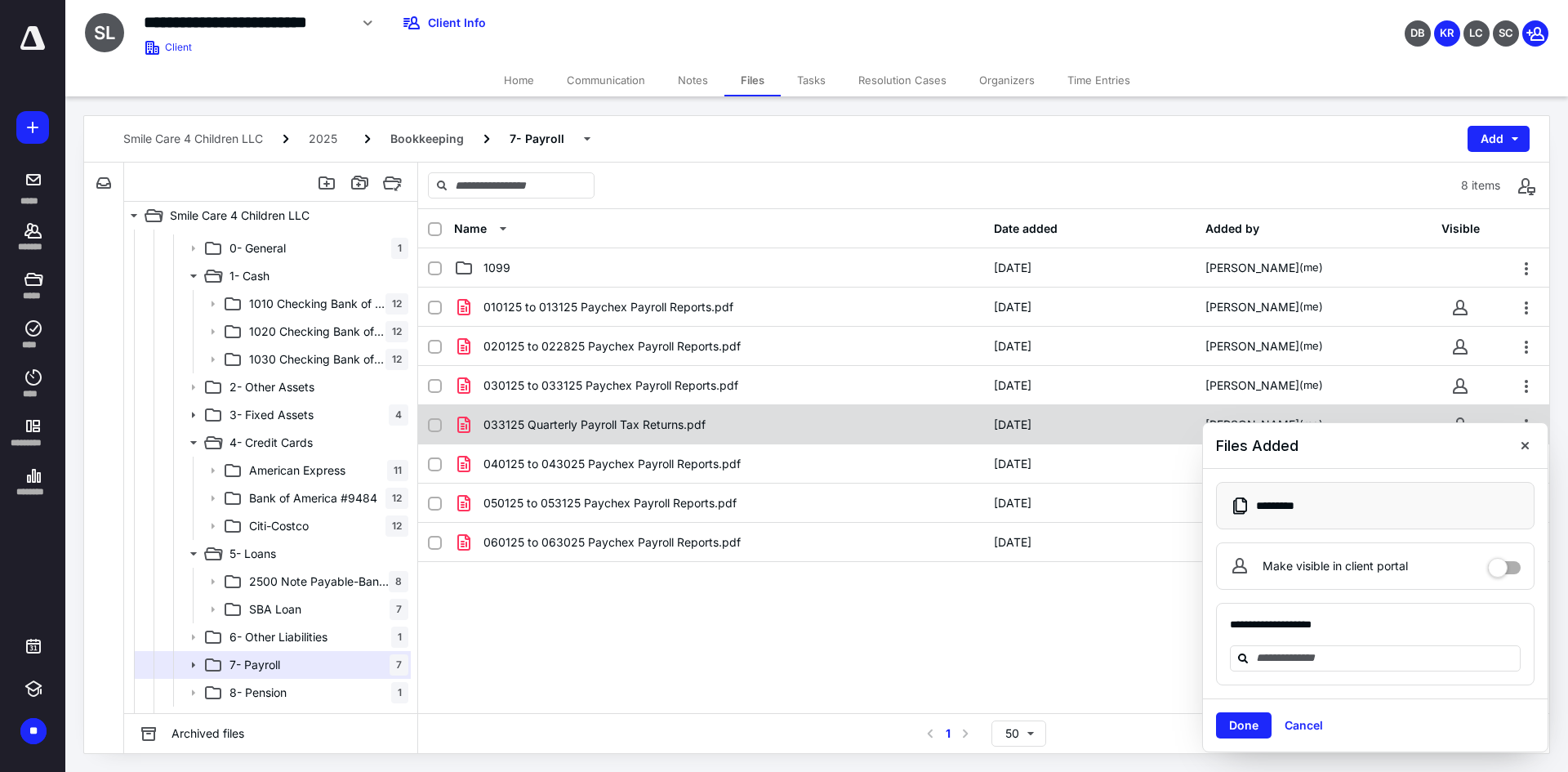 checkbox on "true" 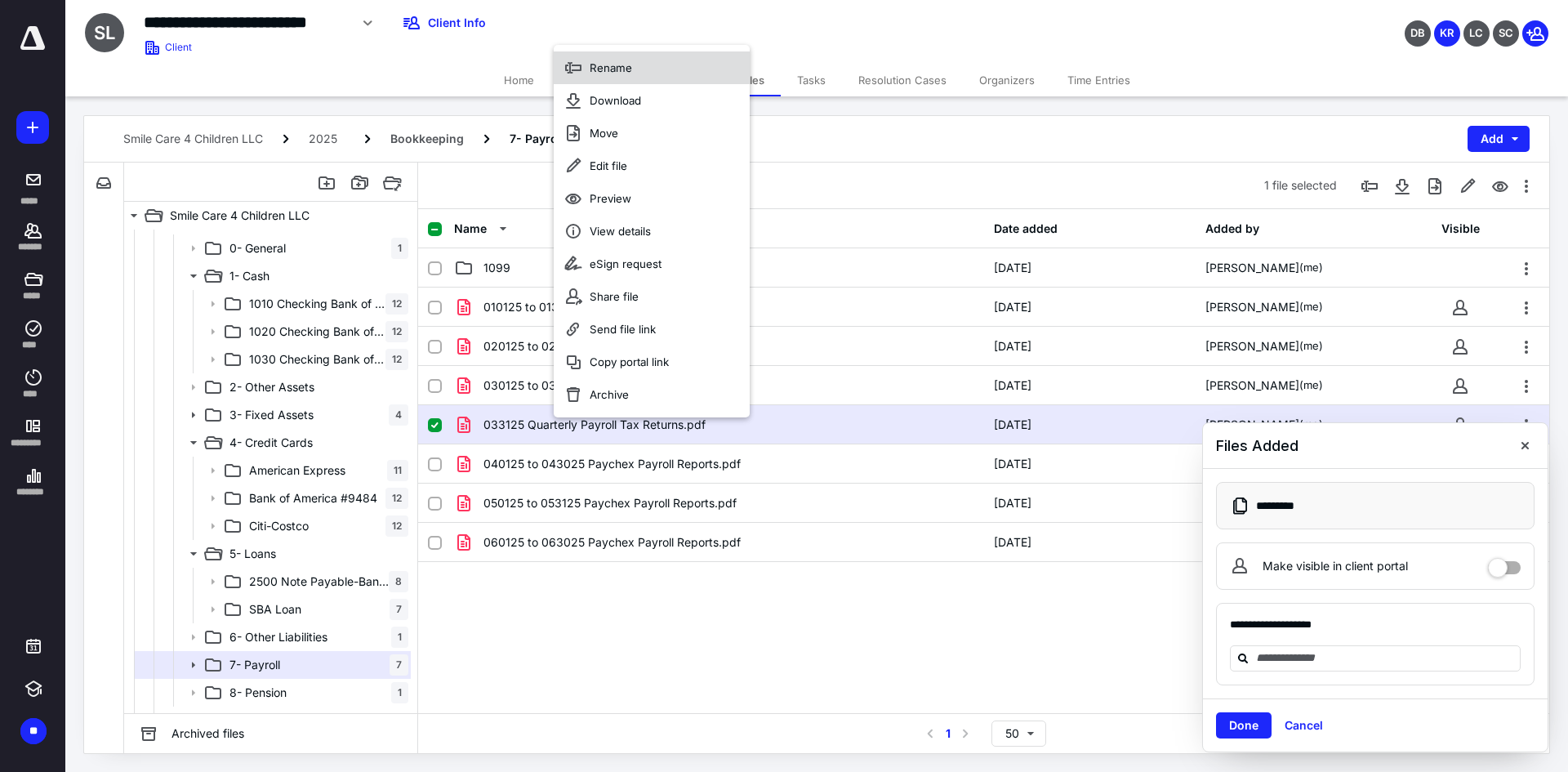 click on "Rename" at bounding box center [652, 68] 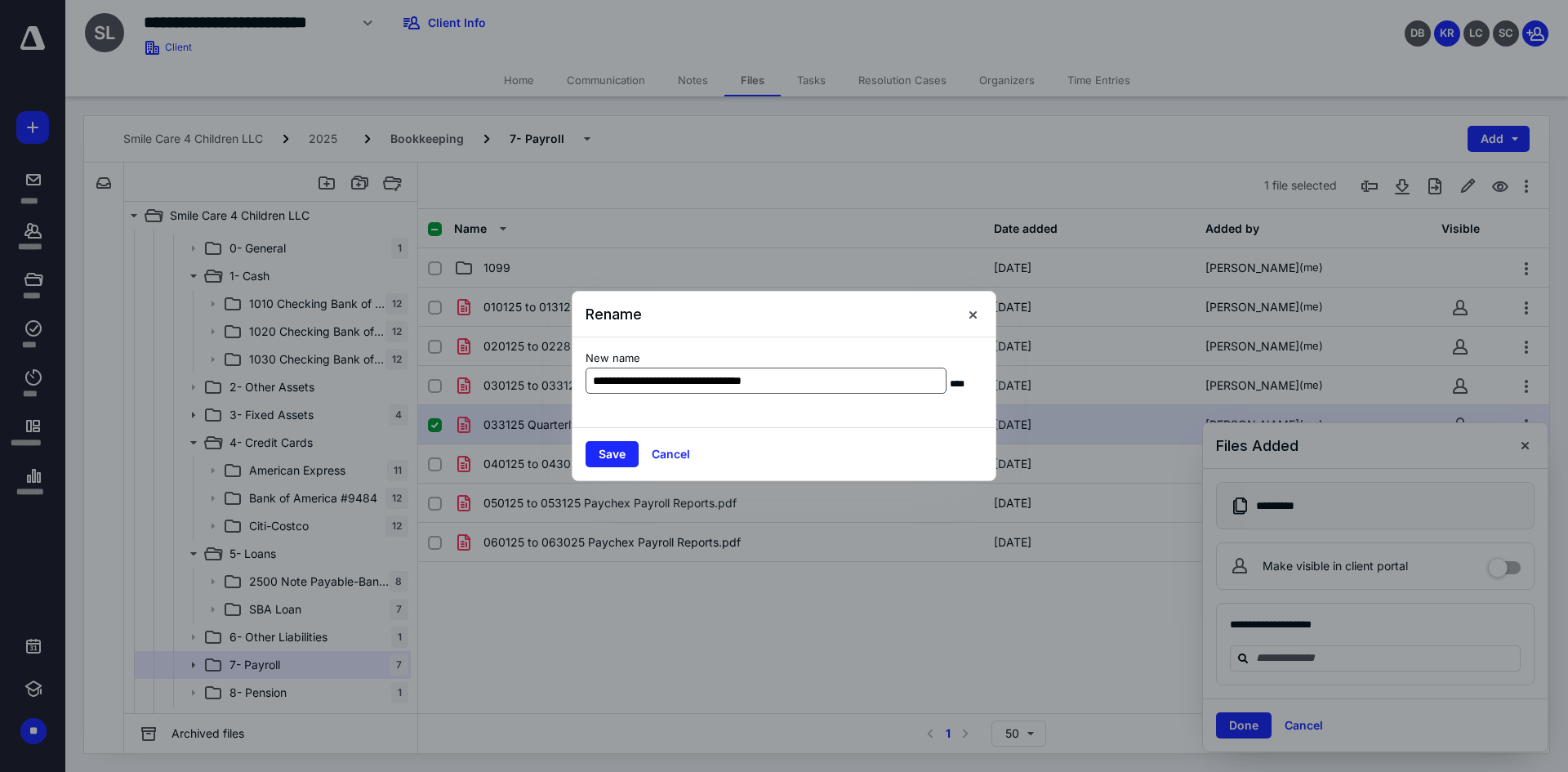 click on "**********" at bounding box center [766, 381] 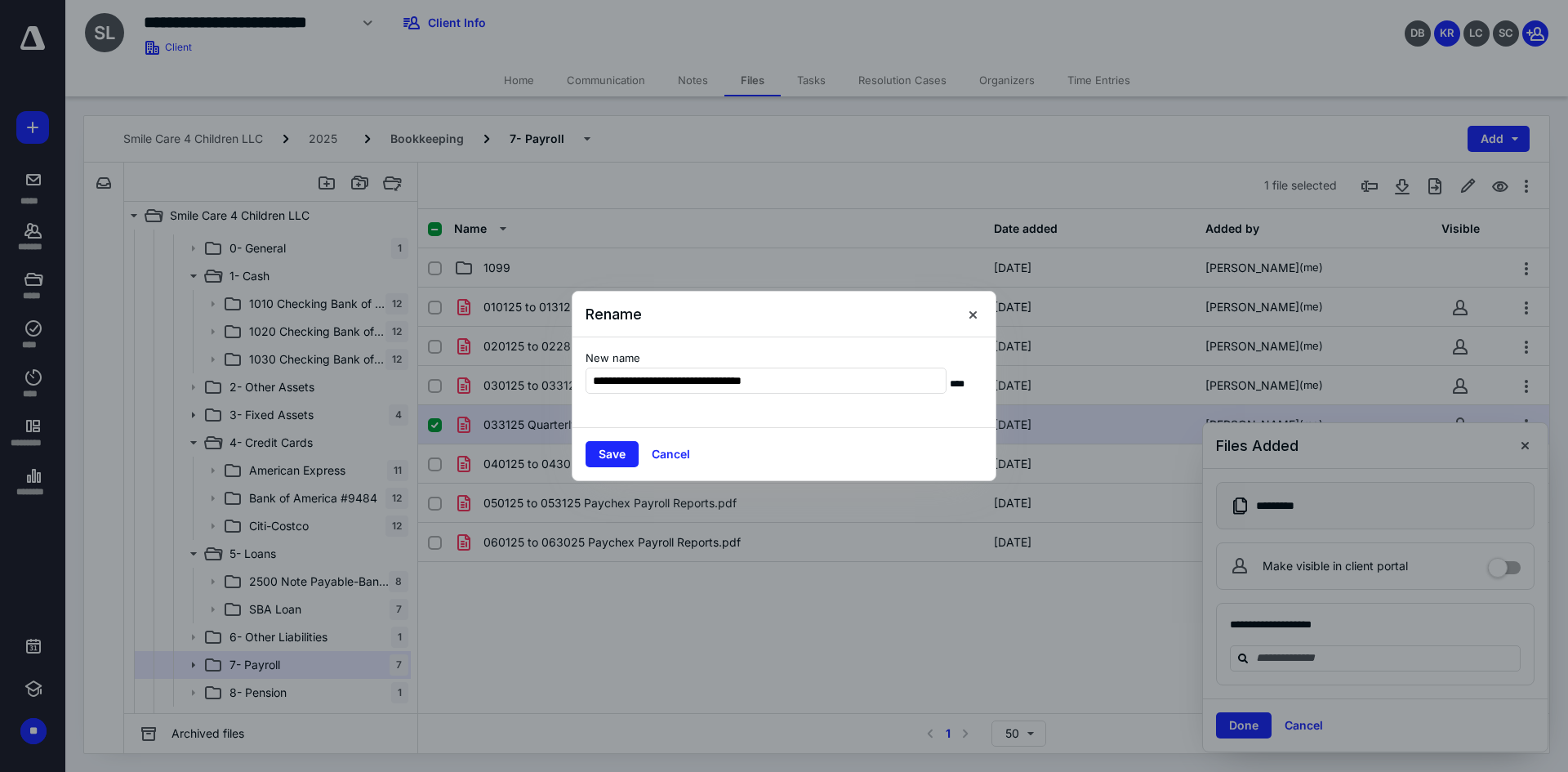 drag, startPoint x: 644, startPoint y: 384, endPoint x: 956, endPoint y: 404, distance: 312.64037 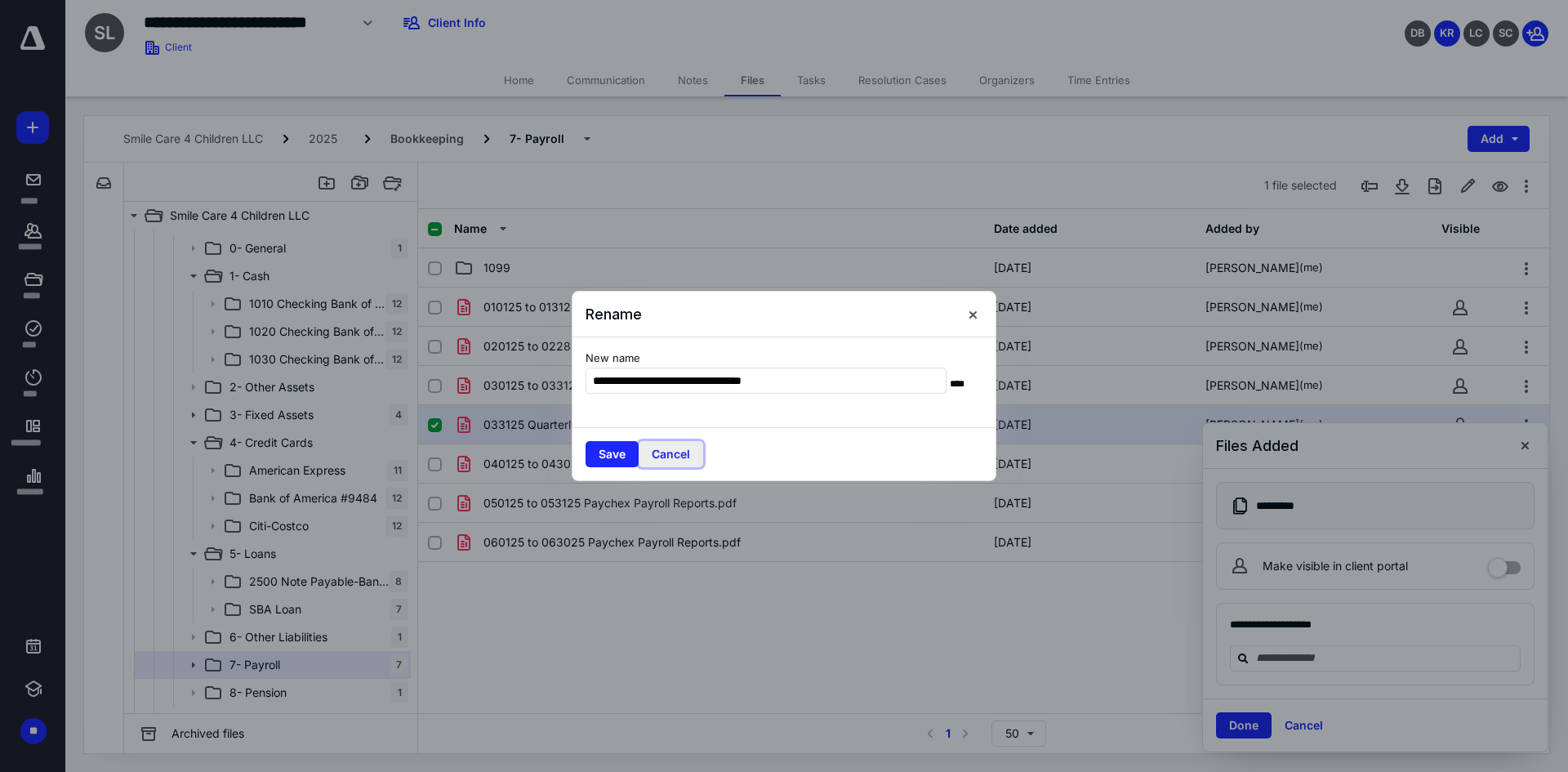click on "Cancel" at bounding box center [670, 454] 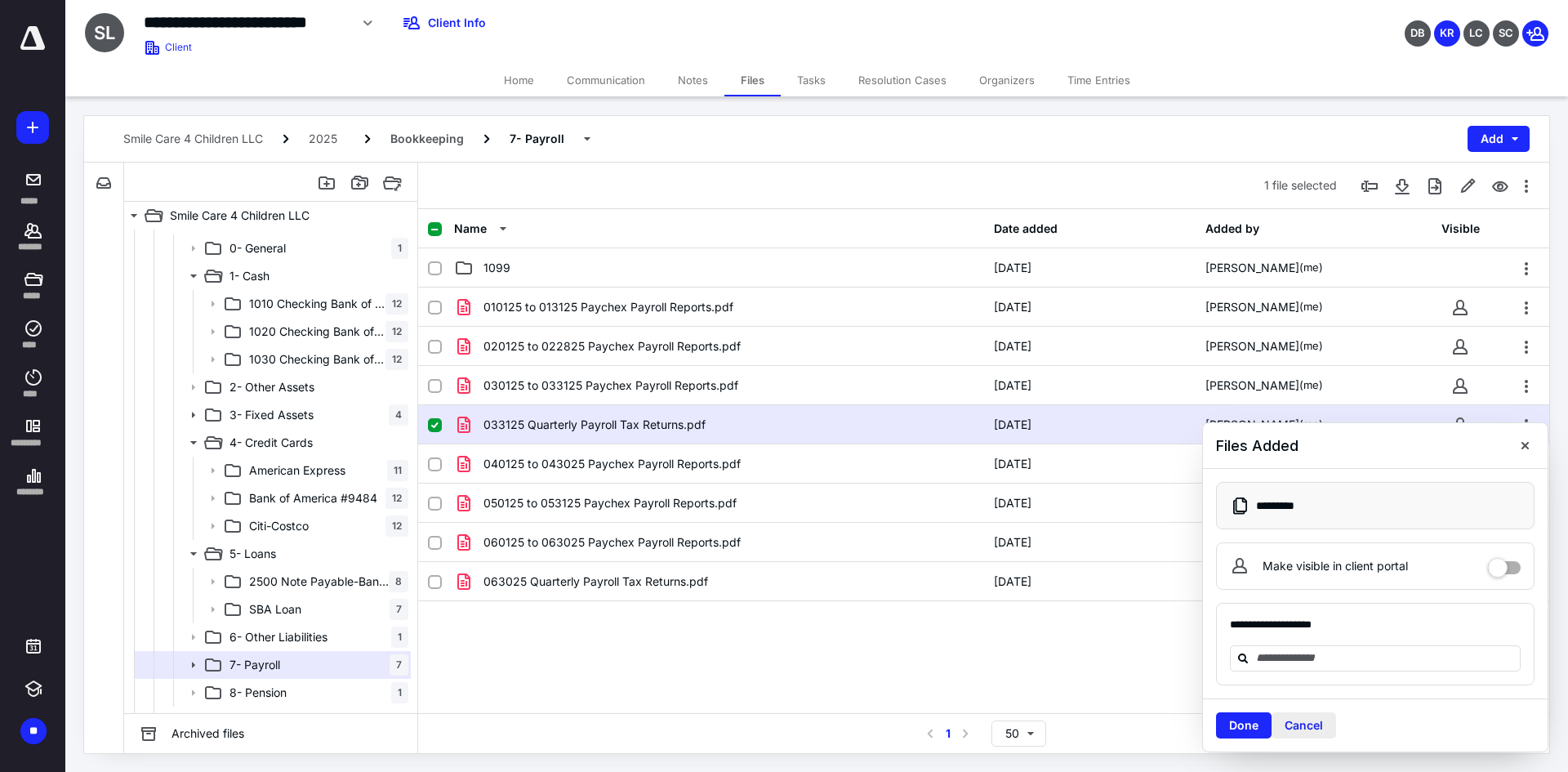 click on "Cancel" at bounding box center (1303, 725) 